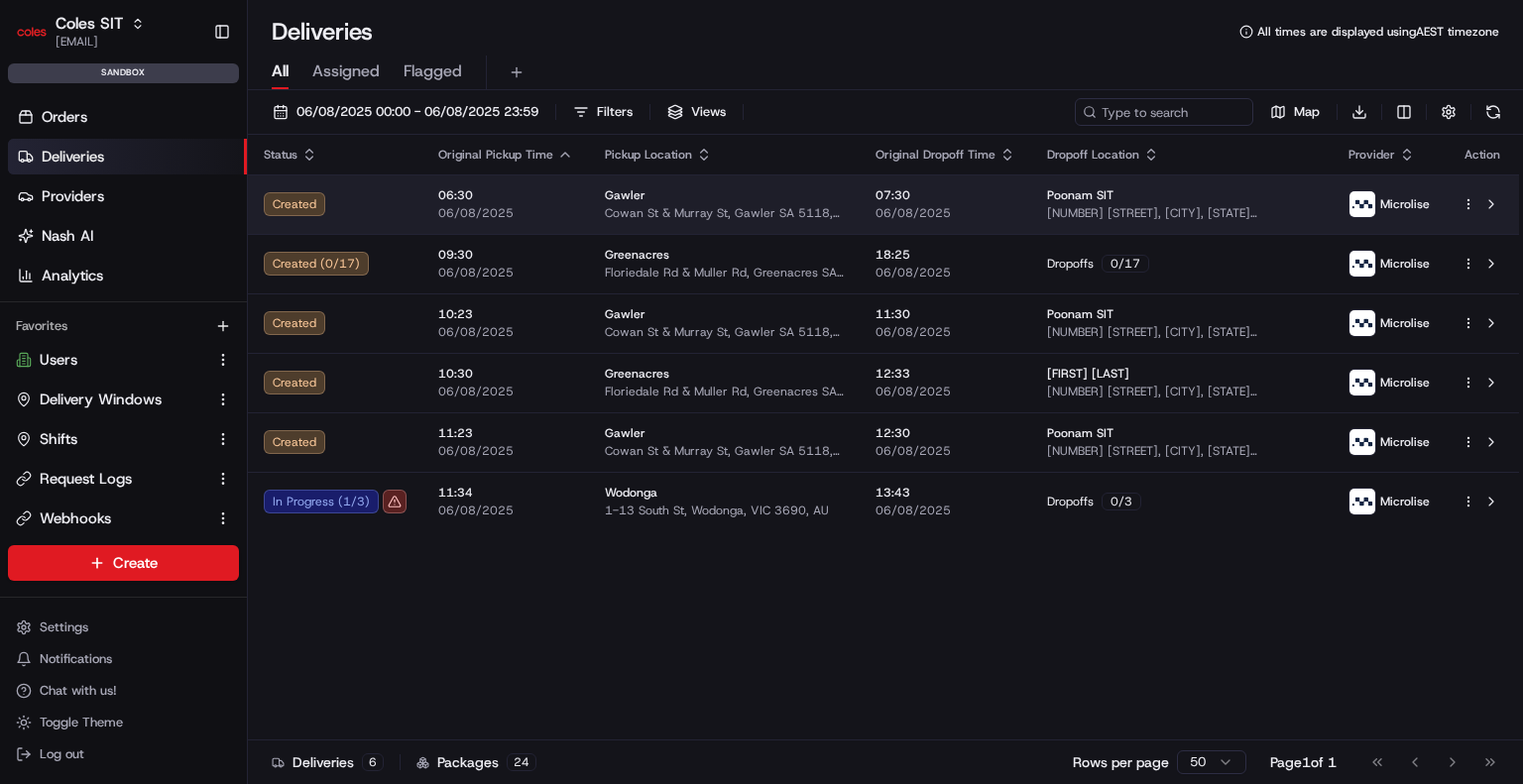 scroll, scrollTop: 0, scrollLeft: 0, axis: both 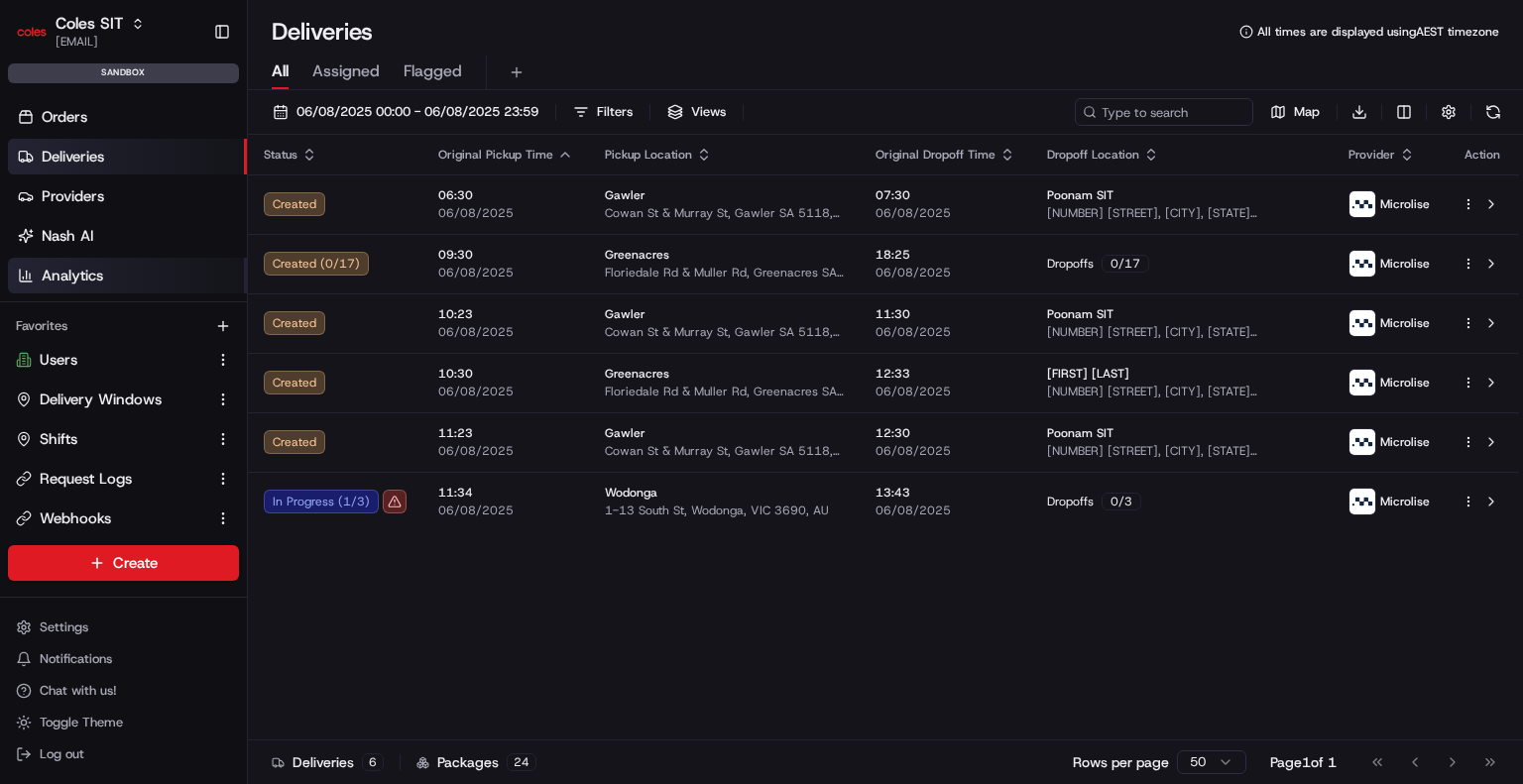 click on "Analytics" at bounding box center [72, 276] 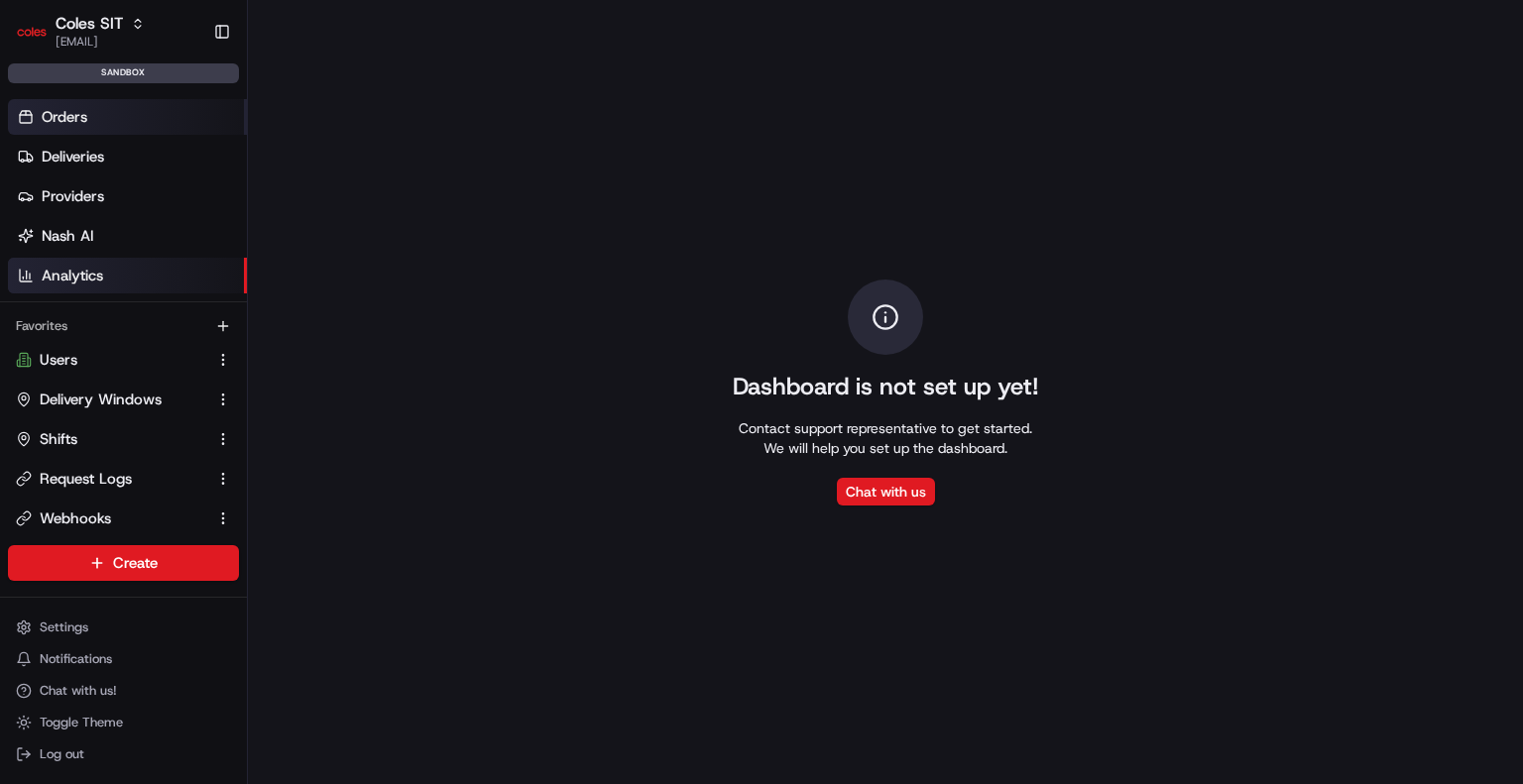 click on "Orders" at bounding box center (127, 117) 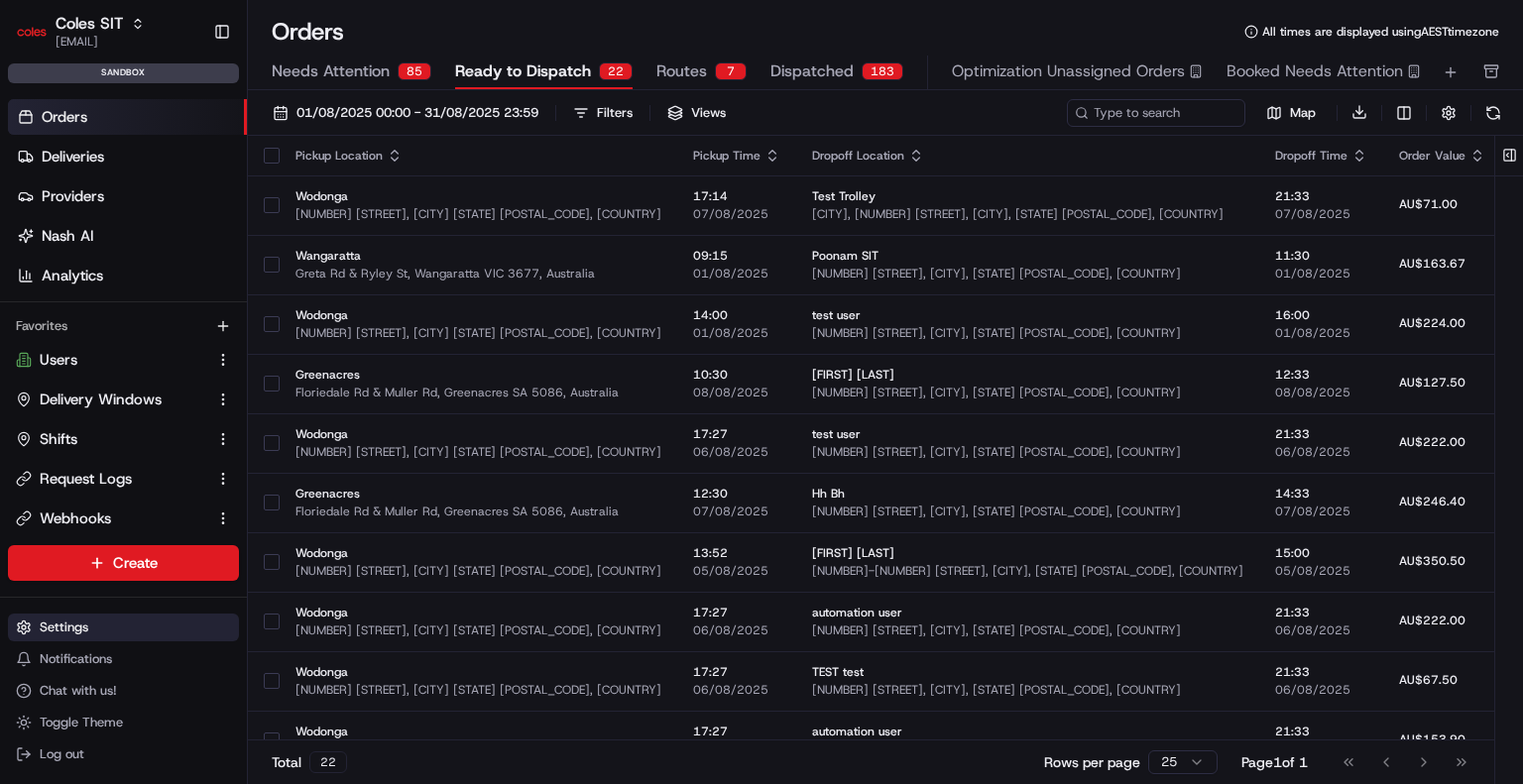 click on "Settings" at bounding box center (63, 627) 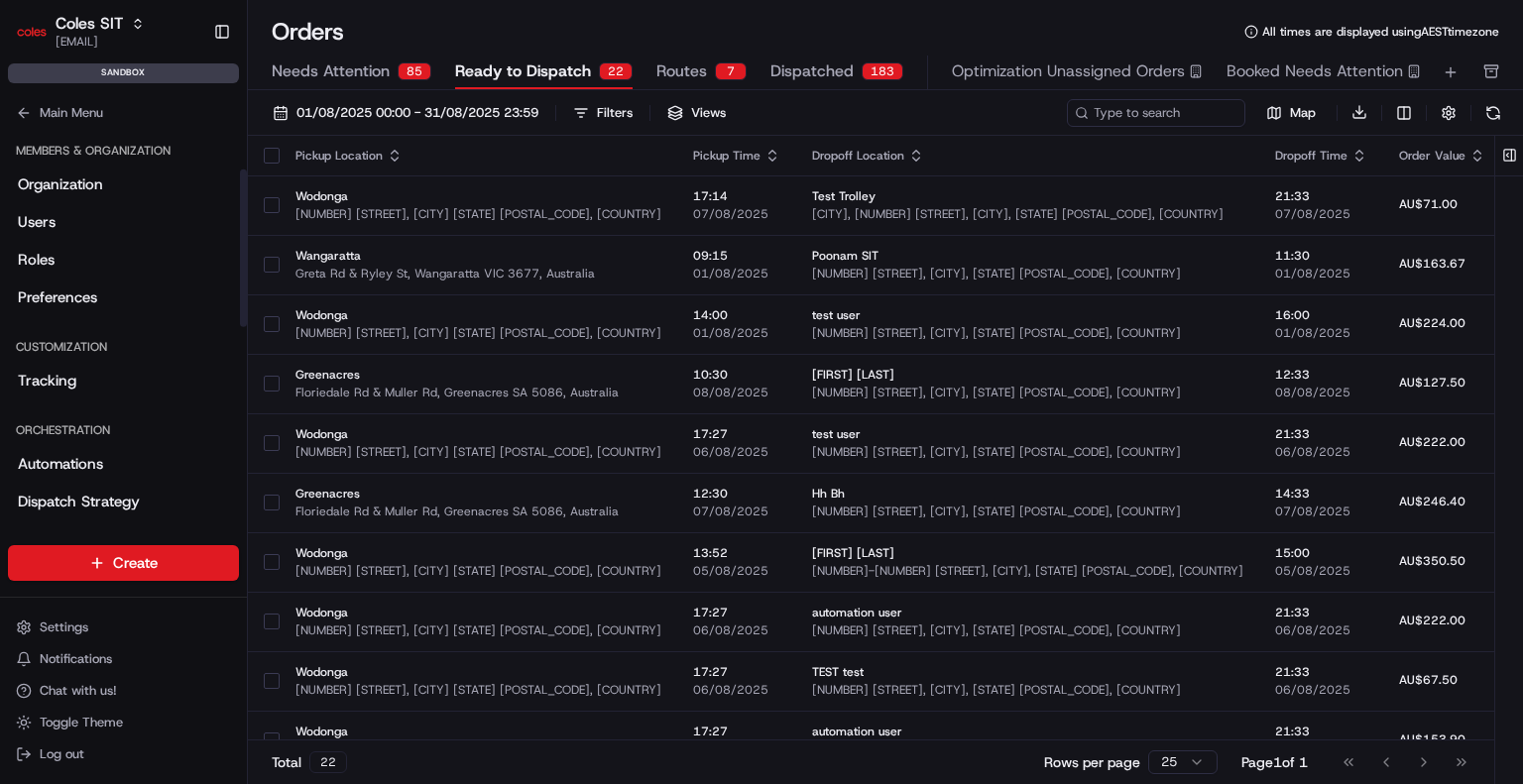 scroll, scrollTop: 198, scrollLeft: 0, axis: vertical 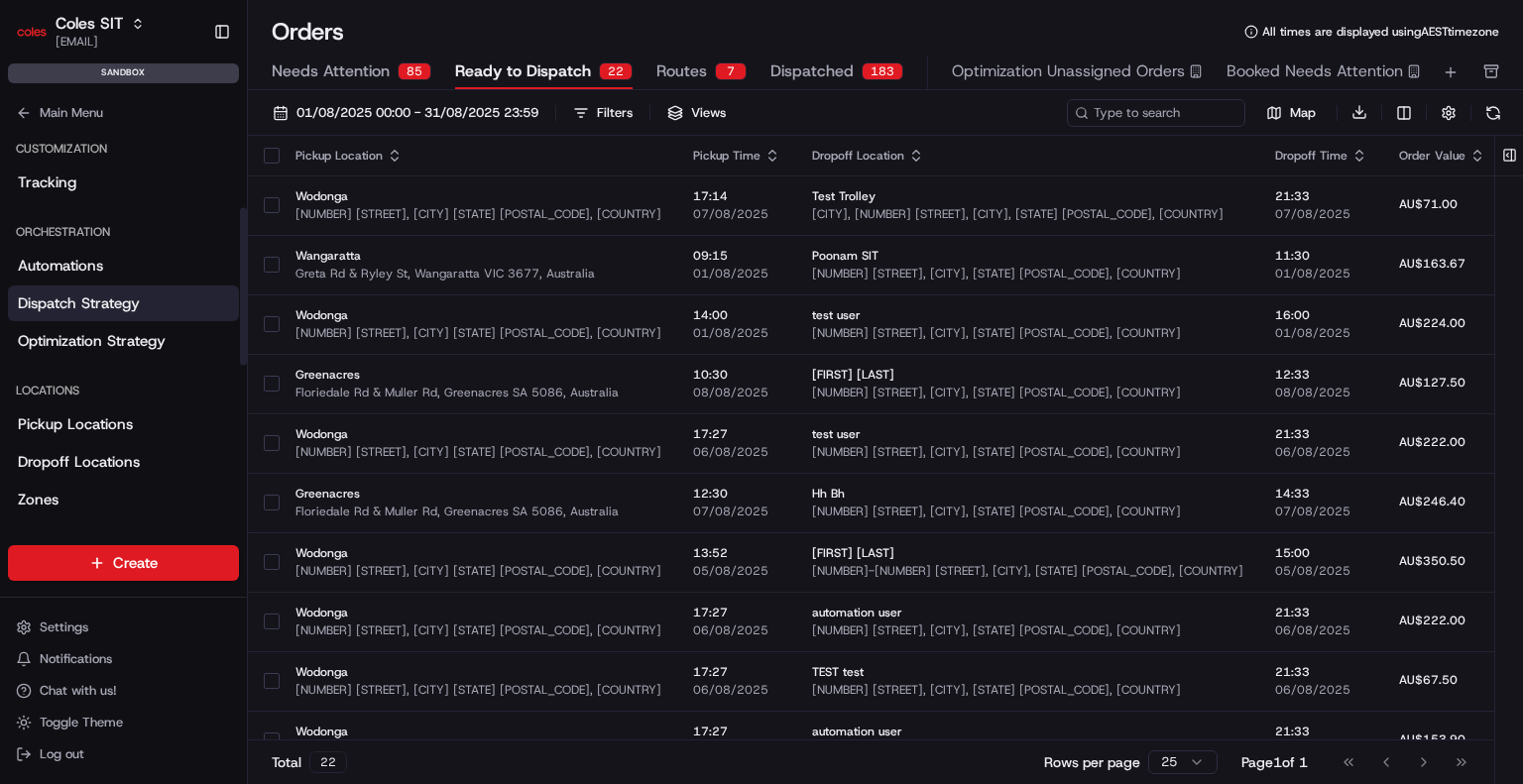 click on "Dispatch Strategy" at bounding box center [78, 303] 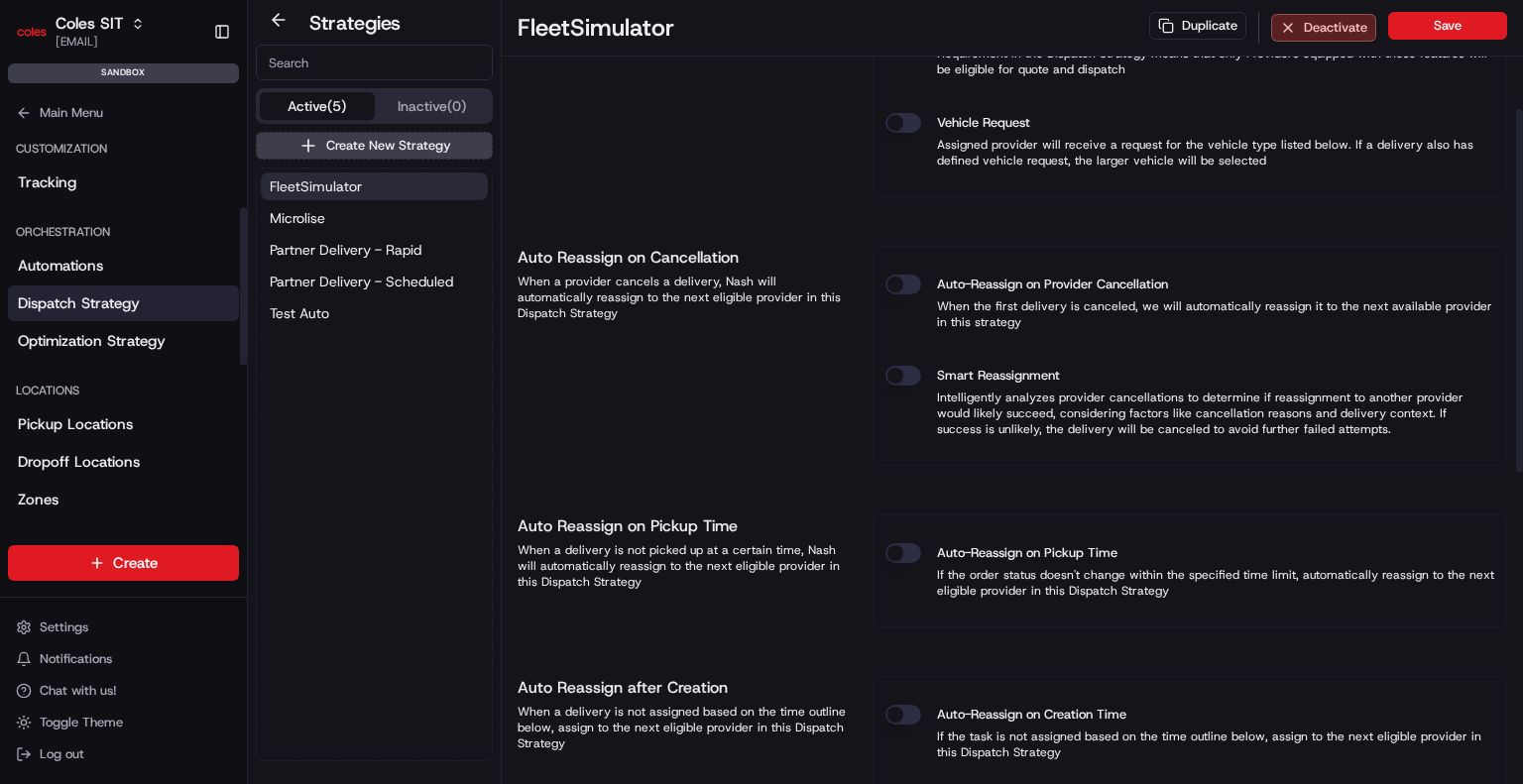 scroll, scrollTop: 892, scrollLeft: 0, axis: vertical 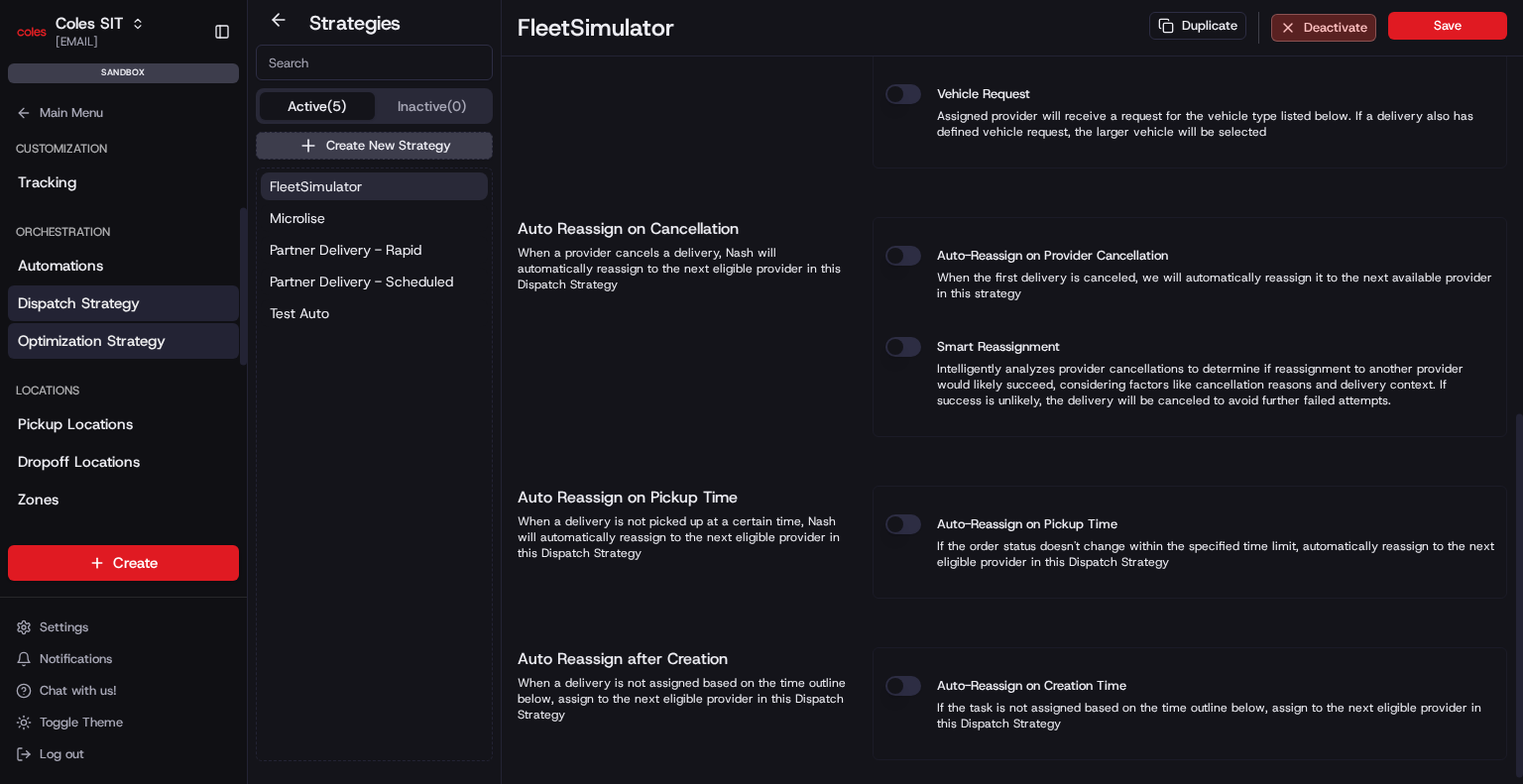 click on "Optimization Strategy" at bounding box center (91, 341) 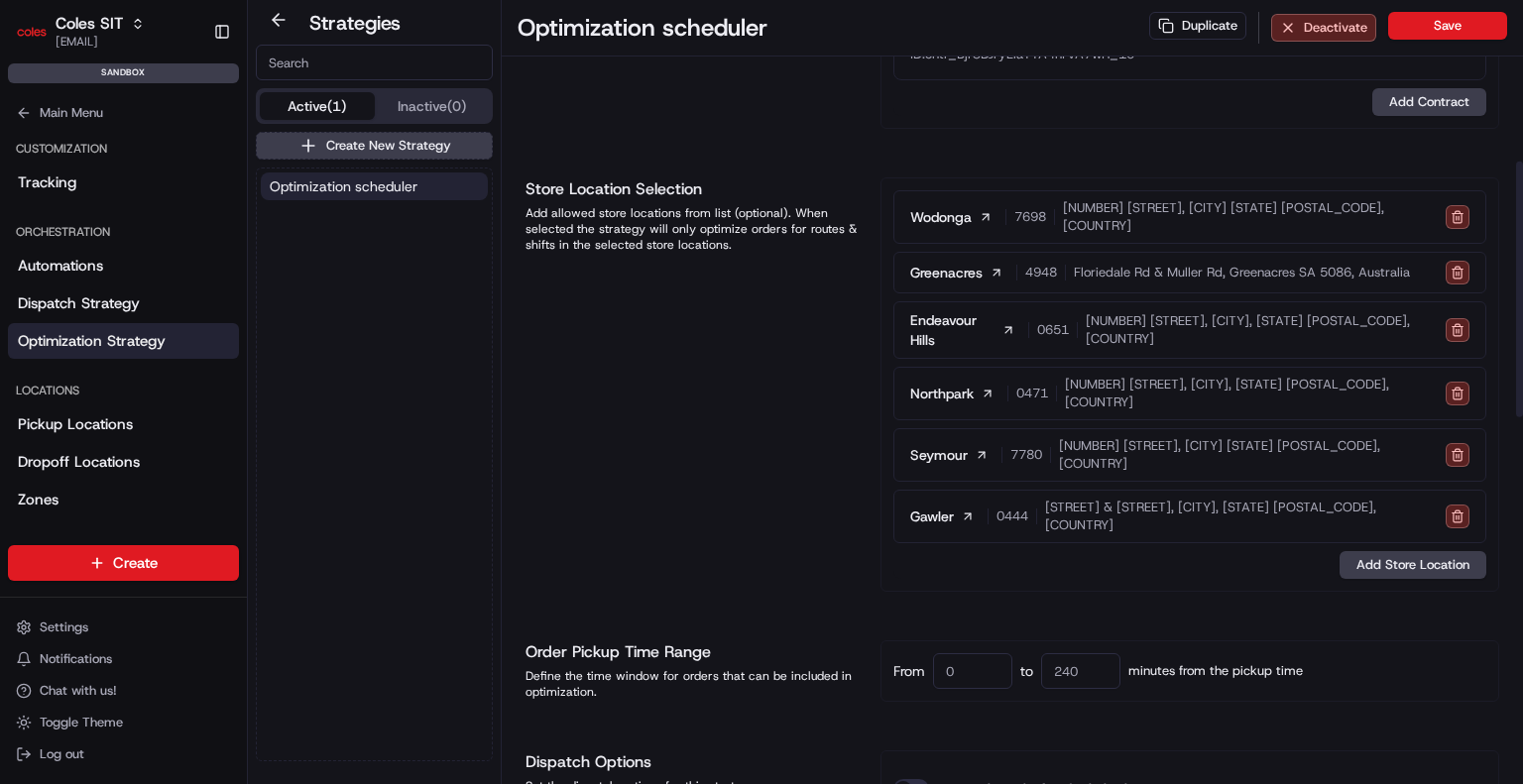 scroll, scrollTop: 496, scrollLeft: 0, axis: vertical 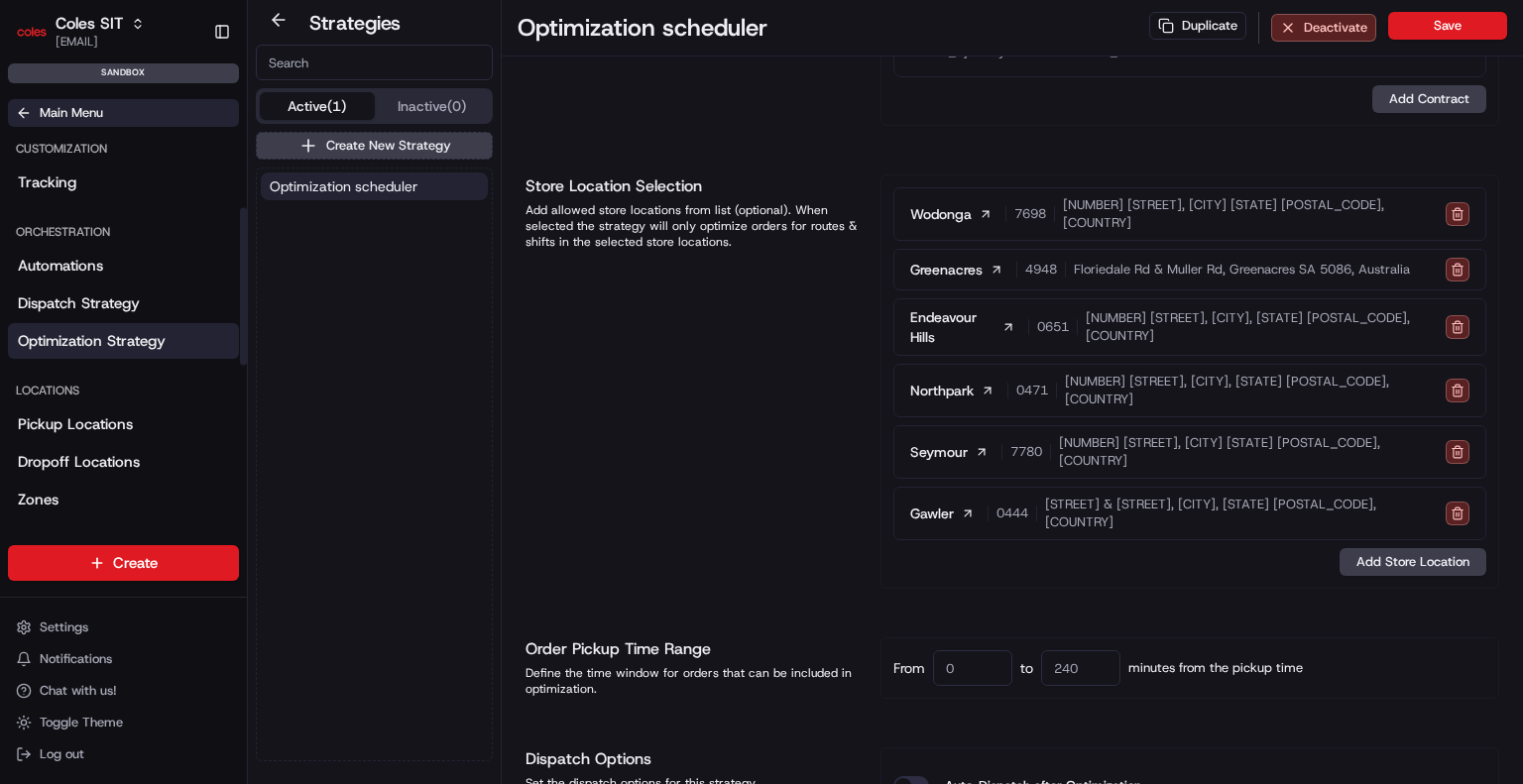 click on "Main Menu" at bounding box center [123, 113] 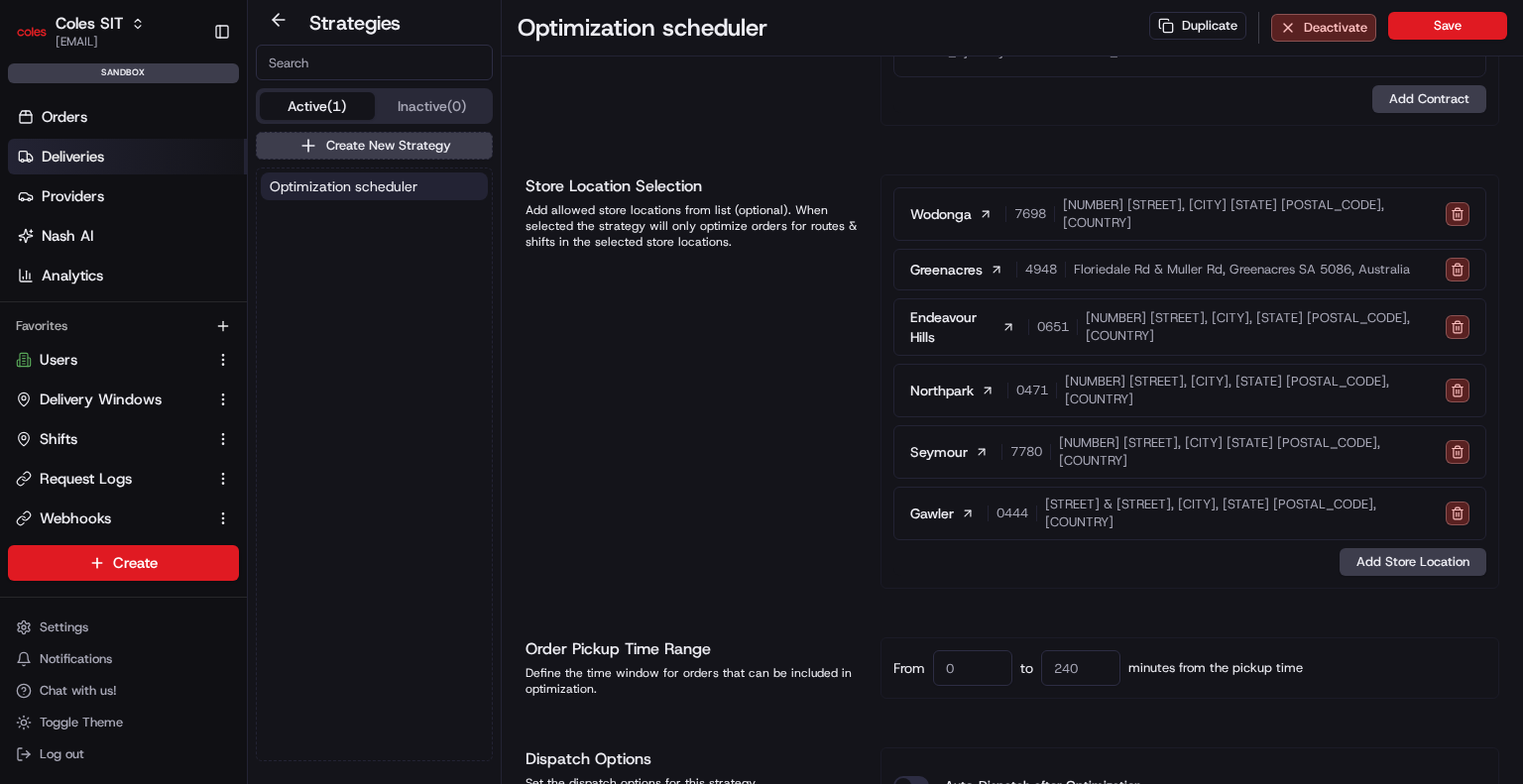 click on "Deliveries" at bounding box center (127, 157) 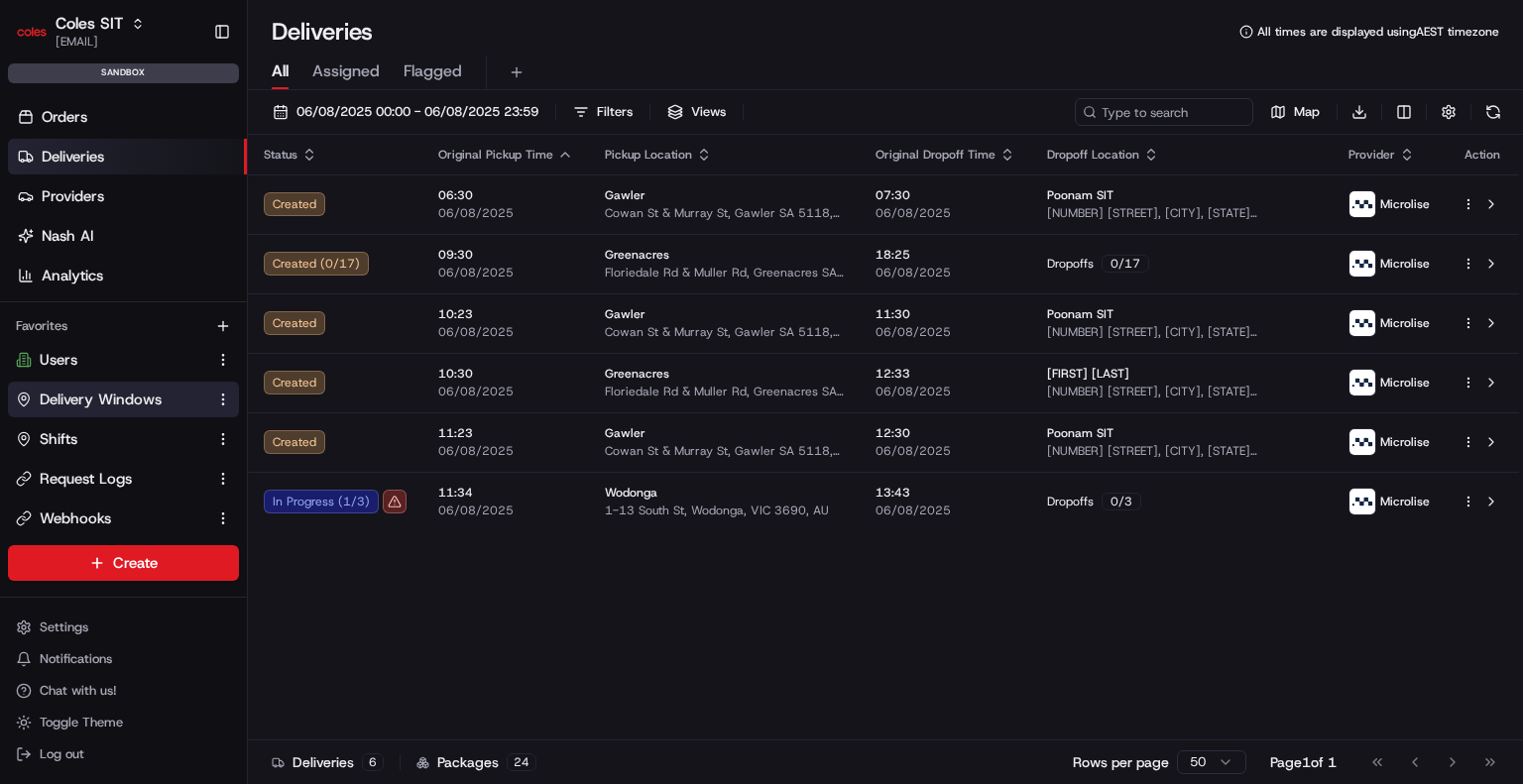 click on "Delivery Windows" at bounding box center [100, 399] 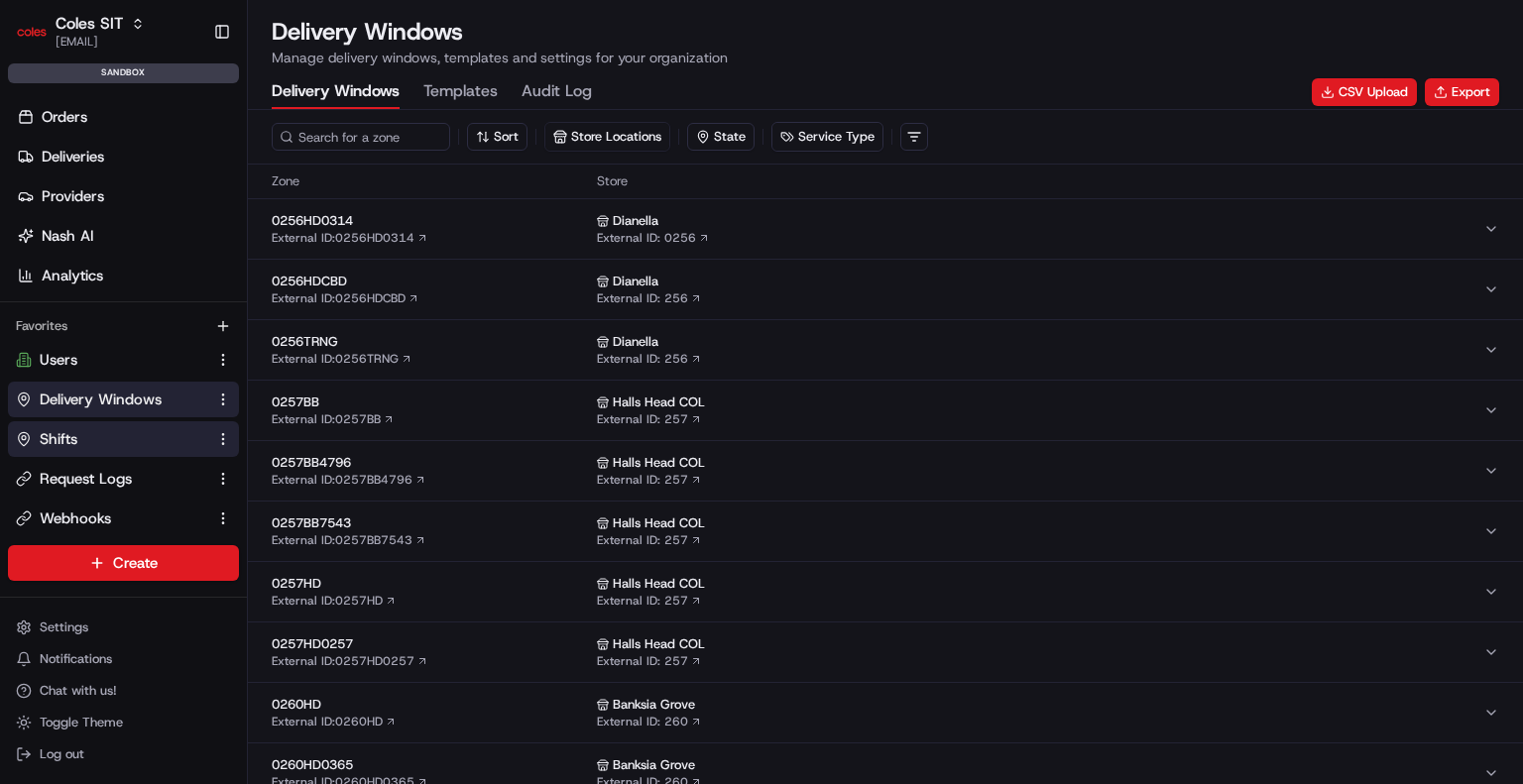 click on "Shifts" at bounding box center [59, 439] 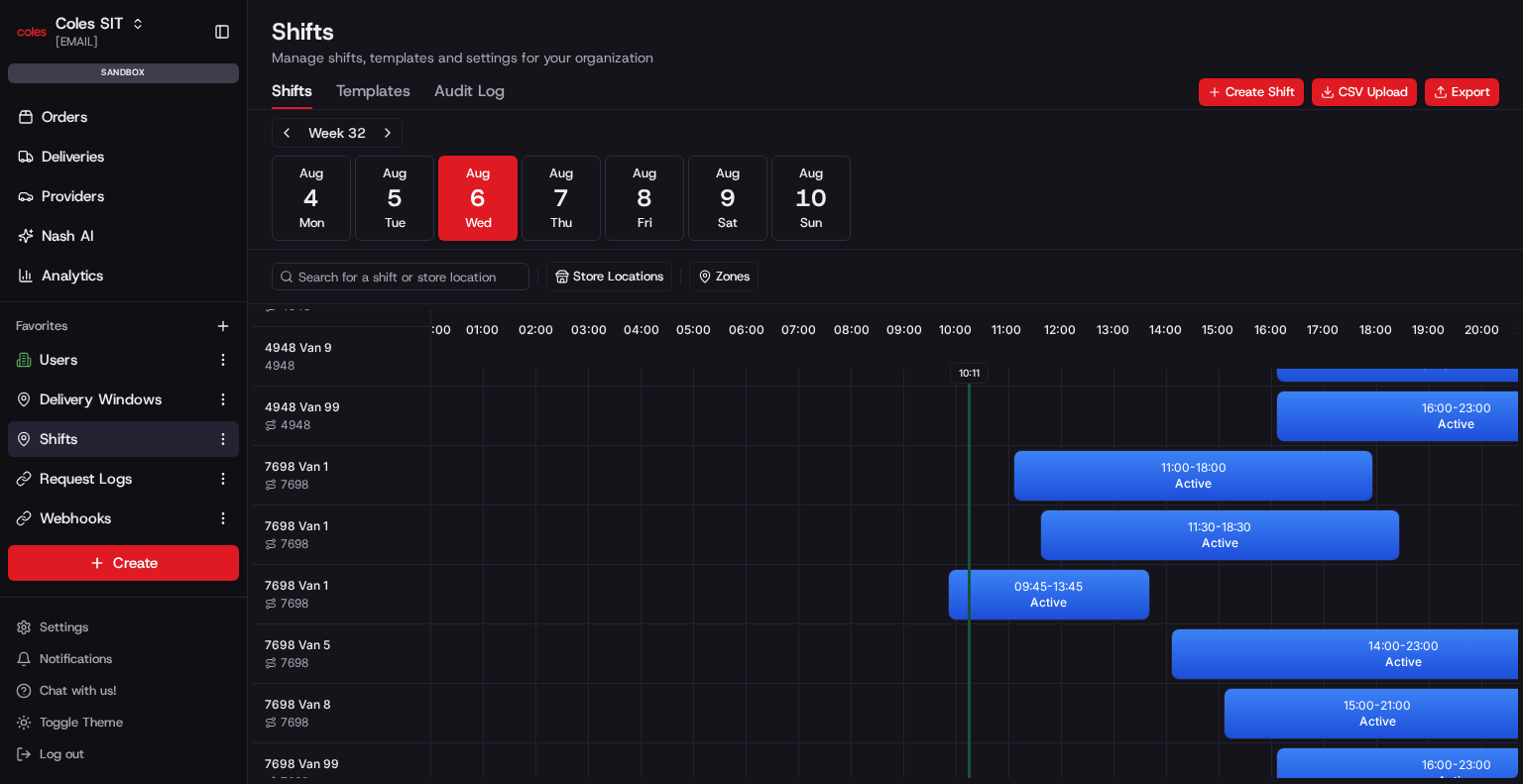 scroll, scrollTop: 1740, scrollLeft: 0, axis: vertical 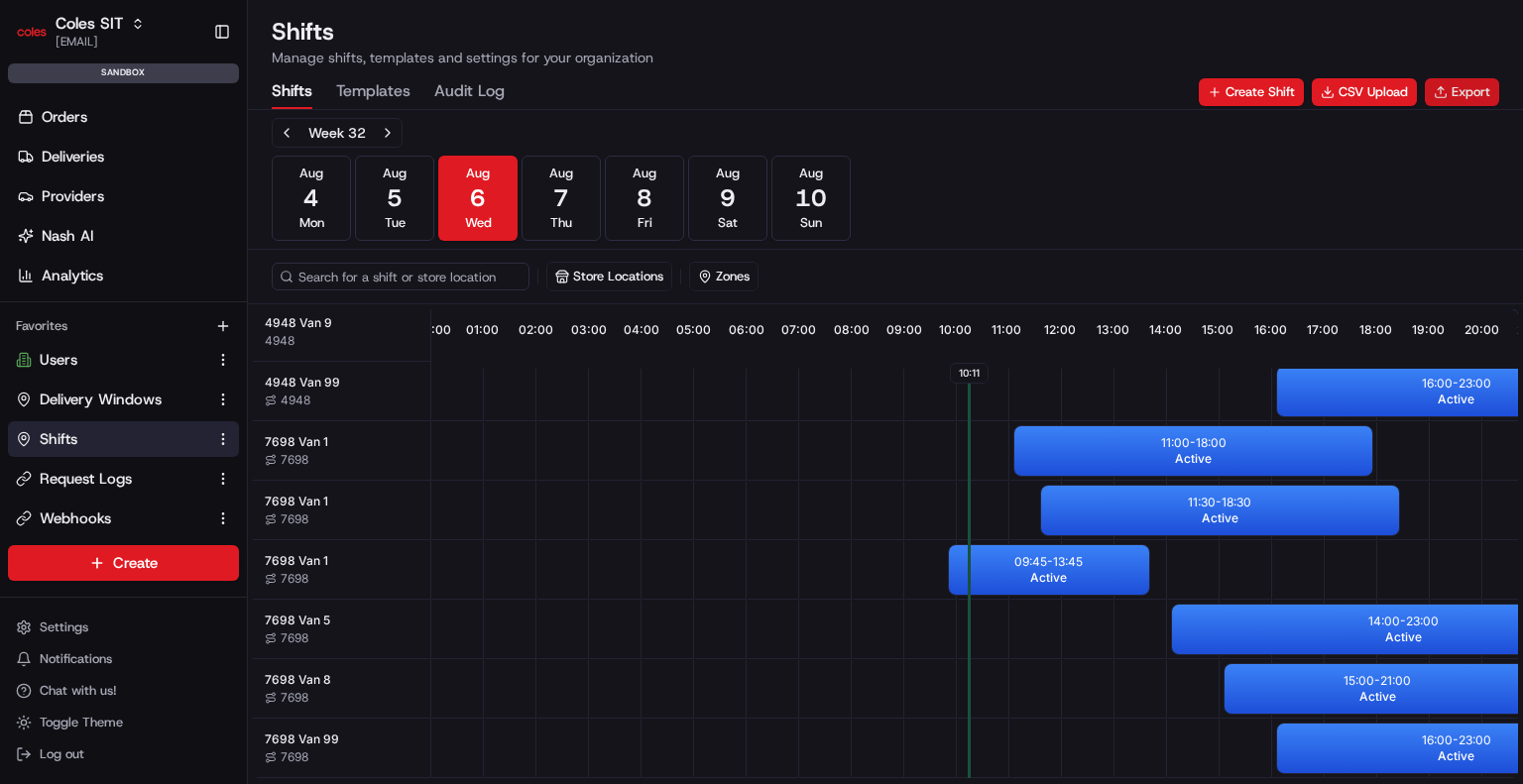 click on "Export" at bounding box center [1462, 92] 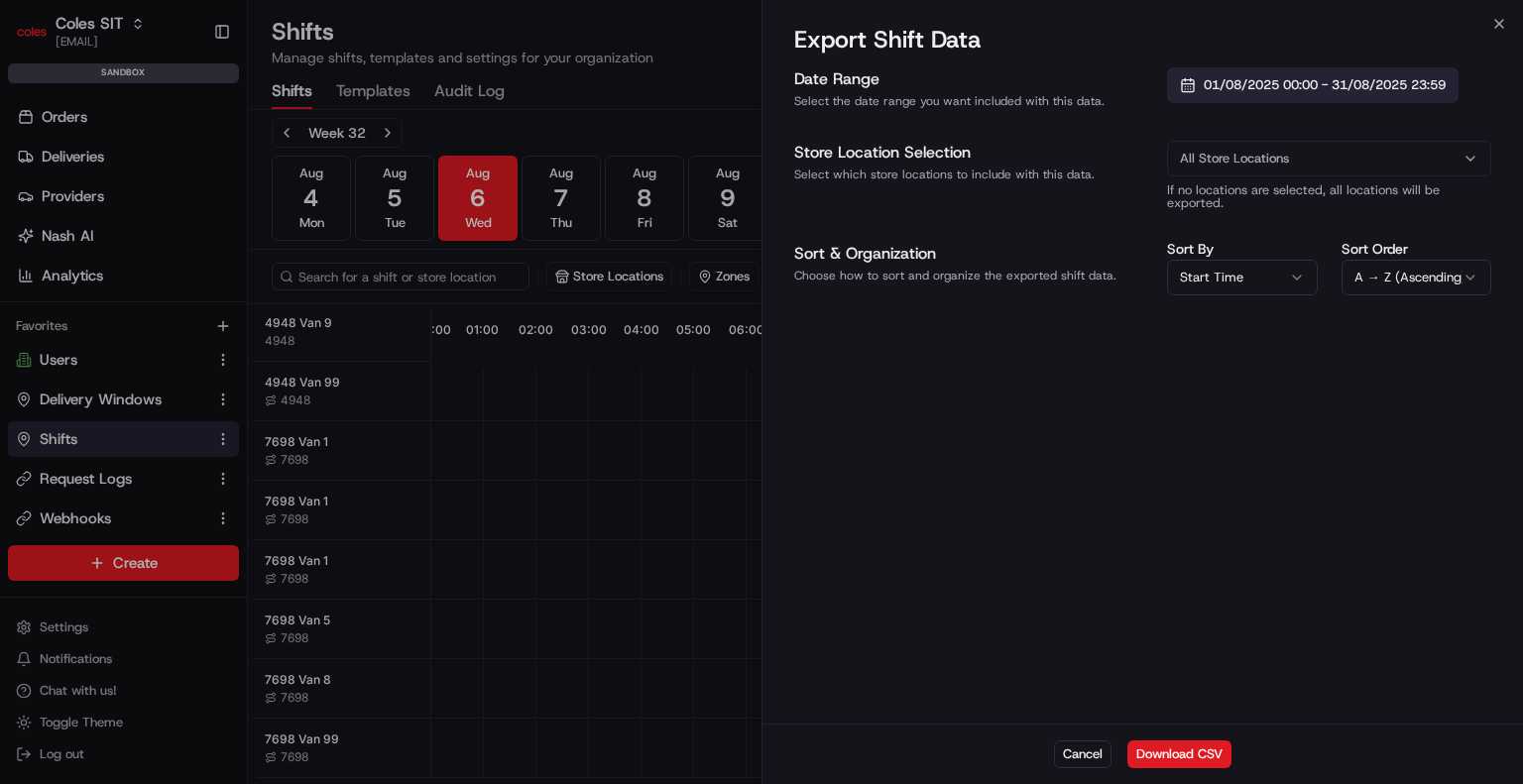 click on "01/08/2025 00:00 - 31/08/2025 23:59" at bounding box center [1313, 85] 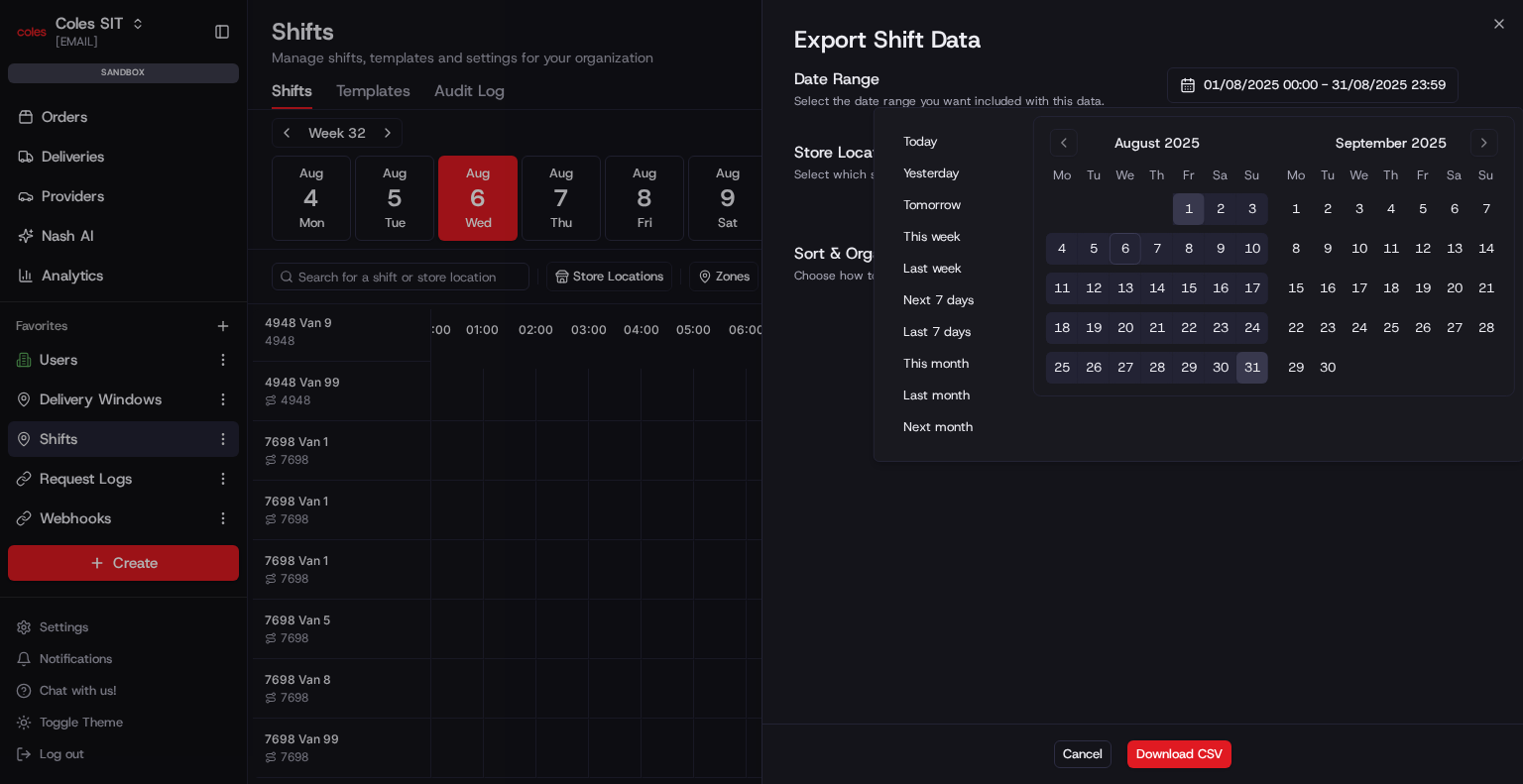 click on "2" at bounding box center (1221, 209) 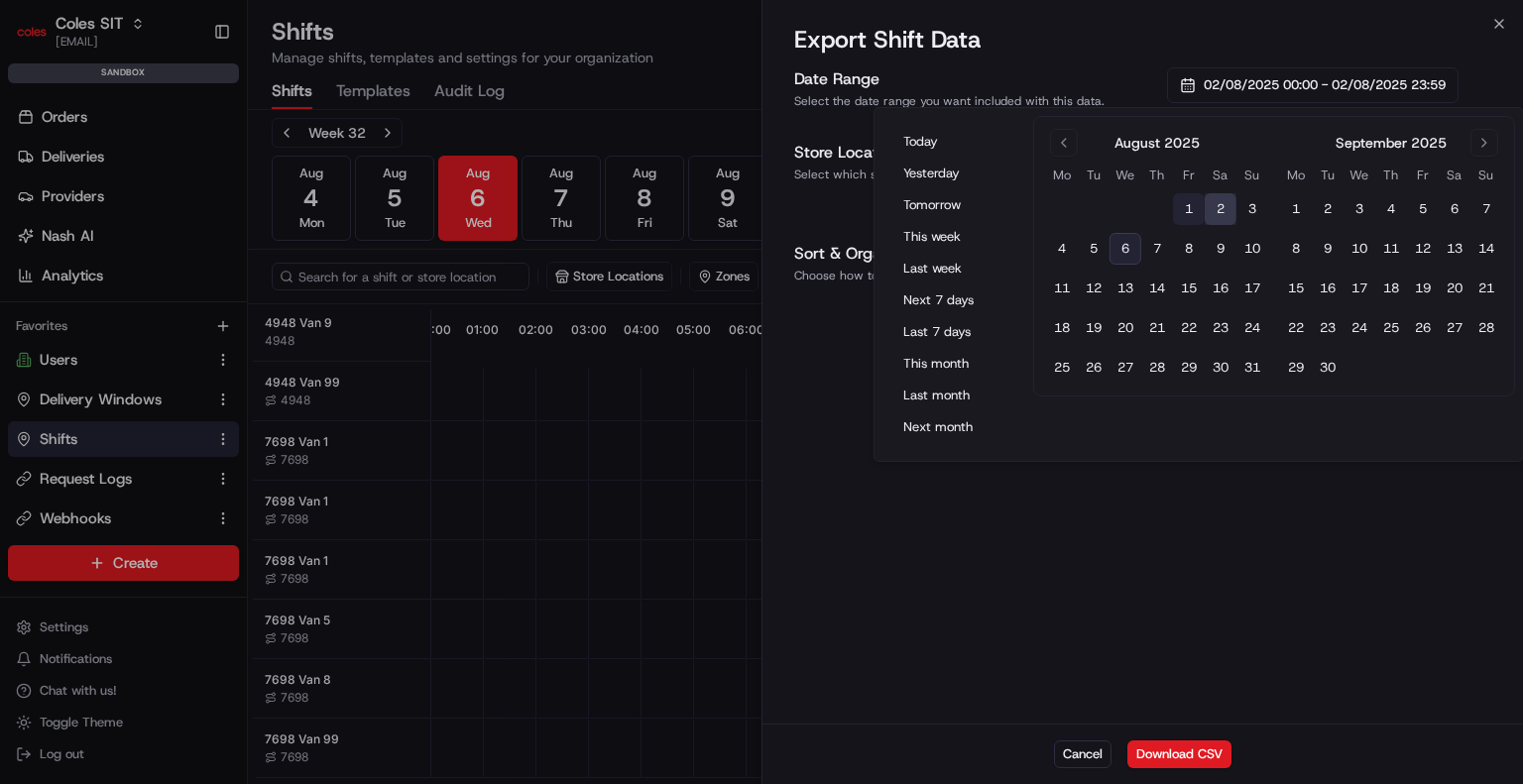 click on "1" at bounding box center (1189, 209) 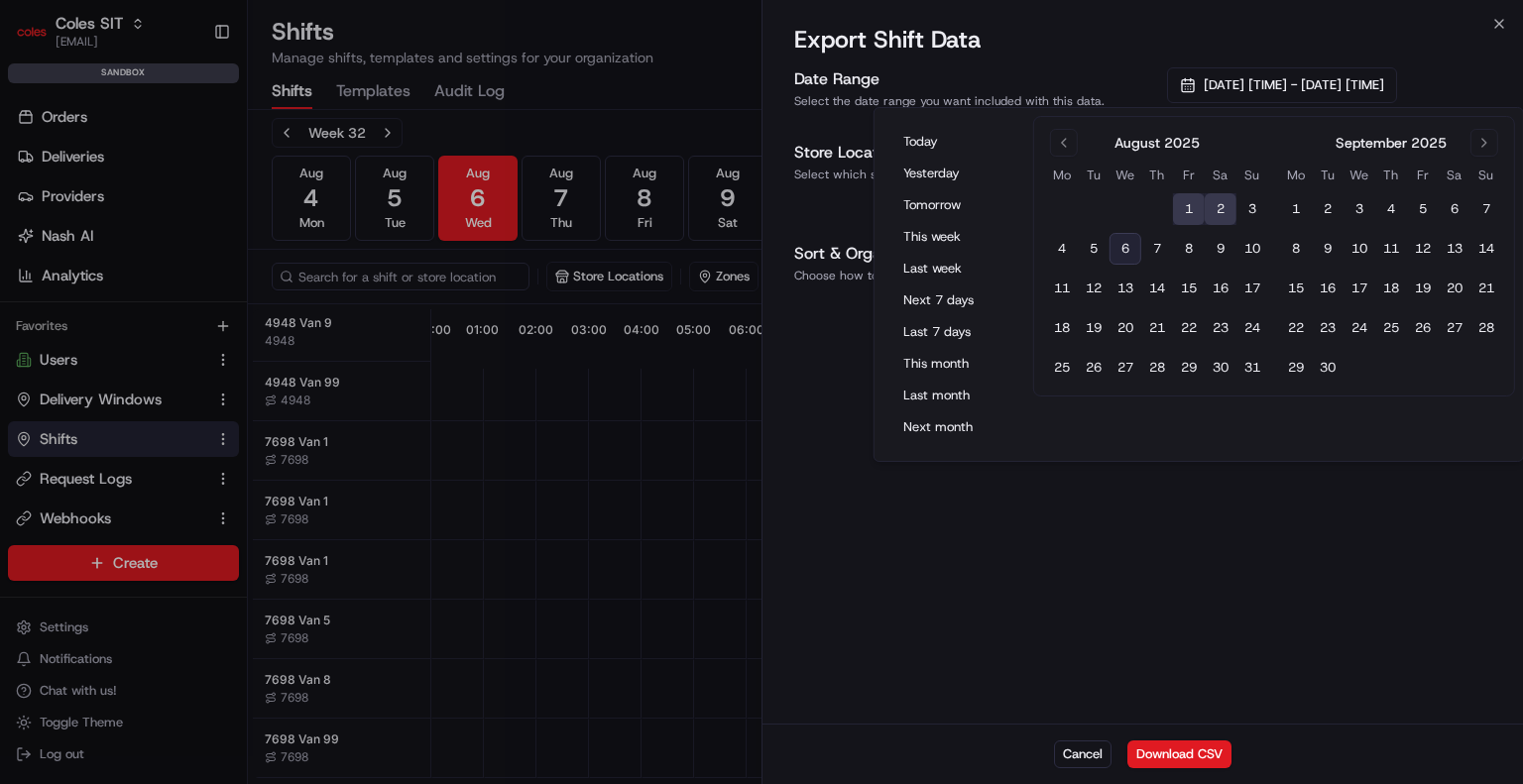 click on "1" at bounding box center [1189, 209] 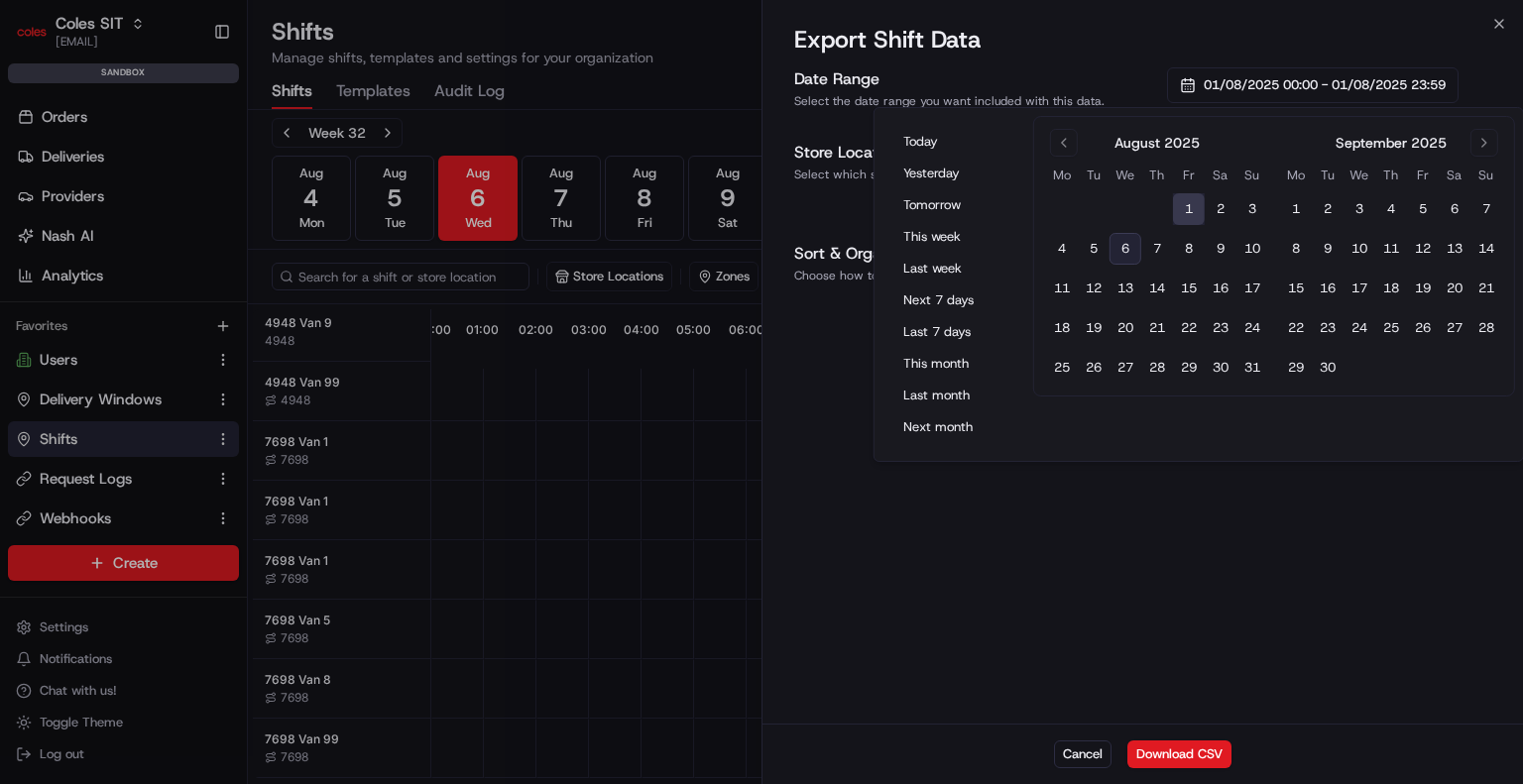 click on "1" at bounding box center [1189, 209] 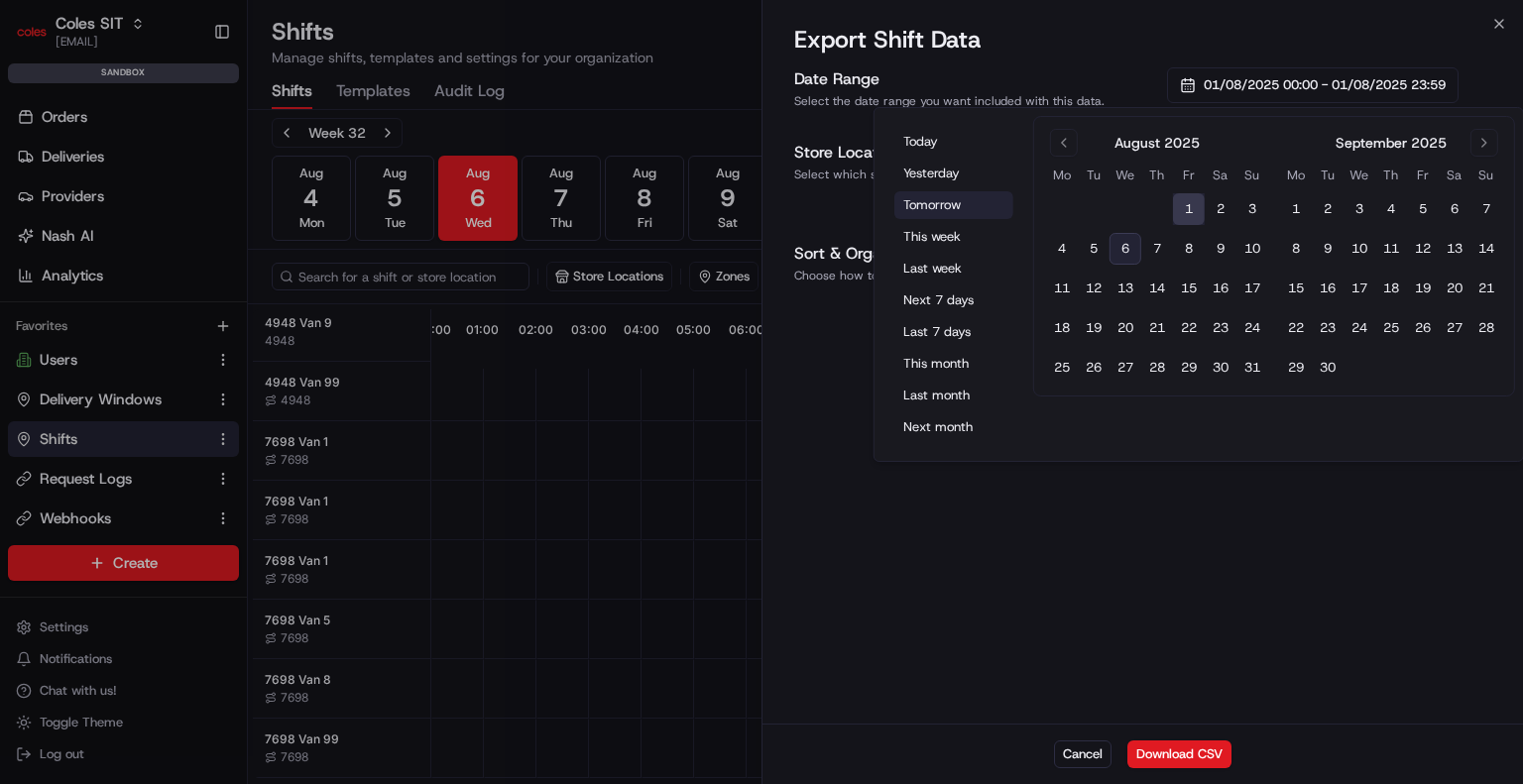 click on "Tomorrow" at bounding box center [954, 205] 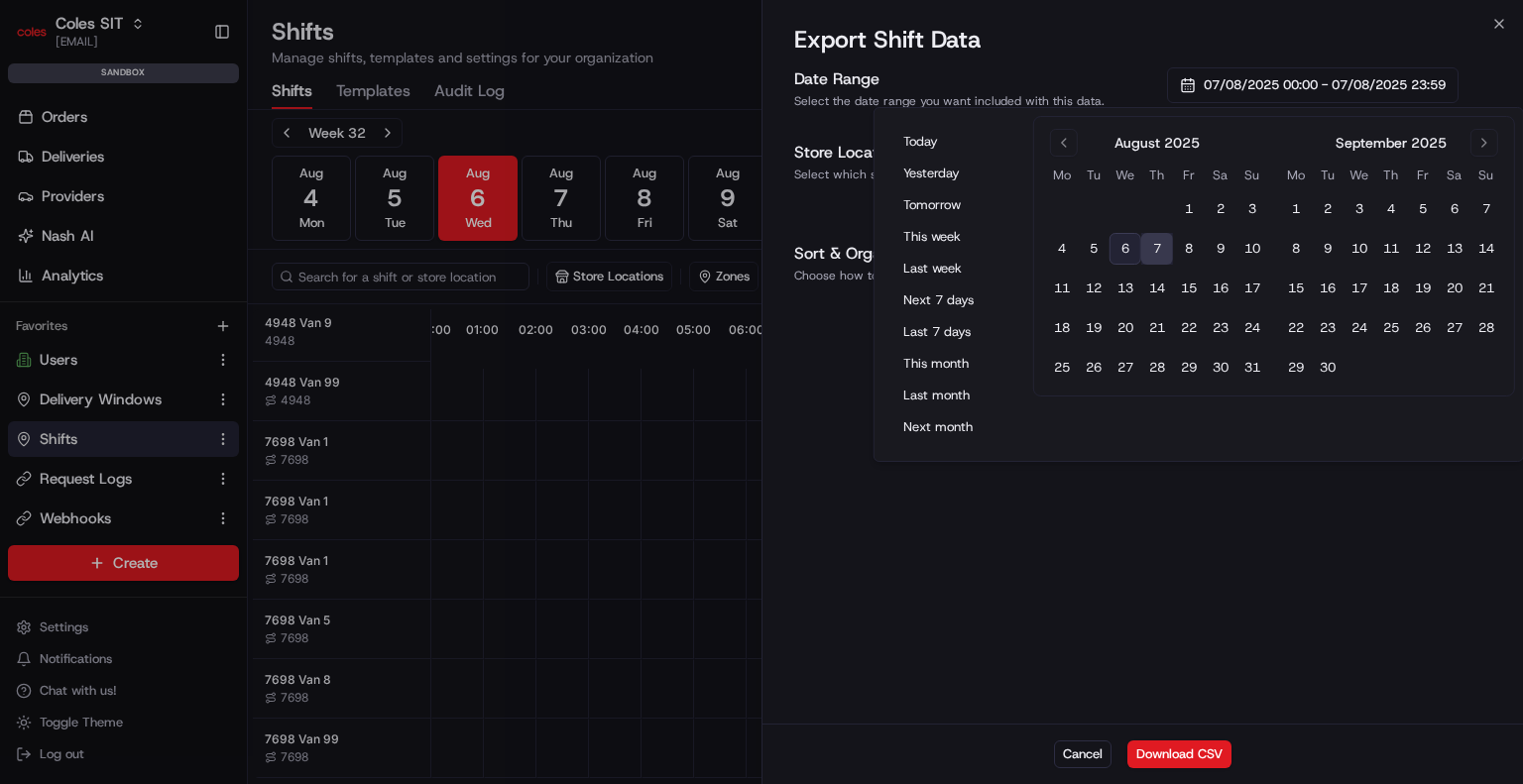 click on "Date Range Select the date range you want included with this data. 07/08/2025 00:00 - 07/08/2025 23:59 Store Location Selection Select which store locations to include with this data. All Store Locations If no locations are selected, all locations will be exported. Sort & Organization Choose how to sort and organize the exported shift data. Sort By Start Time Sort Order A → Z (Ascending)" at bounding box center (1142, 393) 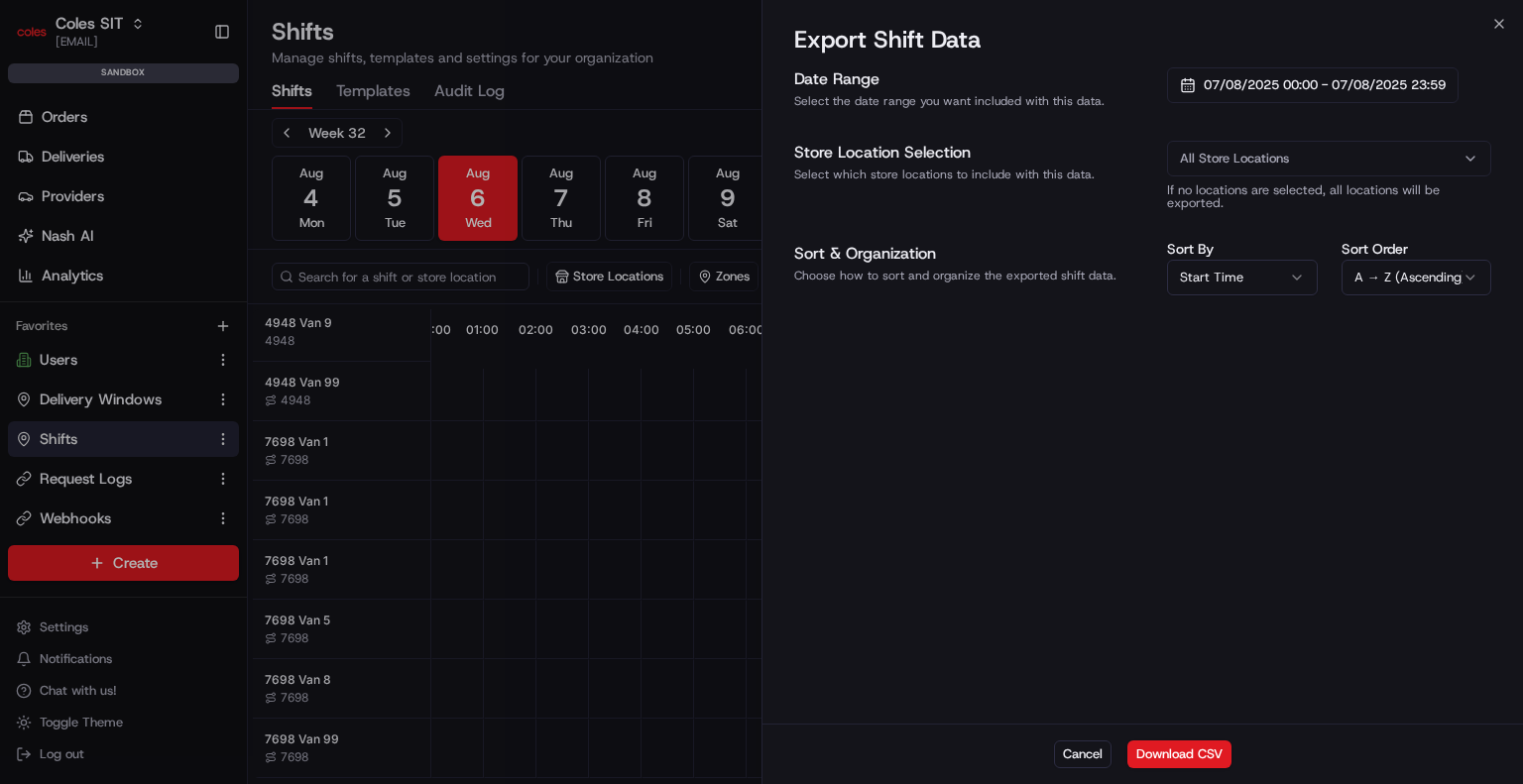 click on "All Store Locations" at bounding box center (1234, 159) 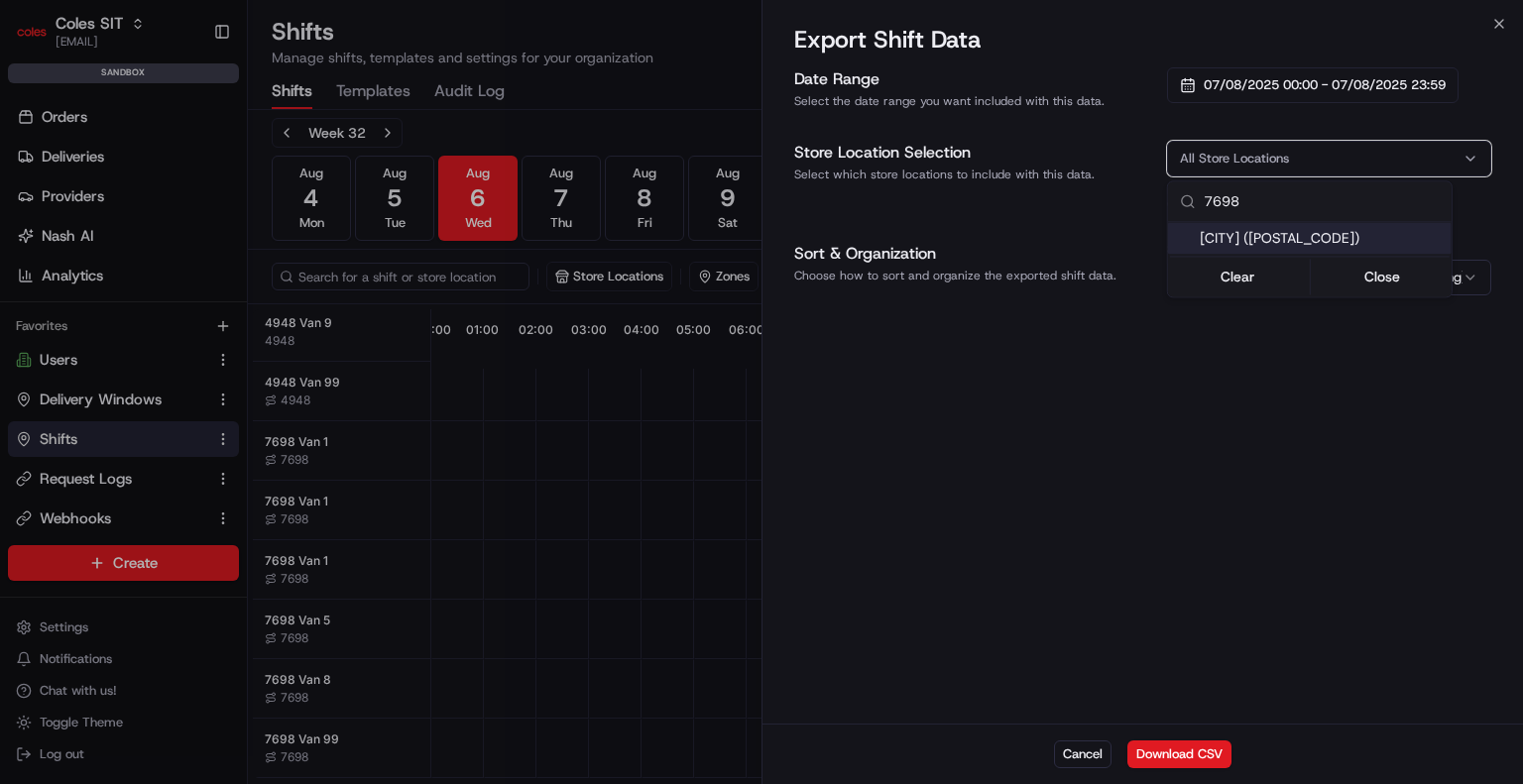type on "7698" 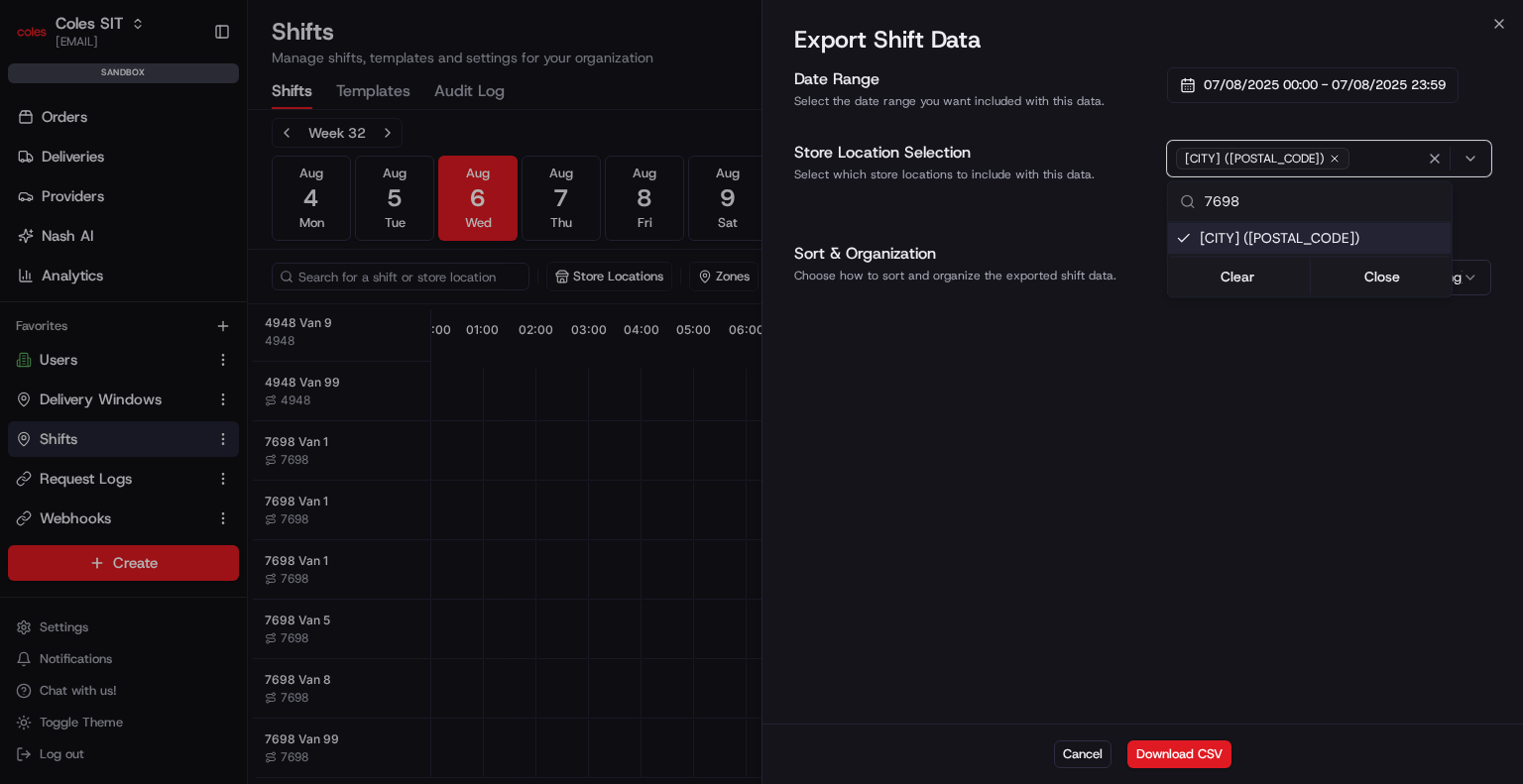 click at bounding box center [762, 392] 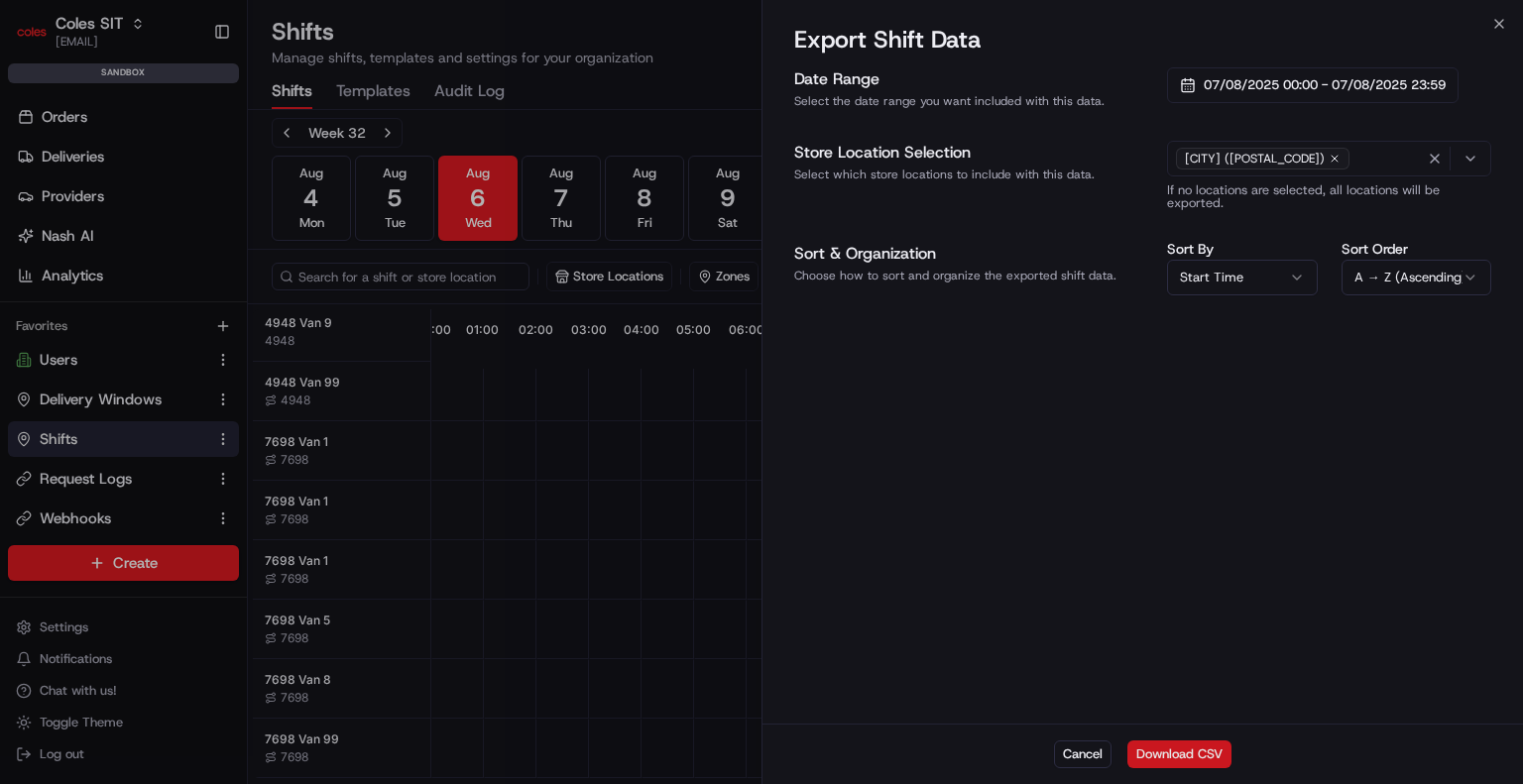 click on "Download CSV" at bounding box center [1179, 754] 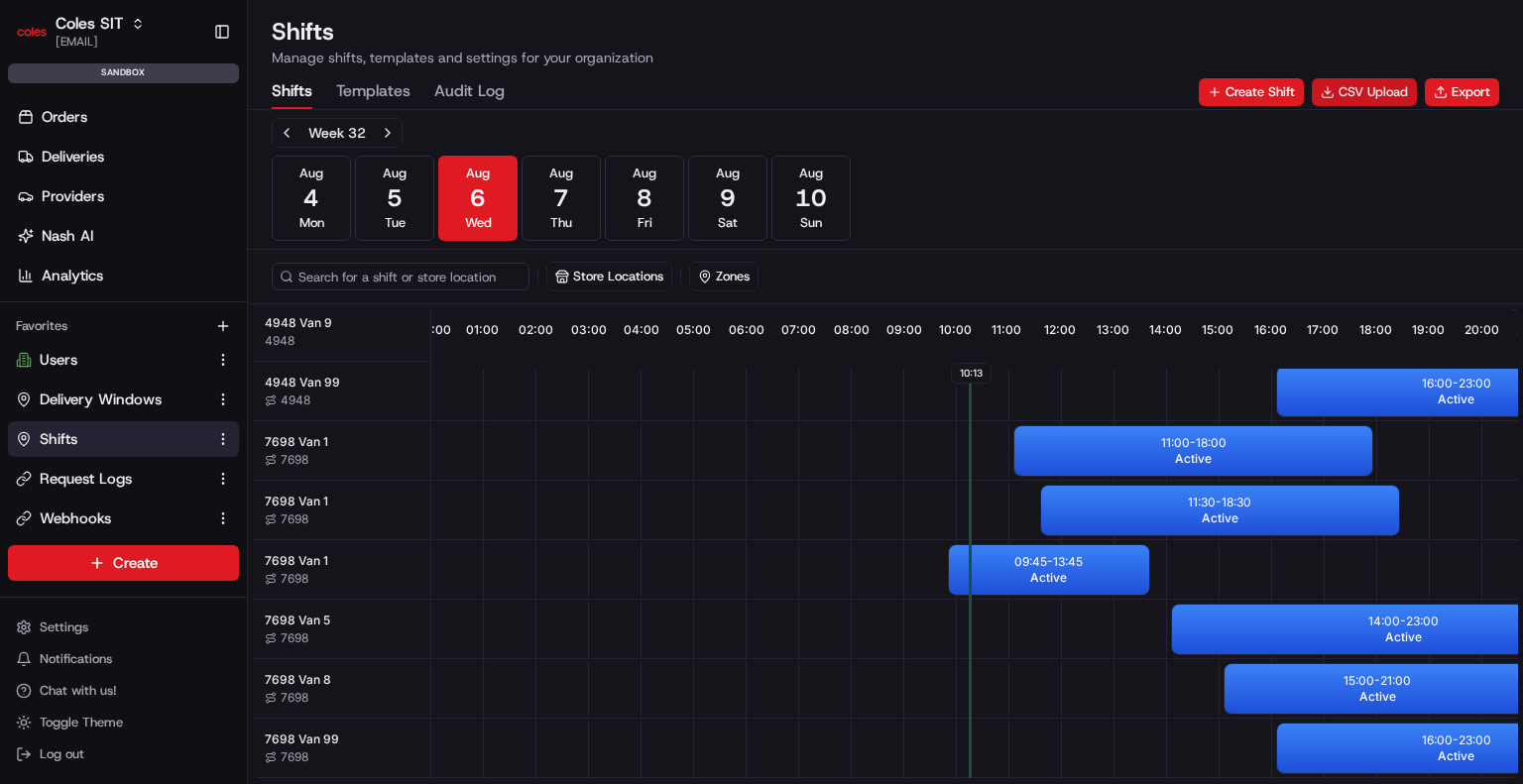 click on "CSV Upload" at bounding box center (1364, 92) 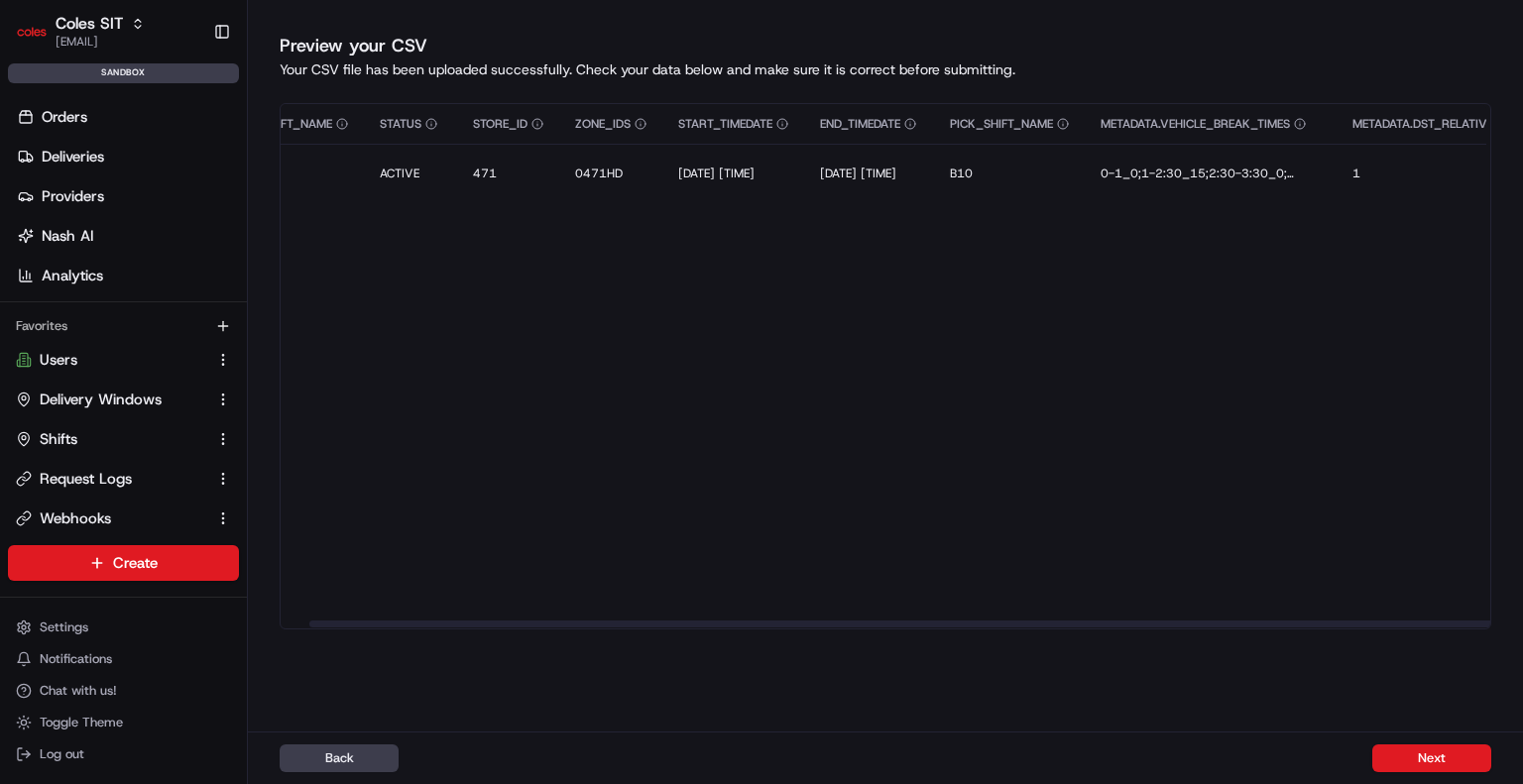 scroll, scrollTop: 0, scrollLeft: 0, axis: both 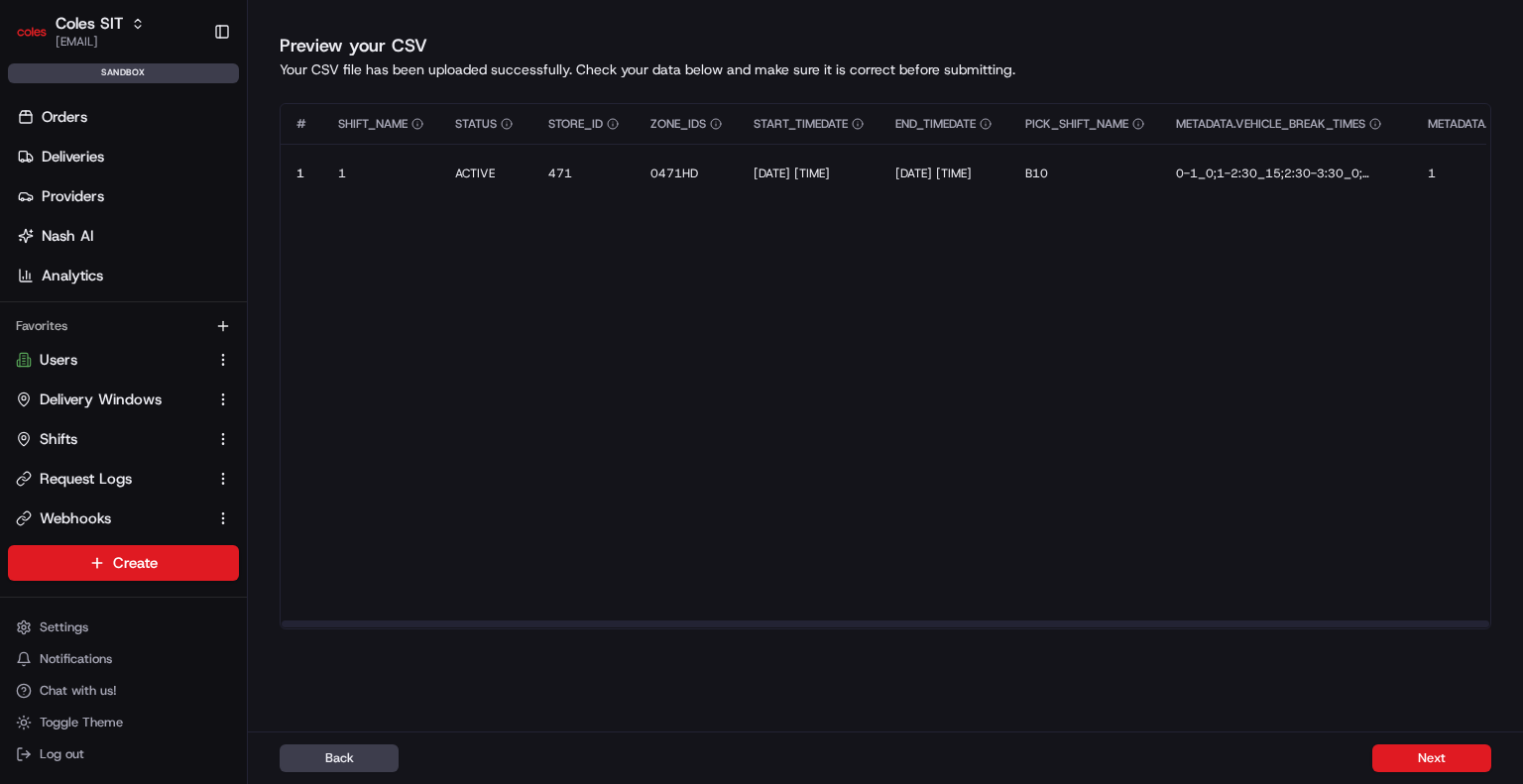 drag, startPoint x: 441, startPoint y: 625, endPoint x: 355, endPoint y: 641, distance: 87.47571 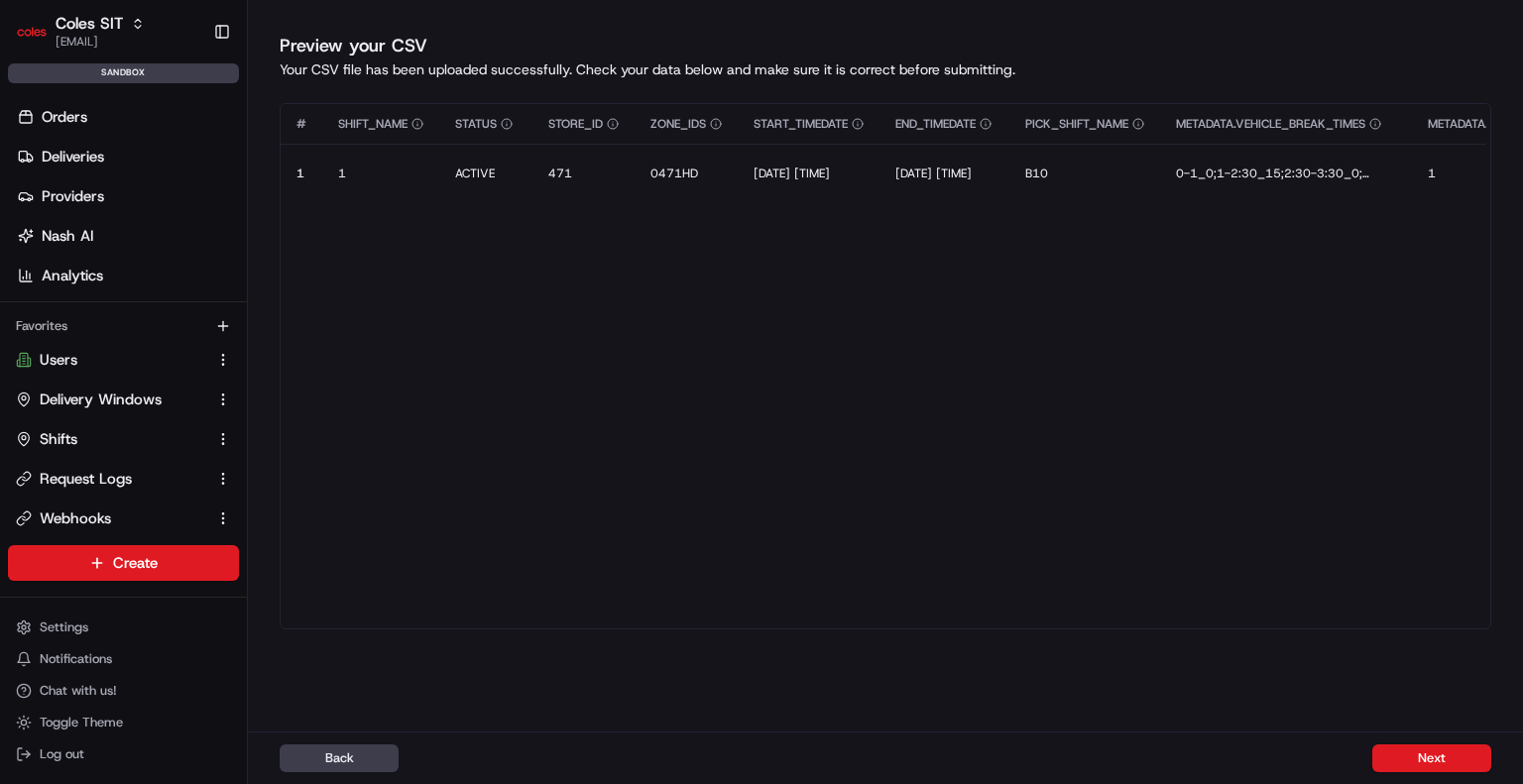 drag, startPoint x: 1452, startPoint y: 760, endPoint x: 1296, endPoint y: 721, distance: 160.80112 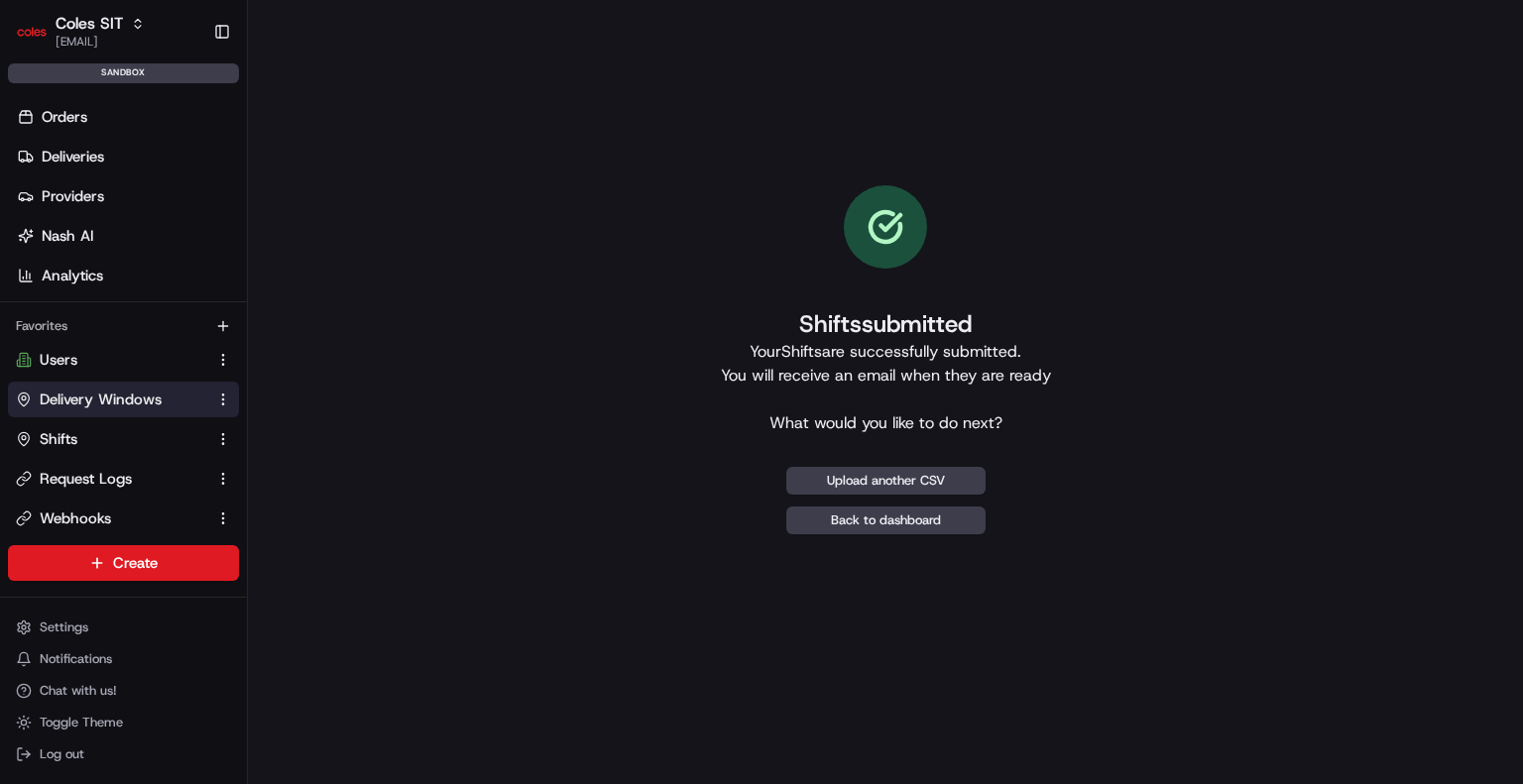 click on "Delivery Windows" at bounding box center [123, 399] 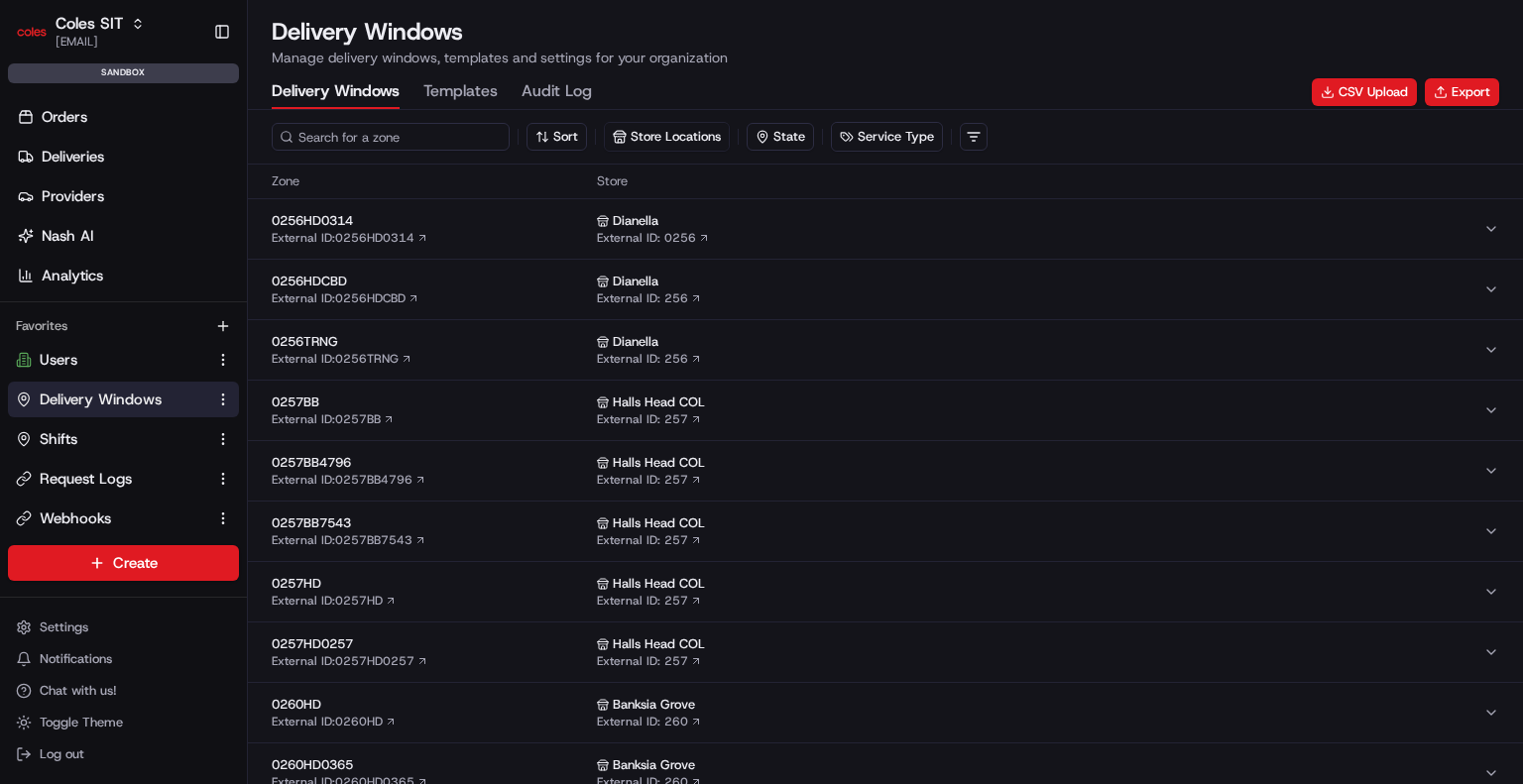 click at bounding box center (391, 137) 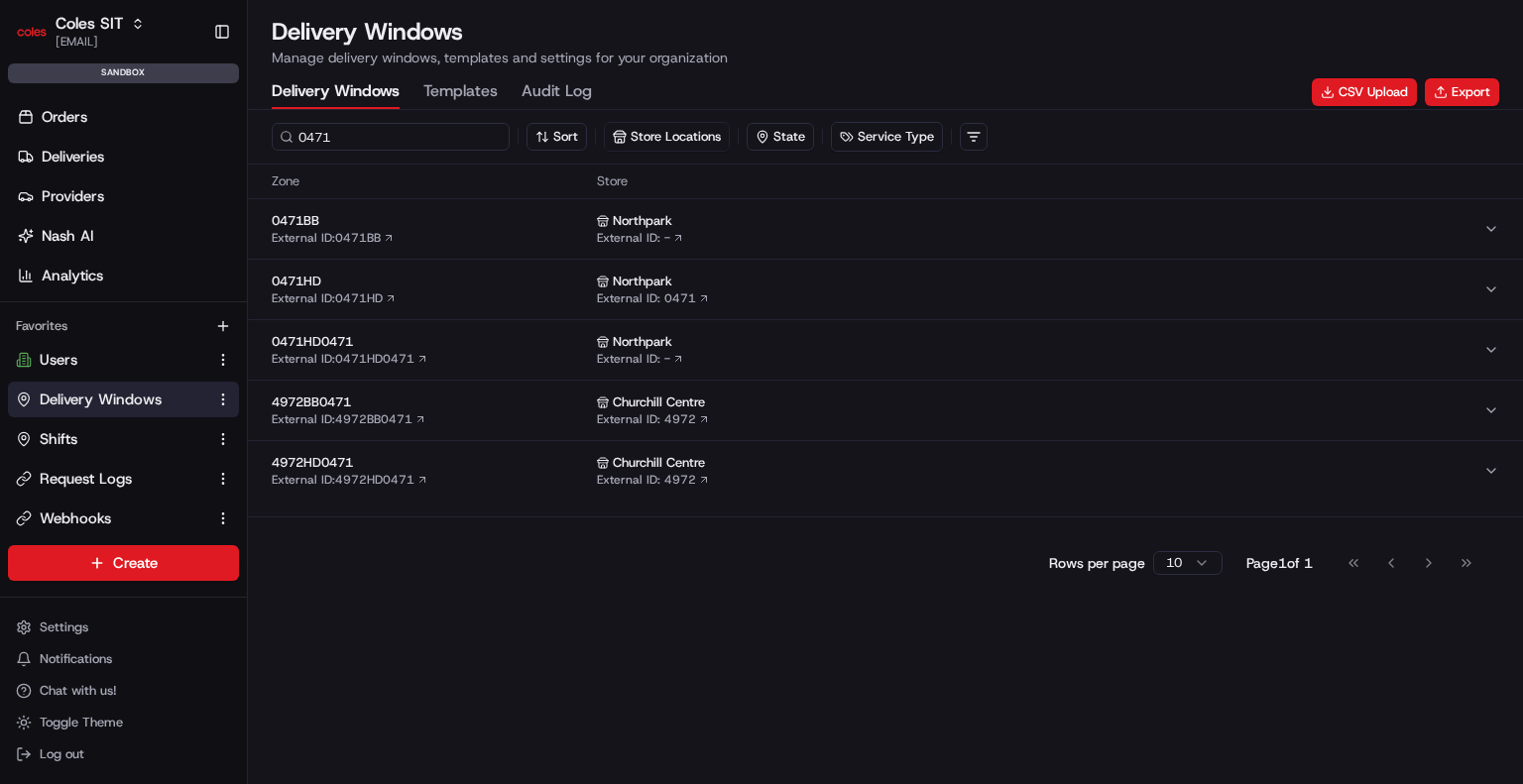 type on "0471" 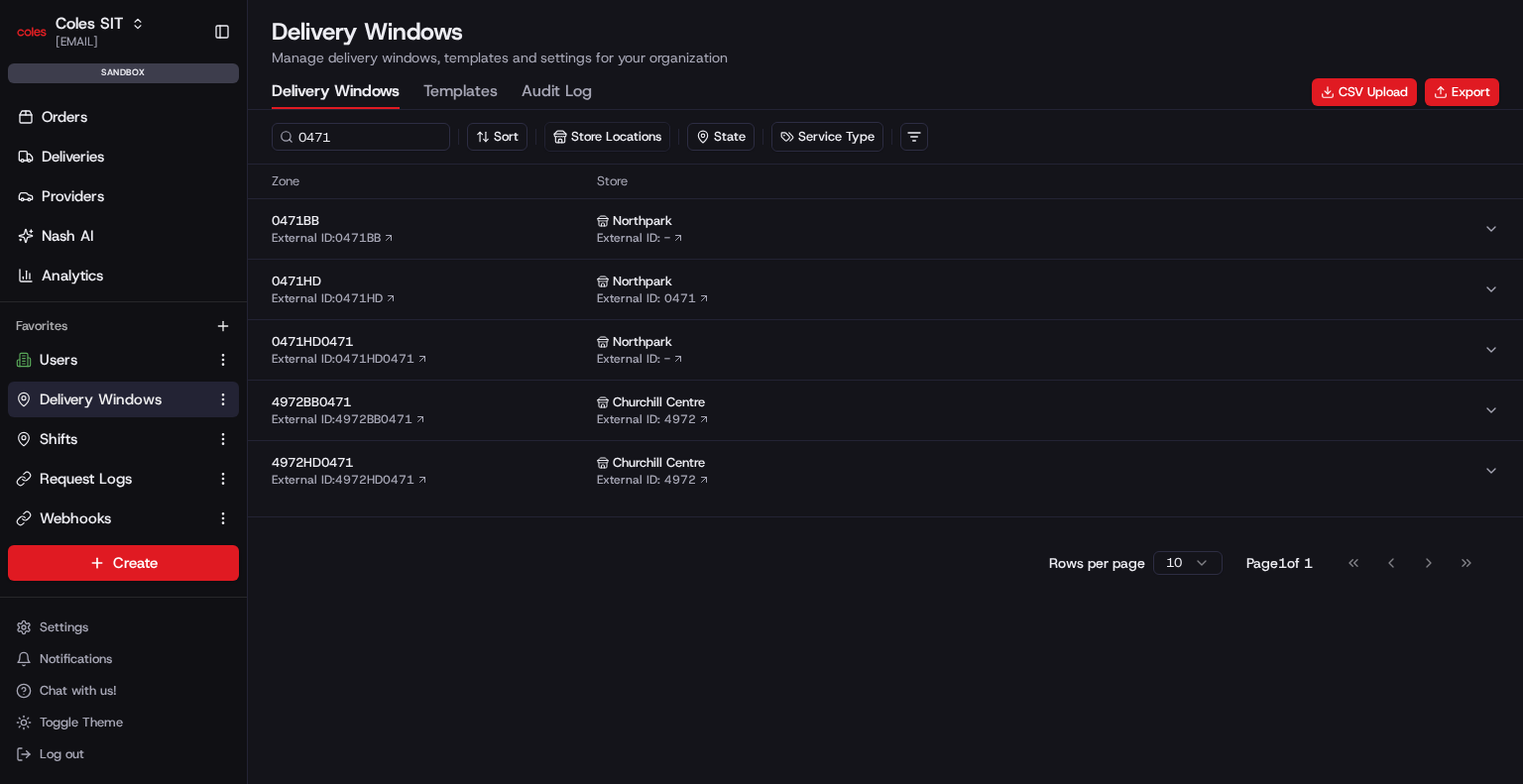 click on "0471HD" at bounding box center [430, 281] 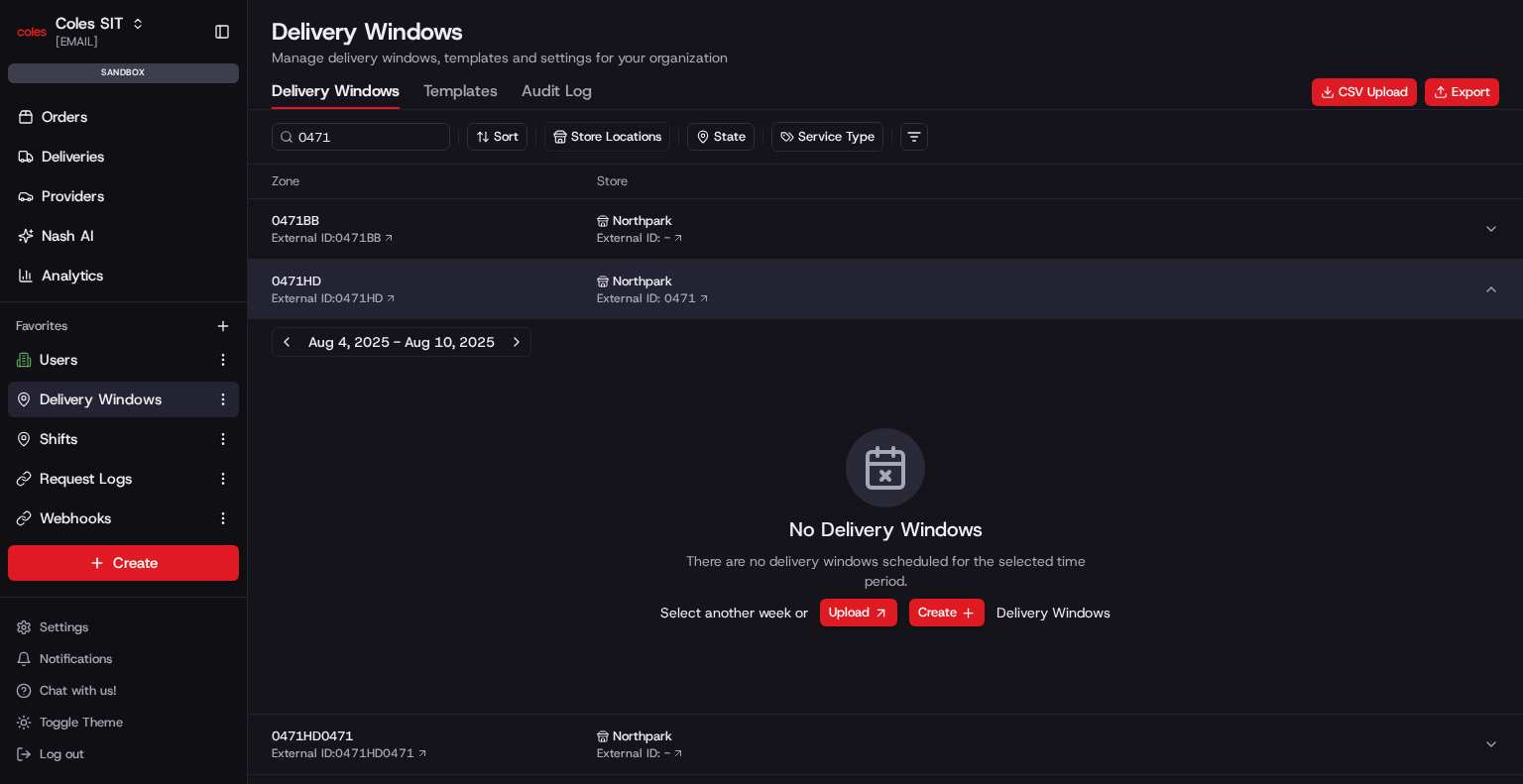 click on "0471 Sort Store Locations State Service Type" at bounding box center [885, 137] 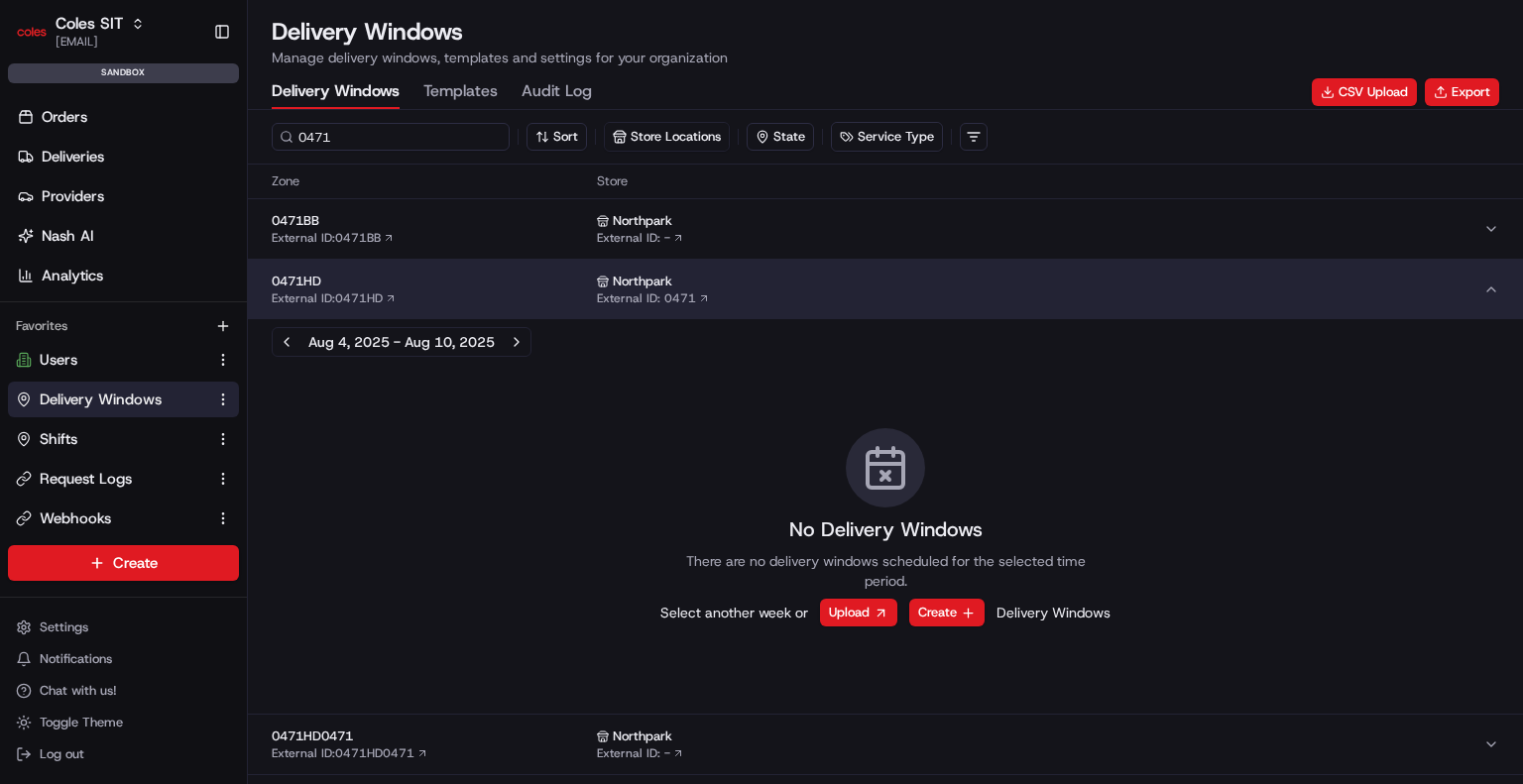 click on "0471" at bounding box center [391, 137] 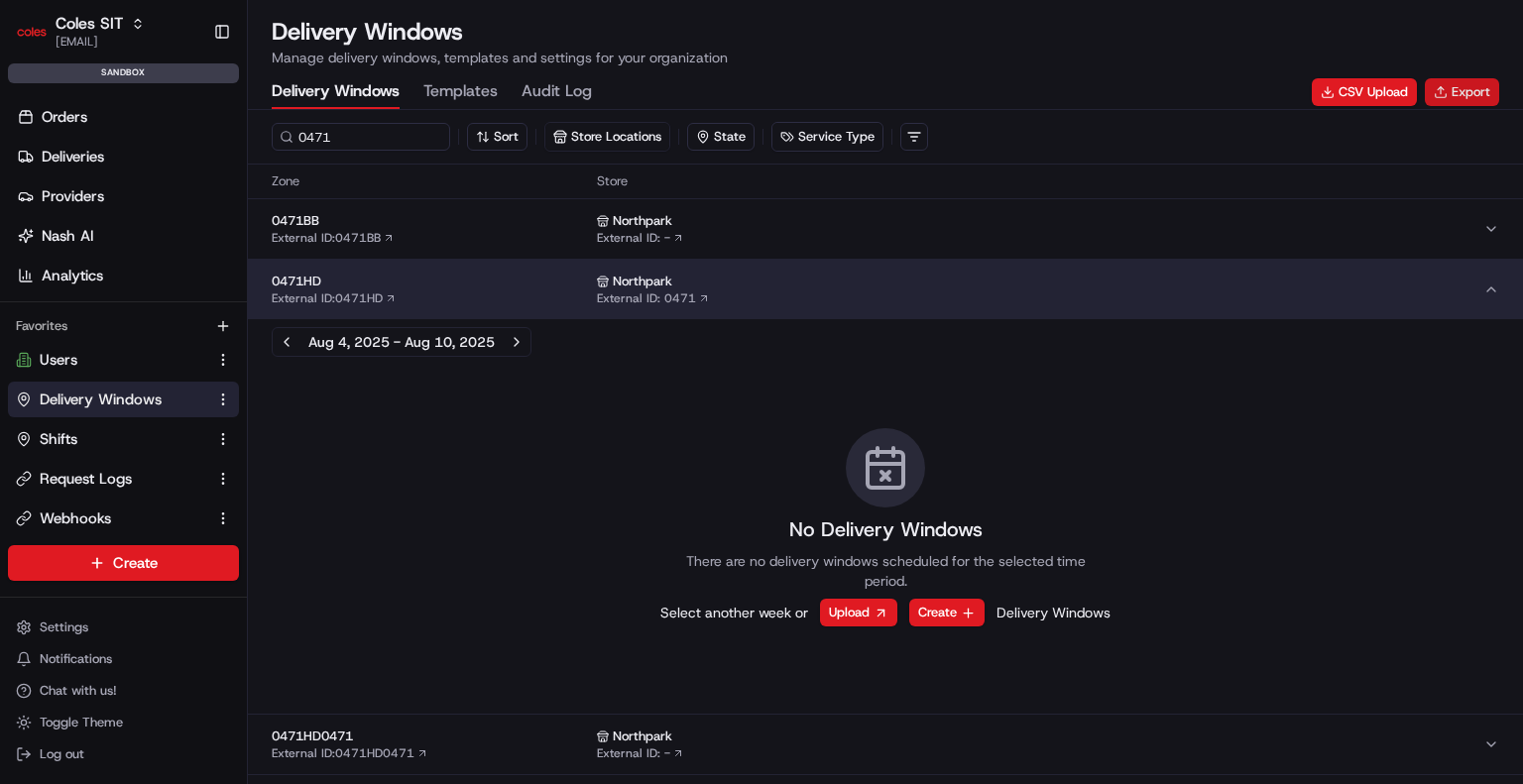 click on "Export" at bounding box center (1462, 92) 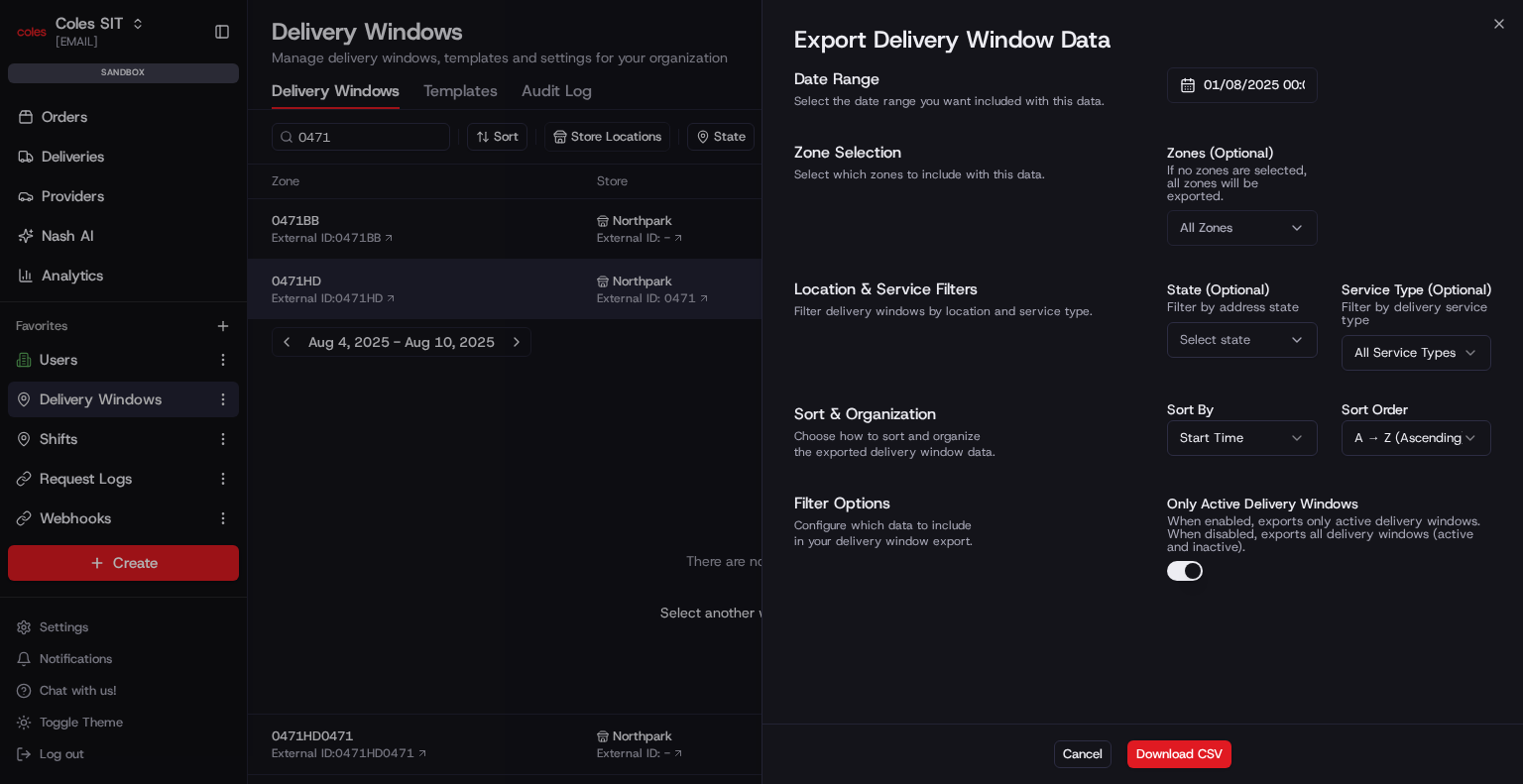 click on "All Zones" at bounding box center [1242, 228] 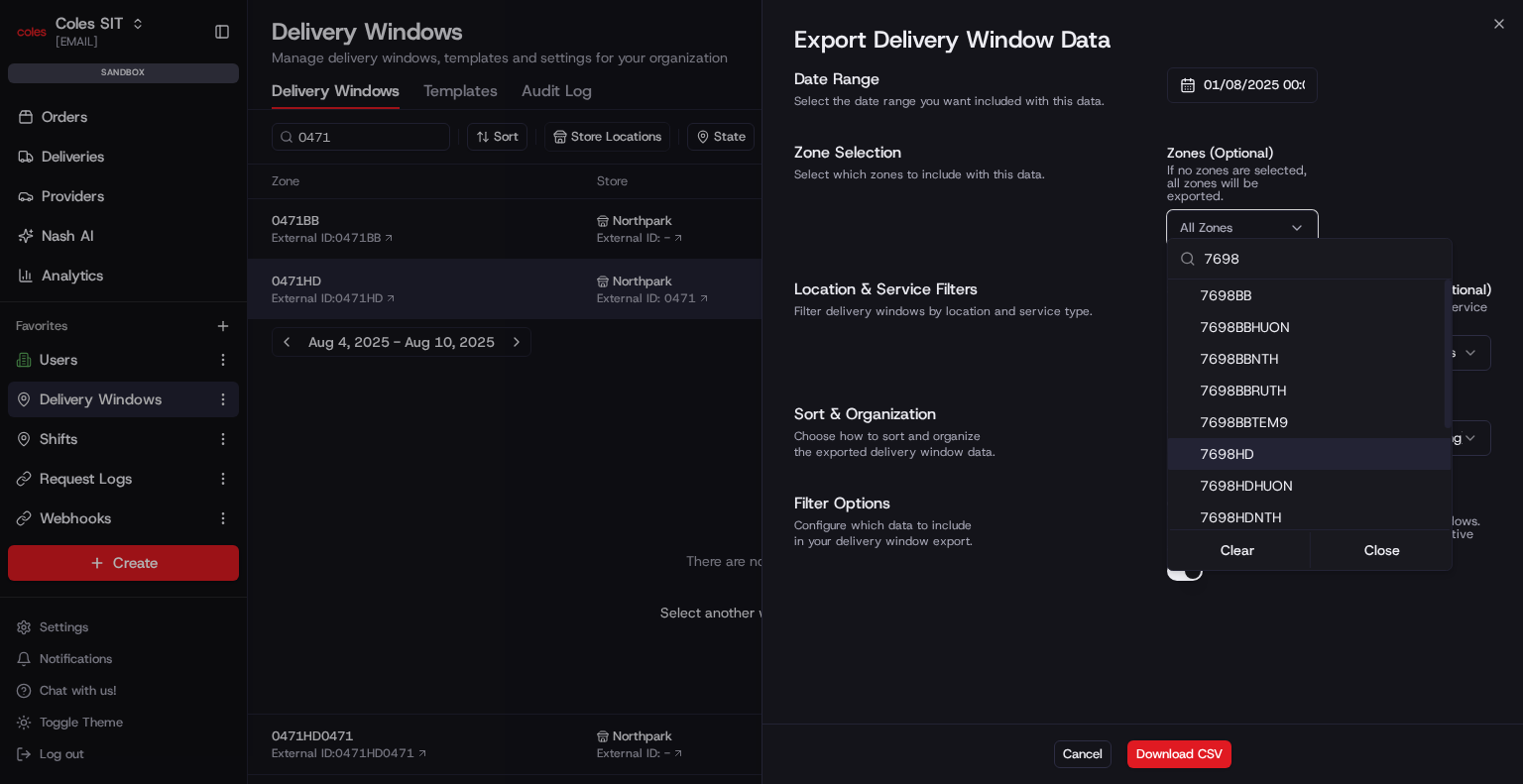 type on "7698" 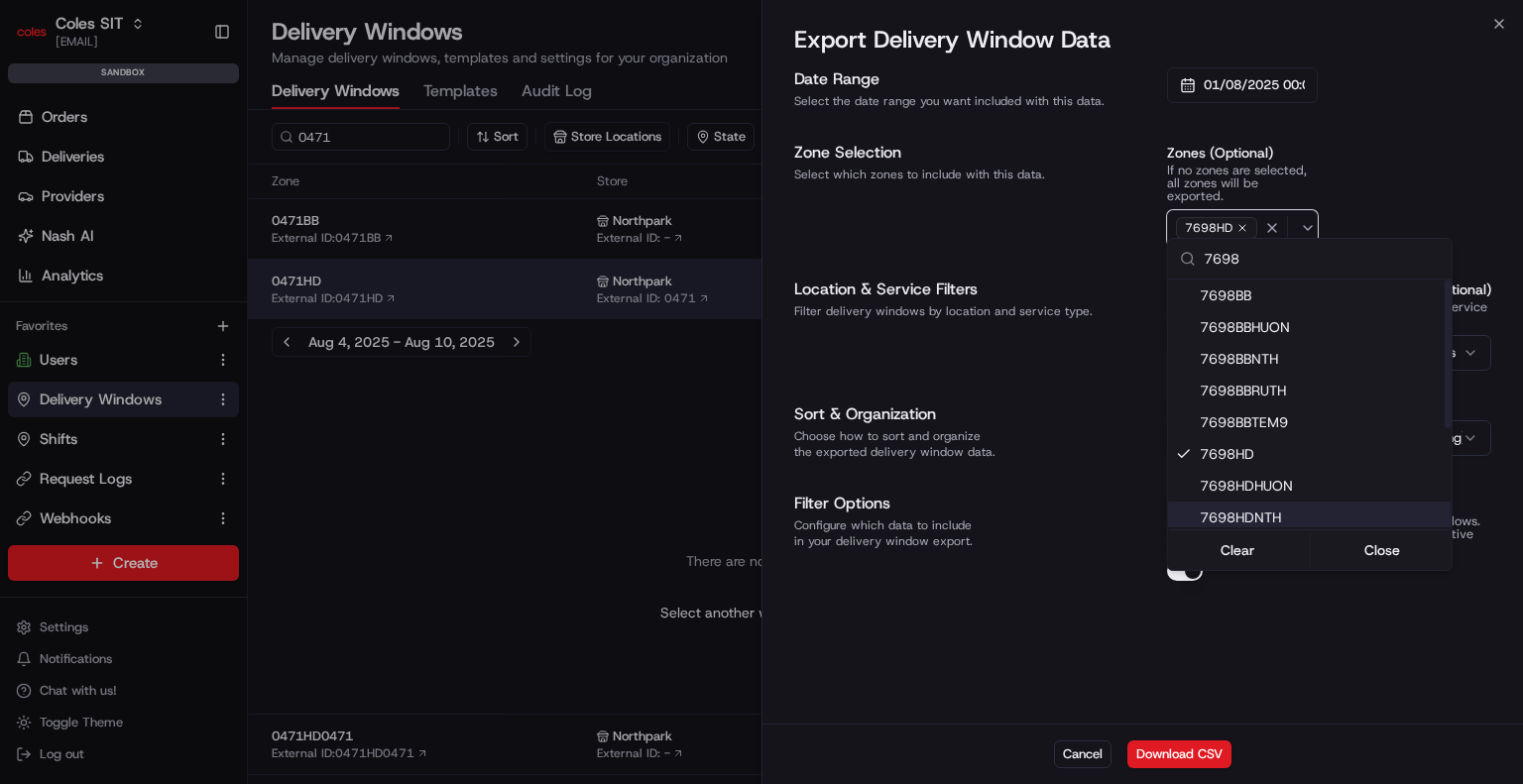 click at bounding box center (762, 392) 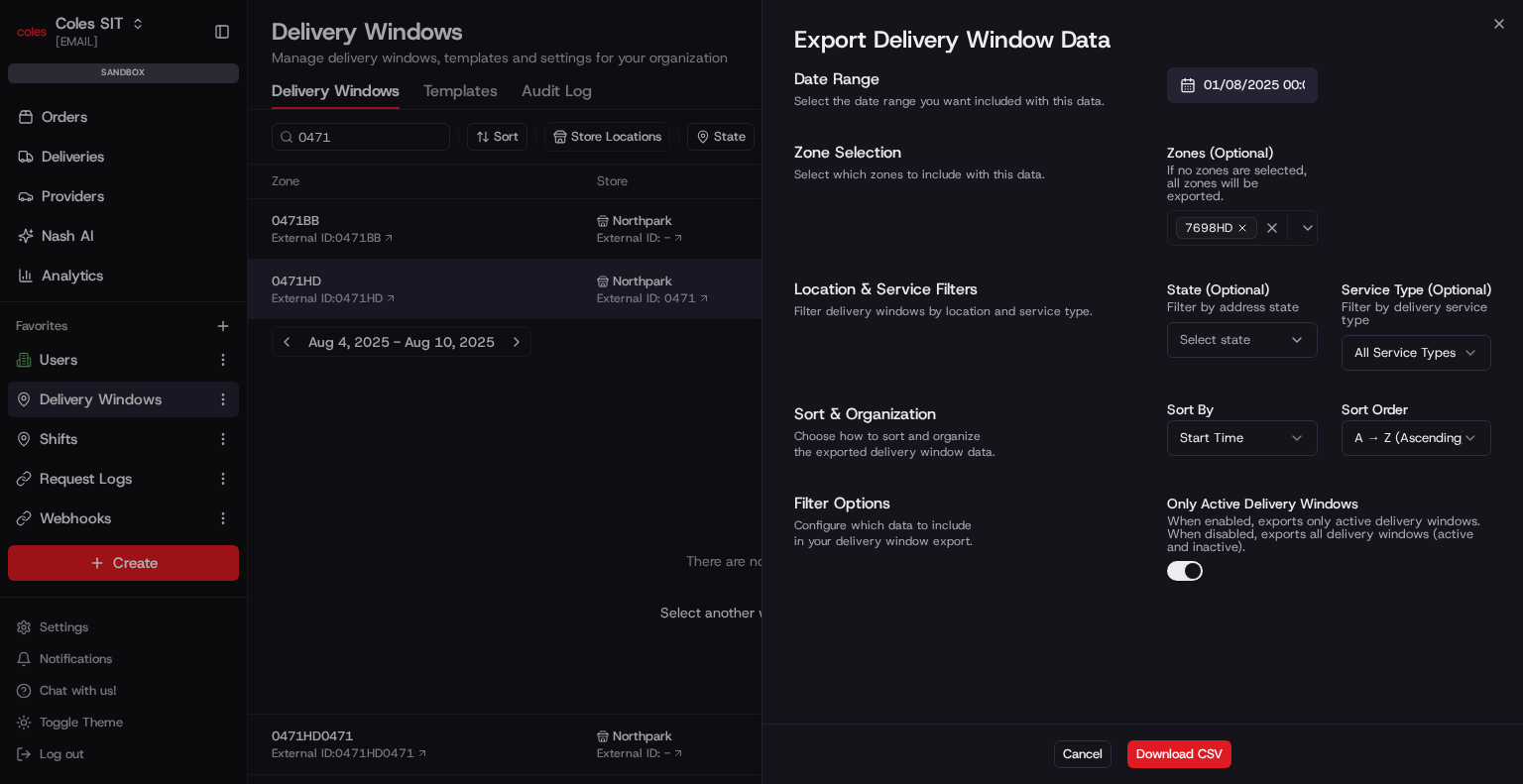 click on "01/08/2025 00:00 - 31/08/2025 23:59" at bounding box center [1242, 85] 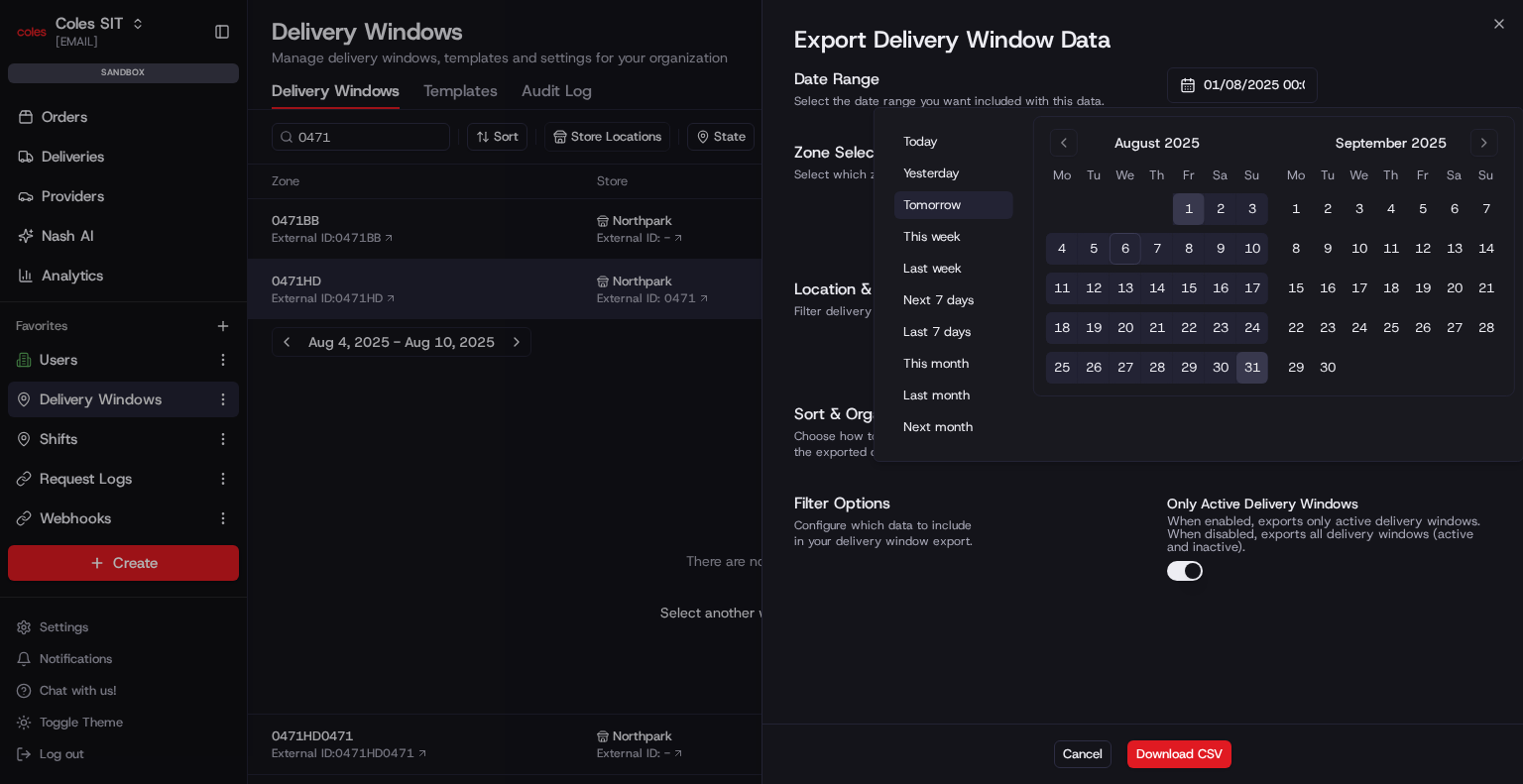 click on "Tomorrow" at bounding box center [954, 205] 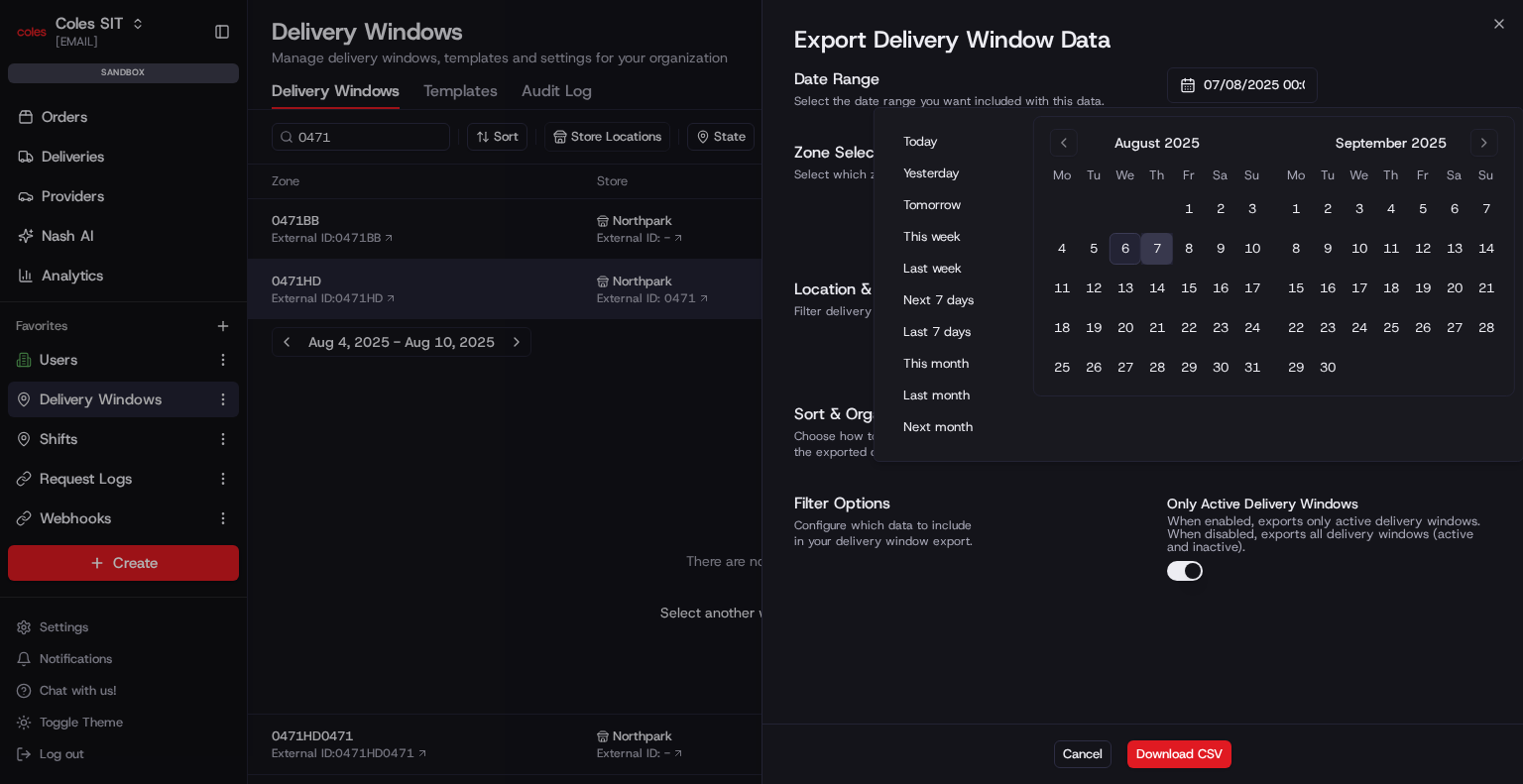 click on "Date Range Select the date range you want included with this data. 07/08/2025 00:00 - 07/08/2025 23:59 Zone Selection Select which zones to include with this data. Zones (Optional) If no zones are selected, all zones will be exported. 7698HD Location & Service Filters Filter delivery windows by location and service type. State (Optional) Filter by address state Select state Service Type (Optional) Filter by delivery service type All Service Types Sort & Organization Choose how to sort and organize the exported delivery window data. Sort By Start Time Sort Order A → Z (Ascending) Filter Options Configure which data to include in your delivery window export. Only Active Delivery Windows When enabled, exports only active delivery windows. When disabled, exports all delivery windows (active and inactive)." at bounding box center (1142, 393) 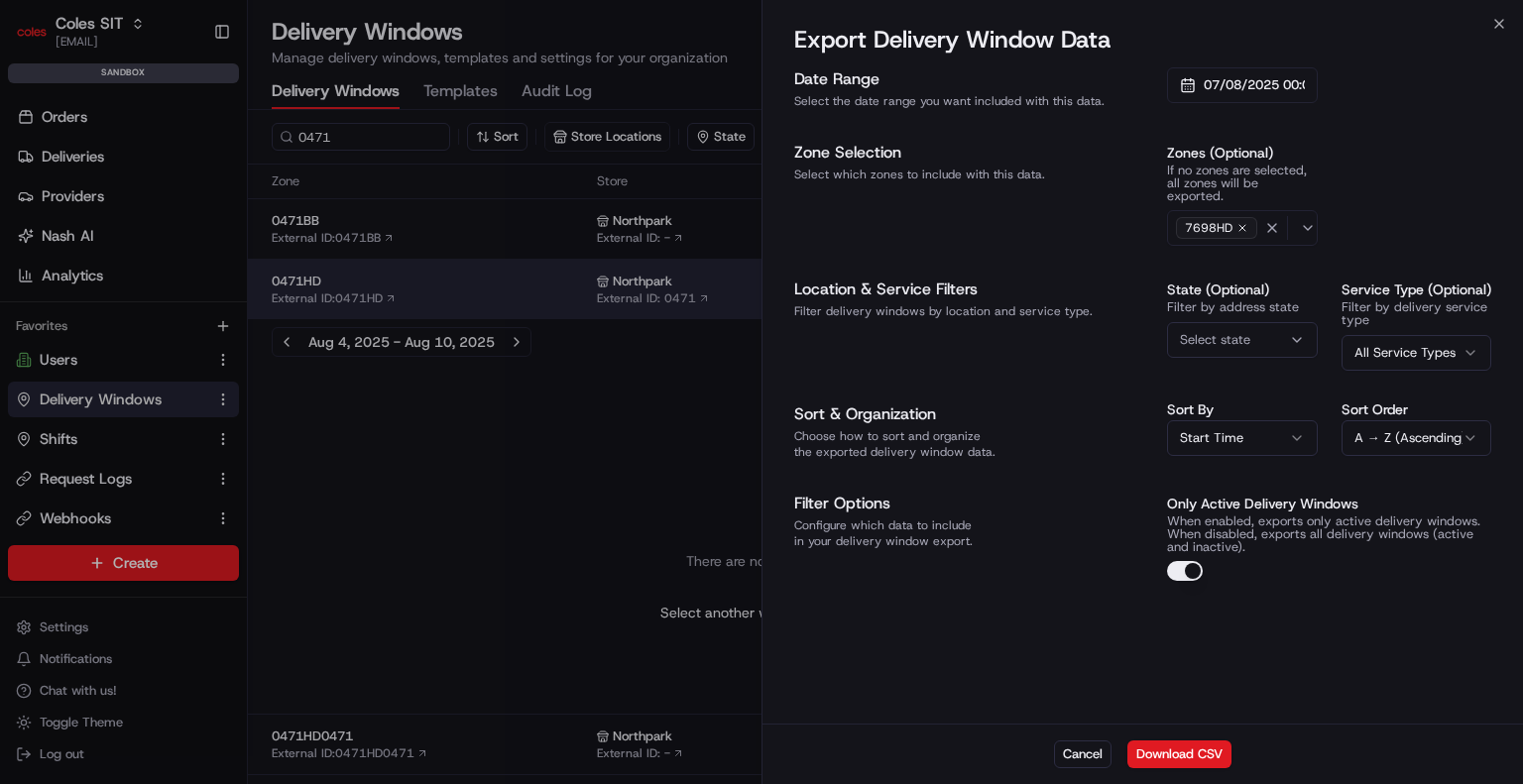 click on "Download CSV" at bounding box center [1179, 754] 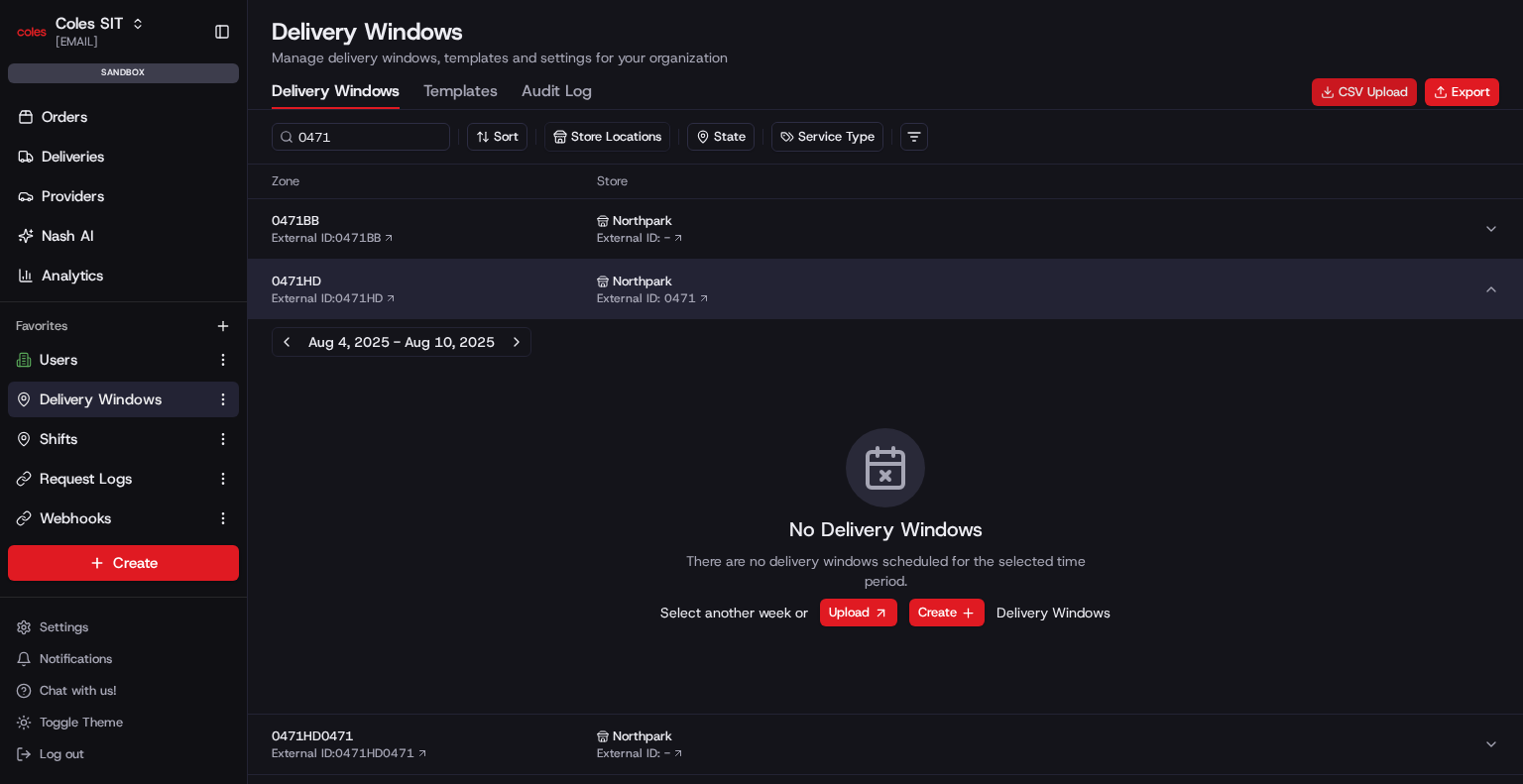 click on "CSV Upload" at bounding box center [1364, 92] 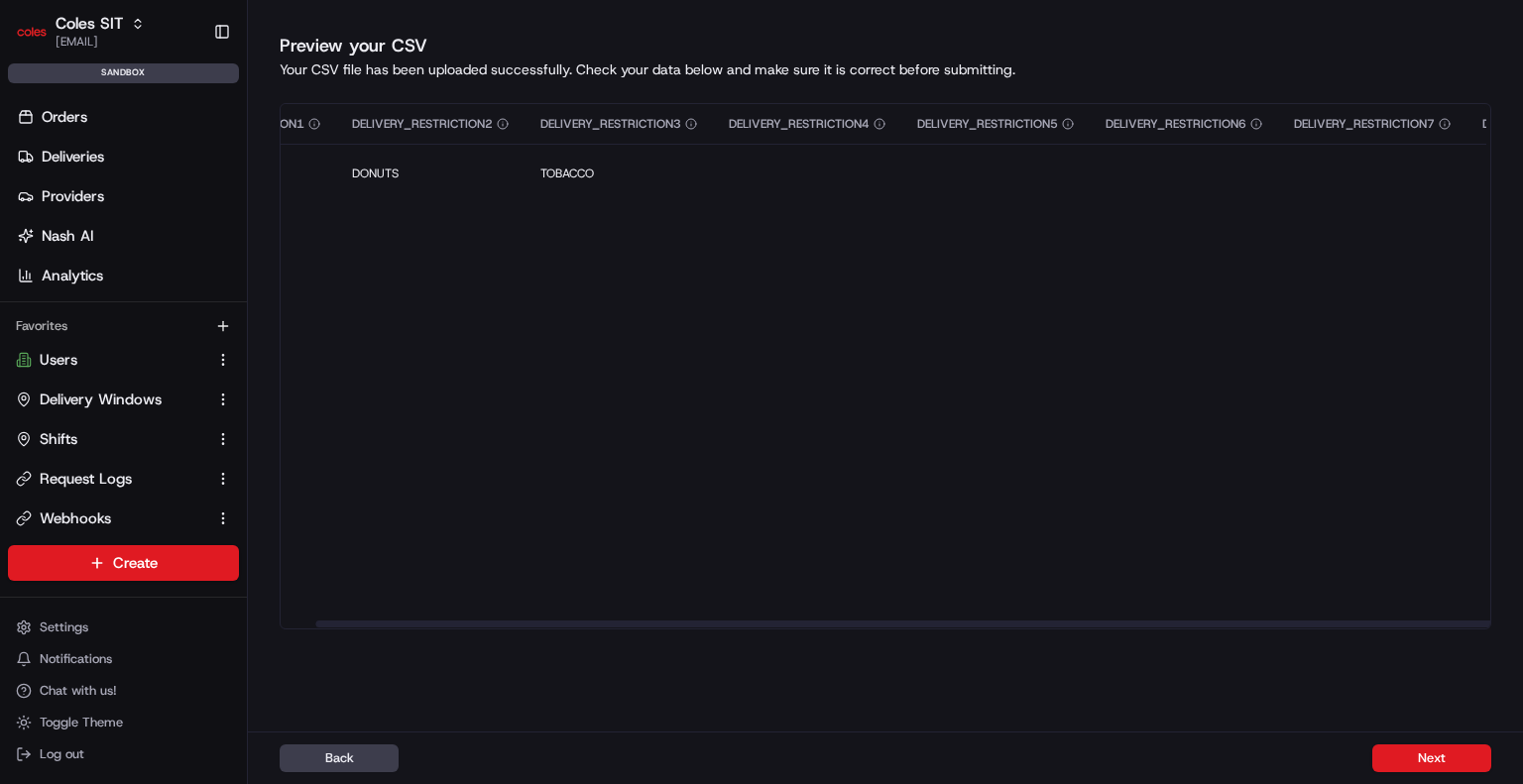 scroll, scrollTop: 0, scrollLeft: 0, axis: both 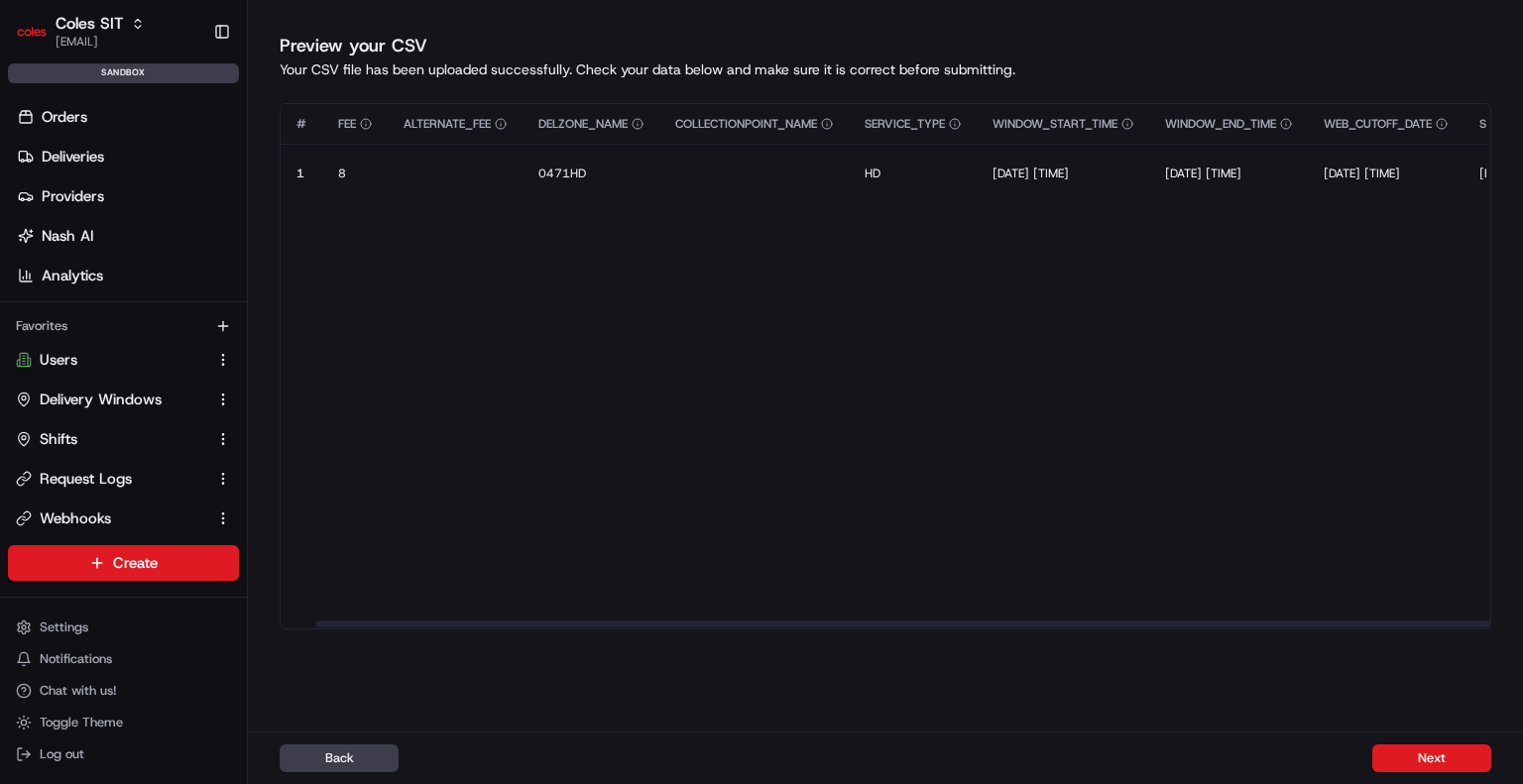 drag, startPoint x: 441, startPoint y: 623, endPoint x: 125, endPoint y: 599, distance: 316.91008 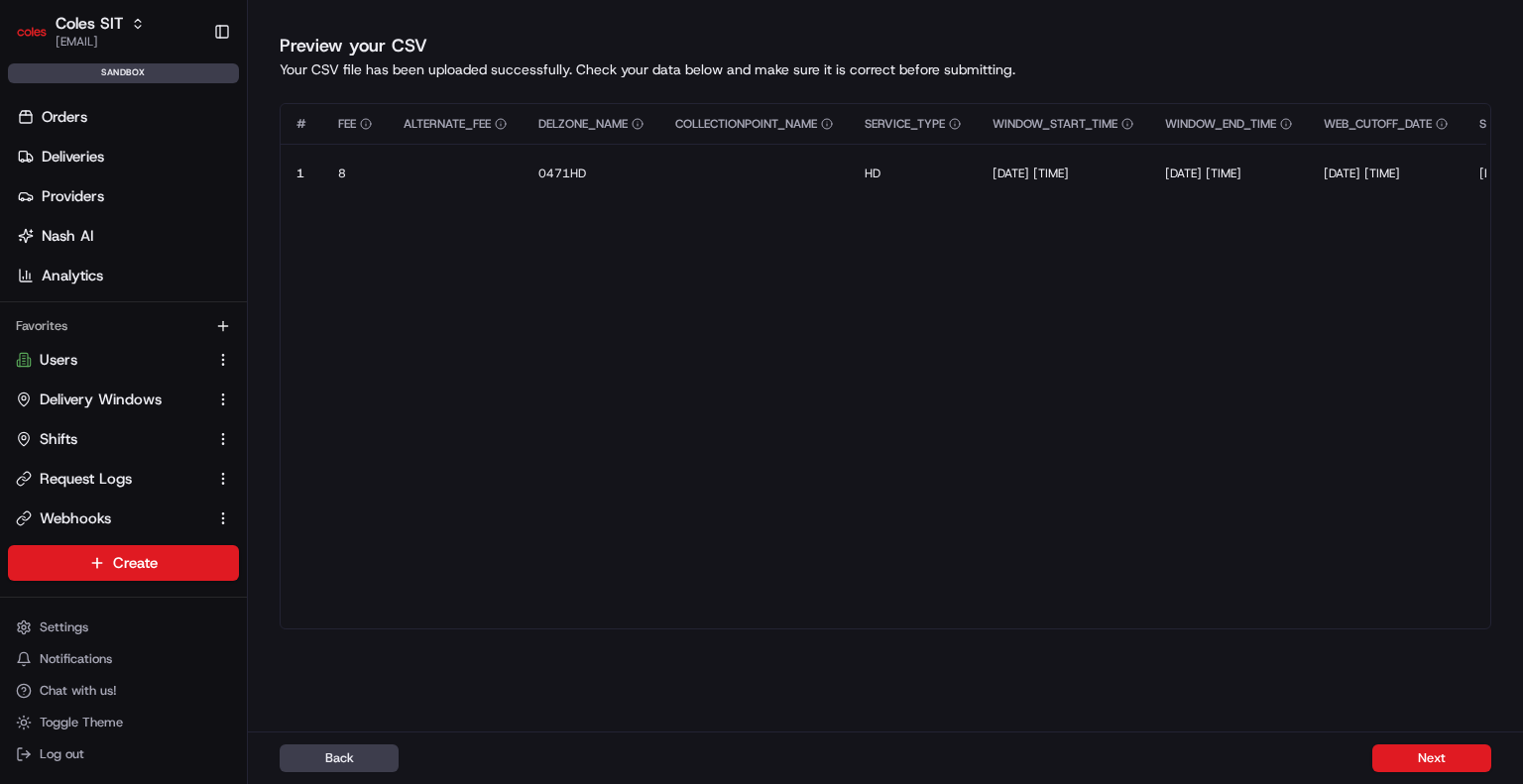 click on "Next" at bounding box center [1432, 758] 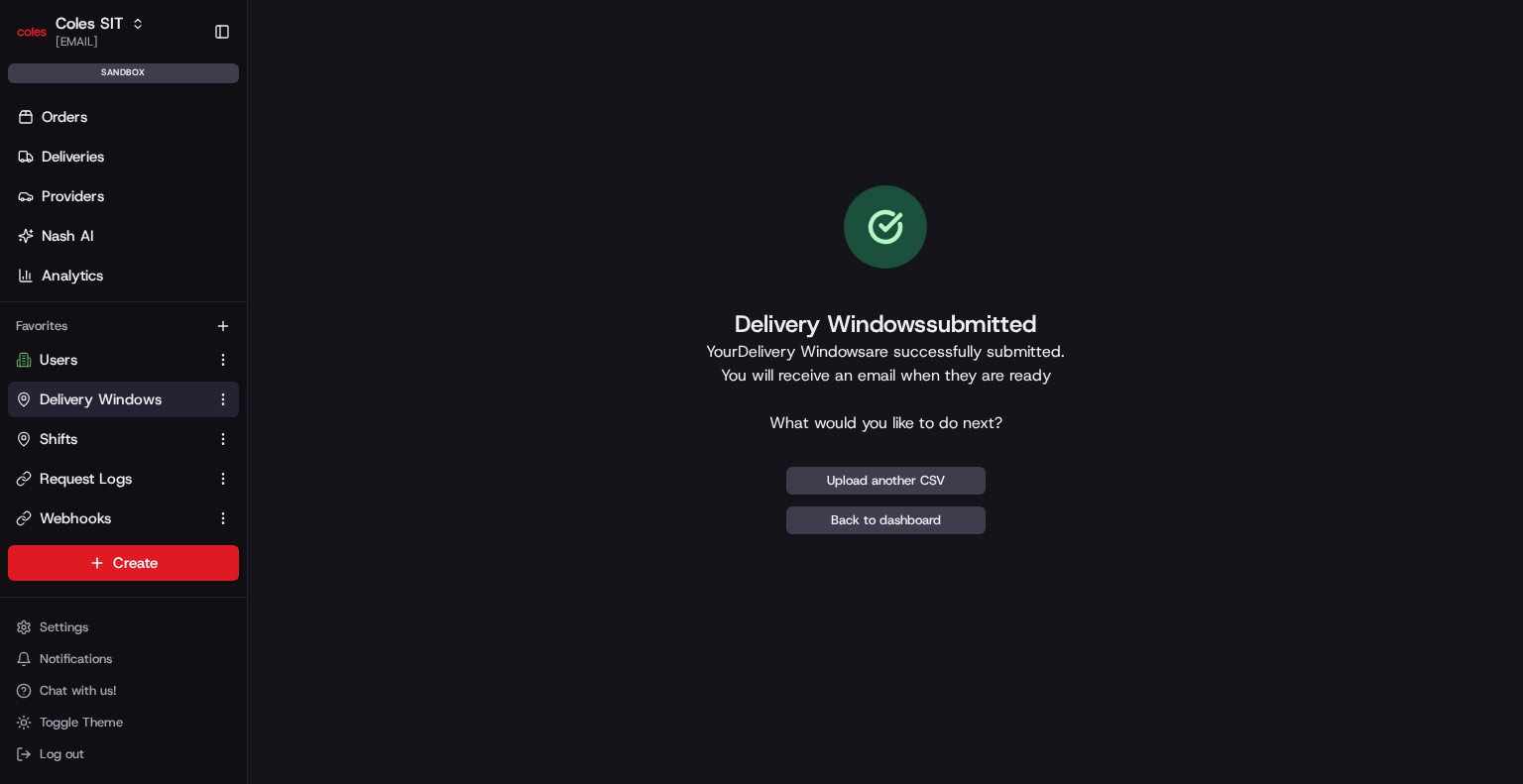 click on "Delivery Windows" at bounding box center [100, 399] 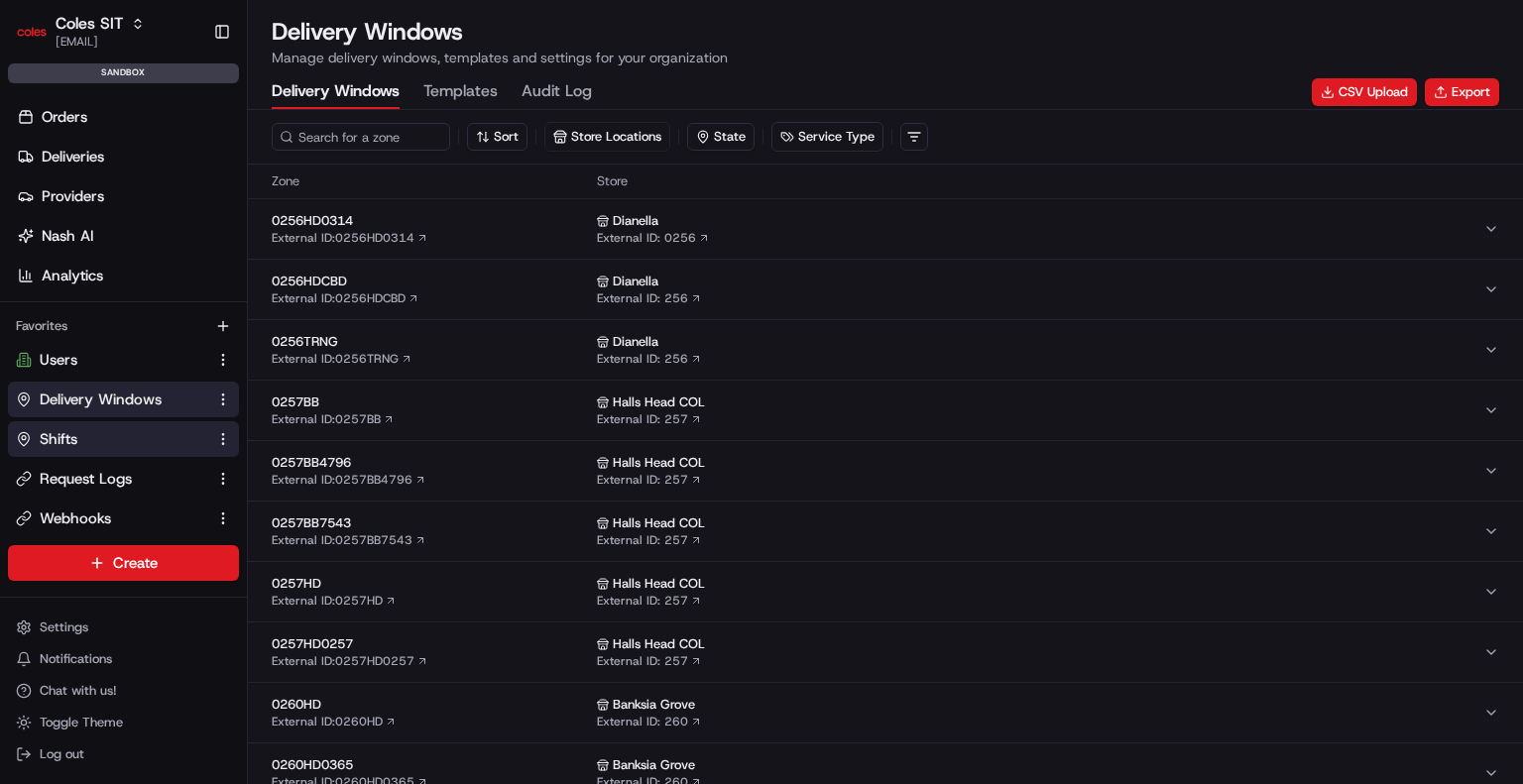click on "Shifts" at bounding box center [59, 439] 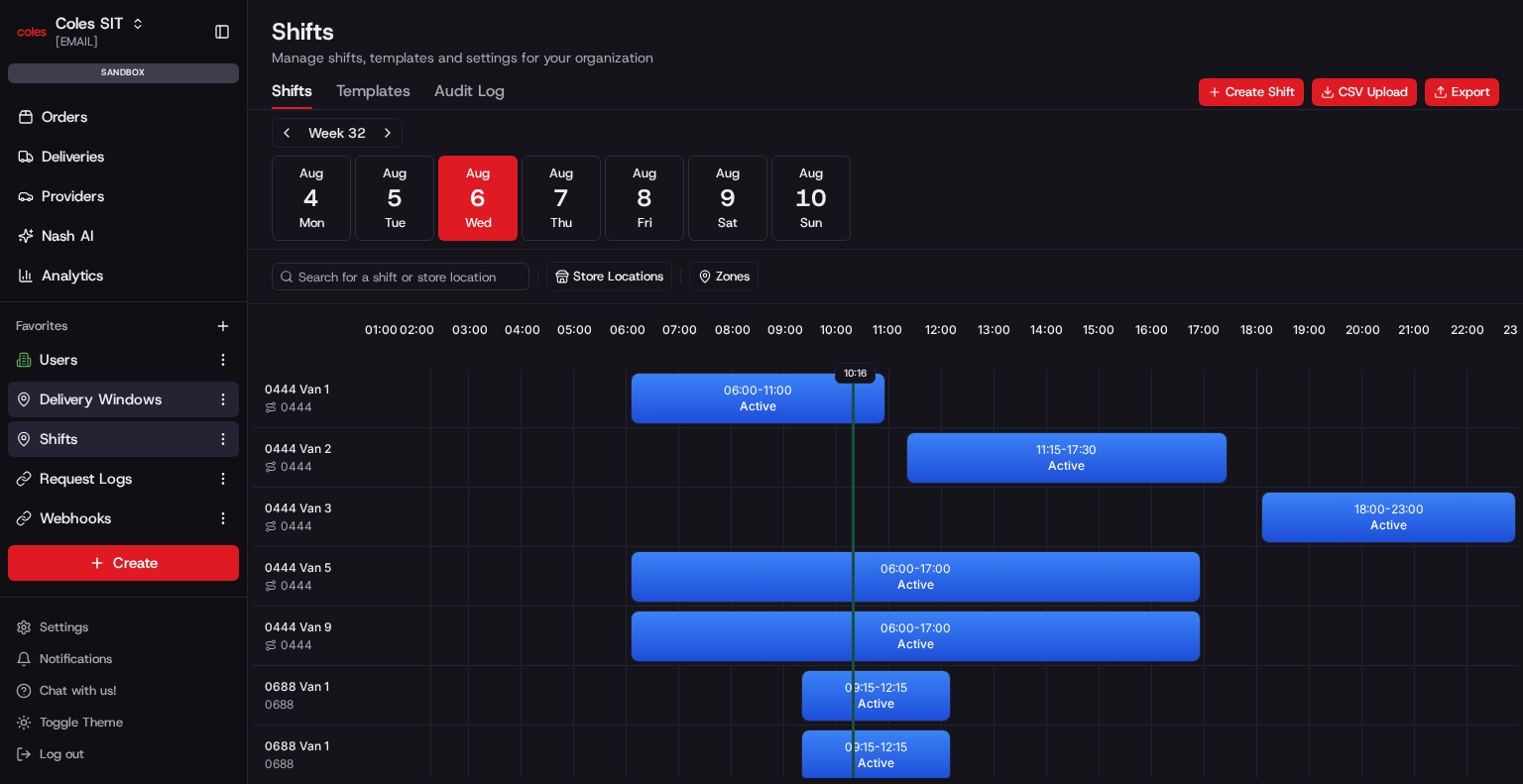 scroll, scrollTop: 0, scrollLeft: 183, axis: horizontal 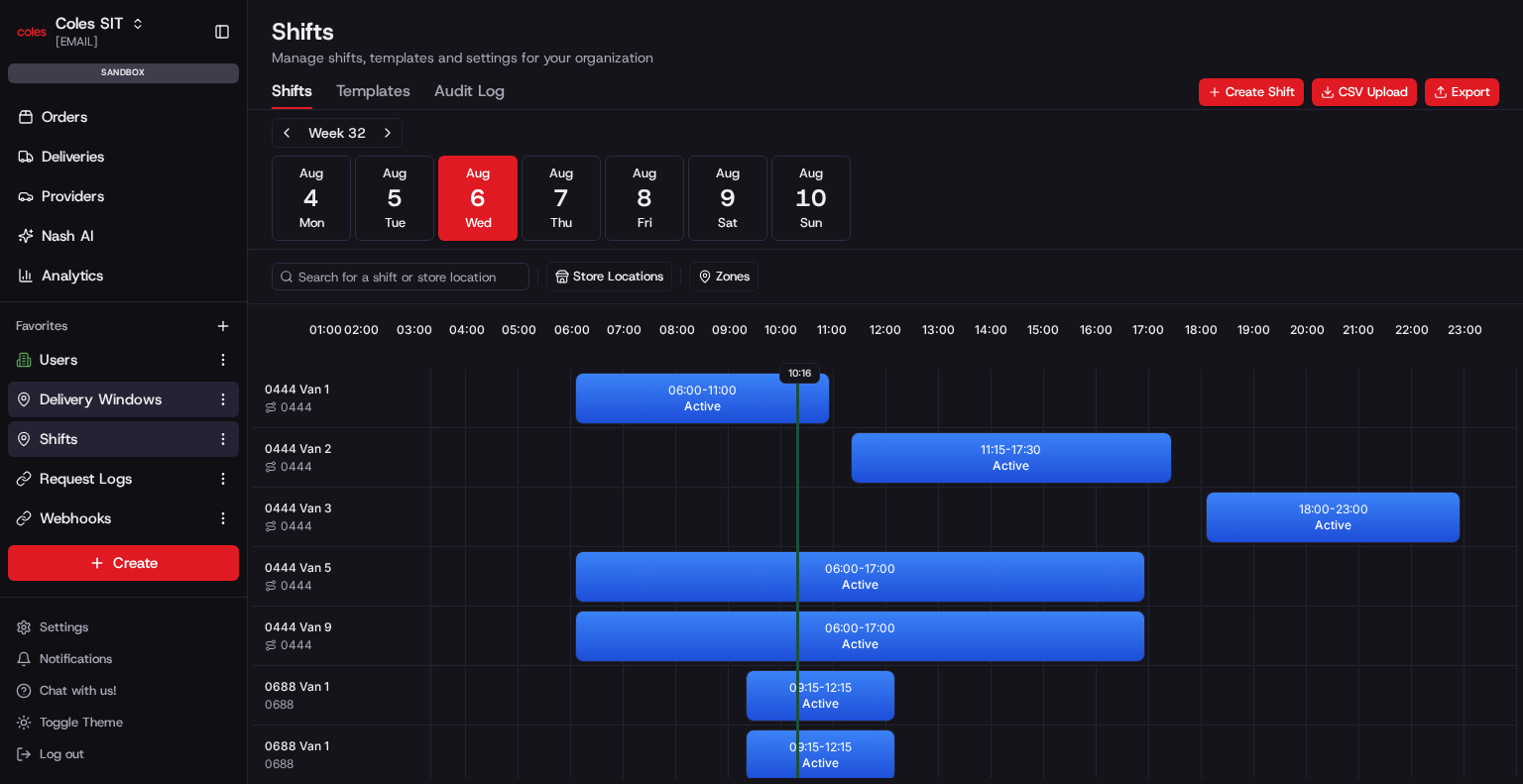 click on "Delivery Windows" at bounding box center (123, 399) 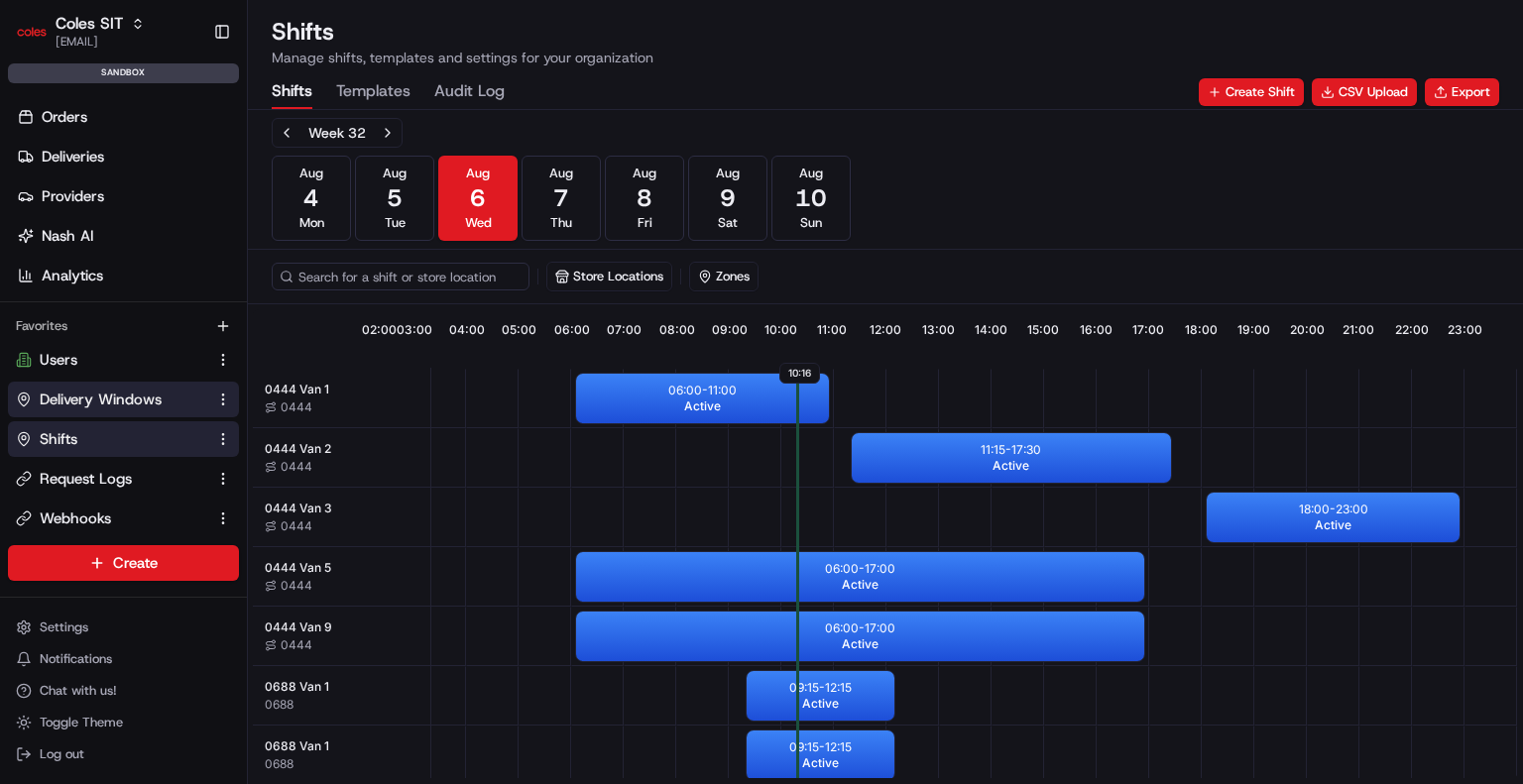 click on "Delivery Windows" at bounding box center [100, 399] 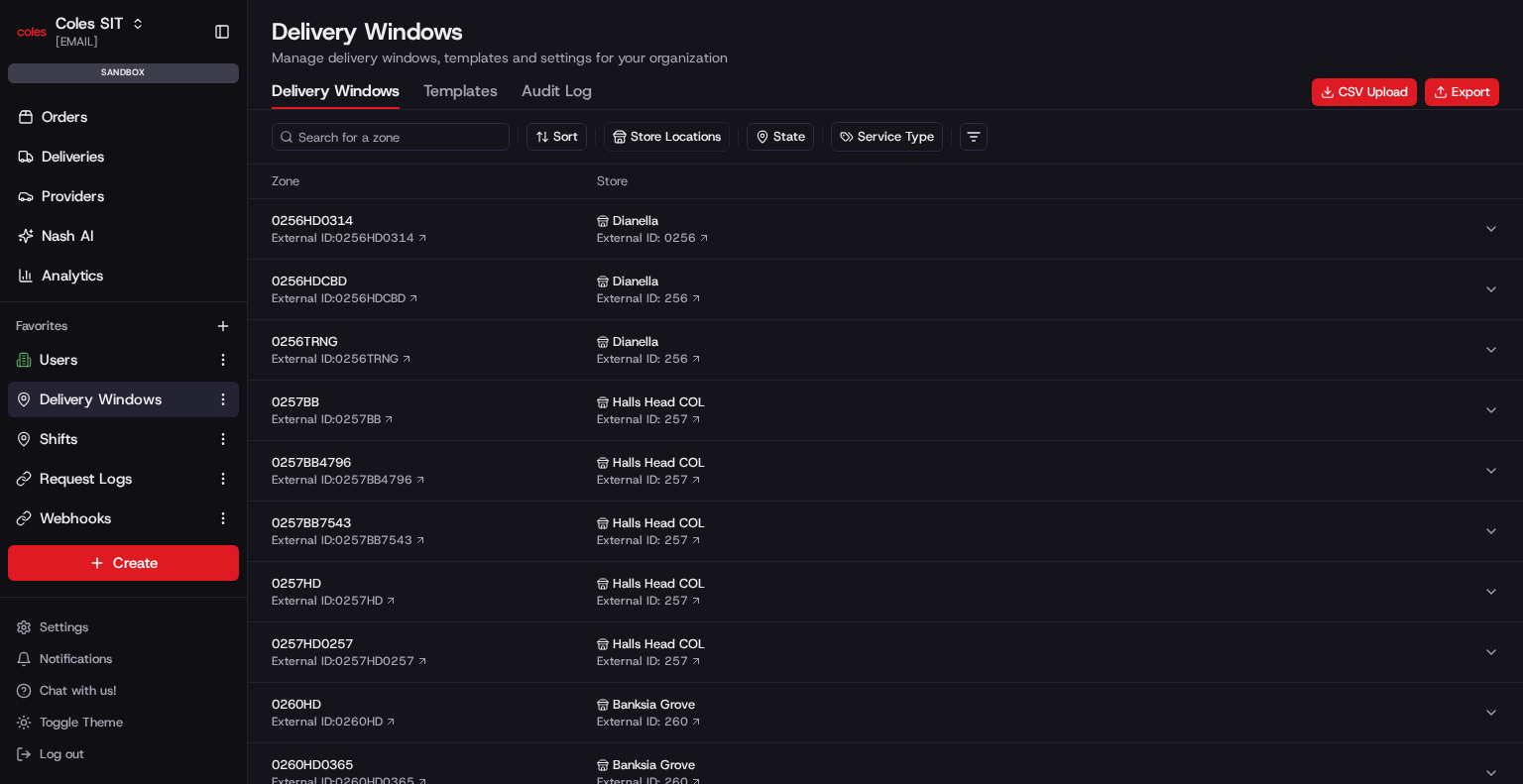 click at bounding box center [391, 137] 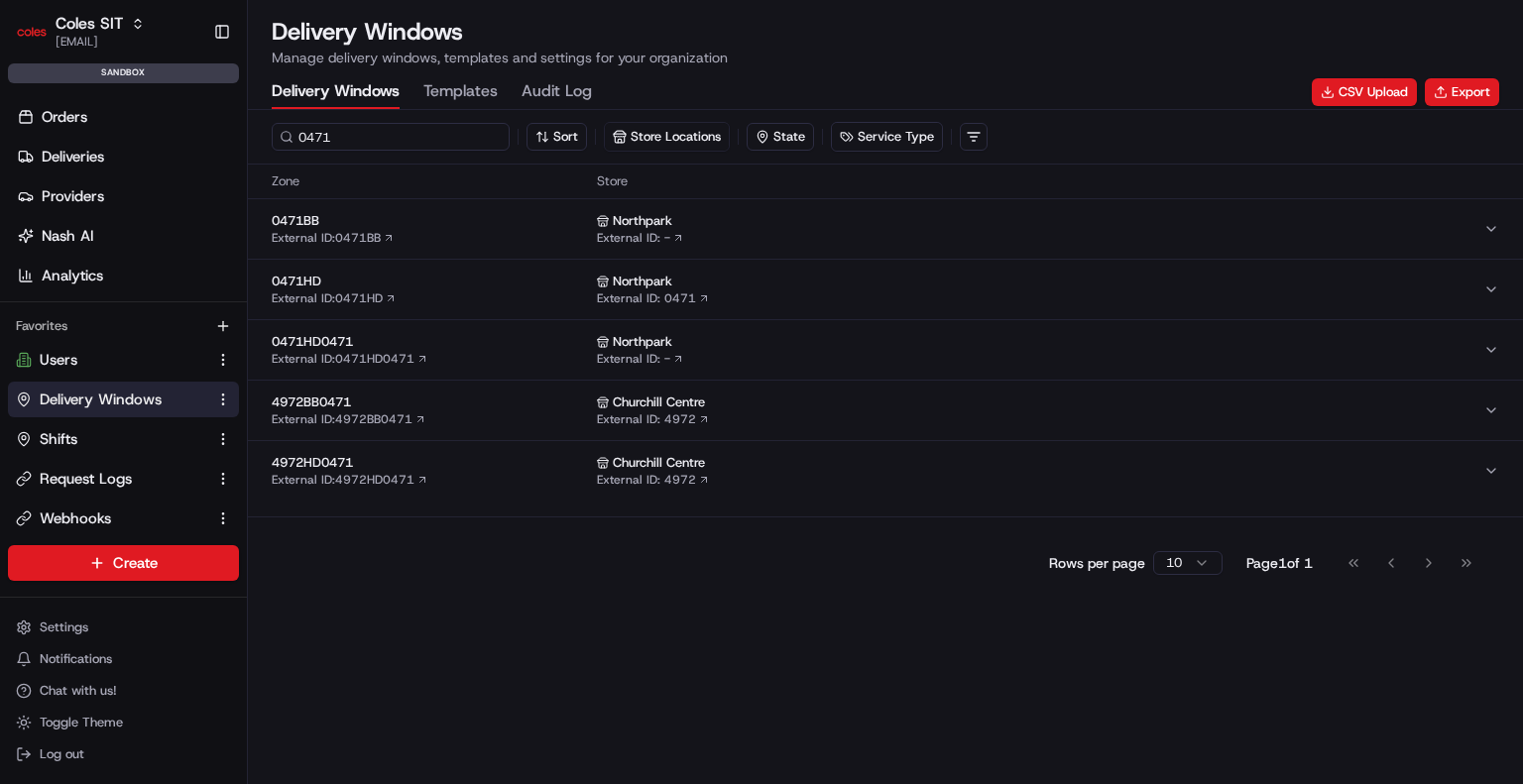 type on "0471" 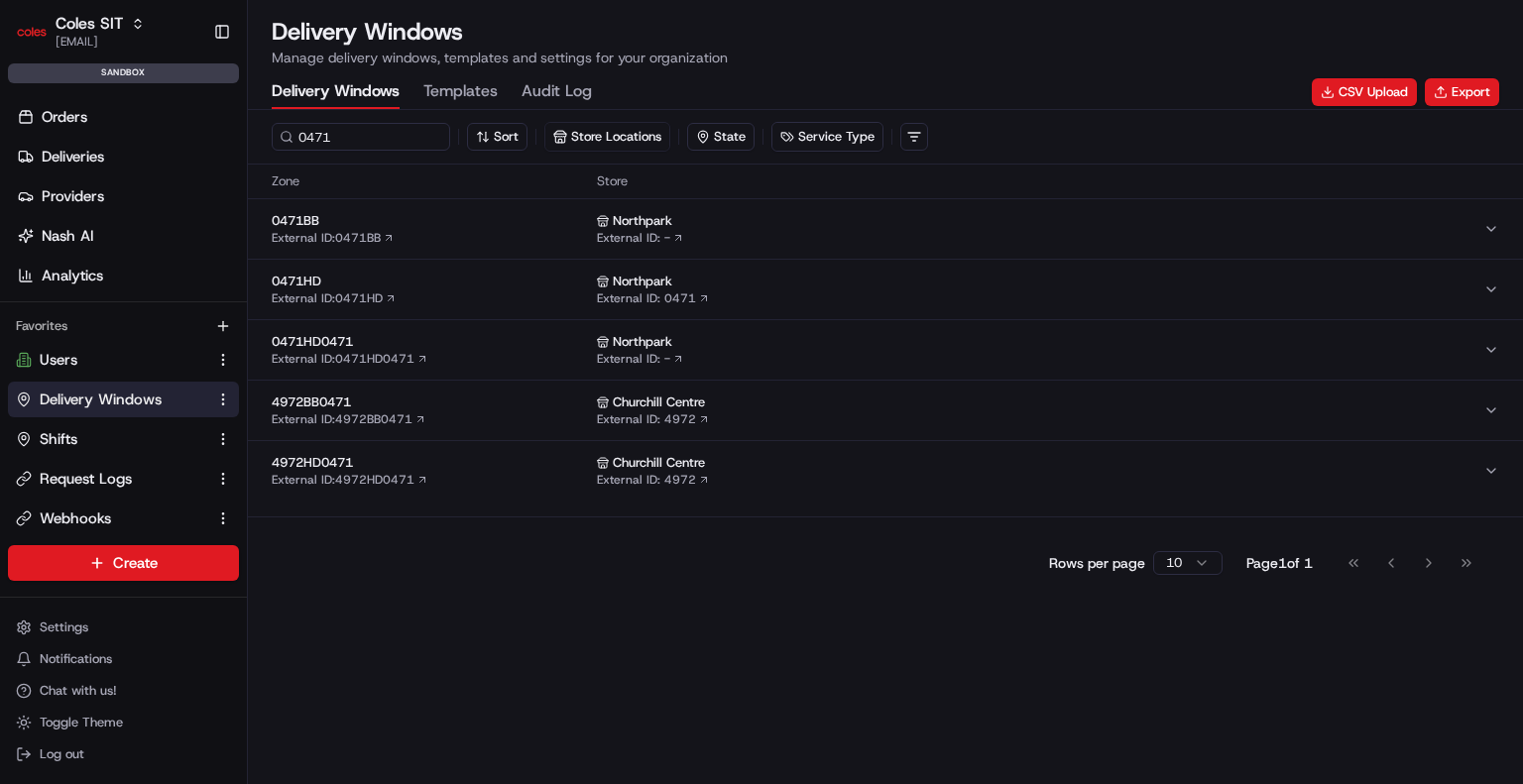 click on "0471HD External ID:  0471HD   Northpark External ID:   0471" at bounding box center (885, 289) 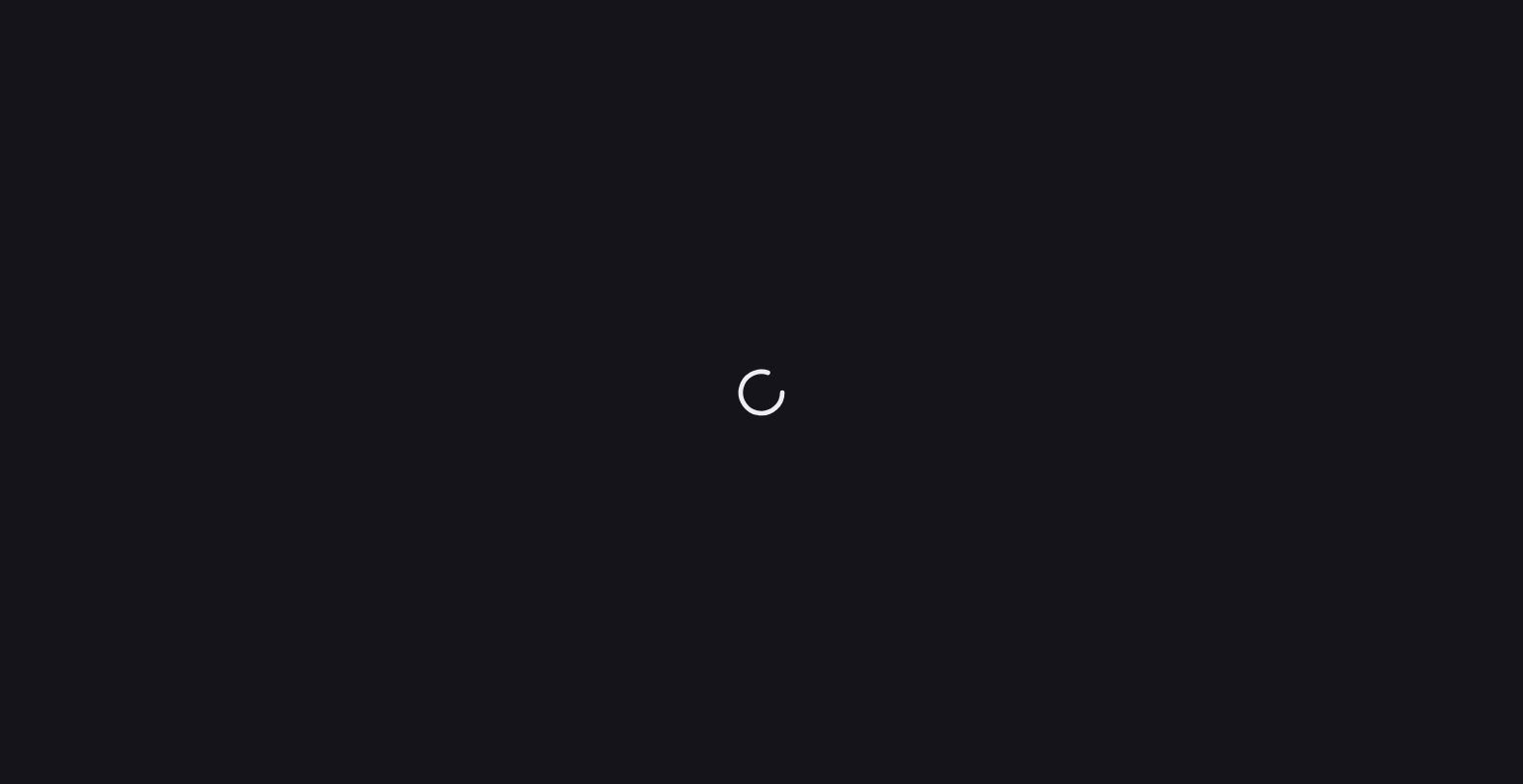 scroll, scrollTop: 0, scrollLeft: 0, axis: both 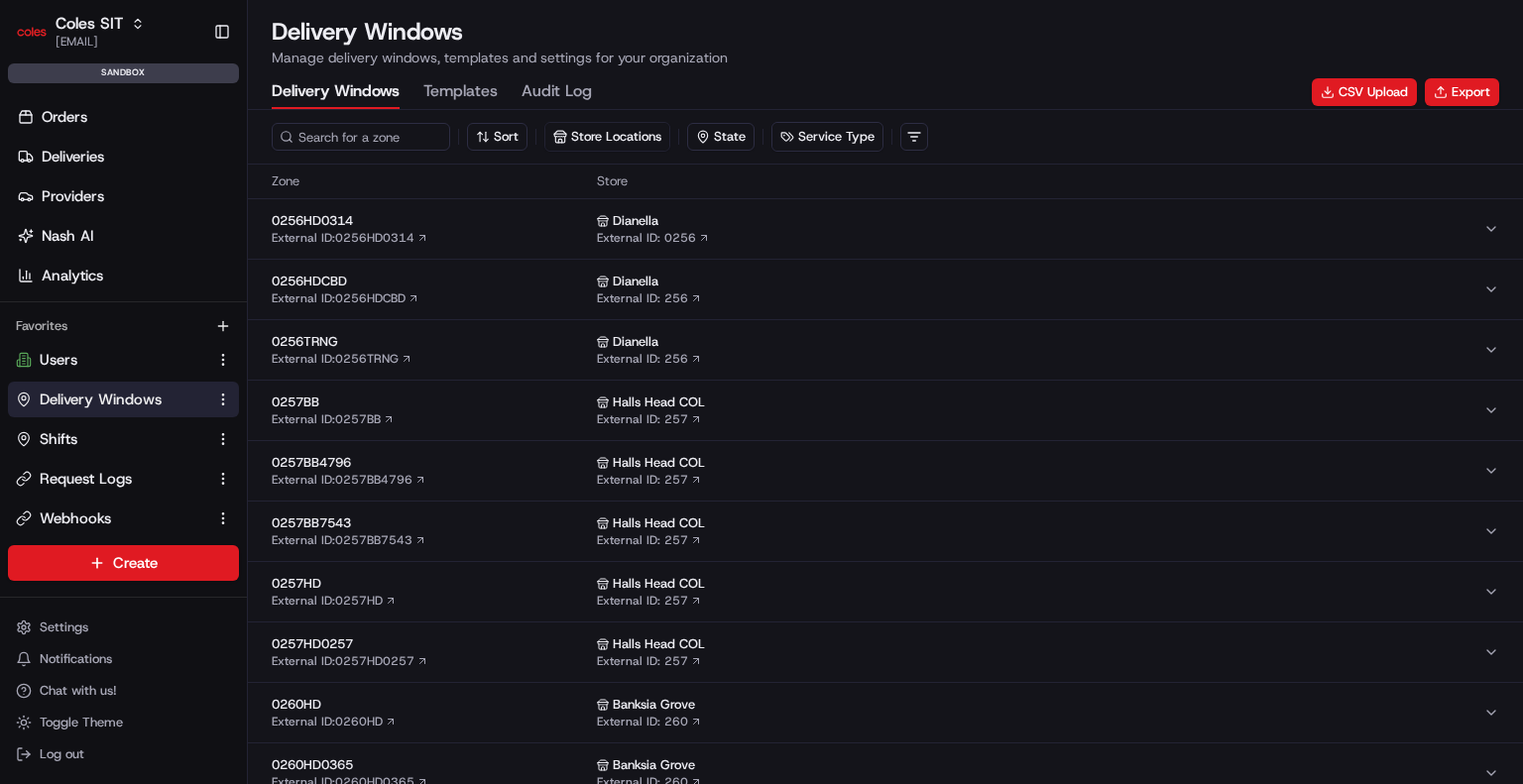 click on "Sort Store Locations State Service Type" at bounding box center (885, 137) 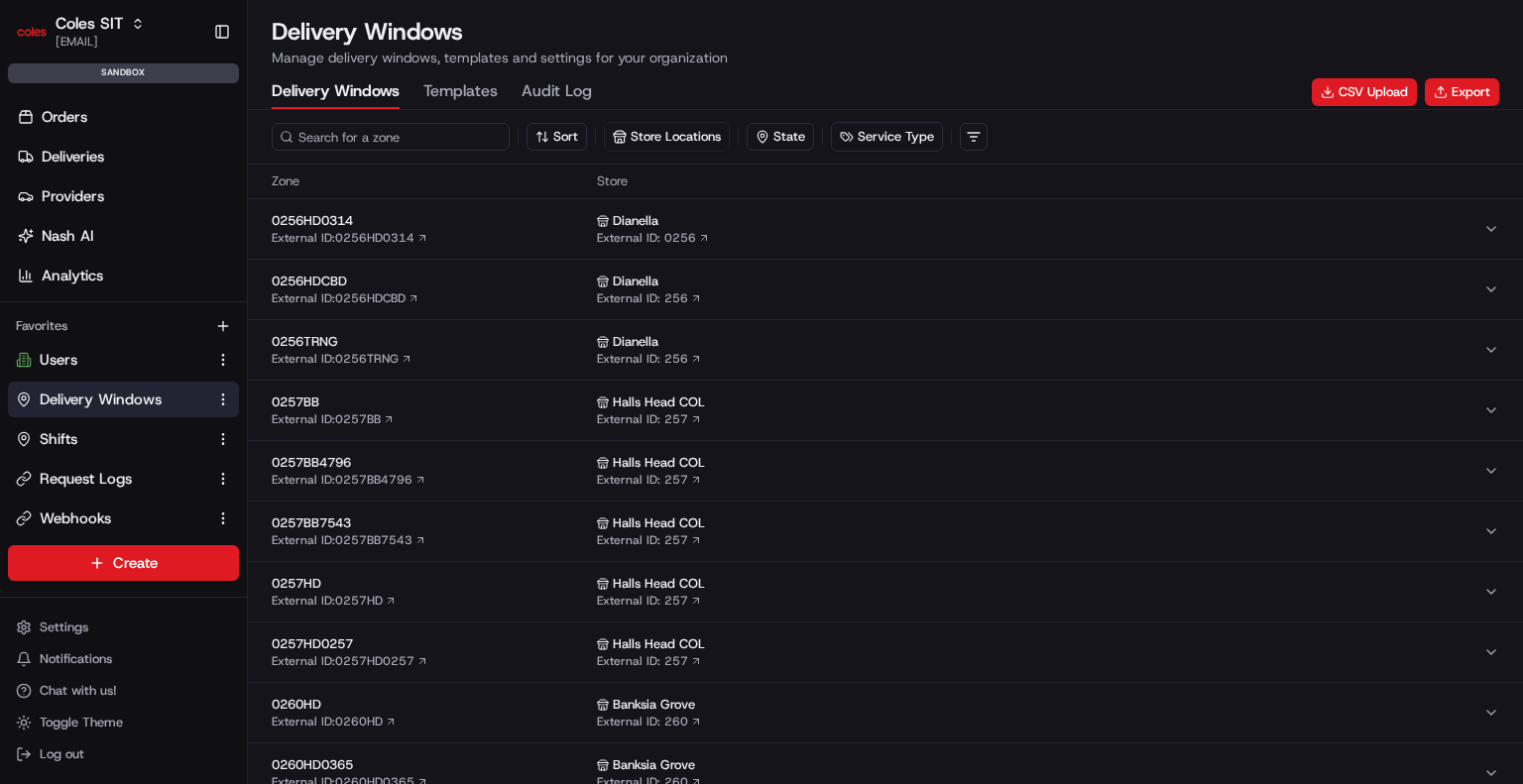 scroll, scrollTop: 0, scrollLeft: 0, axis: both 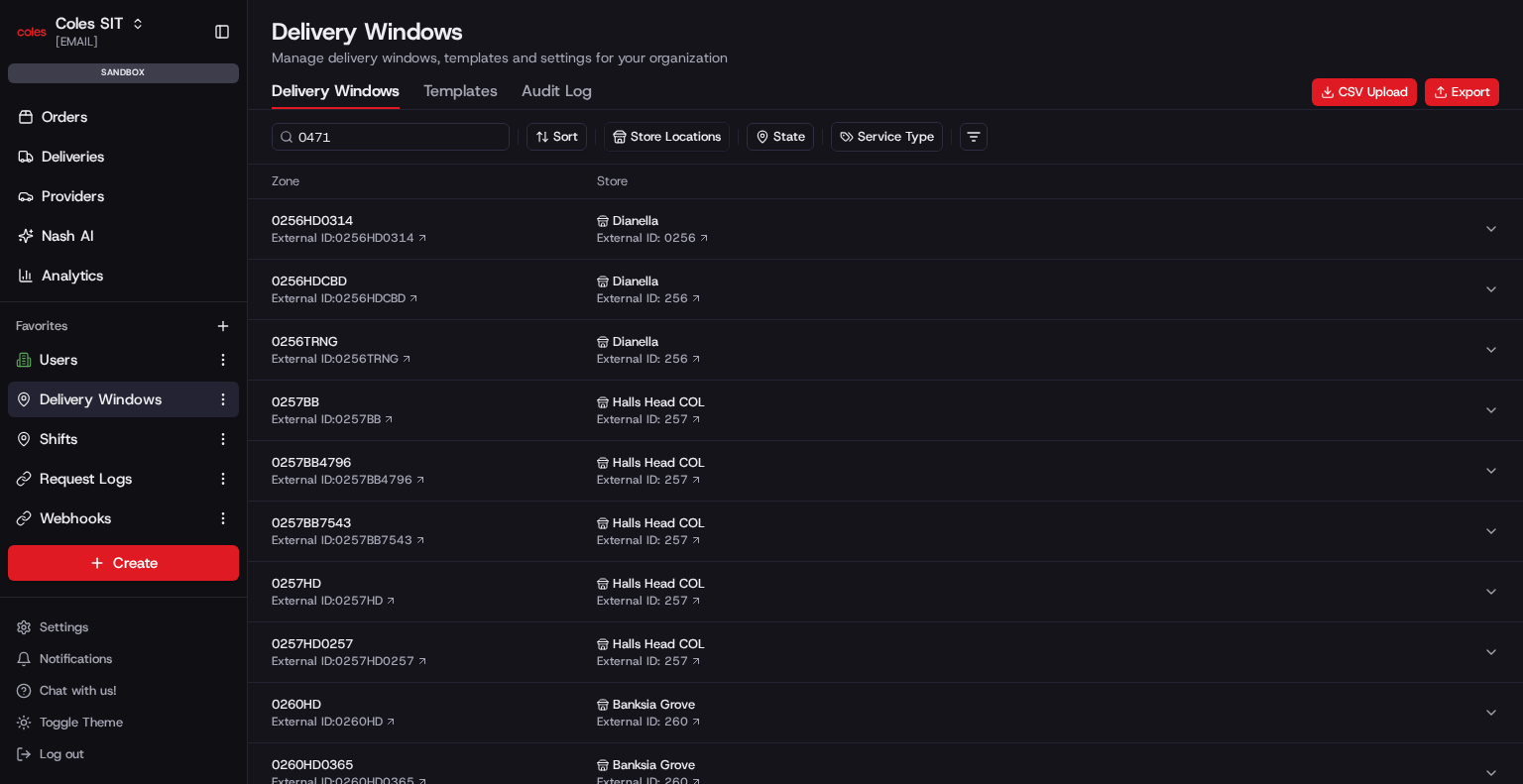 type on "0471" 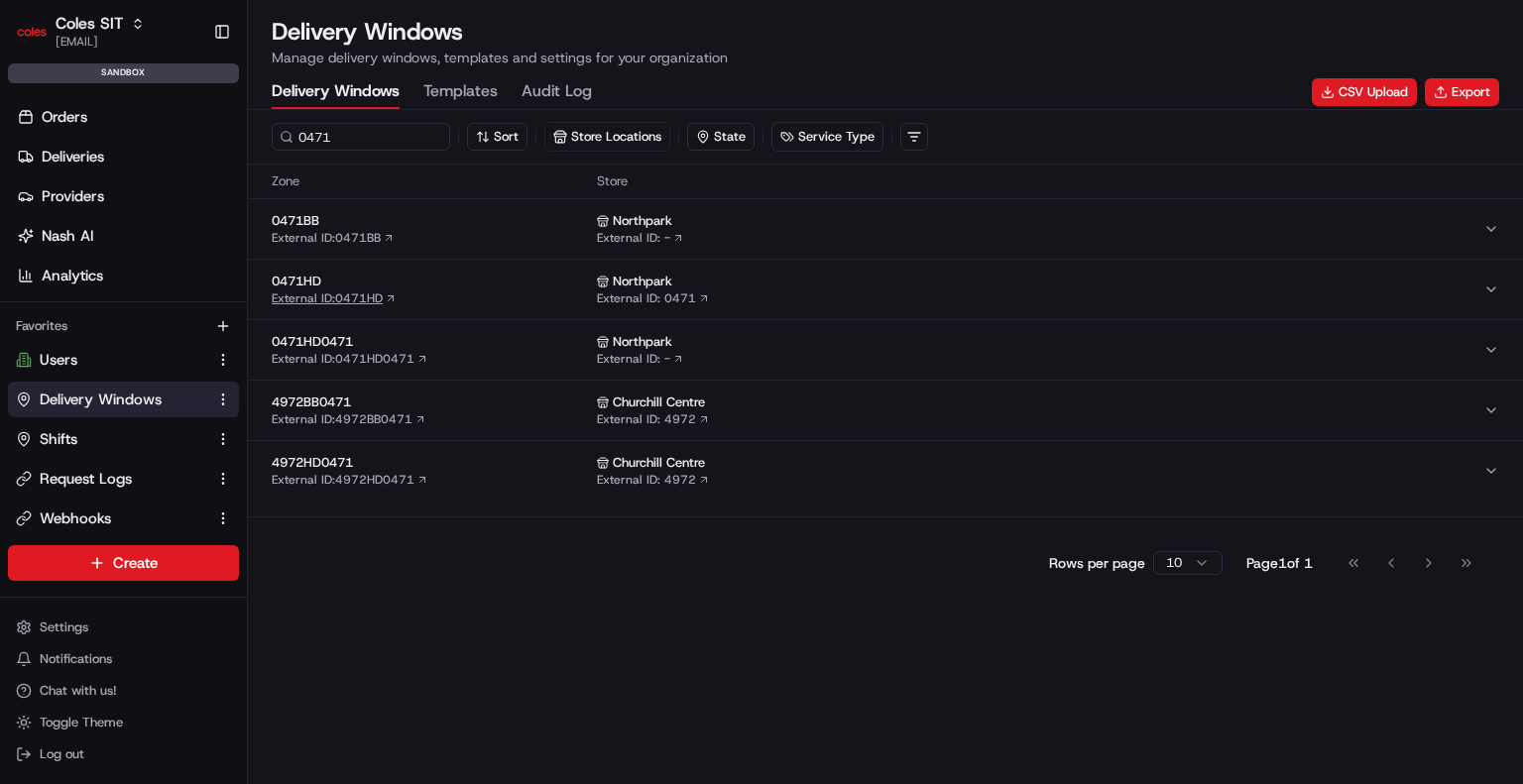 click on "External ID:  0471HD" at bounding box center (334, 298) 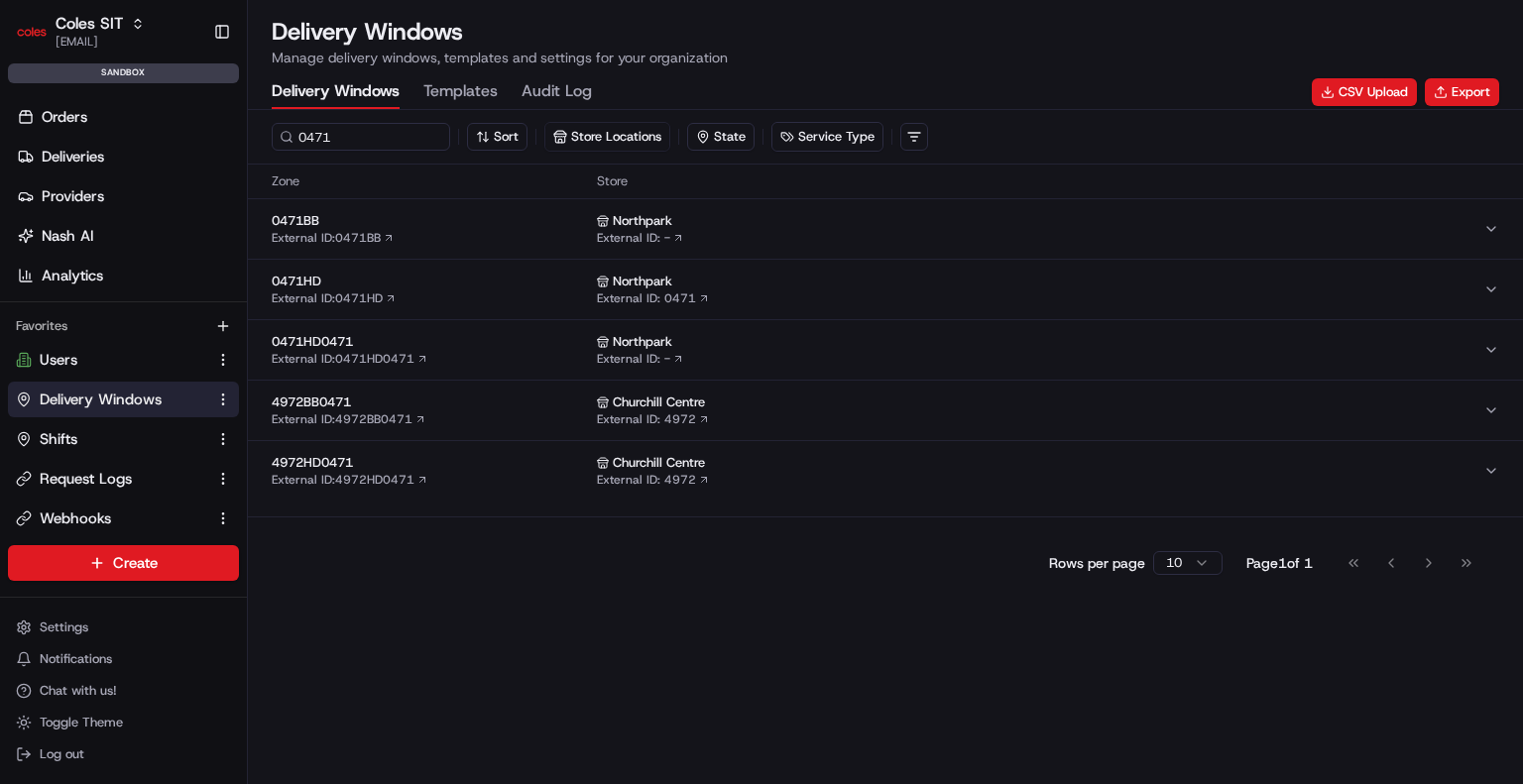 click on "0471HD" at bounding box center [430, 281] 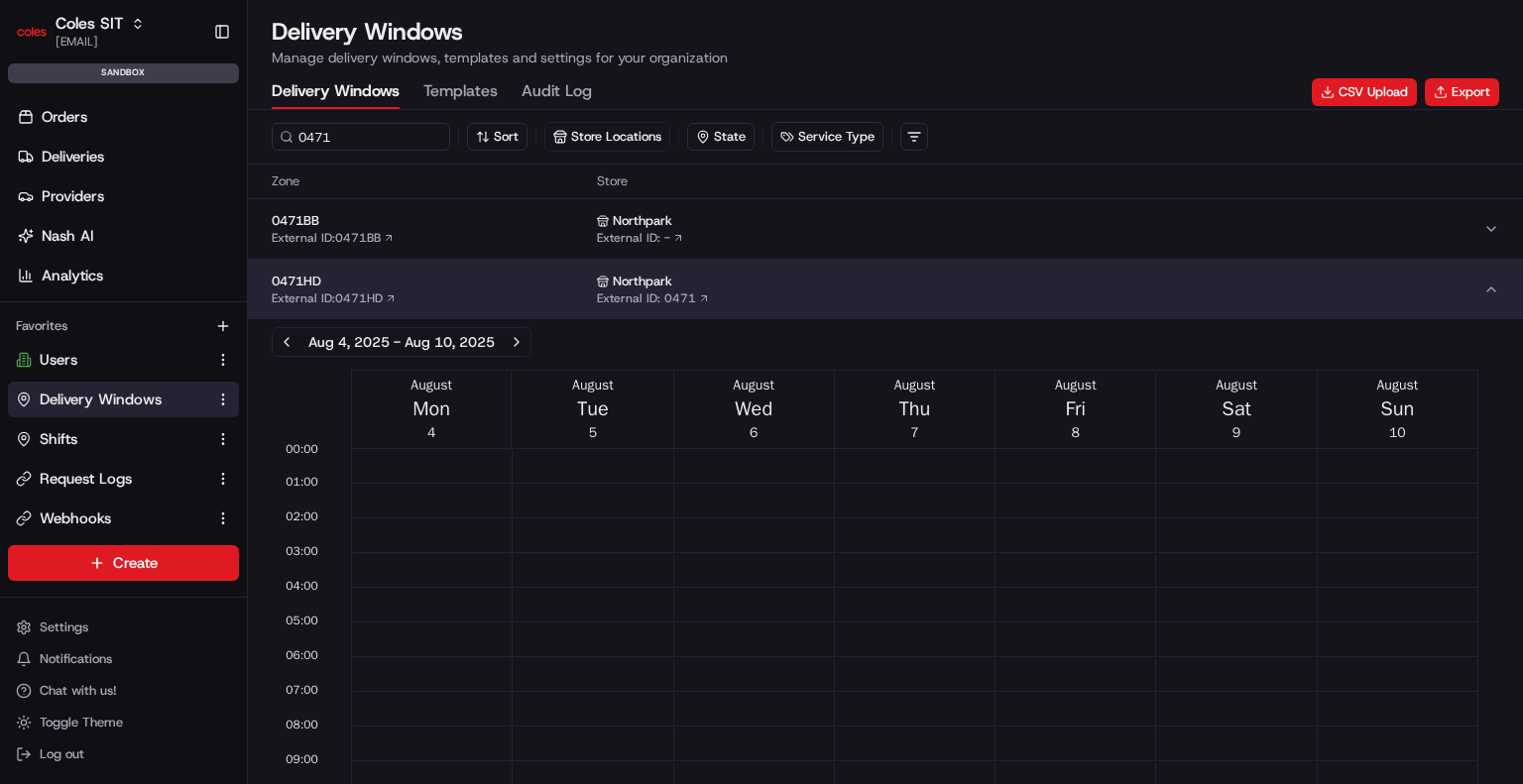 scroll, scrollTop: 0, scrollLeft: 0, axis: both 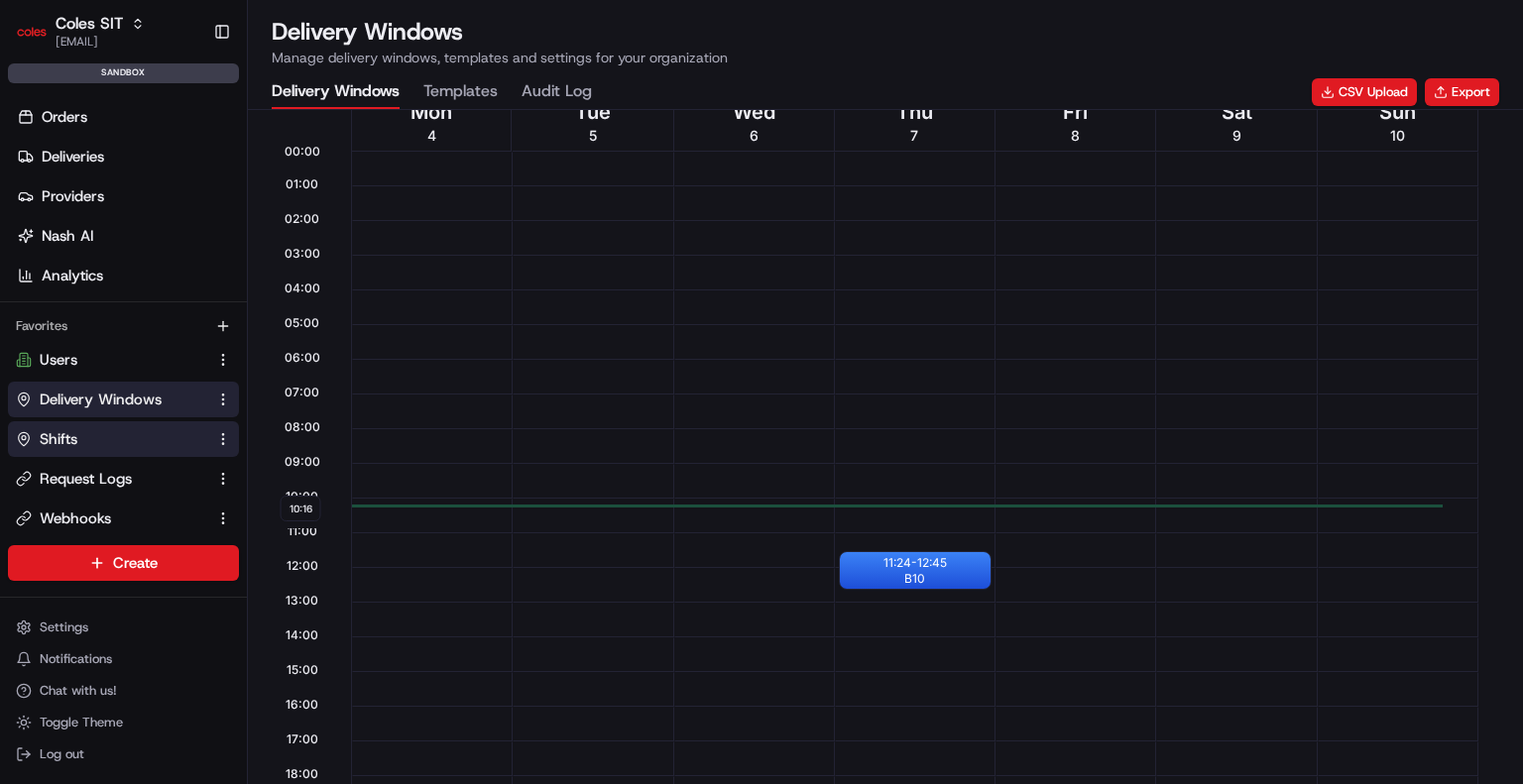 drag, startPoint x: 97, startPoint y: 471, endPoint x: 214, endPoint y: 448, distance: 119.23926 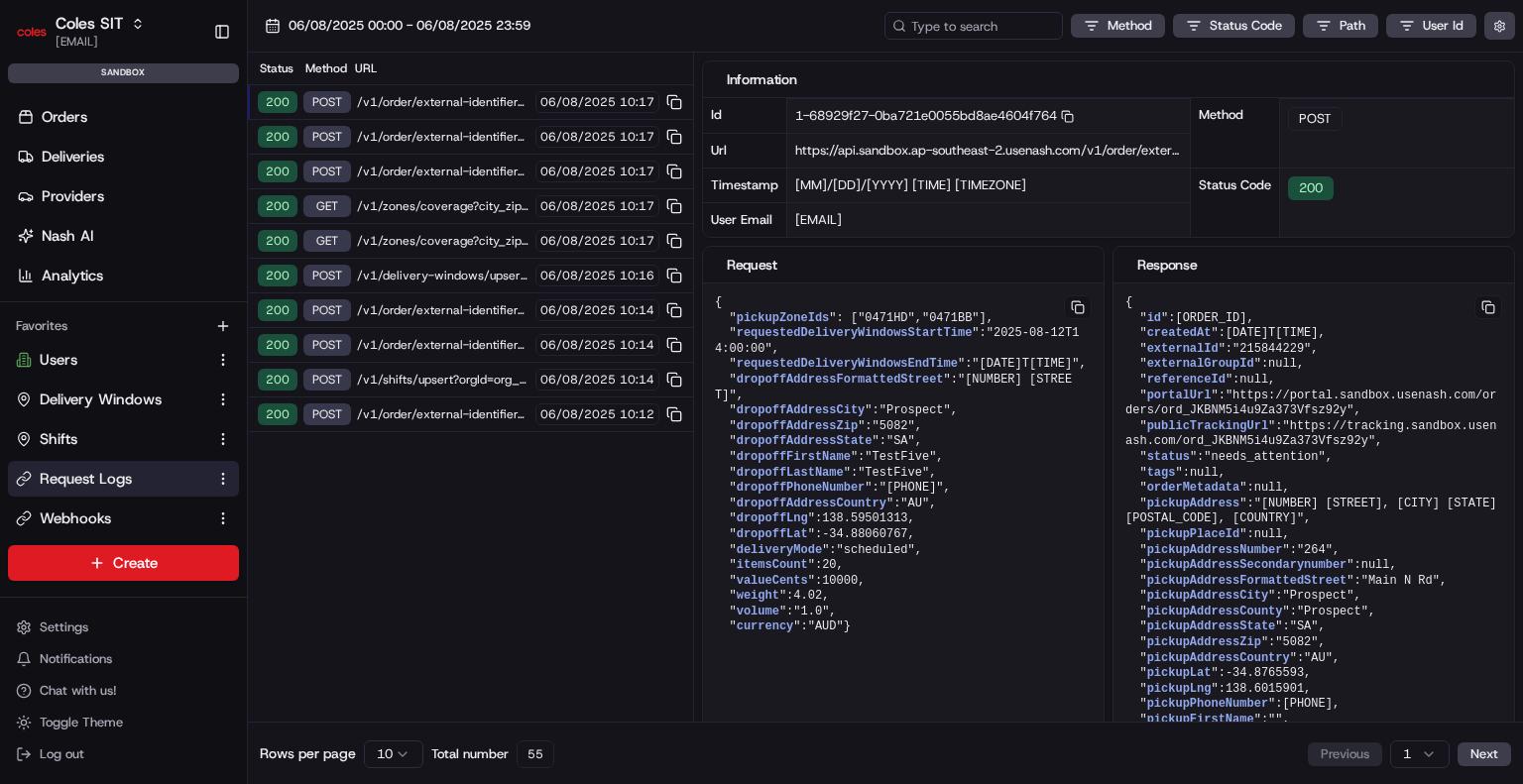 click on "/v1/order/external-identifier/215844229/delivery-window" at bounding box center [443, 102] 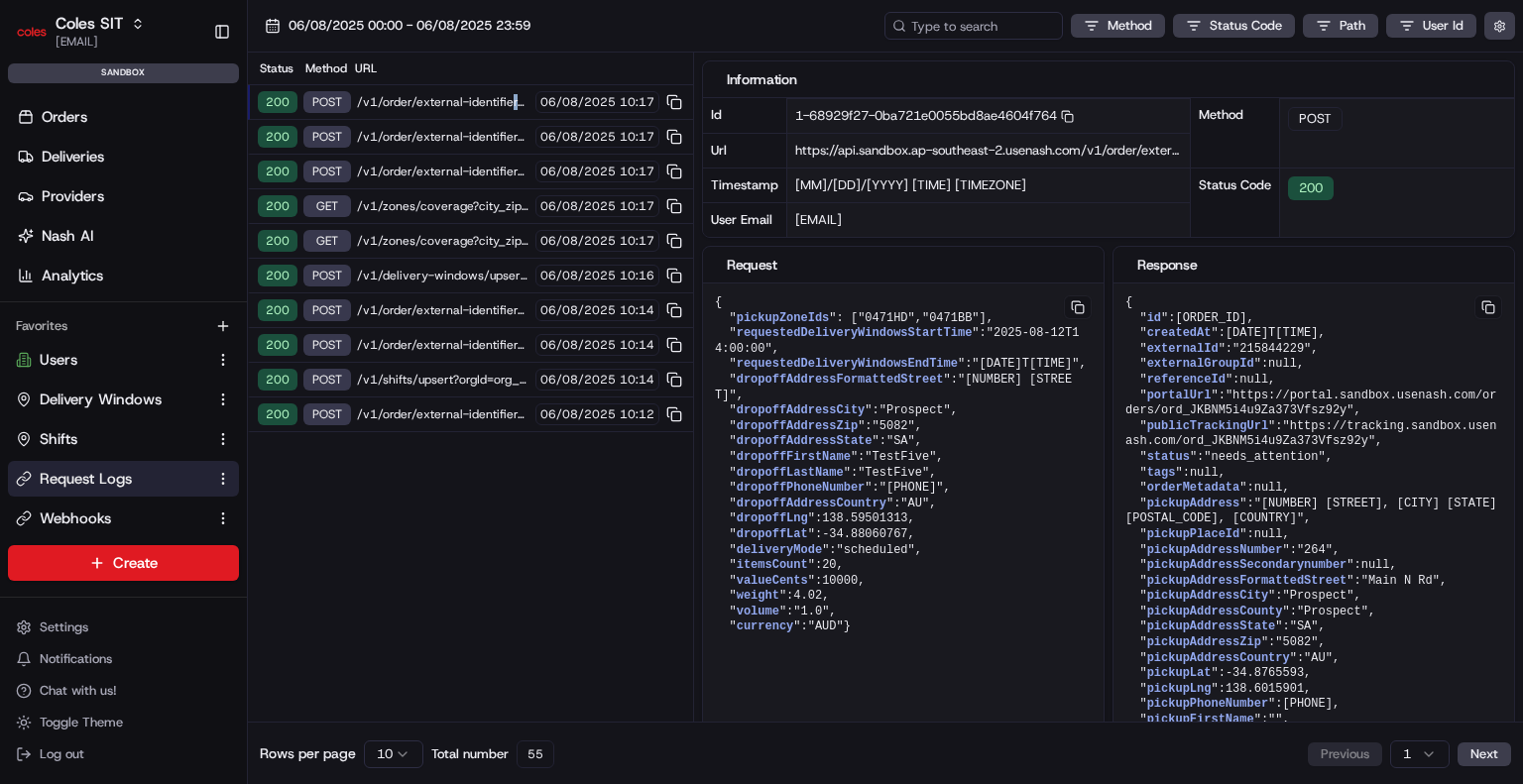 click on "/v1/order/external-identifier/215844229/delivery-window" at bounding box center [443, 102] 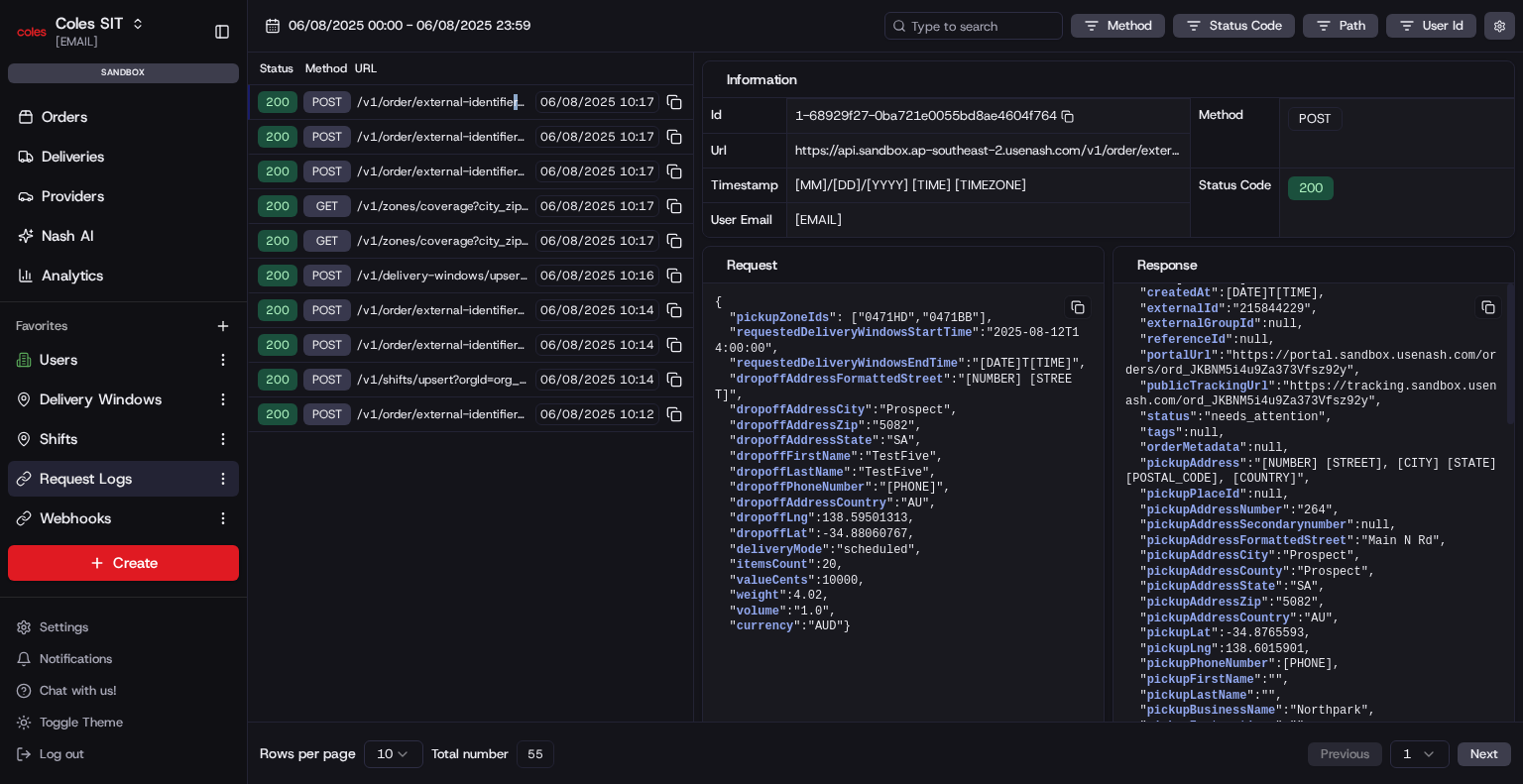 scroll, scrollTop: 0, scrollLeft: 0, axis: both 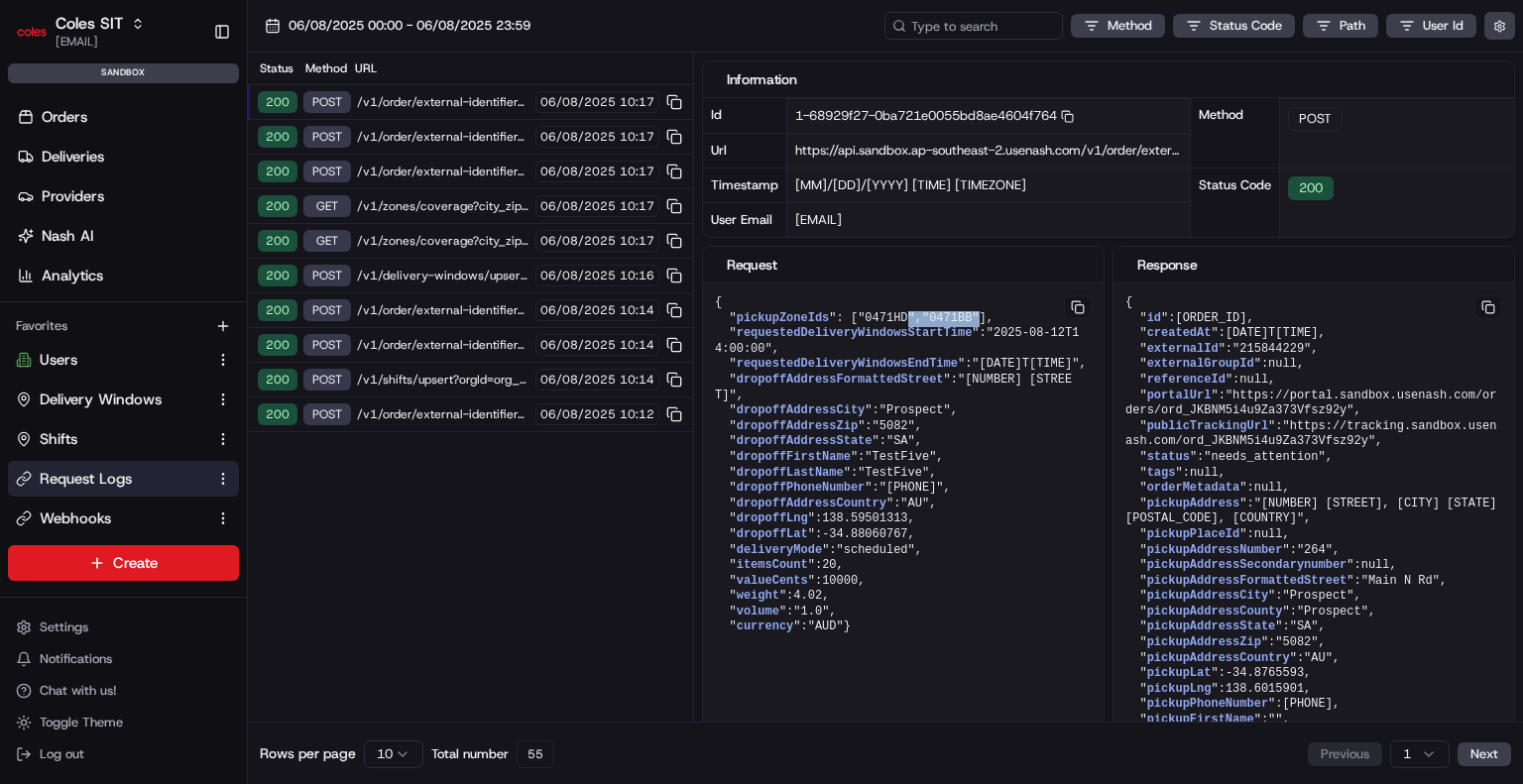 drag, startPoint x: 817, startPoint y: 348, endPoint x: 781, endPoint y: 327, distance: 41.677332 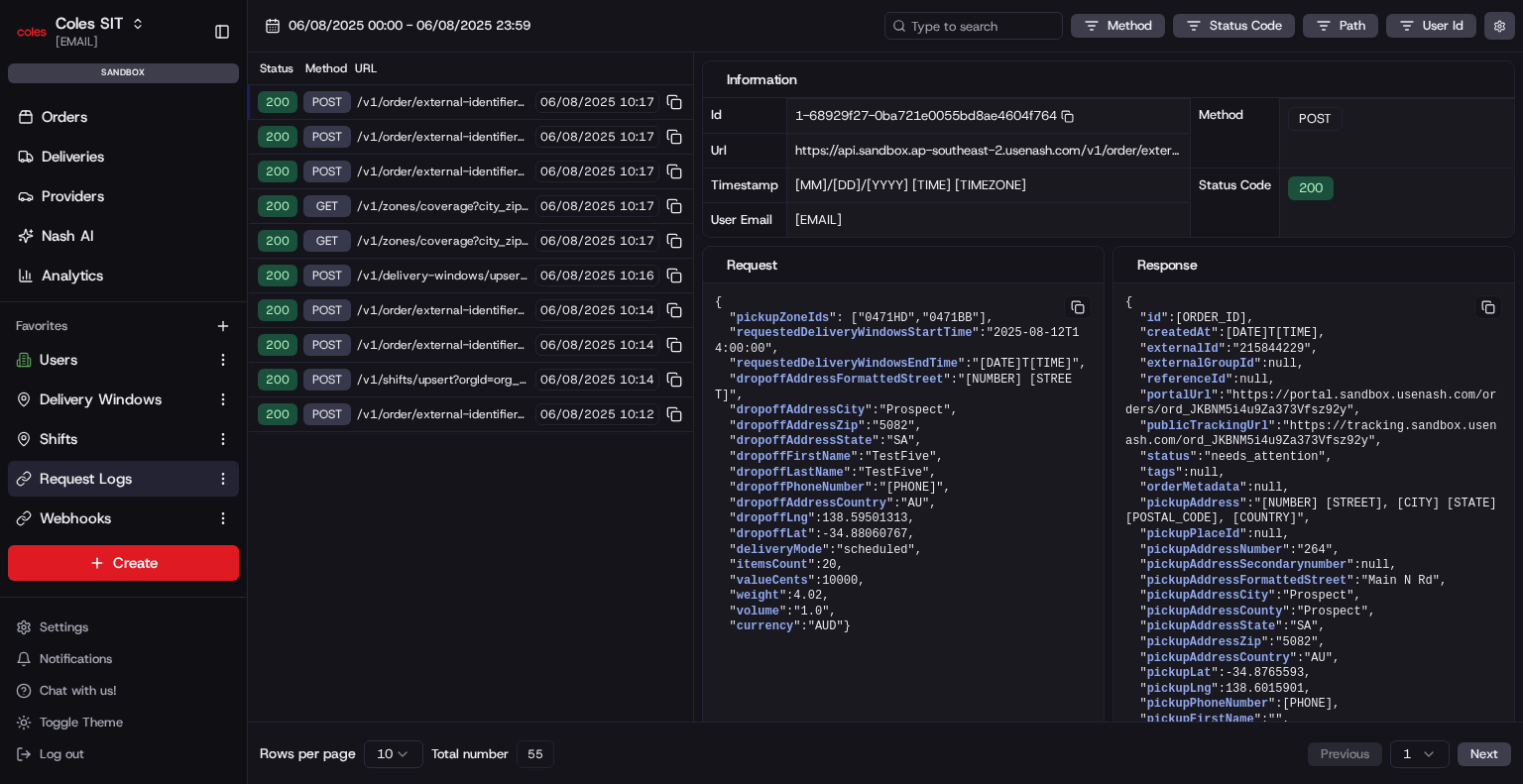 click on "{
" pickupZoneIds ": [
"0471HD" ,
"0471BB"
],
" requestedDeliveryWindowsStartTime ":  "2025-08-12T14:00:00" ,
" requestedDeliveryWindowsEndTime ":  "2025-08-19T14:00:00" ,
" dropoffAddressFormattedStreet ":  "12 Johns Rd" ,
" dropoffAddressCity ":  "Prospect" ,
" dropoffAddressZip ":  "5082" ,
" dropoffAddressState ":  "SA" ,
" dropoffFirstName ":  "TestFive" ,
" dropoffLastName ":  "TestFive" ,
" dropoffPhoneNumber ":  "0477210609" ,
" dropoffAddressCountry ":  "AU" ,
" dropoffLng ":  138.59501313 ,
" dropoffLat ":  -34.88060767 ,
" deliveryMode ":  "scheduled" ,
" itemsCount ":  20 ,
" valueCents ":  10000 ,
" weight ":  4.02 ,
" volume ":  "1.0" ,
" currency ":  "AUD"
}" at bounding box center (903, 465) 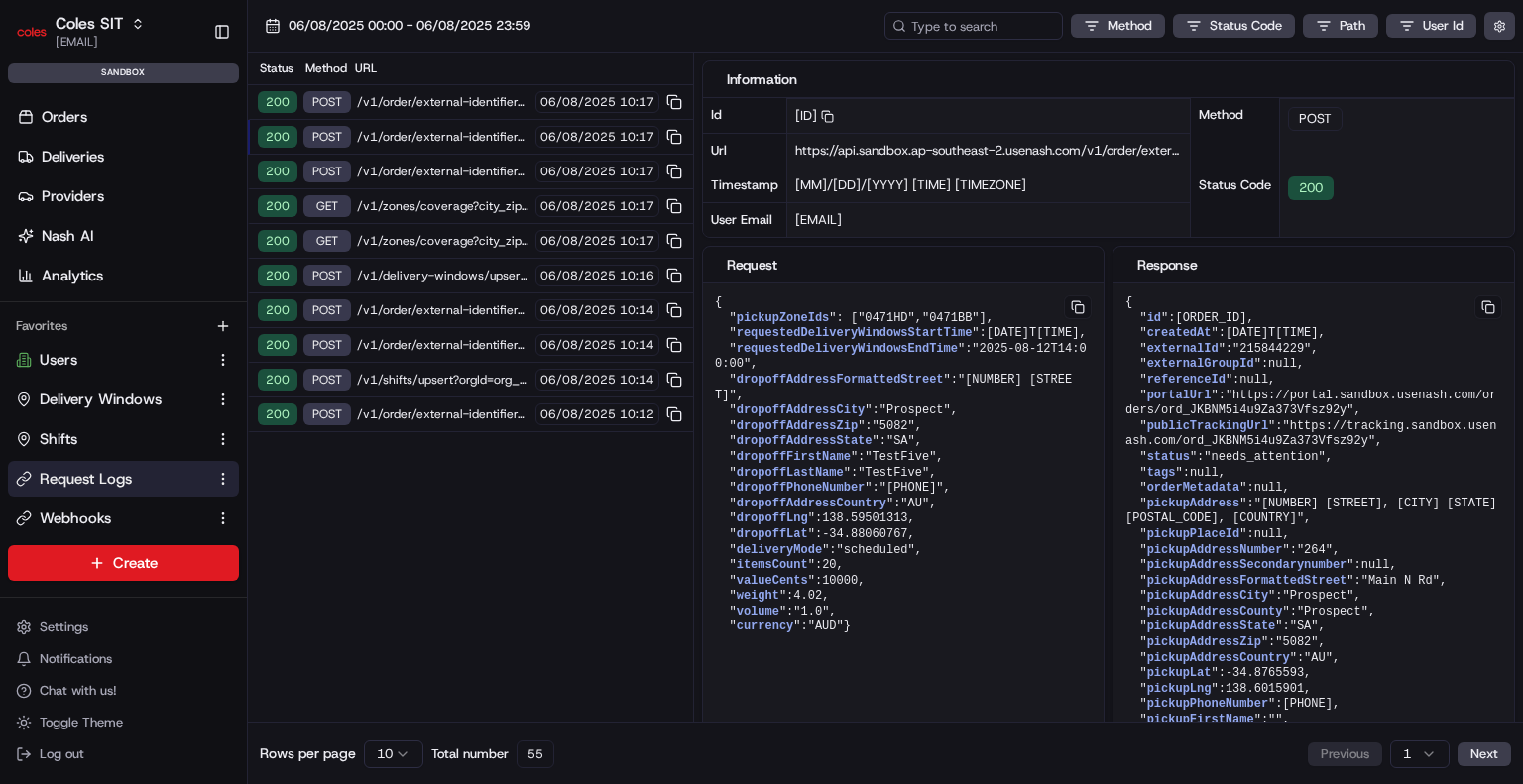 click on "/v1/order/external-identifier/215844229/delivery-window" at bounding box center (443, 102) 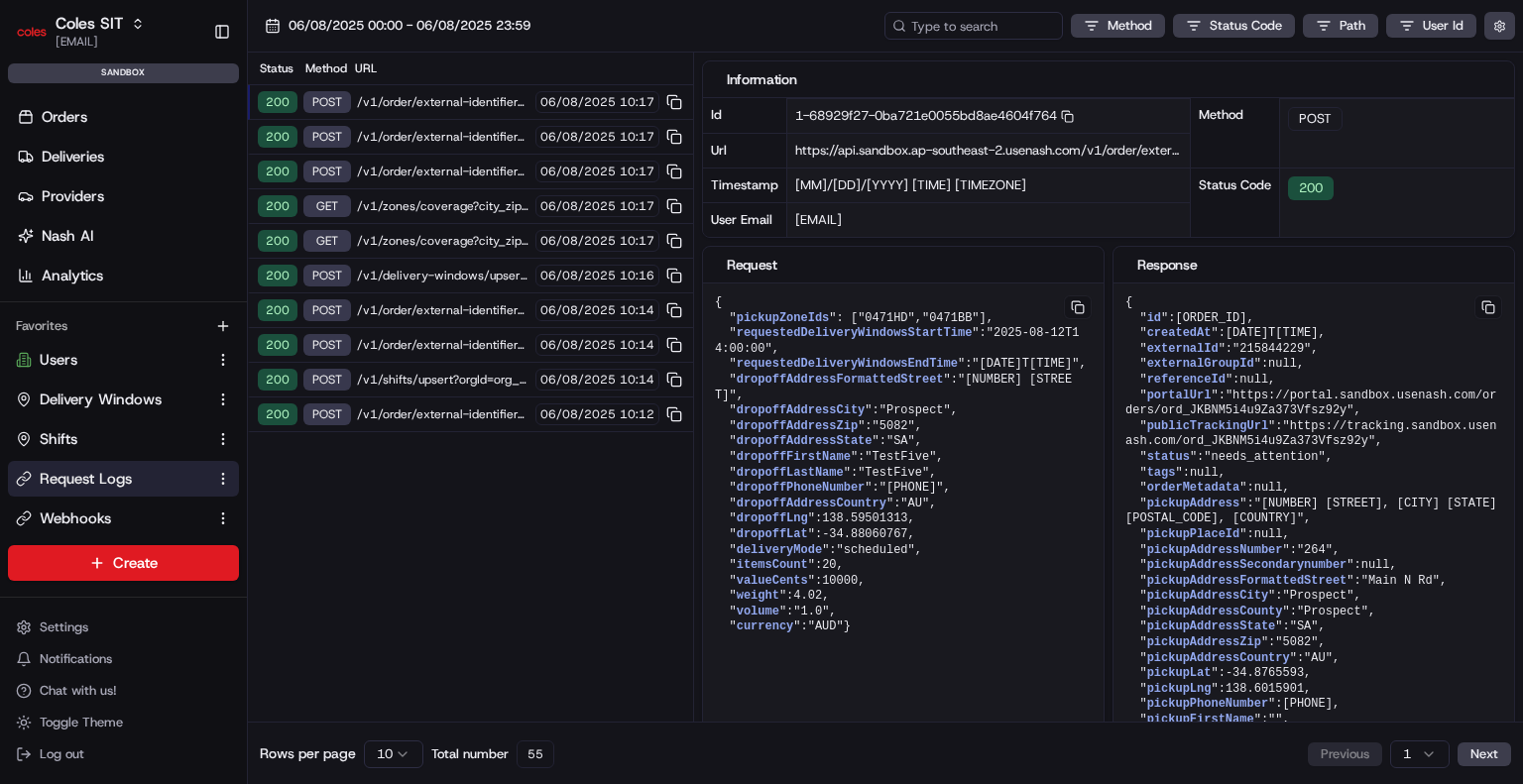 click on "/v1/order/external-identifier/215844229/delivery-window" at bounding box center [443, 137] 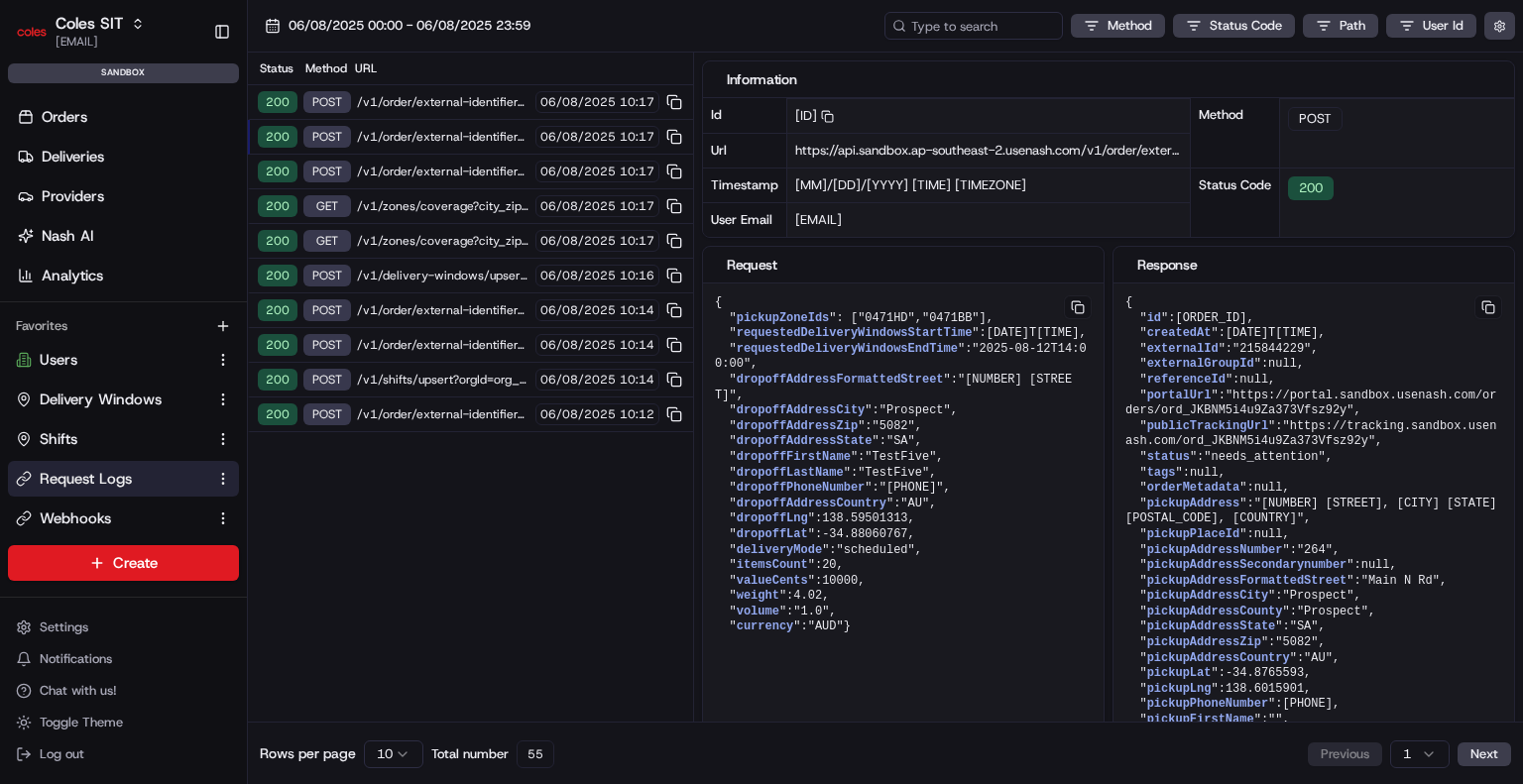 click on "/v1/order/external-identifier/215844229/delivery-window" at bounding box center (443, 102) 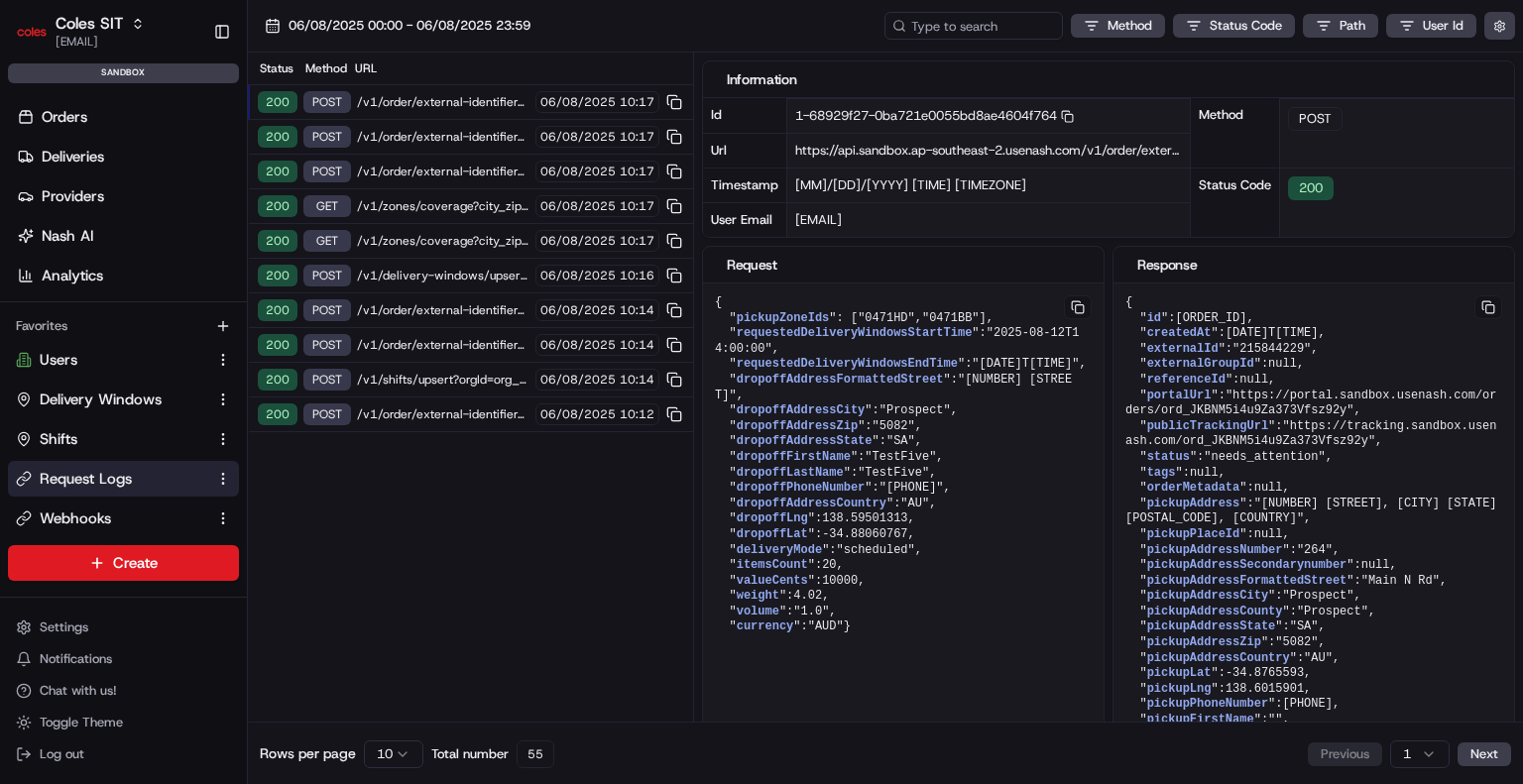 click on "/v1/order/external-identifier/215844229/delivery-window" at bounding box center (443, 137) 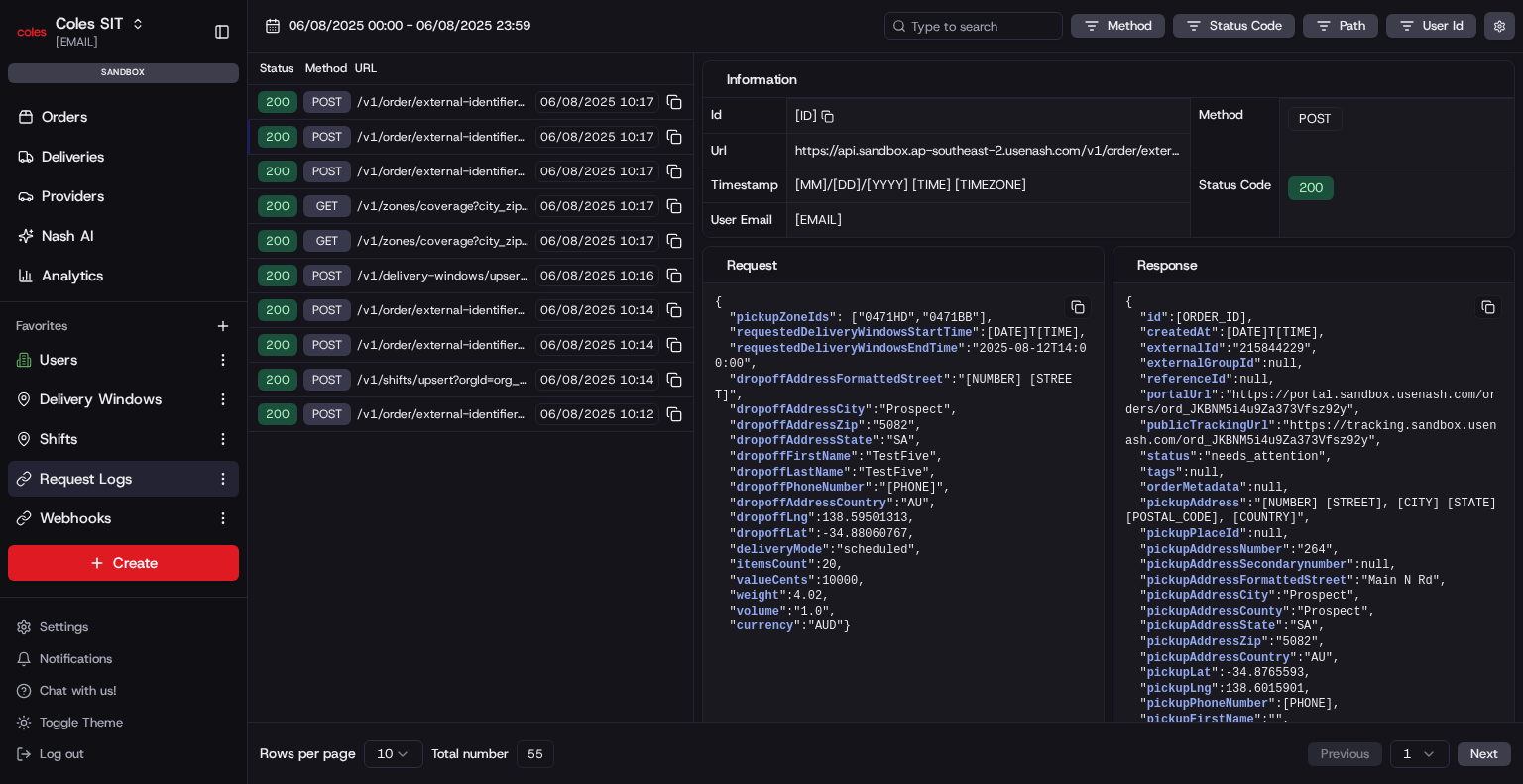 click on "/v1/order/external-identifier/215844229/delivery-window" at bounding box center (443, 171) 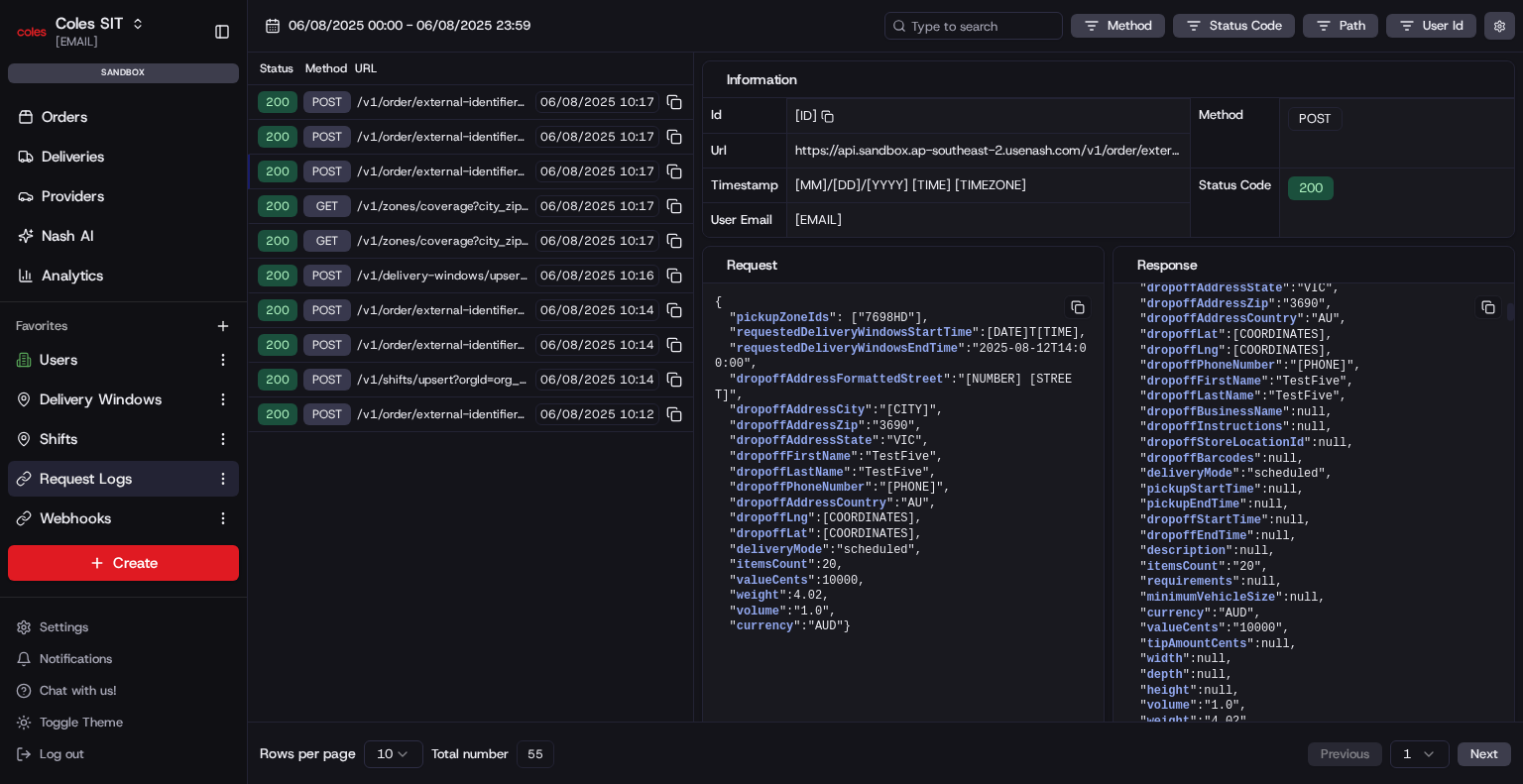 scroll, scrollTop: 1090, scrollLeft: 0, axis: vertical 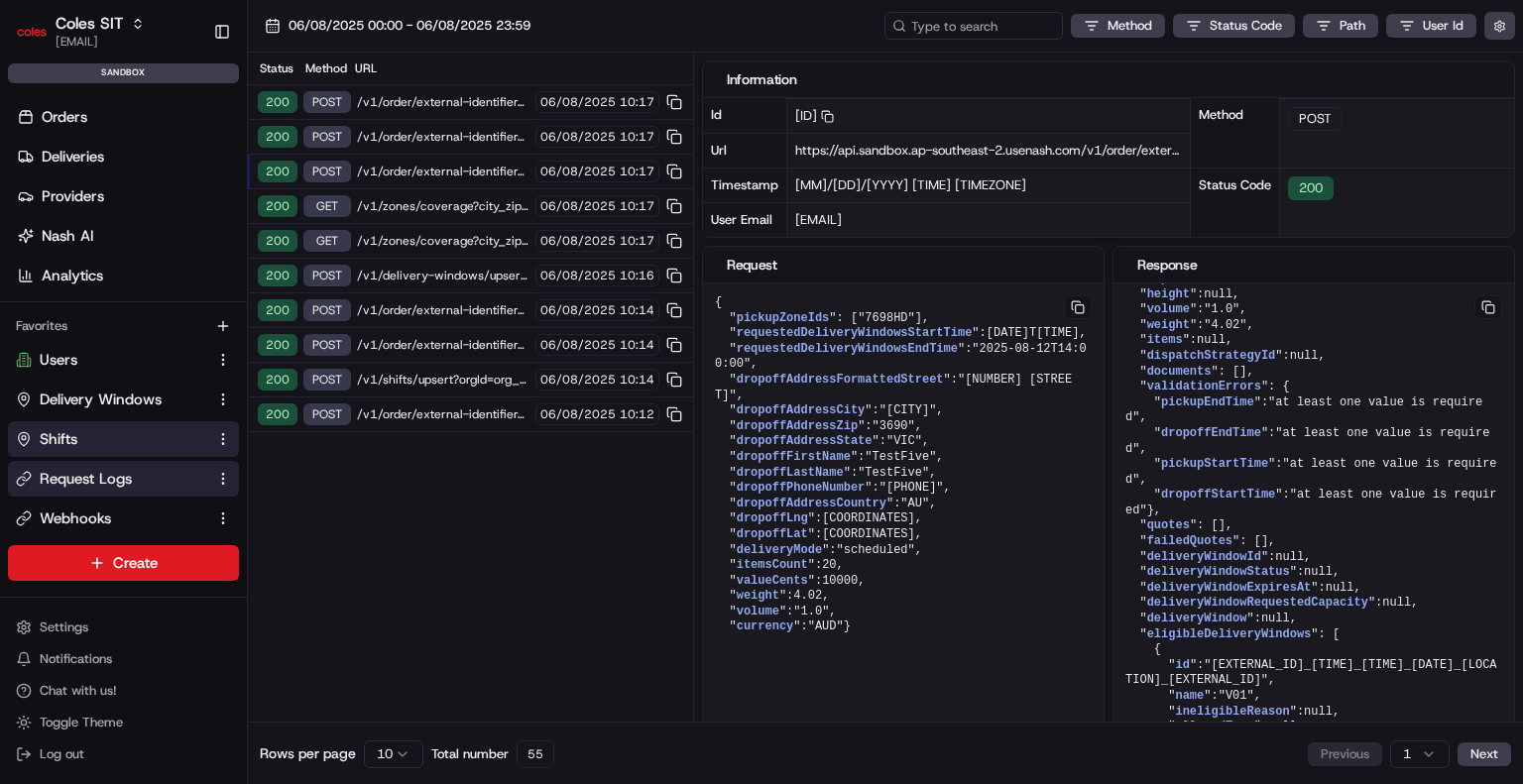 click on "Shifts" at bounding box center (111, 439) 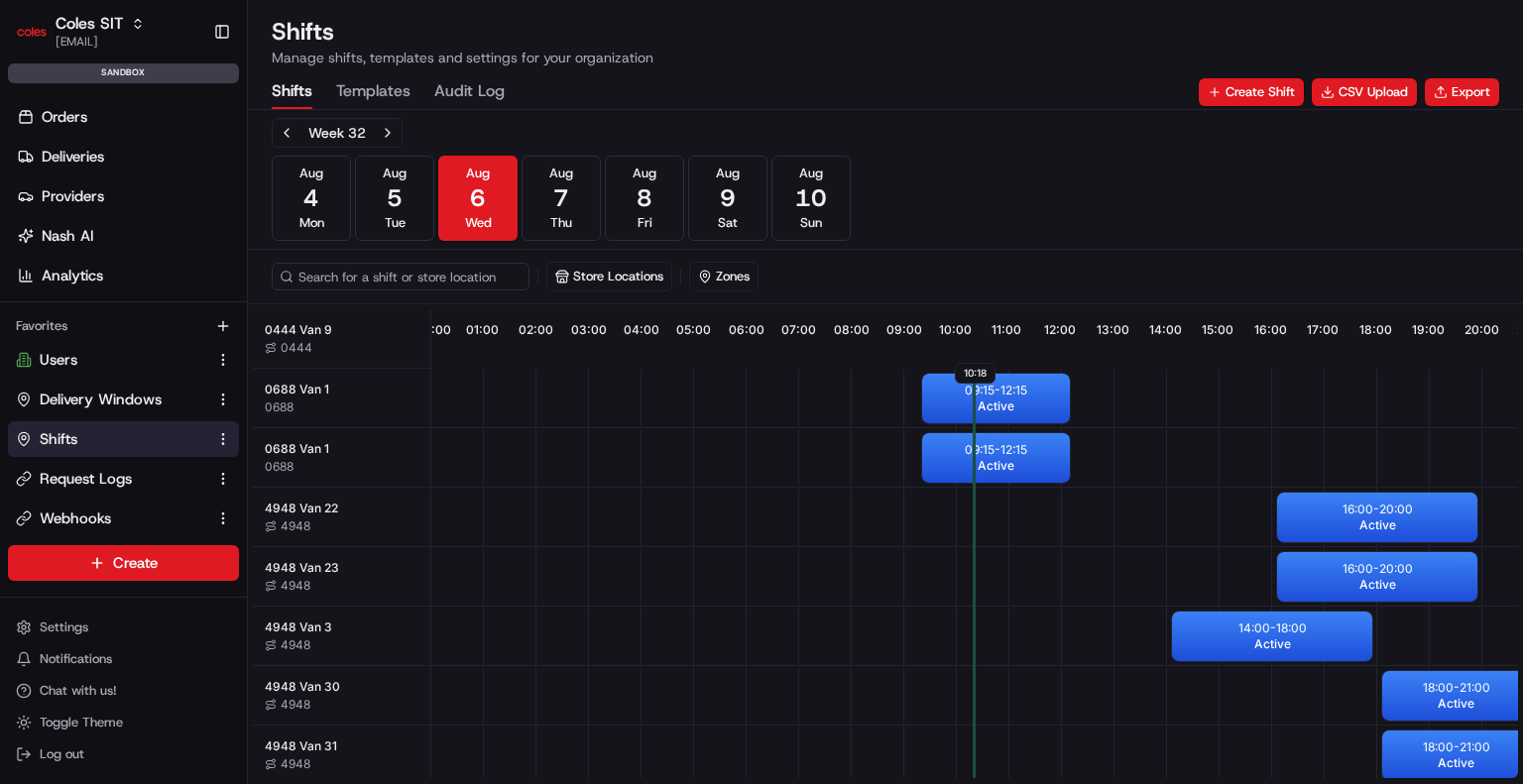 scroll, scrollTop: 155, scrollLeft: 0, axis: vertical 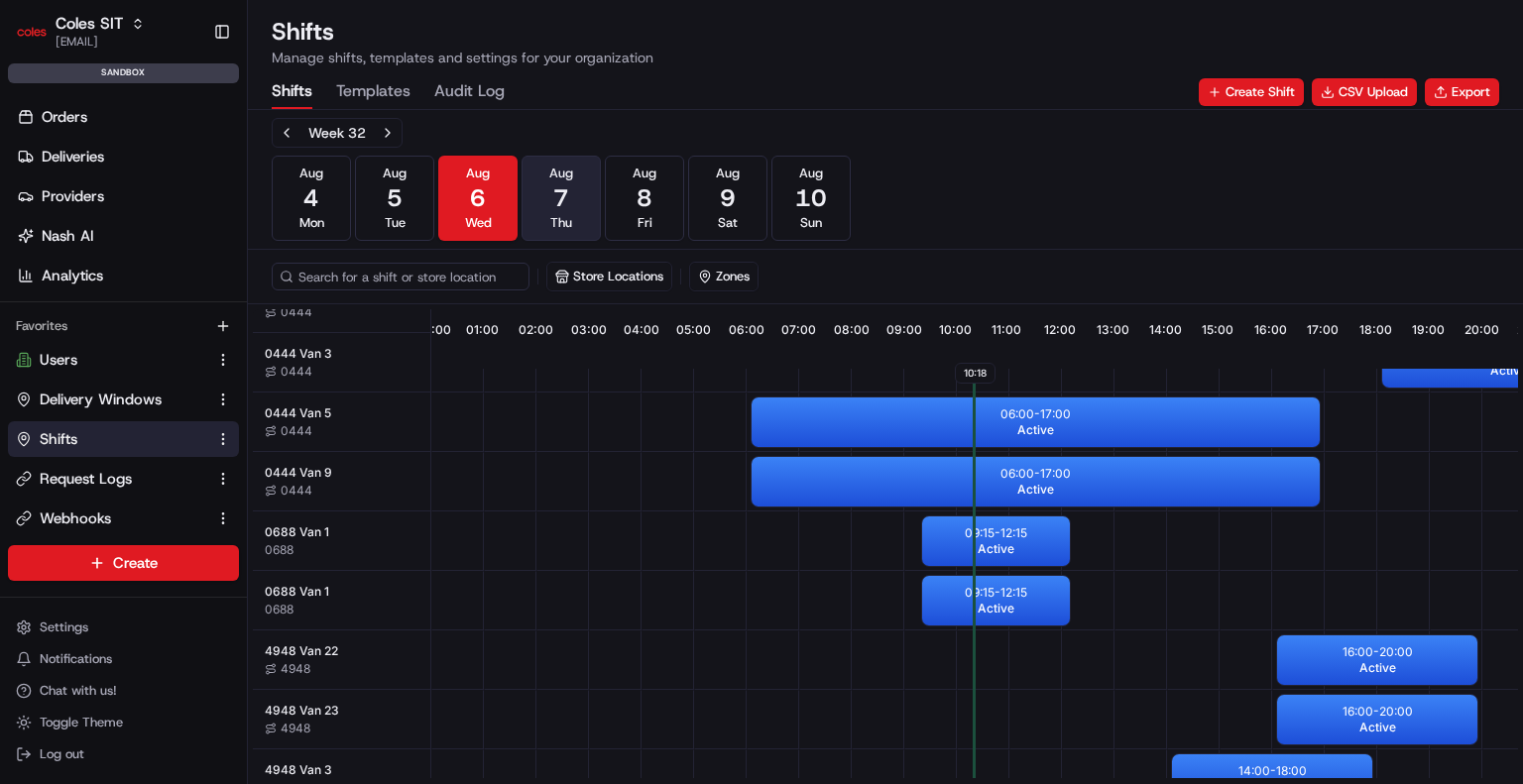 click on "Aug 7 Thu" at bounding box center [561, 198] 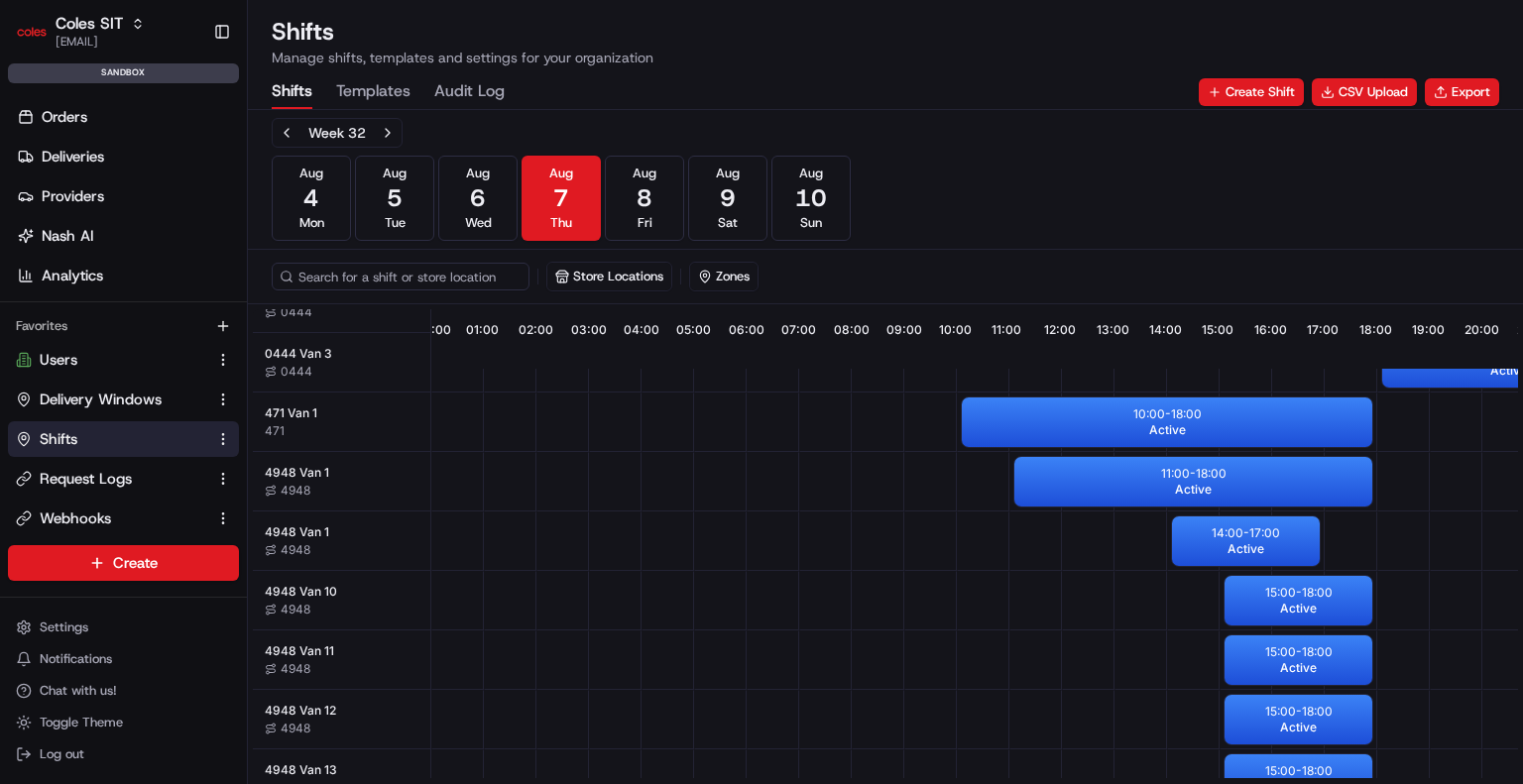 click on "471 Van 1 471" at bounding box center [341, 422] 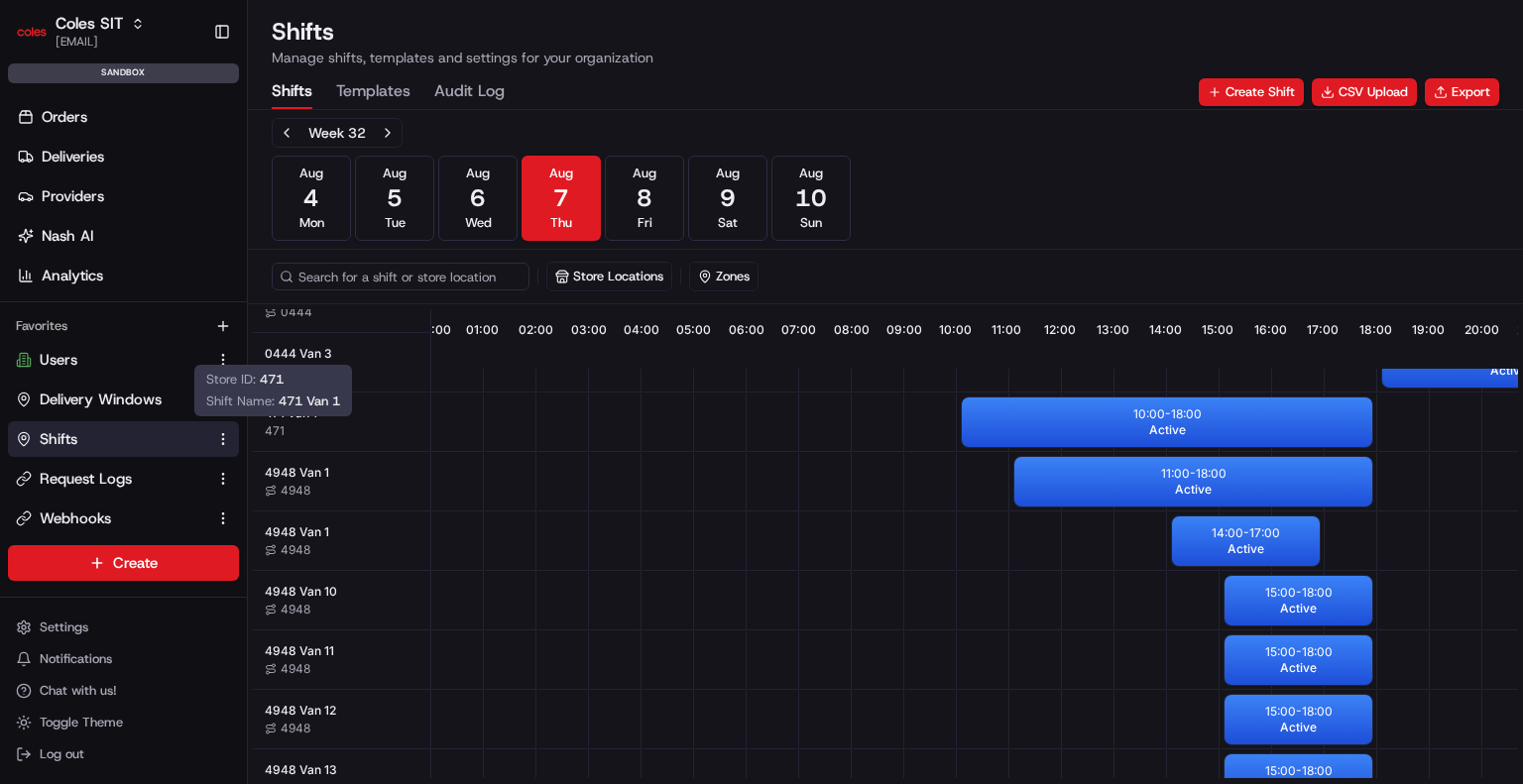 click on "471" at bounding box center (275, 431) 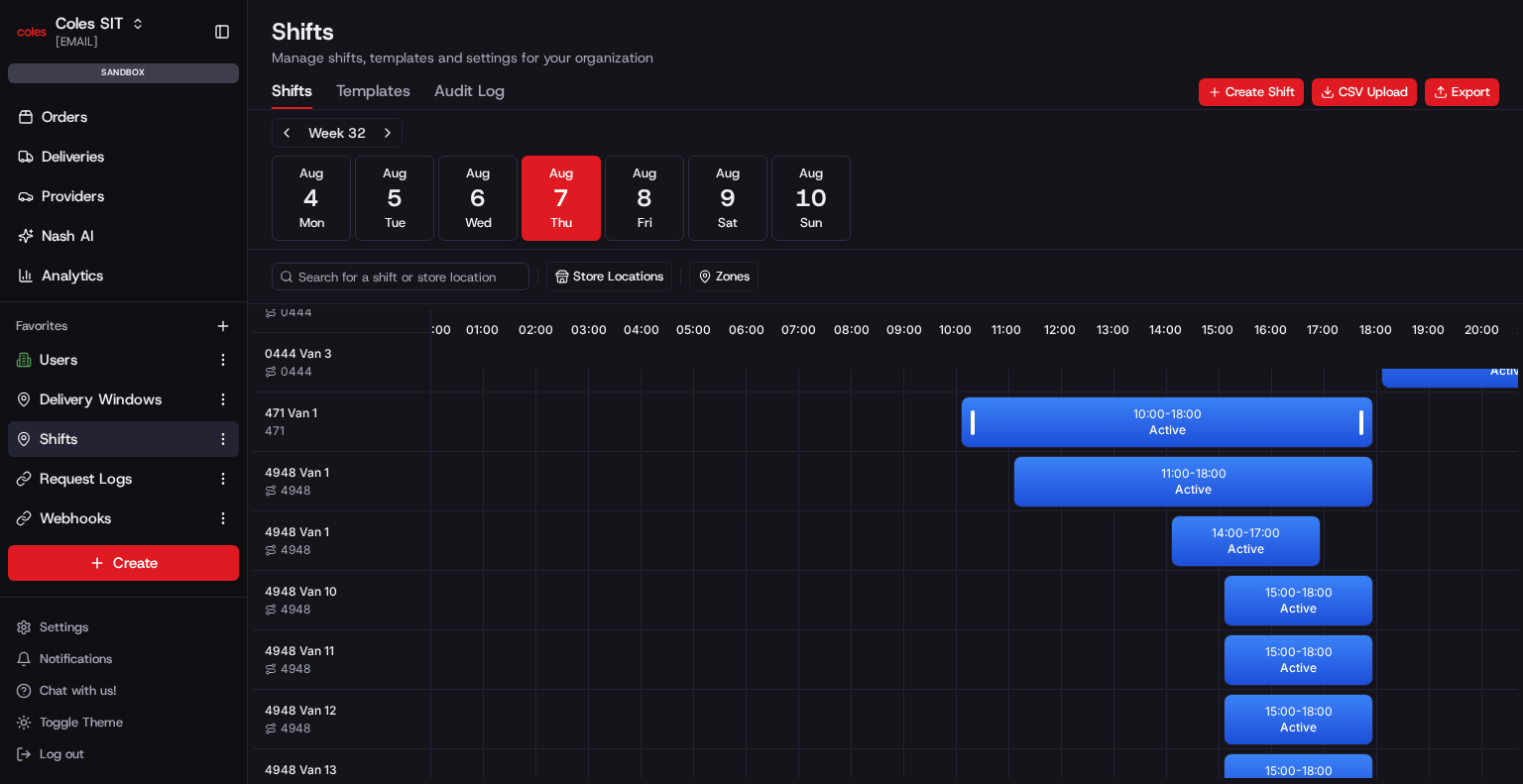 click on "10:00  -  18:00 Active" at bounding box center (1167, 422) 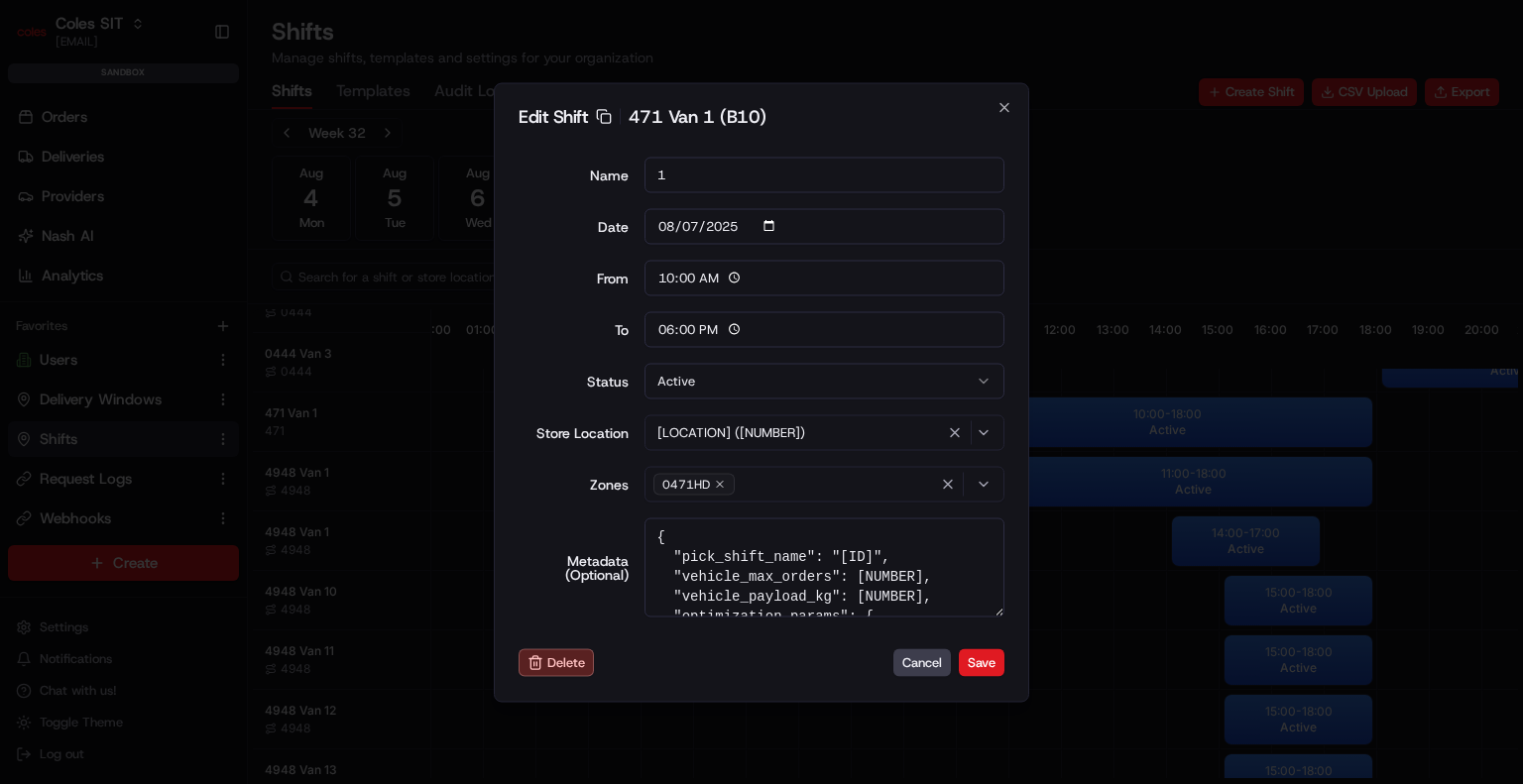 click on "Northpark (471)" at bounding box center (825, 432) 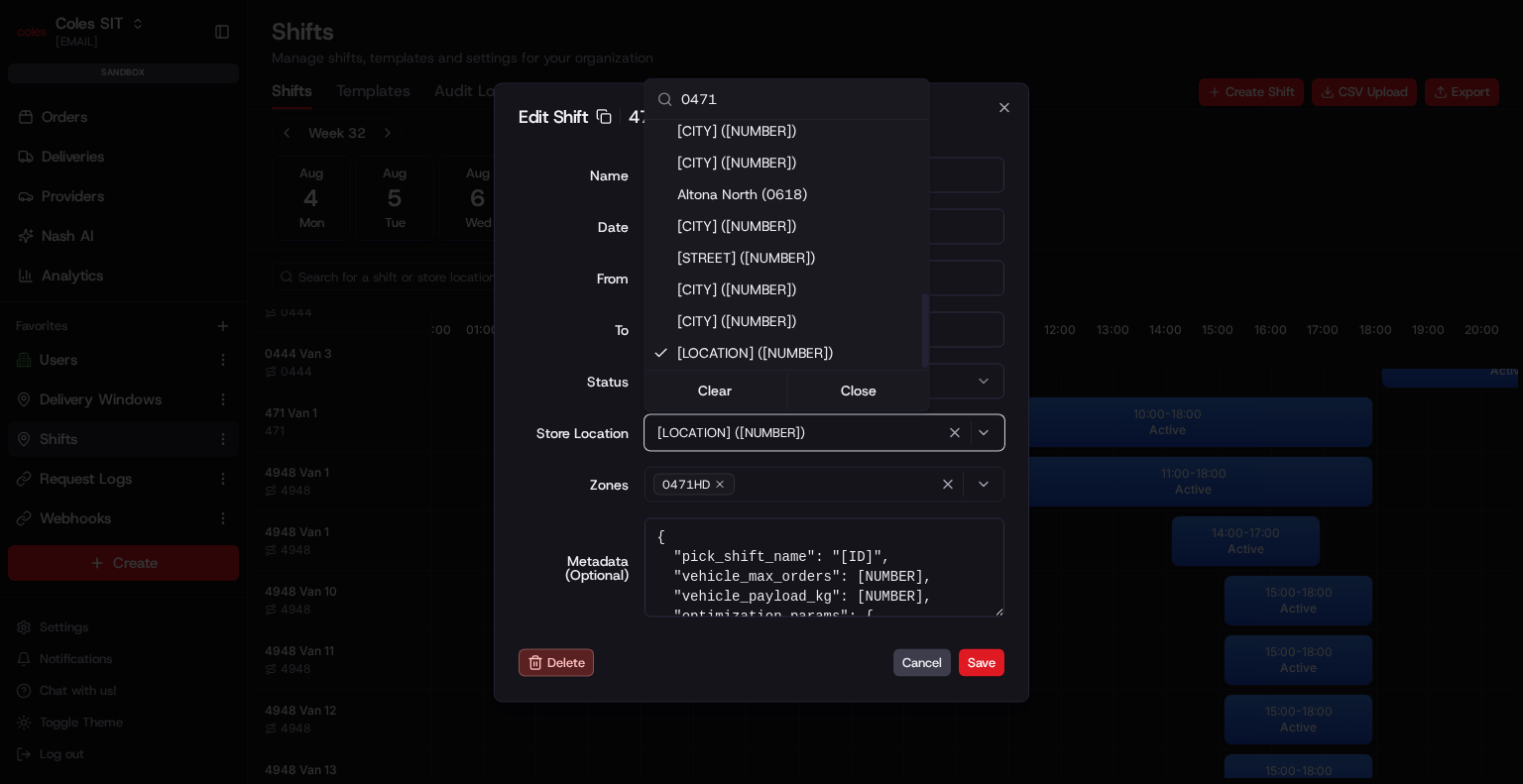 scroll, scrollTop: 0, scrollLeft: 0, axis: both 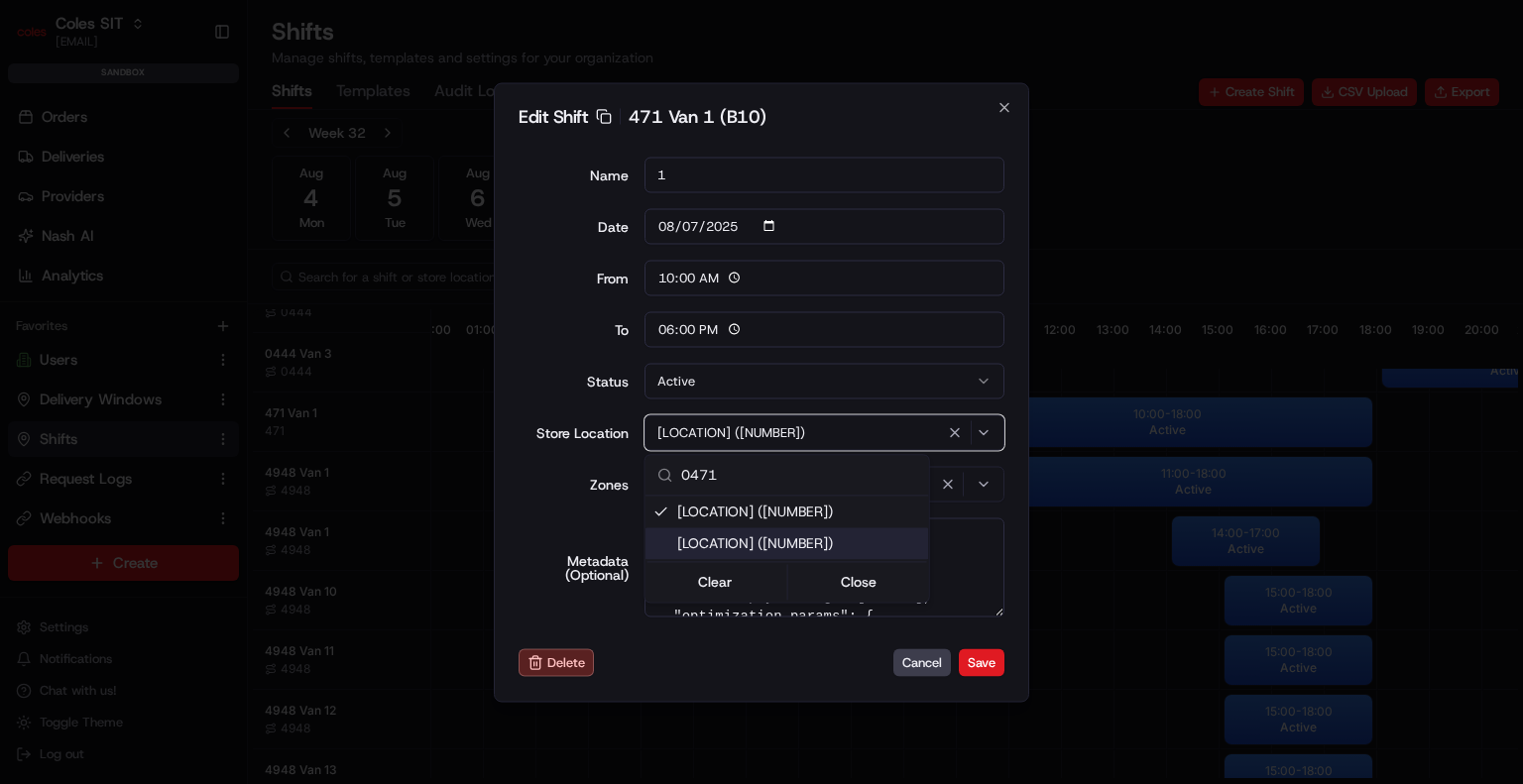 type on "0471" 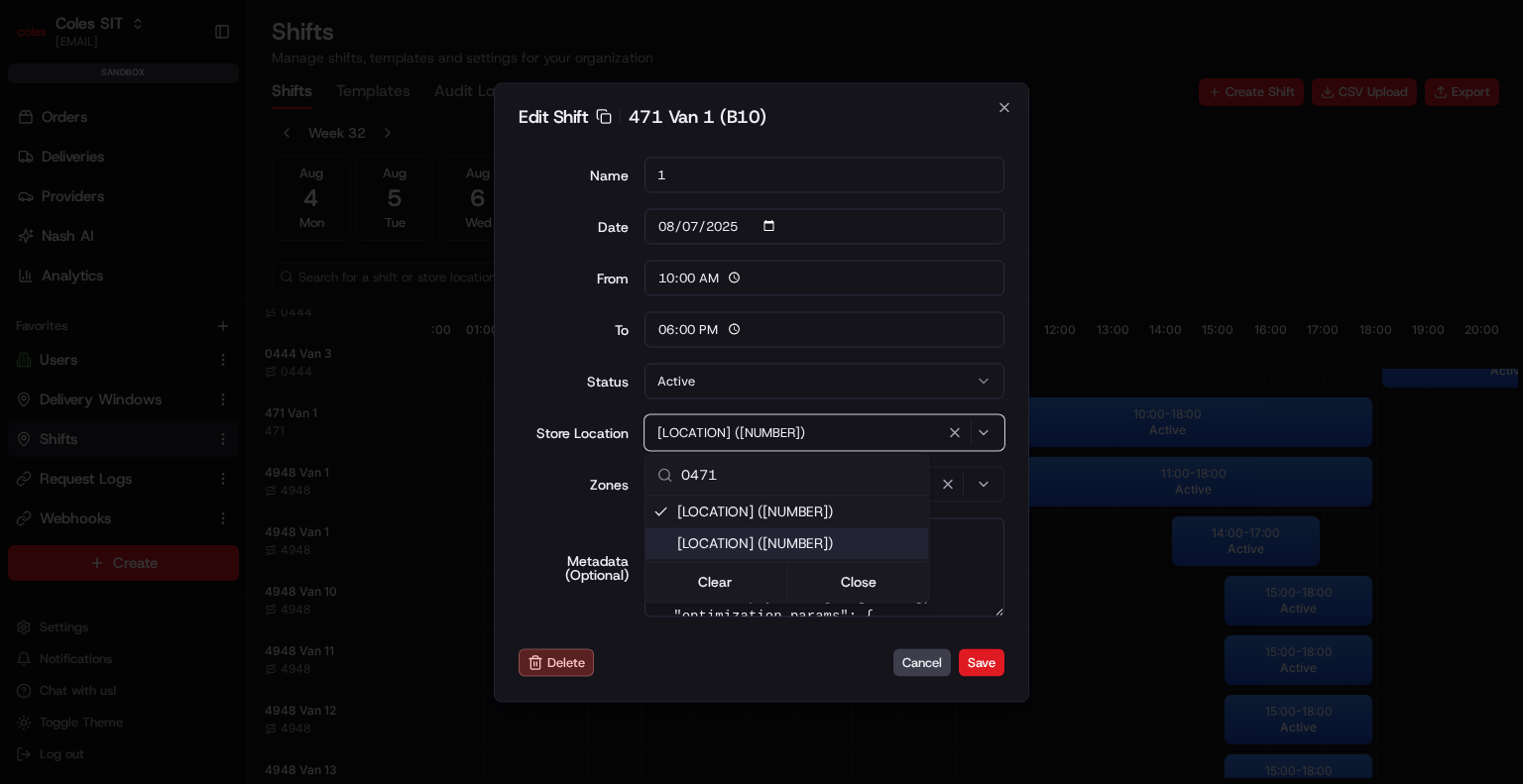 click on "Northpark (0471)" at bounding box center (799, 543) 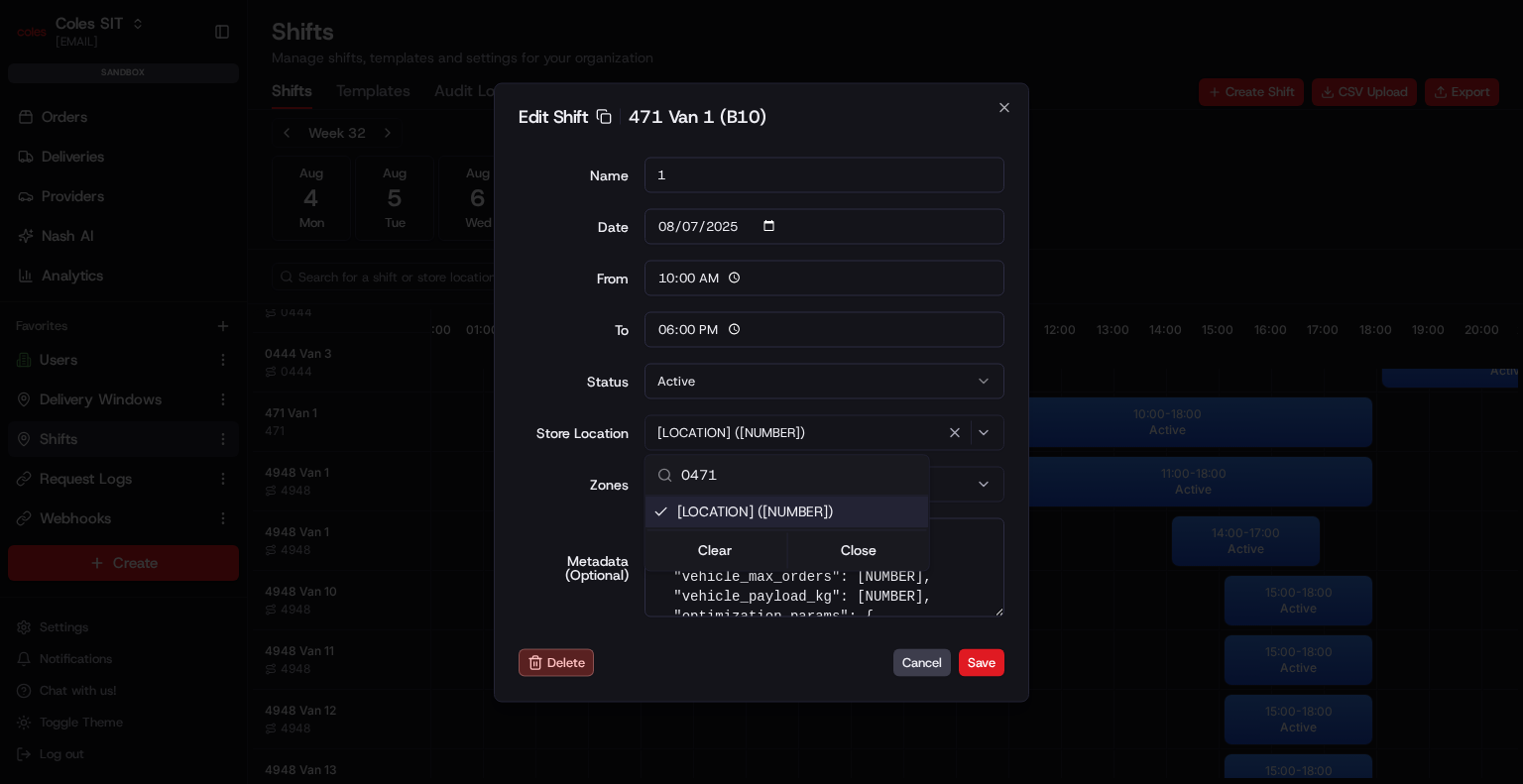 click at bounding box center [762, 392] 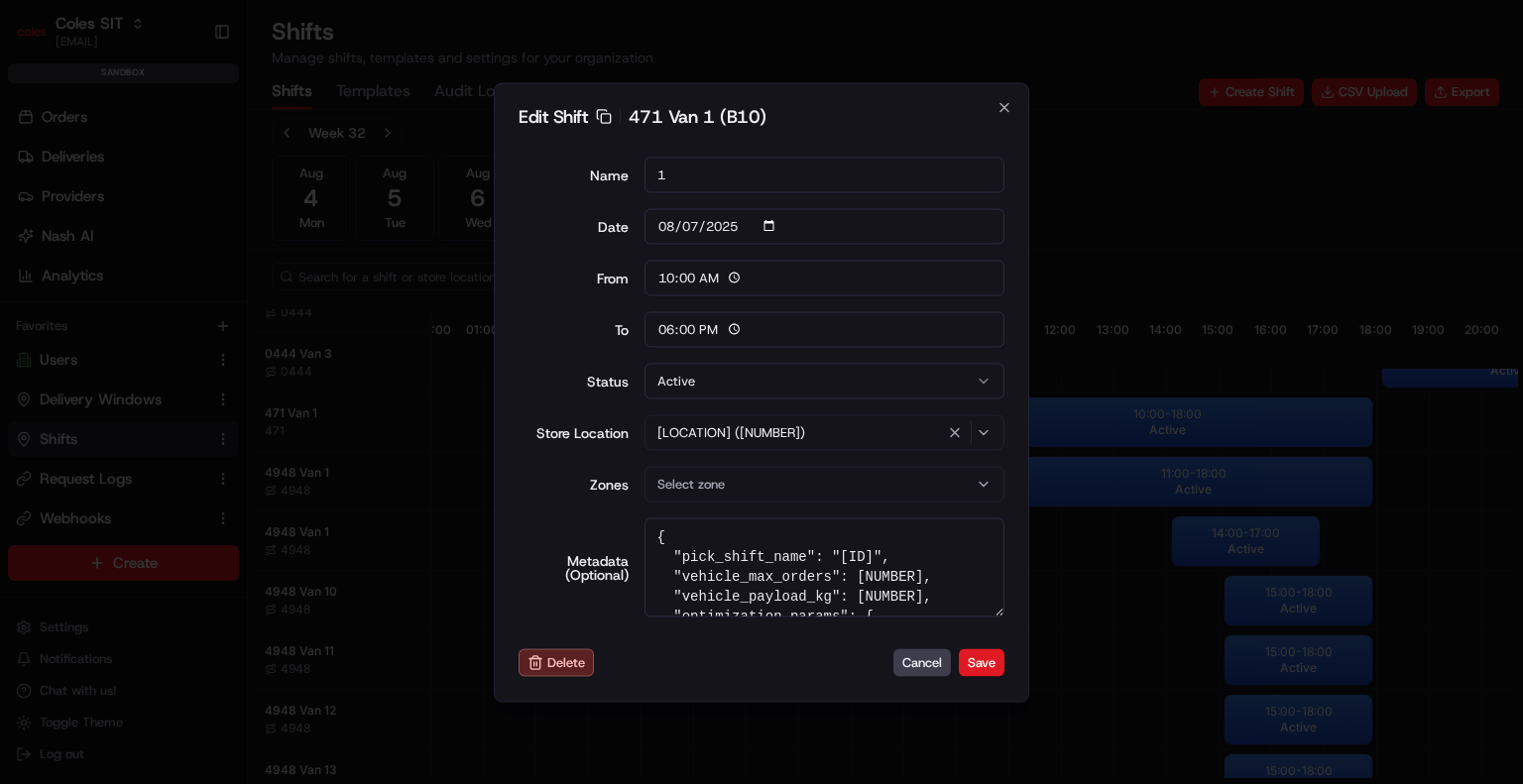 scroll, scrollTop: 40, scrollLeft: 0, axis: vertical 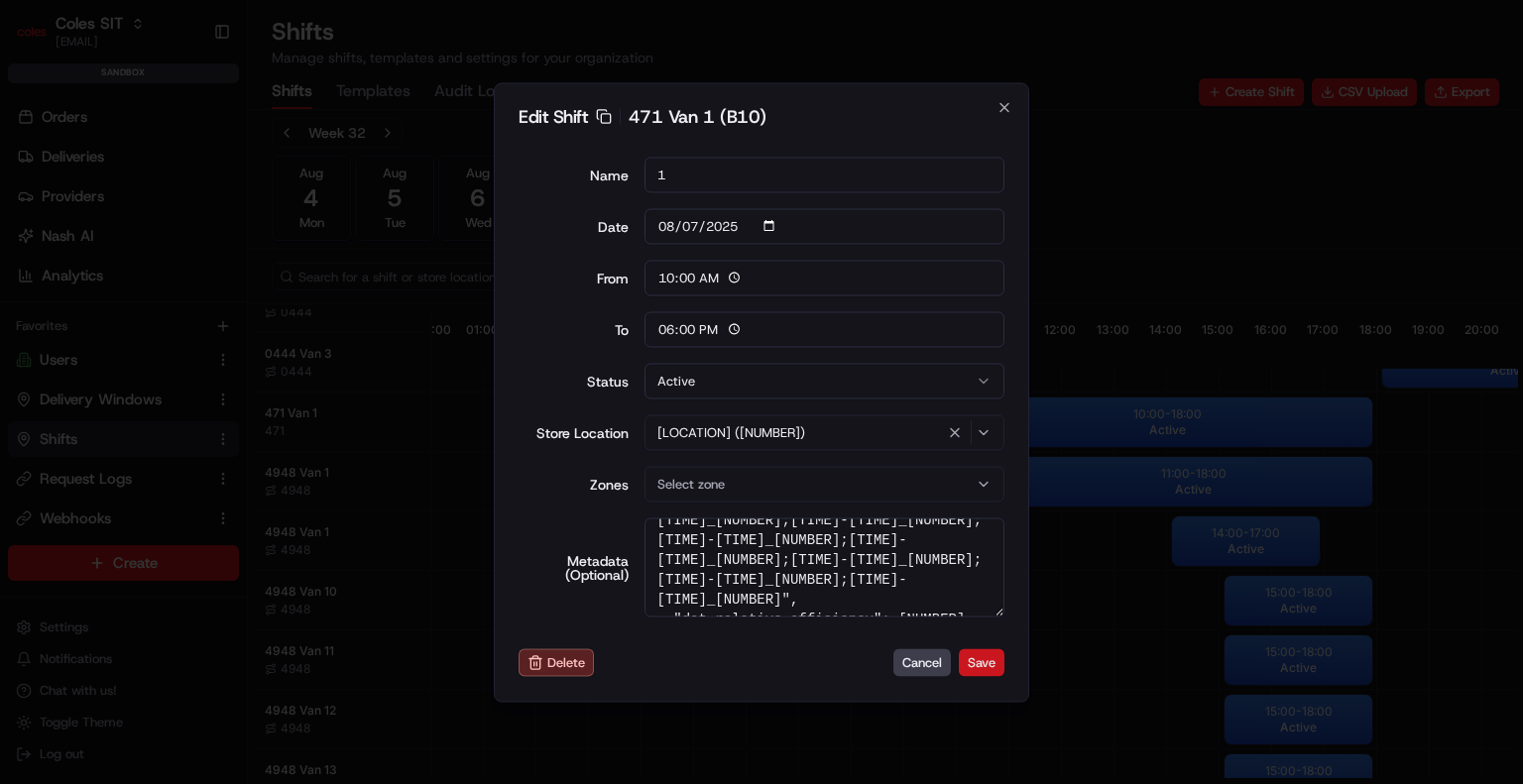 click on "Save" at bounding box center (982, 663) 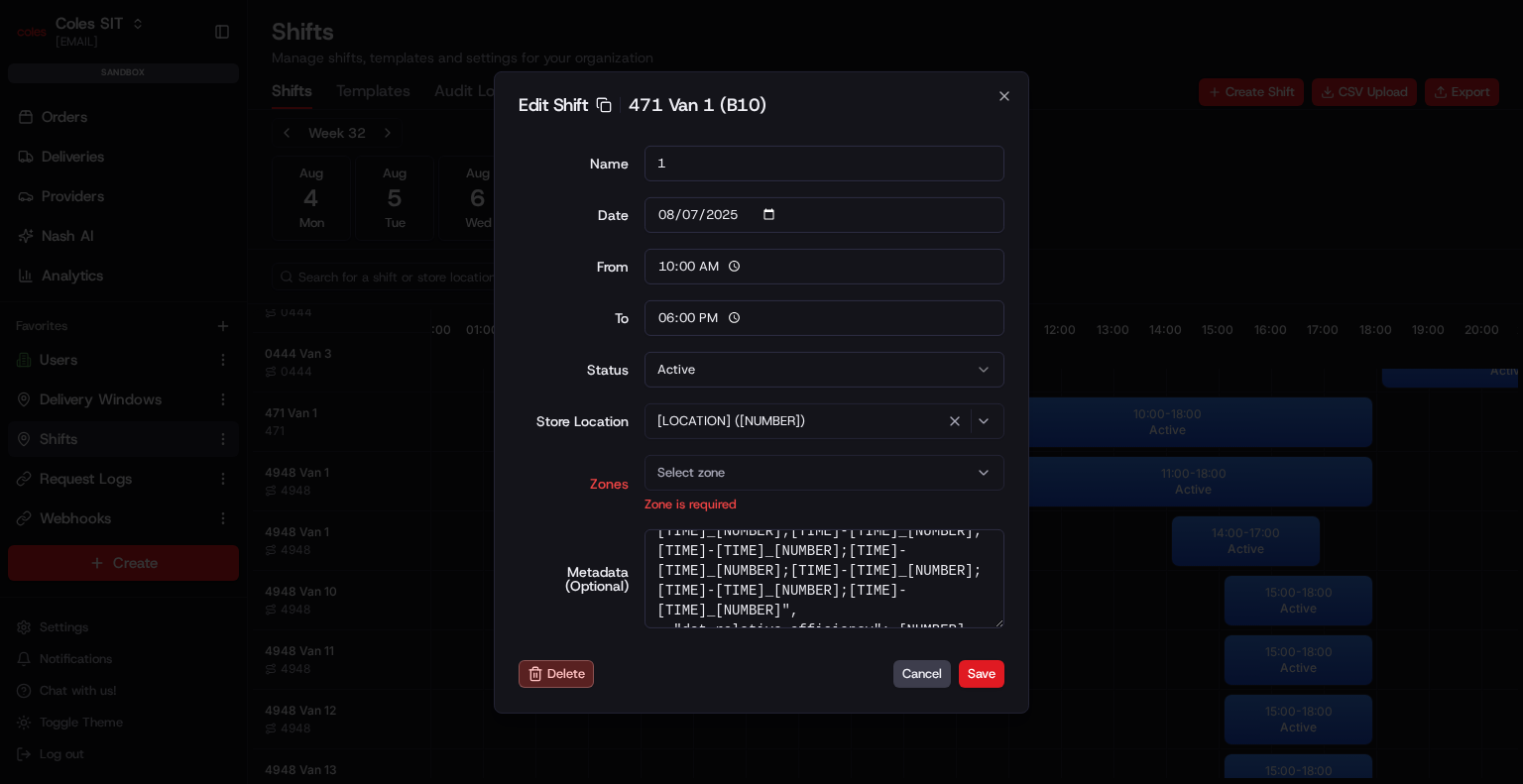 click on "Select zone" at bounding box center [825, 472] 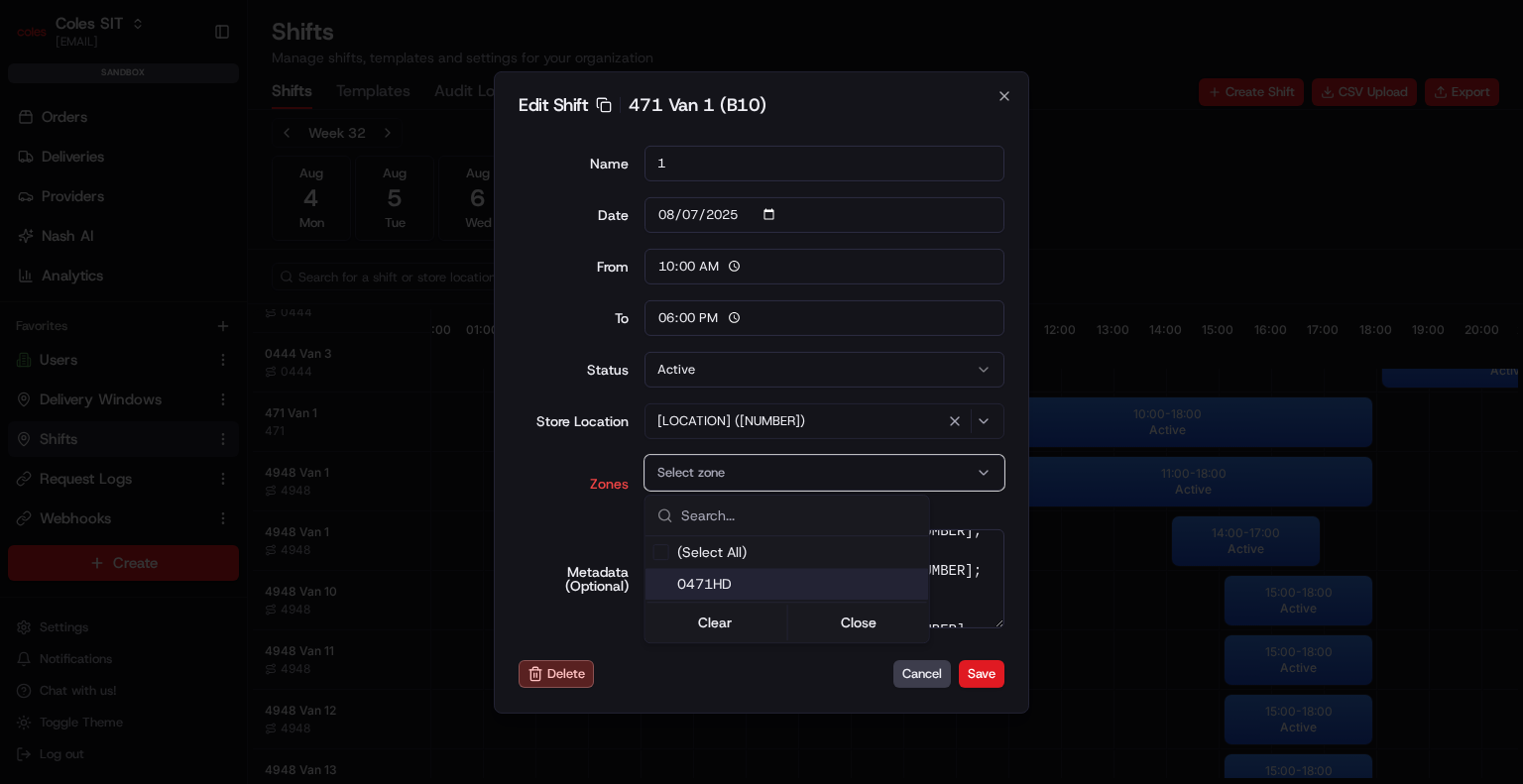 click on "0471HD" at bounding box center [799, 584] 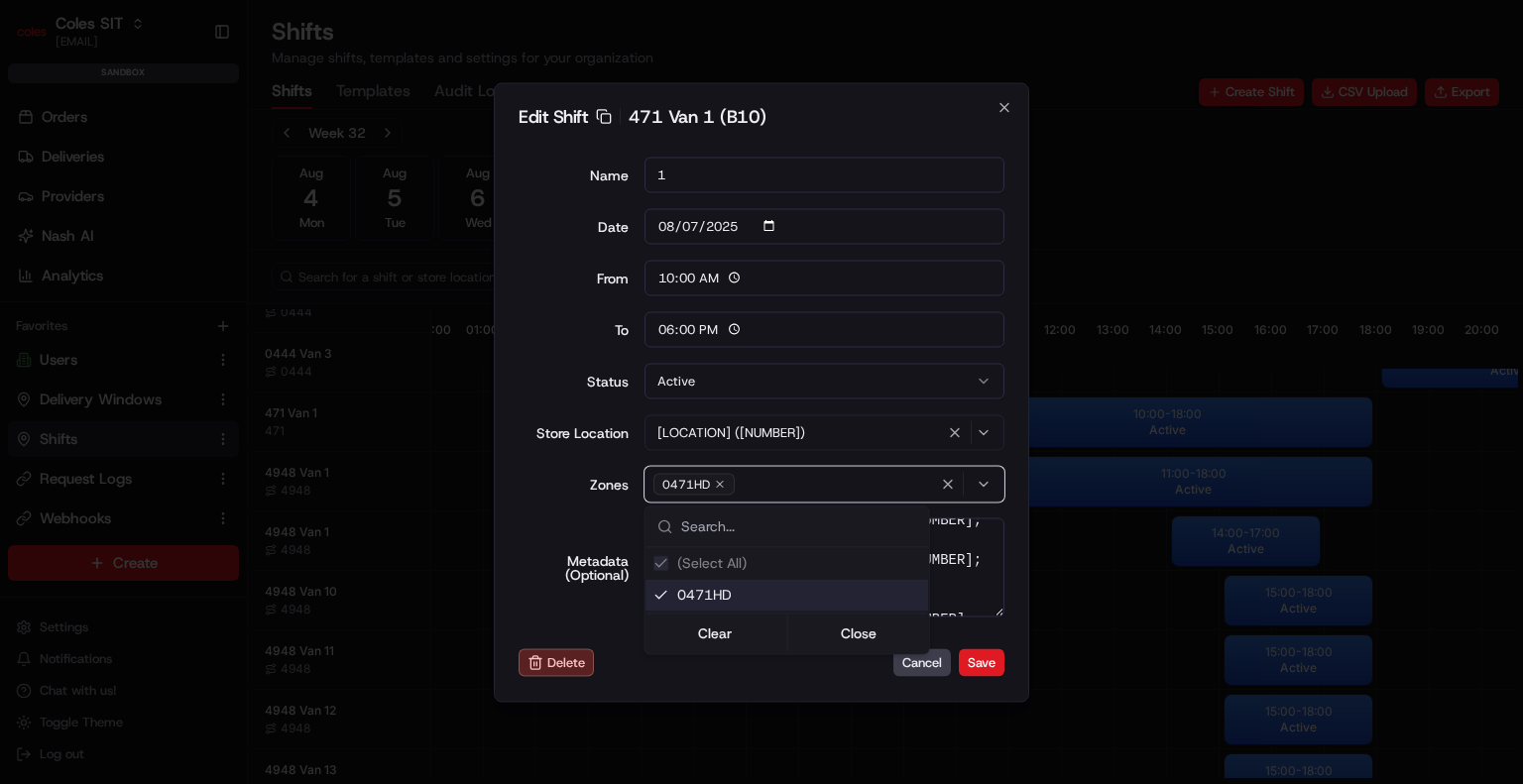 click at bounding box center (762, 392) 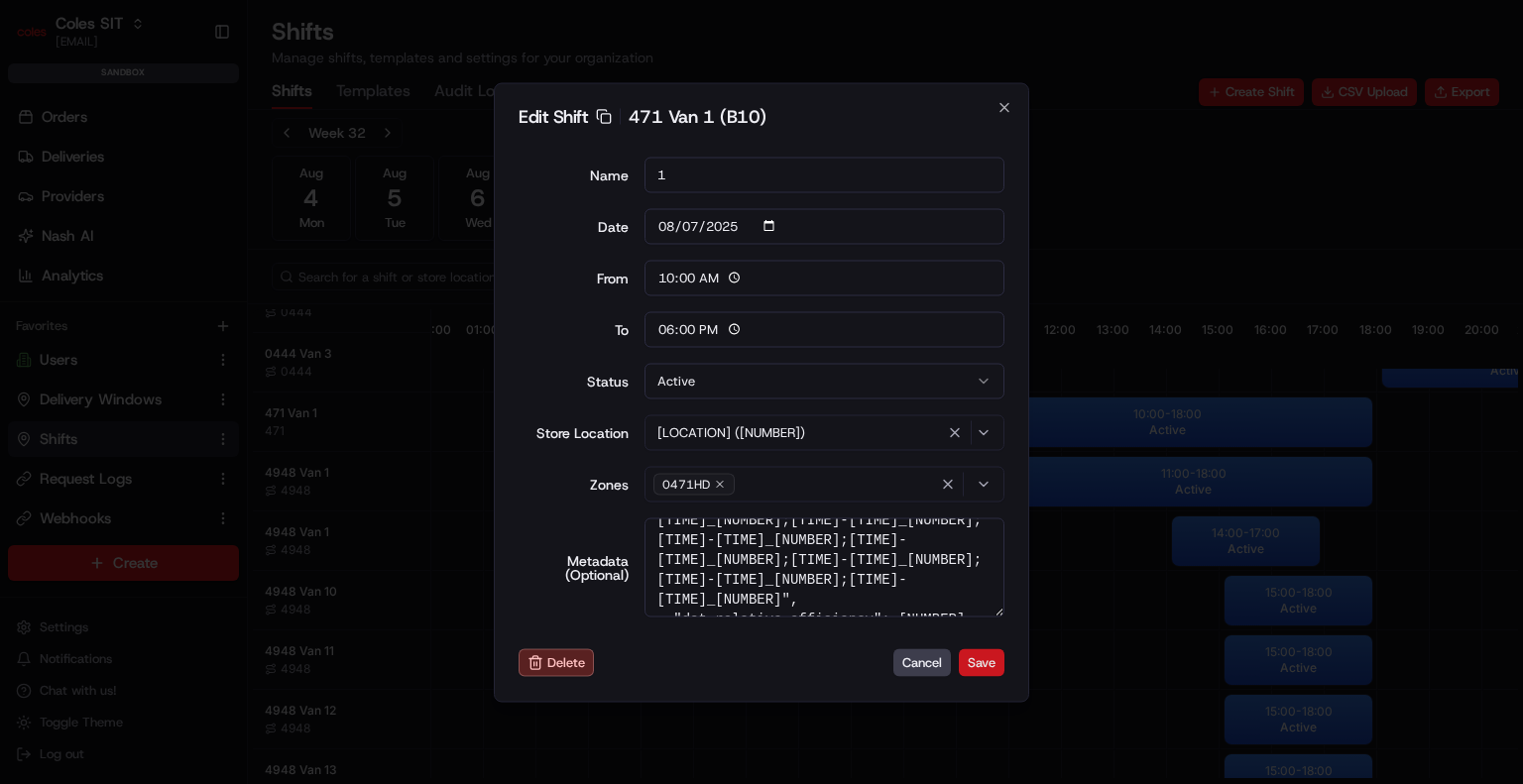 click on "Save" at bounding box center [982, 663] 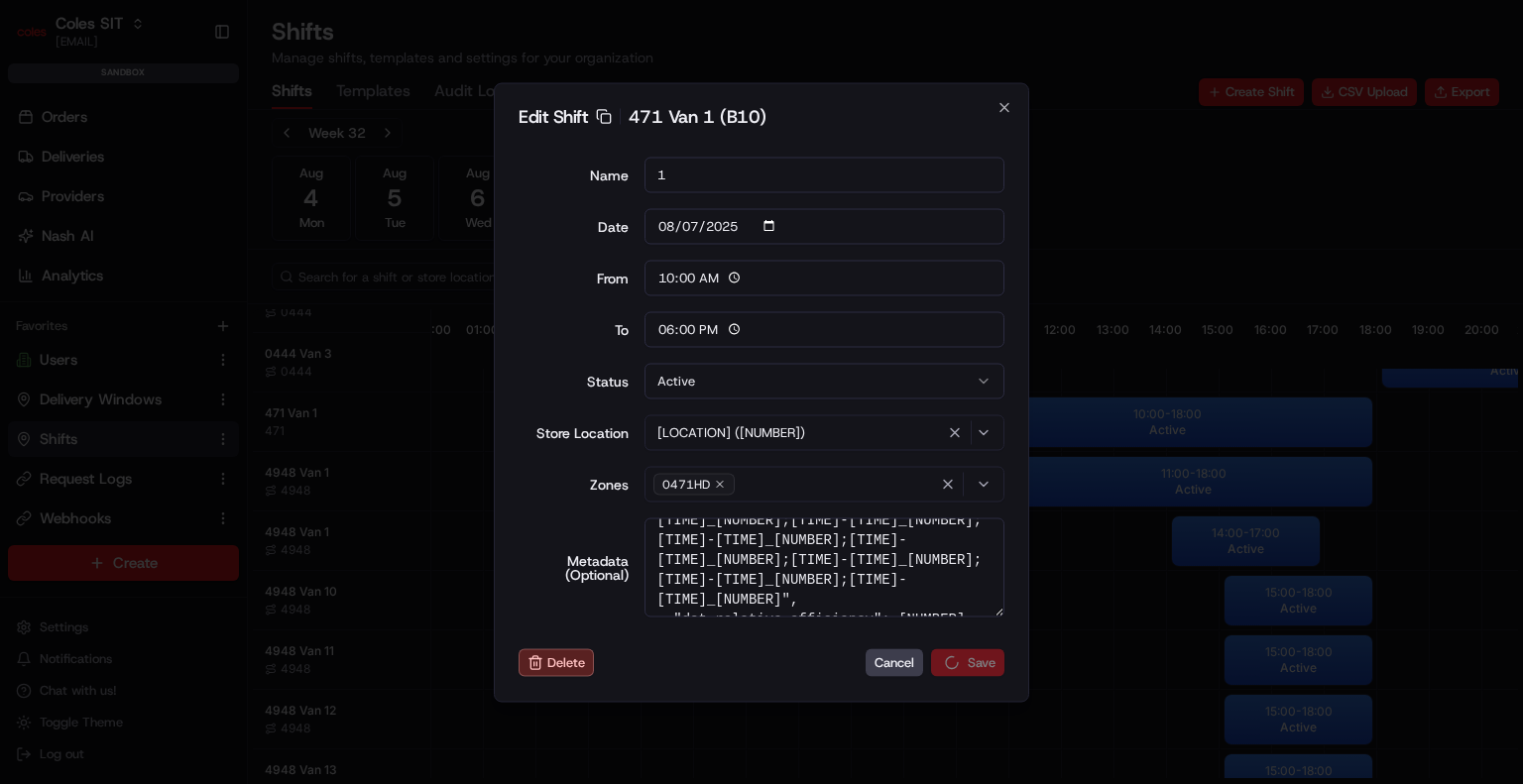 type 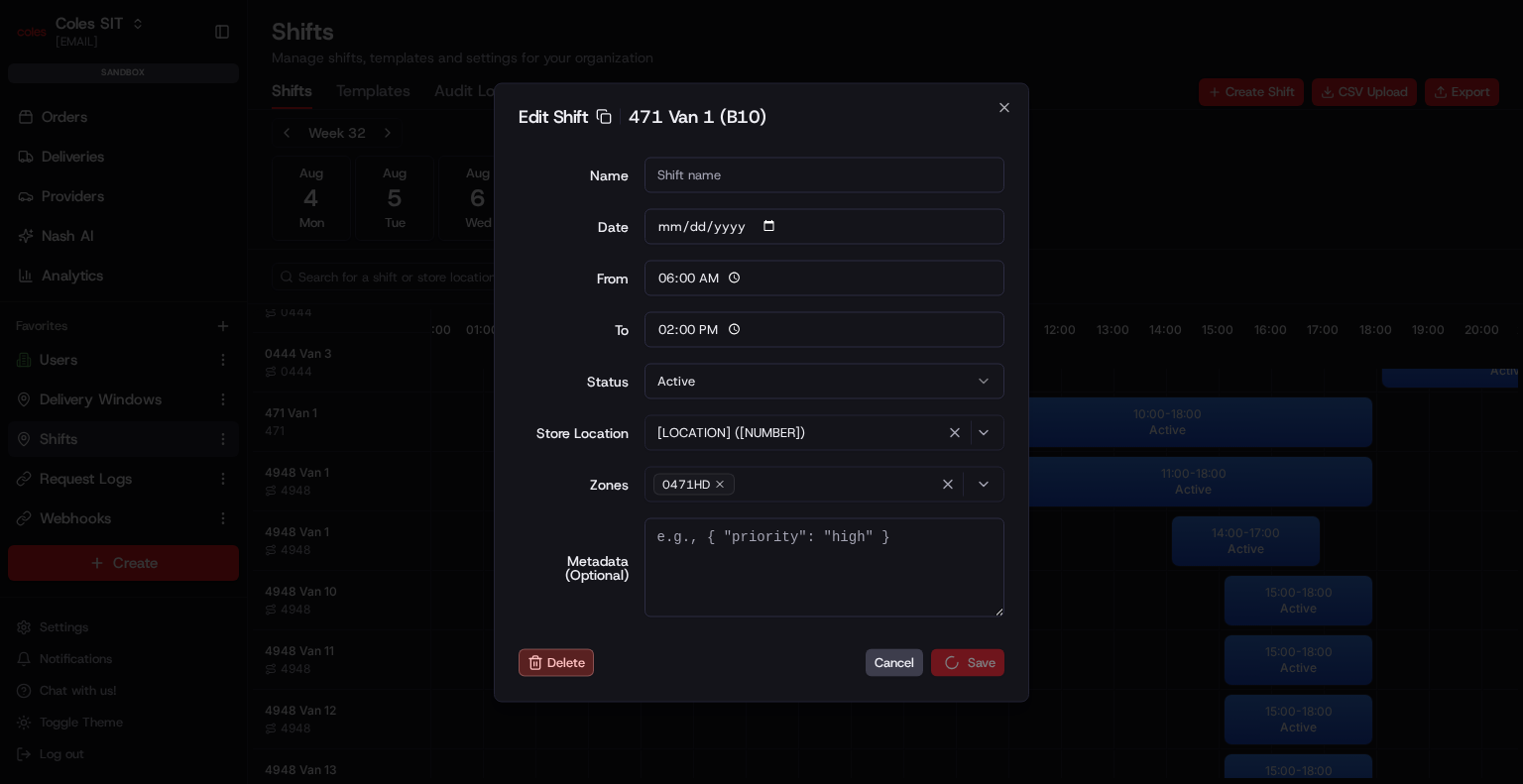 scroll, scrollTop: 0, scrollLeft: 0, axis: both 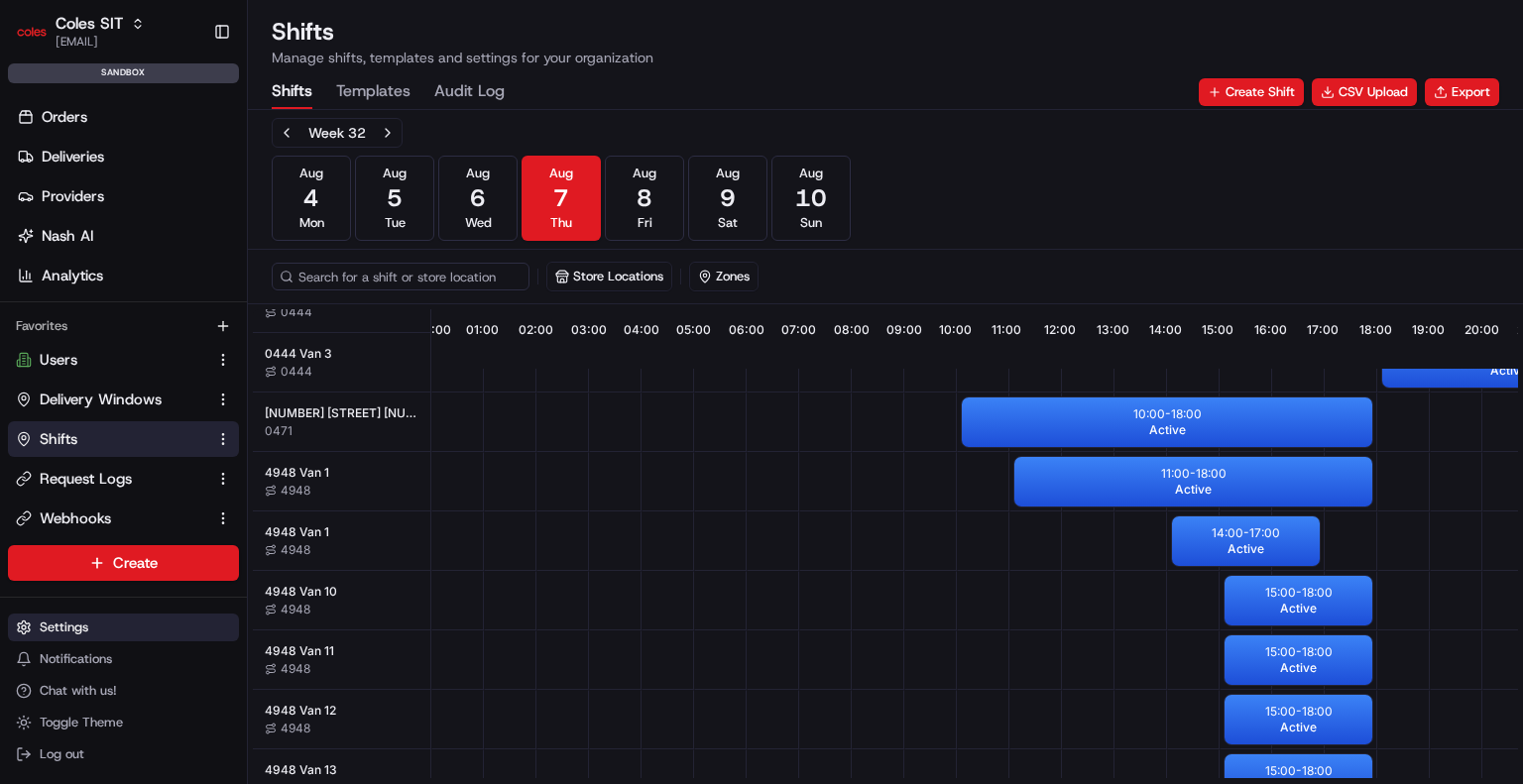 drag, startPoint x: 64, startPoint y: 629, endPoint x: 42, endPoint y: 626, distance: 22.203603 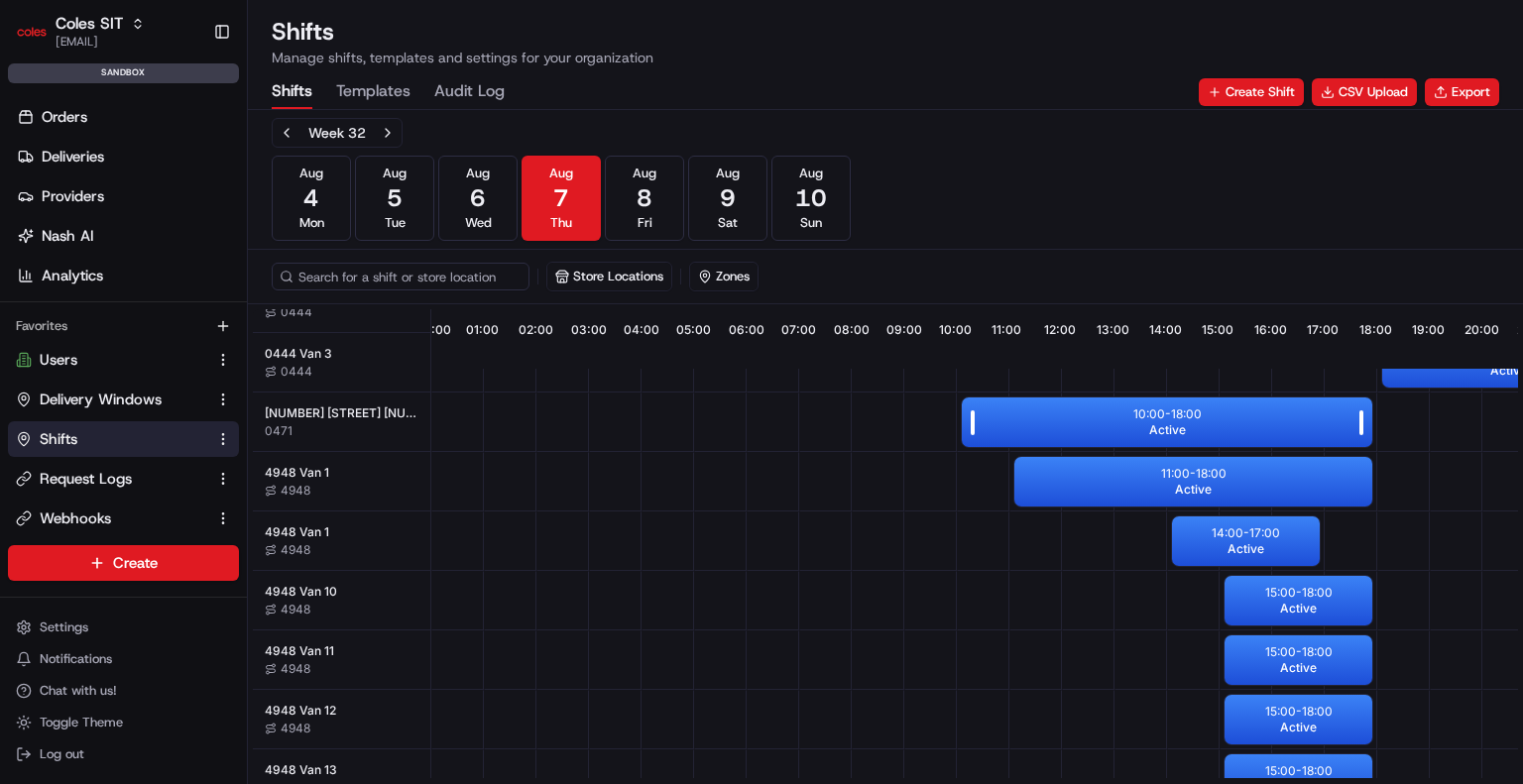 click on "10:00  -  18:00" at bounding box center [1167, 414] 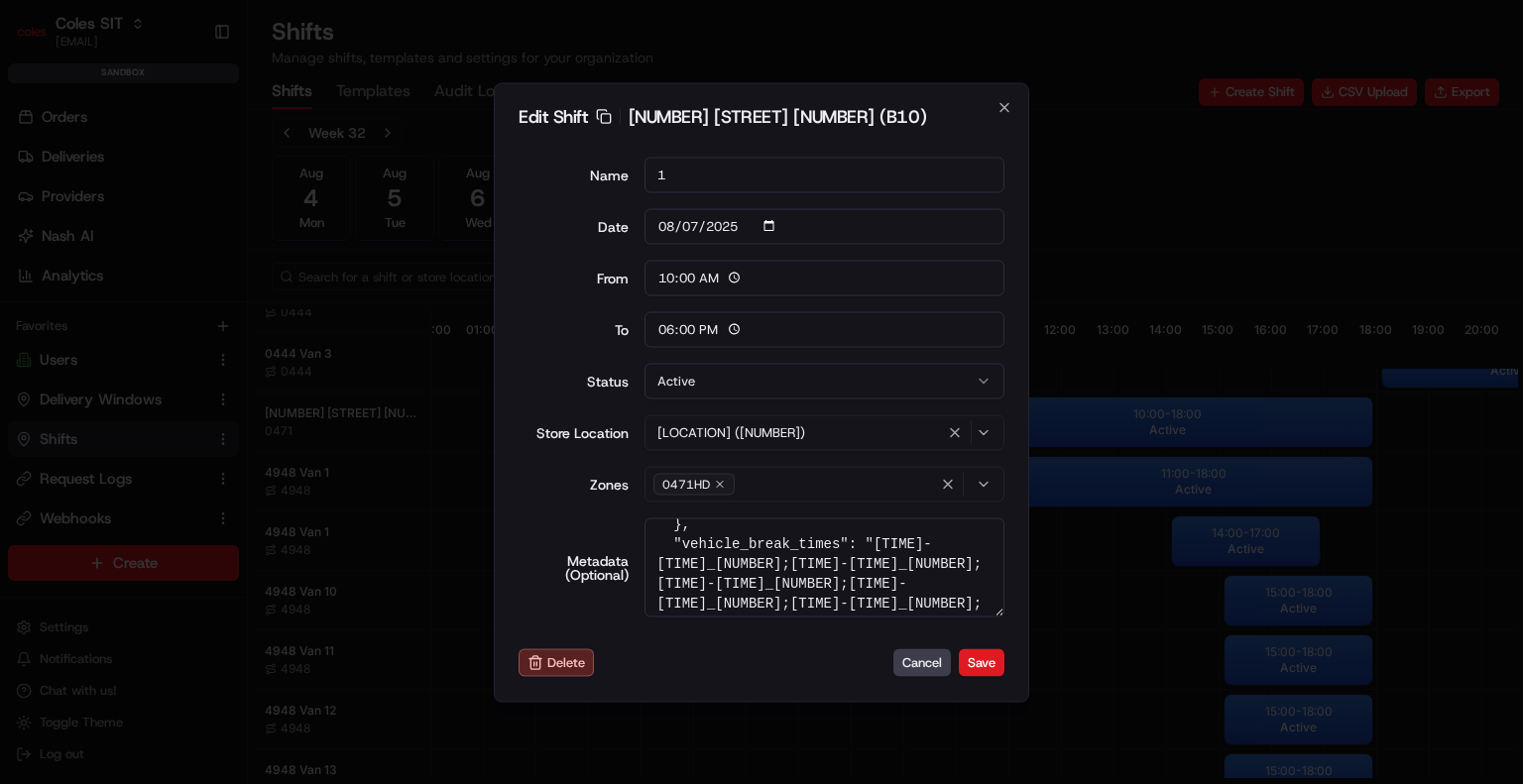 scroll, scrollTop: 889, scrollLeft: 0, axis: vertical 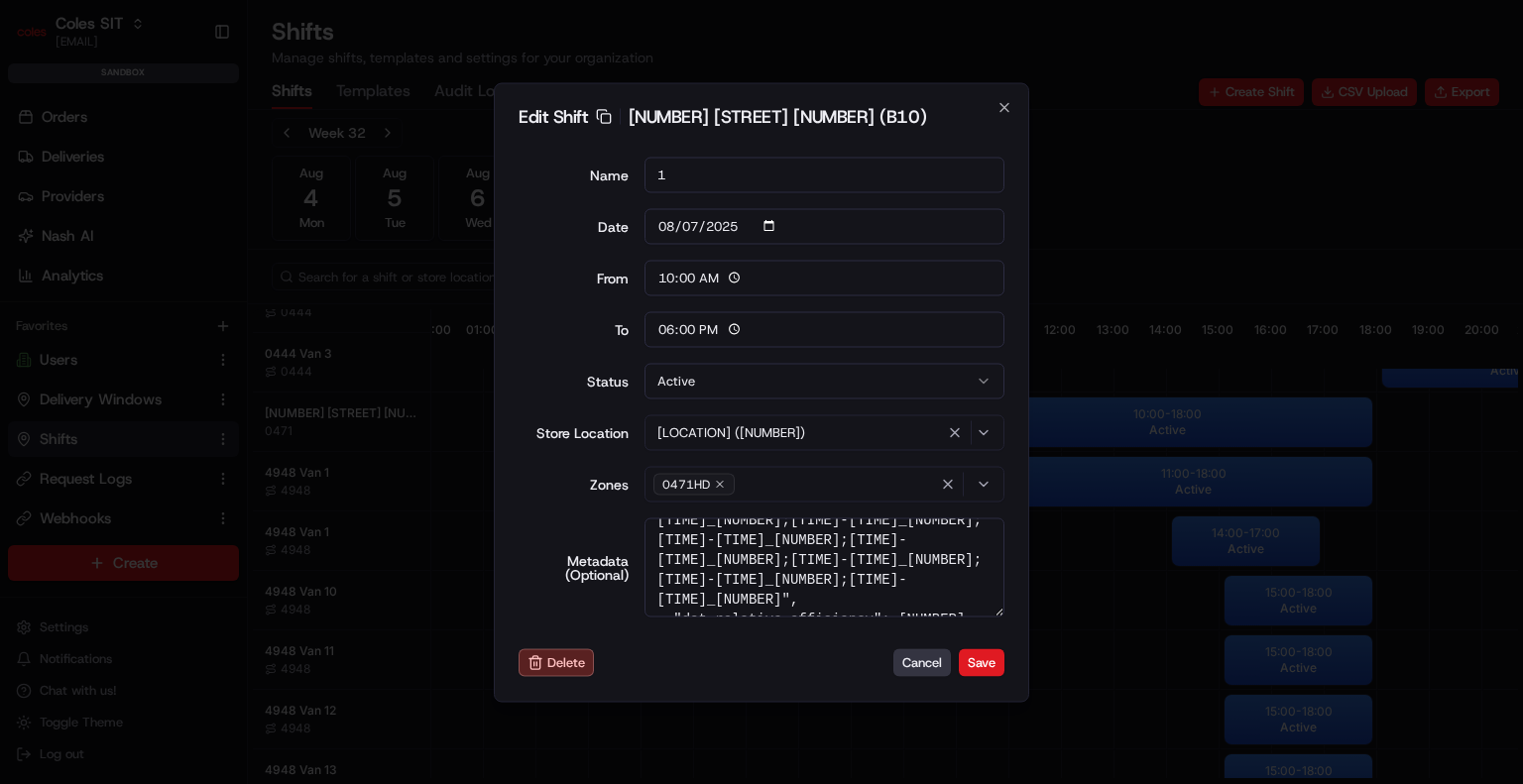 click on "Cancel" at bounding box center (922, 663) 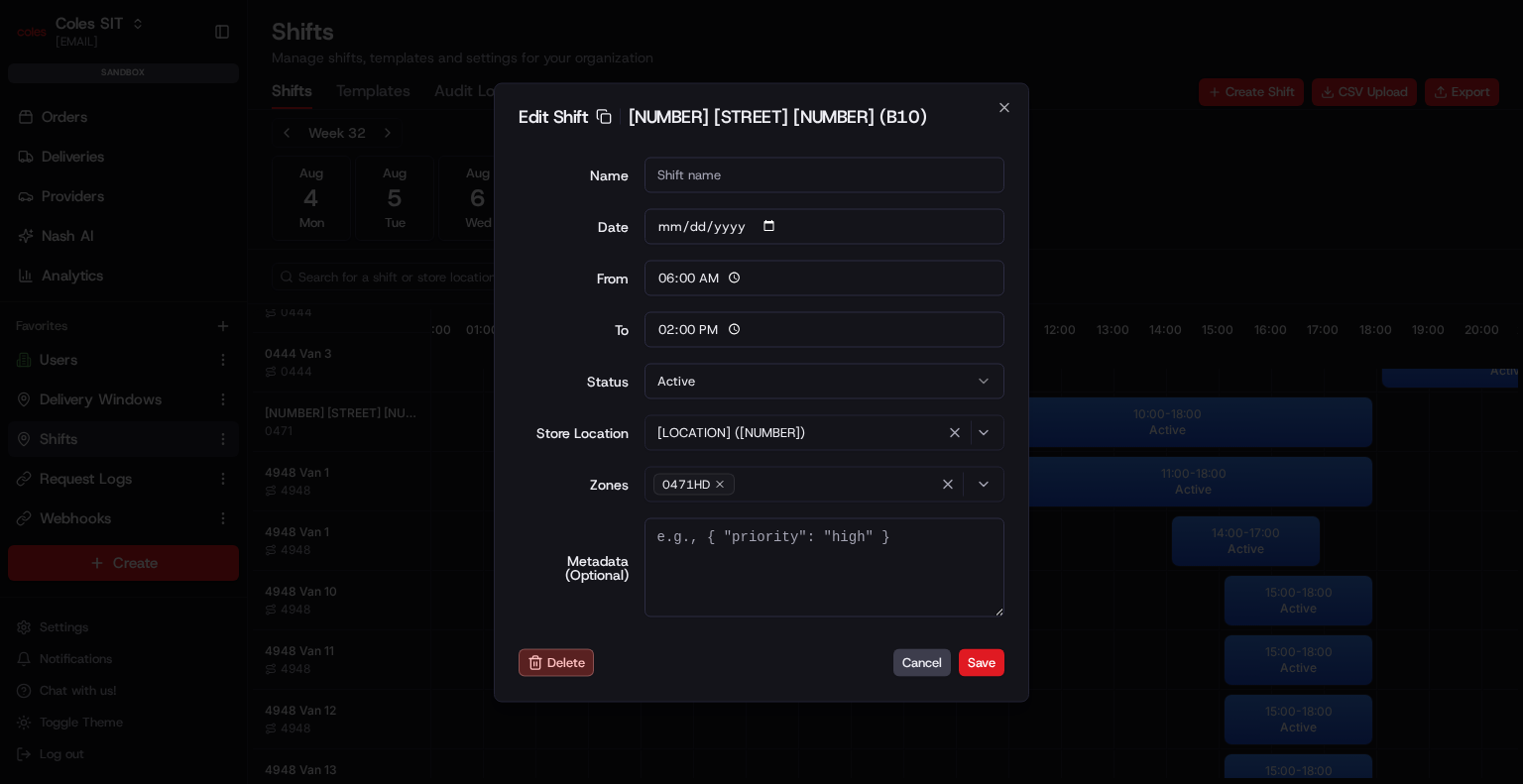 scroll, scrollTop: 0, scrollLeft: 0, axis: both 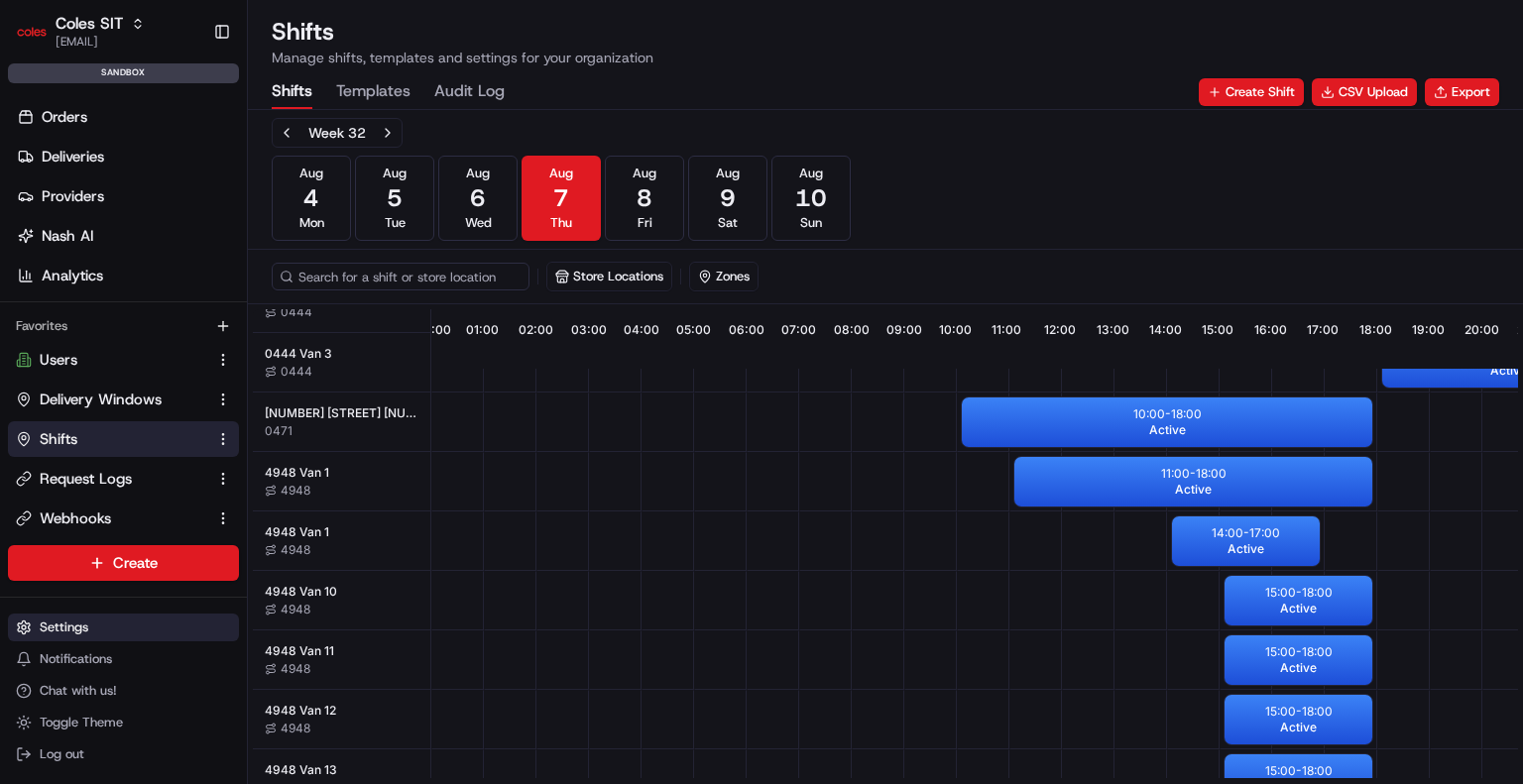 click on "Settings" at bounding box center (123, 627) 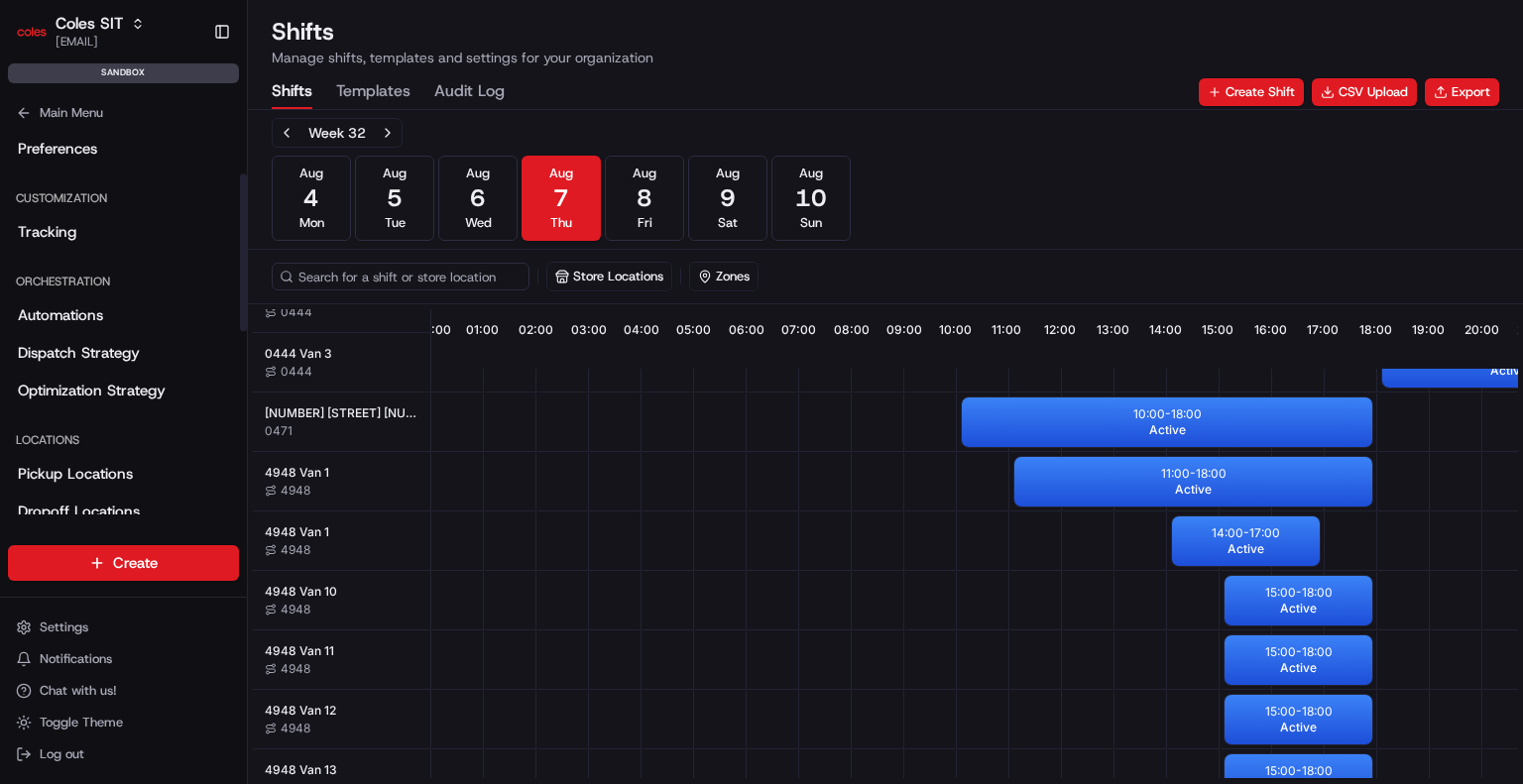 scroll, scrollTop: 198, scrollLeft: 0, axis: vertical 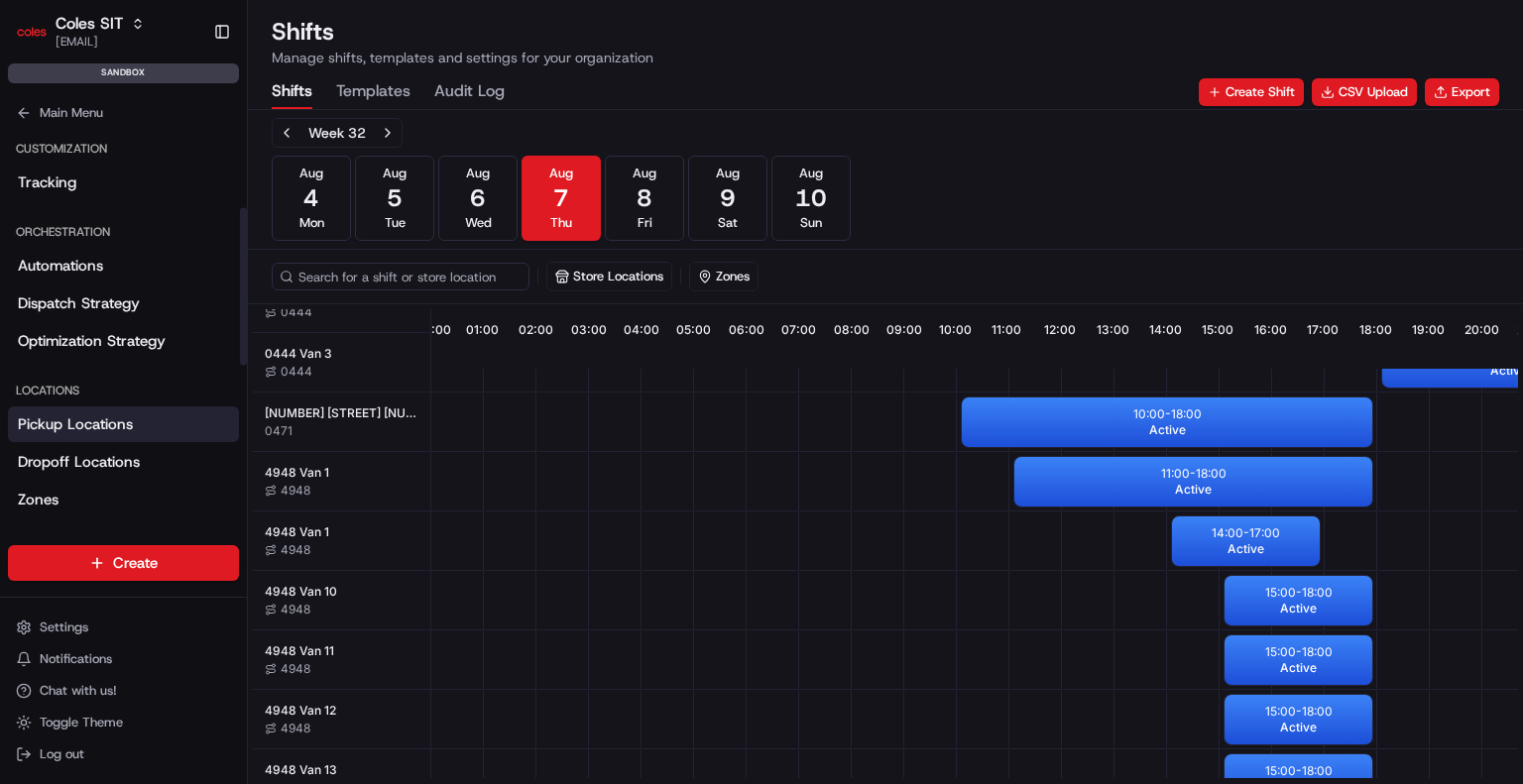 click on "Pickup Locations" at bounding box center (75, 424) 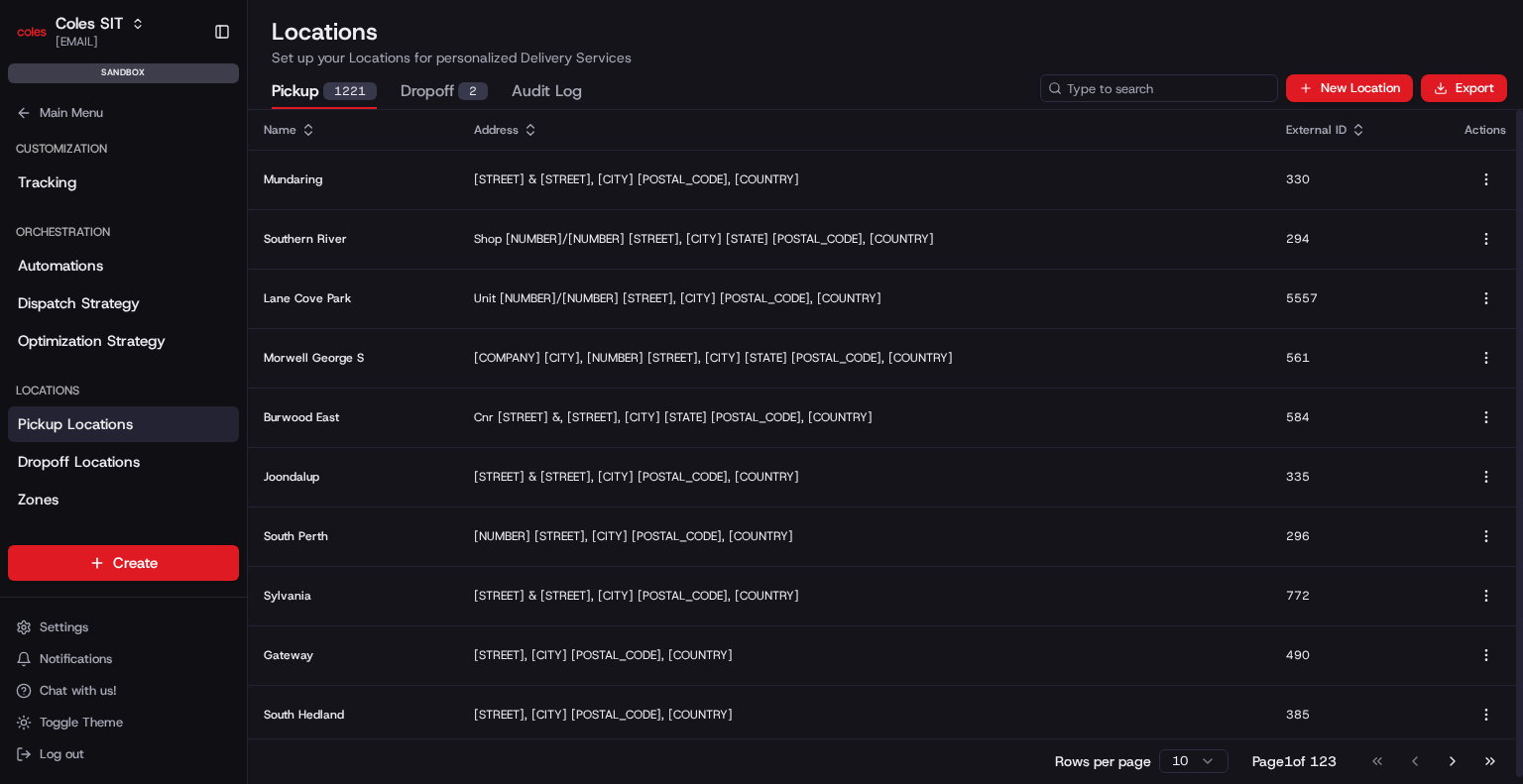 click at bounding box center [1159, 88] 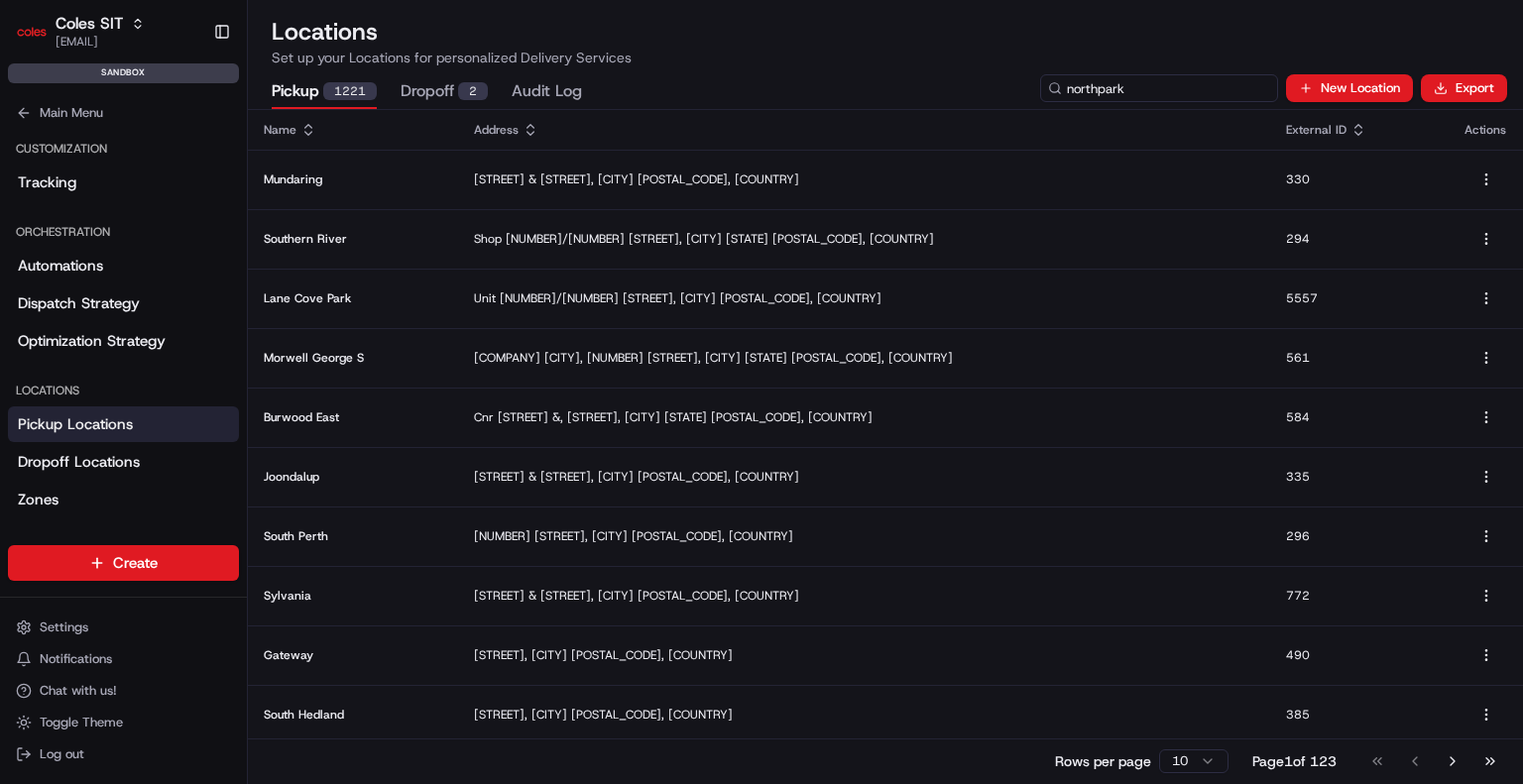 type on "northpark" 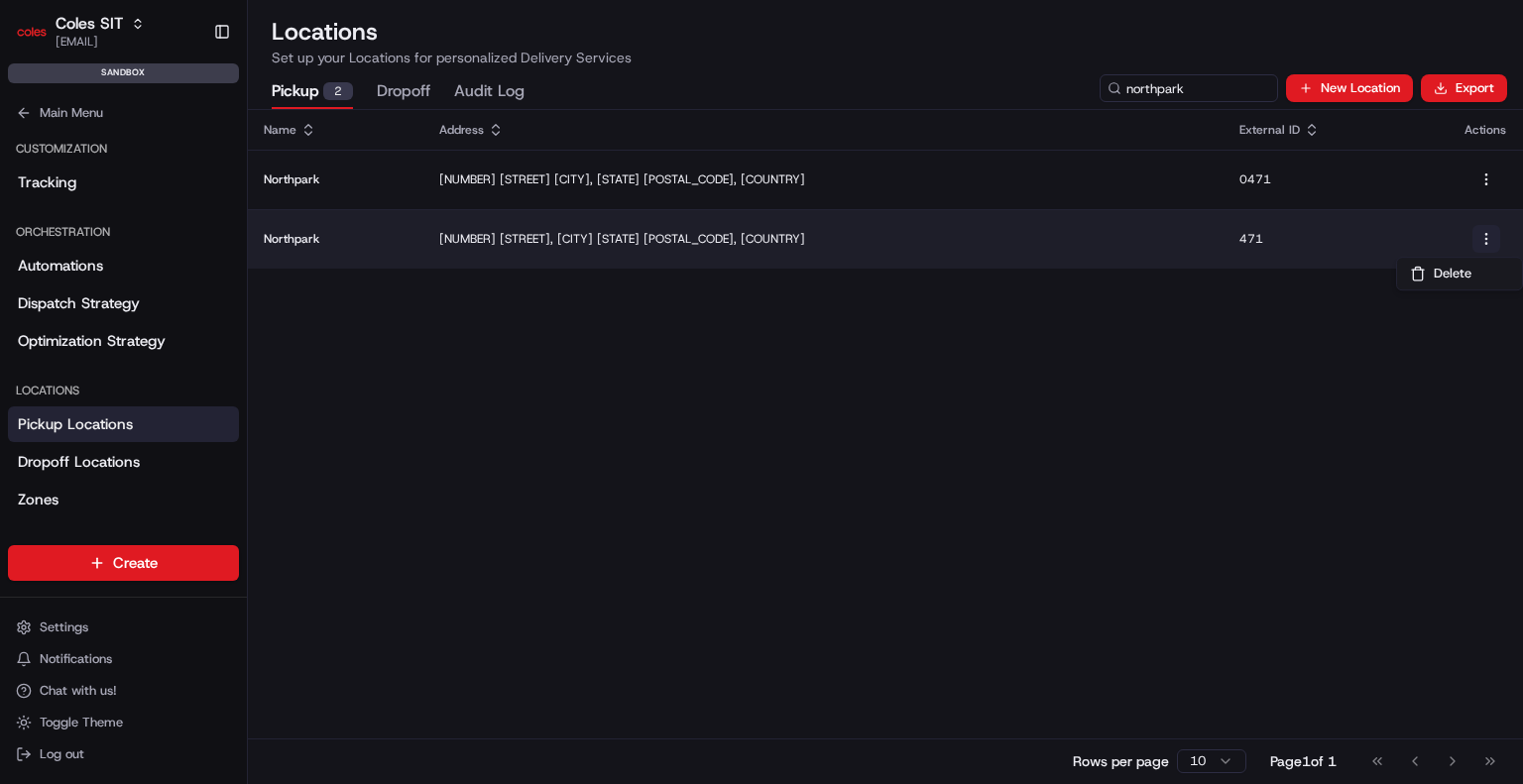 click on "Coles SIT ben.ellis@coles.com.au Toggle Sidebar sandbox Orders Deliveries Providers Nash AI Analytics Favorites Users Delivery Windows Shifts Request Logs Webhooks Main Menu Members & Organization Organization Users Roles Preferences Customization Tracking Orchestration Automations Dispatch Strategy Optimization Strategy Locations Pickup Locations Dropoff Locations Zones Shifts Delivery Windows Billing Billing Integrations Notification Triggers Webhooks API Keys Request Logs Create Settings Notifications Chat with us! Toggle Theme Log out Locations Set up your Locations for personalized Delivery Services Pickup 2 Dropoff Audit Log northpark New Location Export Name Address External ID Actions Northpark 264 Main N Rd, Prospect, SA 5082, AU 0471 Northpark 264 Main N Rd, Prospect SA 5082, Australia 471 Rows per page 10 Page  1  of   1 Go to first page Go to previous page Go to next page Go to last page
Delete" at bounding box center (762, 392) 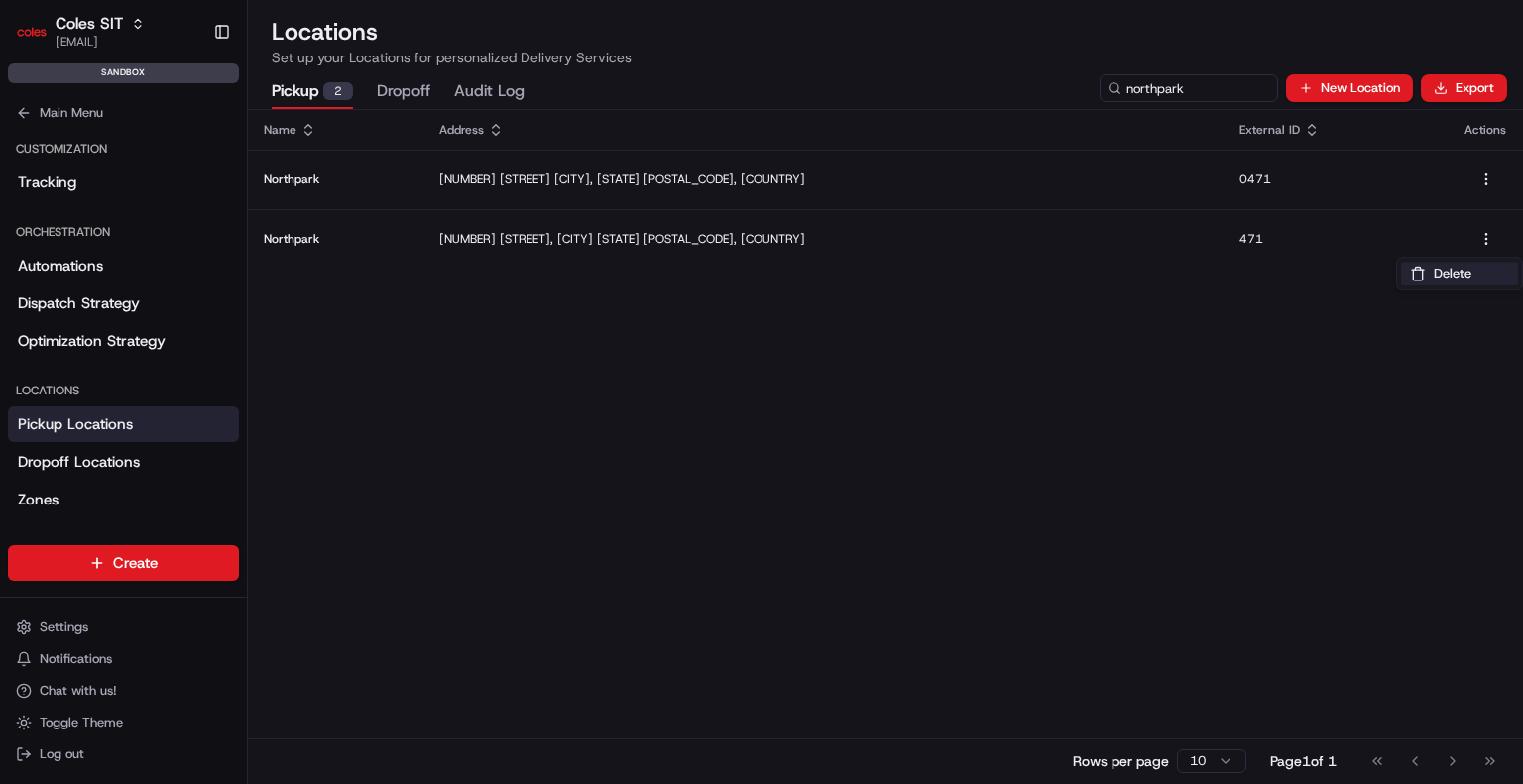 click on "Delete" at bounding box center [1460, 274] 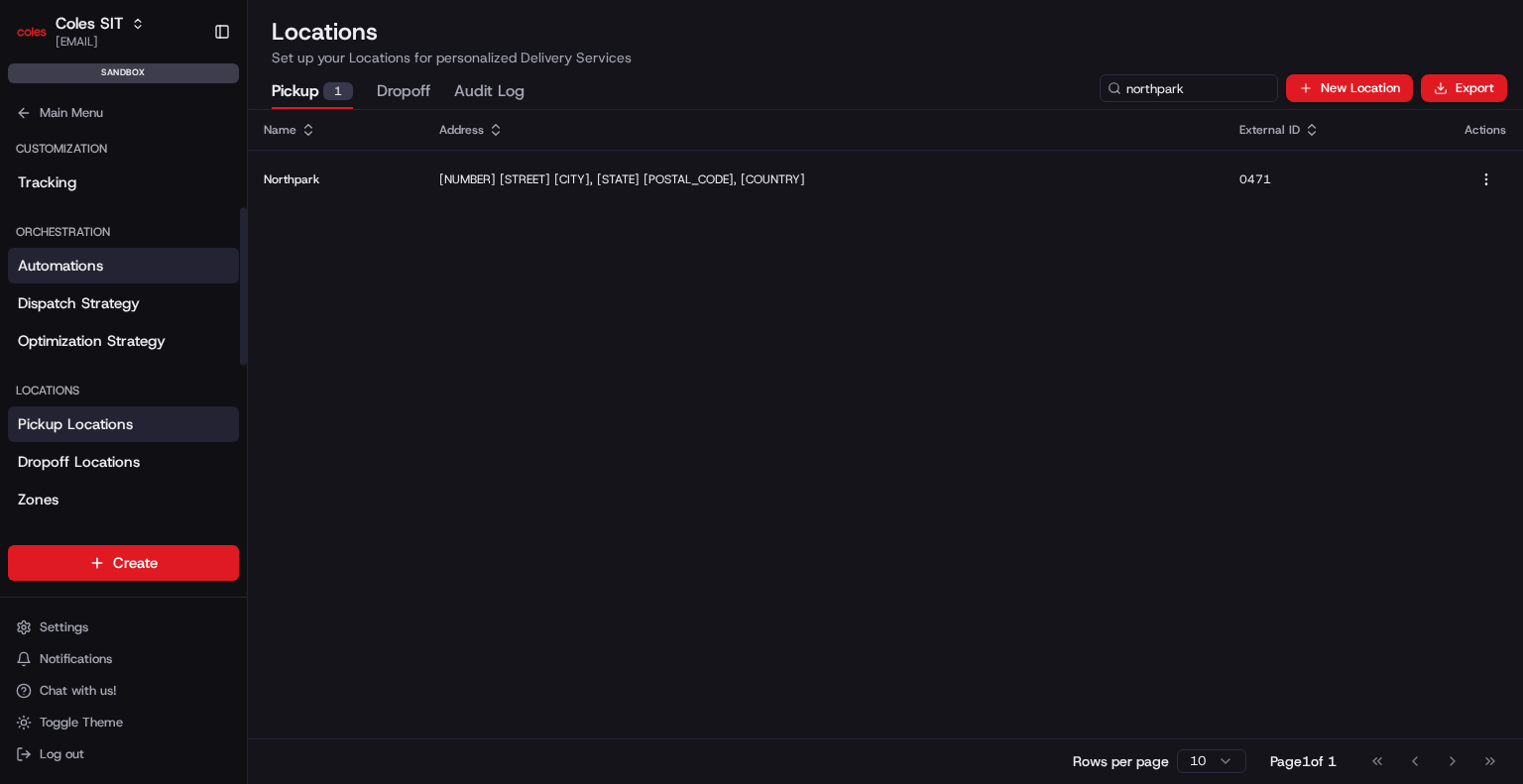click on "Automations" at bounding box center (60, 266) 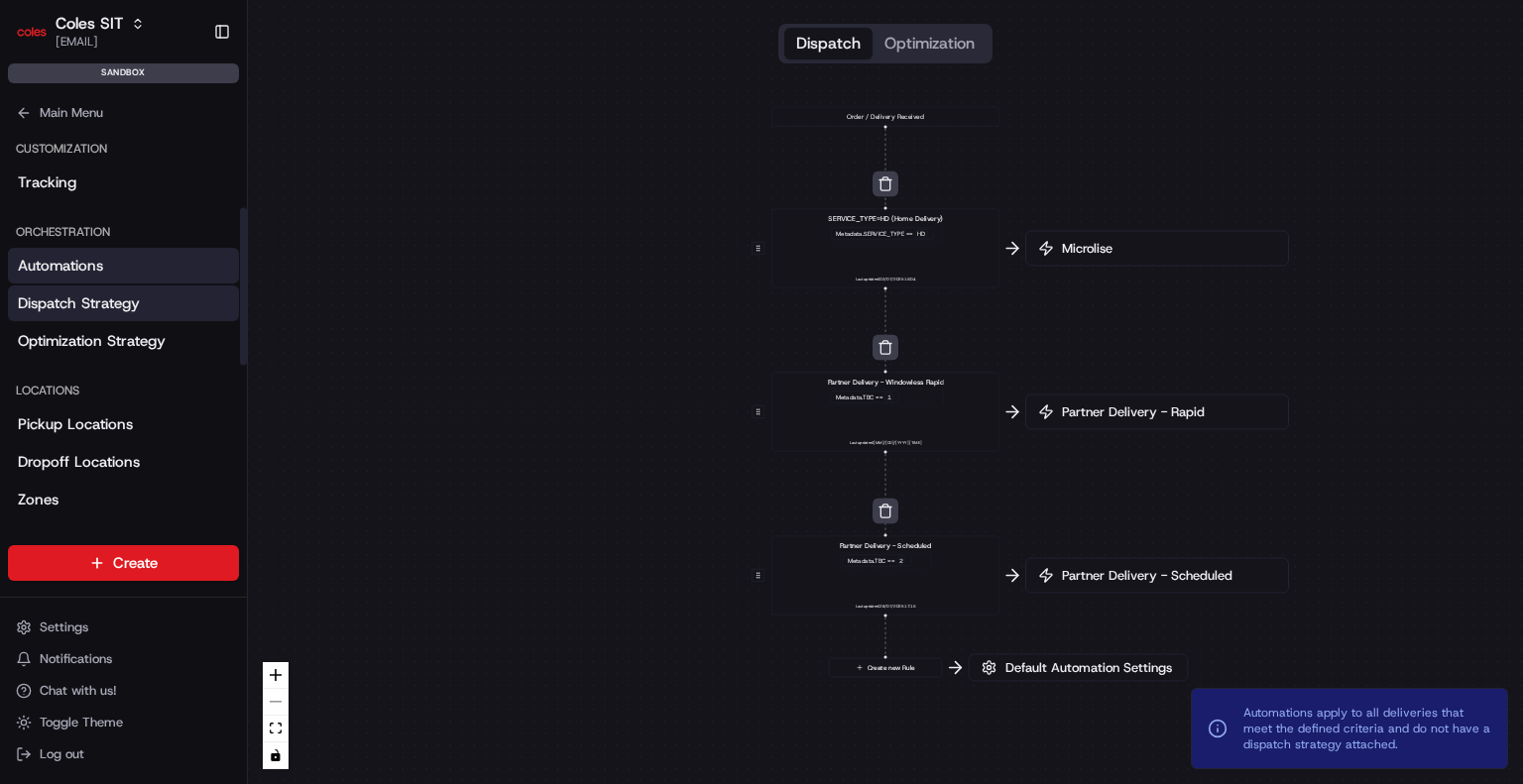 click on "Dispatch Strategy" at bounding box center [78, 303] 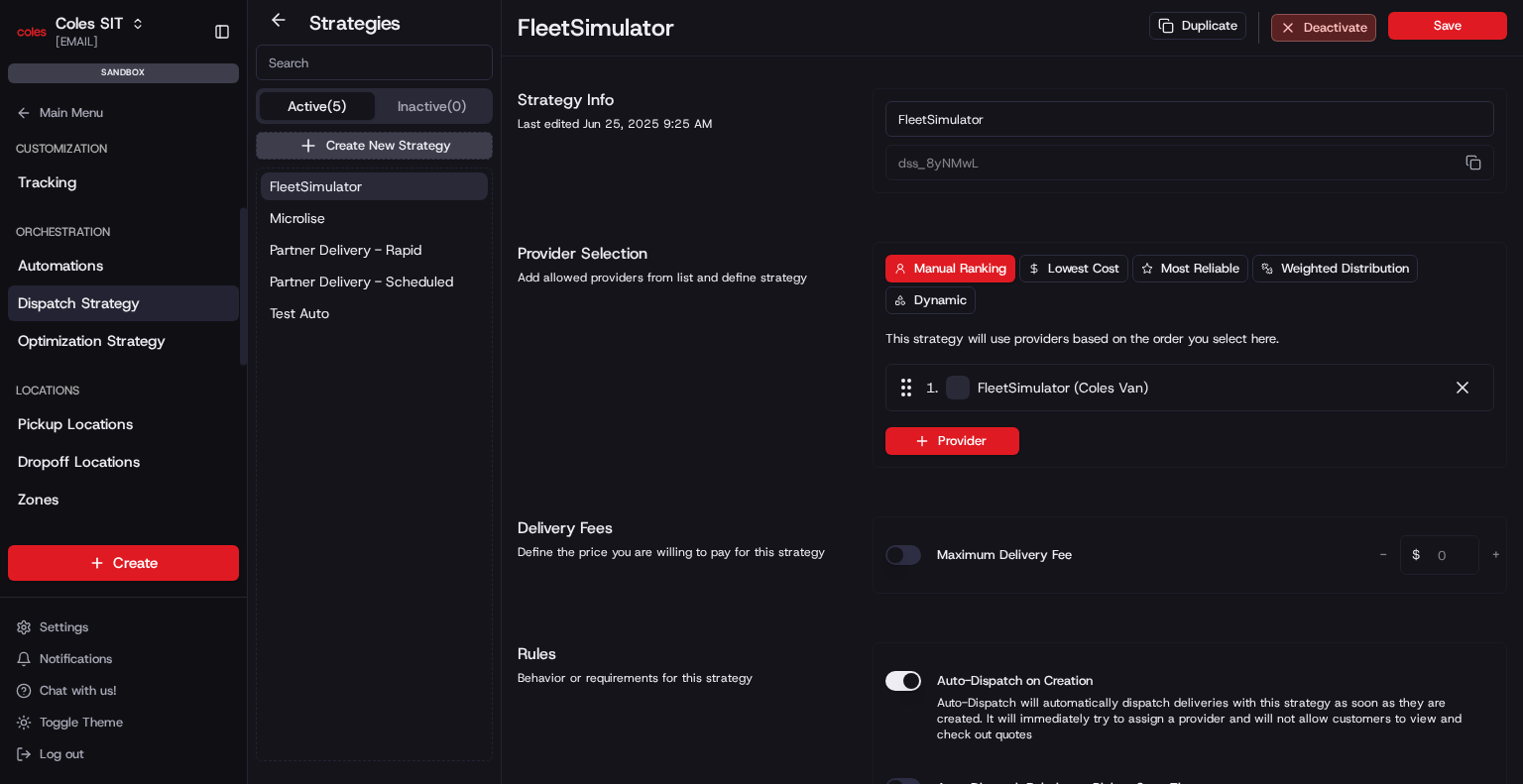 click on "Customization" at bounding box center (123, 149) 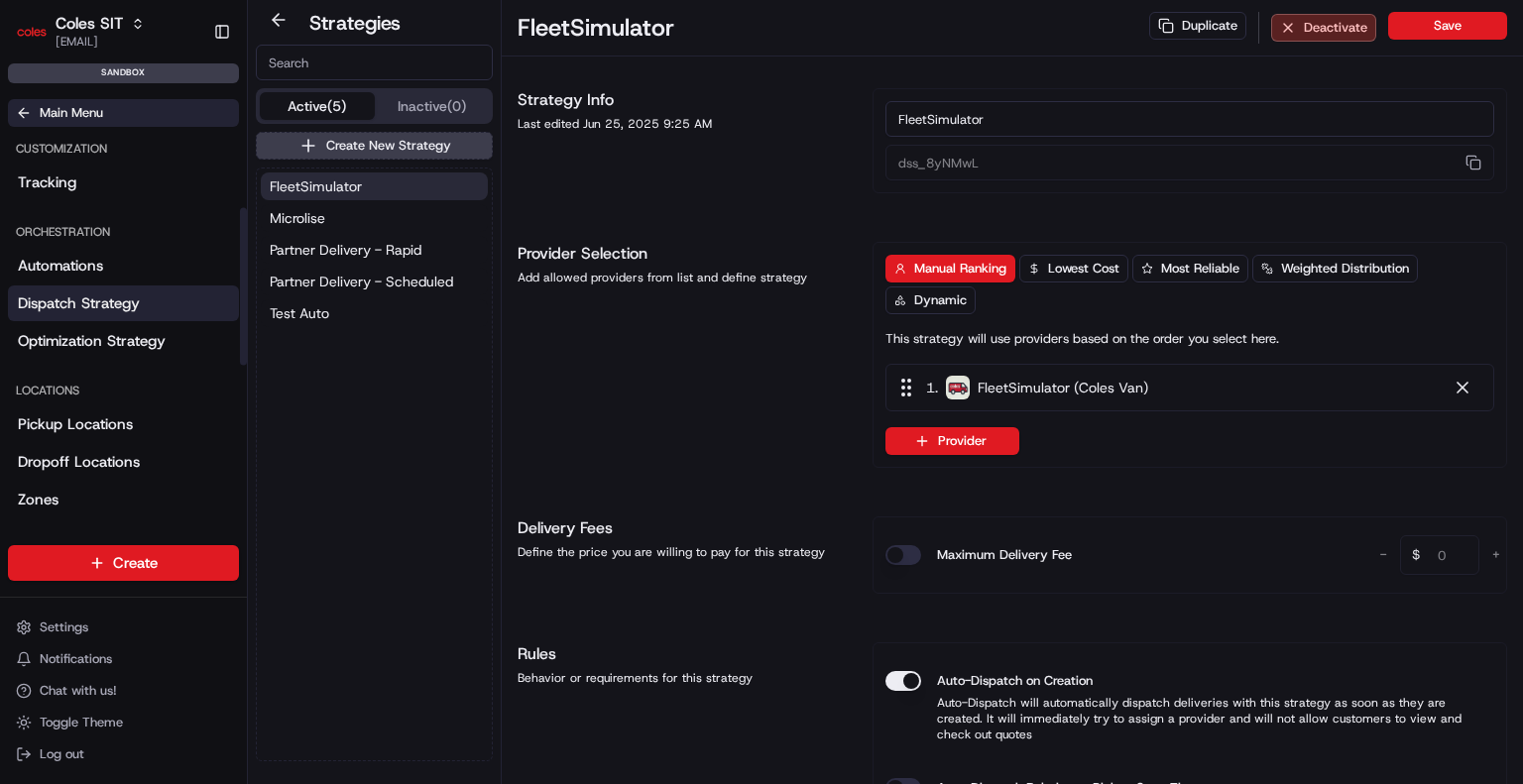 click on "Main Menu" at bounding box center (71, 113) 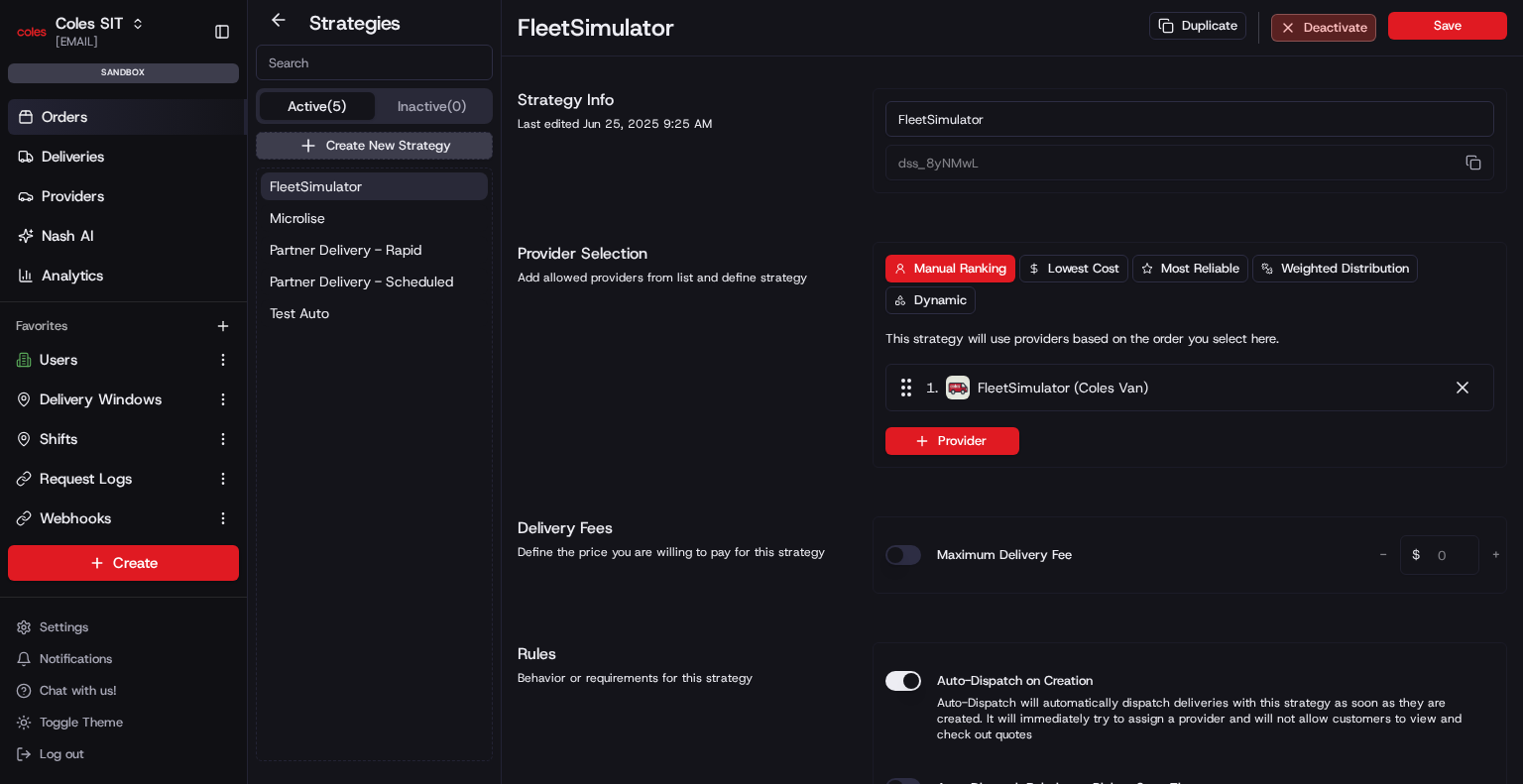 click on "Orders" at bounding box center (64, 117) 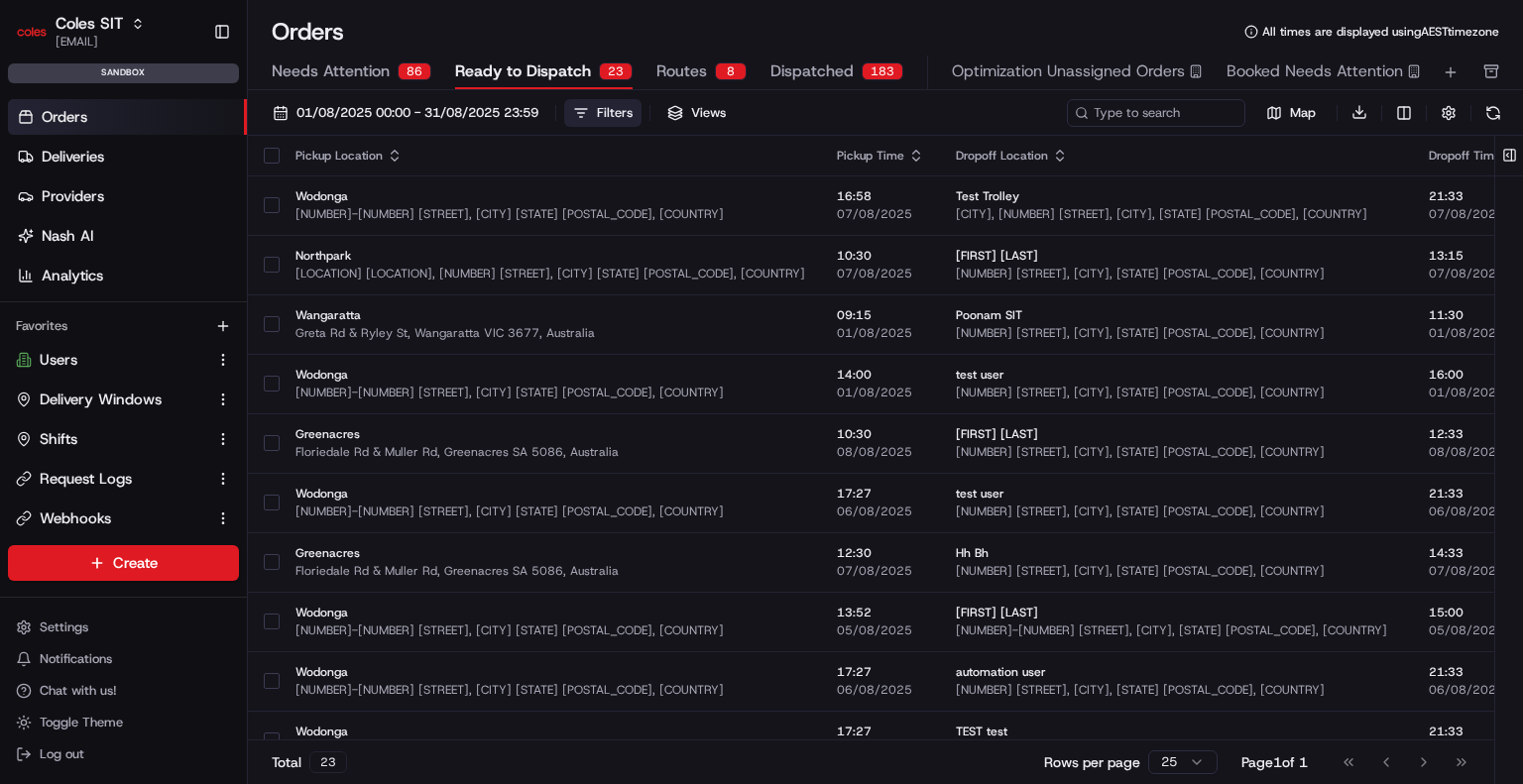 click on "Filters" at bounding box center [615, 113] 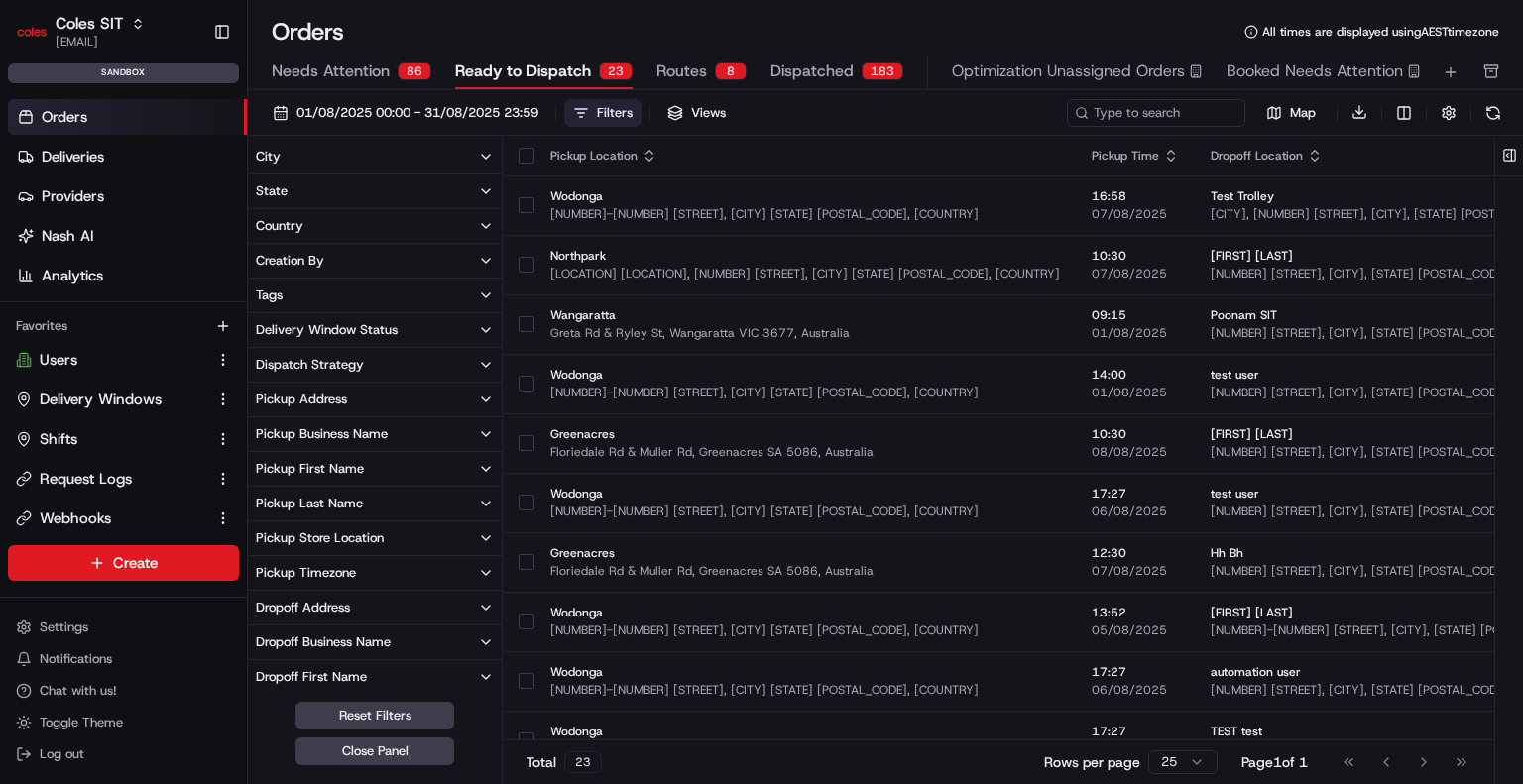 click on "Pickup Location" at bounding box center (805, 156) 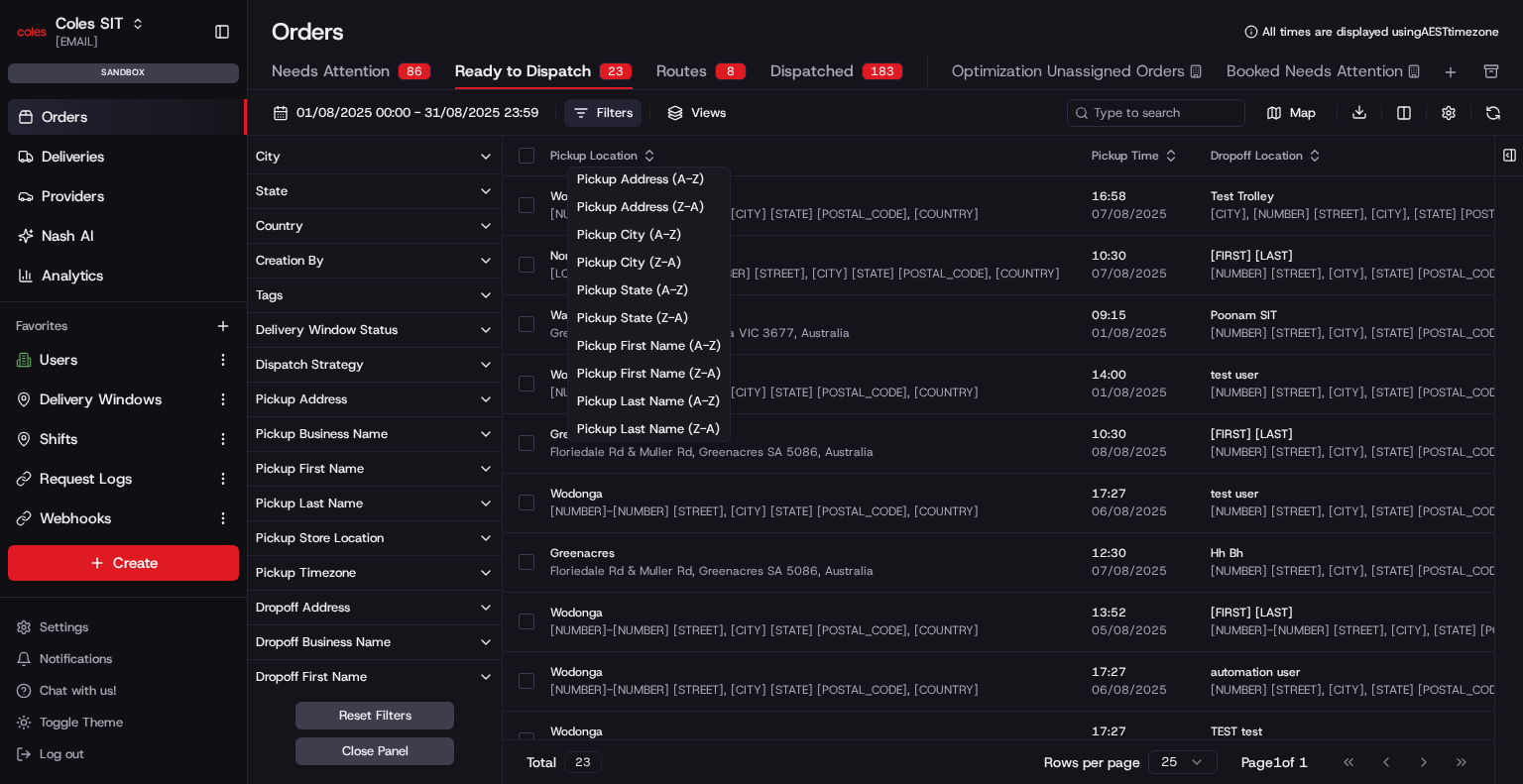click on "Pickup Location" at bounding box center (805, 156) 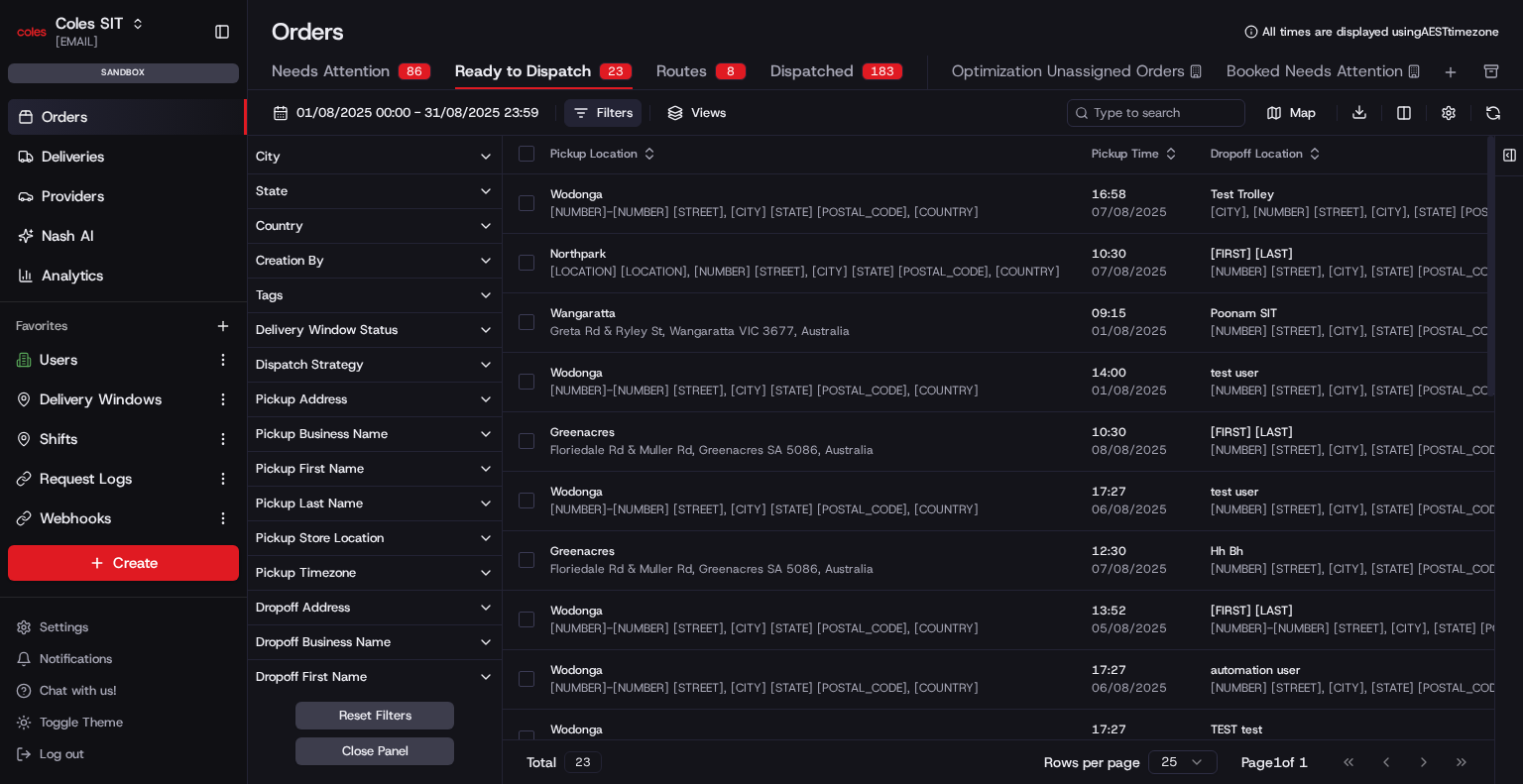 scroll, scrollTop: 0, scrollLeft: 0, axis: both 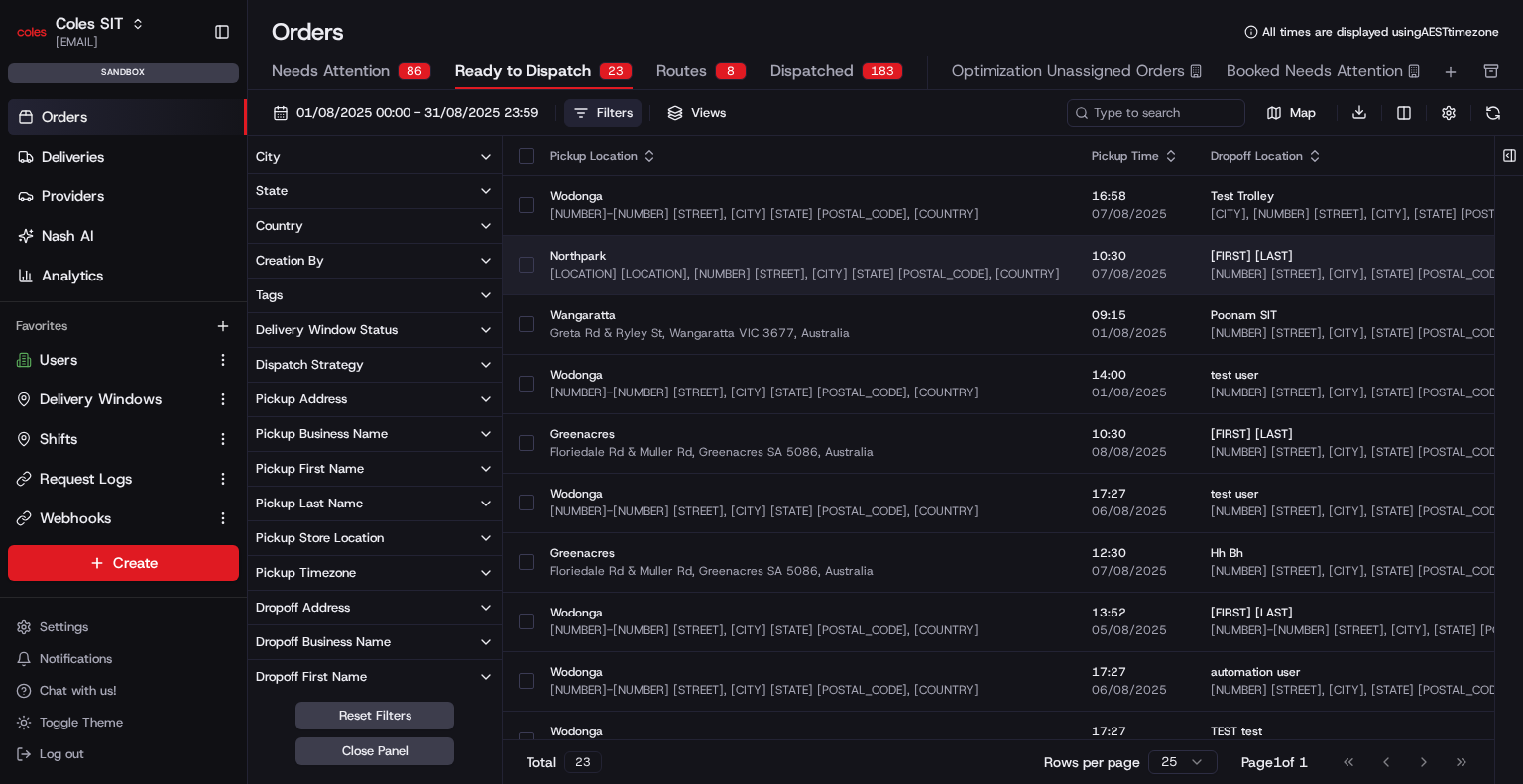 click on "Northpark" at bounding box center [805, 256] 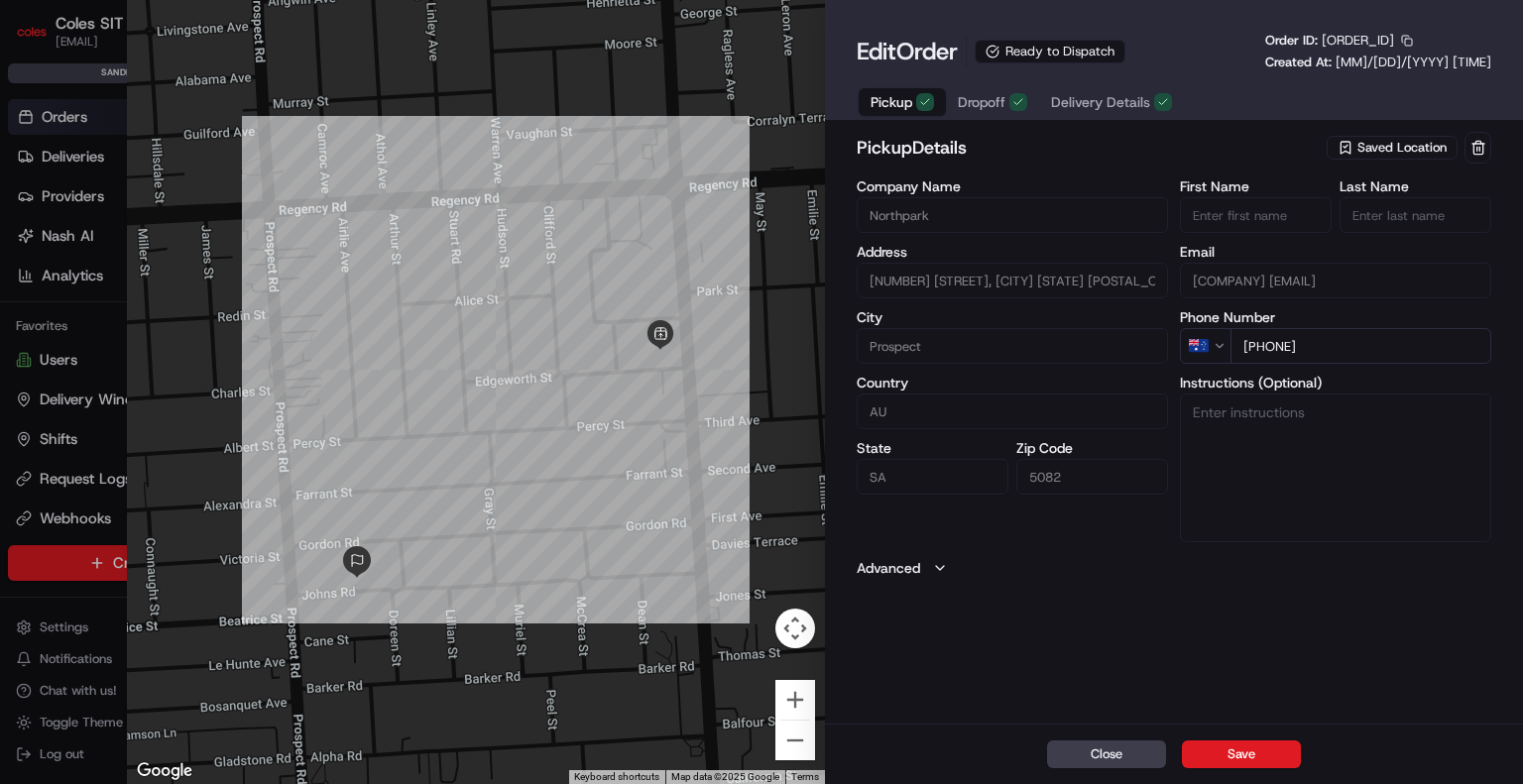 click on "Delivery Details" at bounding box center (1101, 102) 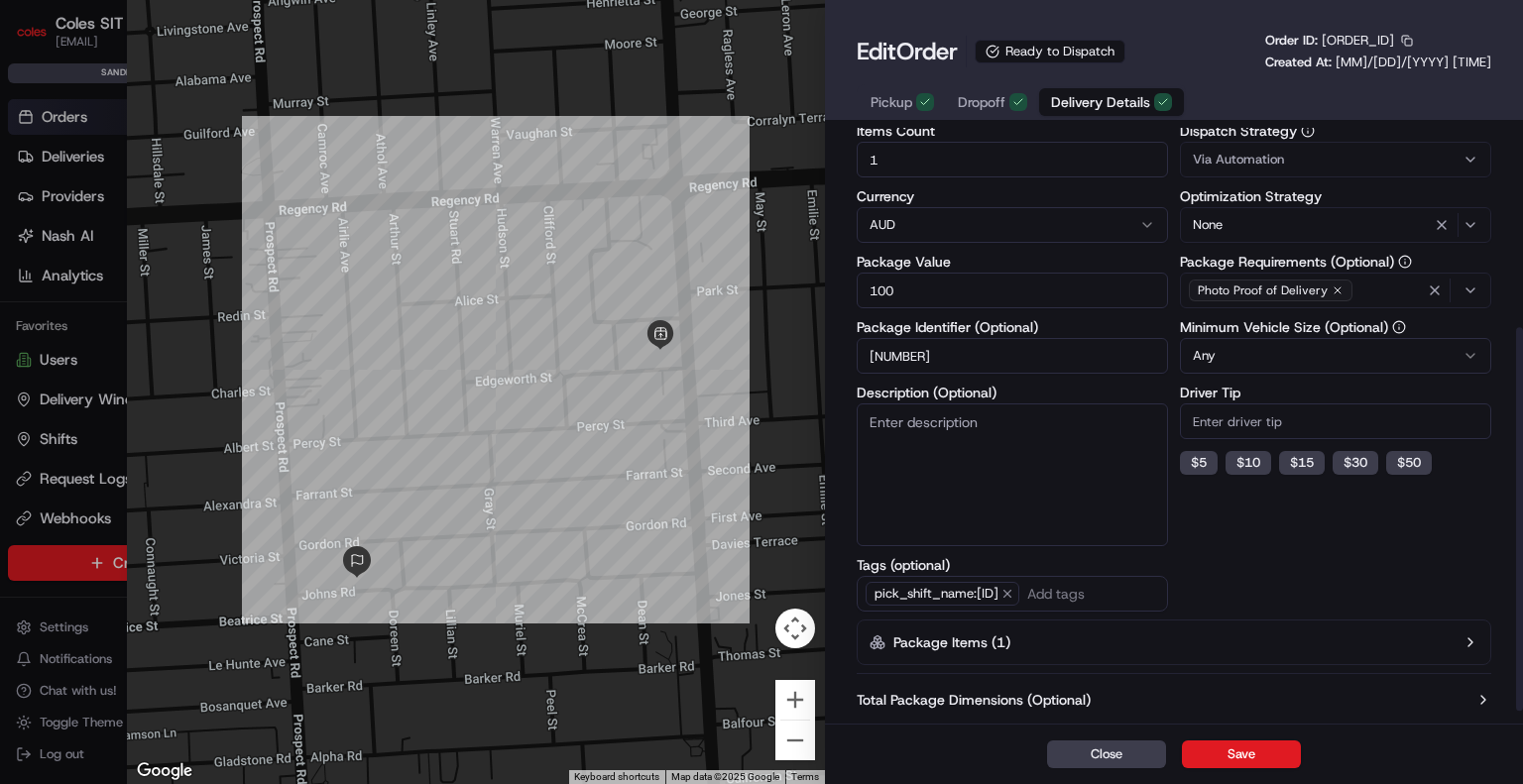 scroll, scrollTop: 329, scrollLeft: 0, axis: vertical 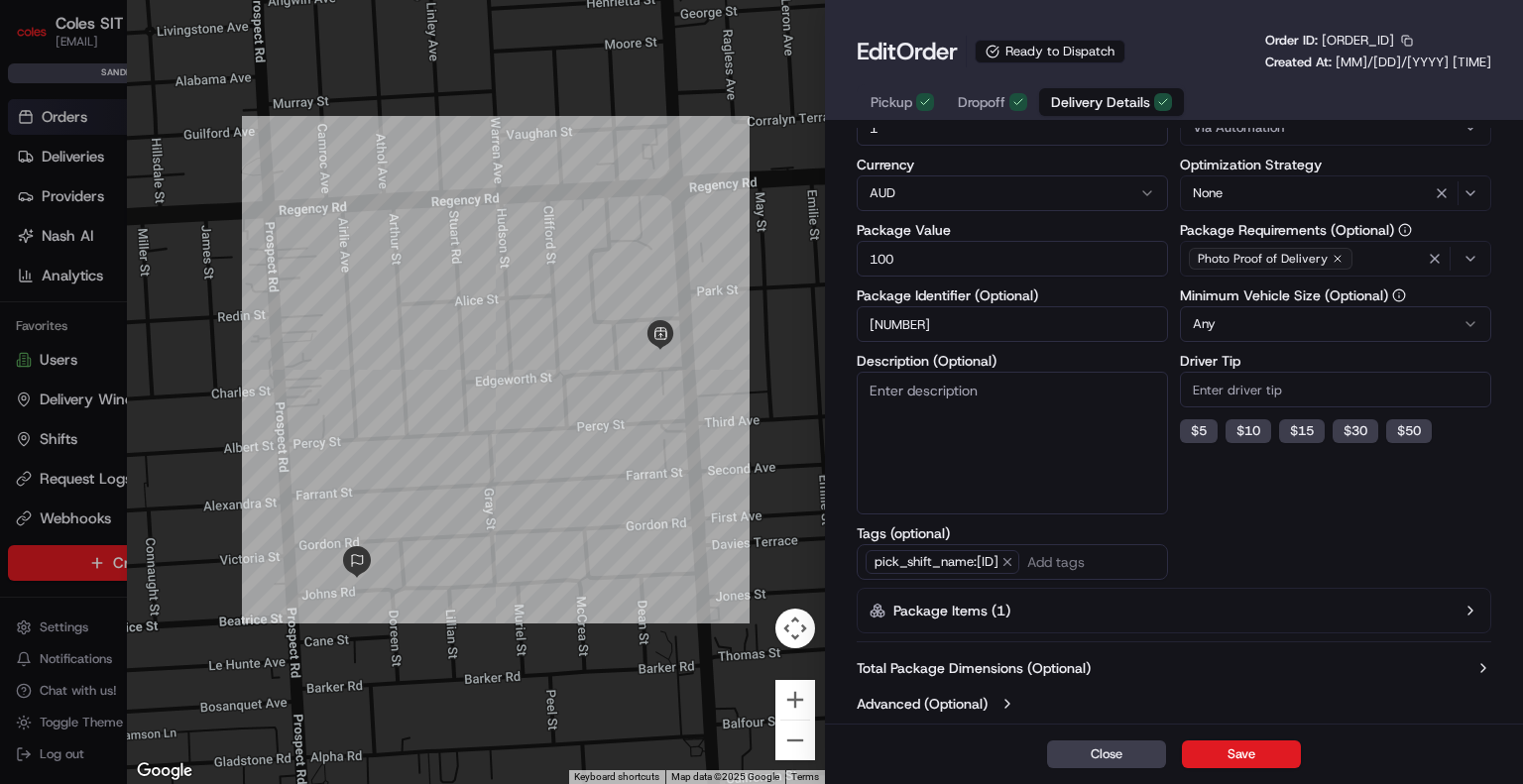 click on "Package Items ( 1 )" at bounding box center [1174, 611] 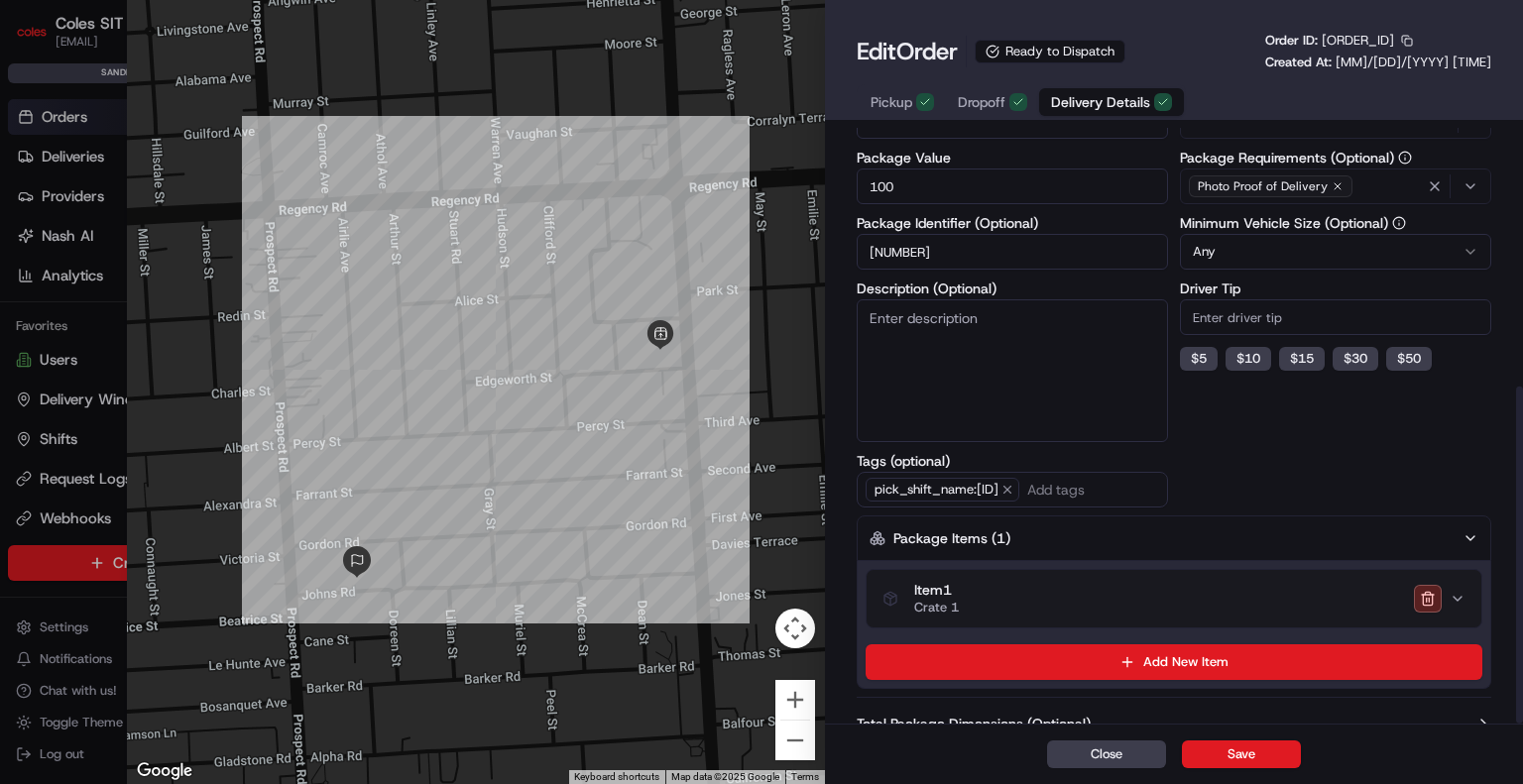 scroll, scrollTop: 456, scrollLeft: 0, axis: vertical 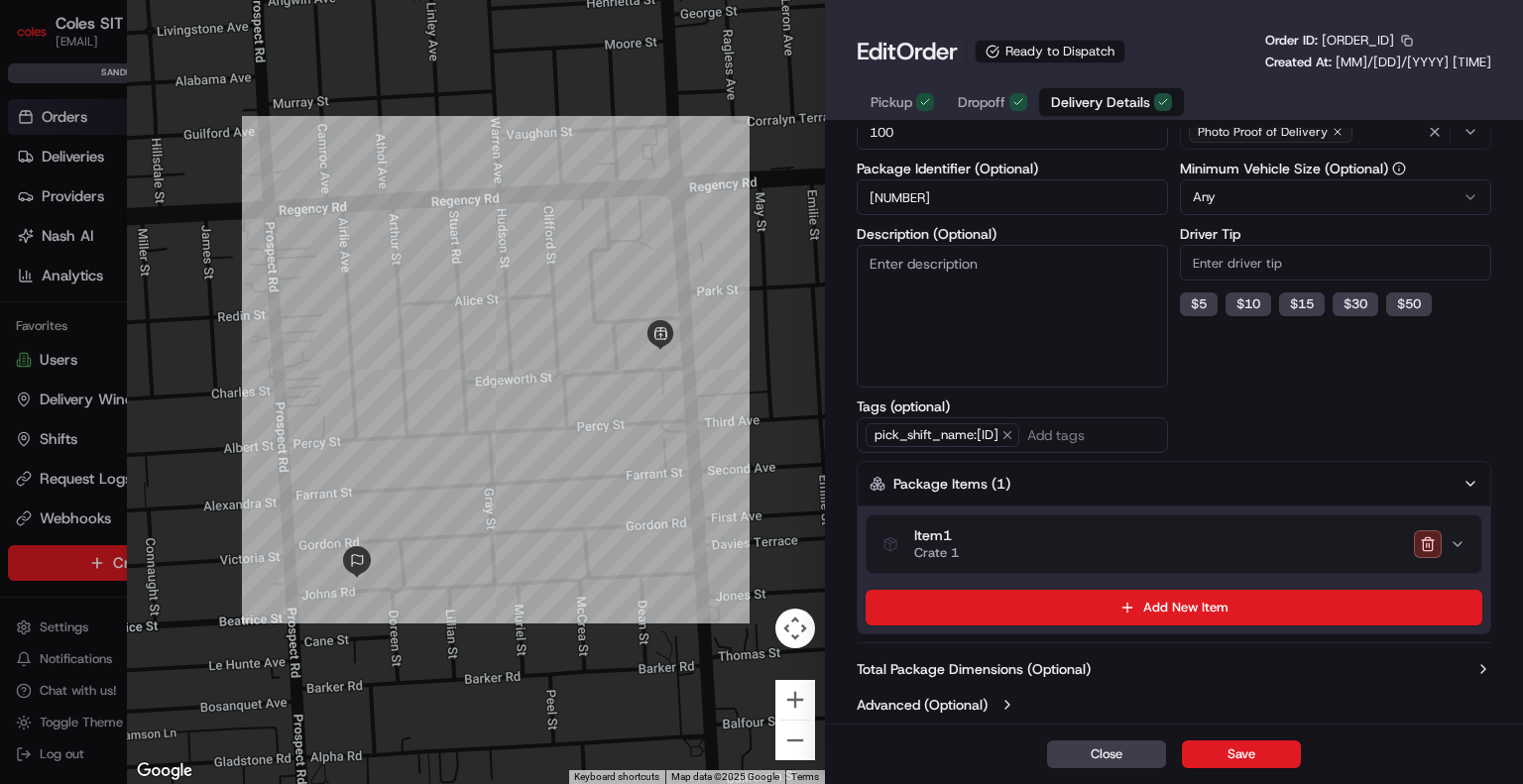 click on "Item  1 Crate 1" at bounding box center [1166, 544] 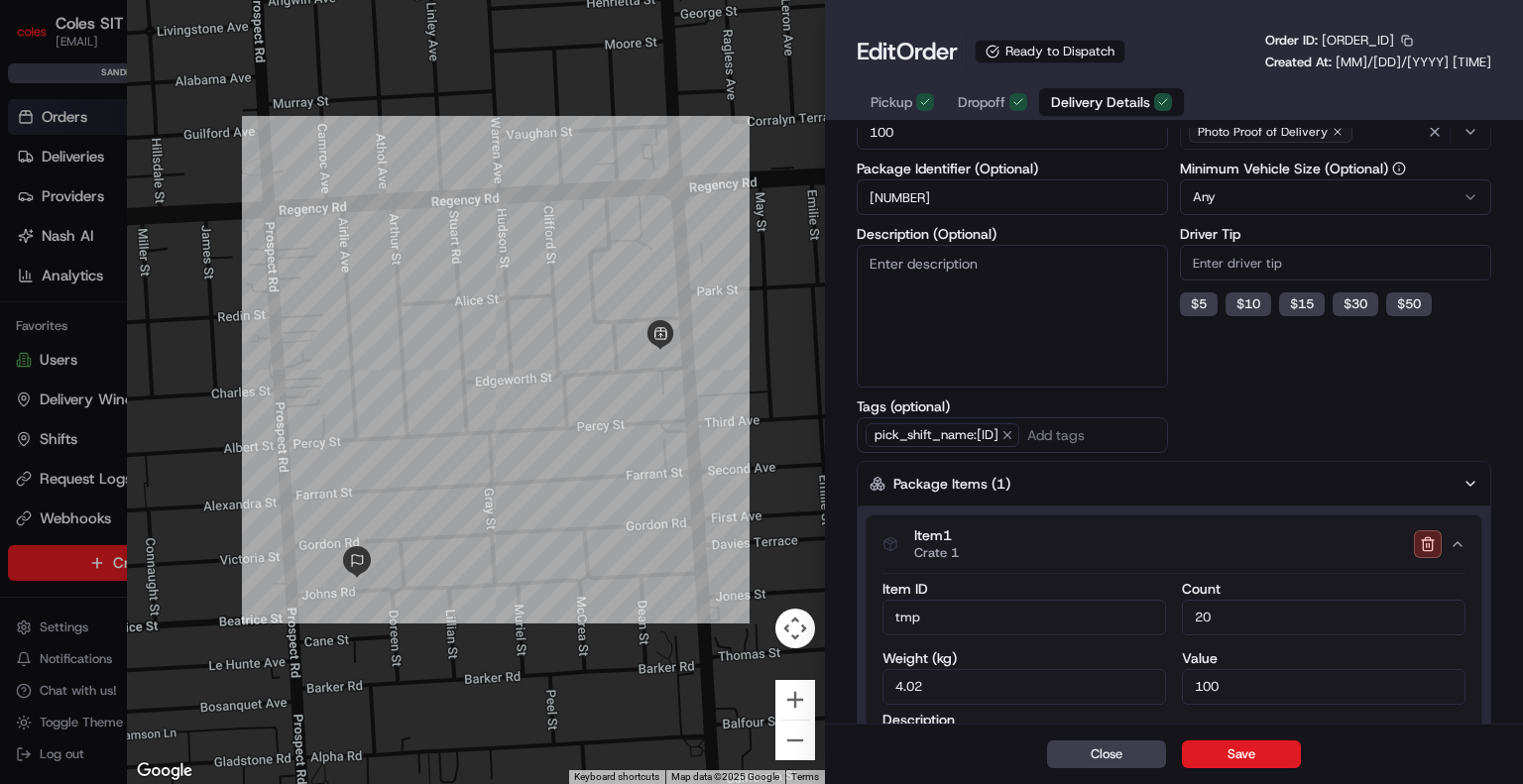 scroll, scrollTop: 810, scrollLeft: 0, axis: vertical 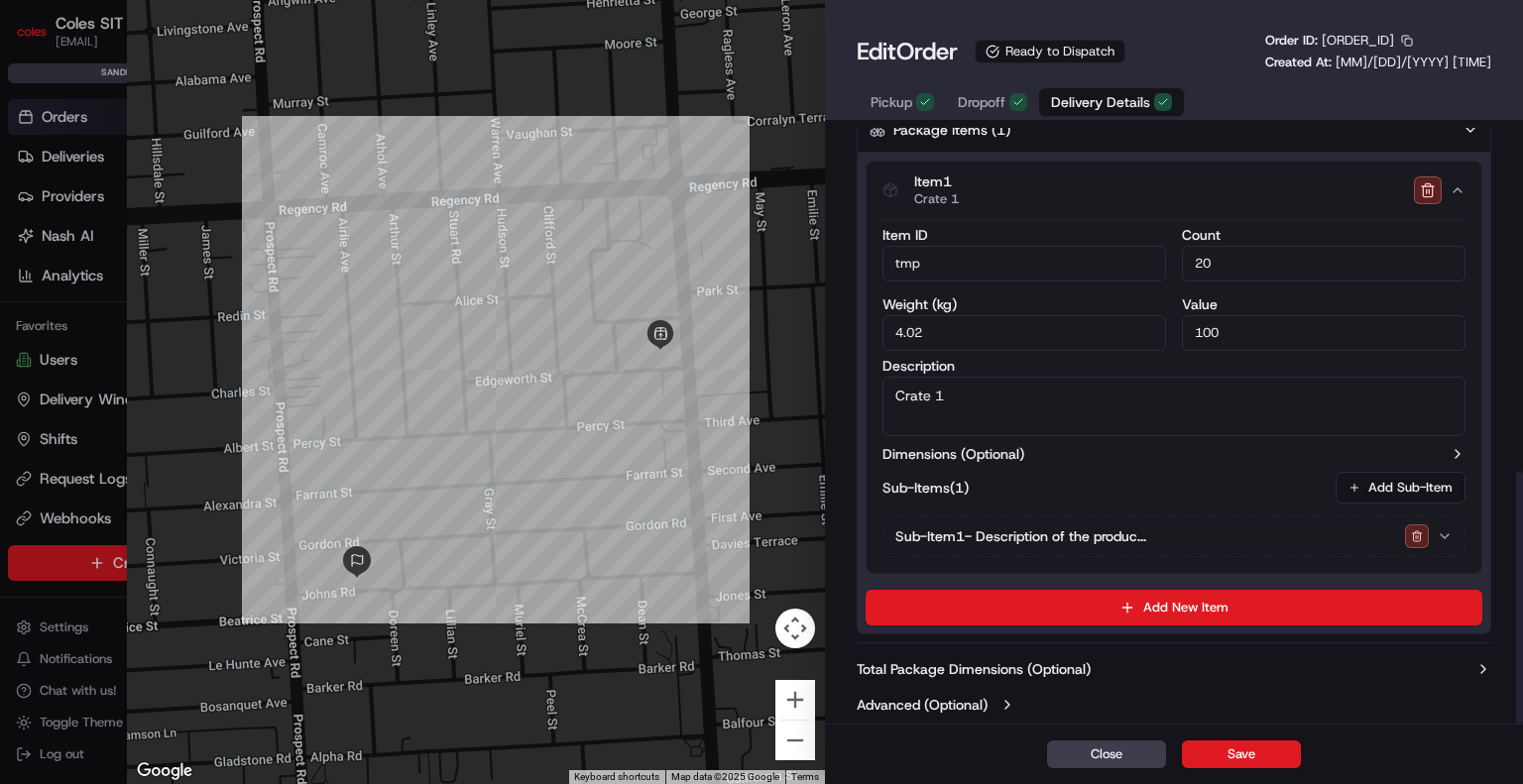 click on "Sub-Item  1  - Description of the produc..." at bounding box center [1020, 536] 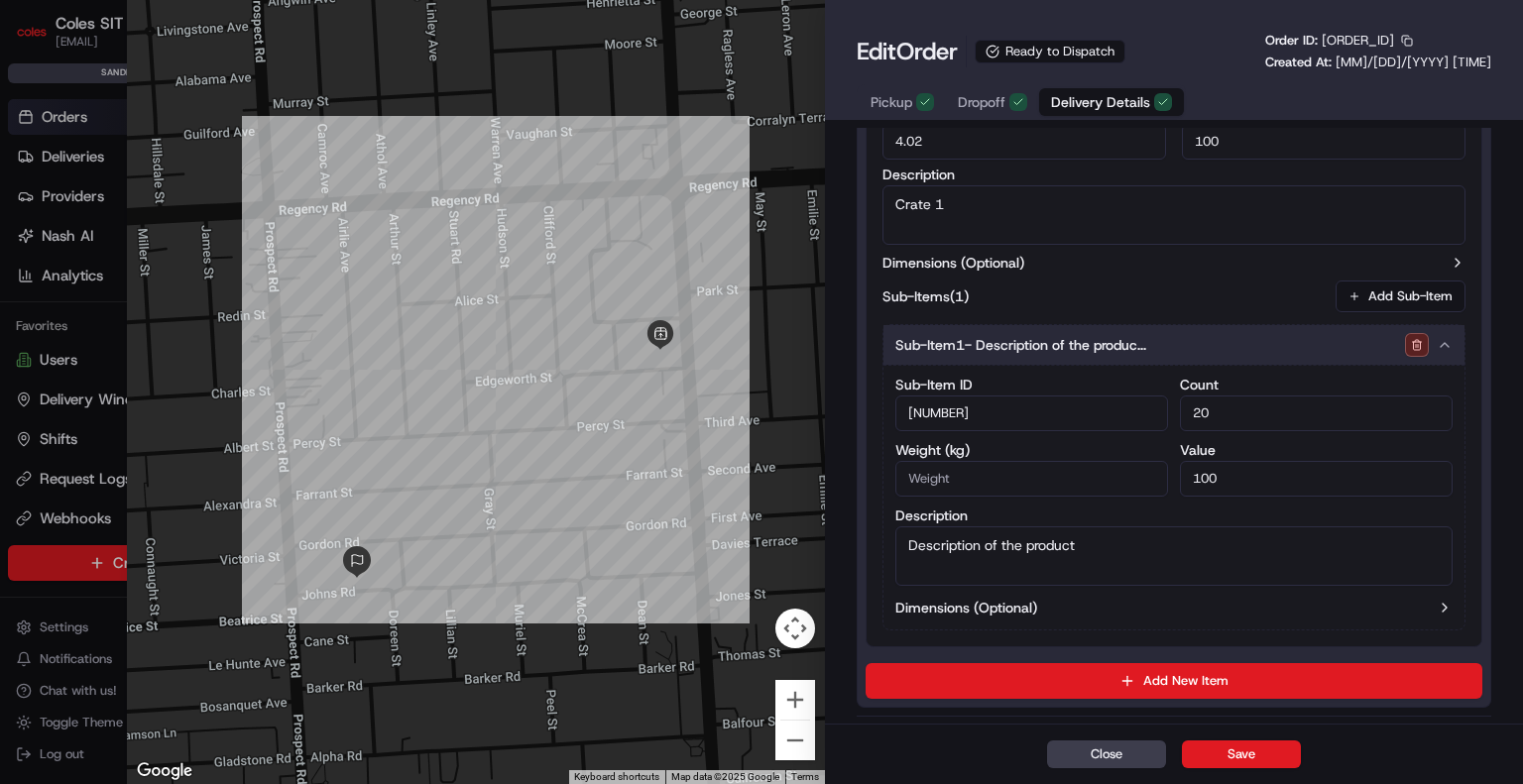 scroll, scrollTop: 1074, scrollLeft: 0, axis: vertical 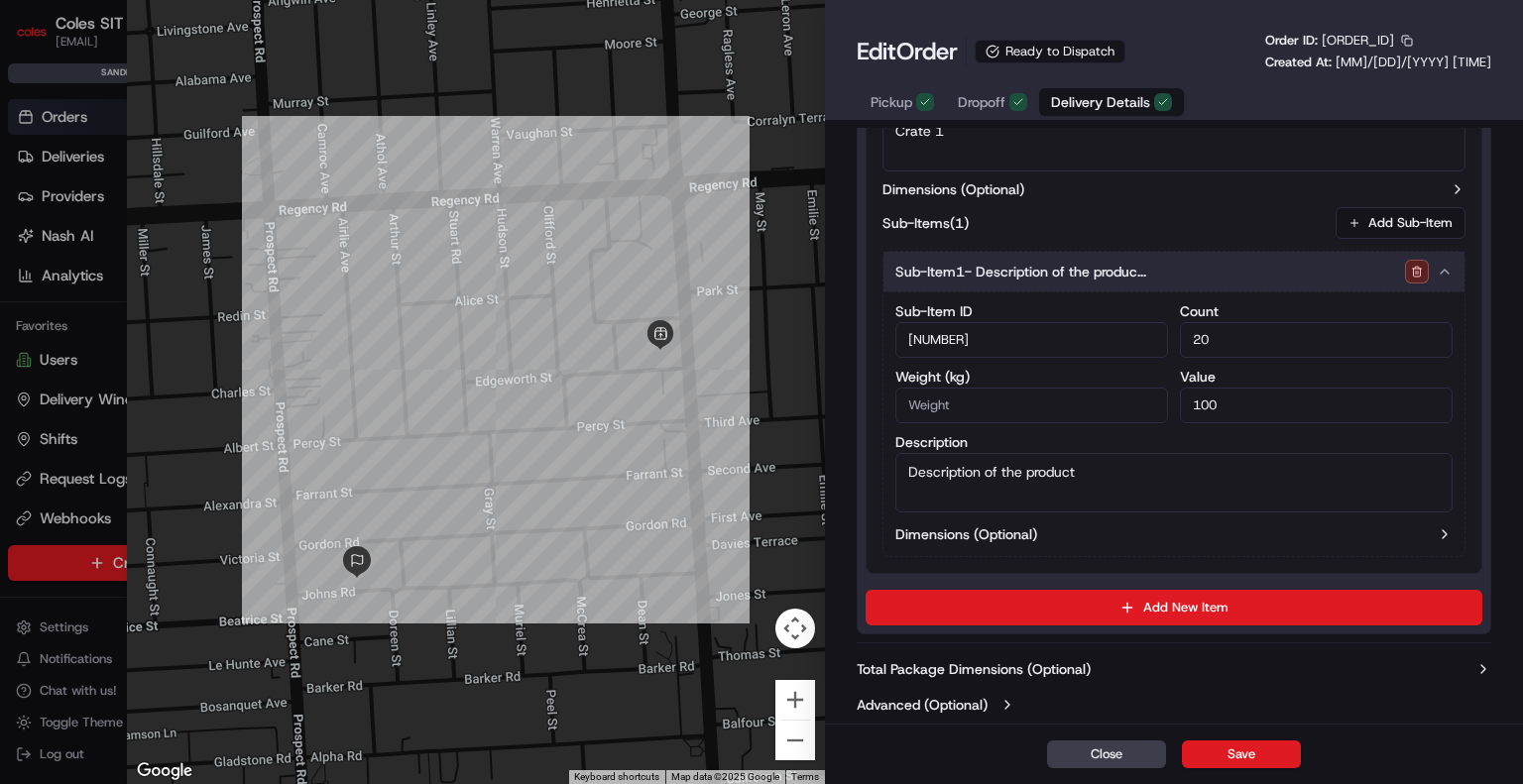 click on "Dimensions (Optional)" at bounding box center [1174, 534] 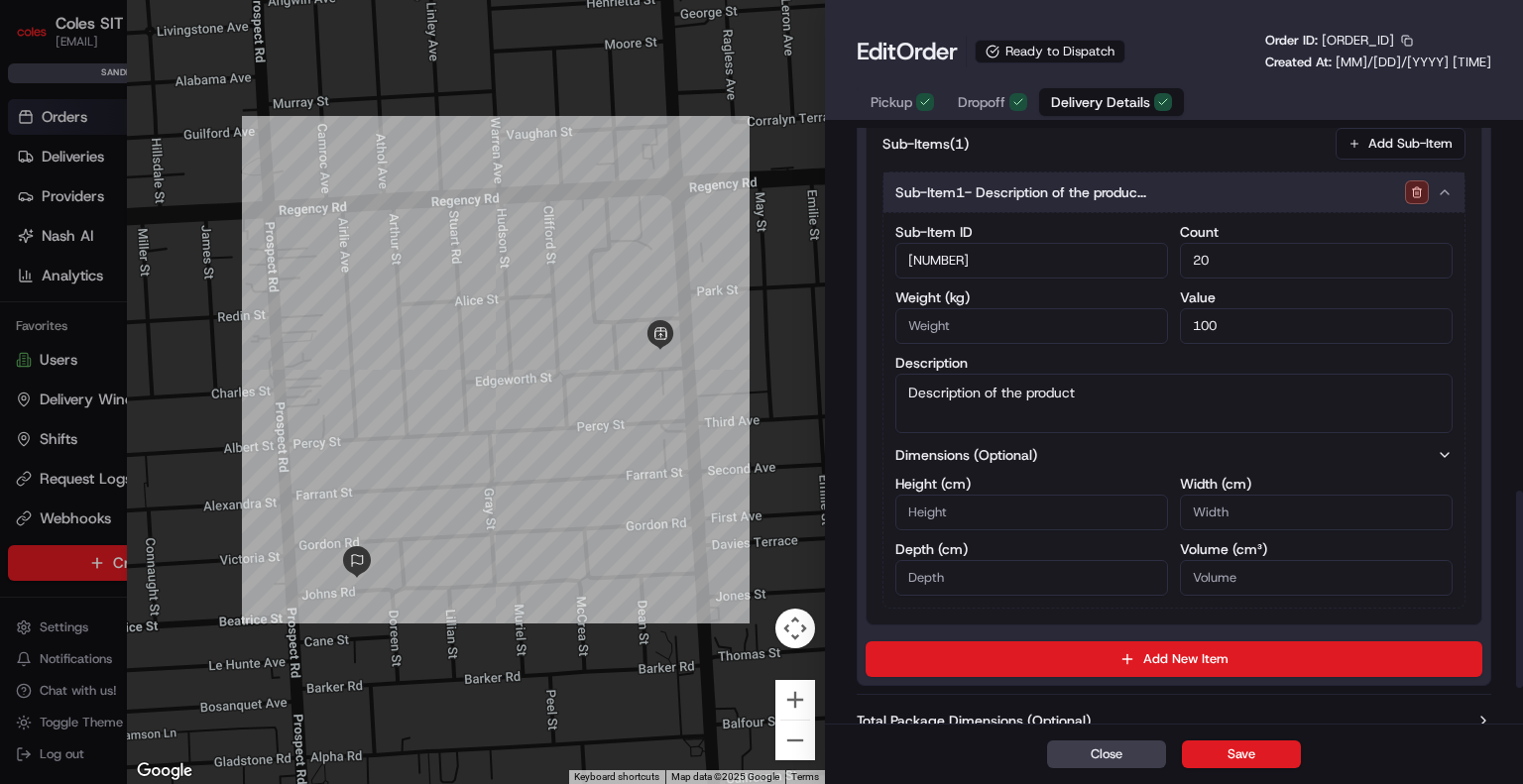 scroll, scrollTop: 1205, scrollLeft: 0, axis: vertical 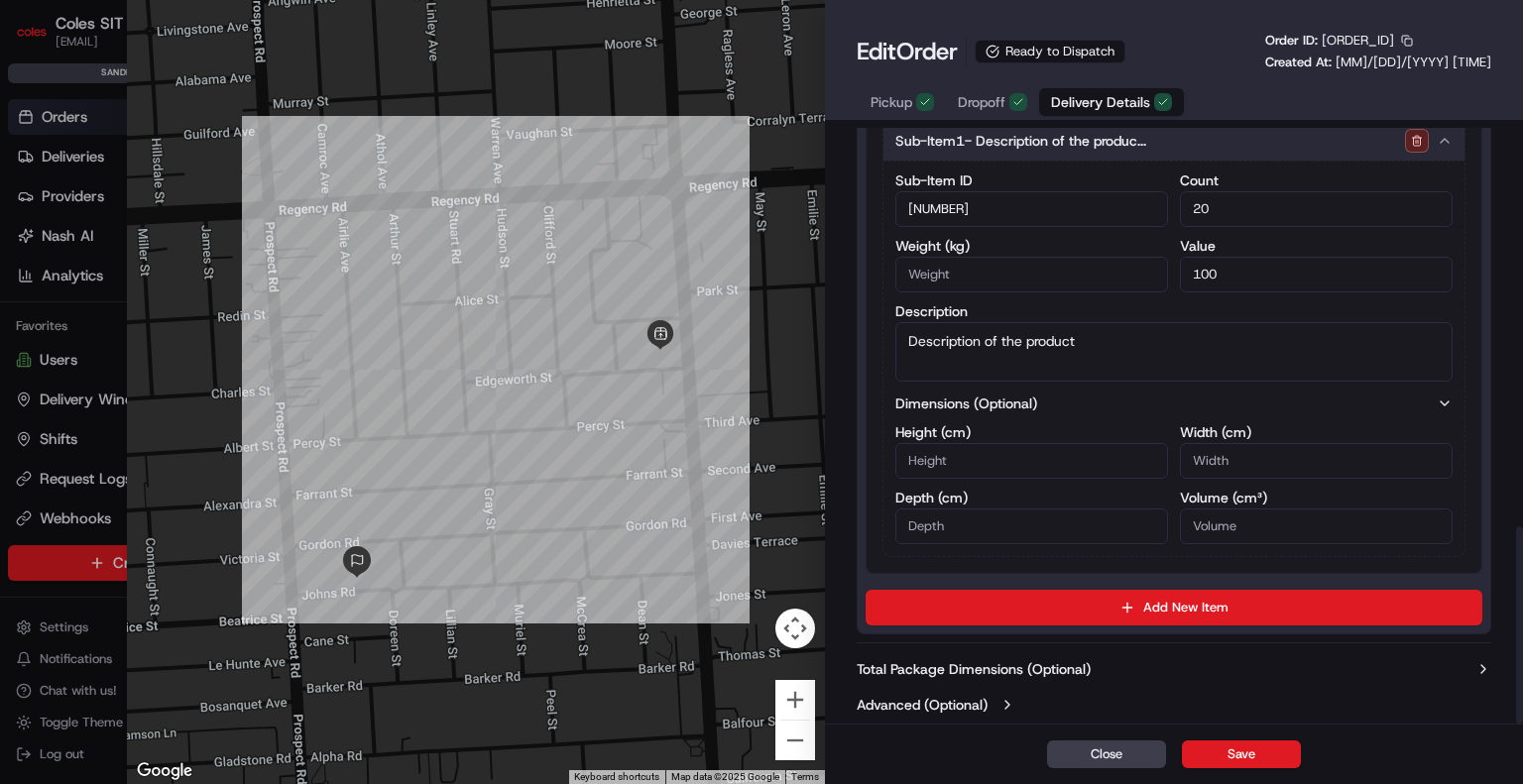 click on "Total Package Dimensions (Optional) Advanced (Optional)" at bounding box center (1174, 687) 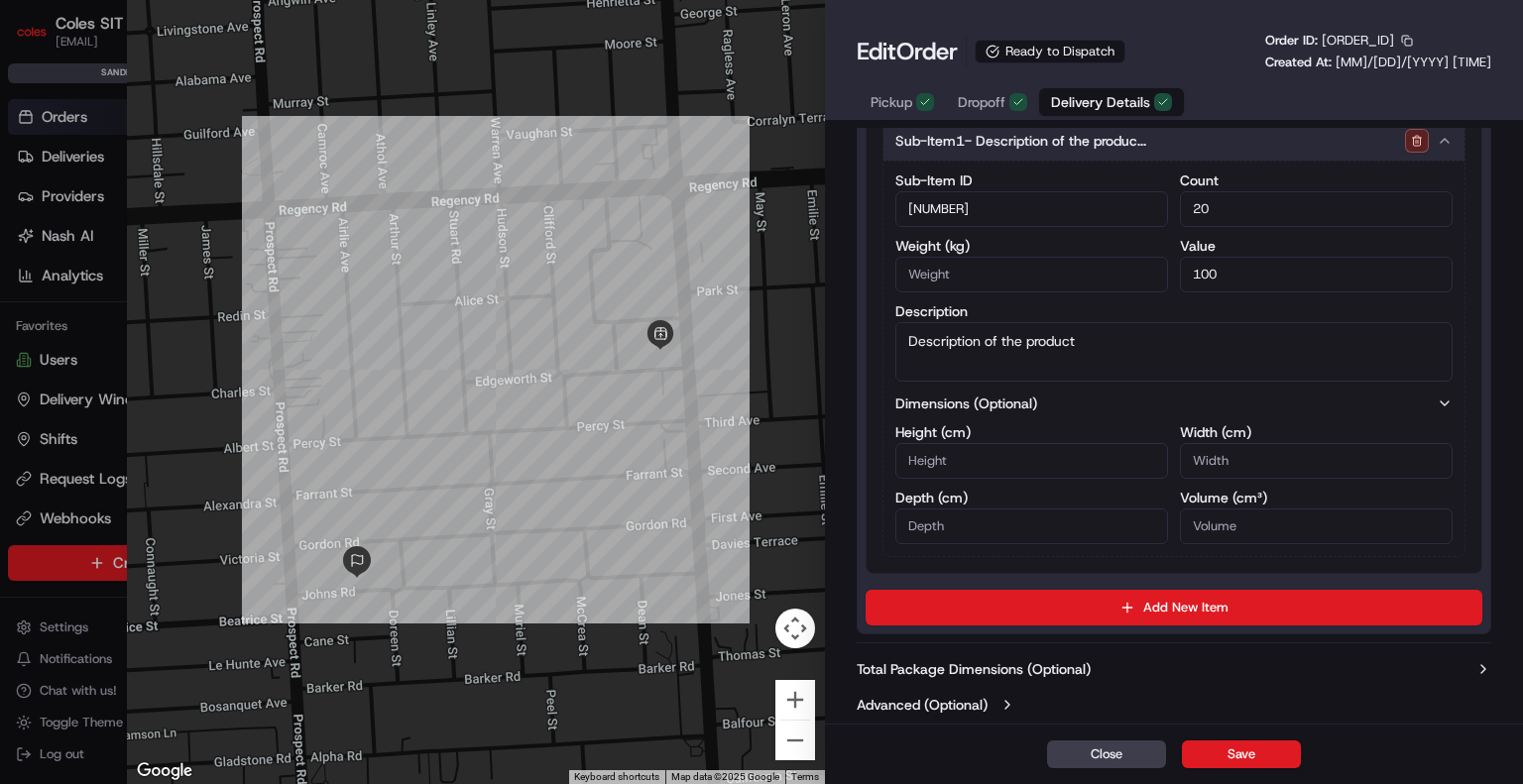 click on "Total Package Dimensions (Optional)" at bounding box center (974, 669) 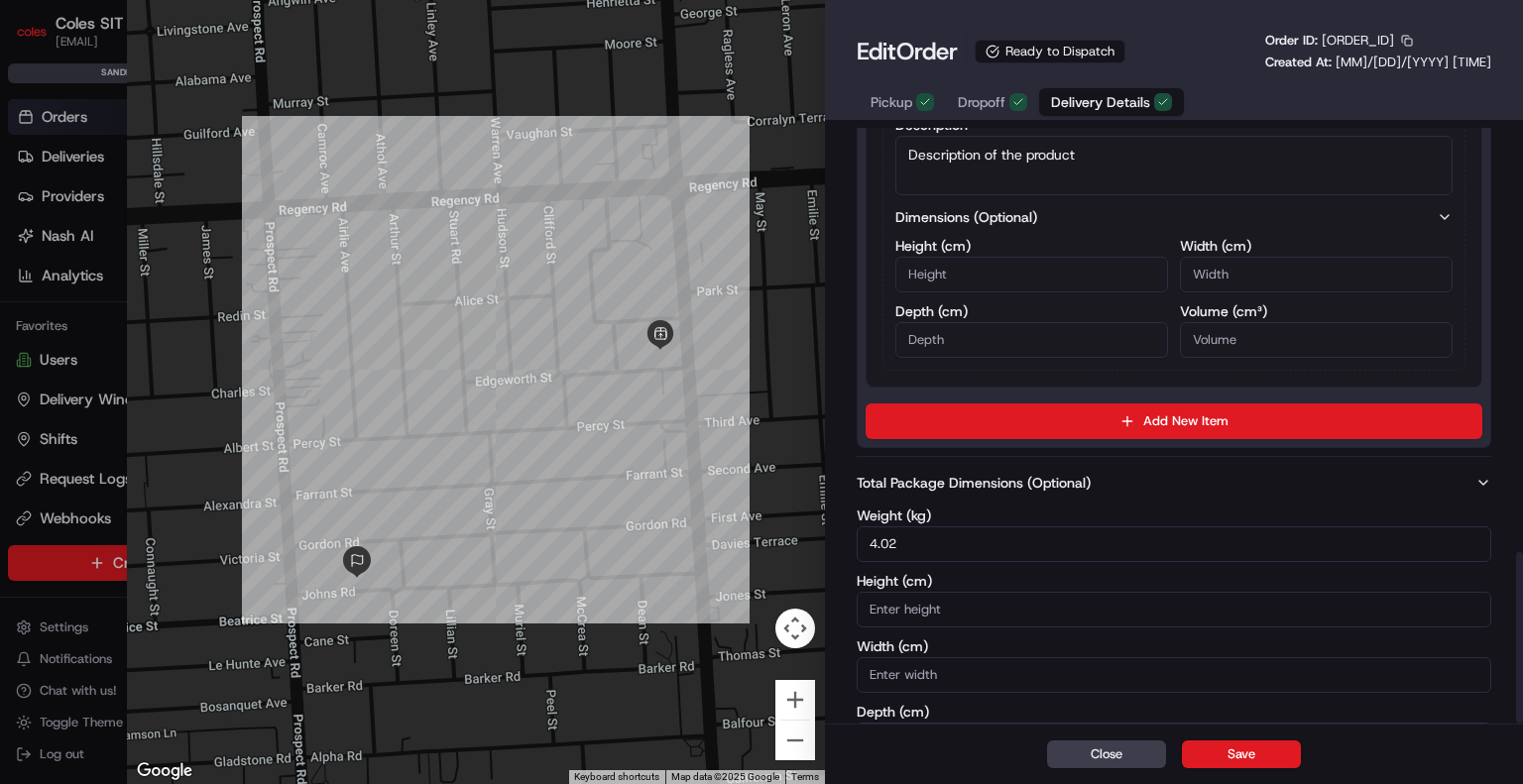 scroll, scrollTop: 1471, scrollLeft: 0, axis: vertical 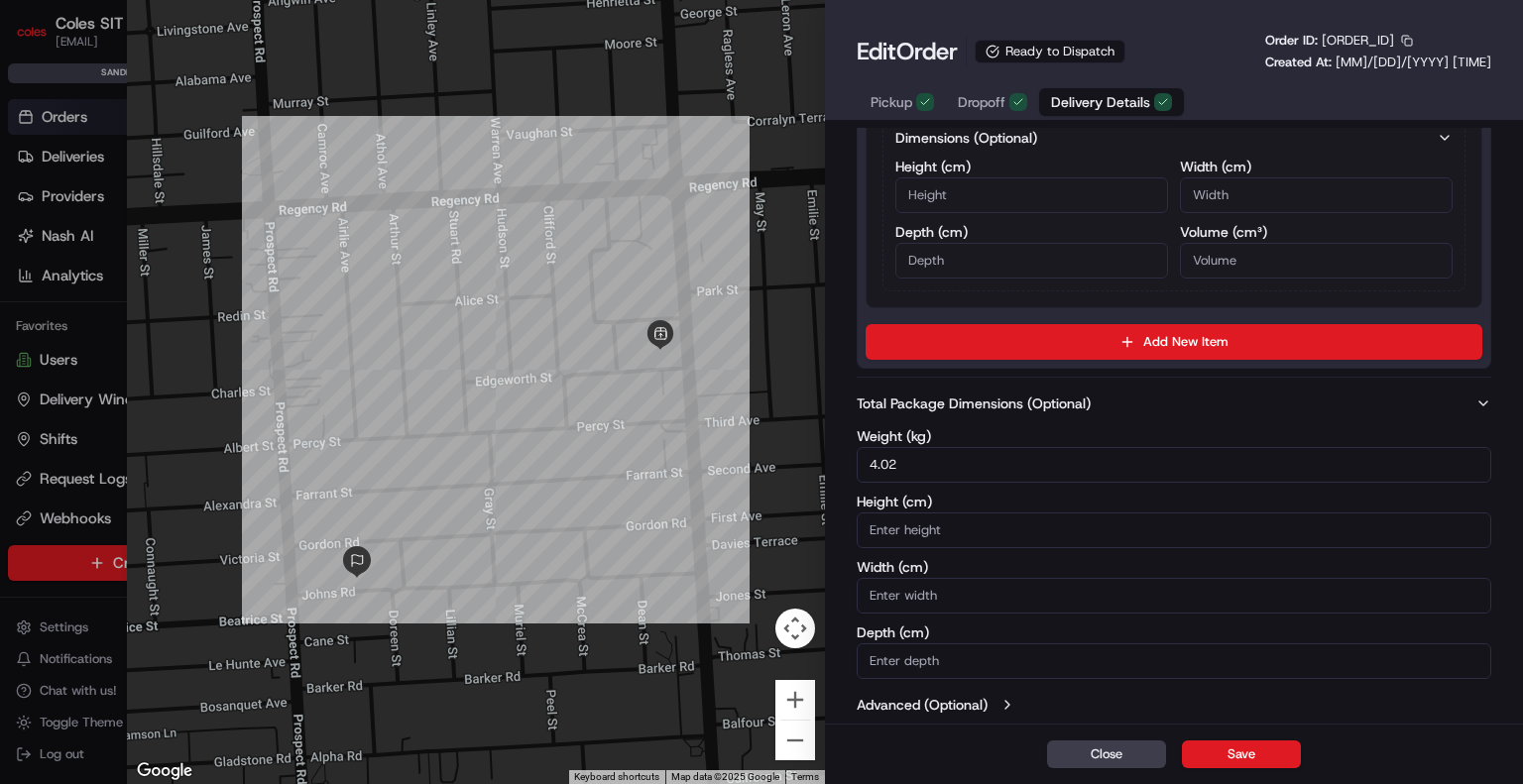 click on "Advanced (Optional)" at bounding box center (922, 705) 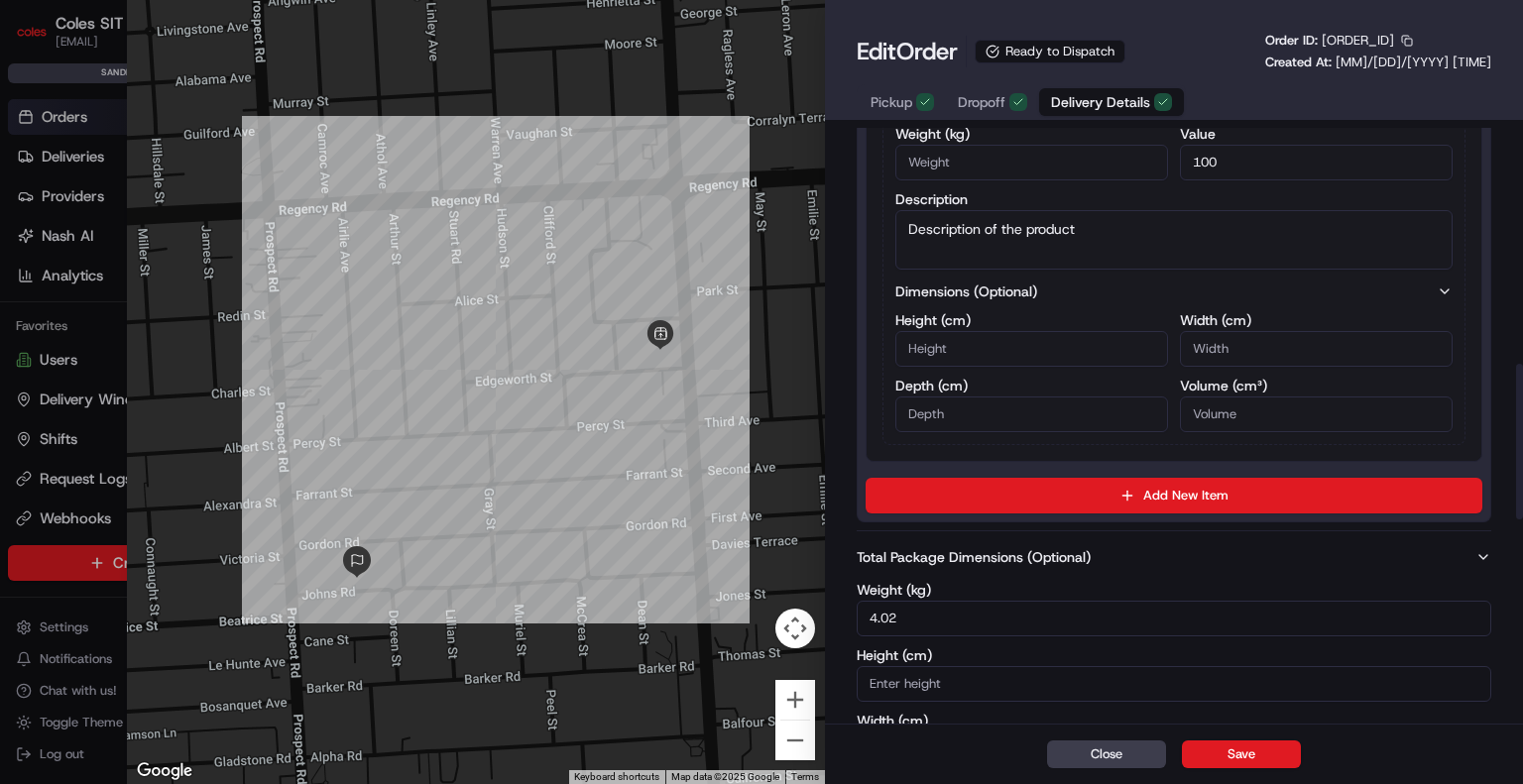scroll, scrollTop: 892, scrollLeft: 0, axis: vertical 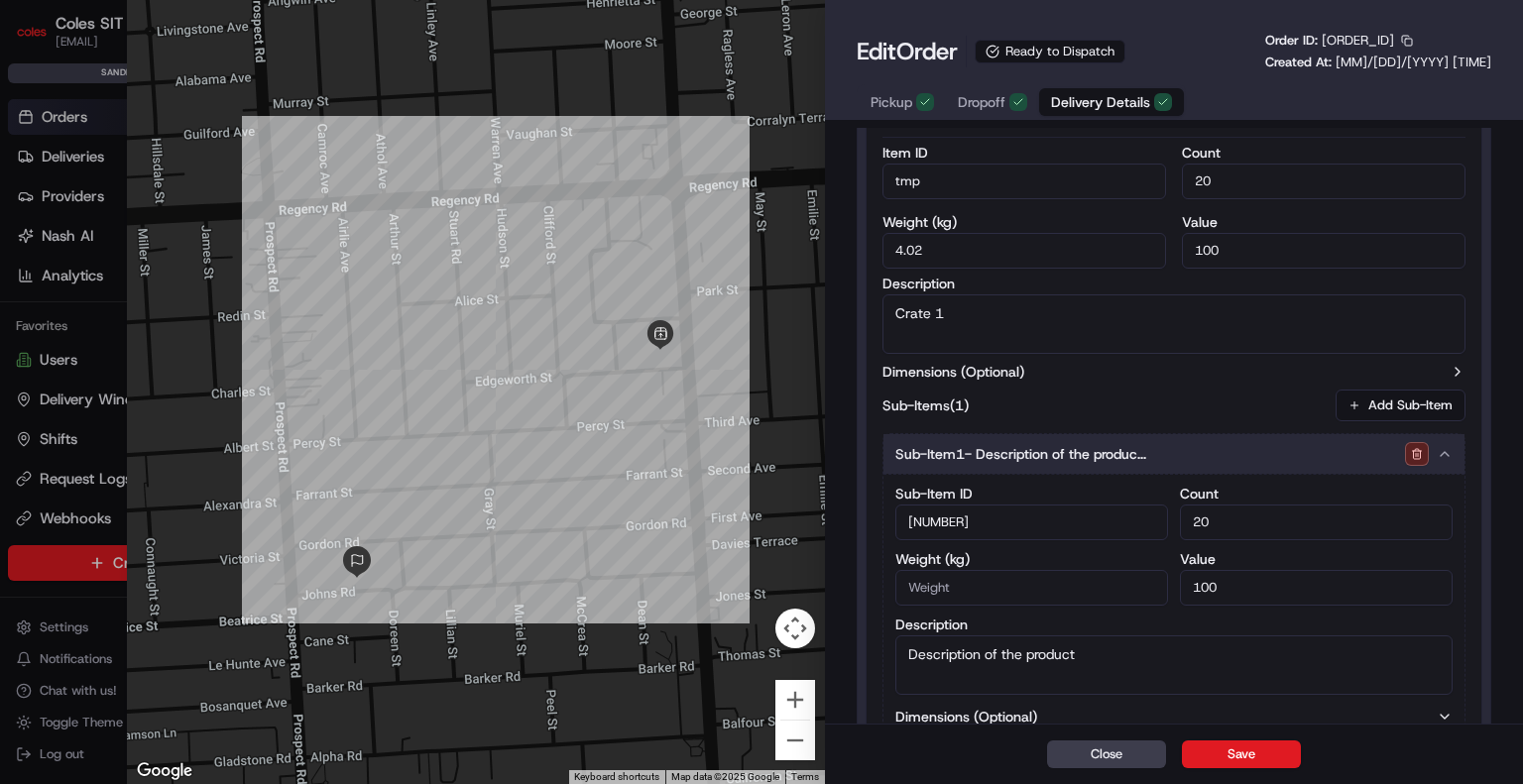 click at bounding box center [762, 392] 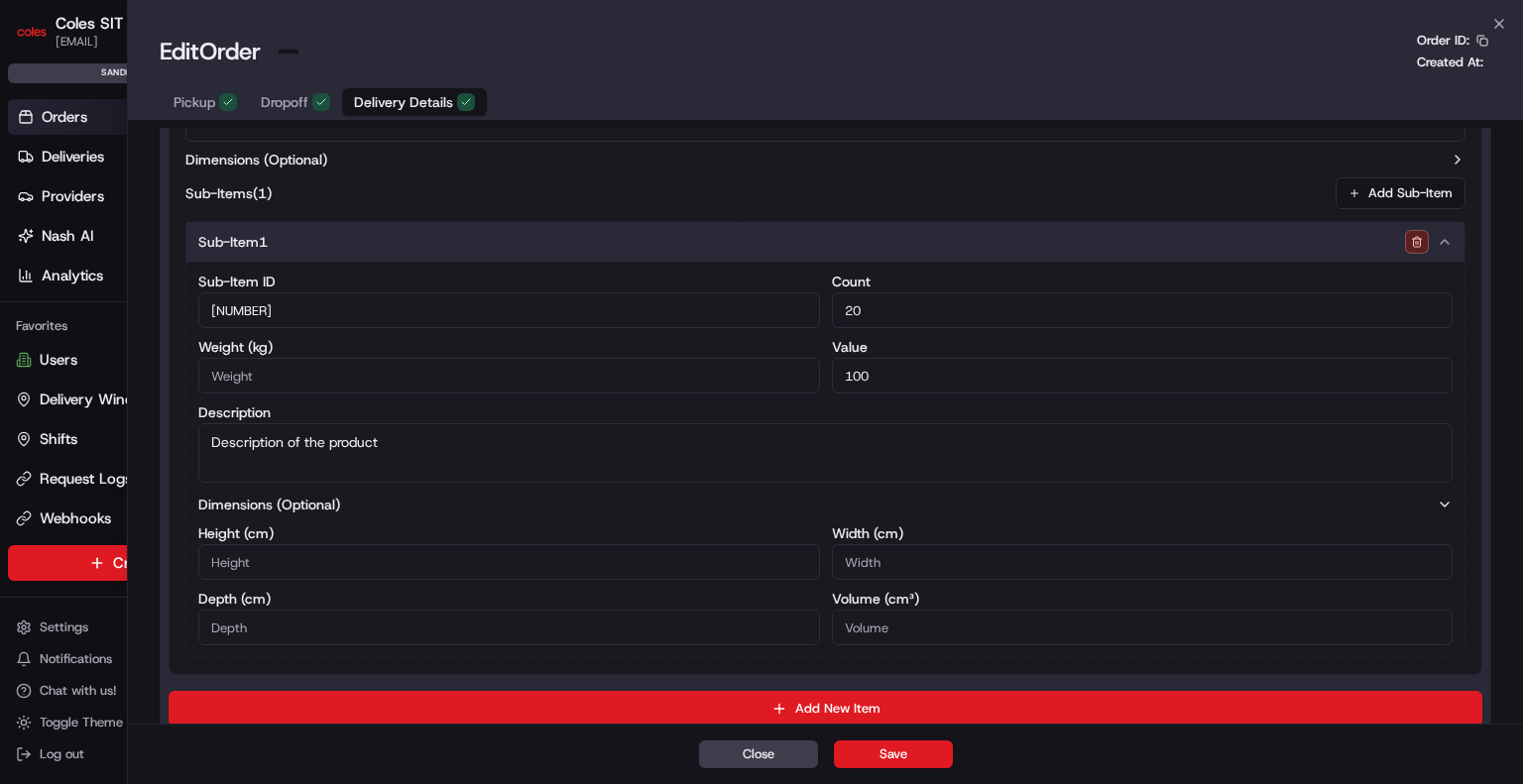 click on "Coles SIT ben.ellis@coles.com.au Toggle Sidebar sandbox Orders Deliveries Providers Nash AI Analytics Favorites Users Delivery Windows Shifts Request Logs Webhooks Main Menu Members & Organization Organization Users Roles Preferences Customization Tracking Orchestration Automations Dispatch Strategy Optimization Strategy Locations Pickup Locations Dropoff Locations Zones Shifts Delivery Windows Billing Billing Integrations Notification Triggers Webhooks API Keys Request Logs Create Settings Notifications Chat with us! Toggle Theme Log out Orders All times are displayed using  AEST  timezone Needs Attention 86 Ready to Dispatch 23 Routes 8 Dispatched 183 Optimization Unassigned Orders Booked Needs Attention 01/08/2025 00:00 - 31/08/2025 23:59 Filters Views Map Download City State Country Creation By Tags Delivery Window Status Dispatch Strategy Pickup Address Pickup Business Name Pickup First Name Pickup Last Name Pickup Store Location Pickup Timezone Dropoff Address Dropoff Business Name Route" at bounding box center [762, 392] 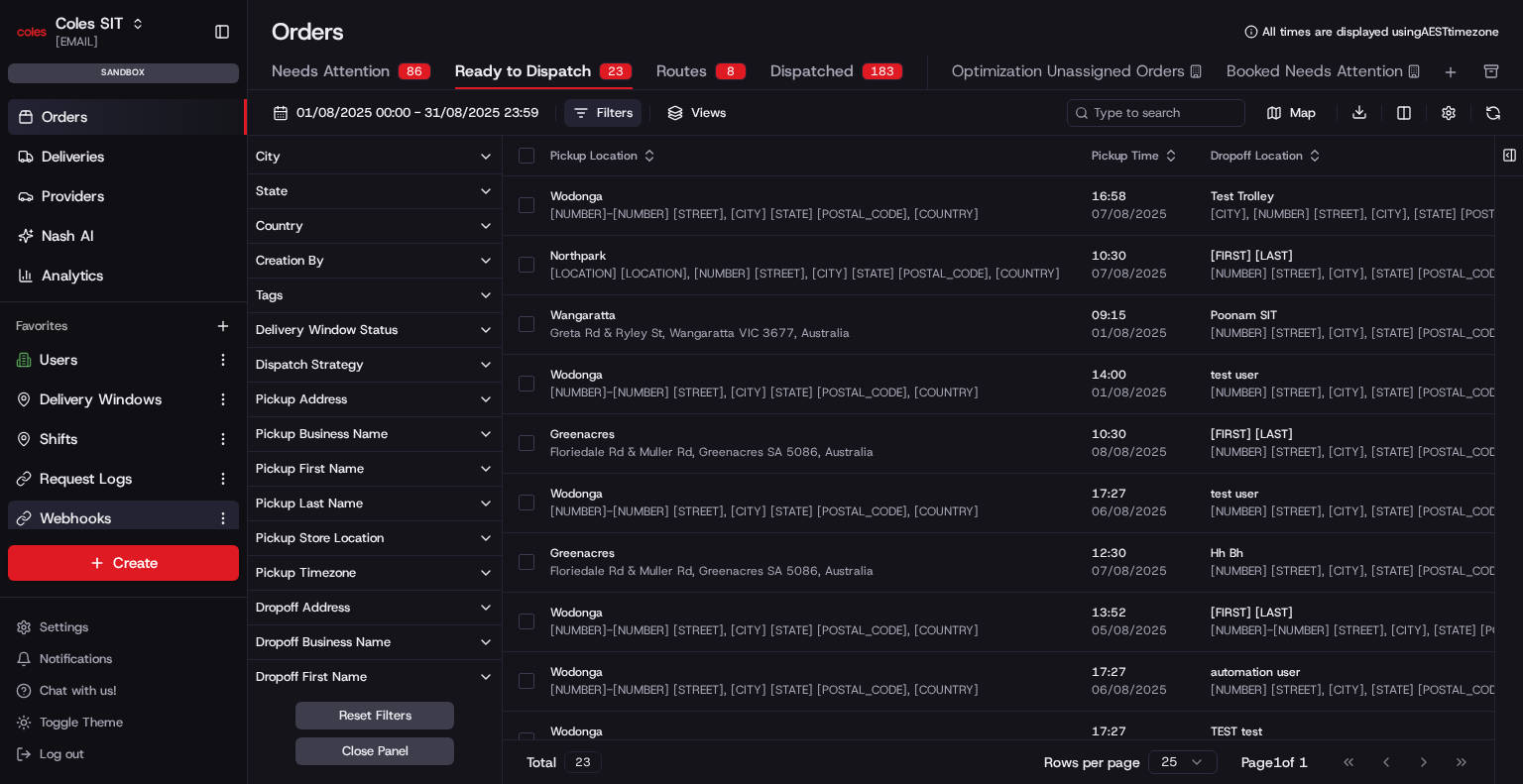 click on "Webhooks" at bounding box center [123, 518] 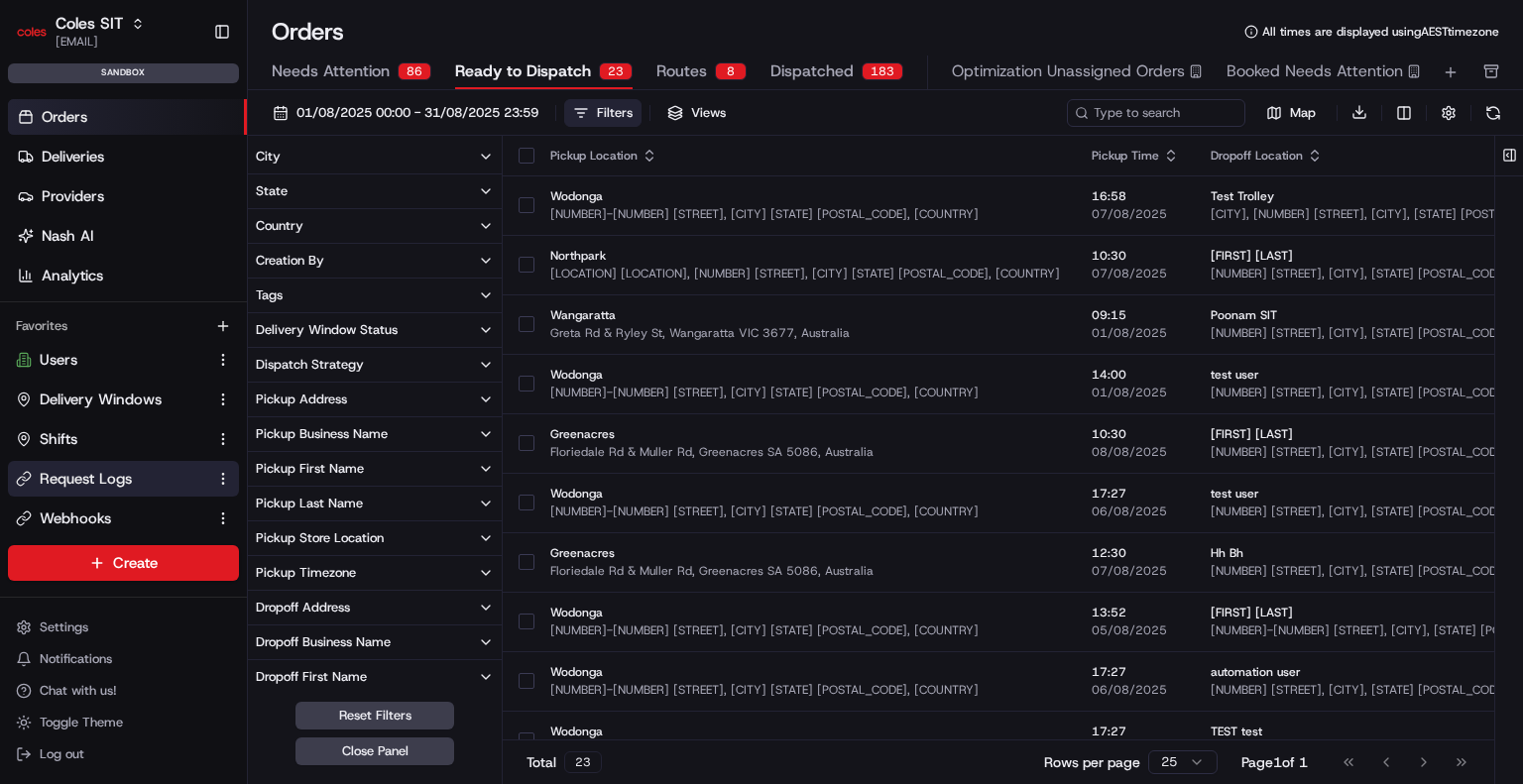 click on "Request Logs" at bounding box center [85, 479] 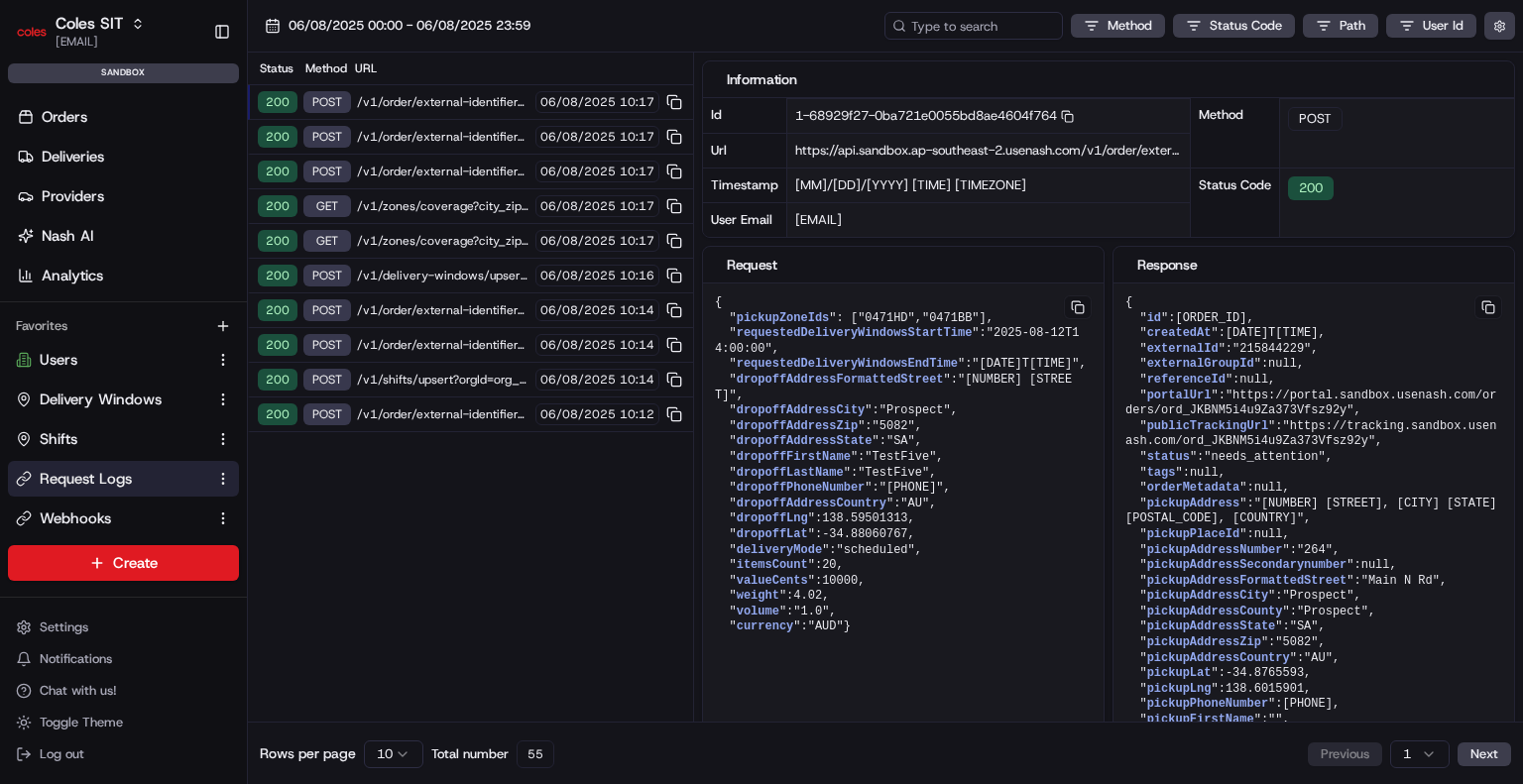 click on "/v1/order/external-identifier/215844229/delivery-window" at bounding box center (443, 102) 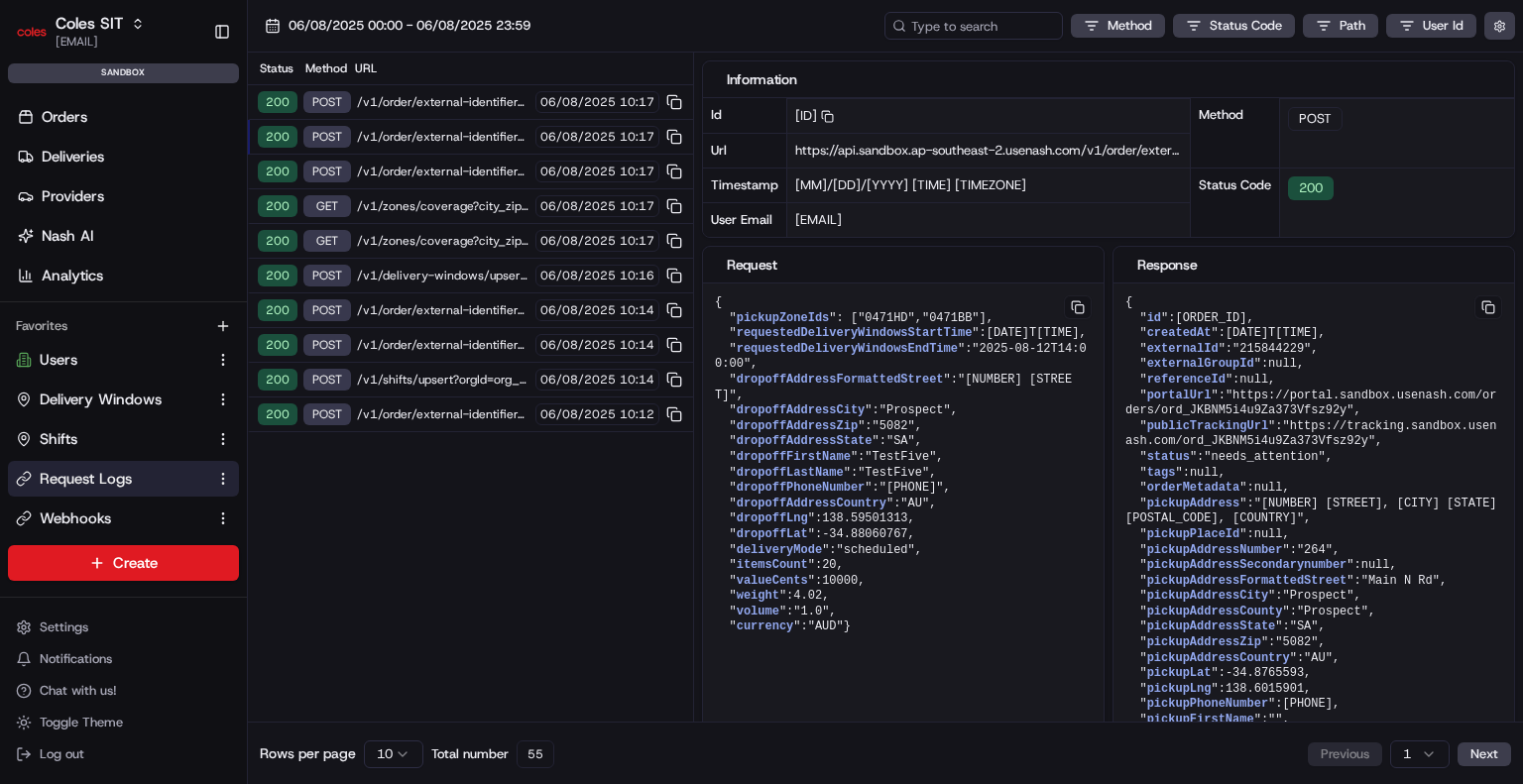 click on "/v1/order/external-identifier/215844229/delivery-window" at bounding box center (443, 171) 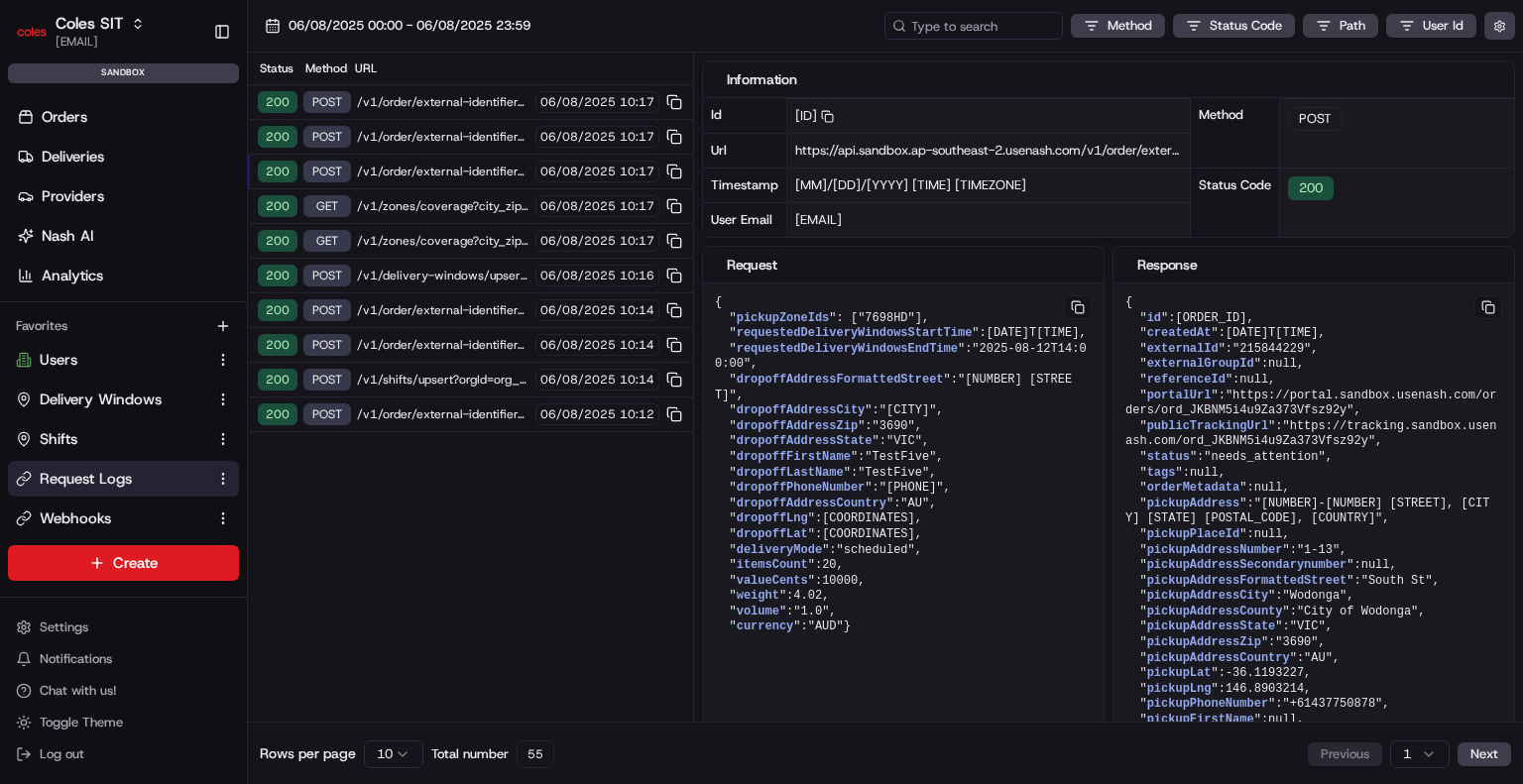 click on "/v1/order/external-identifier/215844229/delivery-window" at bounding box center (443, 137) 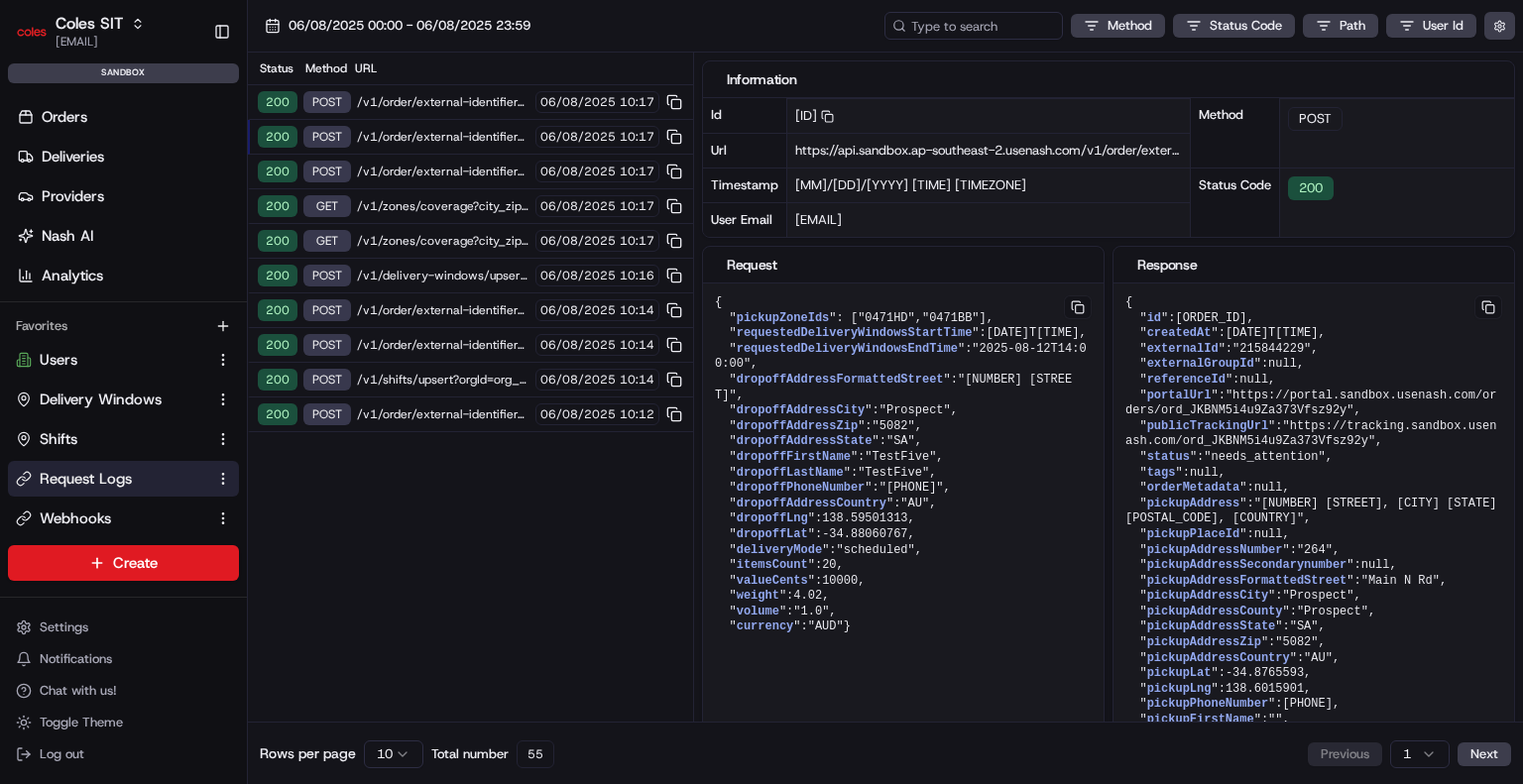click on "/v1/order/external-identifier/215844229/delivery-window" at bounding box center (443, 102) 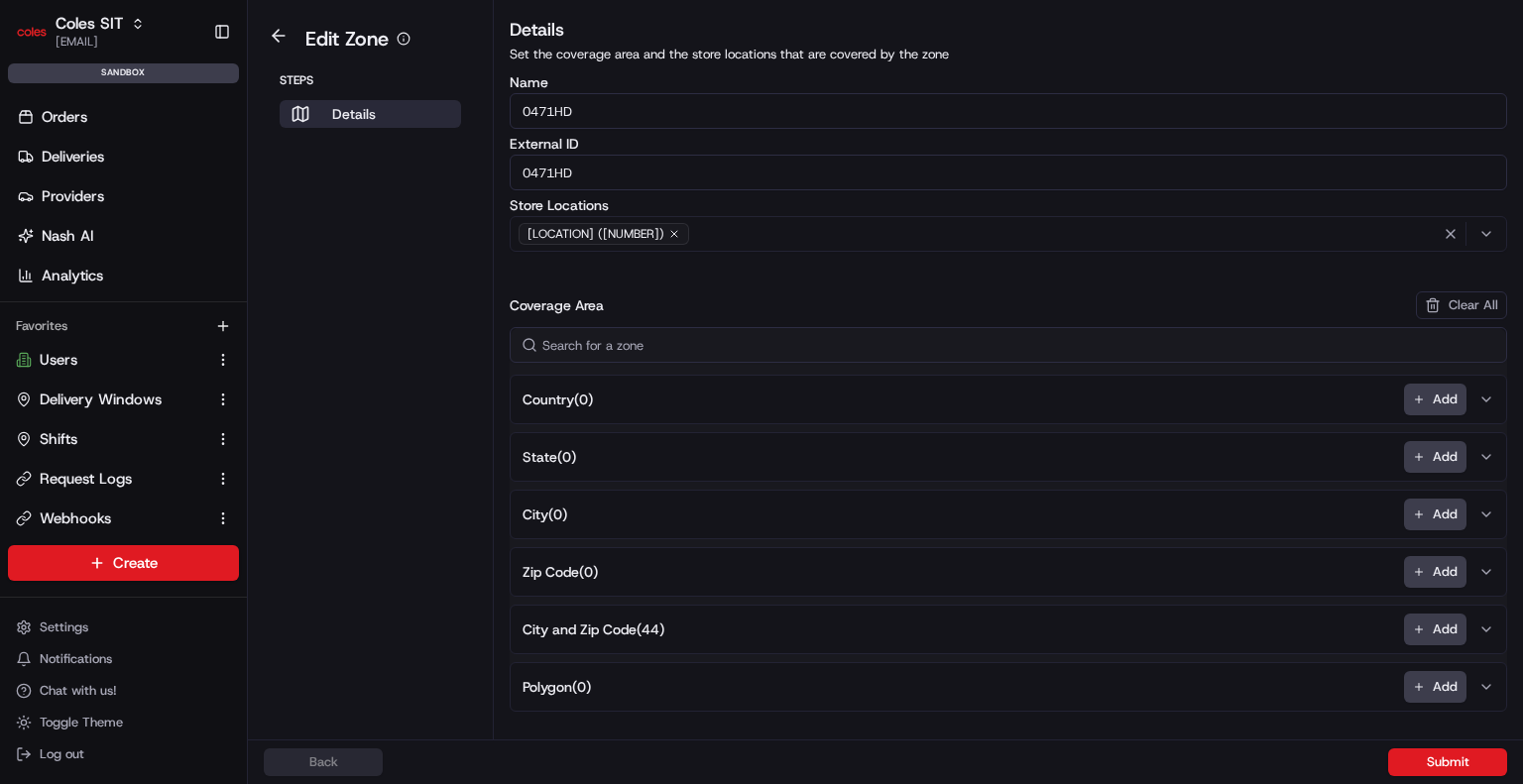 scroll, scrollTop: 0, scrollLeft: 0, axis: both 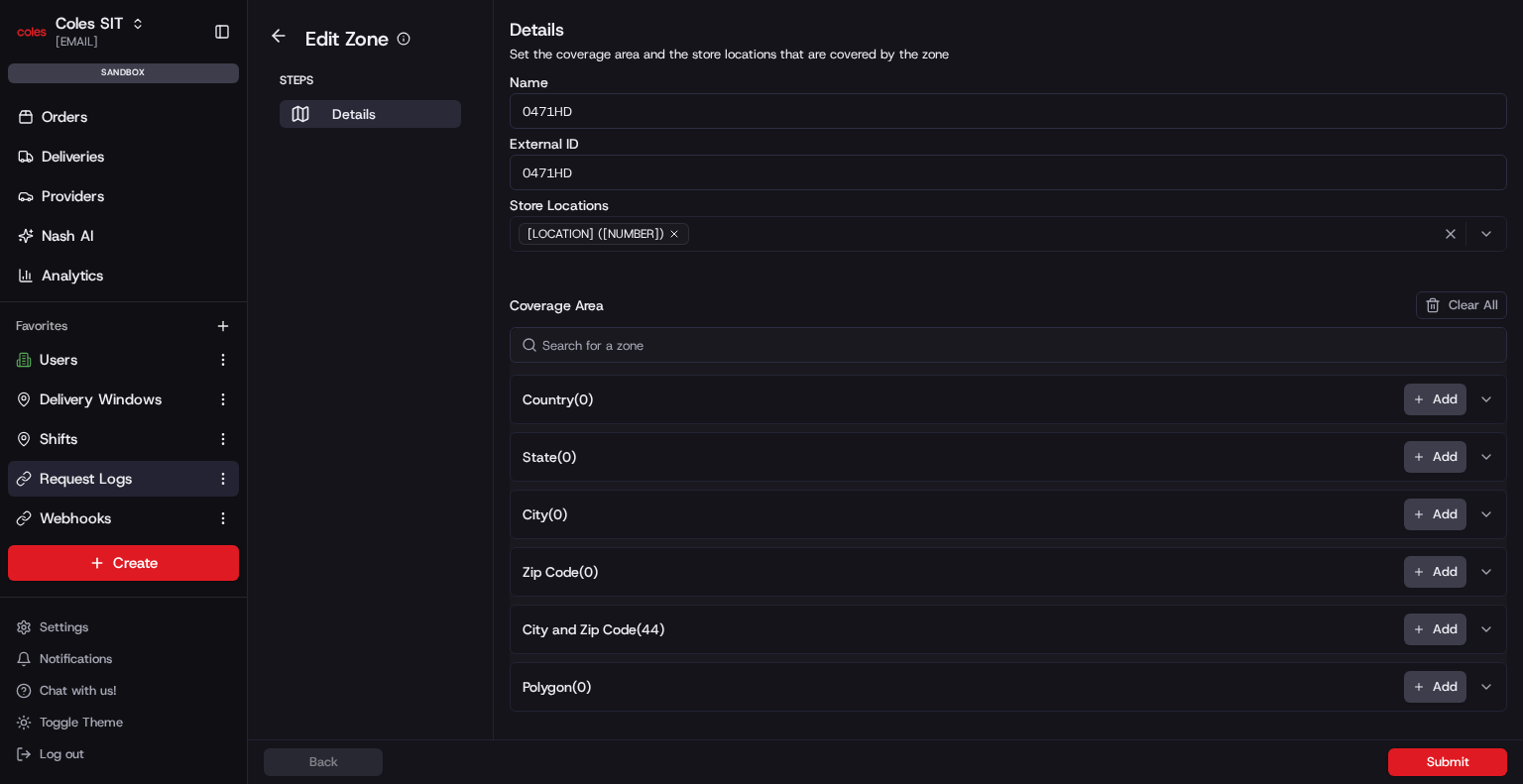 click on "Request Logs" at bounding box center [123, 479] 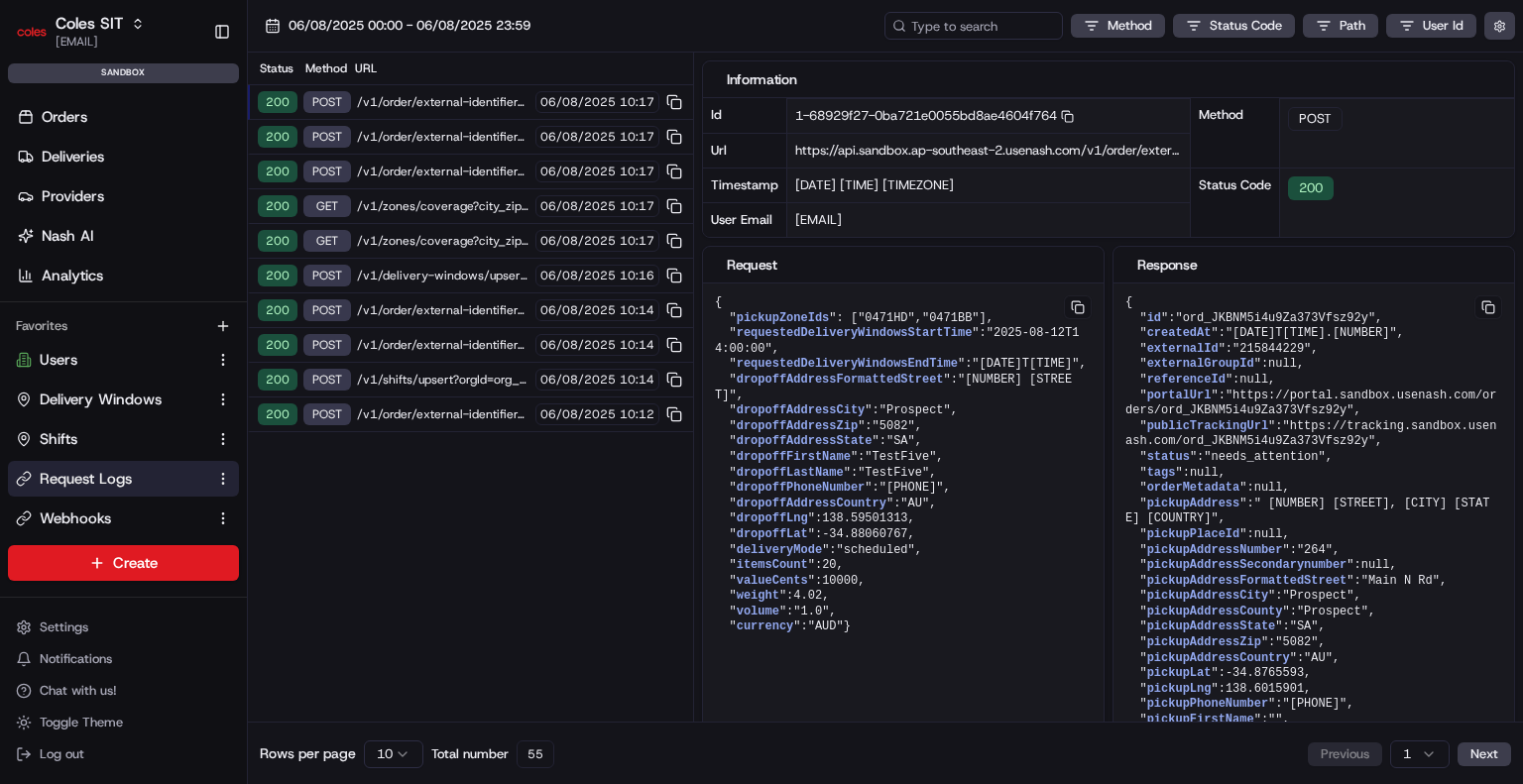 click on "/v1/order/external-identifier/215844229/delivery-window" at bounding box center (443, 102) 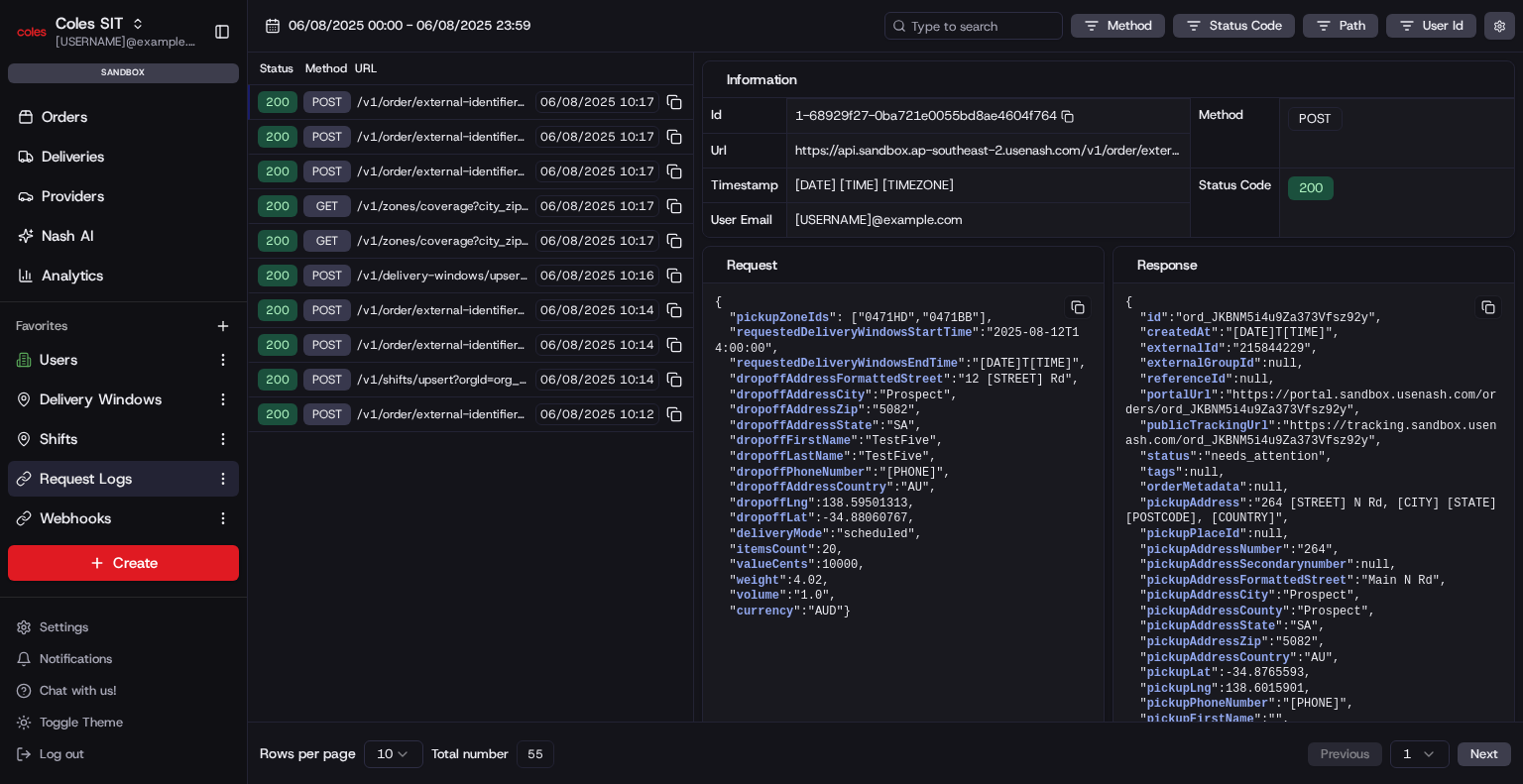 scroll, scrollTop: 0, scrollLeft: 0, axis: both 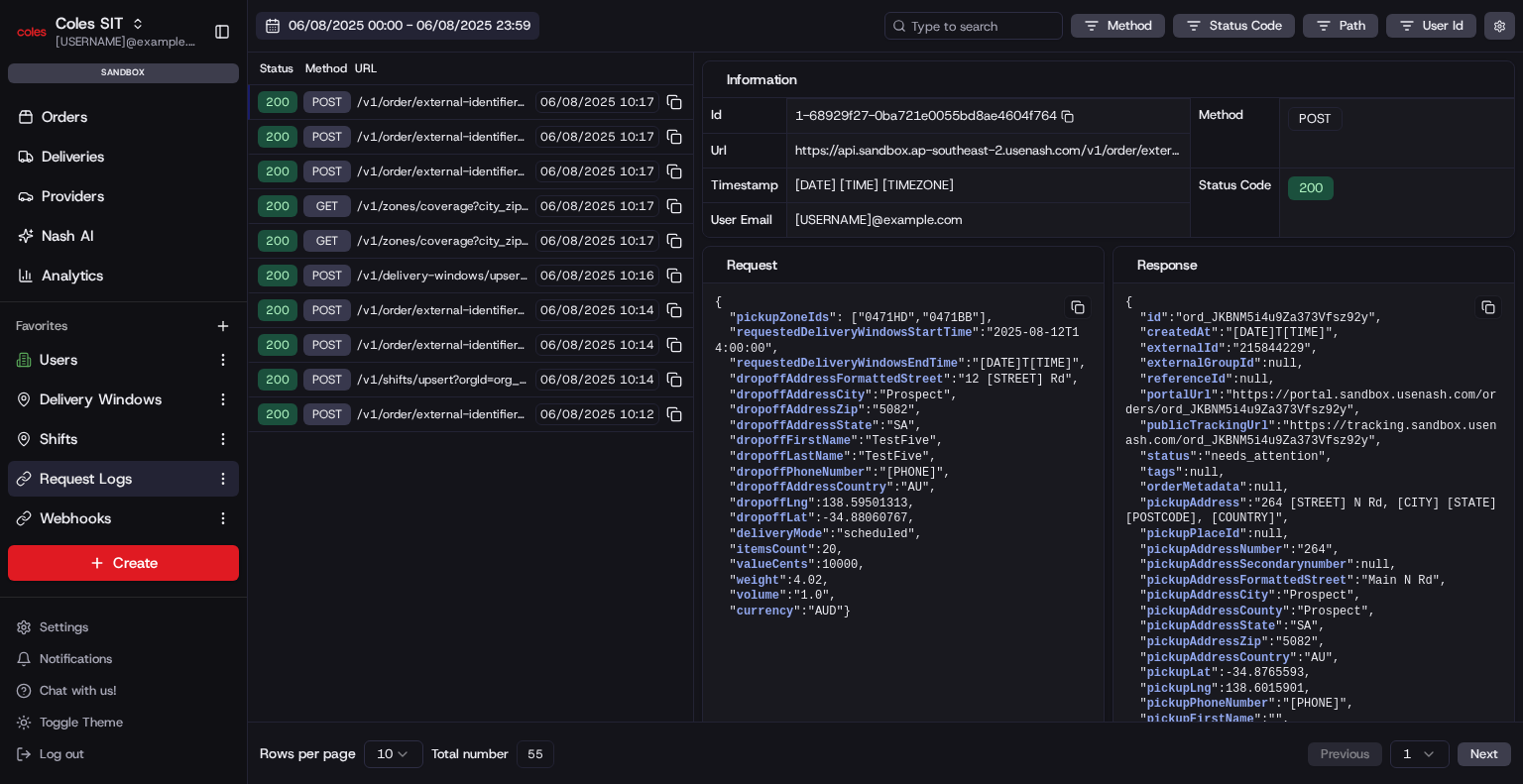 click on "06/08/2025 00:00 - 06/08/2025 23:59" at bounding box center (410, 26) 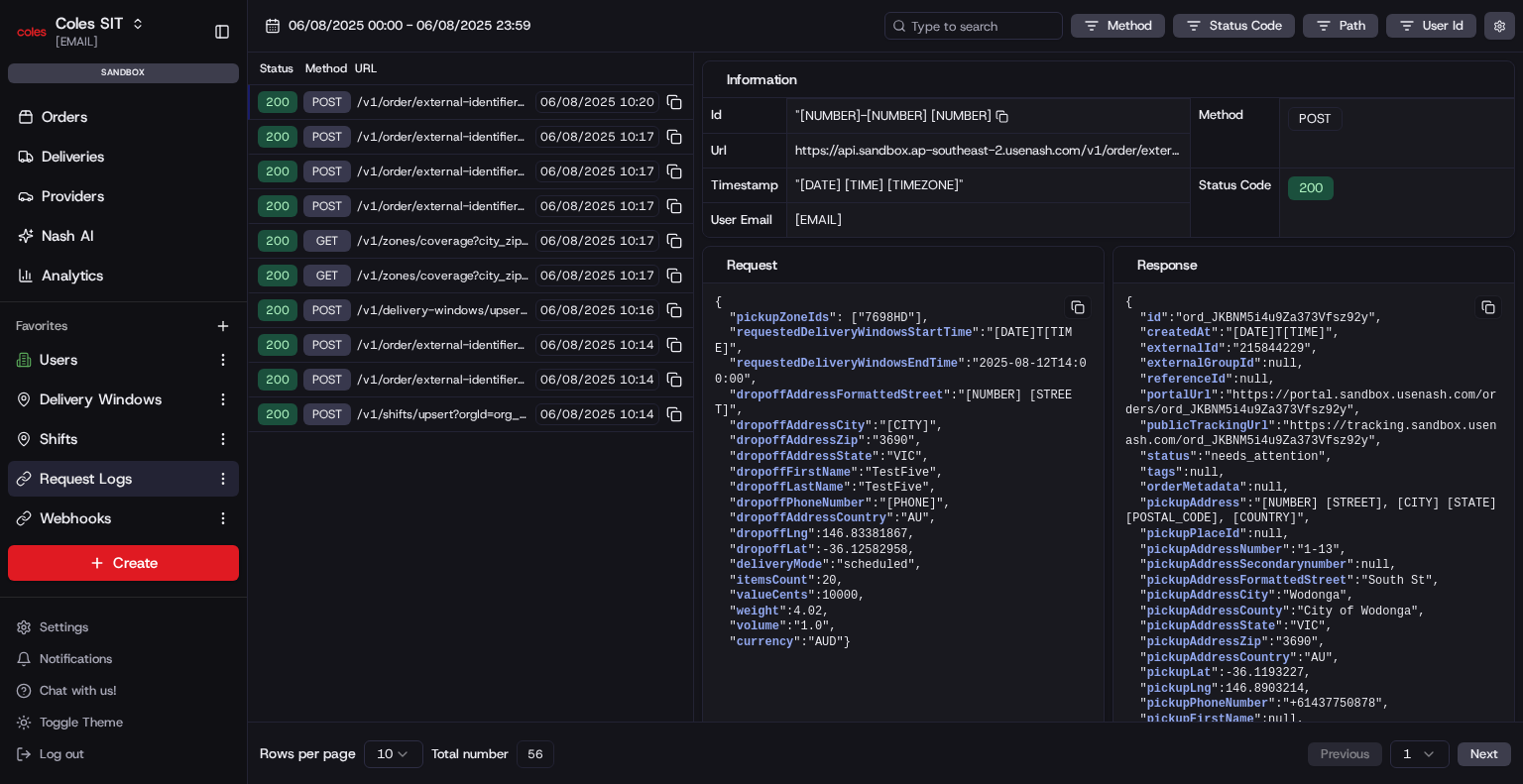 scroll, scrollTop: 0, scrollLeft: 0, axis: both 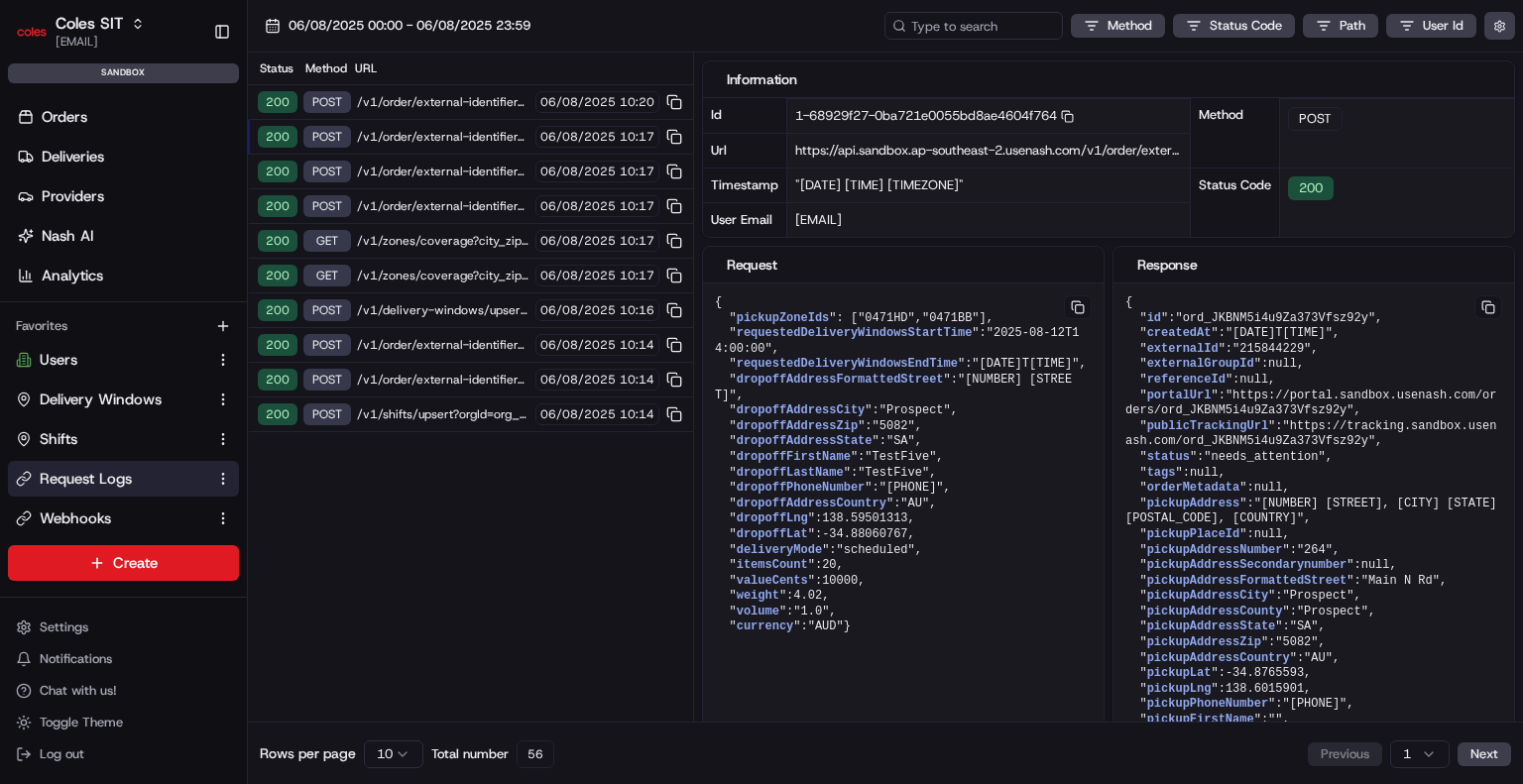 click on "/v1/order/external-identifier/215844229/delivery-window" at bounding box center (443, 102) 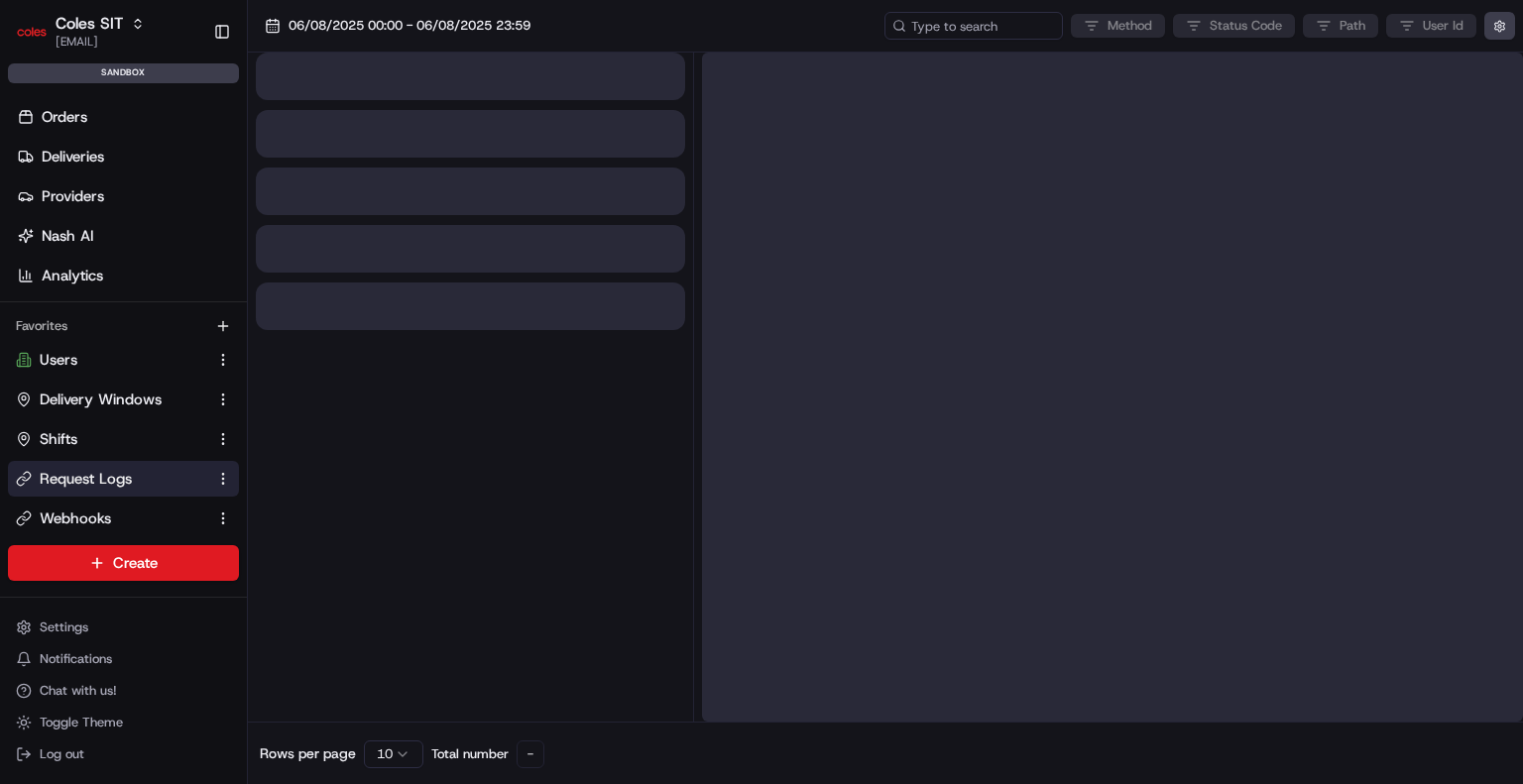 scroll, scrollTop: 0, scrollLeft: 0, axis: both 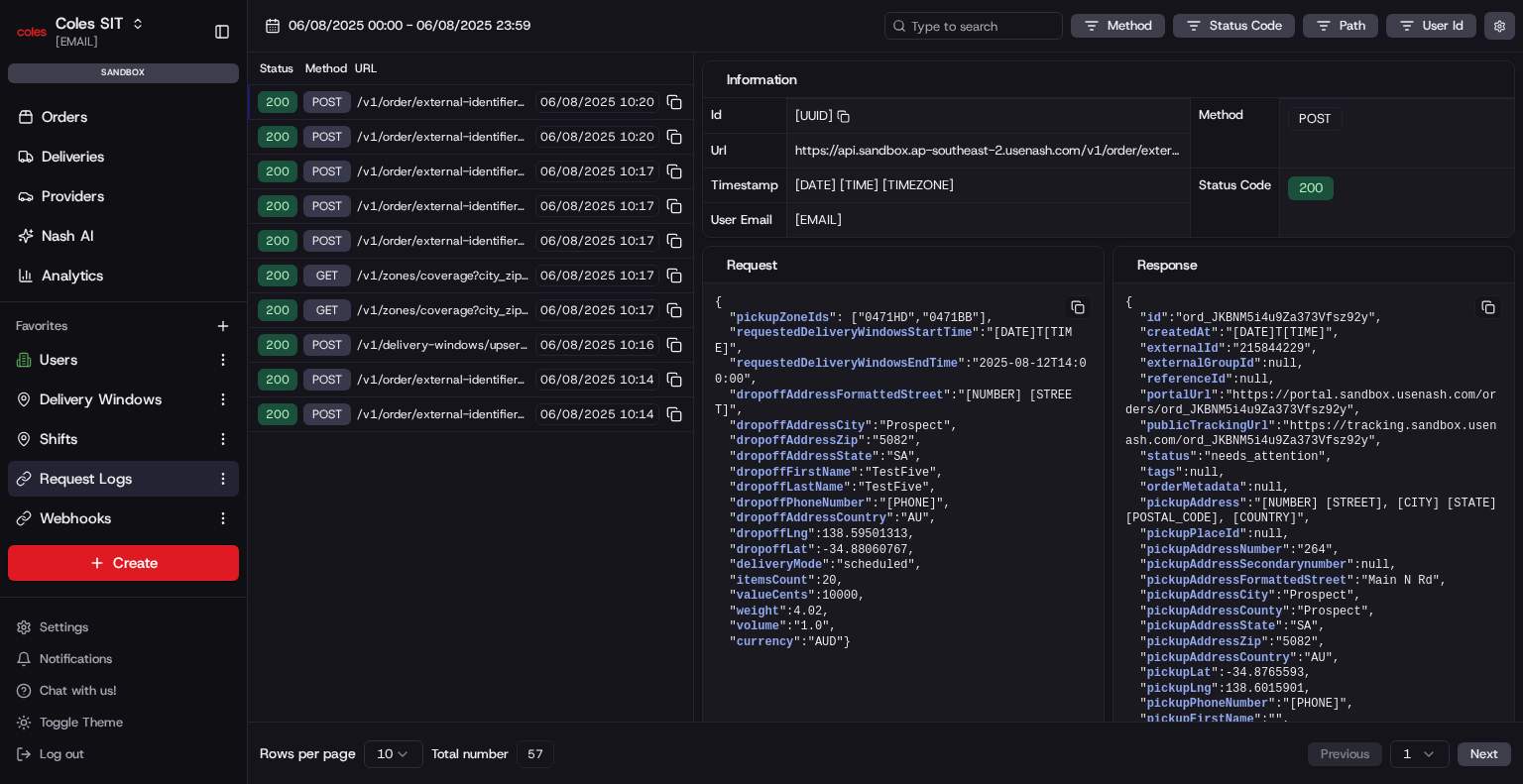 click on "06/08/2025" at bounding box center (578, 102) 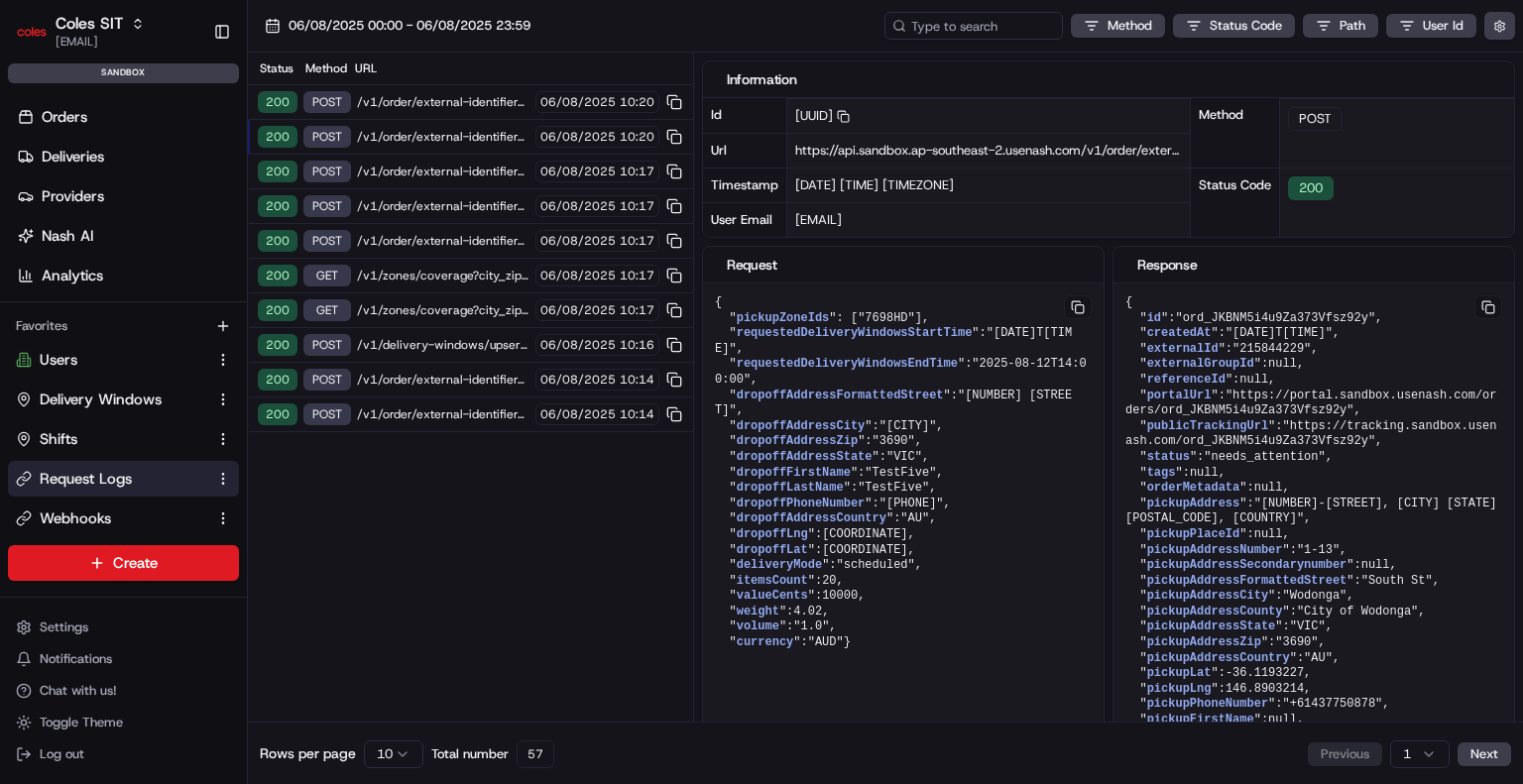 click on "[DATE] [TIME]" at bounding box center [597, 102] 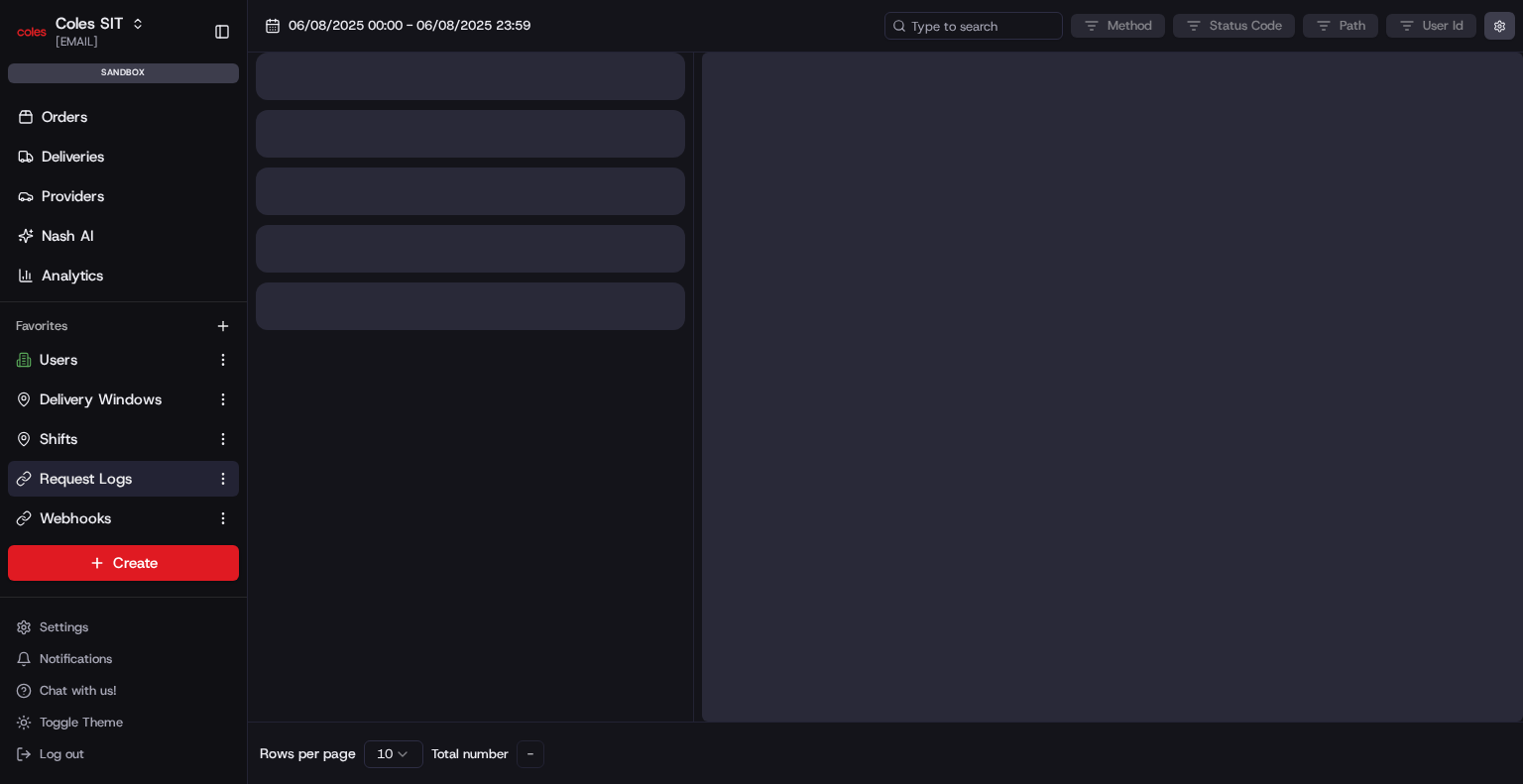 scroll, scrollTop: 0, scrollLeft: 0, axis: both 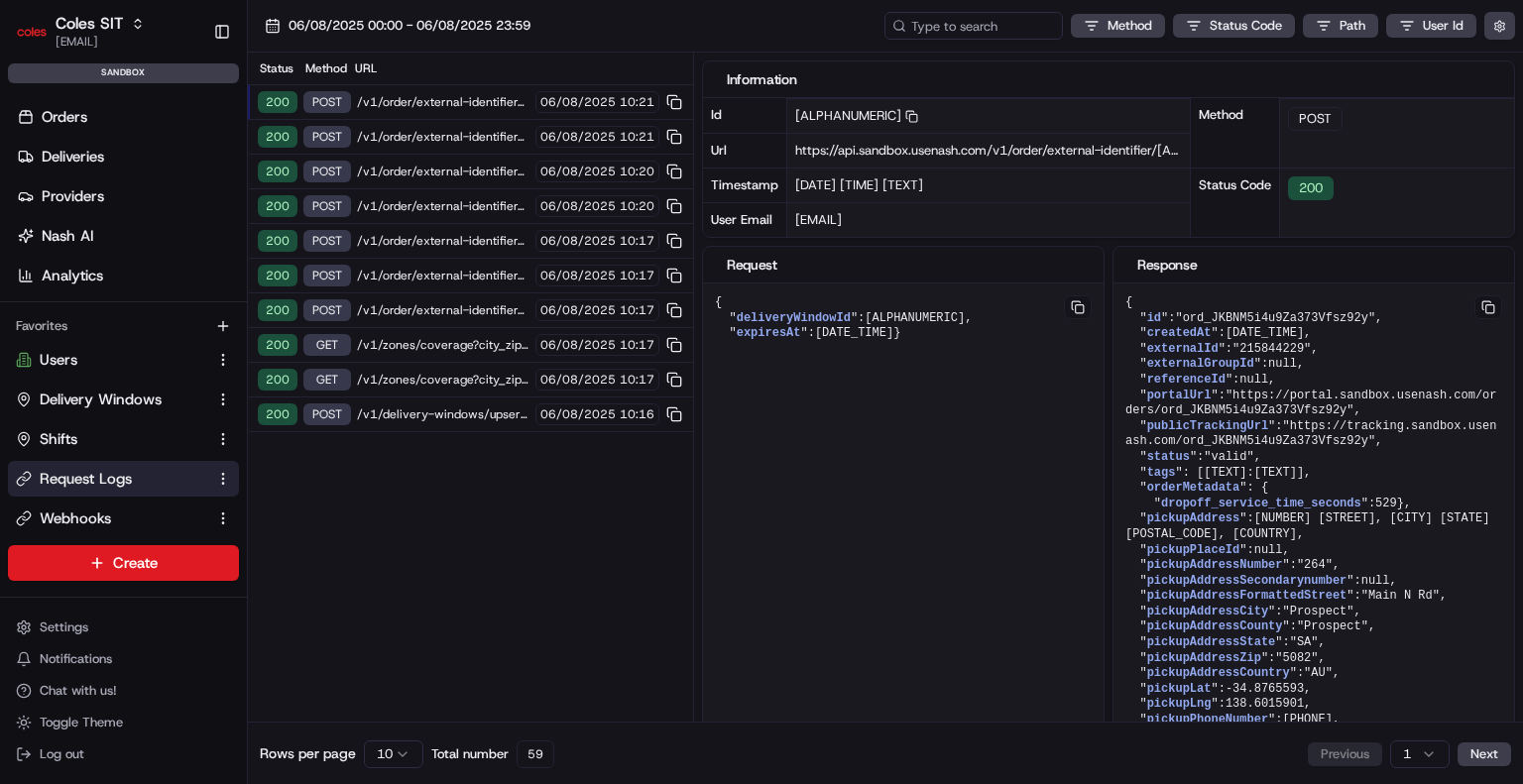 click on "10:21" at bounding box center [637, 102] 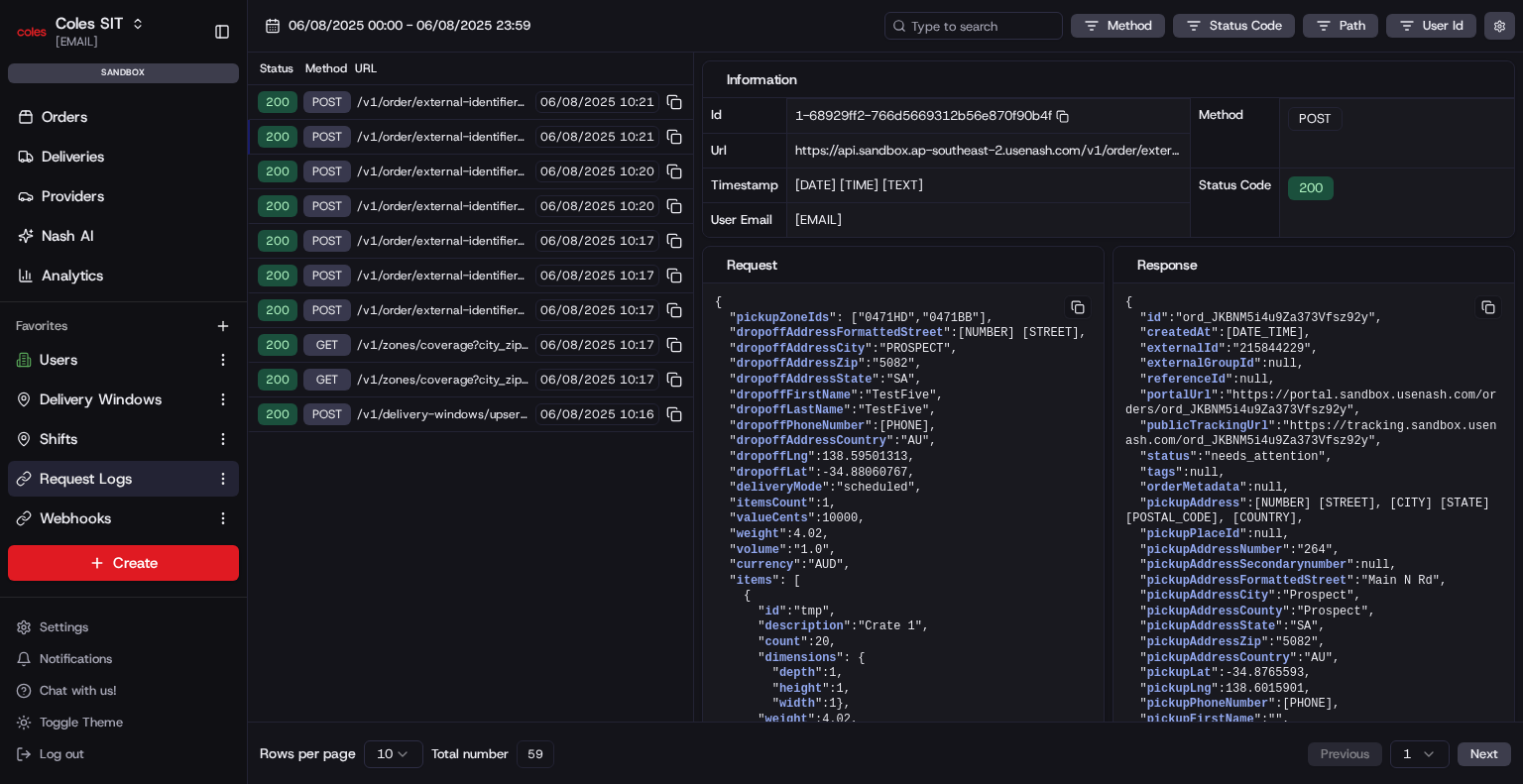 click on "10:21" at bounding box center [637, 102] 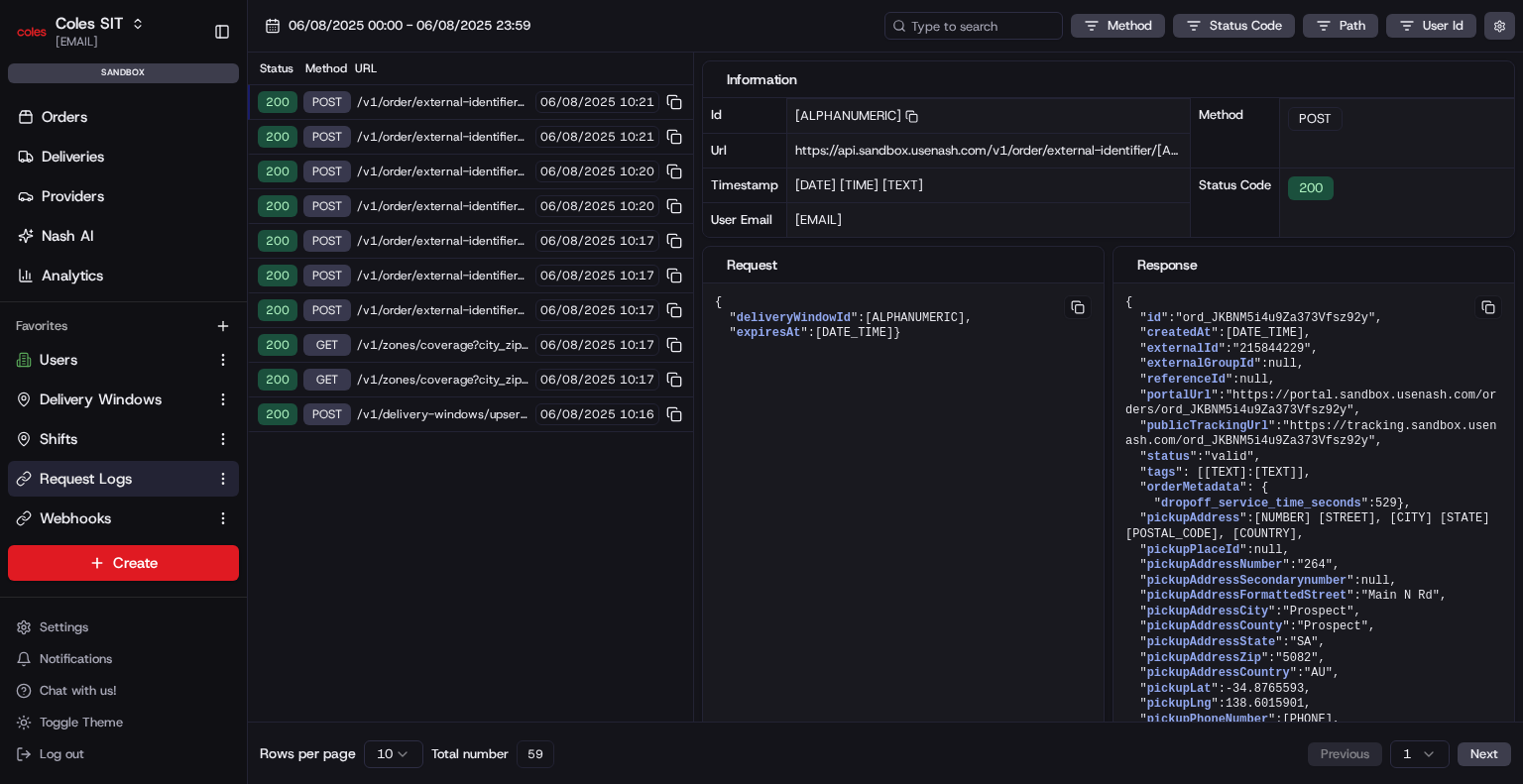 drag, startPoint x: 966, startPoint y: 349, endPoint x: 730, endPoint y: 288, distance: 243.756 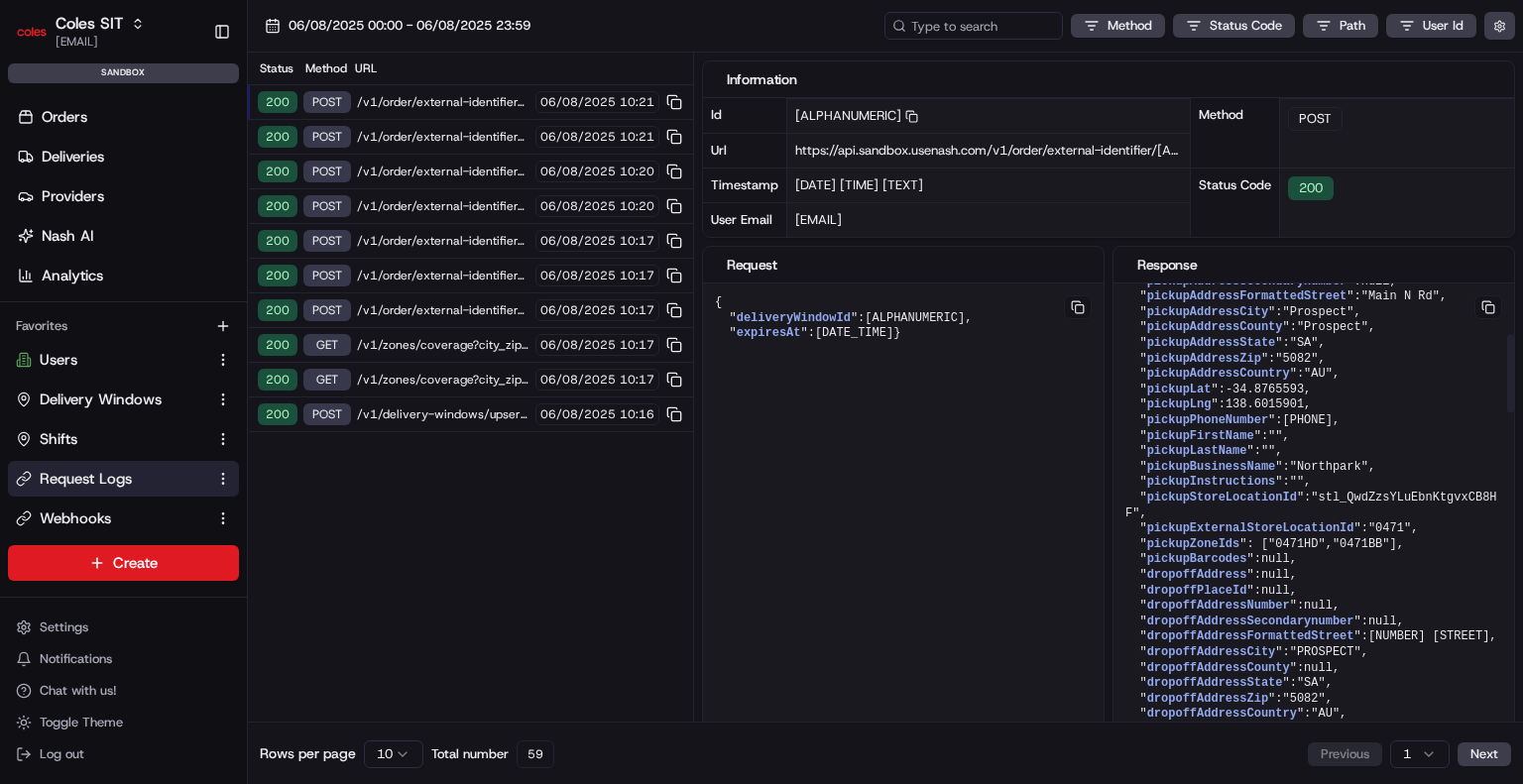 scroll, scrollTop: 297, scrollLeft: 0, axis: vertical 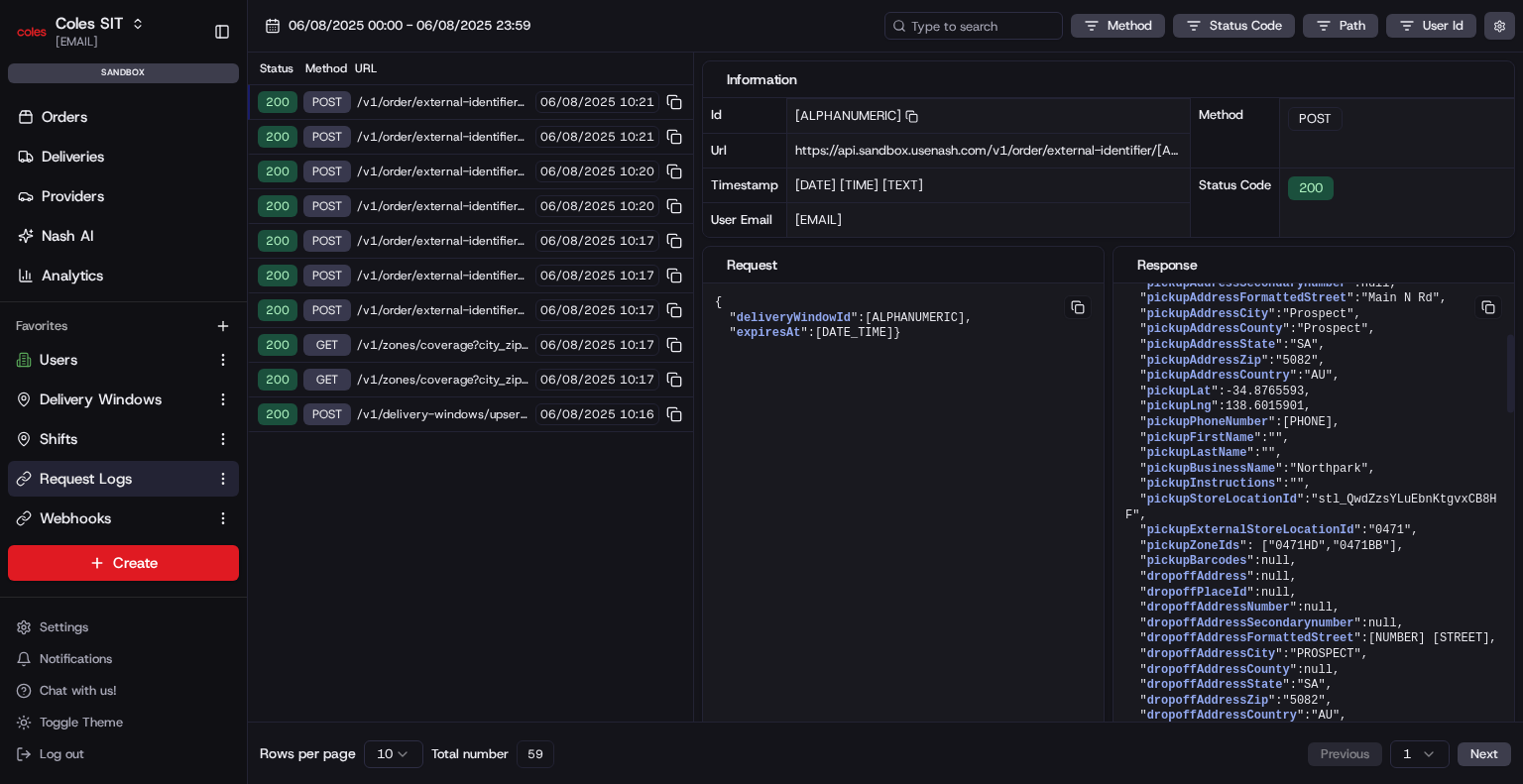 click on ""0471BB"" at bounding box center [1361, 546] 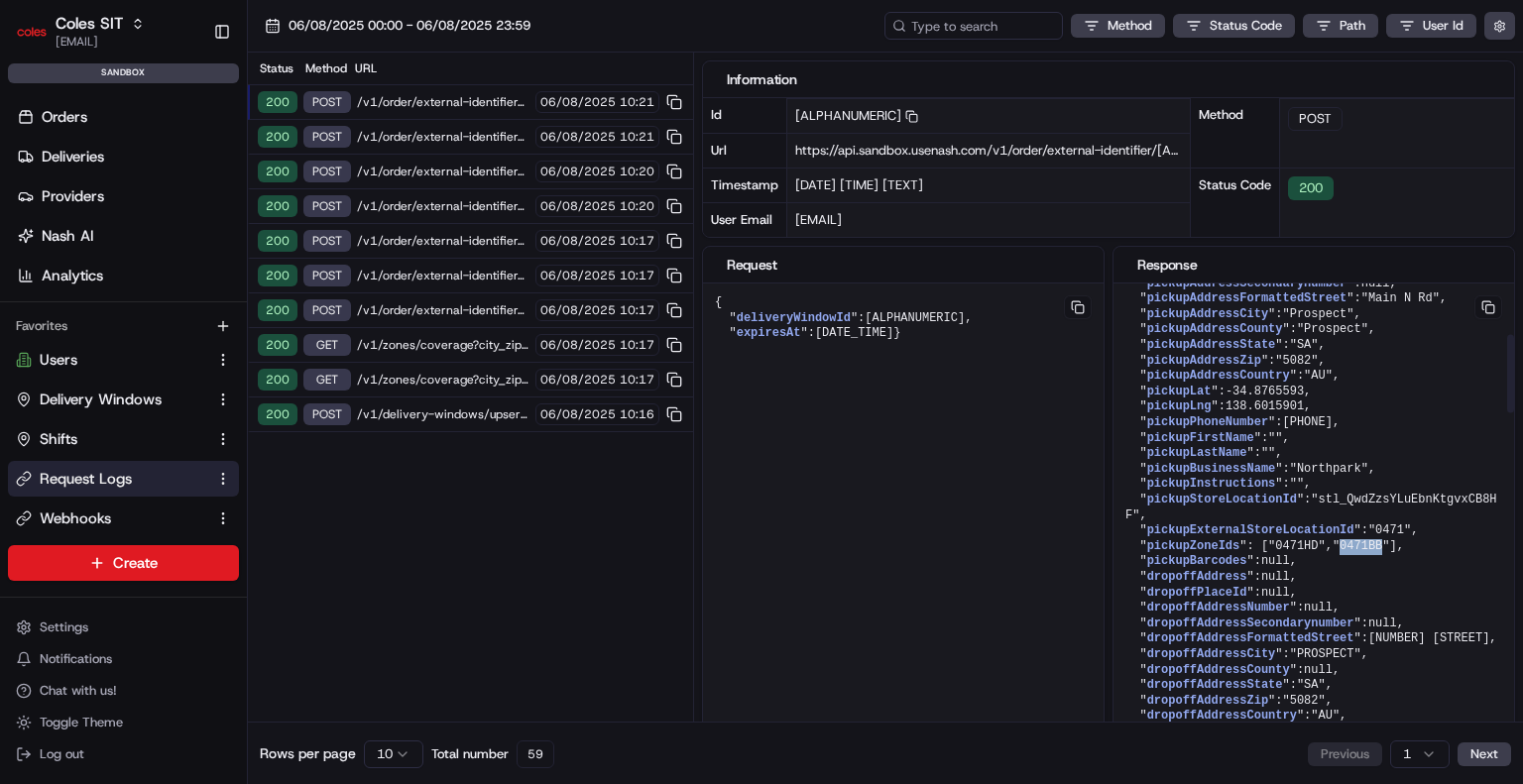 click on ""0471BB"" at bounding box center [1361, 546] 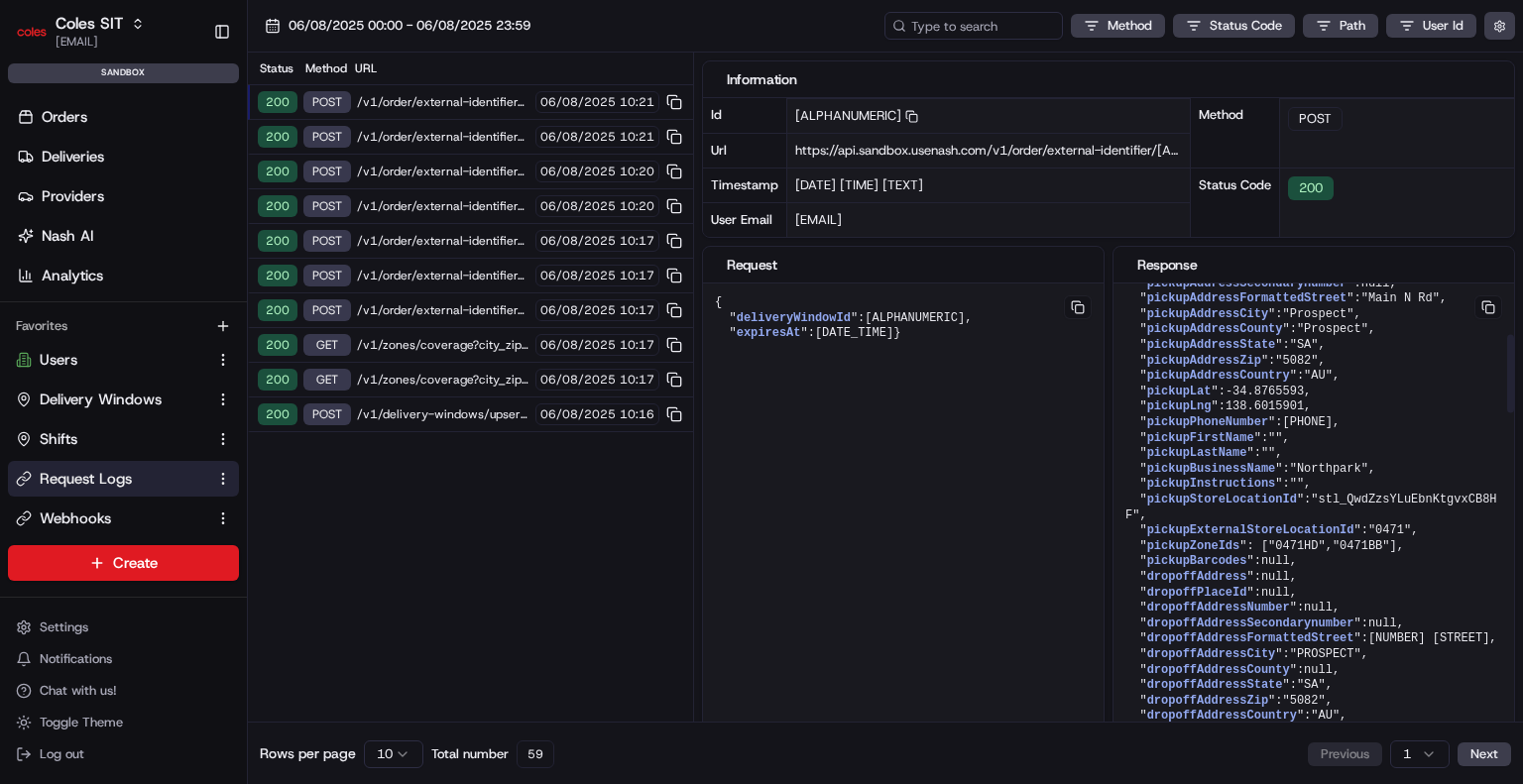 click on ""0471HD"" at bounding box center (1297, 546) 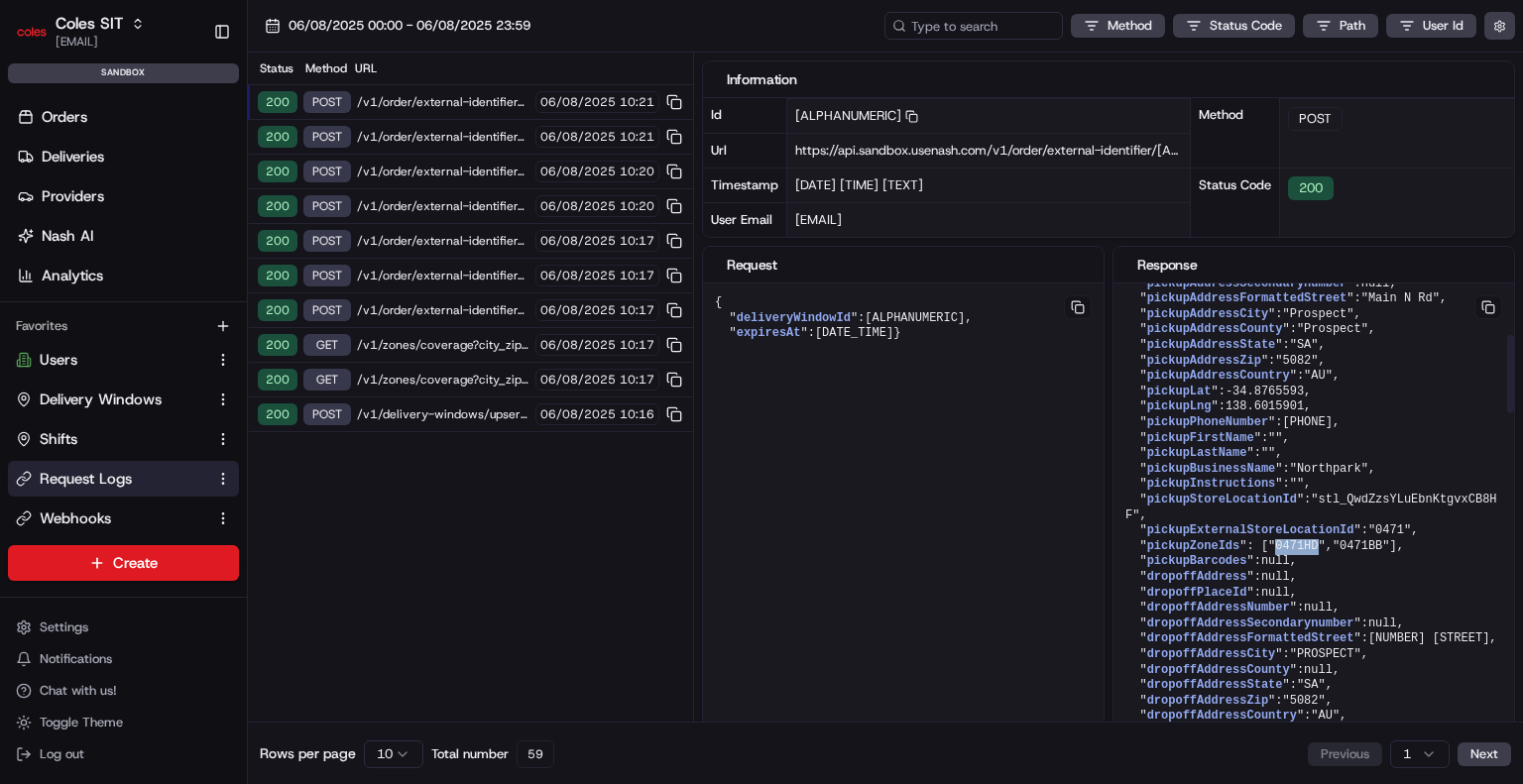 click on ""0471HD"" at bounding box center (1297, 546) 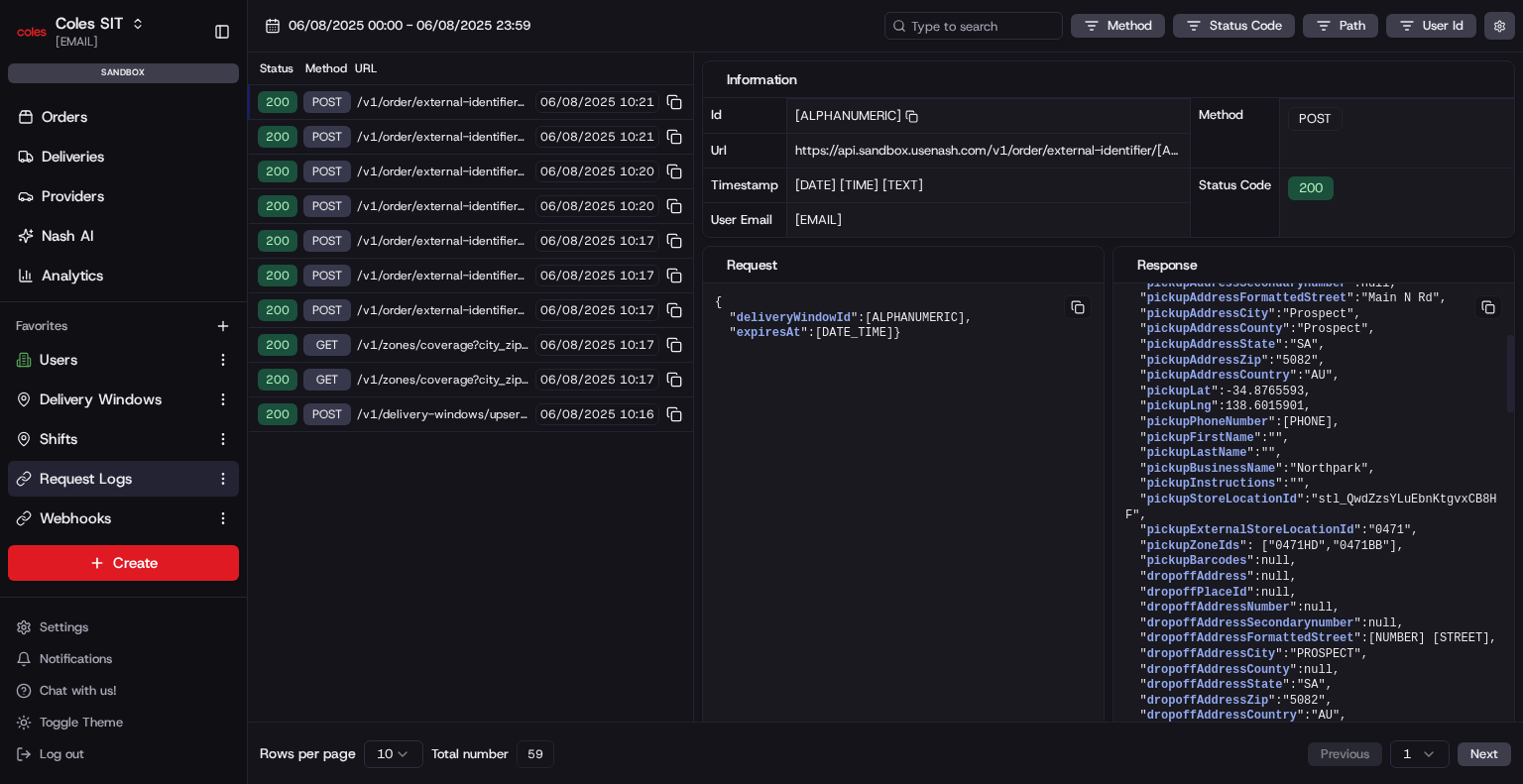 drag, startPoint x: 1257, startPoint y: 606, endPoint x: 1215, endPoint y: 596, distance: 43.17407 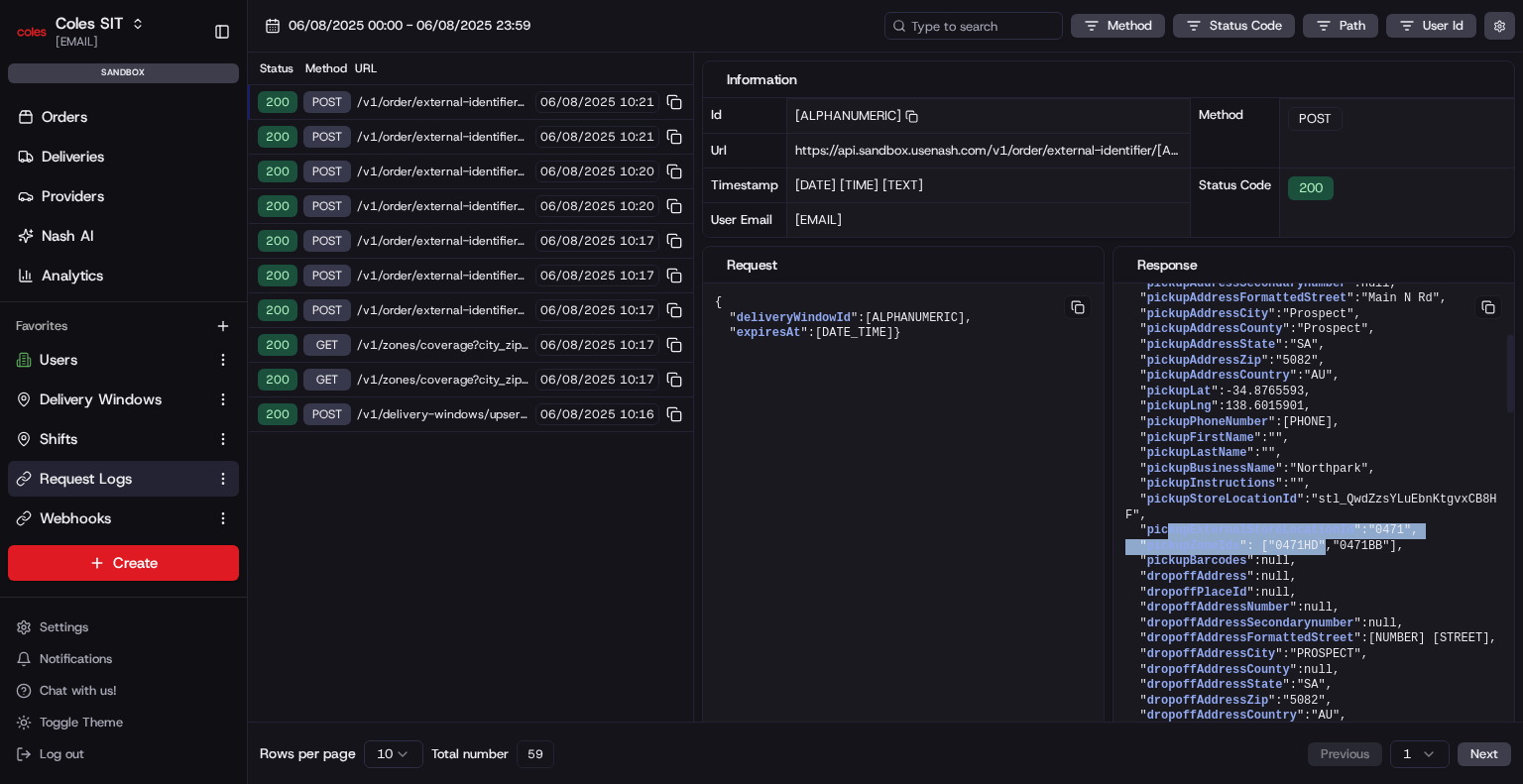 drag, startPoint x: 1174, startPoint y: 569, endPoint x: 1139, endPoint y: 531, distance: 51.662365 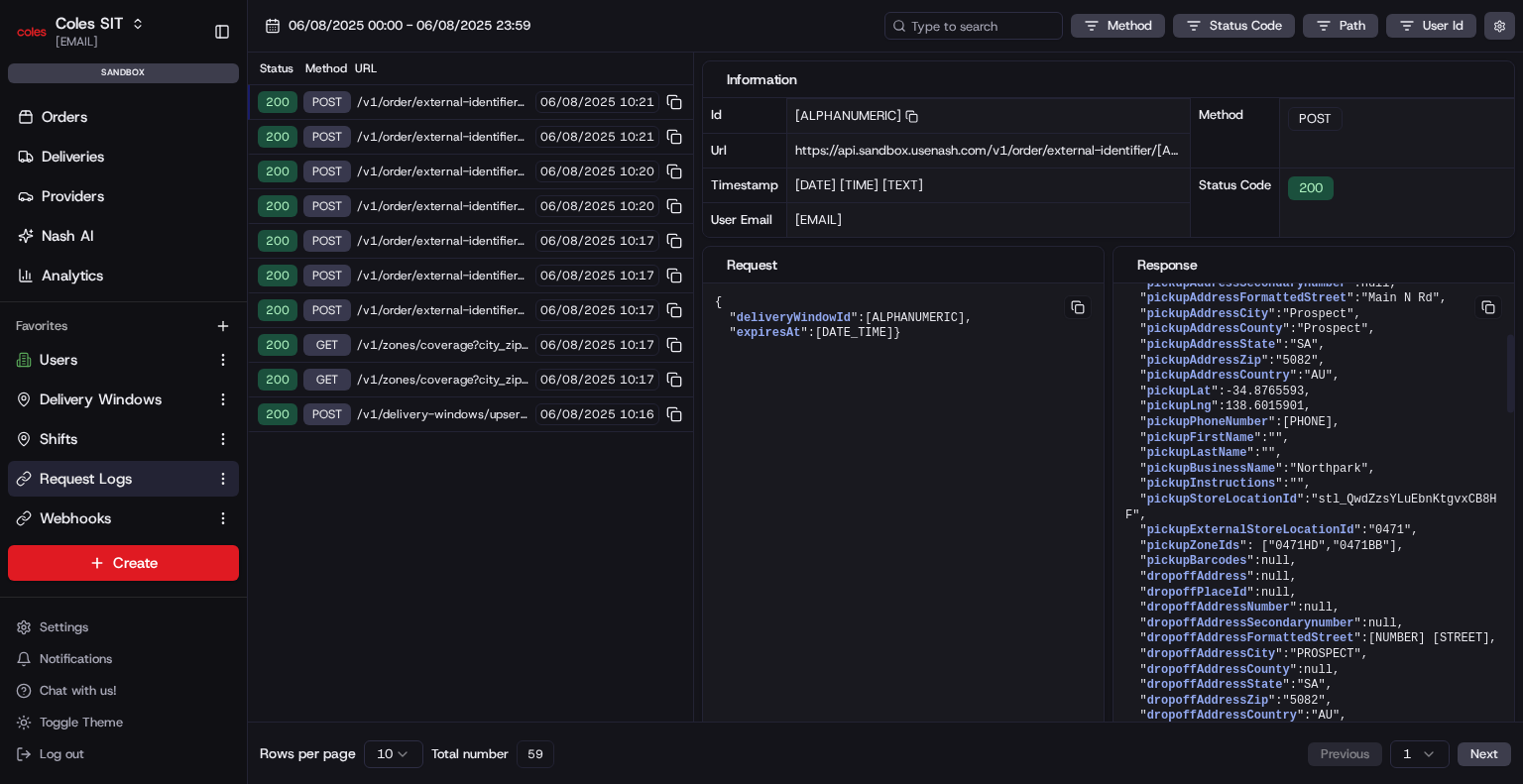 click on "{
" id ":  "ord_JKBNM5i4u9Za373Vfsz92y" ,
" createdAt ":  "2025-07-29T02:55:35.267720" ,
" externalId ":  "215844229" ,
" externalGroupId ":  null ,
" referenceId ":  null ,
" portalUrl ":  "https://portal.sandbox.usenash.com/orders/ord_JKBNM5i4u9Za373Vfsz92y" ,
" publicTrackingUrl ":  "https://tracking.sandbox.usenash.com/ord_JKBNM5i4u9Za373Vfsz92y" ,
" status ":  "valid" ,
" tags ": [
"pick_shift_name:B10"
],
" orderMetadata ": {
" dropoff_service_time_seconds ":  529
},
" pickupAddress ":  "264 Main N Rd, Prospect SA 5082, Australia" ,
" pickupPlaceId ":  null ,
" pickupAddressNumber ":  "264" ,
" pickupAddressSecondarynumber ":  null ,
" pickupAddressFormattedStreet ":  "Main N Rd" ,
" pickupAddressCity ":  "Prospect" ,
" pickupAddressCounty ":  "Prospect" ,
" pickupAddressState ":  "SA" ,
" pickupAddressZip ":  "5082" ,
" pickupAddressCountry ":  "AU" ,
" pickupLat ":  -34.8765593 ,
" pickupLng ":  138.6015901 ,
" pickupPhoneNumber ":  ,
" """ at bounding box center (903, 318) 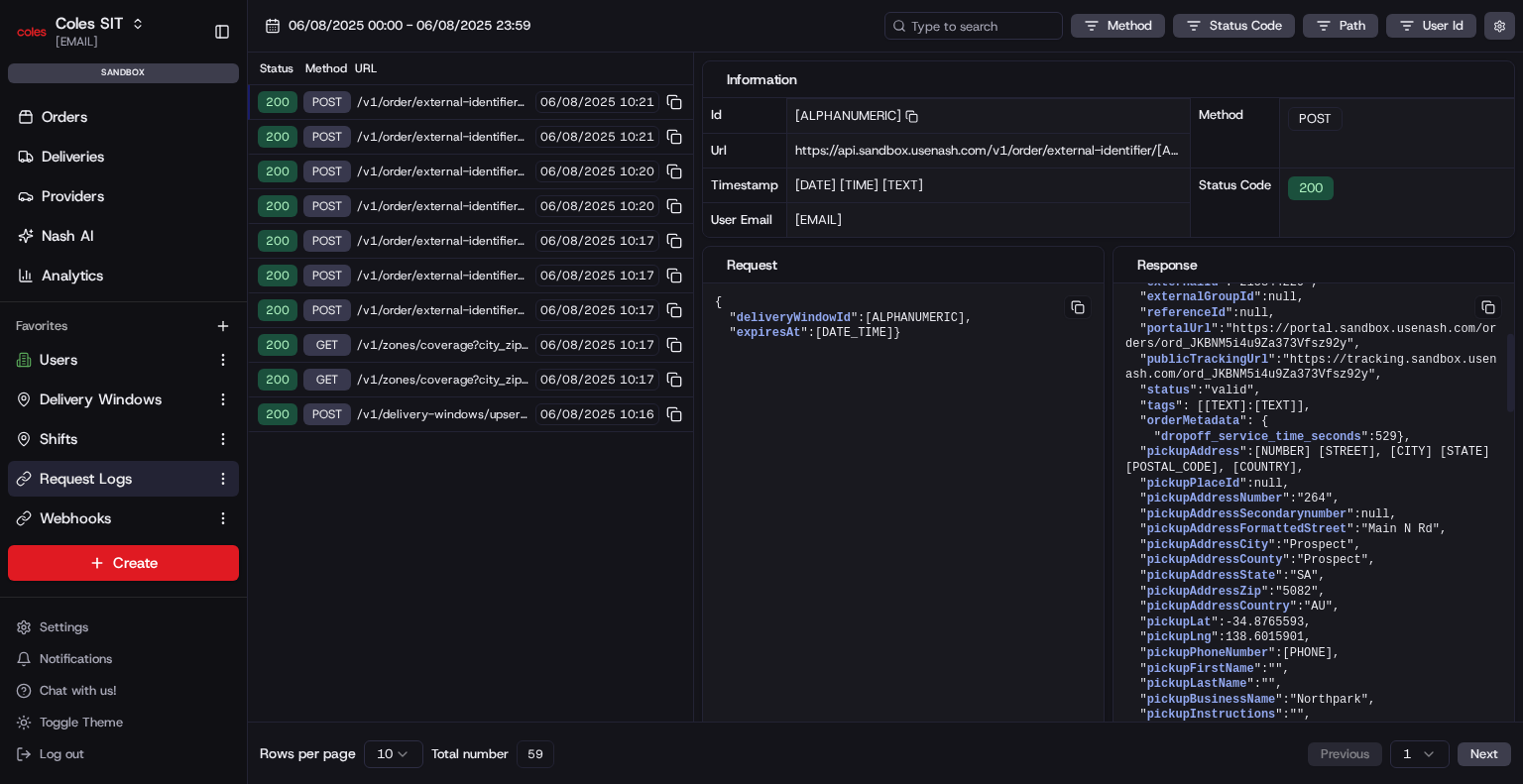 scroll, scrollTop: 0, scrollLeft: 0, axis: both 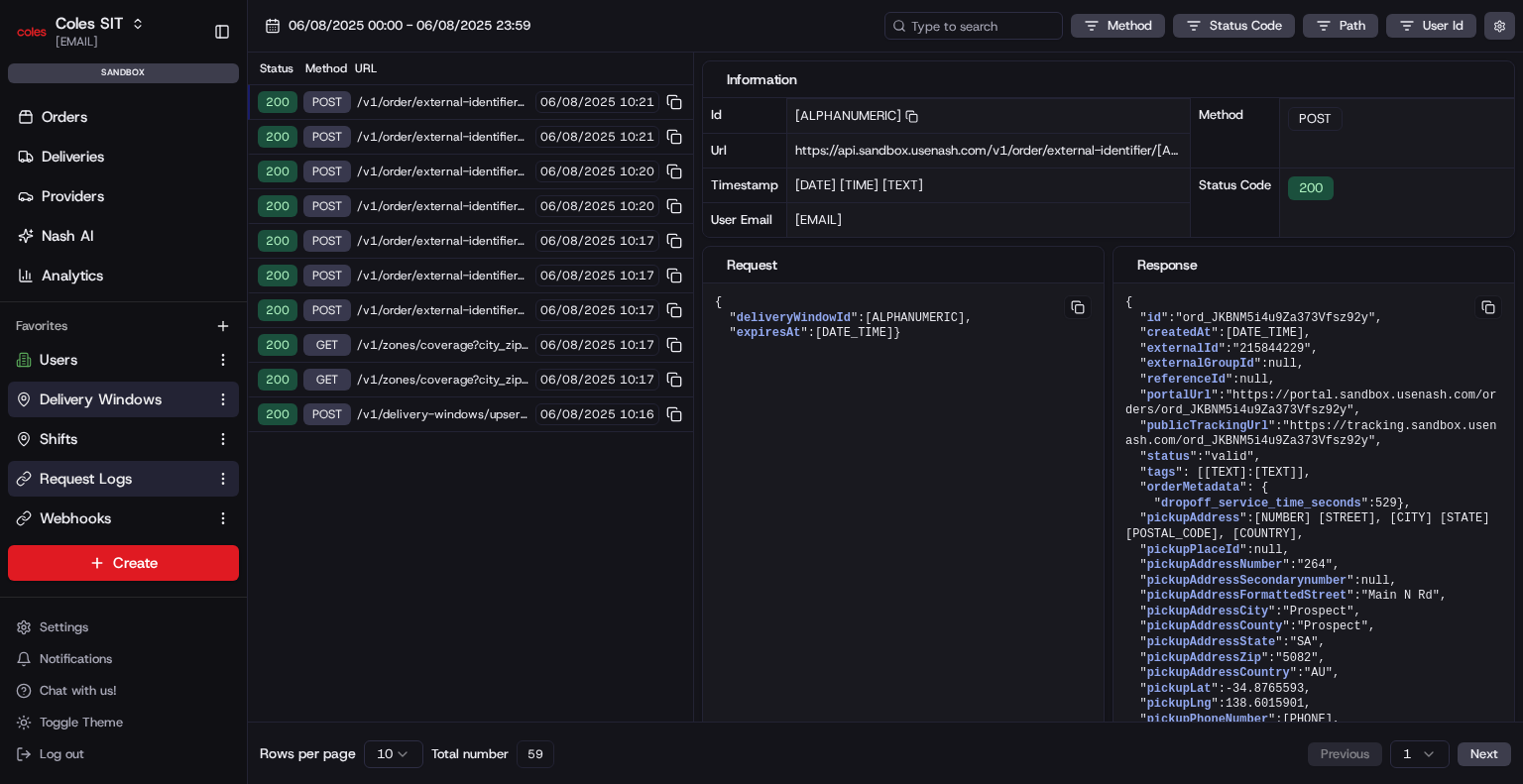 click on "Delivery Windows" at bounding box center [100, 399] 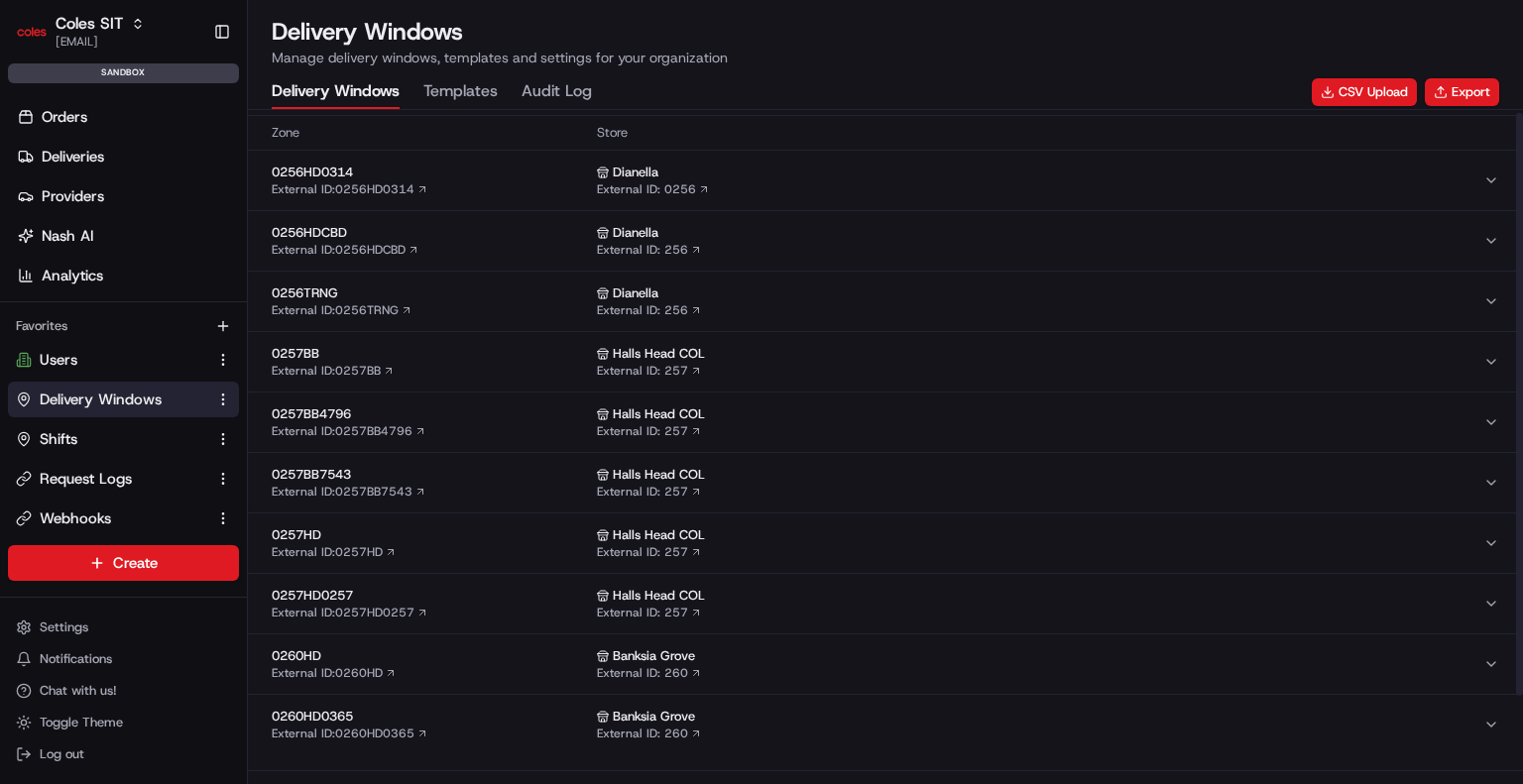 scroll, scrollTop: 0, scrollLeft: 0, axis: both 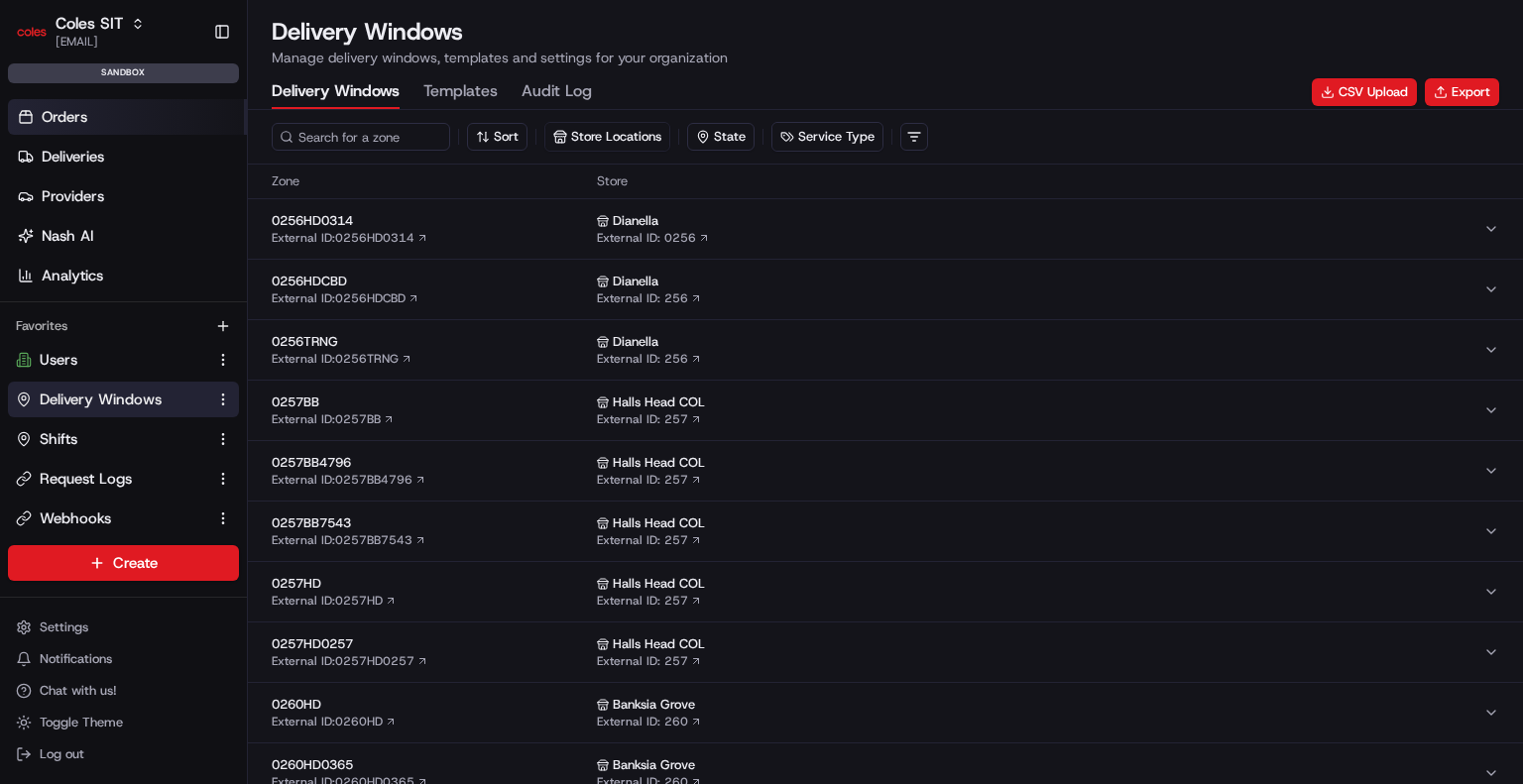 click on "Orders" at bounding box center (64, 117) 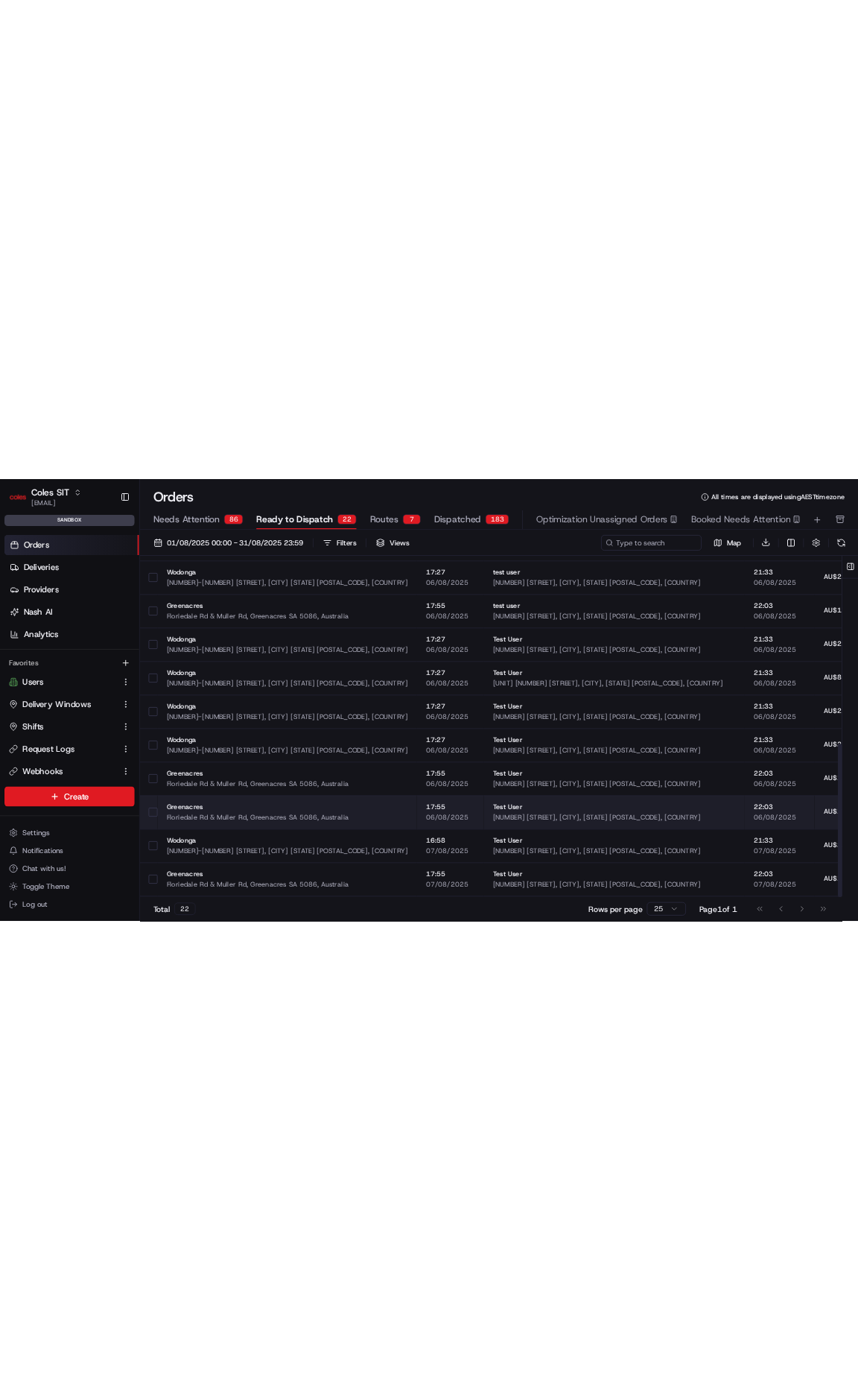 scroll, scrollTop: 557, scrollLeft: 0, axis: vertical 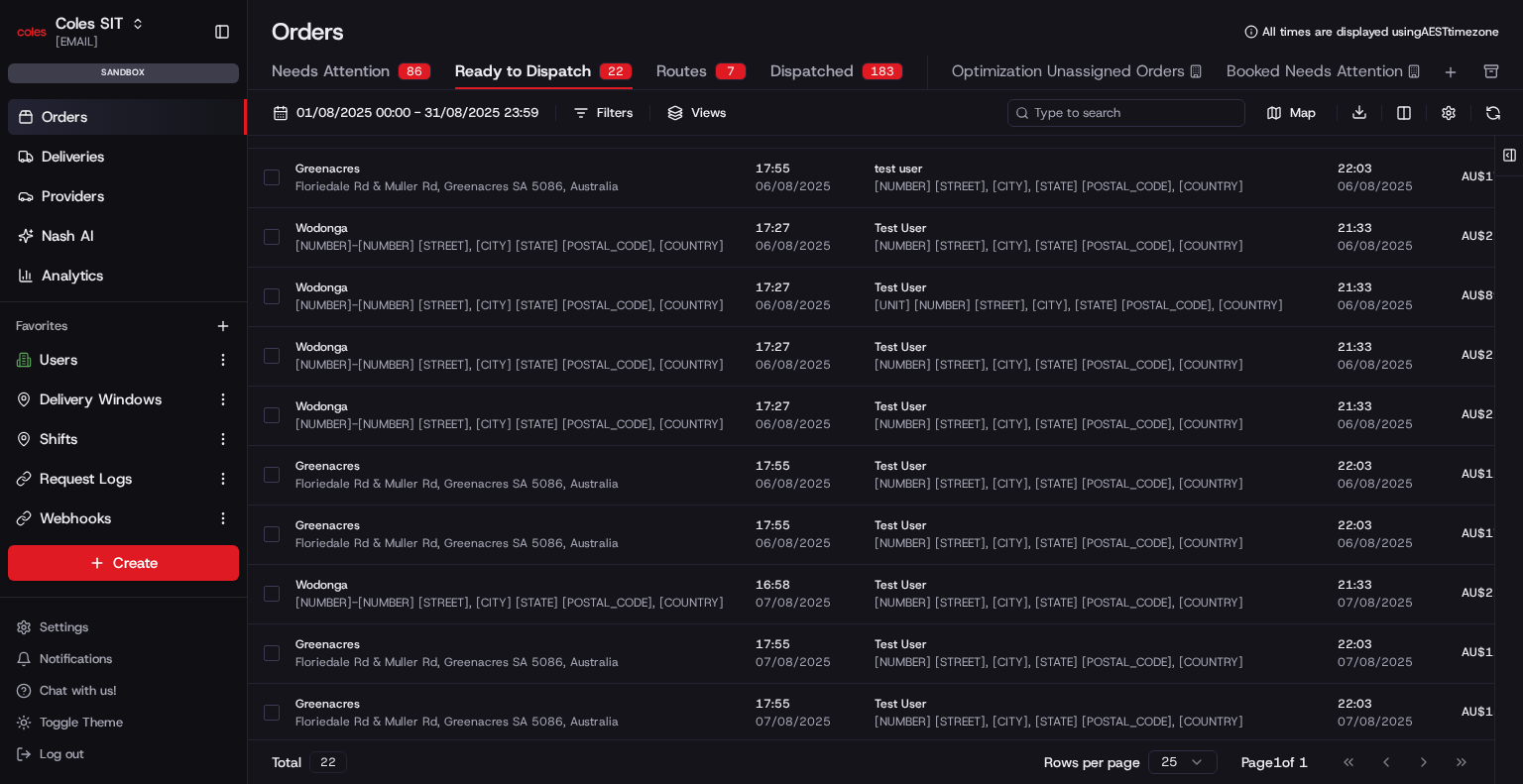 click at bounding box center (1126, 113) 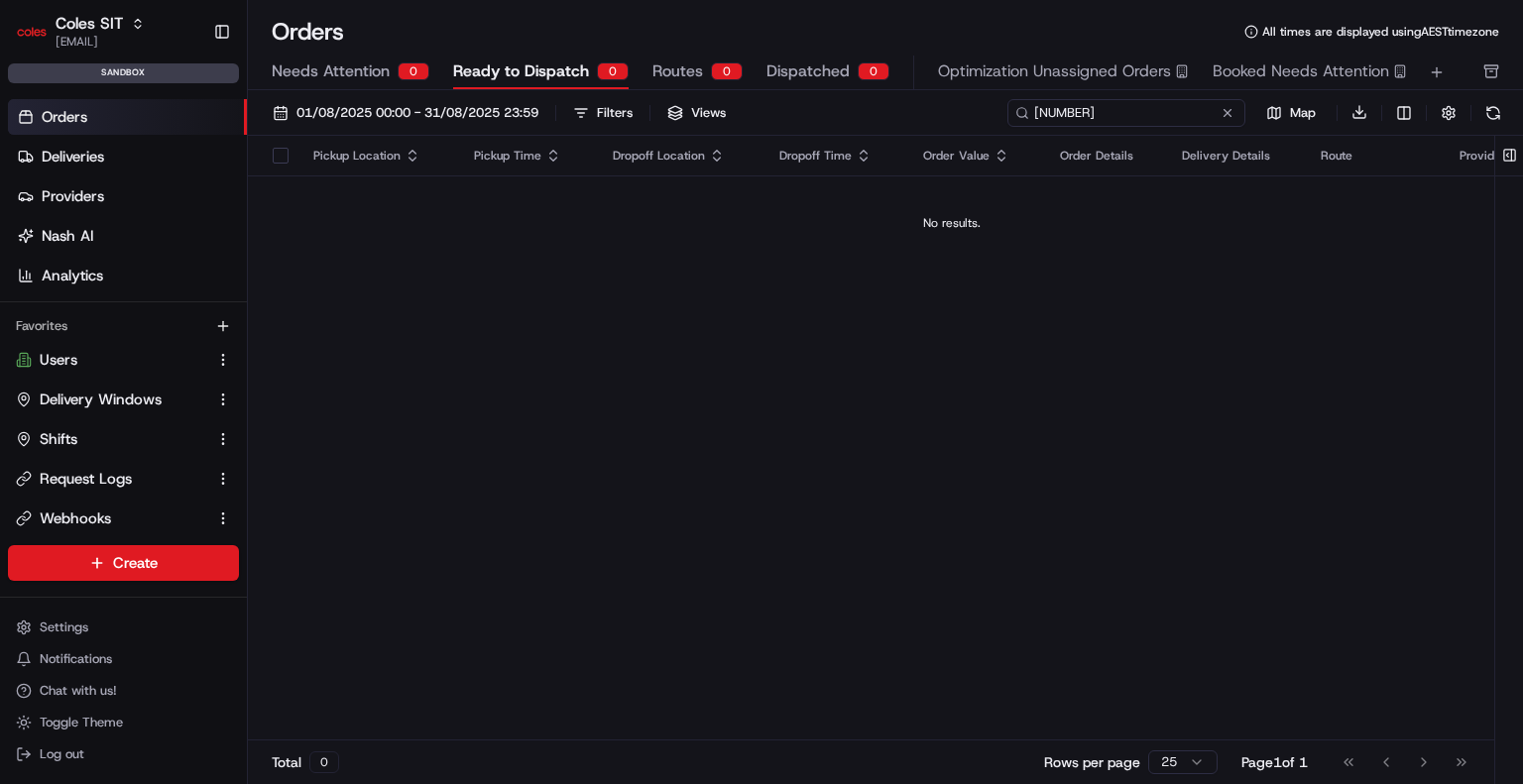 type on "215844229" 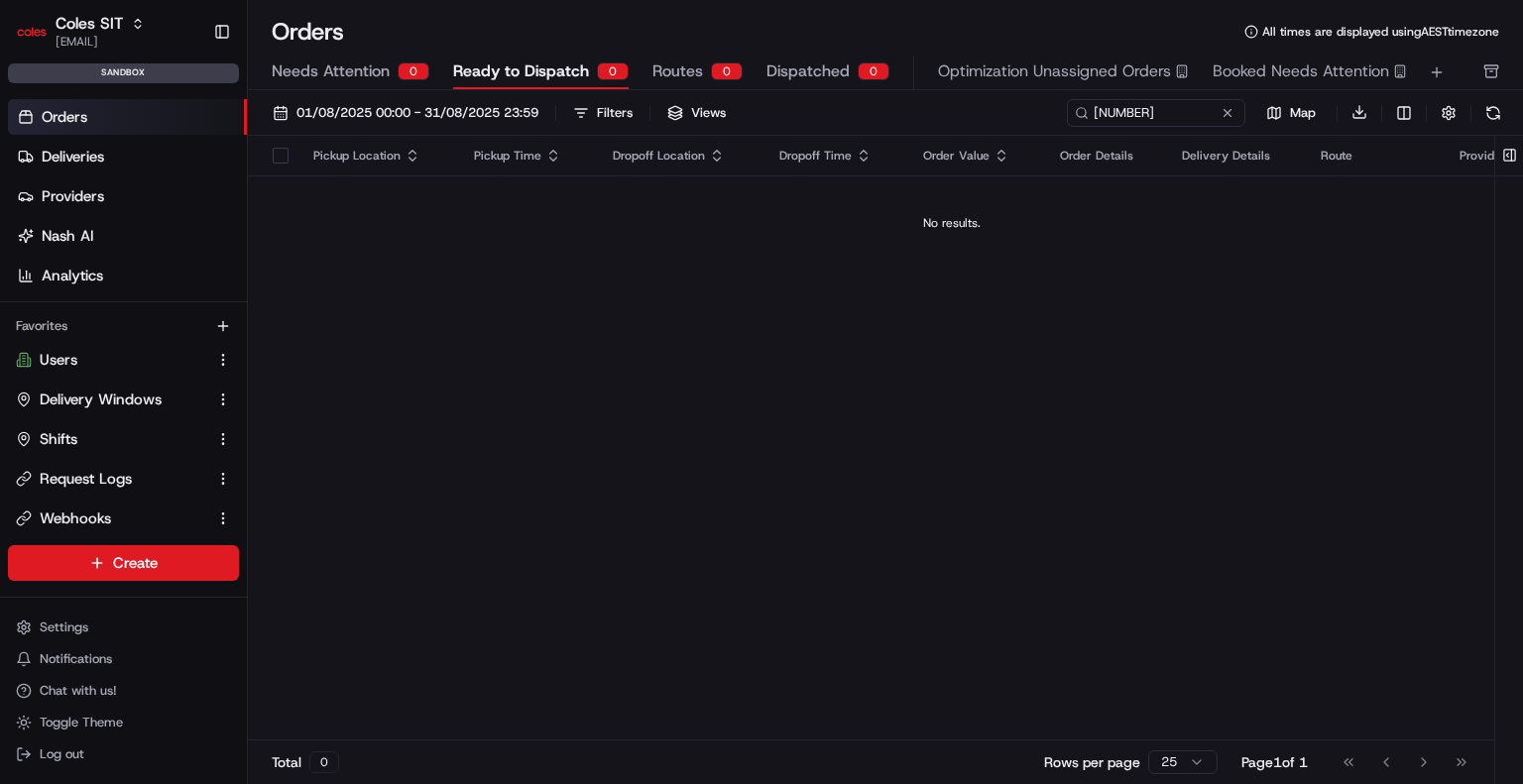 click on "01/08/2025 00:00 - 31/08/2025 23:59 Filters Views" at bounding box center [663, 113] 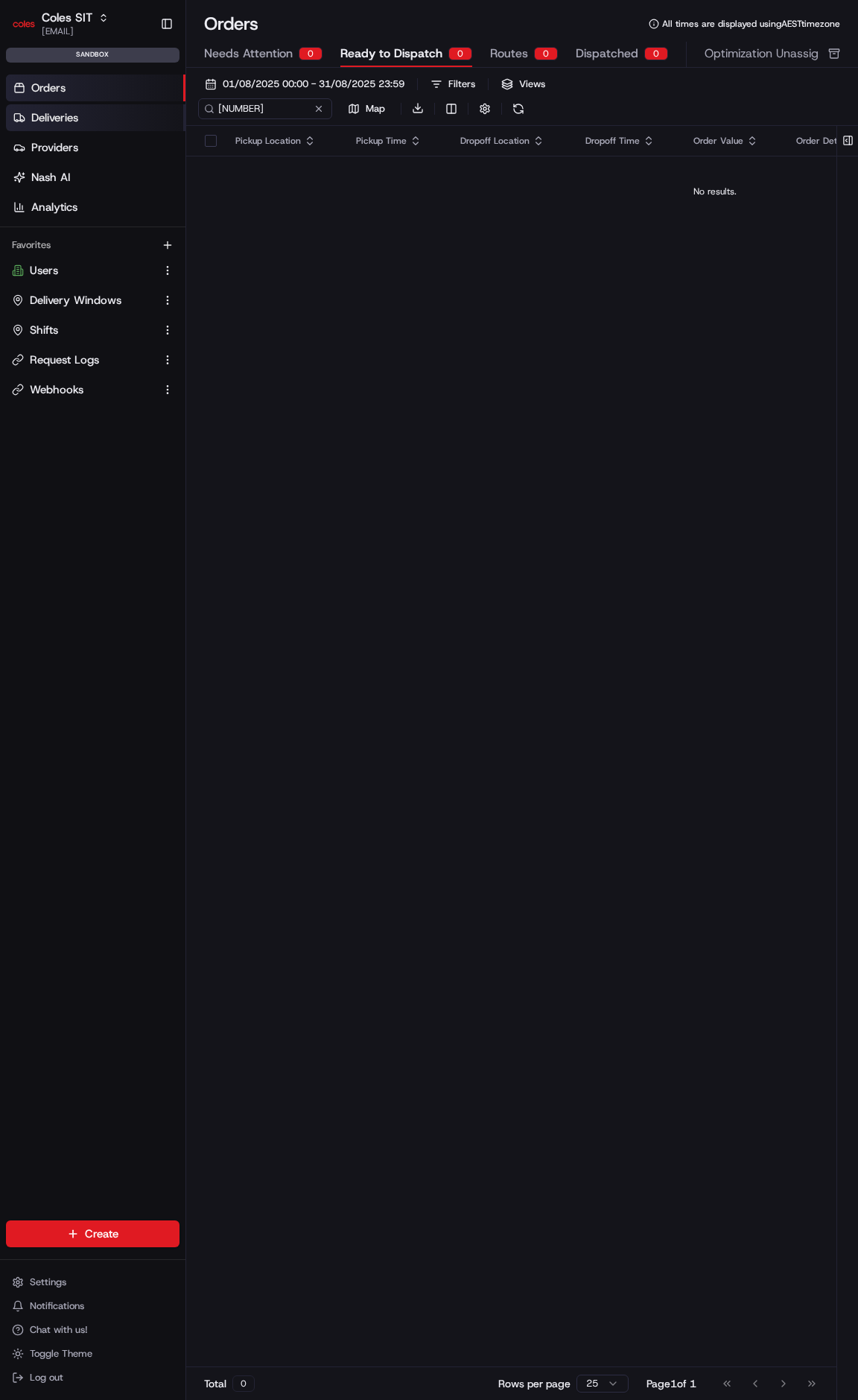 click on "Deliveries" at bounding box center [95, 118] 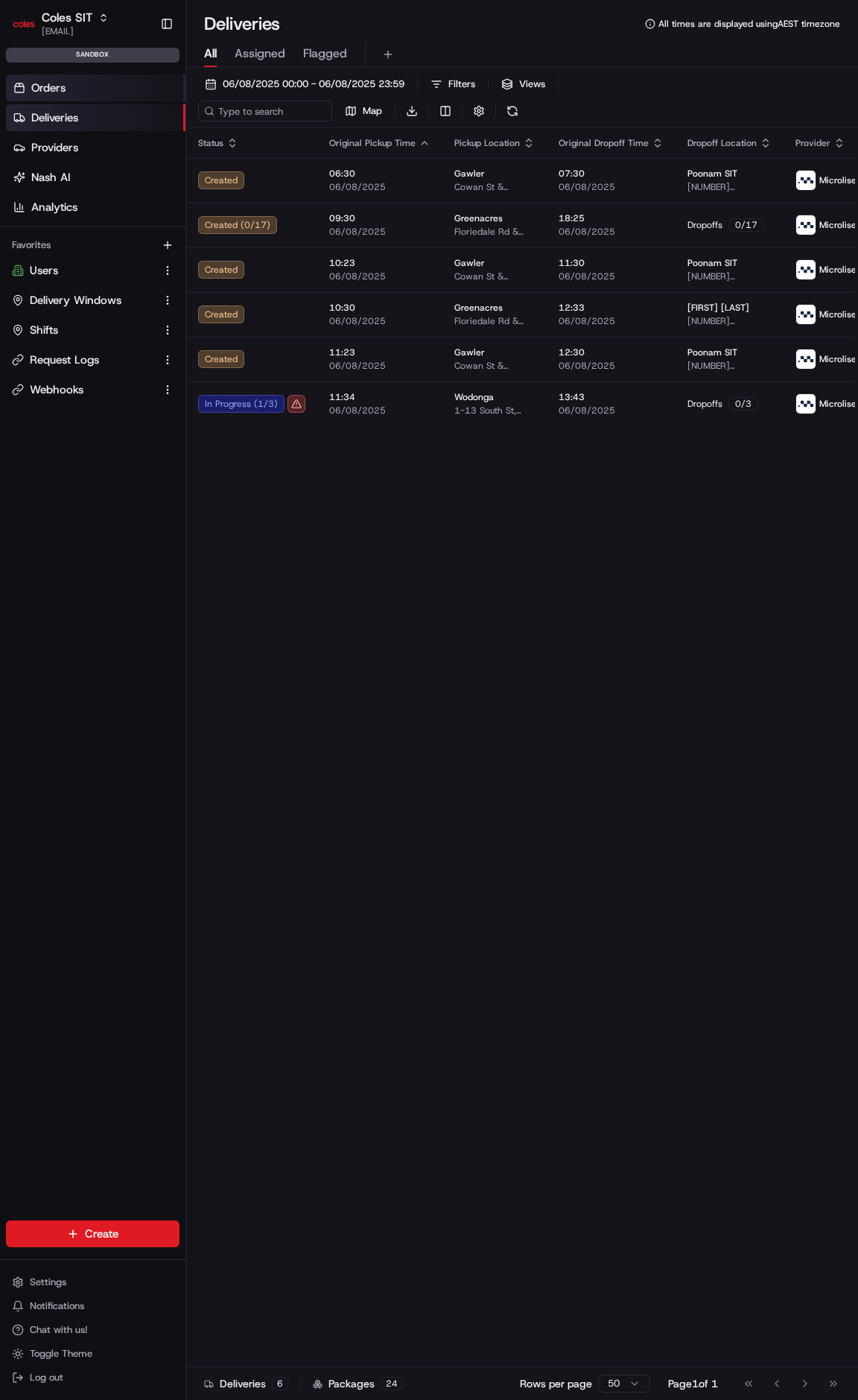 click on "Orders" at bounding box center (48, 88) 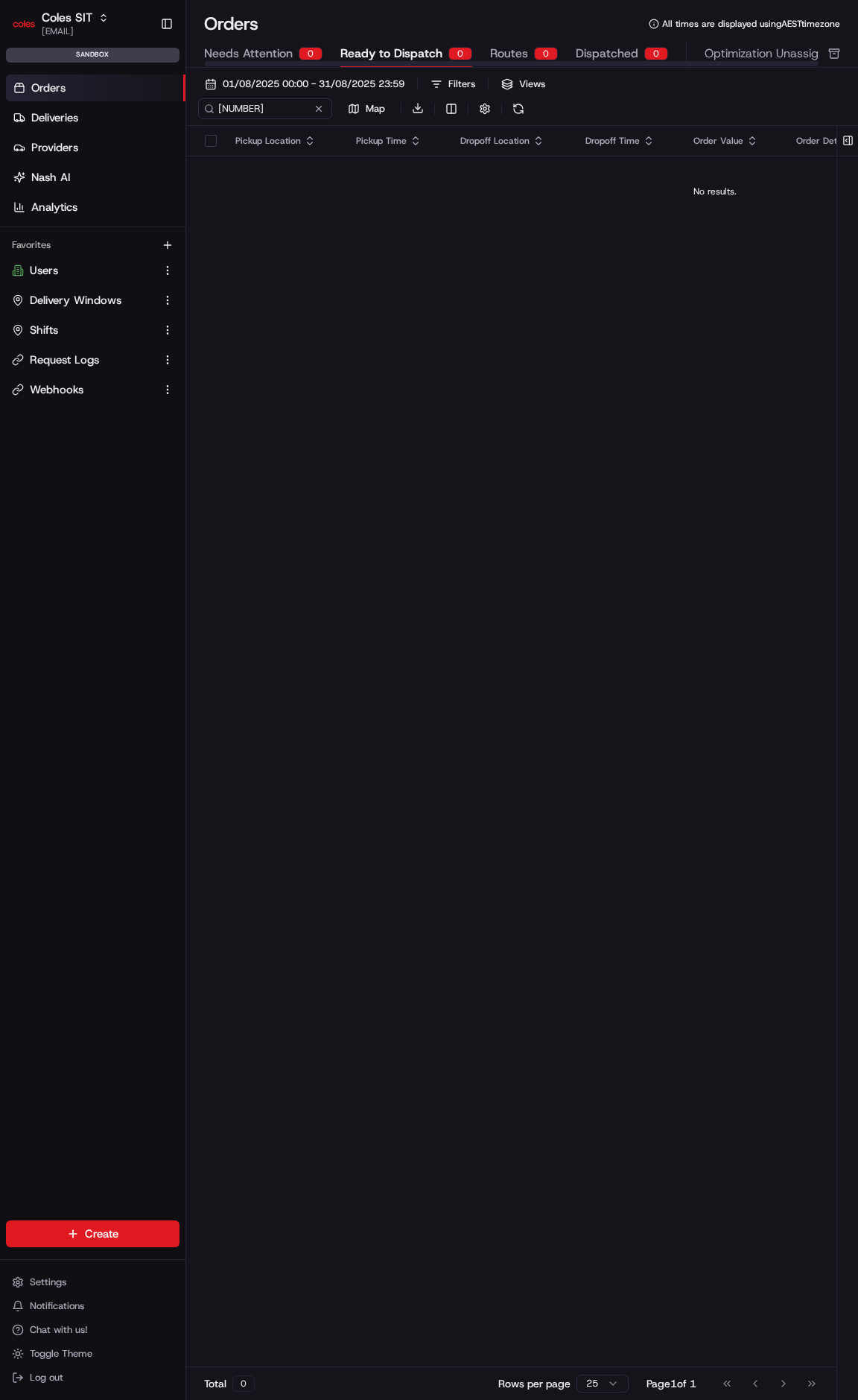 type 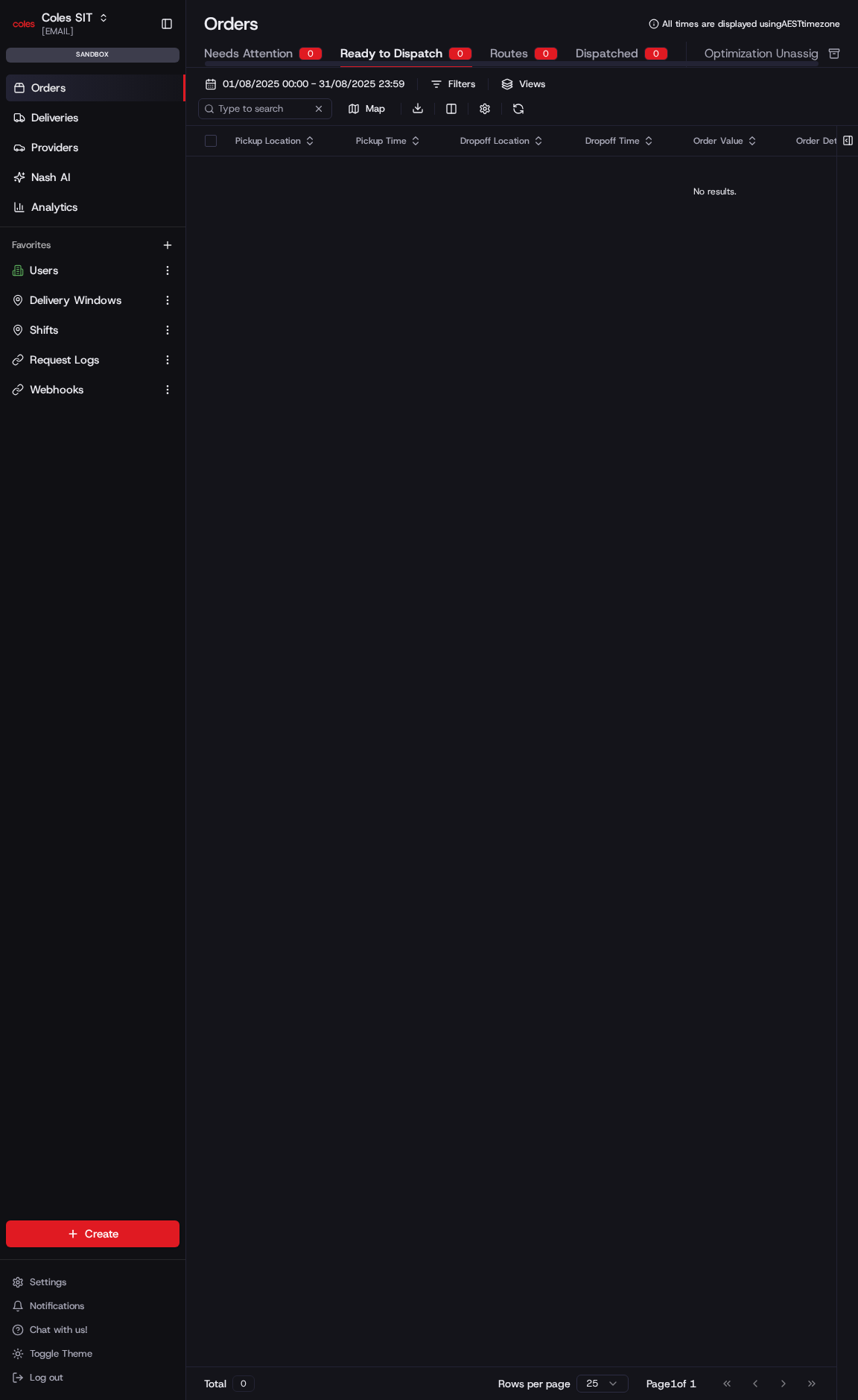click on "Needs Attention" at bounding box center (248, 54) 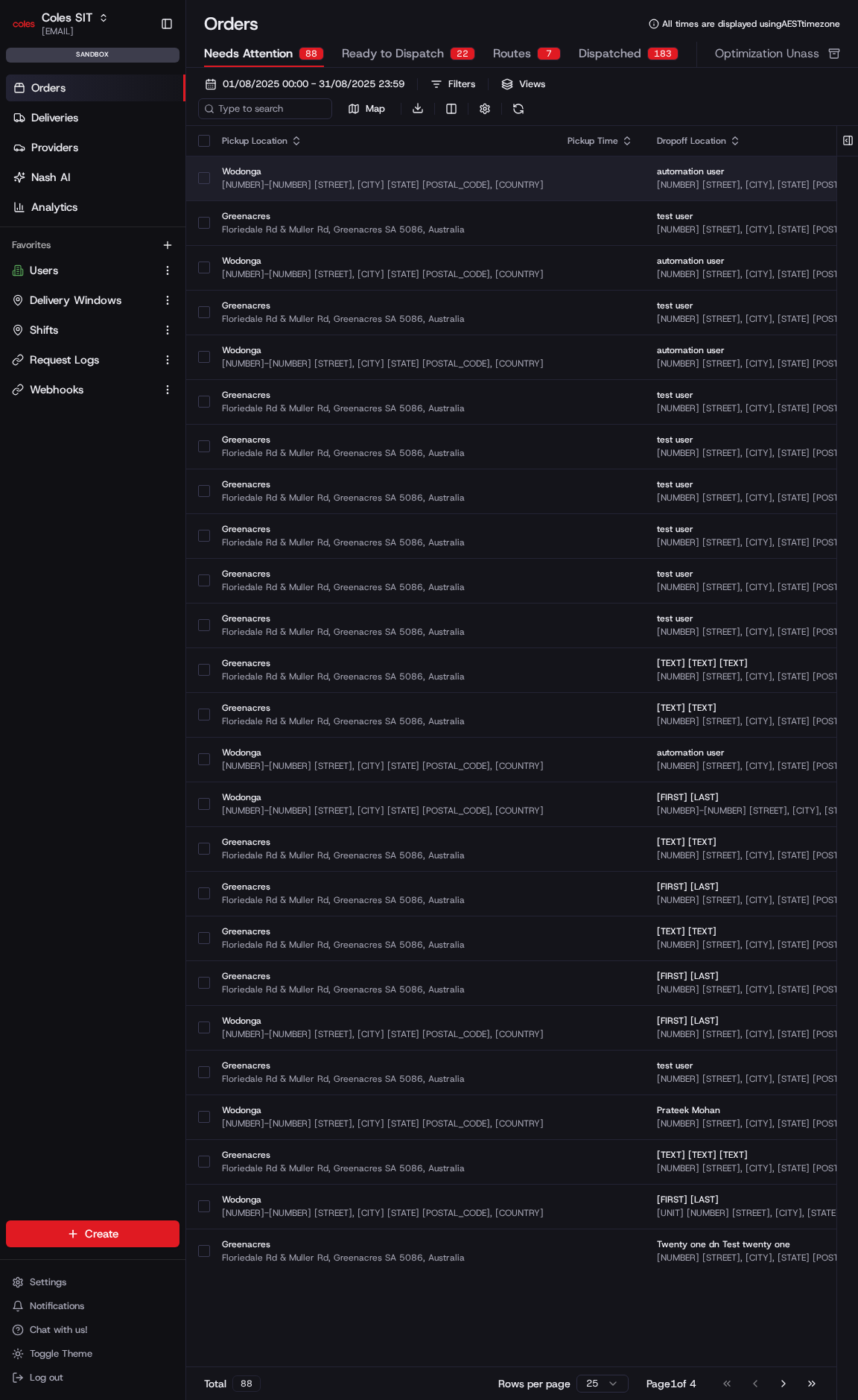 click on "Wodonga" at bounding box center (383, 171) 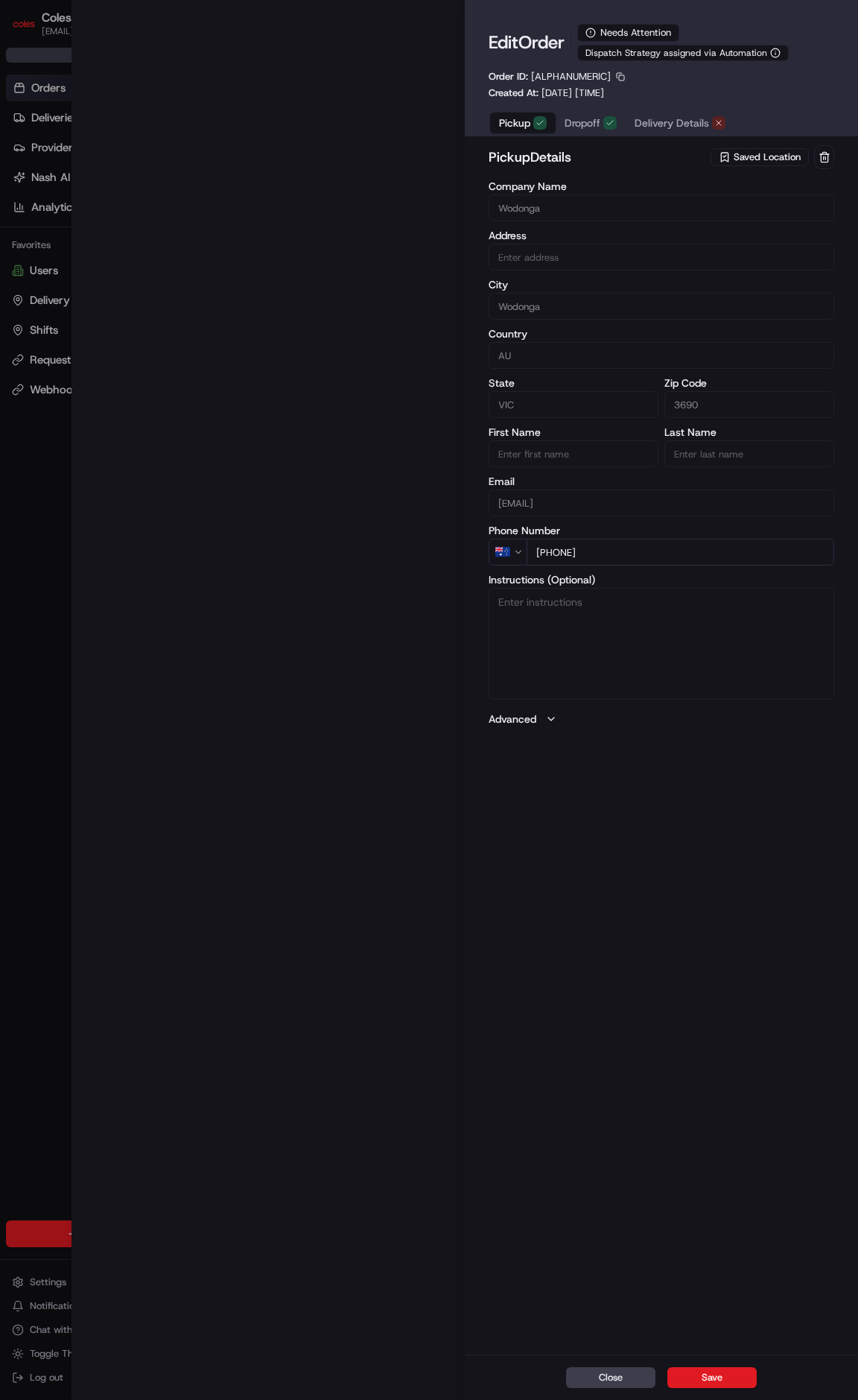 type on "1-13 South St, Wodonga VIC 3690, Australia" 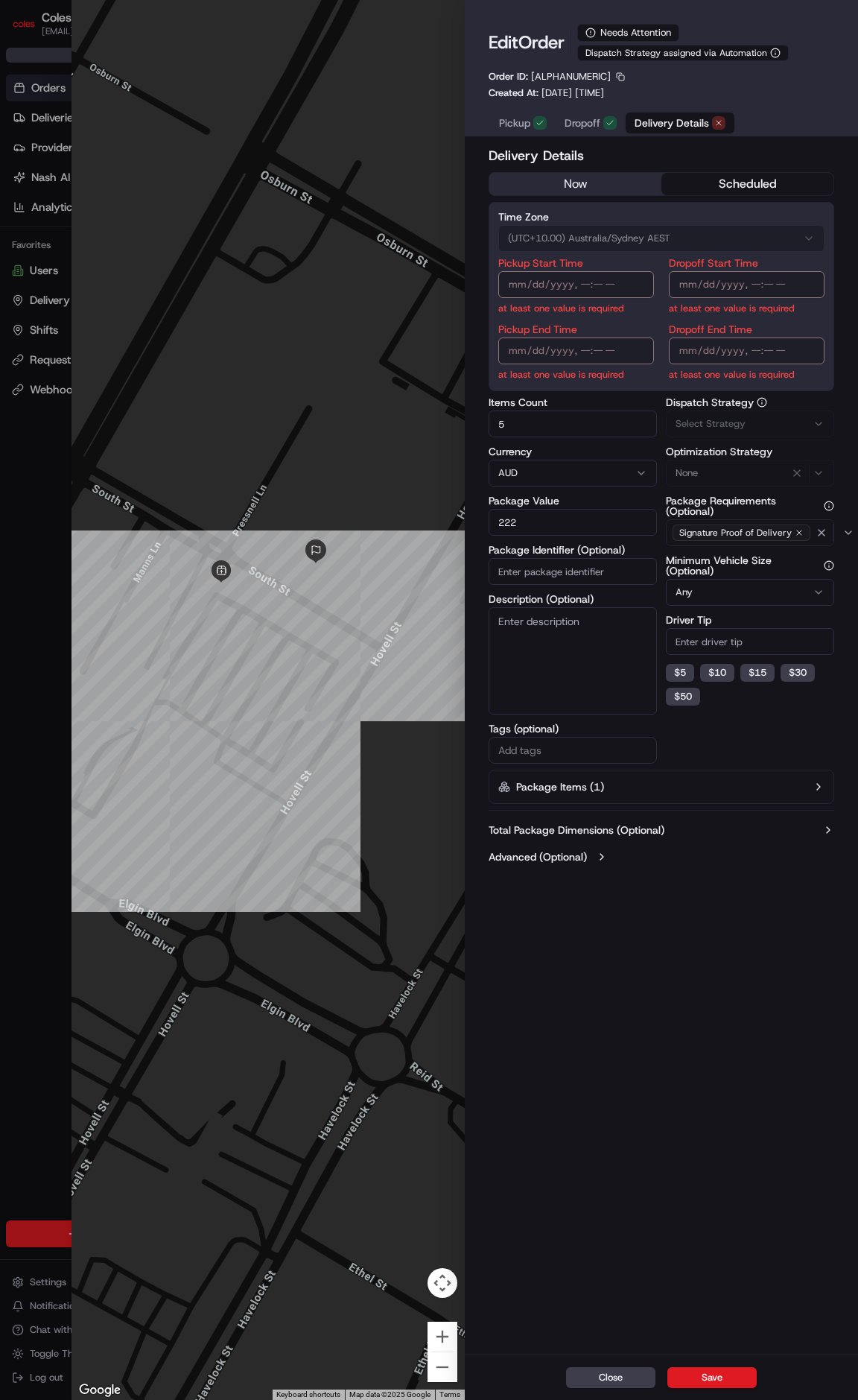 click on "Delivery Details" at bounding box center [672, 123] 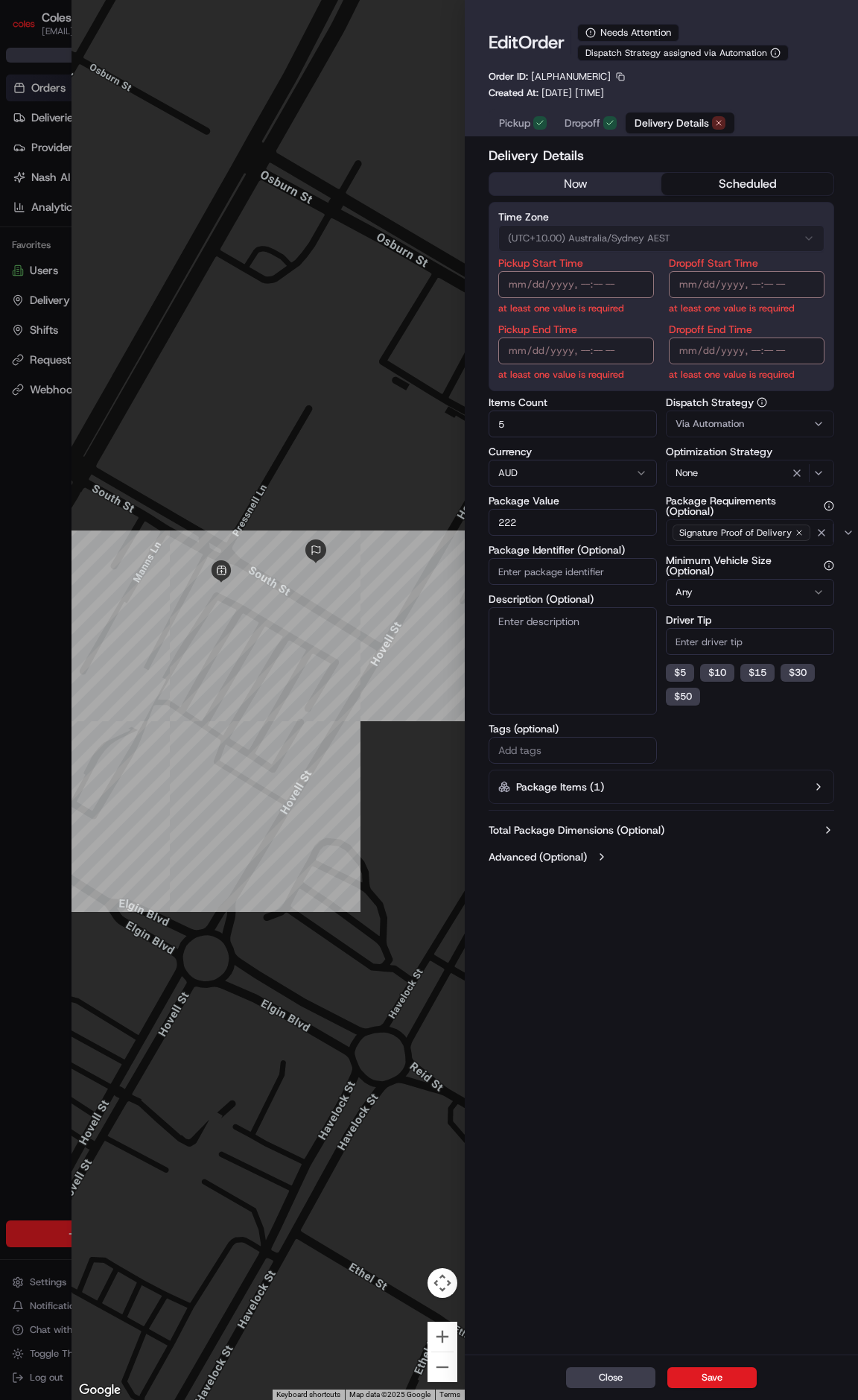 click at bounding box center (429, 700) 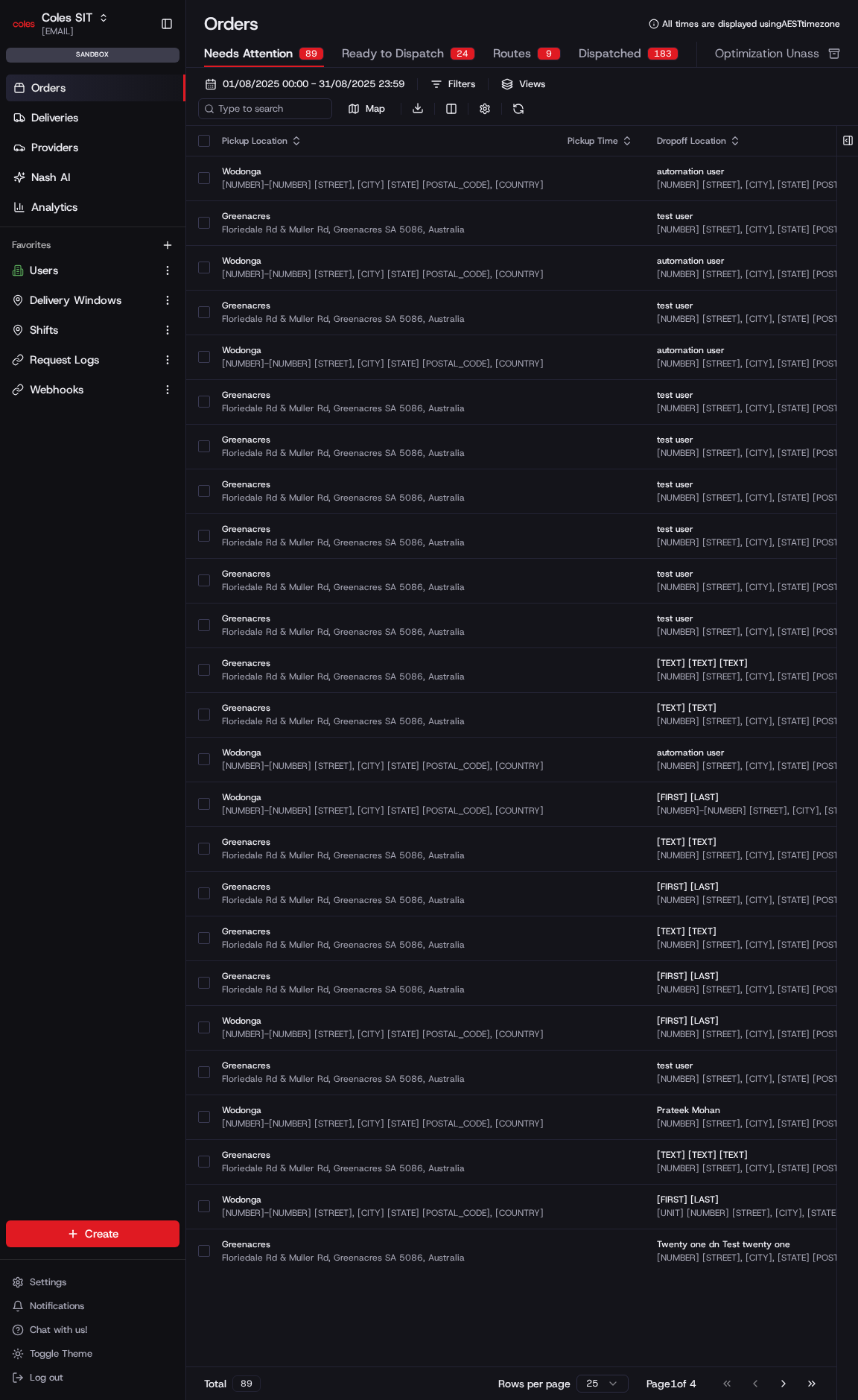 click on "Orders" at bounding box center (95, 88) 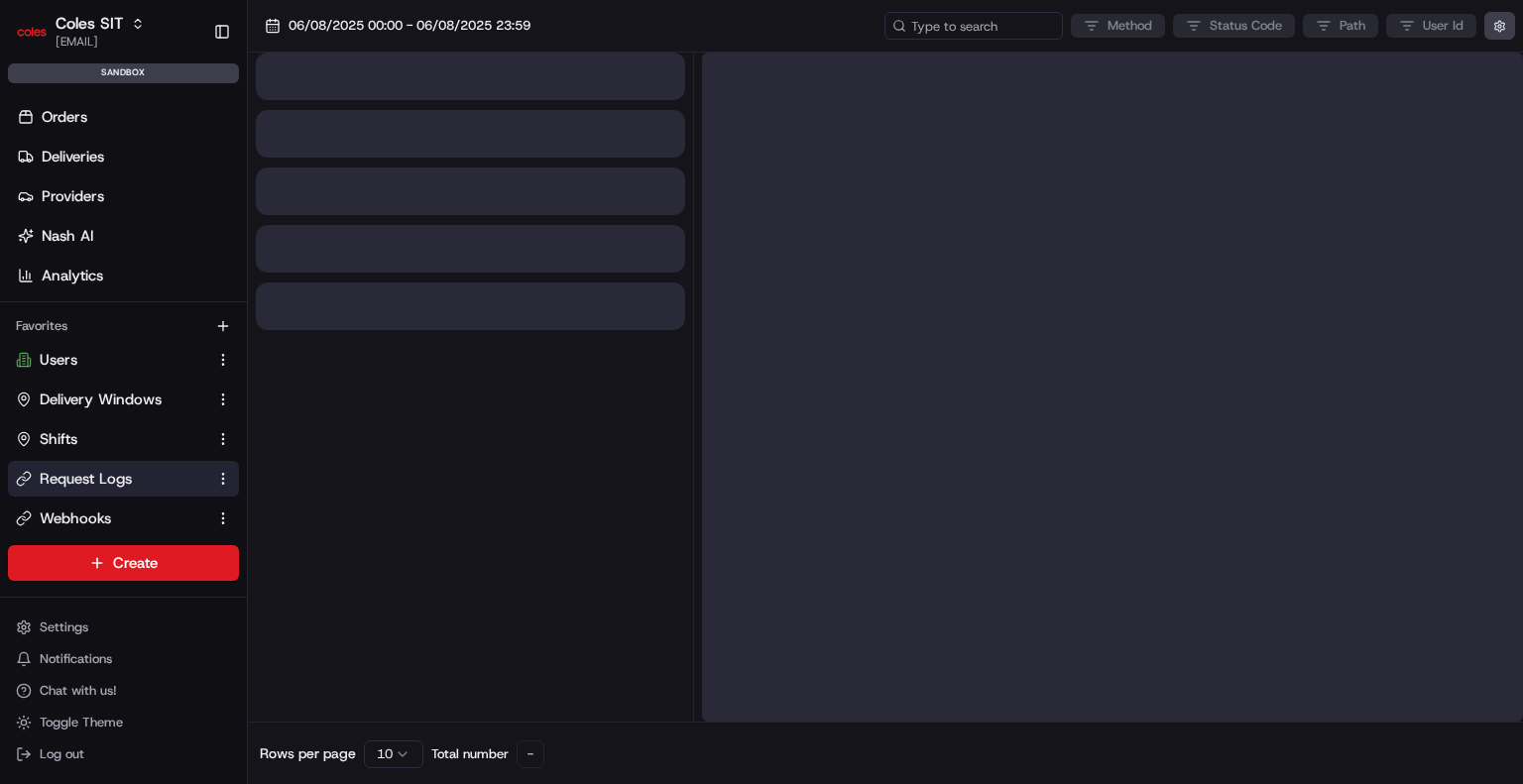 scroll, scrollTop: 0, scrollLeft: 0, axis: both 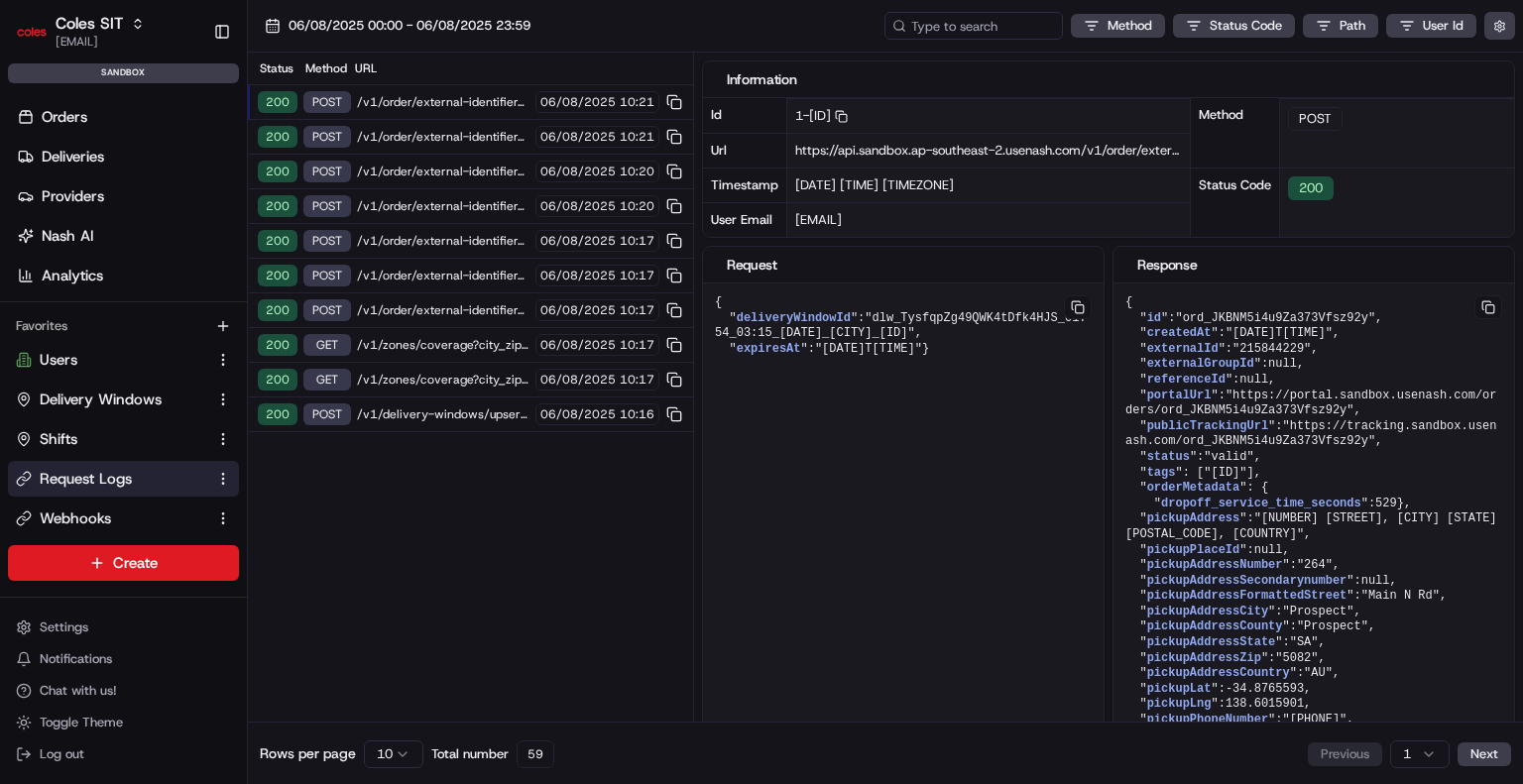 click on "/v1/order/external-identifier/215844229/delivery-window/book" at bounding box center (443, 102) 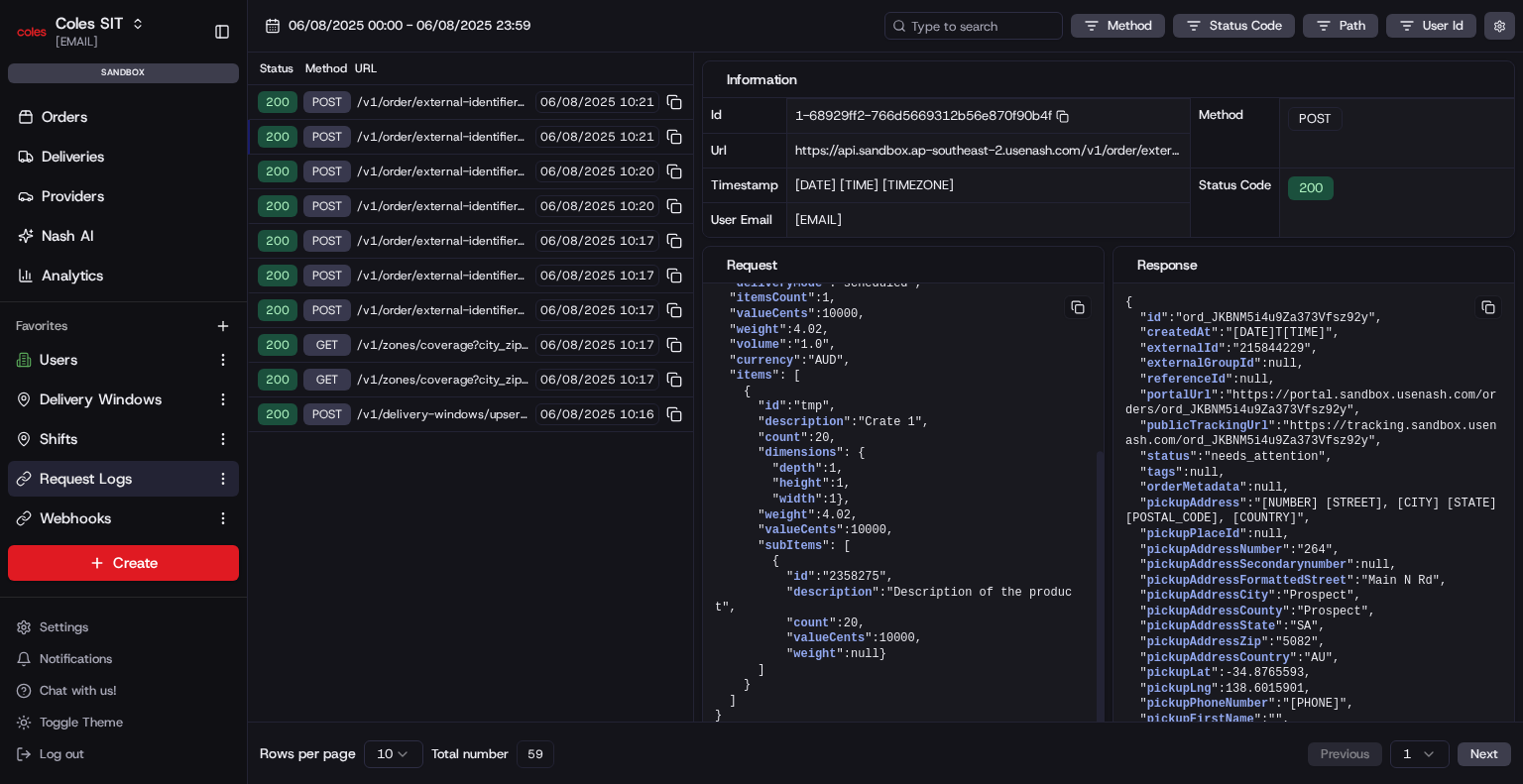 scroll, scrollTop: 266, scrollLeft: 0, axis: vertical 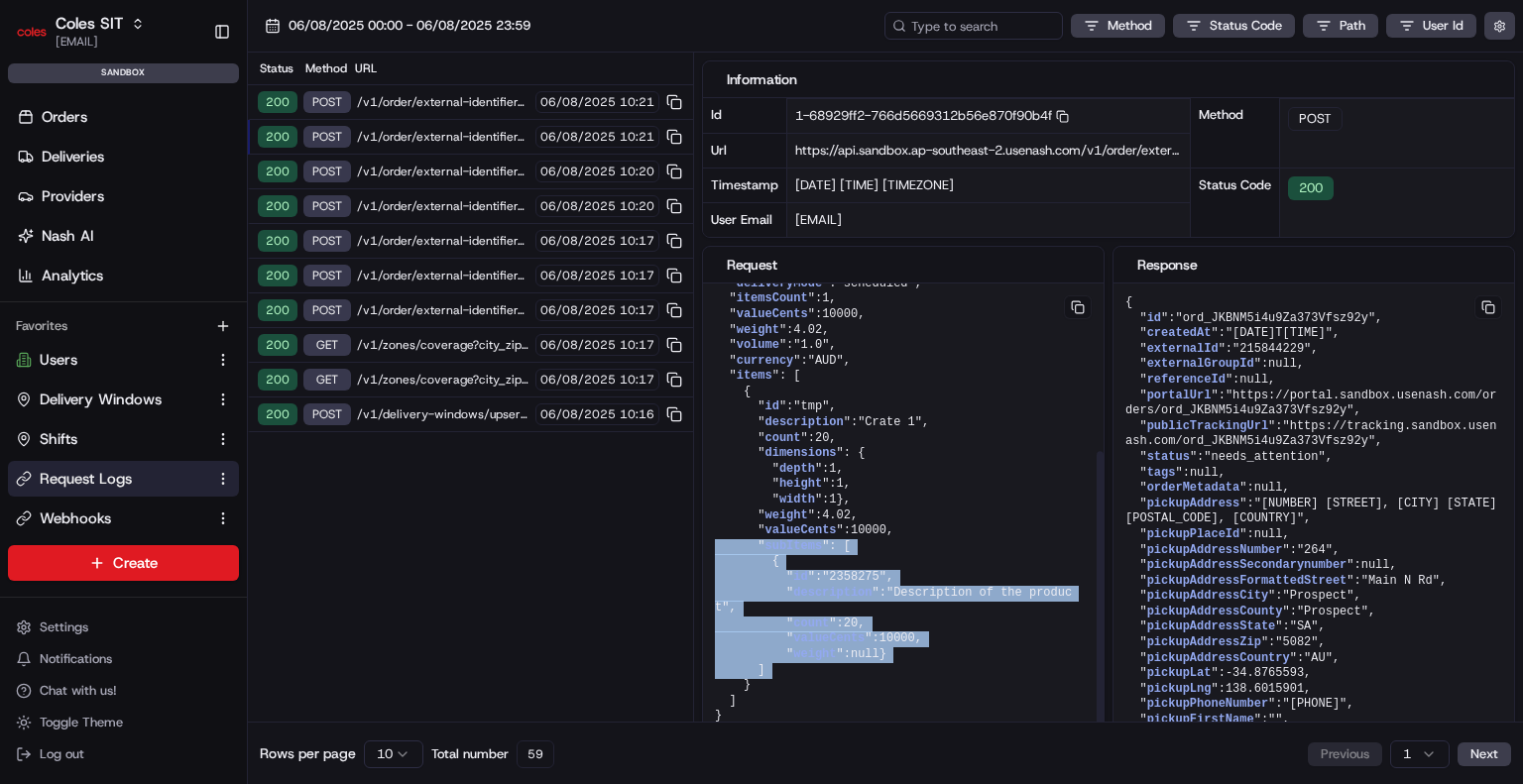 drag, startPoint x: 961, startPoint y: 646, endPoint x: 708, endPoint y: 545, distance: 272.4151 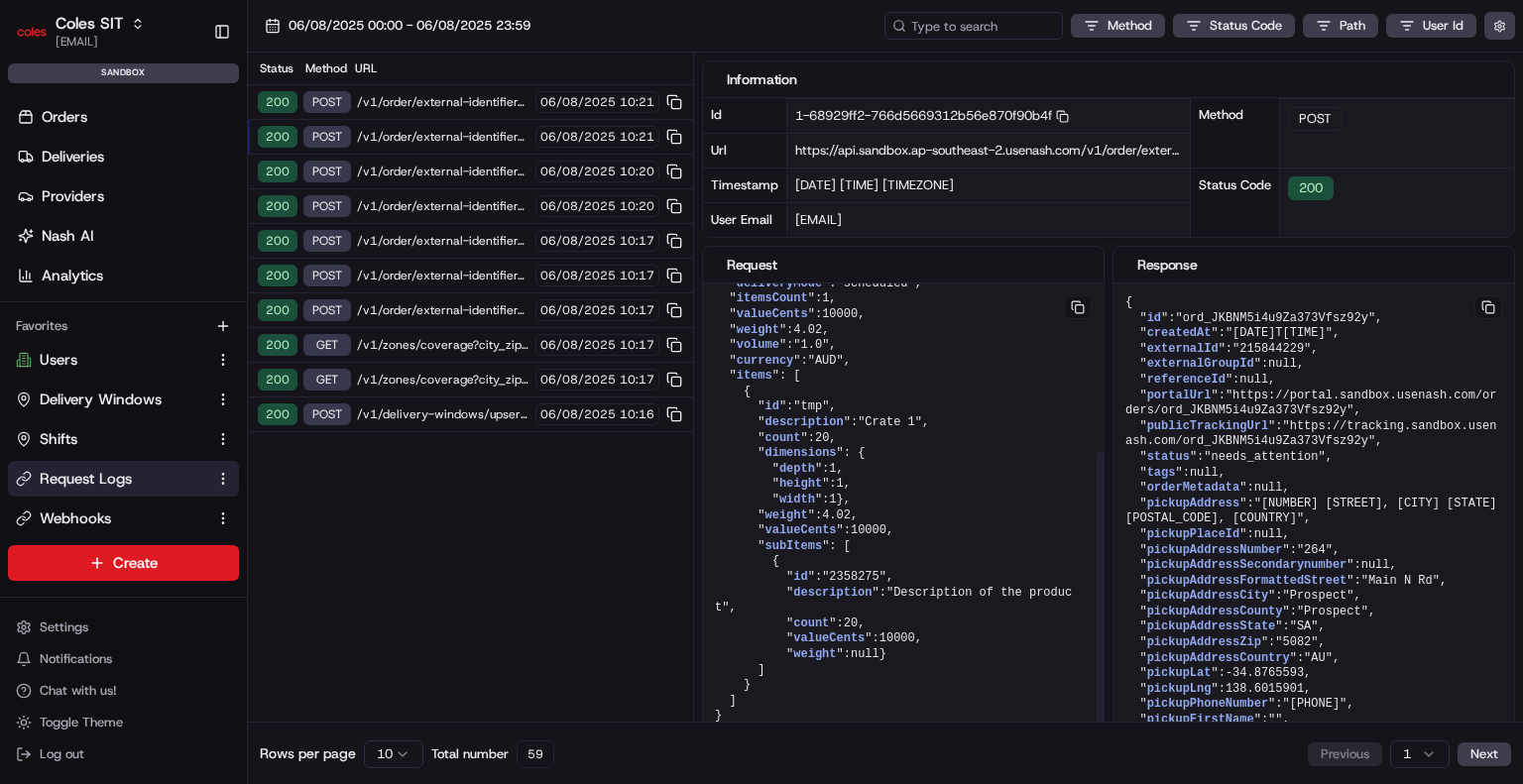 click on "{
" pickupZoneIds ": [
"0471HD" ,
"0471BB"
],
" dropoffAddressFormattedStreet ":  "12 Johns Rd" ,
" dropoffAddressCity ":  "PROSPECT" ,
" dropoffAddressZip ":  "5082" ,
" dropoffAddressState ":  "SA" ,
" dropoffFirstName ":  "TestFive" ,
" dropoffLastName ":  "TestFive" ,
" dropoffPhoneNumber ":  "0477210609" ,
" dropoffAddressCountry ":  "AU" ,
" dropoffLng ":  138.59501313 ,
" dropoffLat ":  -34.88060767 ,
" deliveryMode ":  "scheduled" ,
" itemsCount ":  1 ,
" valueCents ":  10000 ,
" weight ":  4.02 ,
" volume ":  "1.0" ,
" currency ":  "AUD" ,
" items ": [
{
" id ":  "tmp" ,
" description ":  "Crate 1" ,
" count ":  20 ,
" dimensions ": {
" depth ":  1 ,
" height ":  1 ,
" width ":  1
},
" weight ":  4.02 ,
" valueCents ":  10000 ,
" subItems ": [
{
" id ":  "2358275" ,
" description ":  "Description of the product" ,
" count ":  20 valueCents" at bounding box center (903, 399) 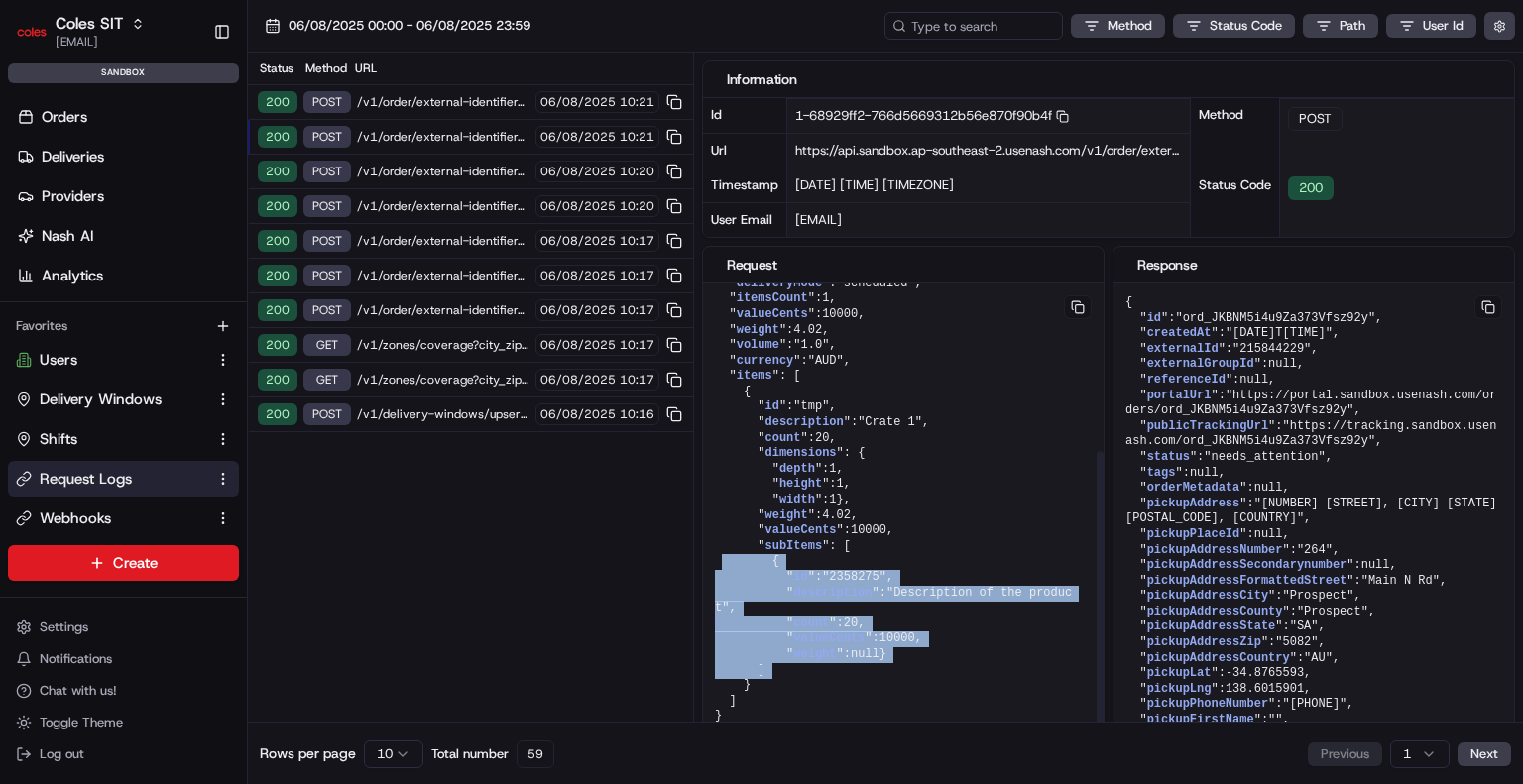 drag, startPoint x: 918, startPoint y: 649, endPoint x: 722, endPoint y: 553, distance: 218.24757 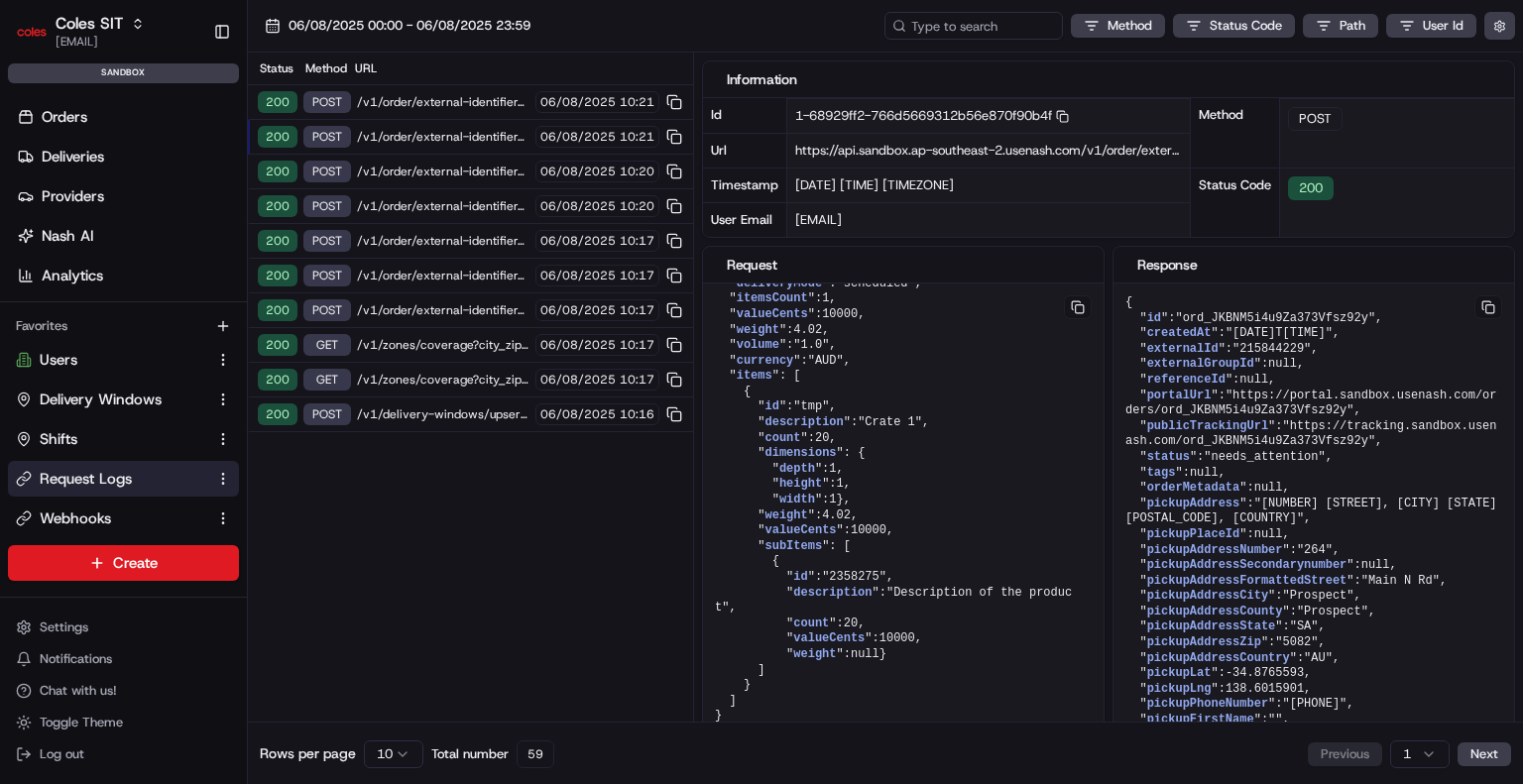 click on "https://api.sandbox.ap-southeast-2.usenash.com/v1/order/external-identifier/215844229/delivery-window" at bounding box center (1111, 150) 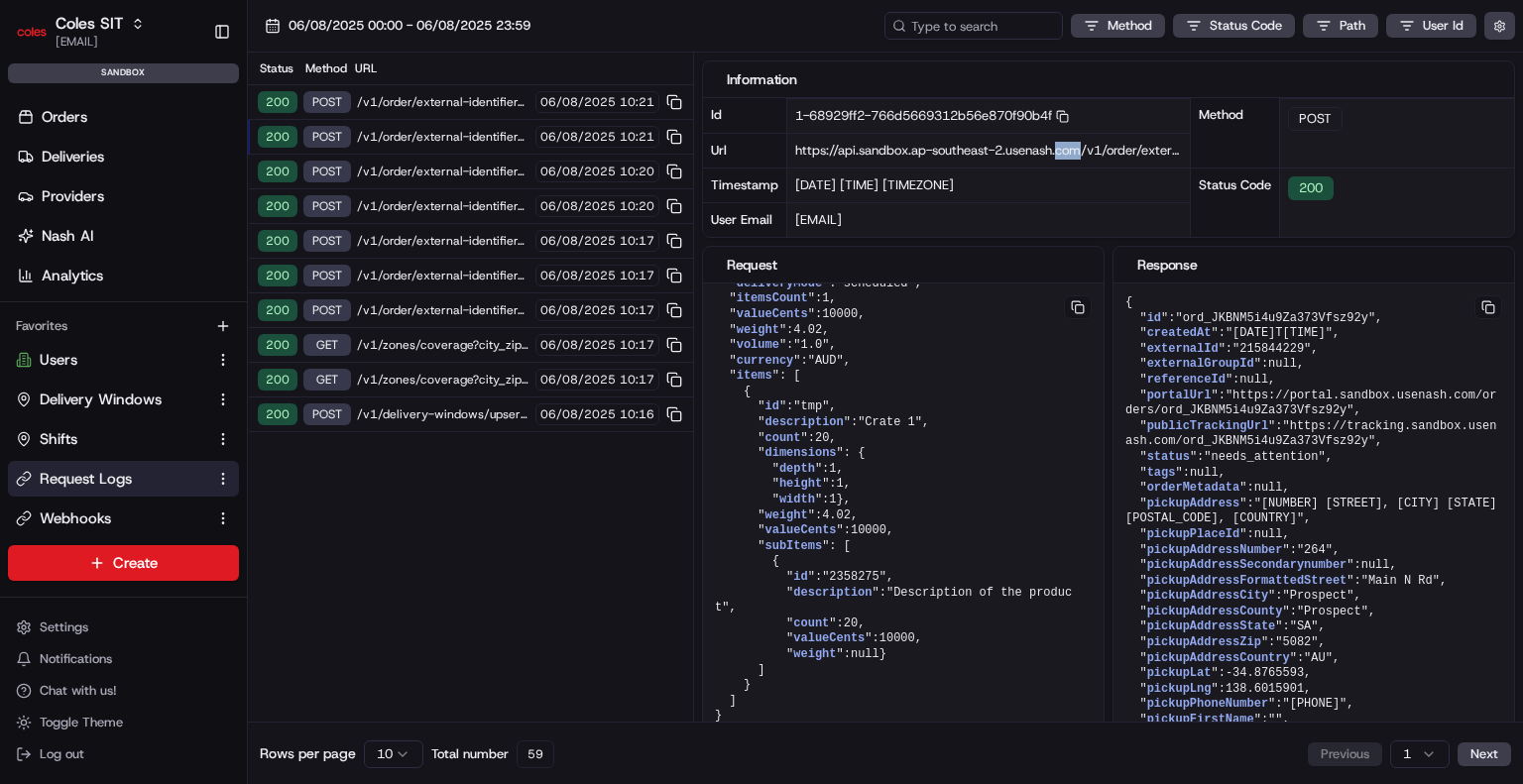 click on "https://api.sandbox.ap-southeast-2.usenash.com/v1/order/external-identifier/215844229/delivery-window" at bounding box center (1111, 150) 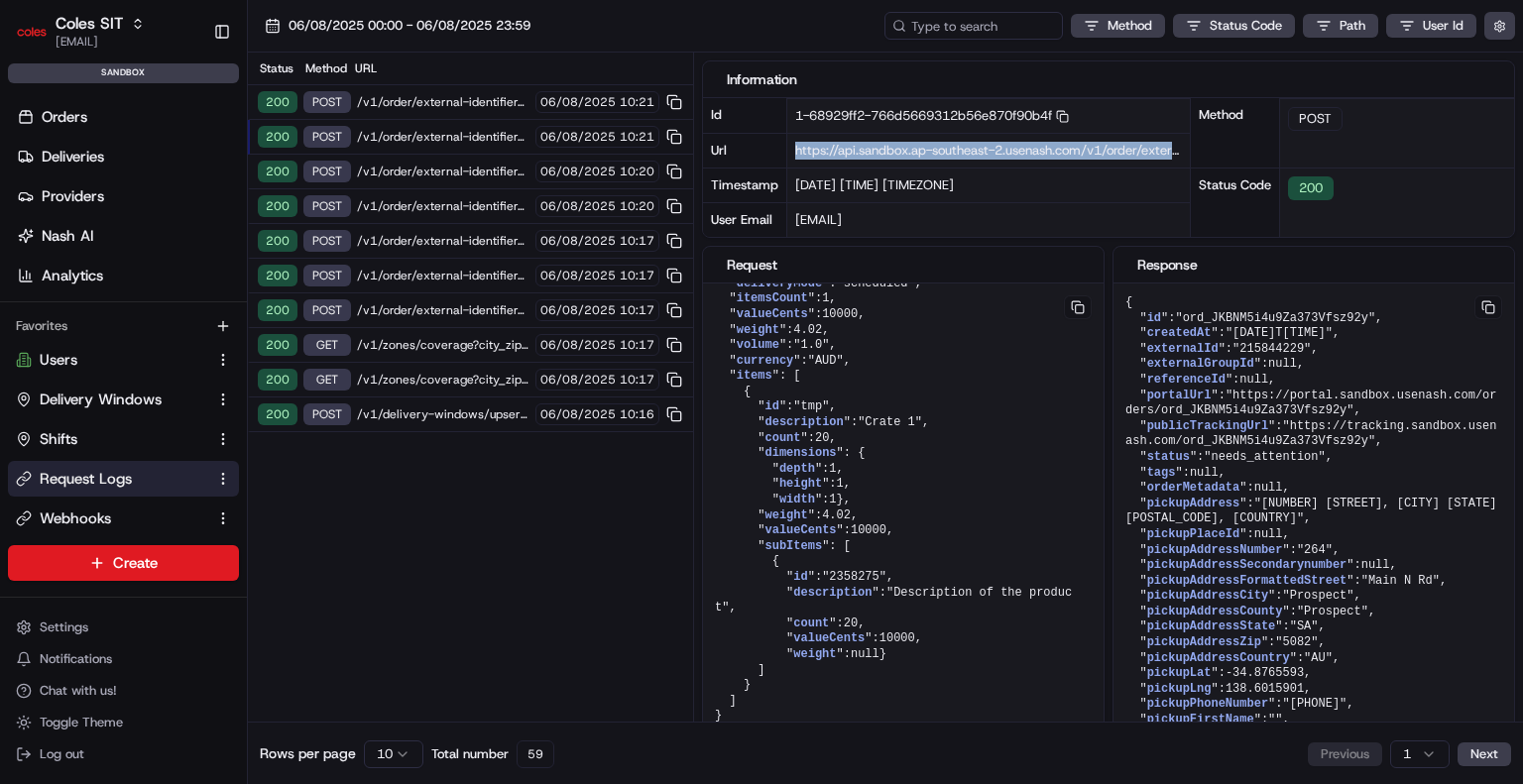 click on "https://api.sandbox.ap-southeast-2.usenash.com/v1/order/external-identifier/215844229/delivery-window" at bounding box center (1111, 150) 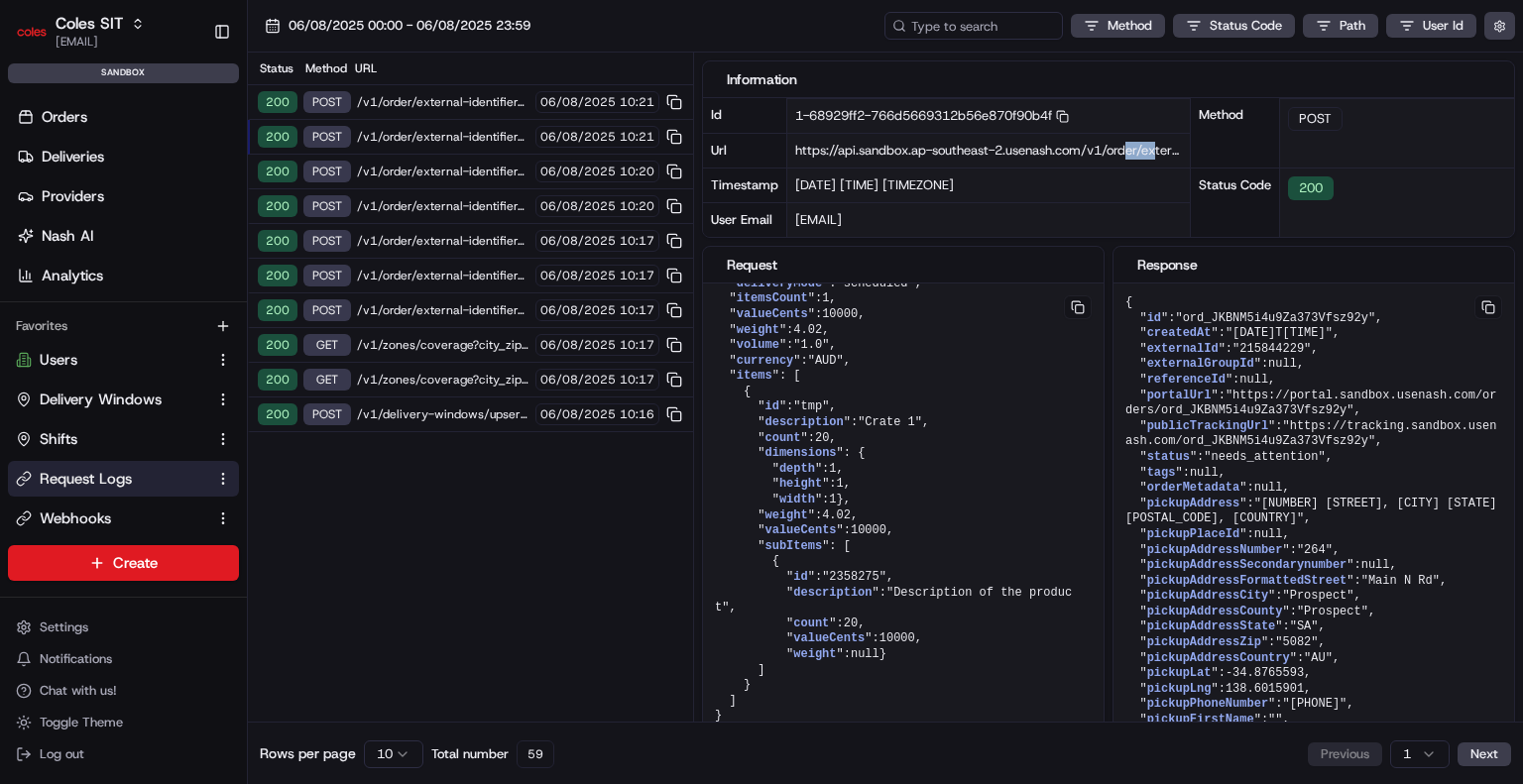 drag, startPoint x: 1130, startPoint y: 153, endPoint x: 1156, endPoint y: 156, distance: 26.172505 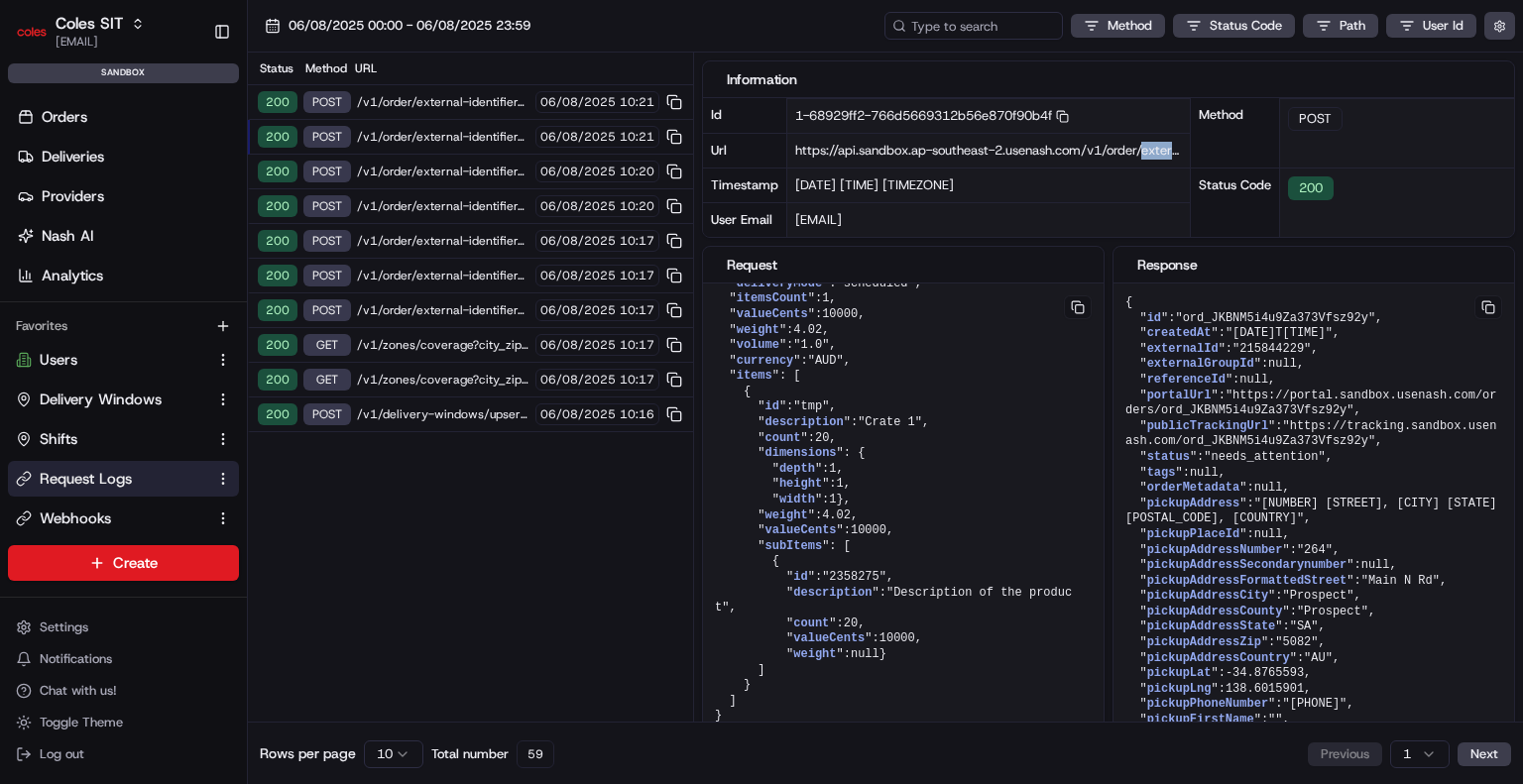 click on "https://api.sandbox.ap-southeast-2.usenash.com/v1/order/external-identifier/215844229/delivery-window" at bounding box center [1111, 150] 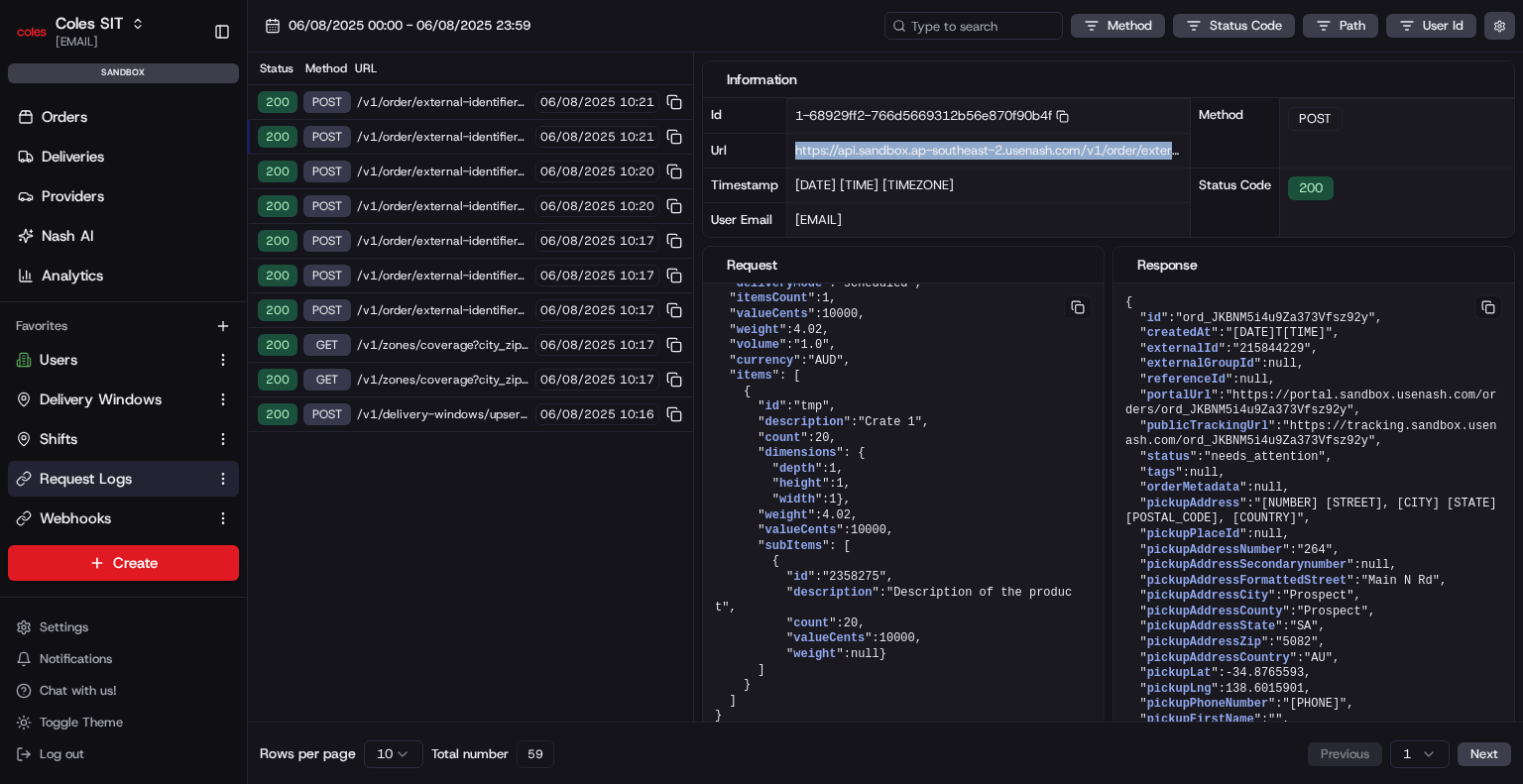 click on "https://api.sandbox.ap-southeast-2.usenash.com/v1/order/external-identifier/215844229/delivery-window" at bounding box center [1111, 150] 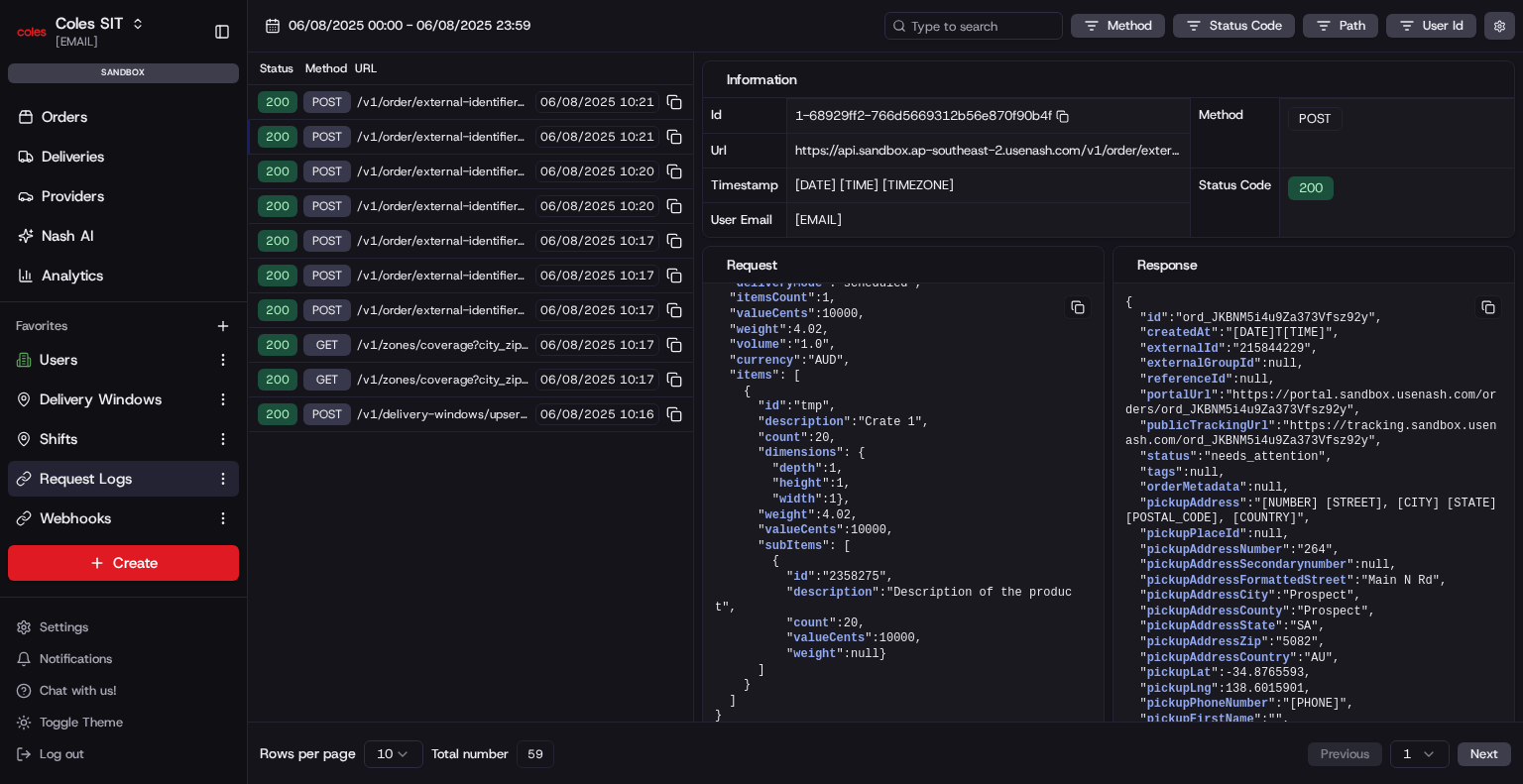 click on "/v1/order/external-identifier/215844229/delivery-window" at bounding box center [443, 137] 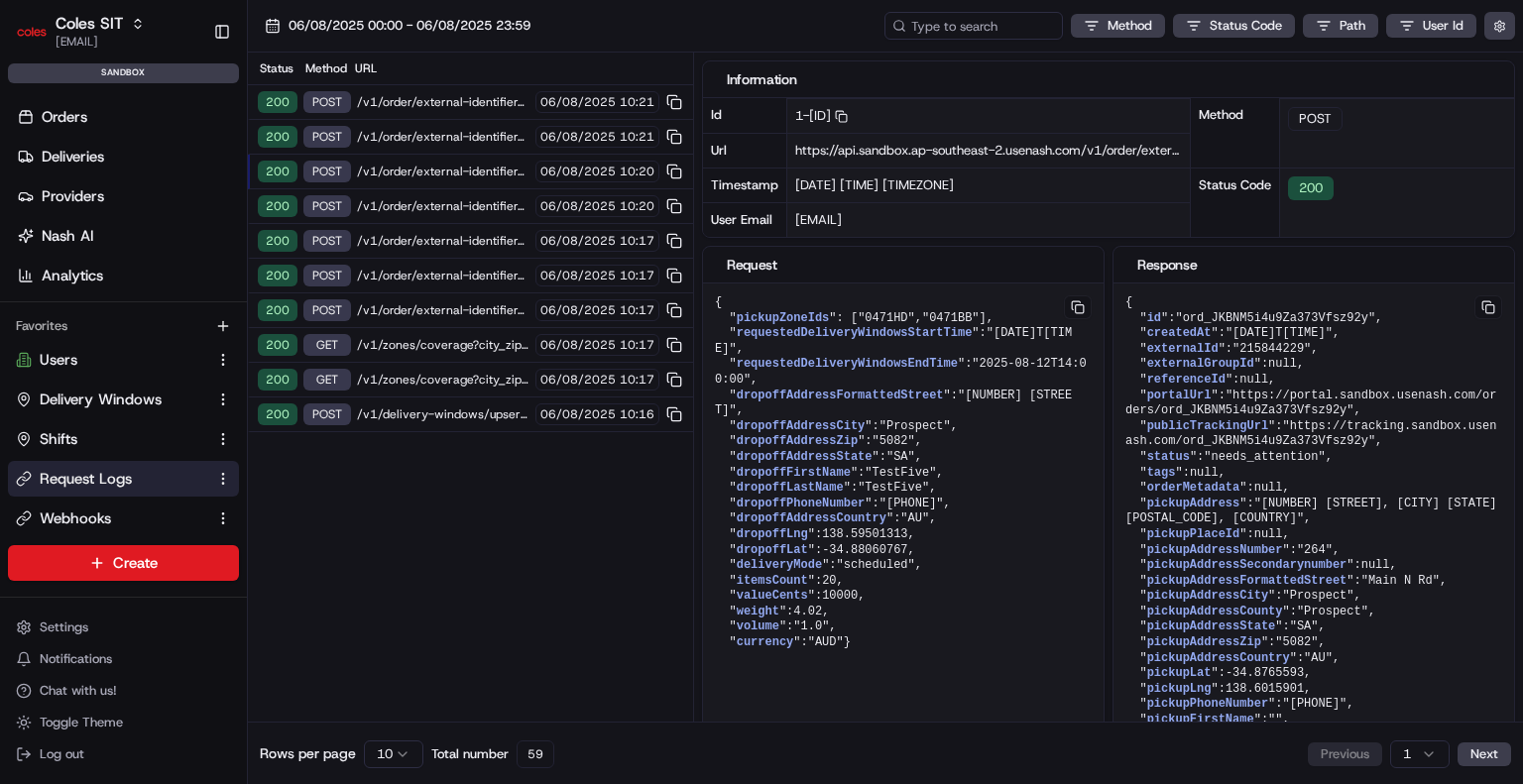 click on "/v1/order/external-identifier/215844229/delivery-window" at bounding box center (443, 137) 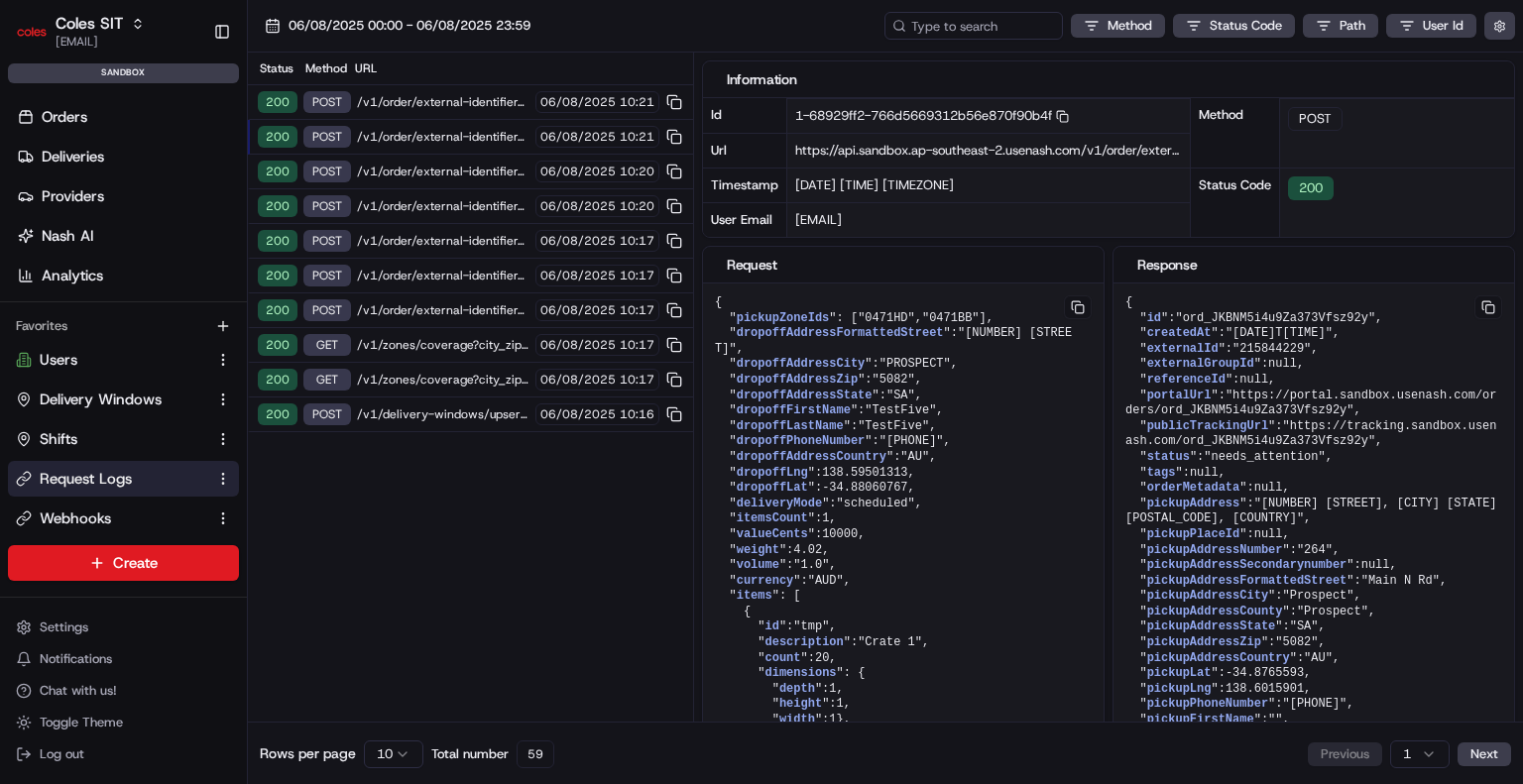 click on "/v1/order/external-identifier/215844229/delivery-window" at bounding box center [443, 206] 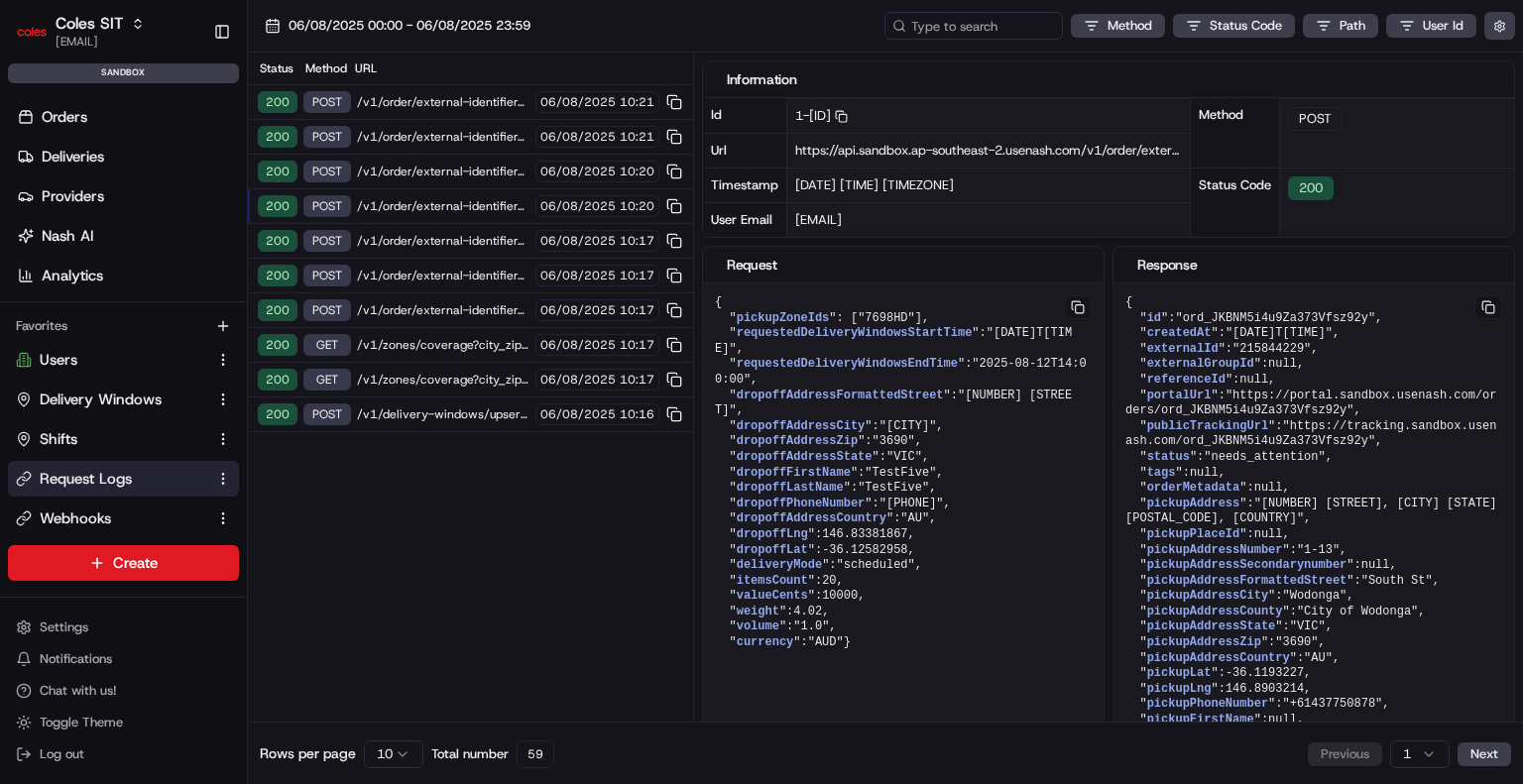 click on "/v1/order/external-identifier/215844229/delivery-window" at bounding box center (443, 137) 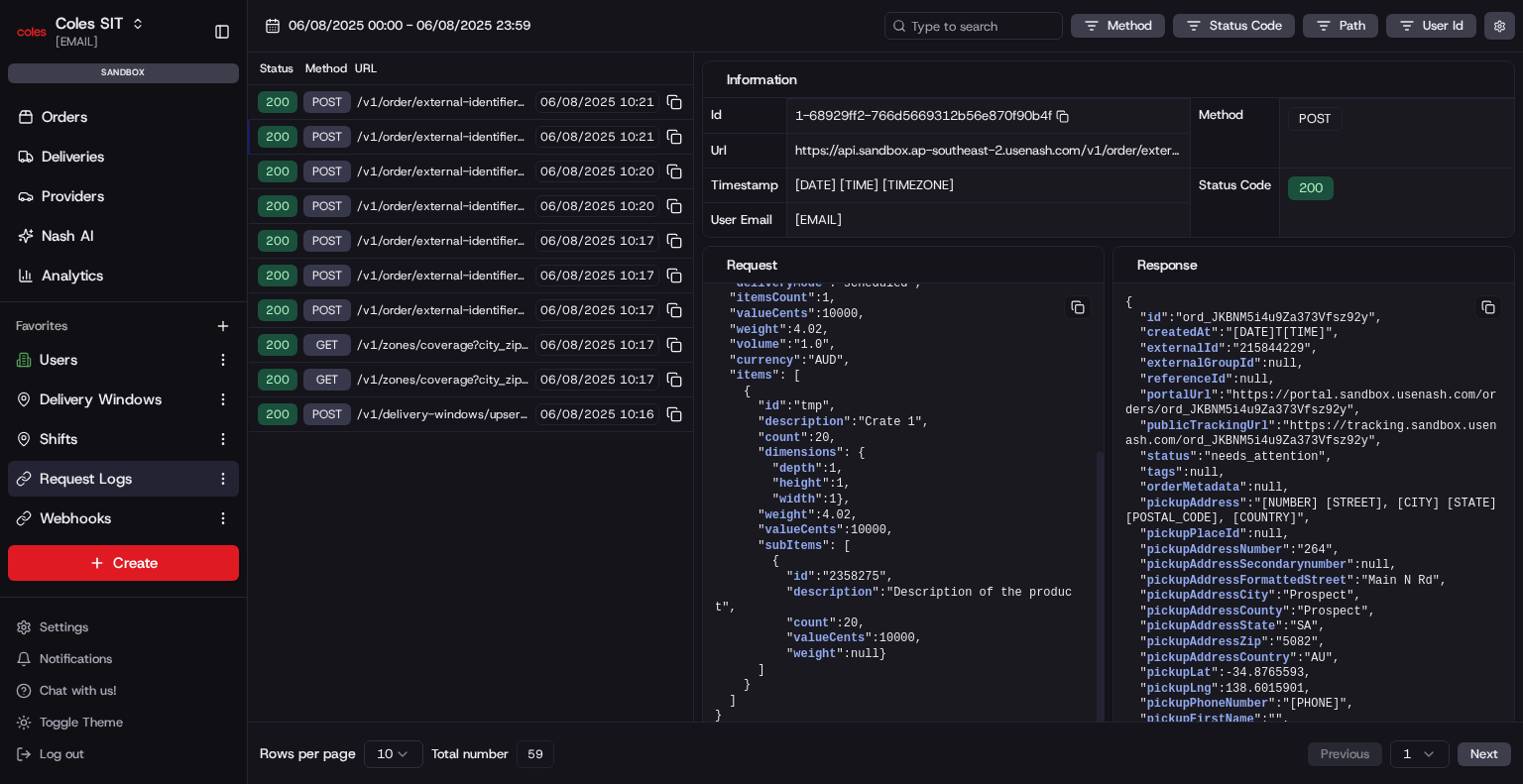 scroll, scrollTop: 266, scrollLeft: 0, axis: vertical 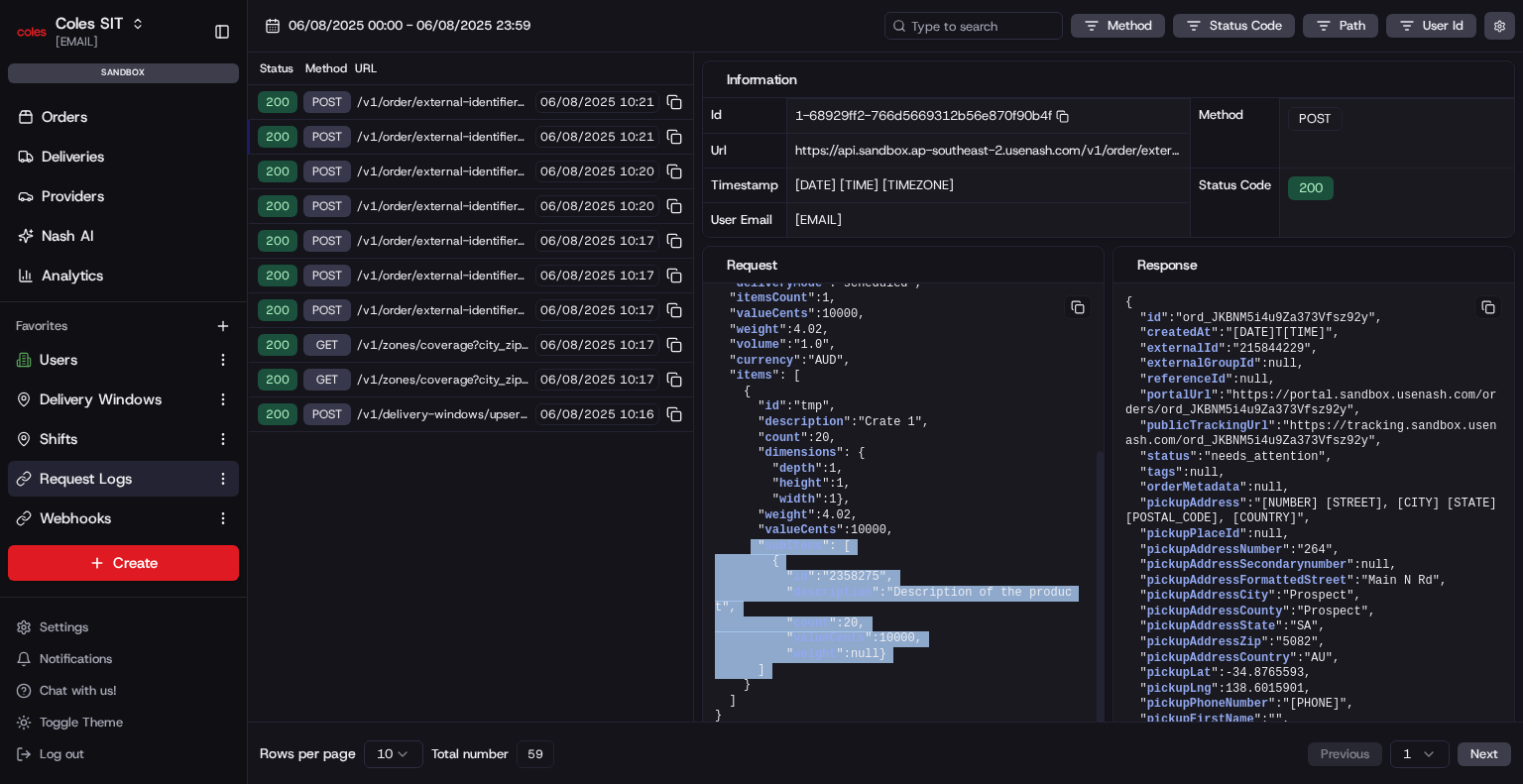 drag, startPoint x: 749, startPoint y: 541, endPoint x: 908, endPoint y: 645, distance: 189.99211 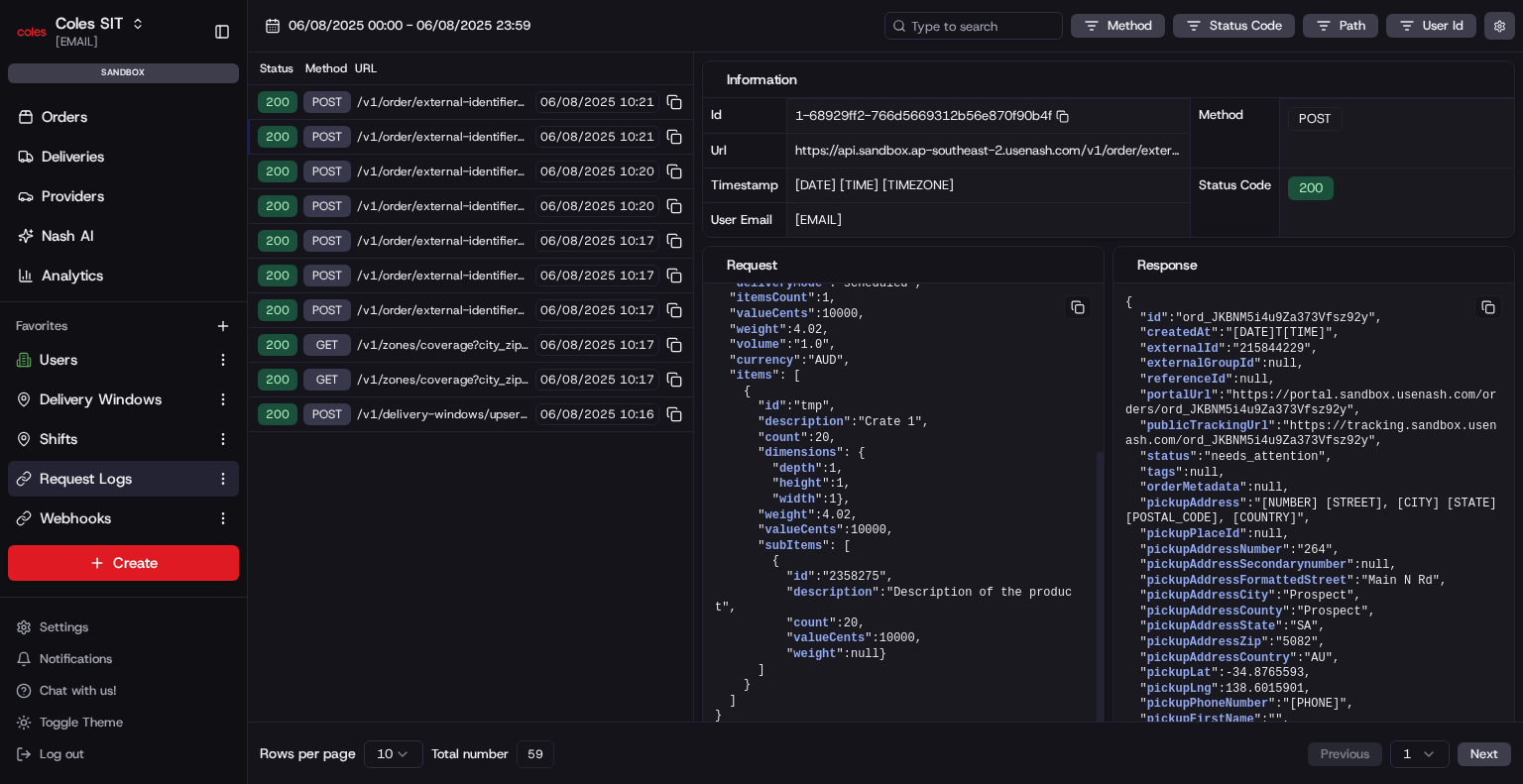 click on "{
" pickupZoneIds ": [
"0471HD" ,
"0471BB"
],
" dropoffAddressFormattedStreet ":  "12 Johns Rd" ,
" dropoffAddressCity ":  "PROSPECT" ,
" dropoffAddressZip ":  "5082" ,
" dropoffAddressState ":  "SA" ,
" dropoffFirstName ":  "TestFive" ,
" dropoffLastName ":  "TestFive" ,
" dropoffPhoneNumber ":  "0477210609" ,
" dropoffAddressCountry ":  "AU" ,
" dropoffLng ":  138.59501313 ,
" dropoffLat ":  -34.88060767 ,
" deliveryMode ":  "scheduled" ,
" itemsCount ":  1 ,
" valueCents ":  10000 ,
" weight ":  4.02 ,
" volume ":  "1.0" ,
" currency ":  "AUD" ,
" items ": [
{
" id ":  "tmp" ,
" description ":  "Crate 1" ,
" count ":  20 ,
" dimensions ": {
" depth ":  1 ,
" height ":  1 ,
" width ":  1
},
" weight ":  4.02 ,
" valueCents ":  10000 ,
" subItems ": [
{
" id ":  "2358275" ,
" description ":  "Description of the product" ,
" count ":  20 valueCents" at bounding box center (903, 399) 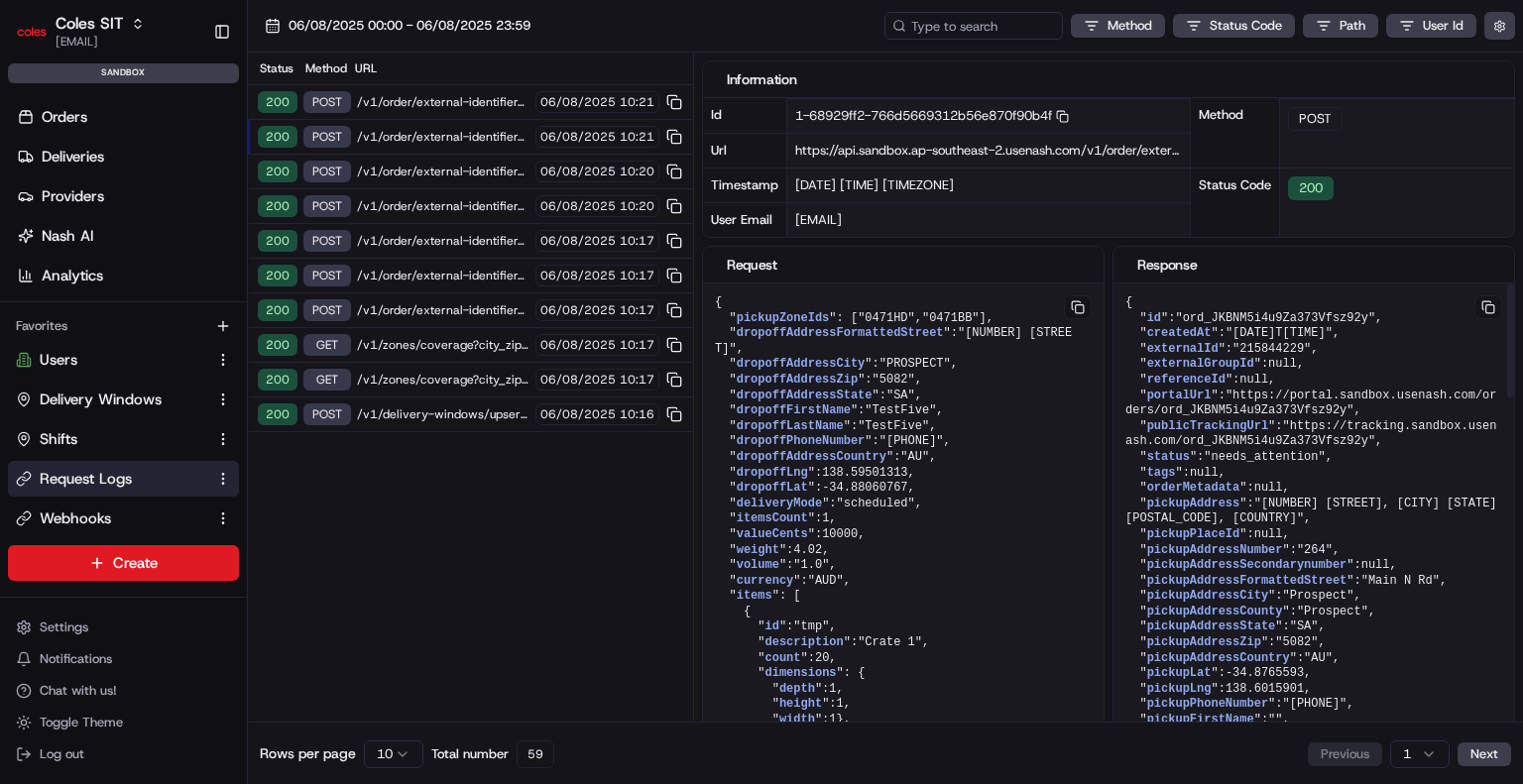 click on ""215844229"" at bounding box center [1271, 349] 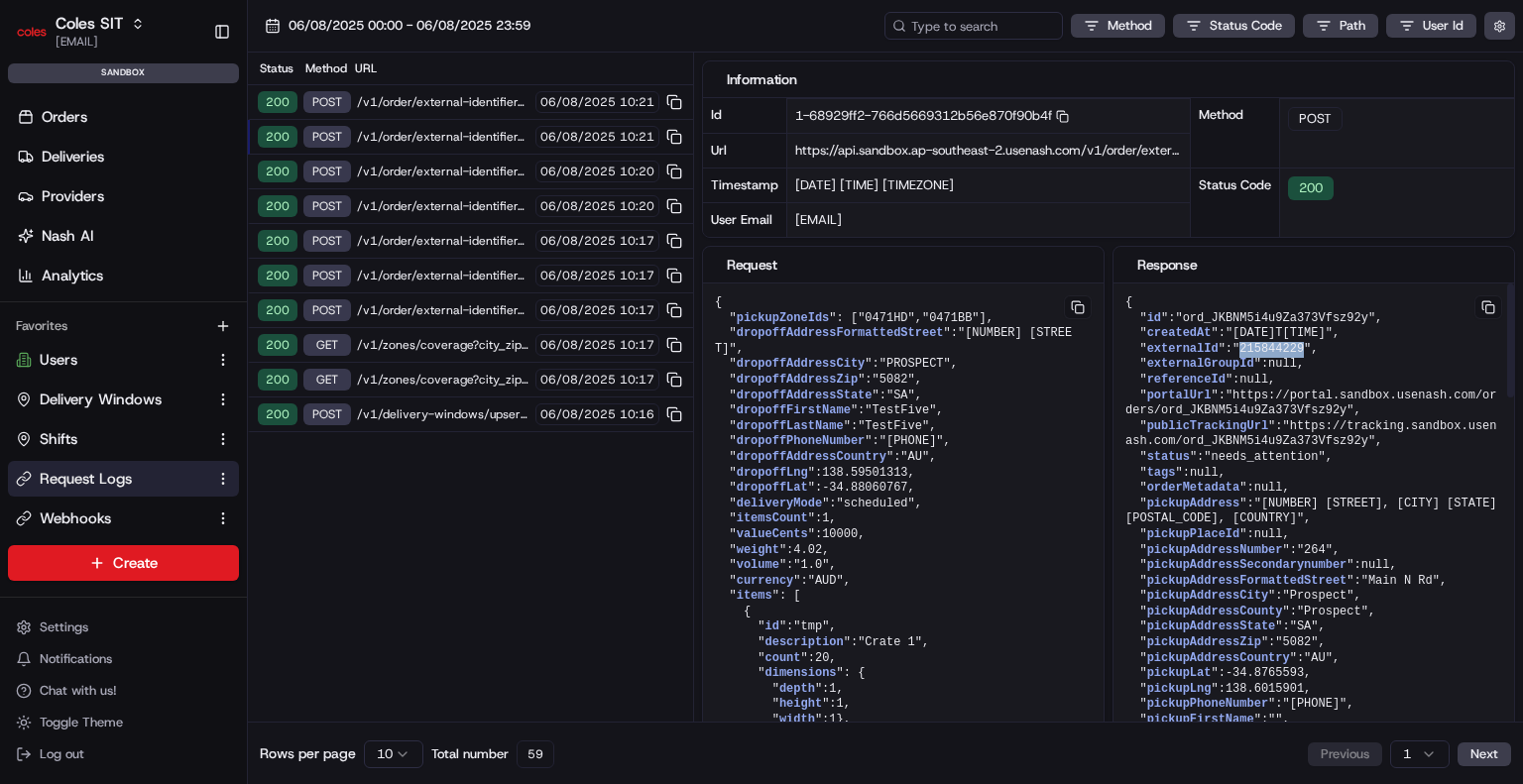 click on ""215844229"" at bounding box center [1271, 349] 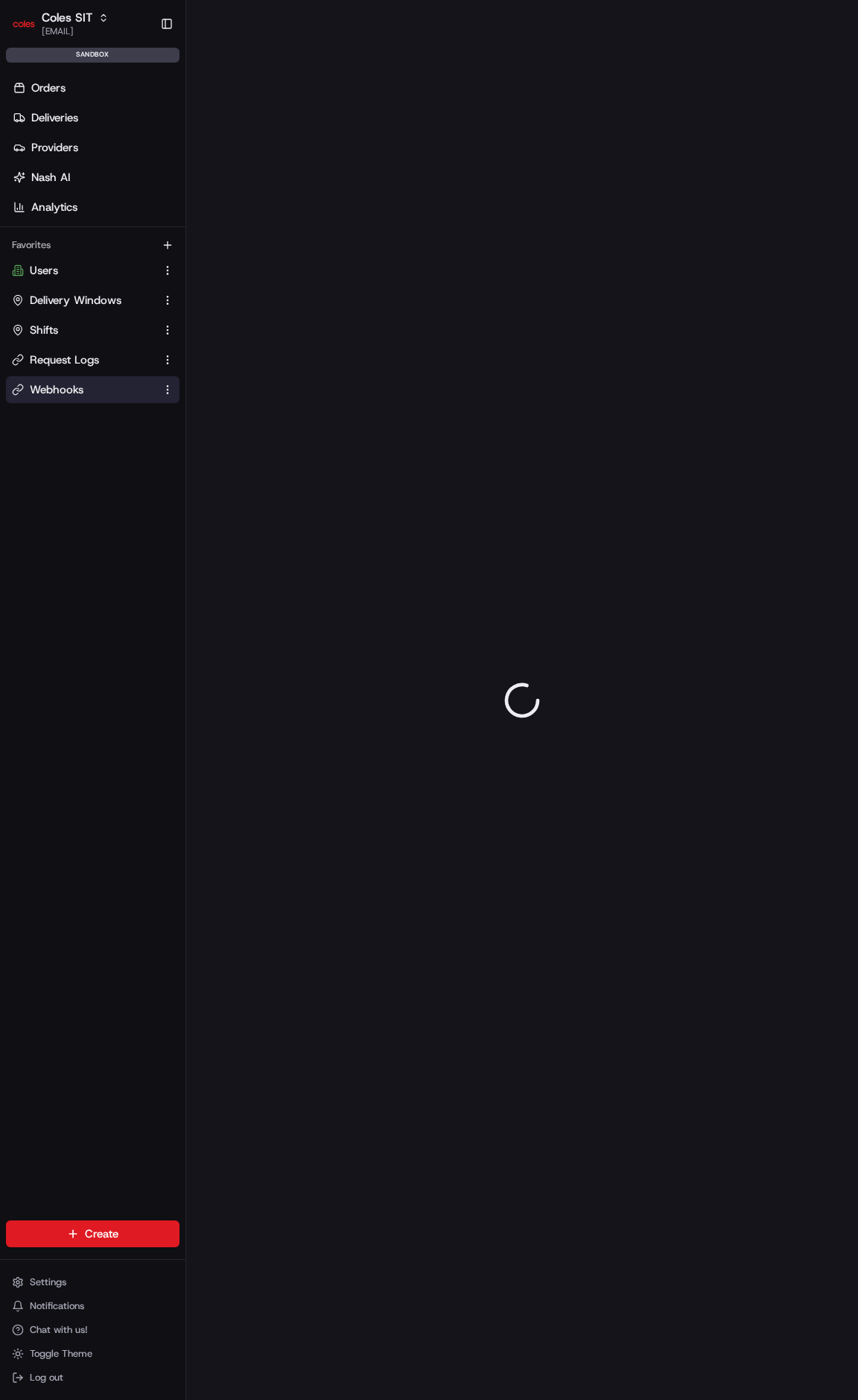 scroll, scrollTop: 0, scrollLeft: 0, axis: both 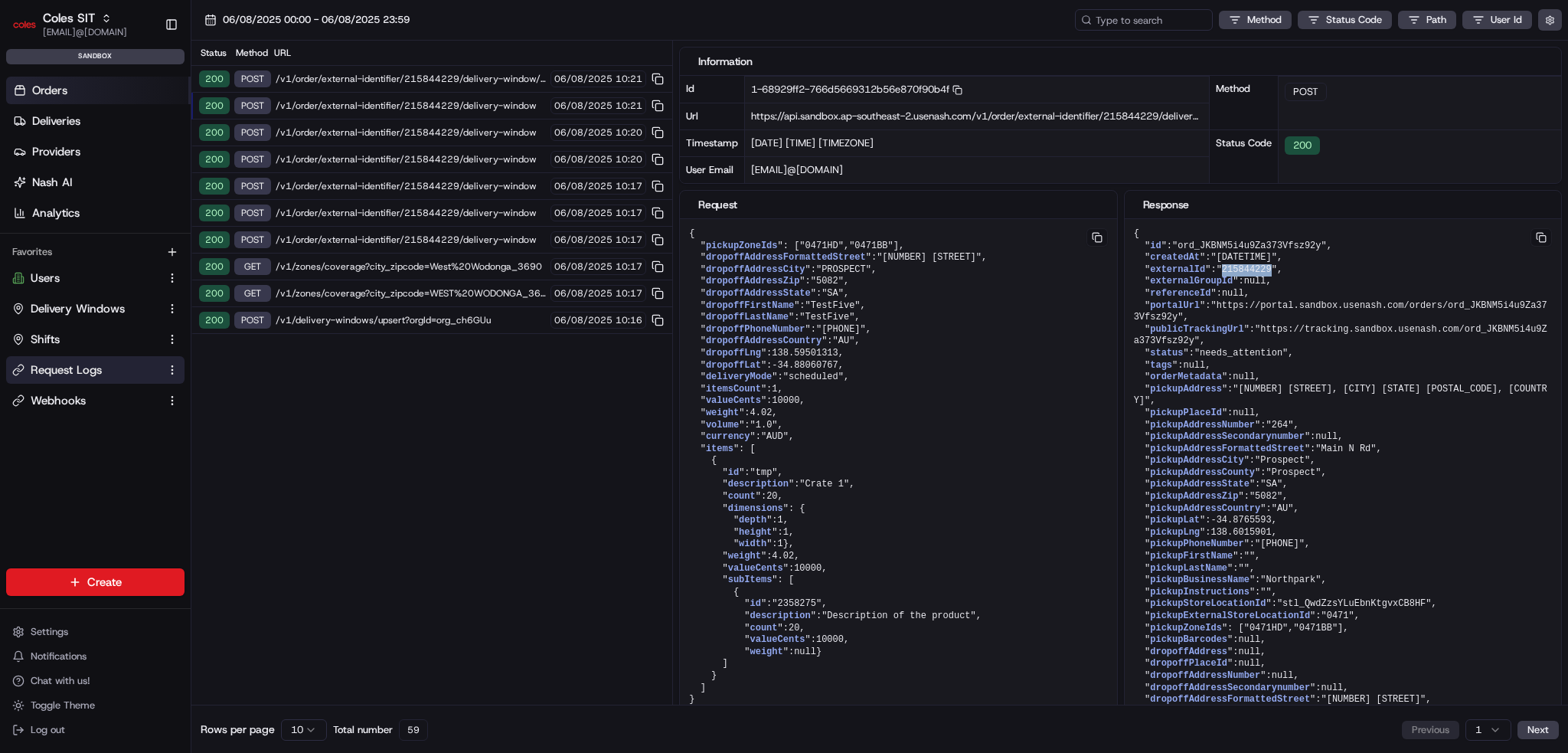 click on "Orders" at bounding box center [98, 90] 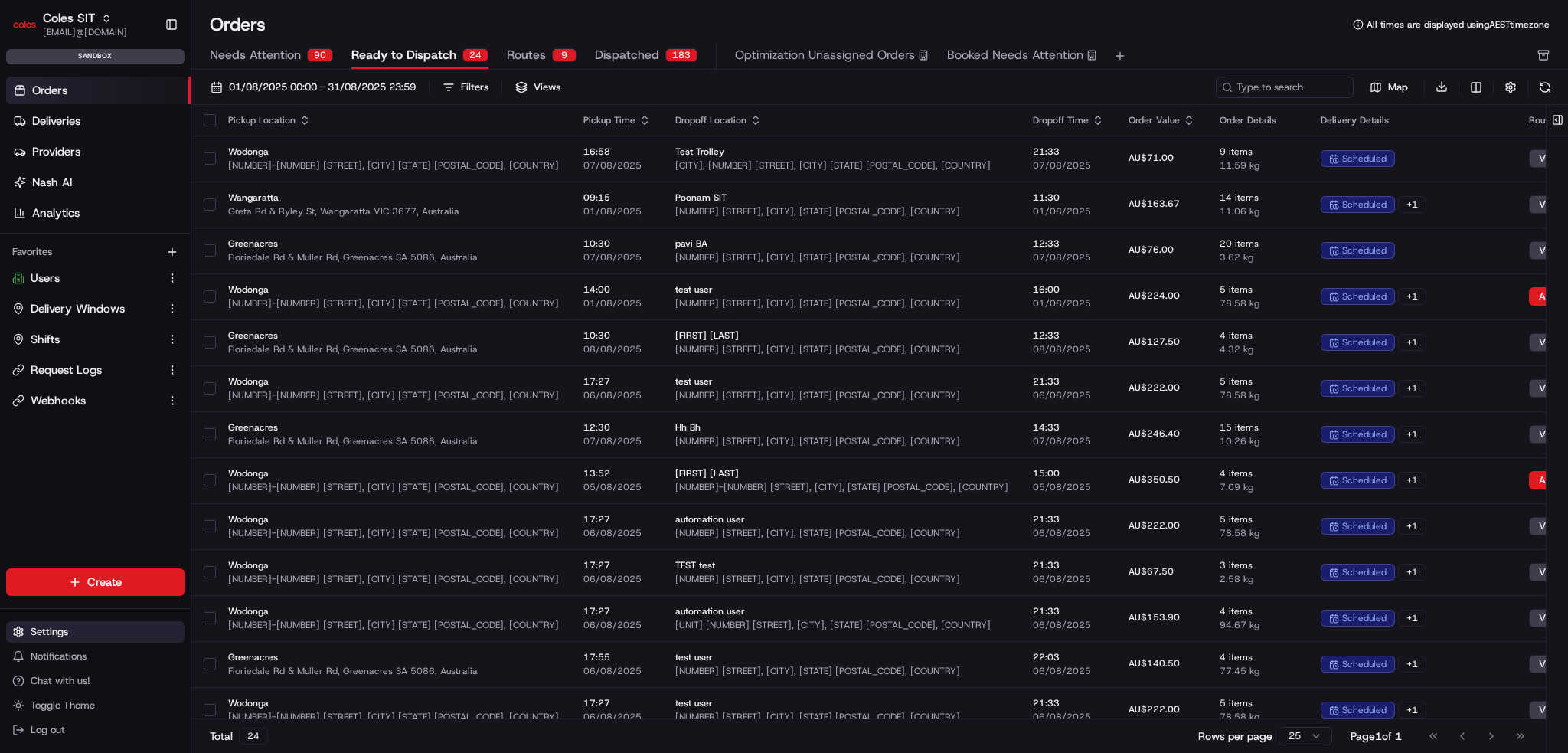 click on "Settings" at bounding box center (49, 632) 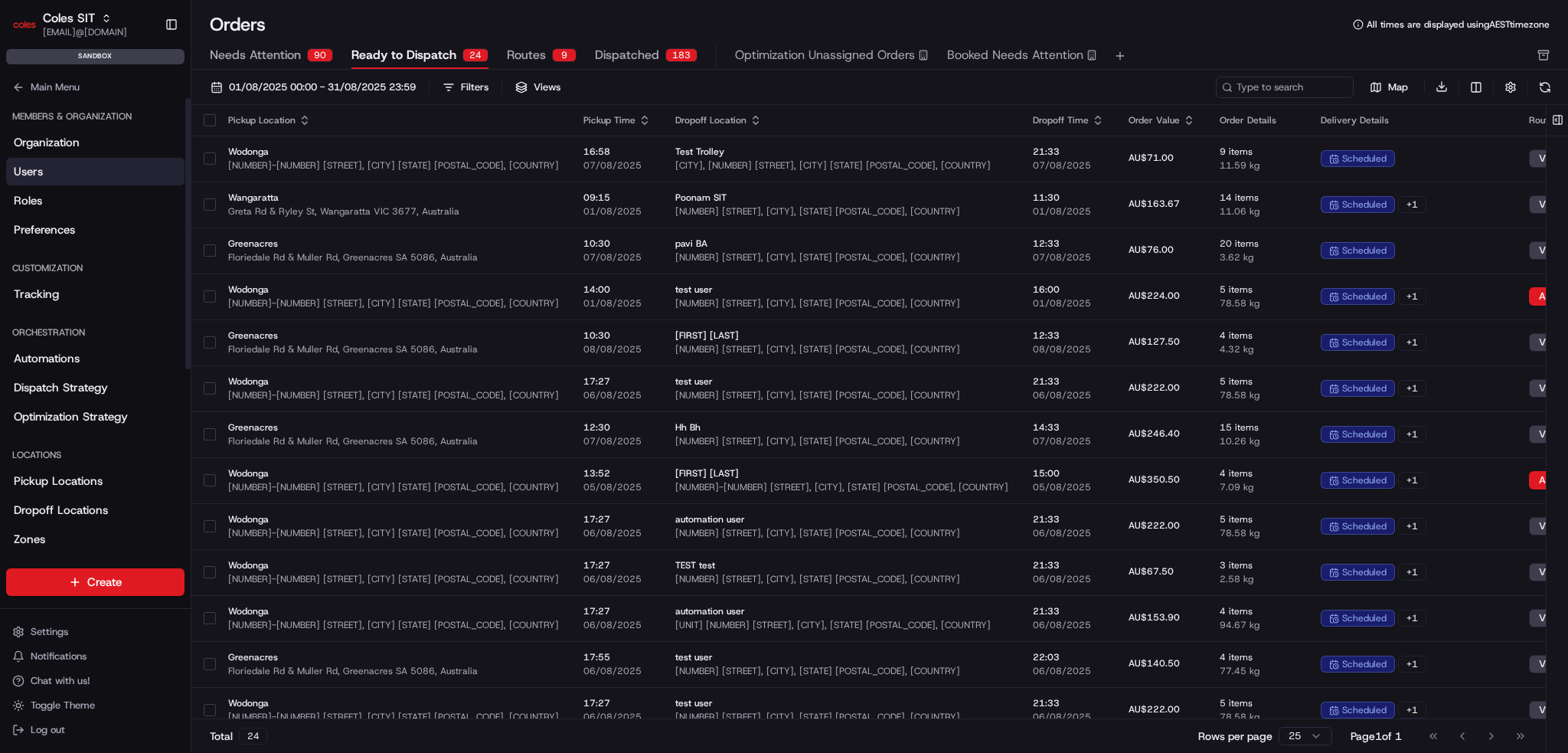 click on "Users" at bounding box center [95, 172] 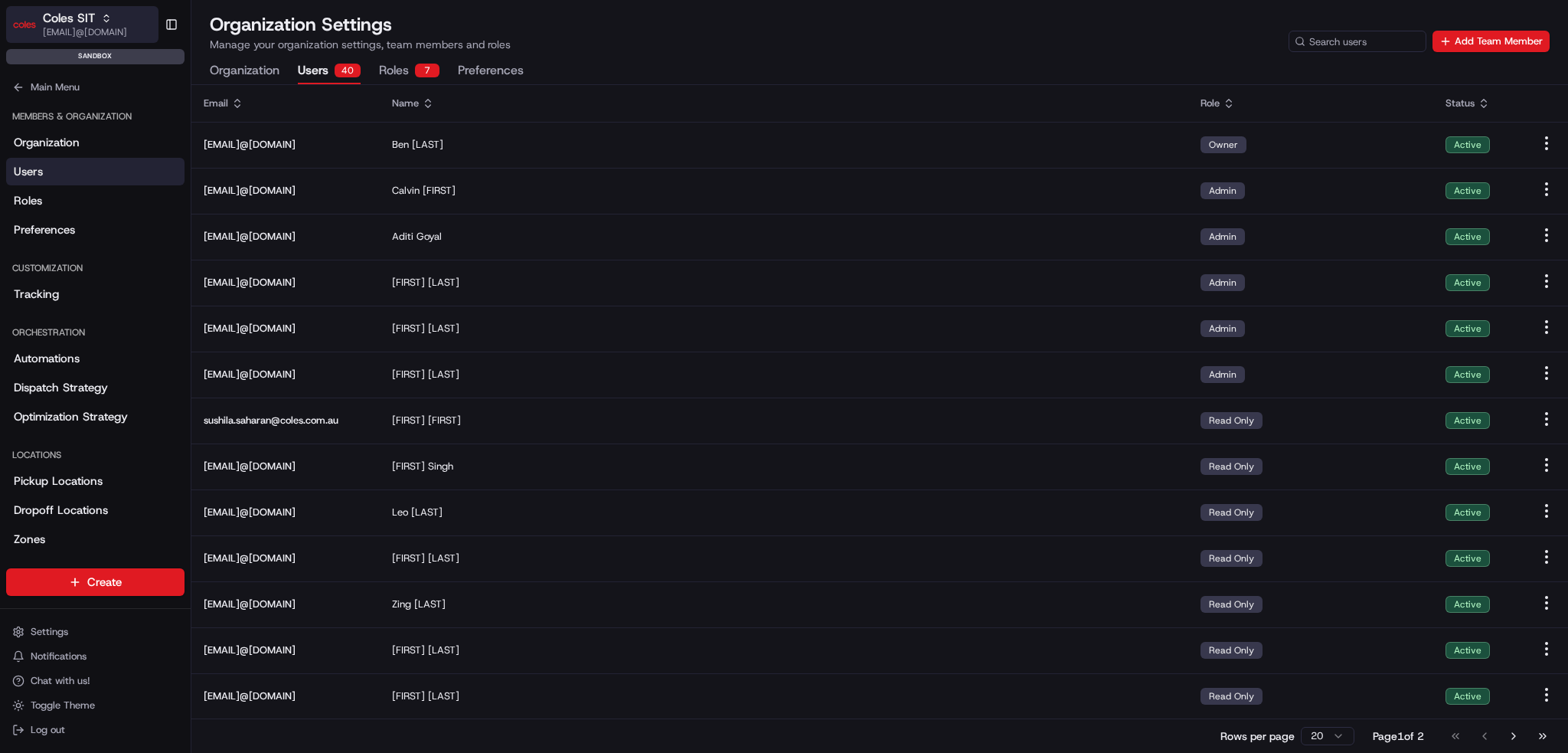 click on "[COMPANY] [ROLE] [EMAIL]@[DOMAIN]" at bounding box center (82, 25) 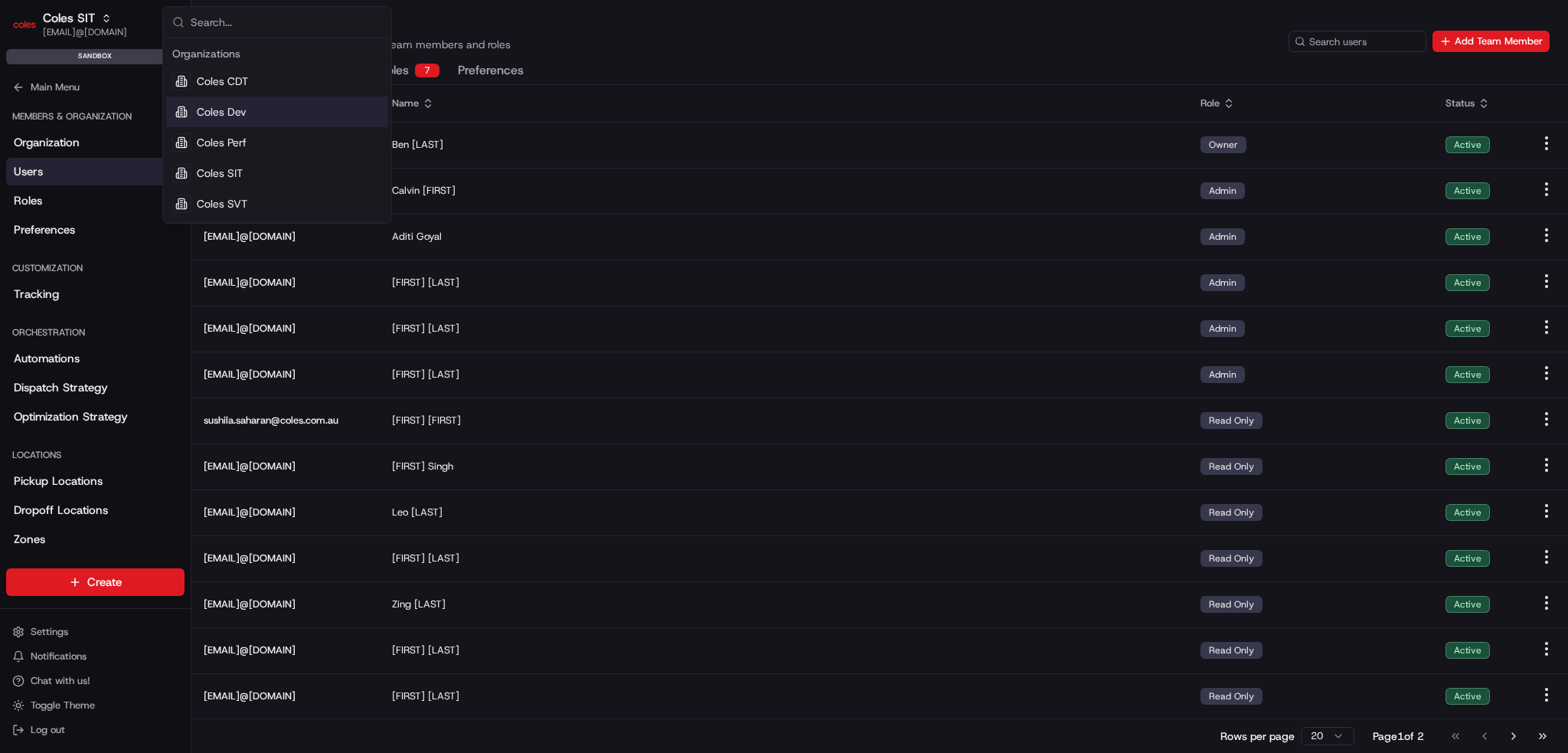 click on "Coles Dev" at bounding box center (221, 112) 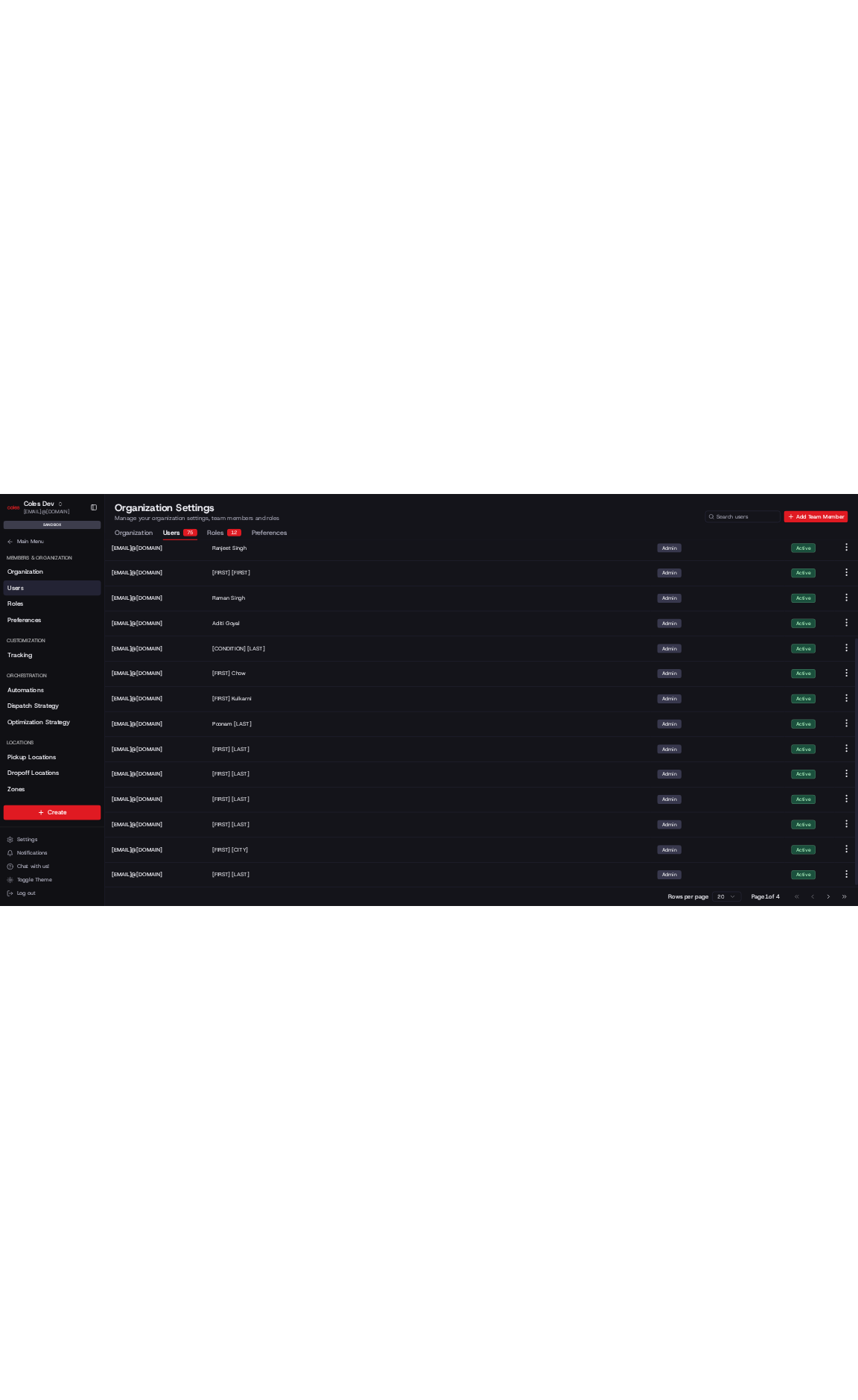 scroll, scrollTop: 0, scrollLeft: 0, axis: both 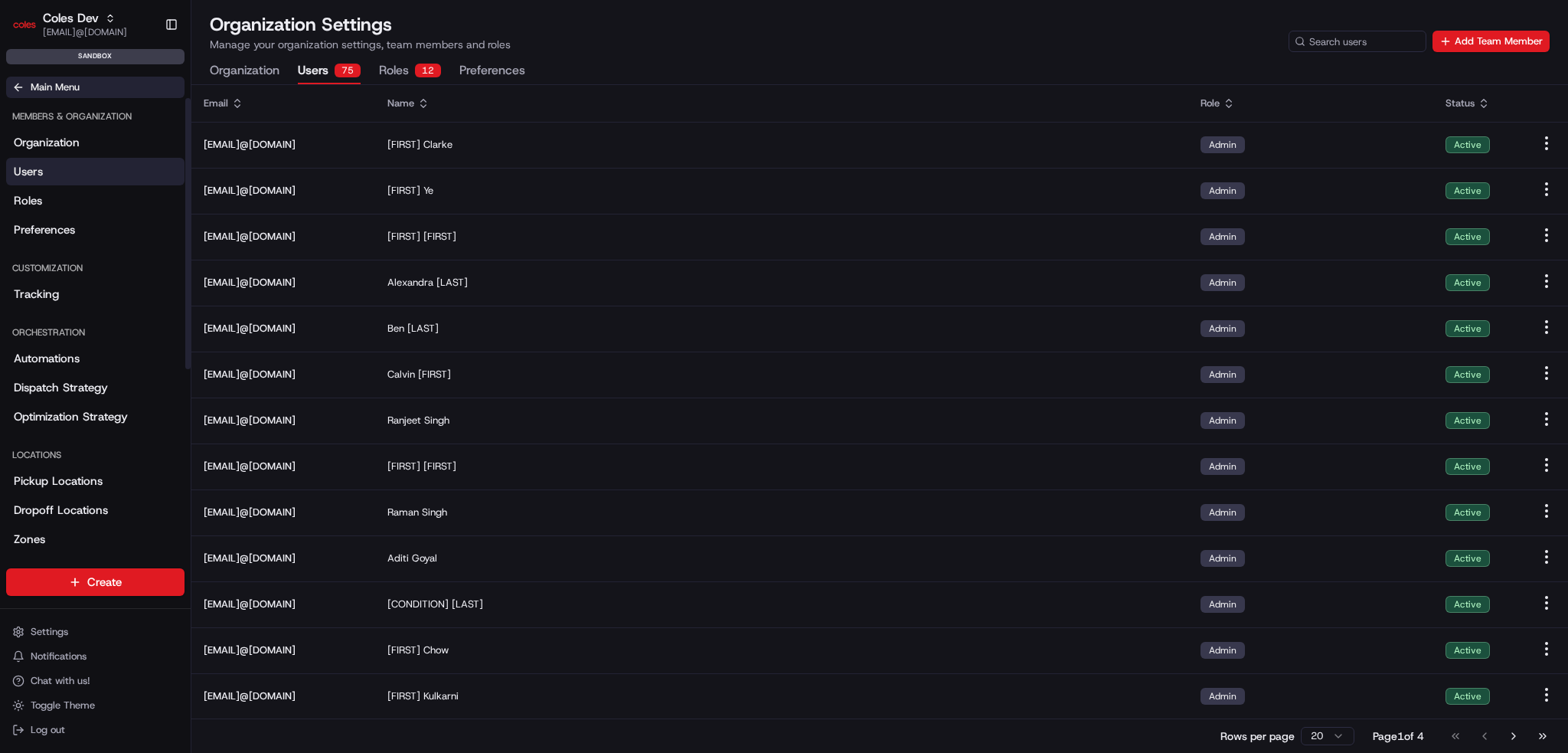 click on "Main Menu" at bounding box center [55, 87] 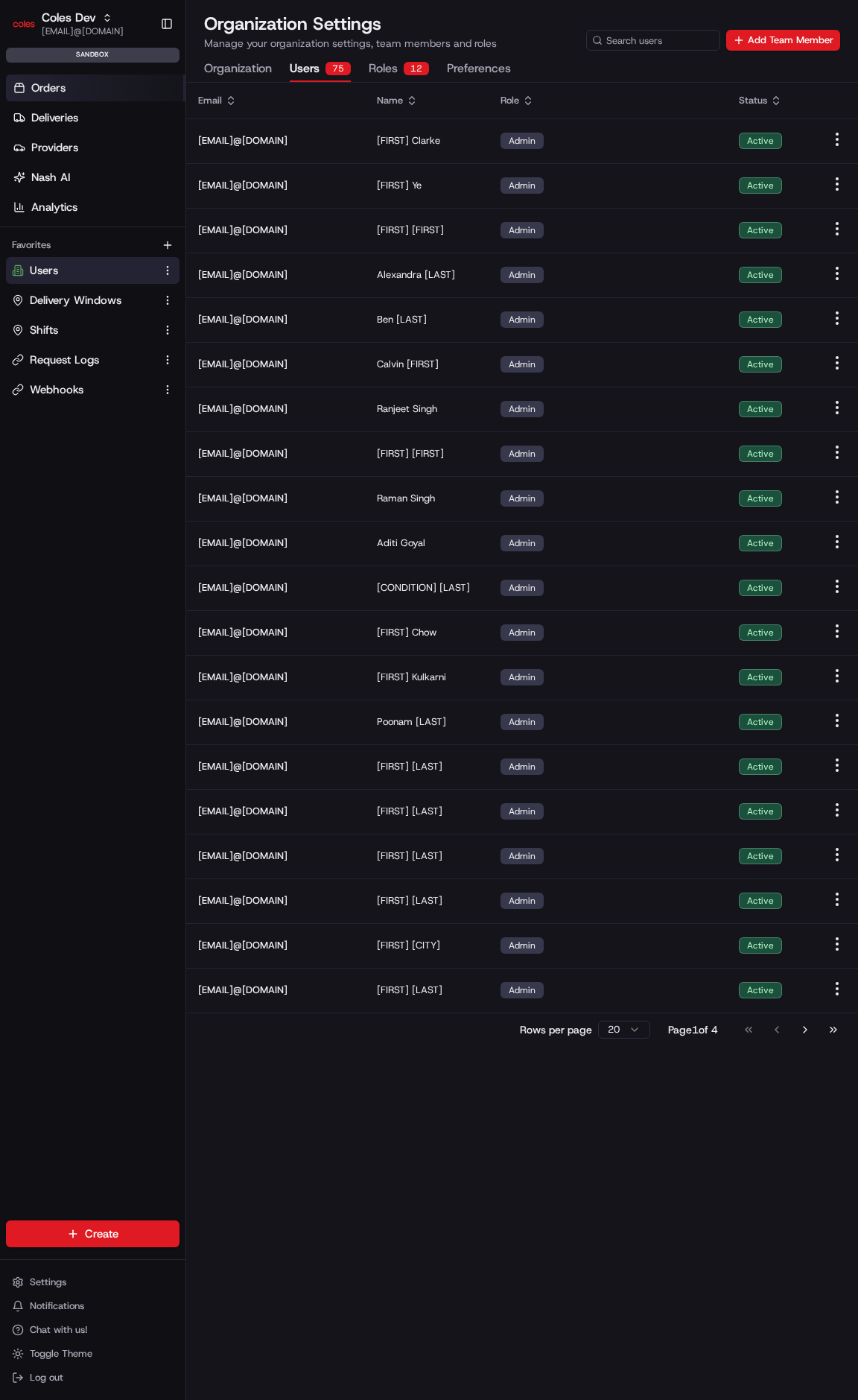 click on "Orders" at bounding box center (95, 88) 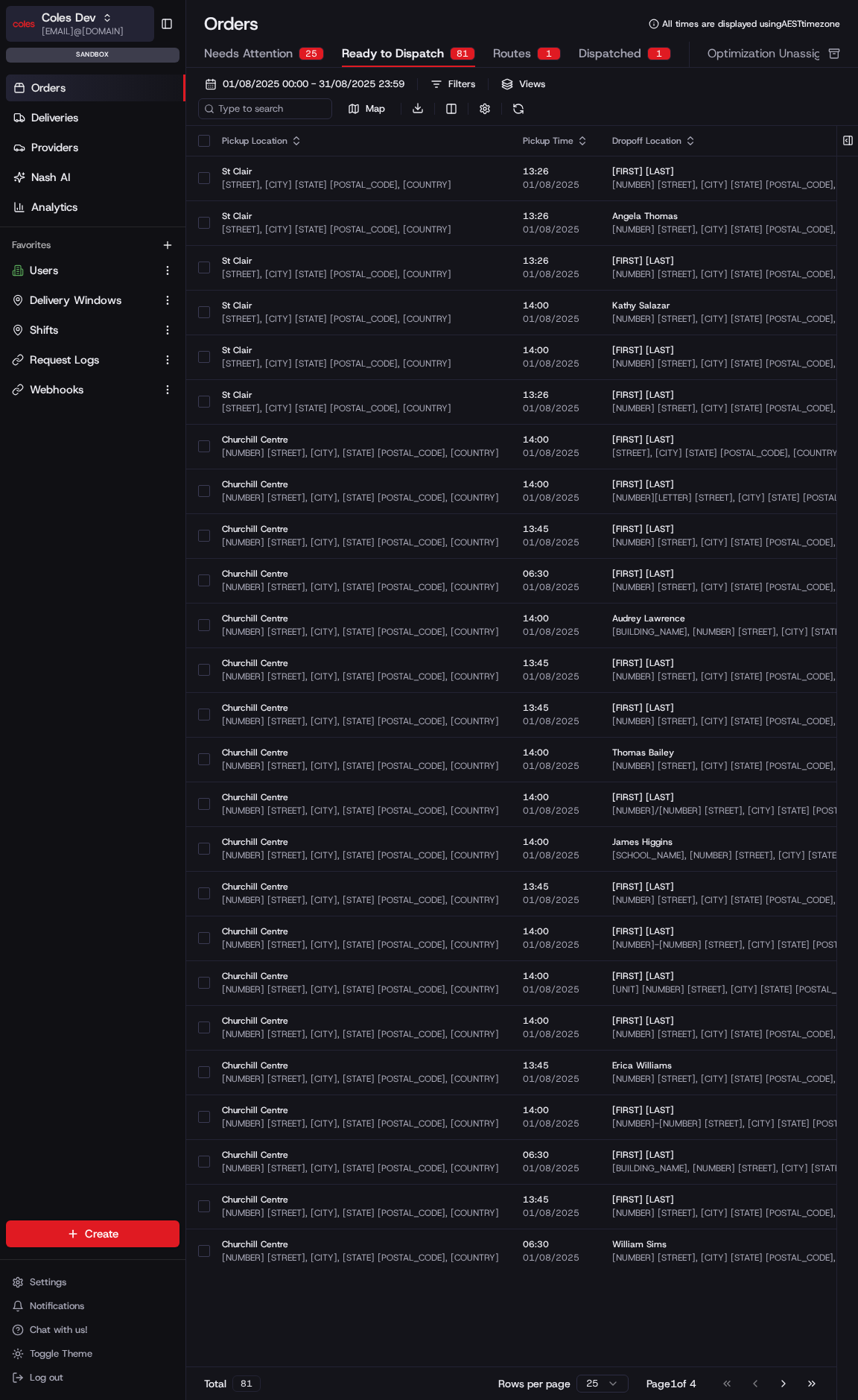 click on "[EMAIL]@[DOMAIN]" at bounding box center (83, 31) 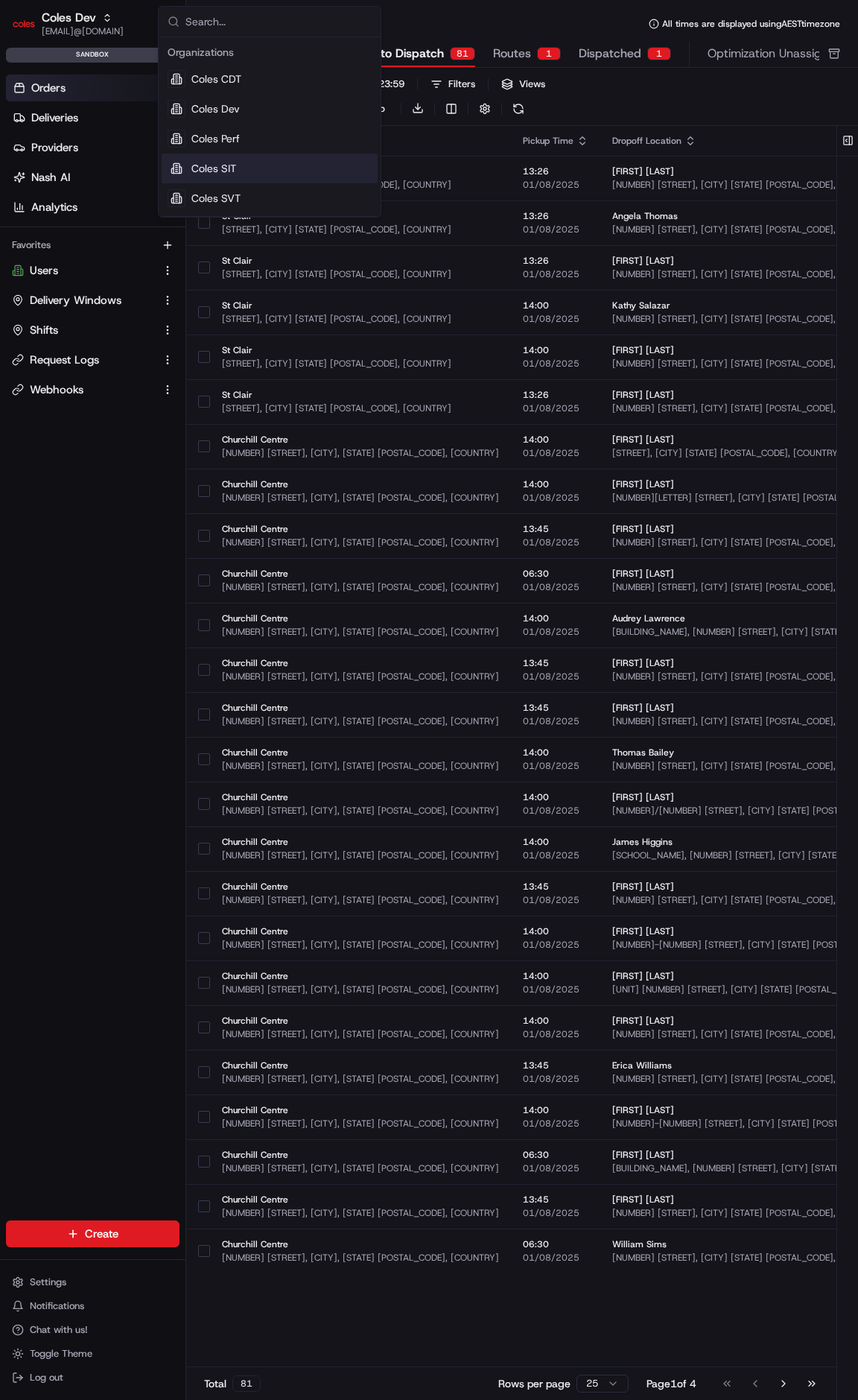 click on "Coles SIT" at bounding box center (214, 168) 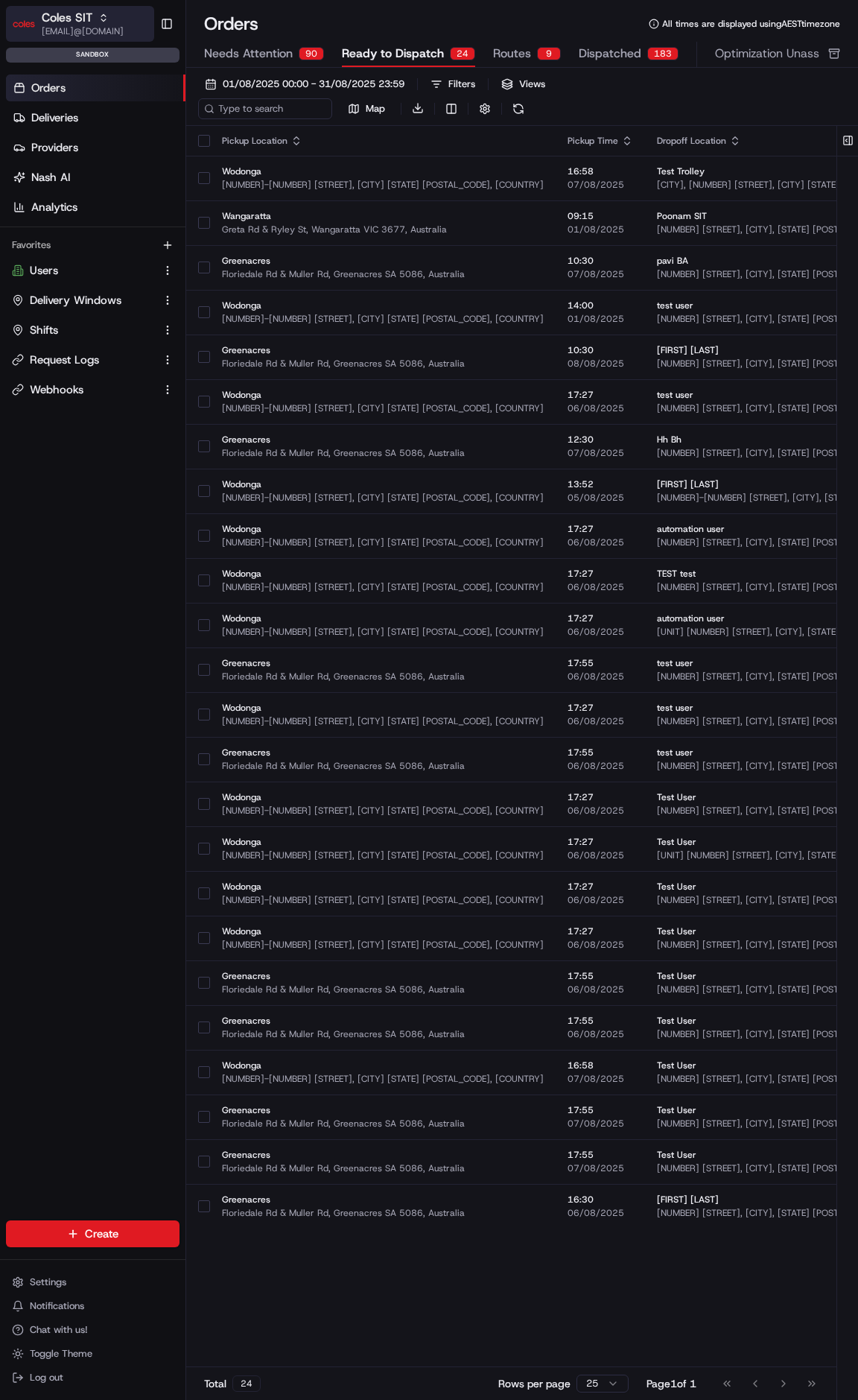 click on "[COMPANY] [ROLE] [EMAIL]@[DOMAIN]" at bounding box center [80, 24] 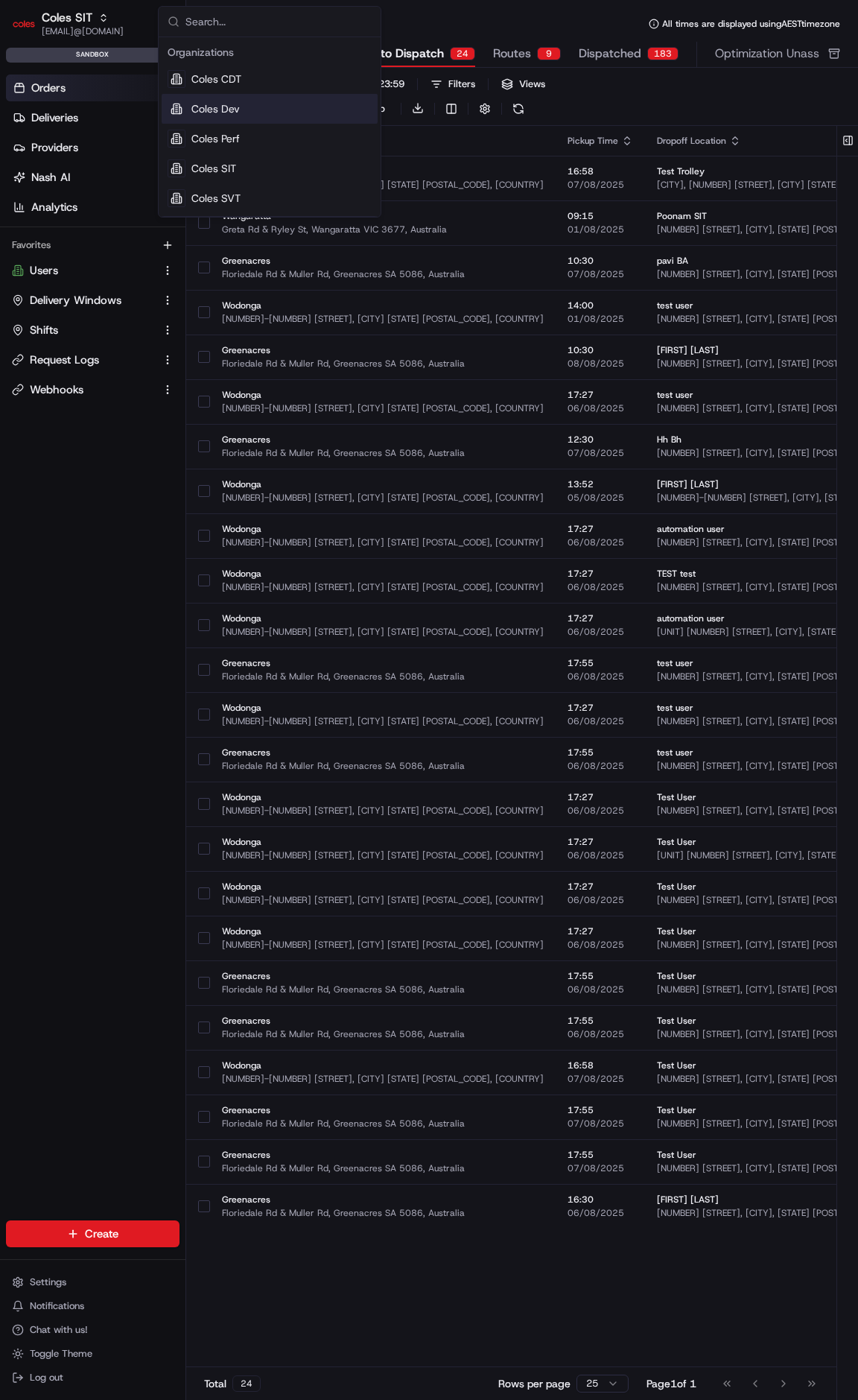 click on "[DATE] [TIME] - [DATE] [TIME] Filters Views Map Download Pickup Location Pickup Time Dropoff Location Dropoff Time Order Value Order Details Delivery Details Route Provider Actions [CITY] [NUMBER]-[NUMBER] [STREET], [CITY] [STATE] [POSTAL_CODE], [COUNTRY] [TIME] [DATE] [FIRST] SIT [NUMBER] [STREET], [CITY], [STATE] [POSTAL_CODE], [COUNTRY] [TIME] [DATE] [CURRENCY][AMOUNT] [NUMBER] items [NUMBER] kg scheduled View Route Assign Provider [CITY] [STREET] [STREET], [CITY] [STATE] [POSTAL_CODE], [COUNTRY] [TIME] [DATE] [FIRST] BA [NUMBER] [STREET], [CITY], [STATE] [POSTAL_CODE], [COUNTRY] [TIME] [DATE] [CURRENCY][AMOUNT] [NUMBER] items [NUMBER] kg scheduled View Route Assign Provider [CITY] [NUMBER]-[NUMBER] [STREET], [CITY] [STATE] [POSTAL_CODE], [COUNTRY] [TIME] [DATE] [FIRST] [LAST] [NUMBER] [STREET], [CITY], [STATE] [POSTAL_CODE], [COUNTRY] [TIME] [DATE] [CURRENCY][AMOUNT] [NUMBER] items [NUMBER] kg scheduled" at bounding box center [522, 751] 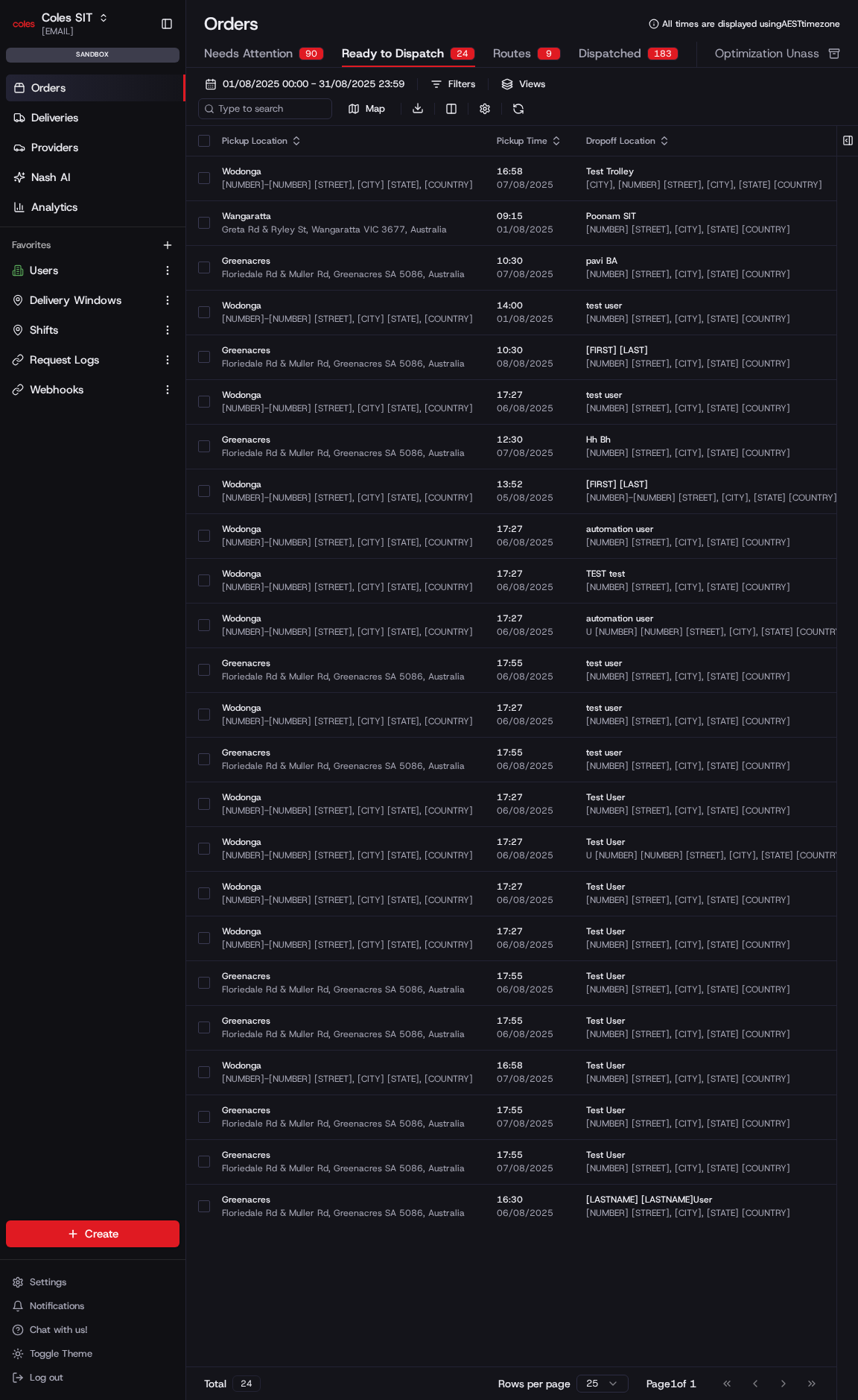 scroll, scrollTop: 0, scrollLeft: 0, axis: both 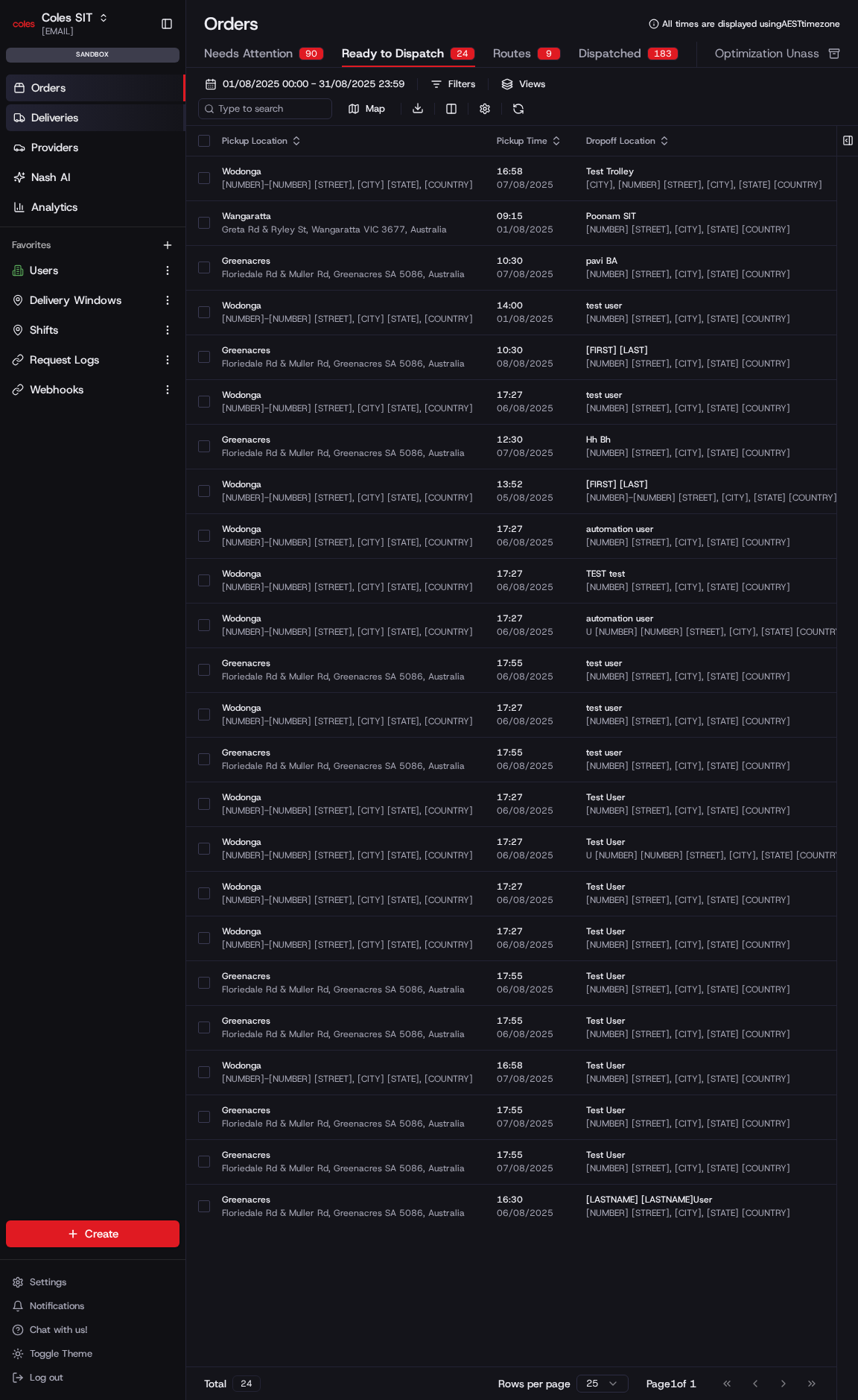 click on "Deliveries" at bounding box center (95, 118) 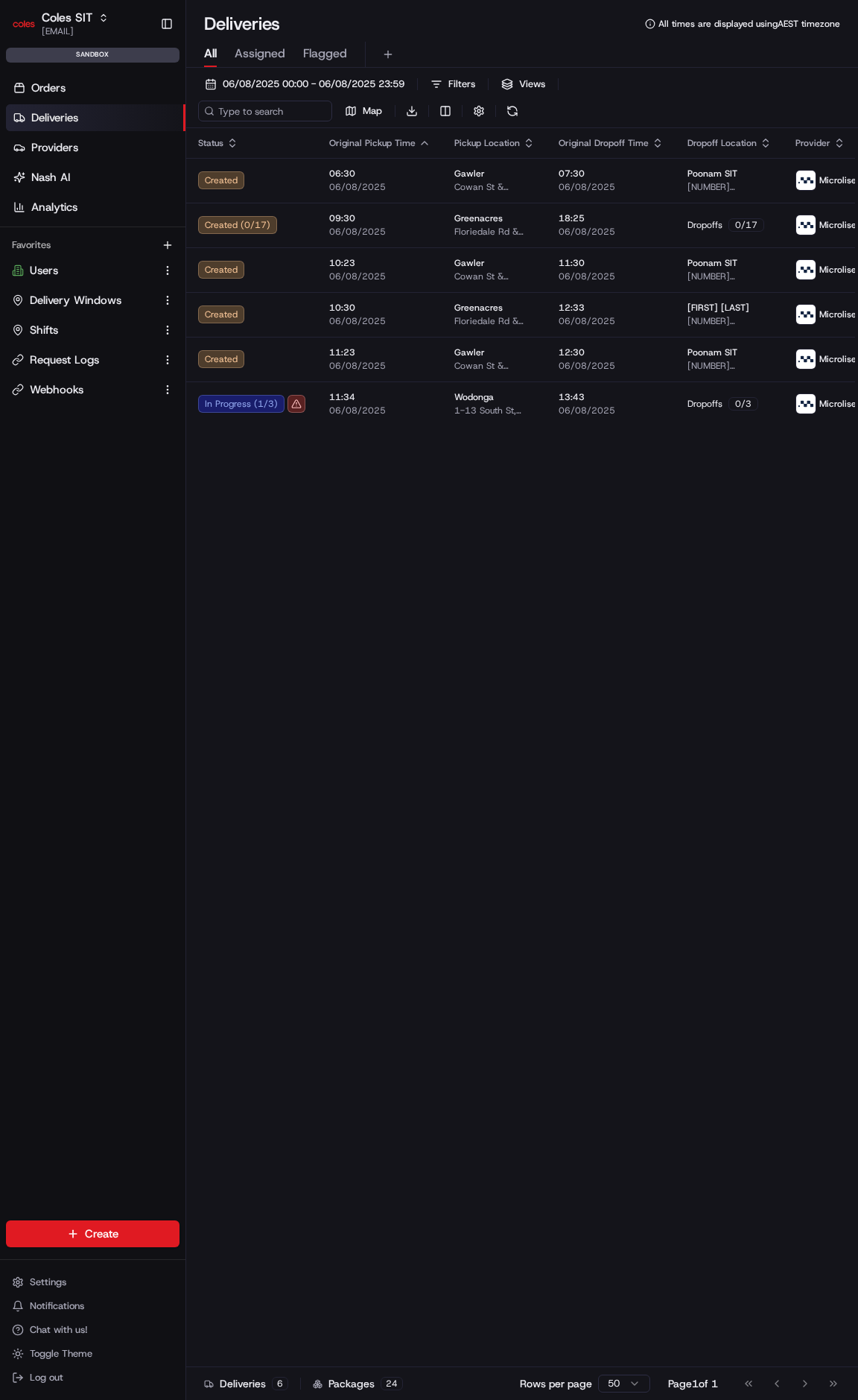 click on "Deliveries" at bounding box center (54, 118) 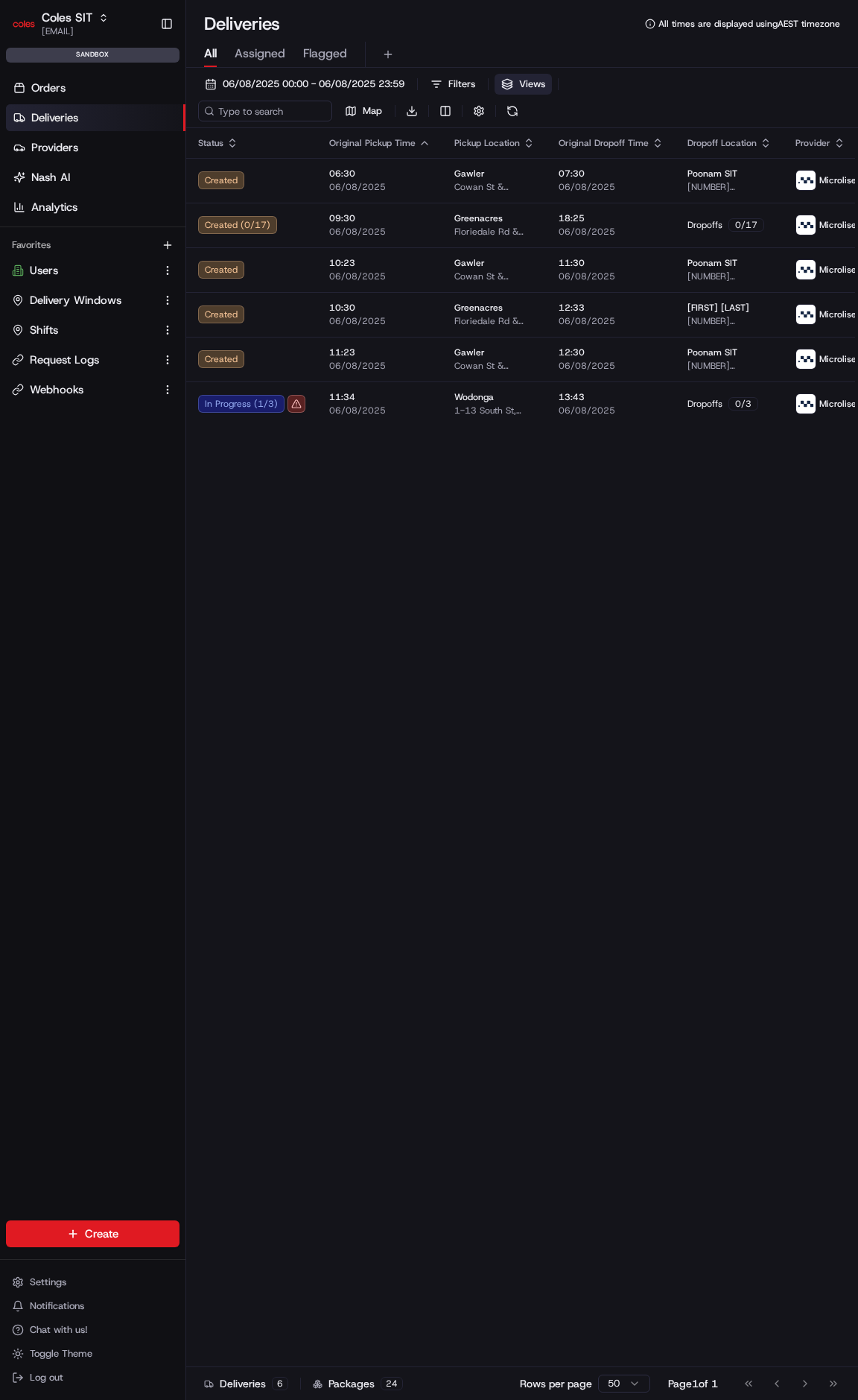click on "Views" at bounding box center (523, 84) 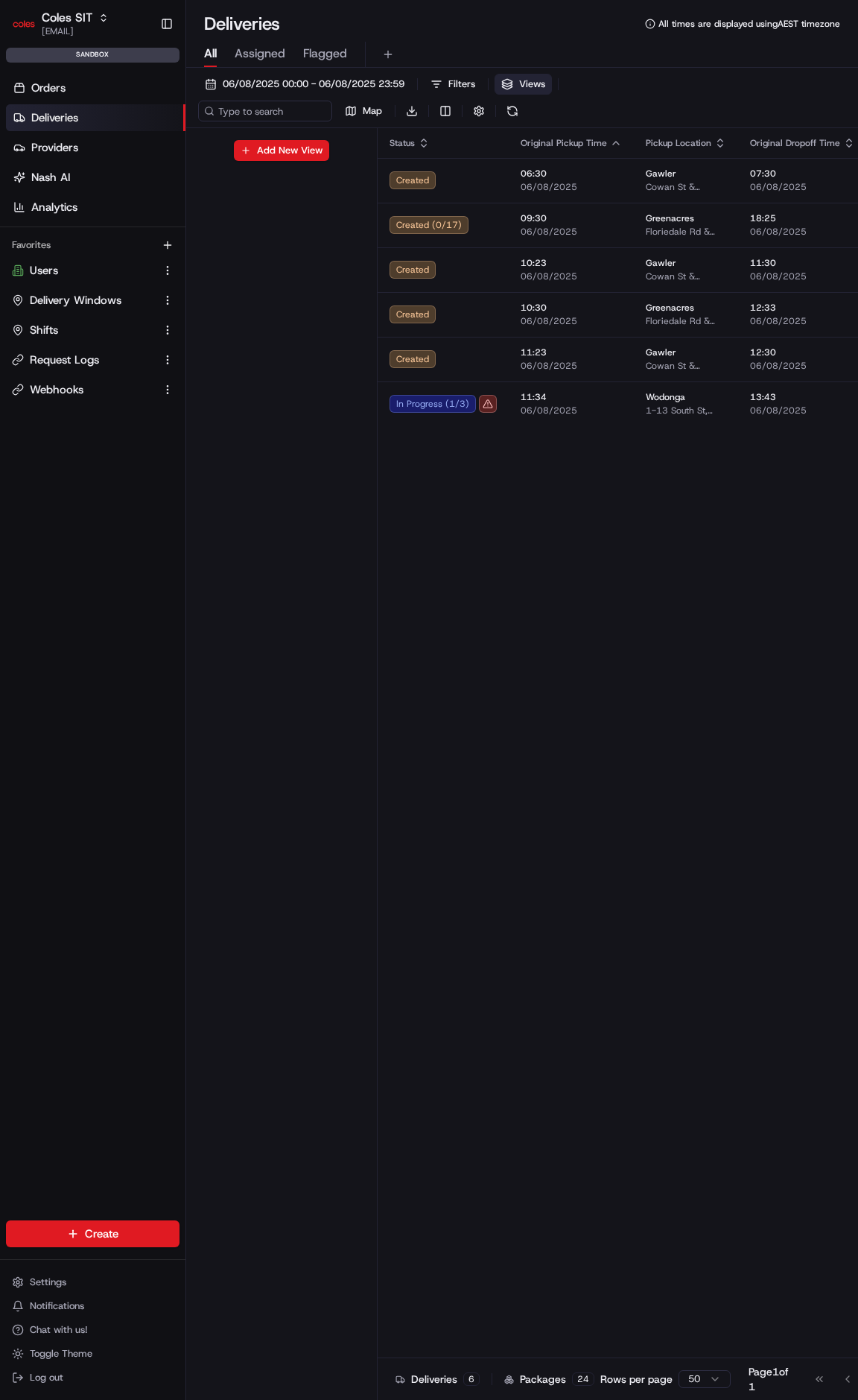 click on "Views" at bounding box center (523, 84) 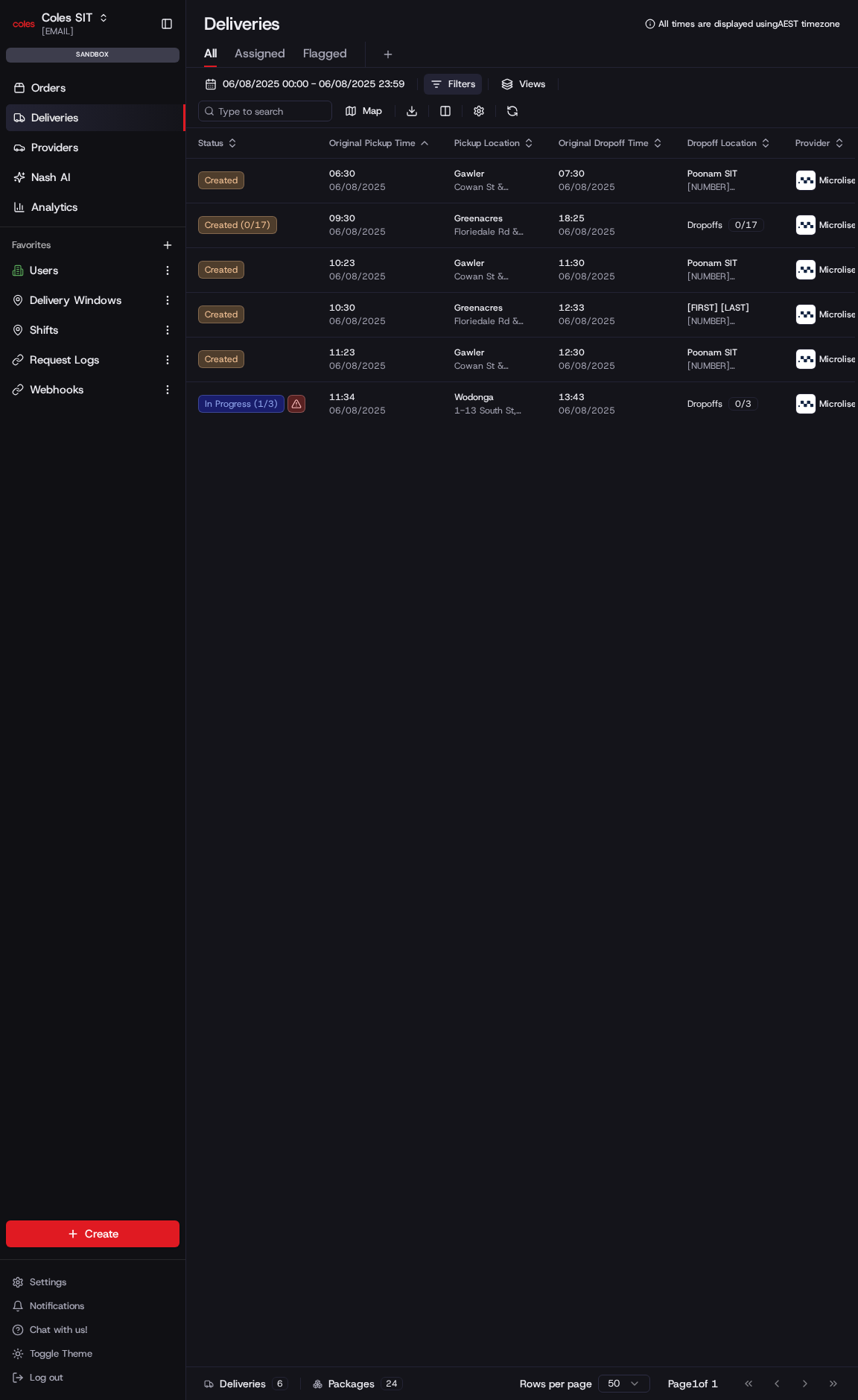 click on "Filters" at bounding box center [462, 84] 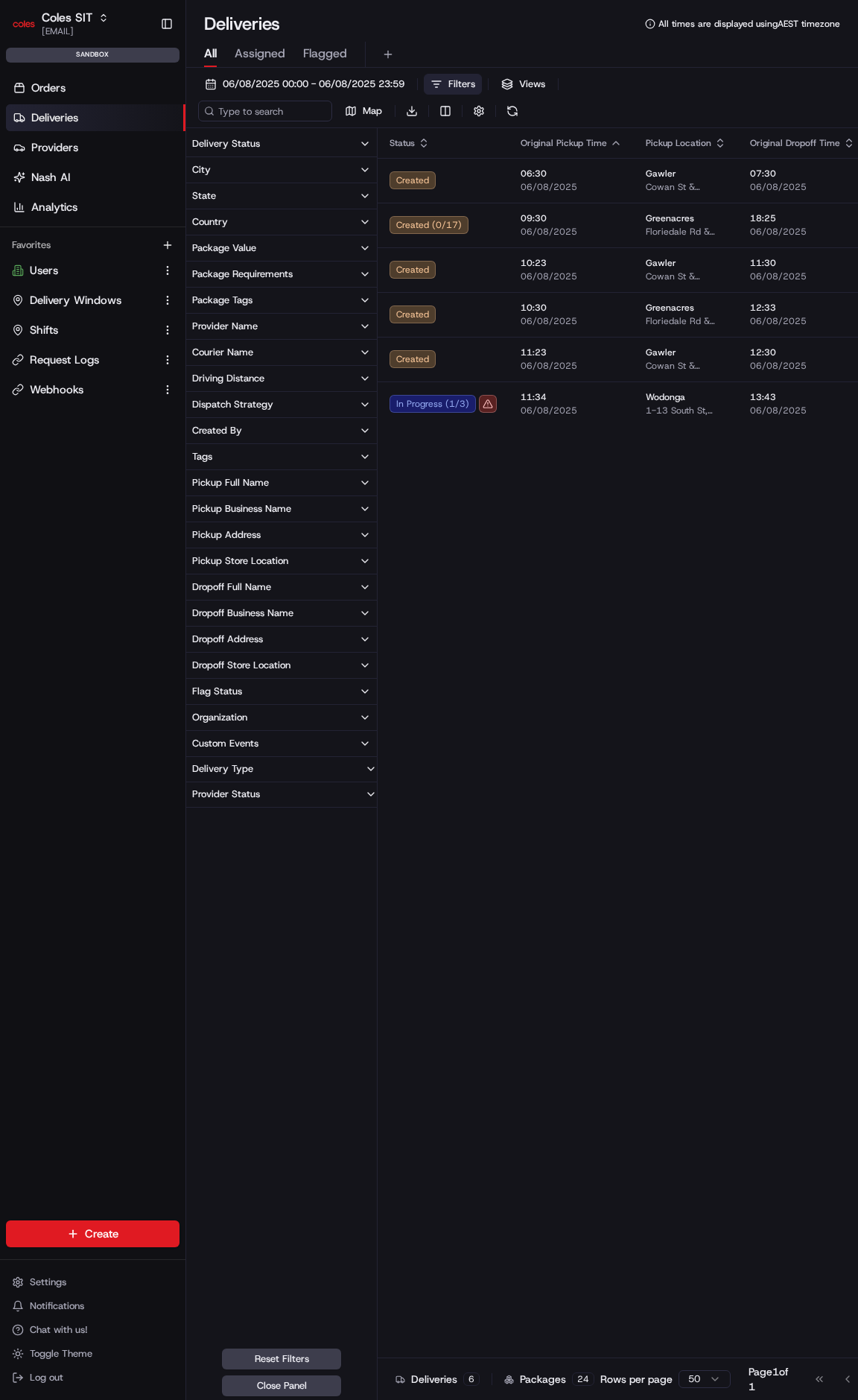 click on "Filters" at bounding box center [462, 84] 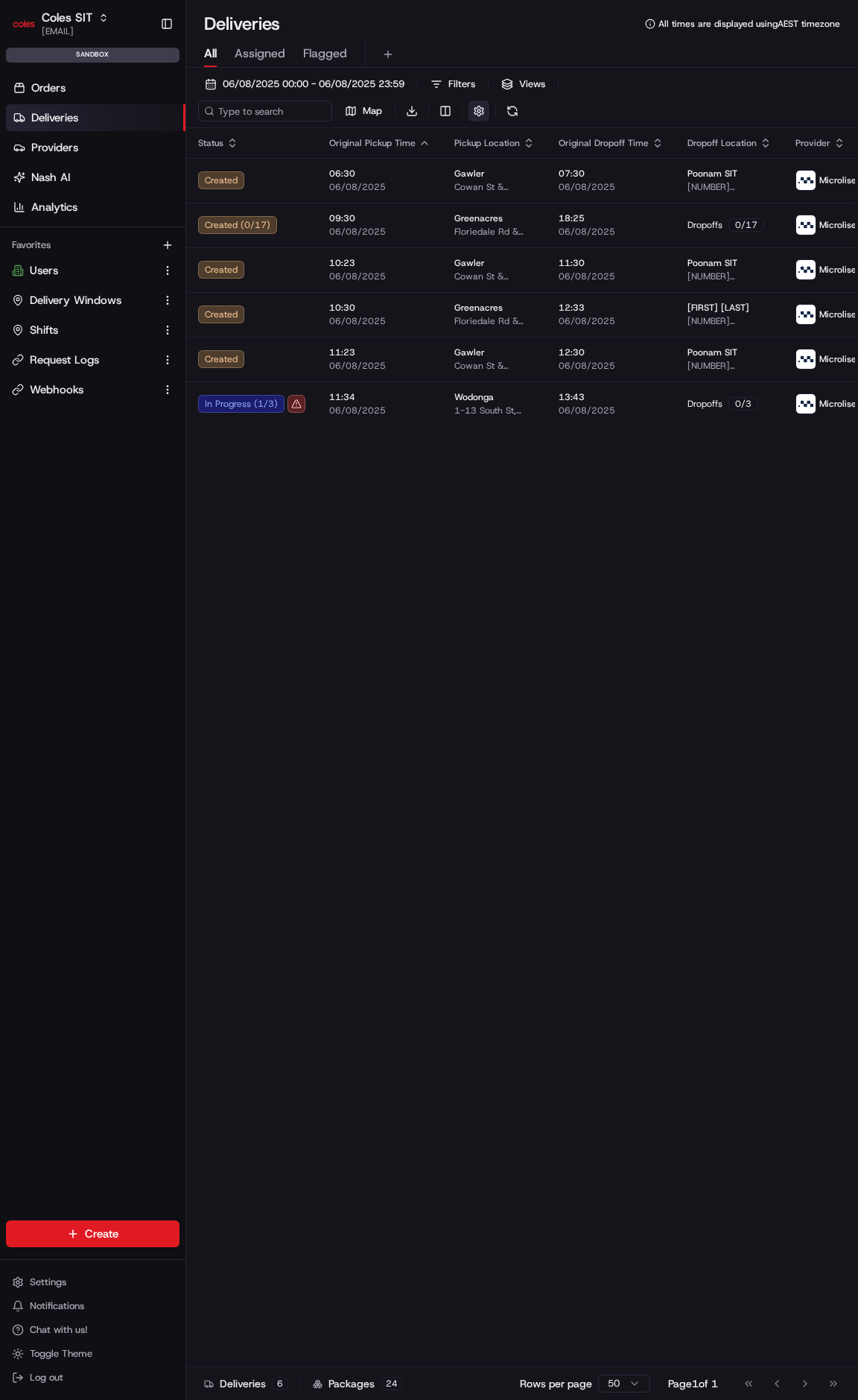 click at bounding box center (479, 111) 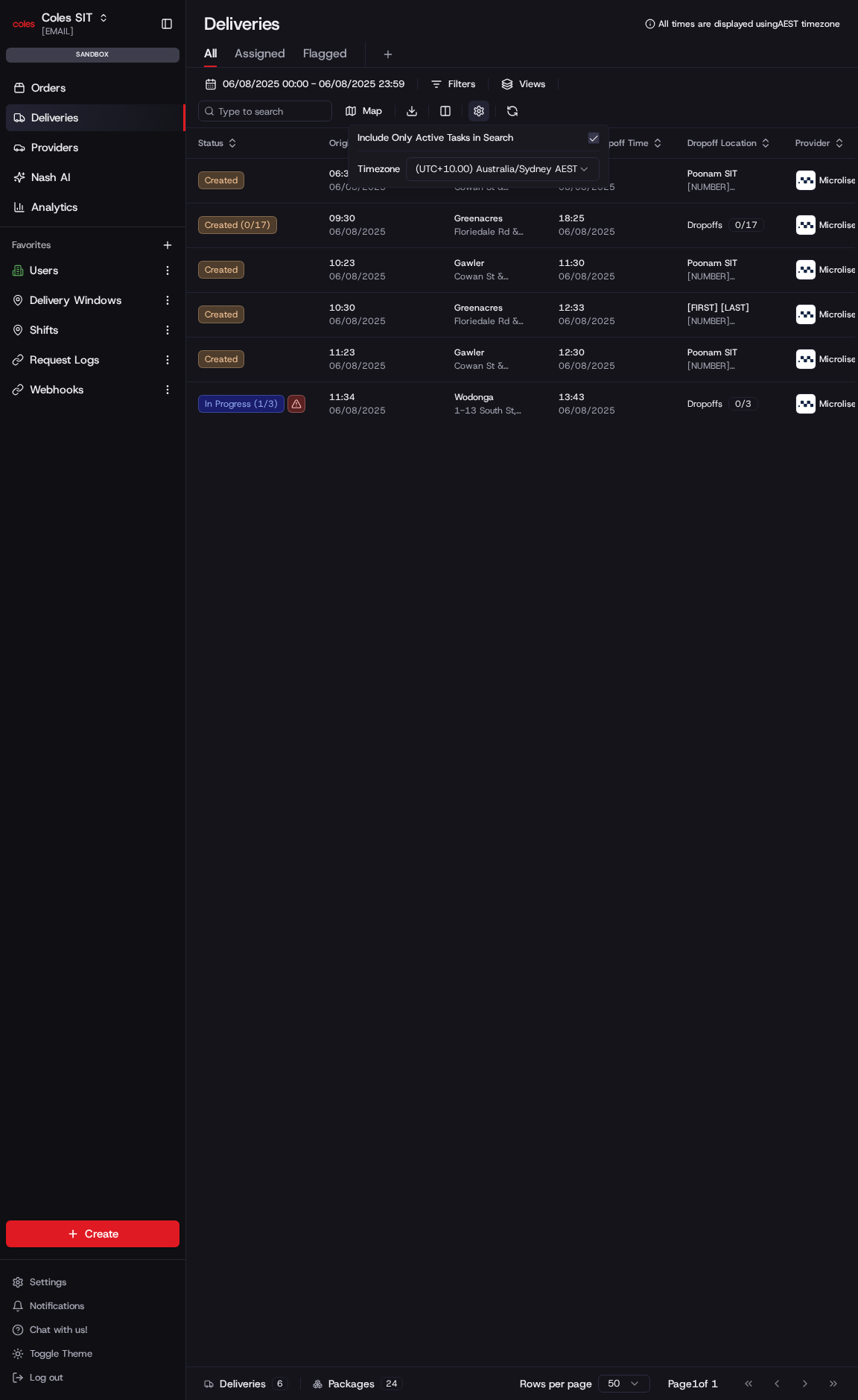 click at bounding box center (479, 111) 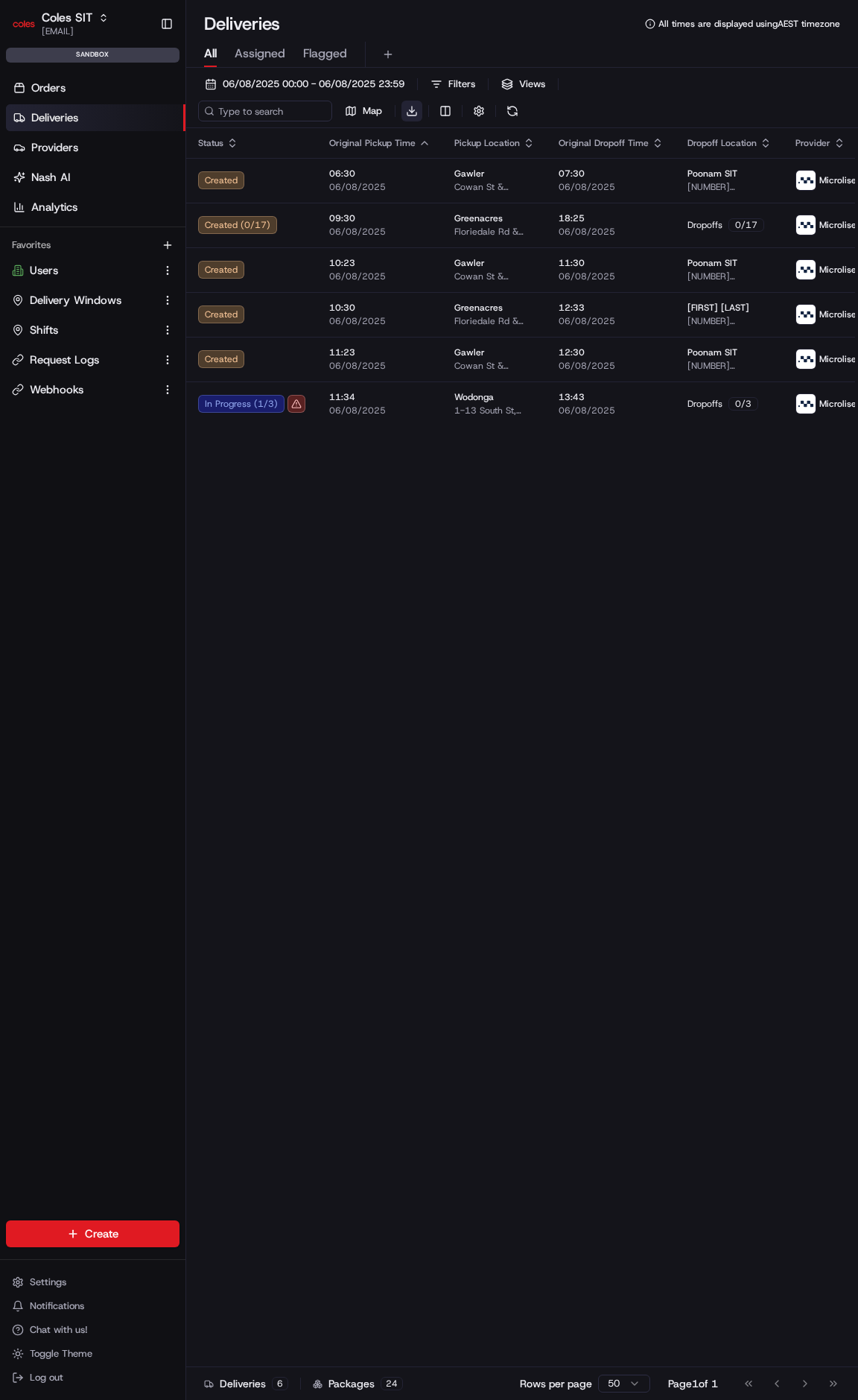 click on "Coles SIT ben.ellis@coles.com.au Toggle Sidebar sandbox Orders Deliveries Providers Nash AI Analytics Favorites Users Delivery Windows Shifts Request Logs Webhooks Main Menu Members & Organization Organization Users Roles Preferences Customization Tracking Orchestration Automations Dispatch Strategy Optimization Strategy Locations Pickup Locations Dropoff Locations Zones Shifts Delivery Windows Billing Billing Integrations Notification Triggers Webhooks API Keys Request Logs Create Settings Notifications Chat with us! Toggle Theme Log out Deliveries All times are displayed using  AEST   timezone All Assigned Flagged 06/08/2025 00:00 - 06/08/2025 23:59 Filters Views Map Download Status Original Pickup Time Pickup Location Original Dropoff Time Dropoff Location Provider Action Created 06:30 06/08/2025 Gawler Cowan St & Murray St, Gawler SA 5118, Australia 07:30 06/08/2025 Poonam SIT 2 Wright St, GAWLER, SA 5118, AU Microlise Created ( 0 / 17 ) 09:30 06/08/2025 Greenacres 18:25 06/08/2025 0  /  (" at bounding box center [429, 700] 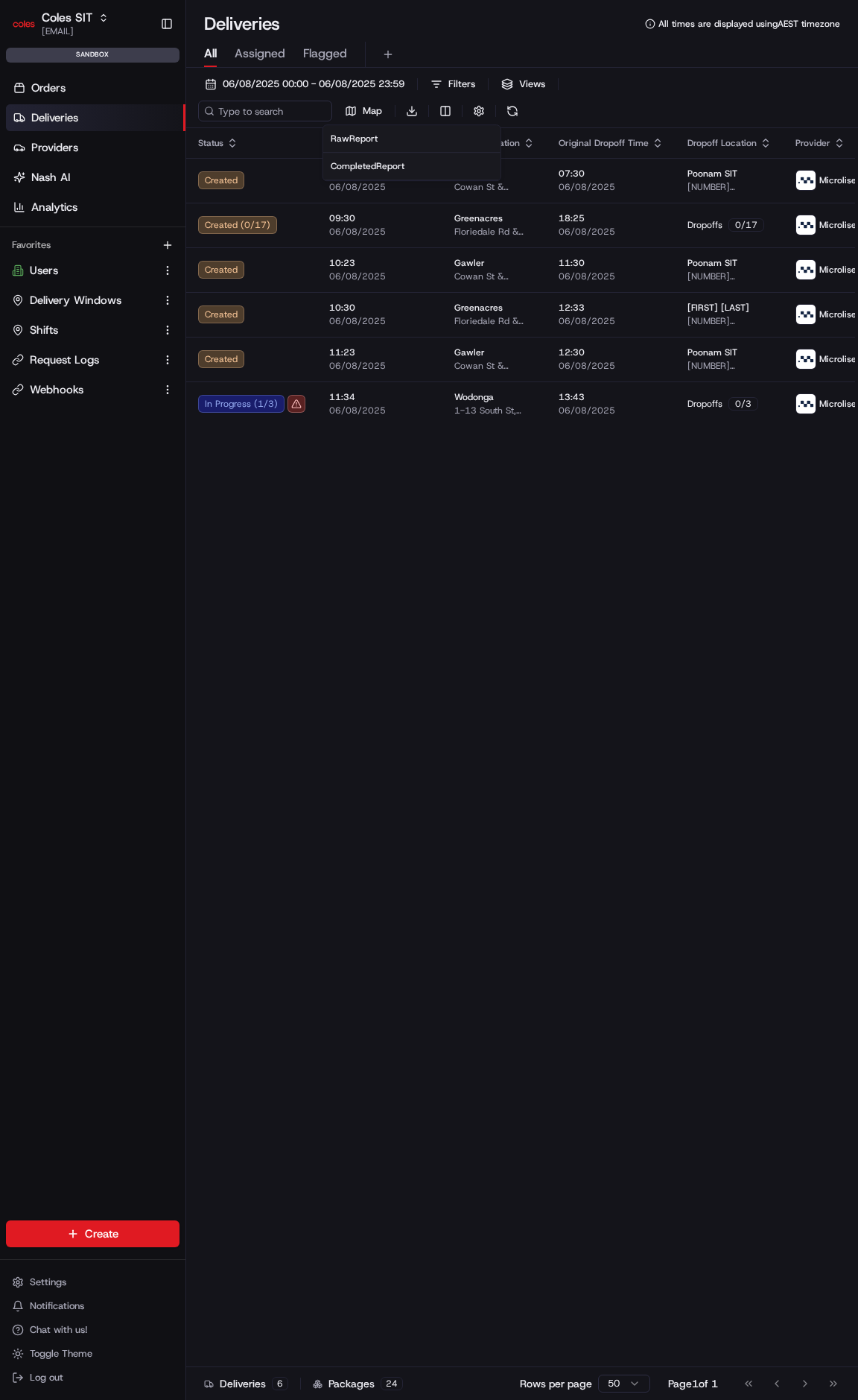 click on "Coles SIT ben.ellis@coles.com.au Toggle Sidebar sandbox Orders Deliveries Providers Nash AI Analytics Favorites Users Delivery Windows Shifts Request Logs Webhooks Main Menu Members & Organization Organization Users Roles Preferences Customization Tracking Orchestration Automations Dispatch Strategy Optimization Strategy Locations Pickup Locations Dropoff Locations Zones Shifts Delivery Windows Billing Billing Integrations Notification Triggers Webhooks API Keys Request Logs Create Settings Notifications Chat with us! Toggle Theme Log out Deliveries All times are displayed using  AEST   timezone All Assigned Flagged 06/08/2025 00:00 - 06/08/2025 23:59 Filters Views Map Download Status Original Pickup Time Pickup Location Original Dropoff Time Dropoff Location Provider Action Created 06:30 06/08/2025 Gawler Cowan St & Murray St, Gawler SA 5118, Australia 07:30 06/08/2025 Poonam SIT 2 Wright St, GAWLER, SA 5118, AU Microlise Created ( 0 / 17 ) 09:30 06/08/2025 Greenacres 18:25 06/08/2025 0  /  (" at bounding box center [429, 700] 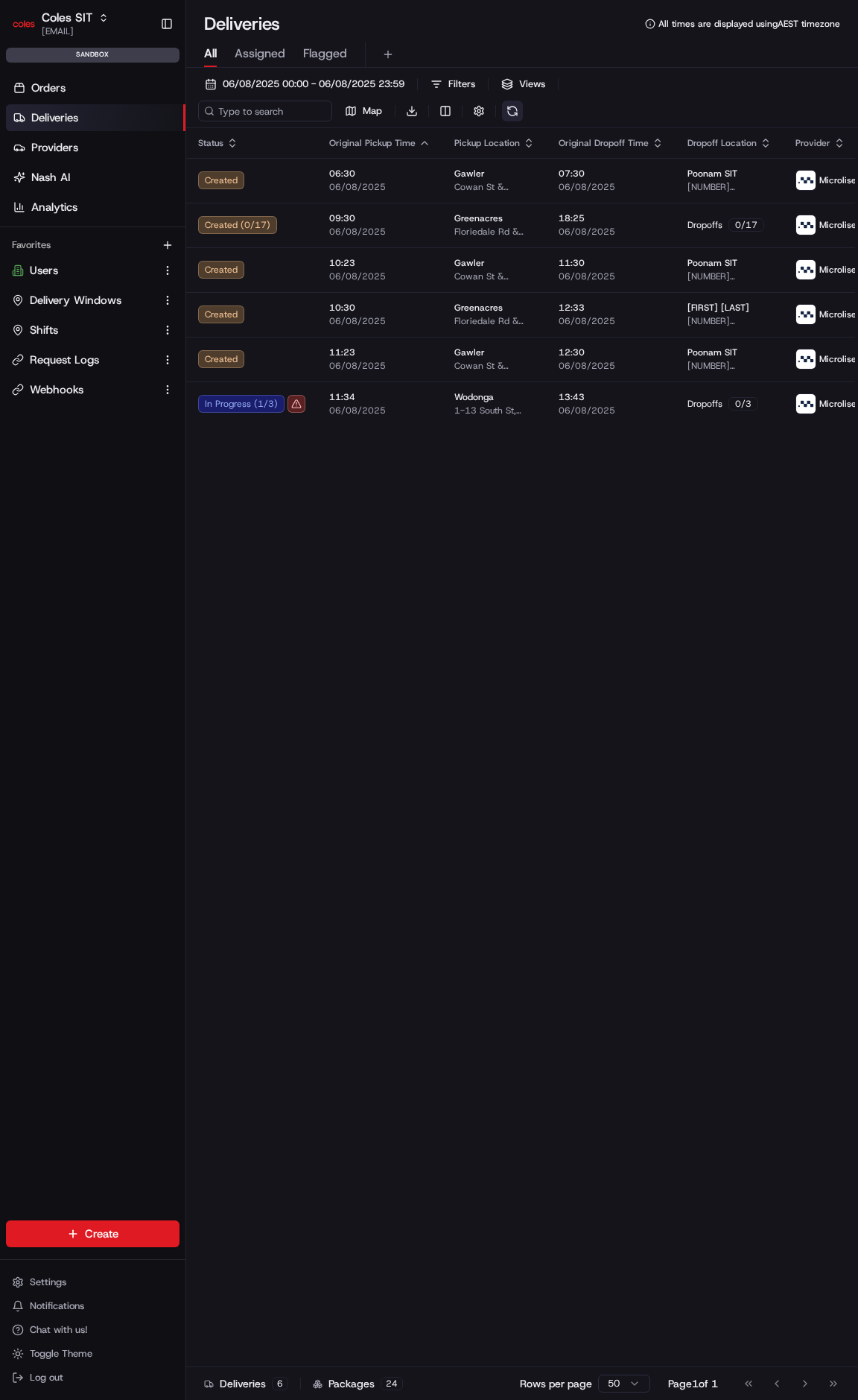 click at bounding box center [512, 111] 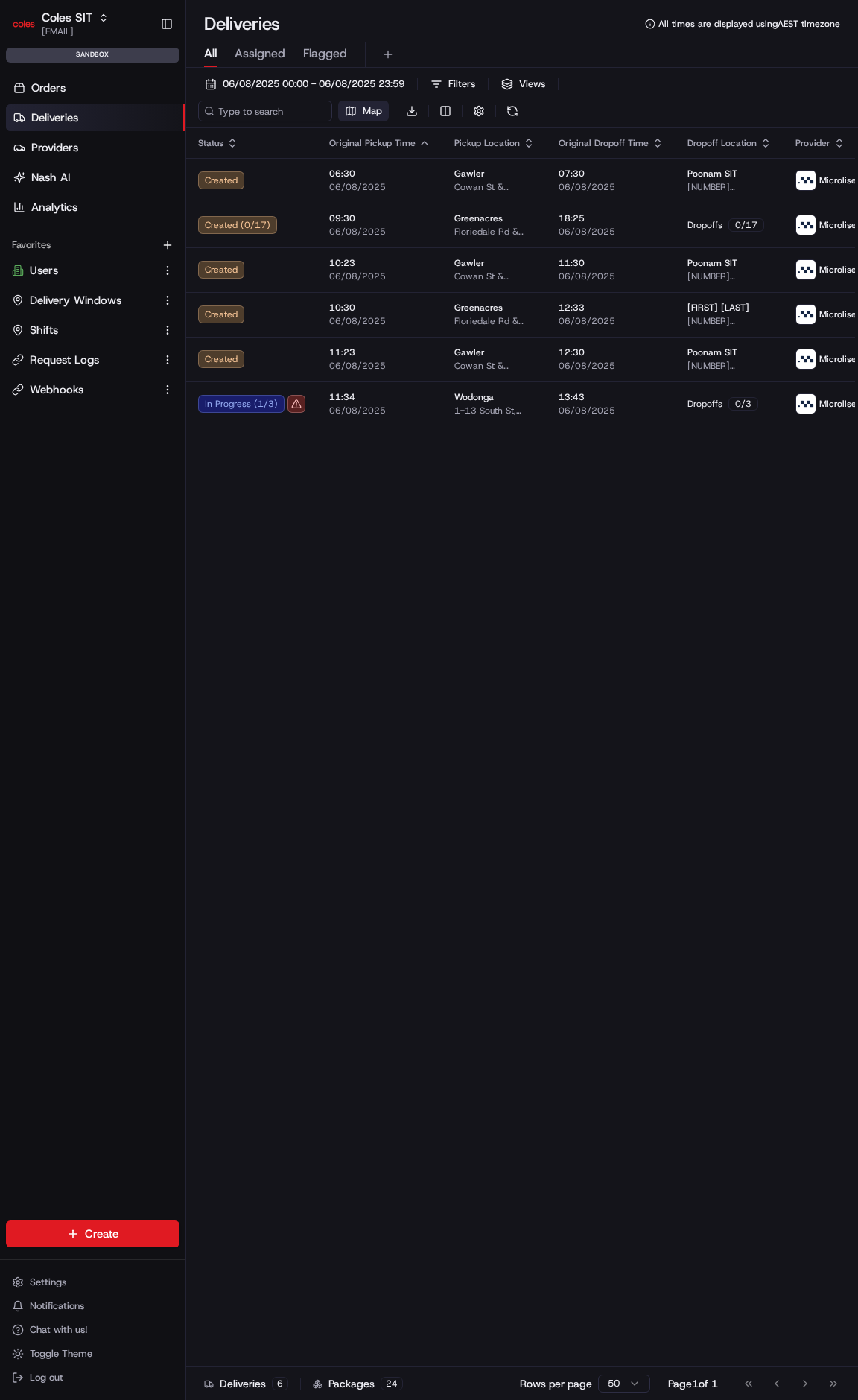 click on "Map" at bounding box center [363, 111] 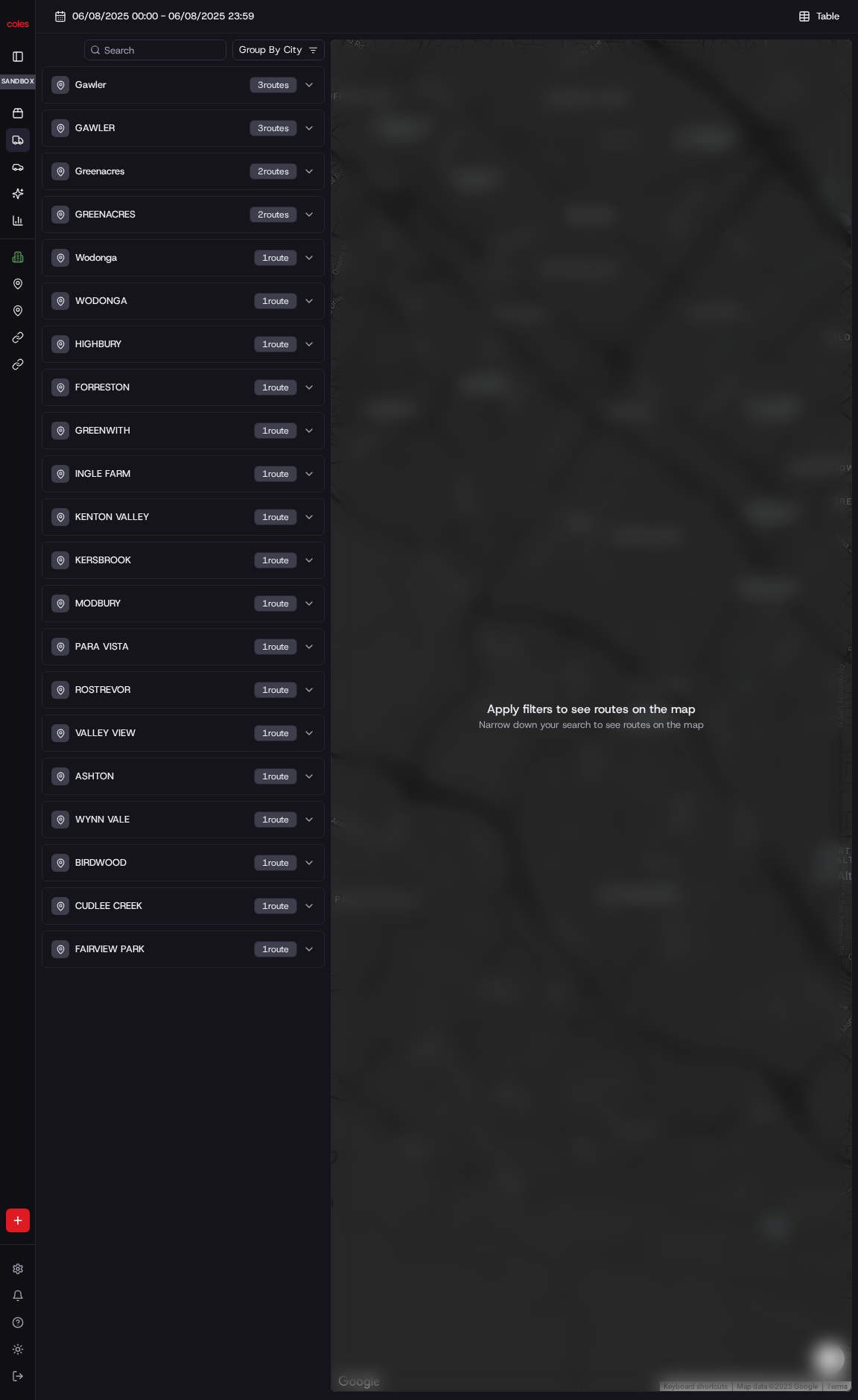 click on "06/08/2025 00:00 - 06/08/2025 23:59 Table" at bounding box center [447, 19] 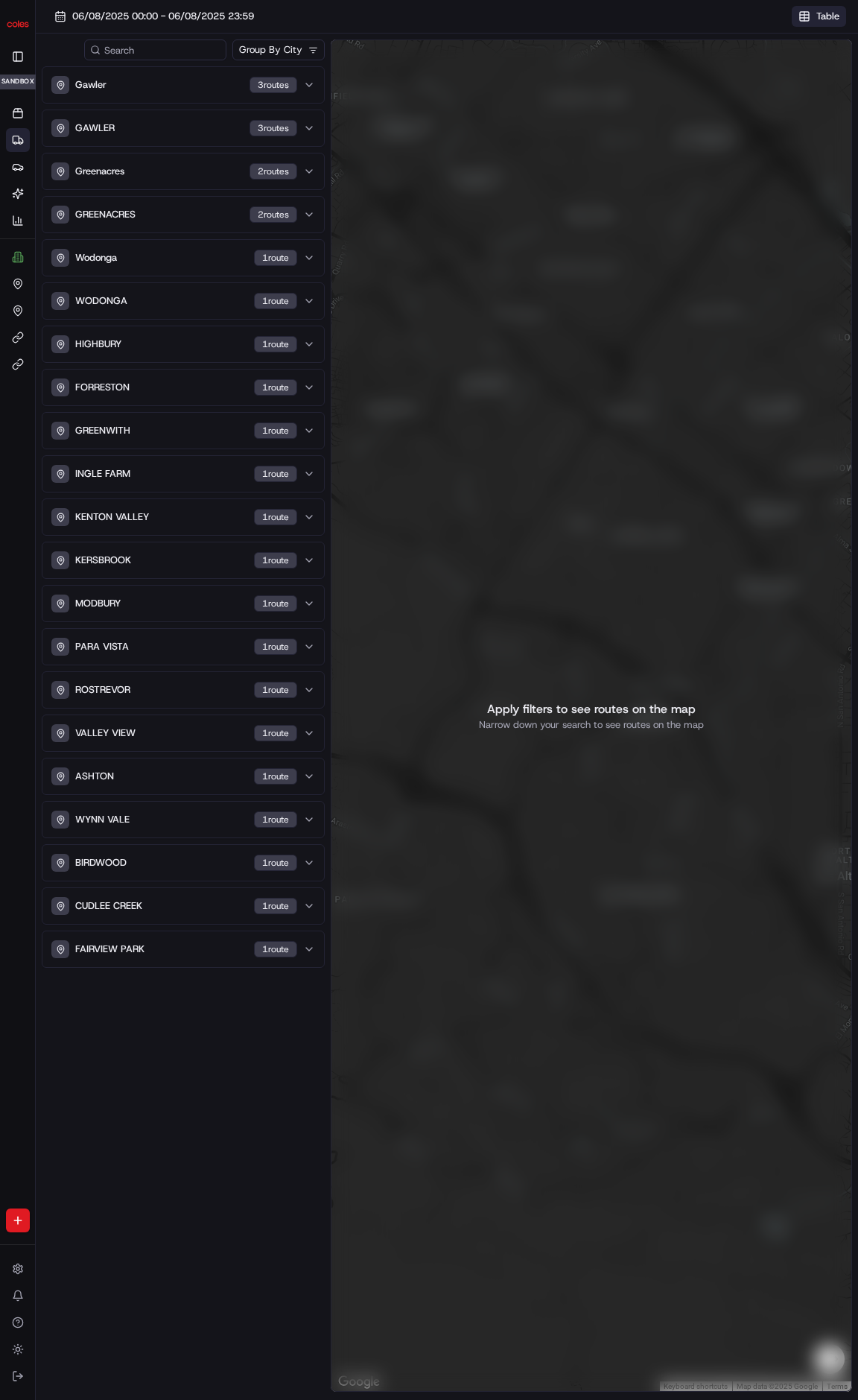 click on "Table" at bounding box center [827, 16] 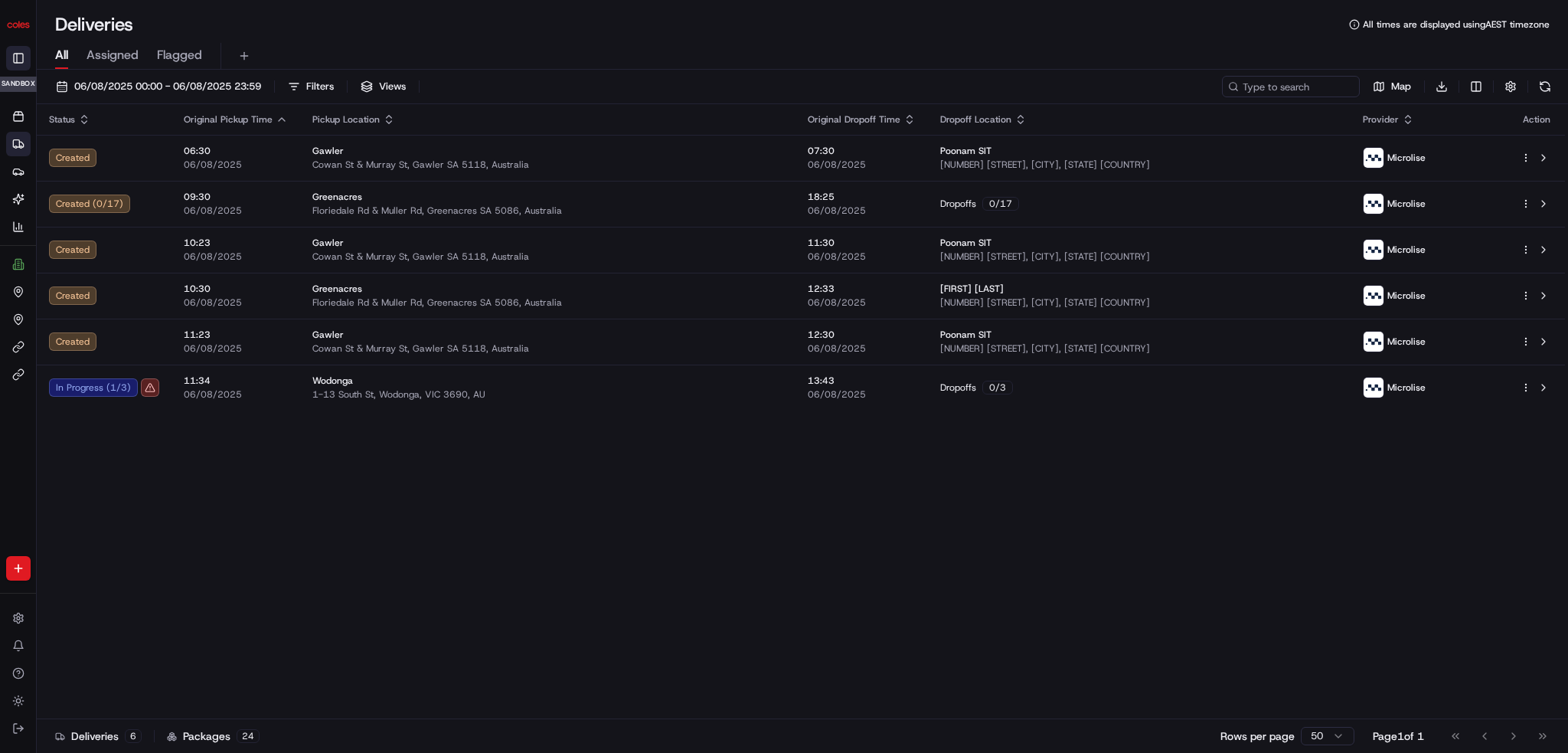 click on "Toggle Sidebar" at bounding box center [18, 58] 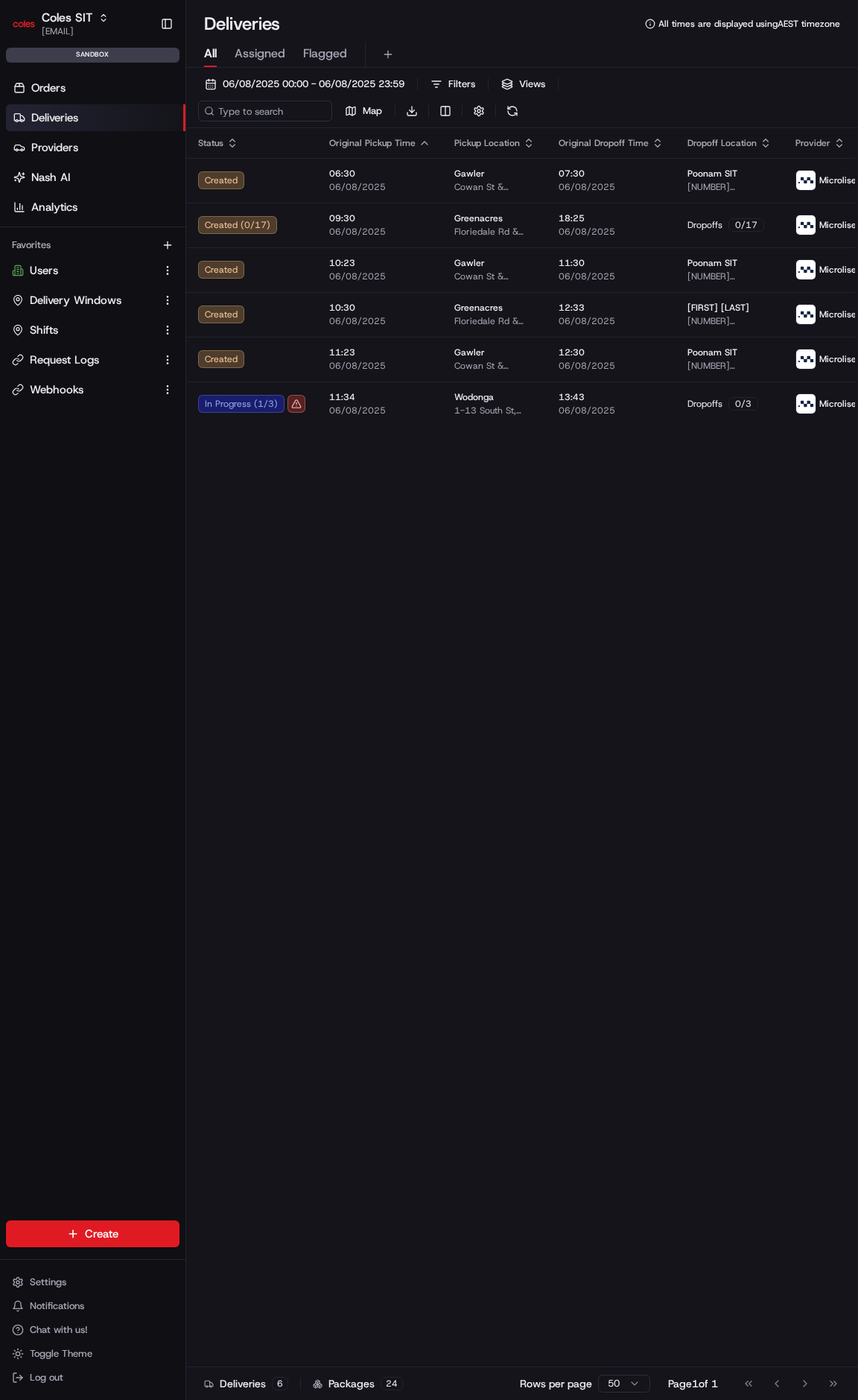 click on "Deliveries" at bounding box center [54, 118] 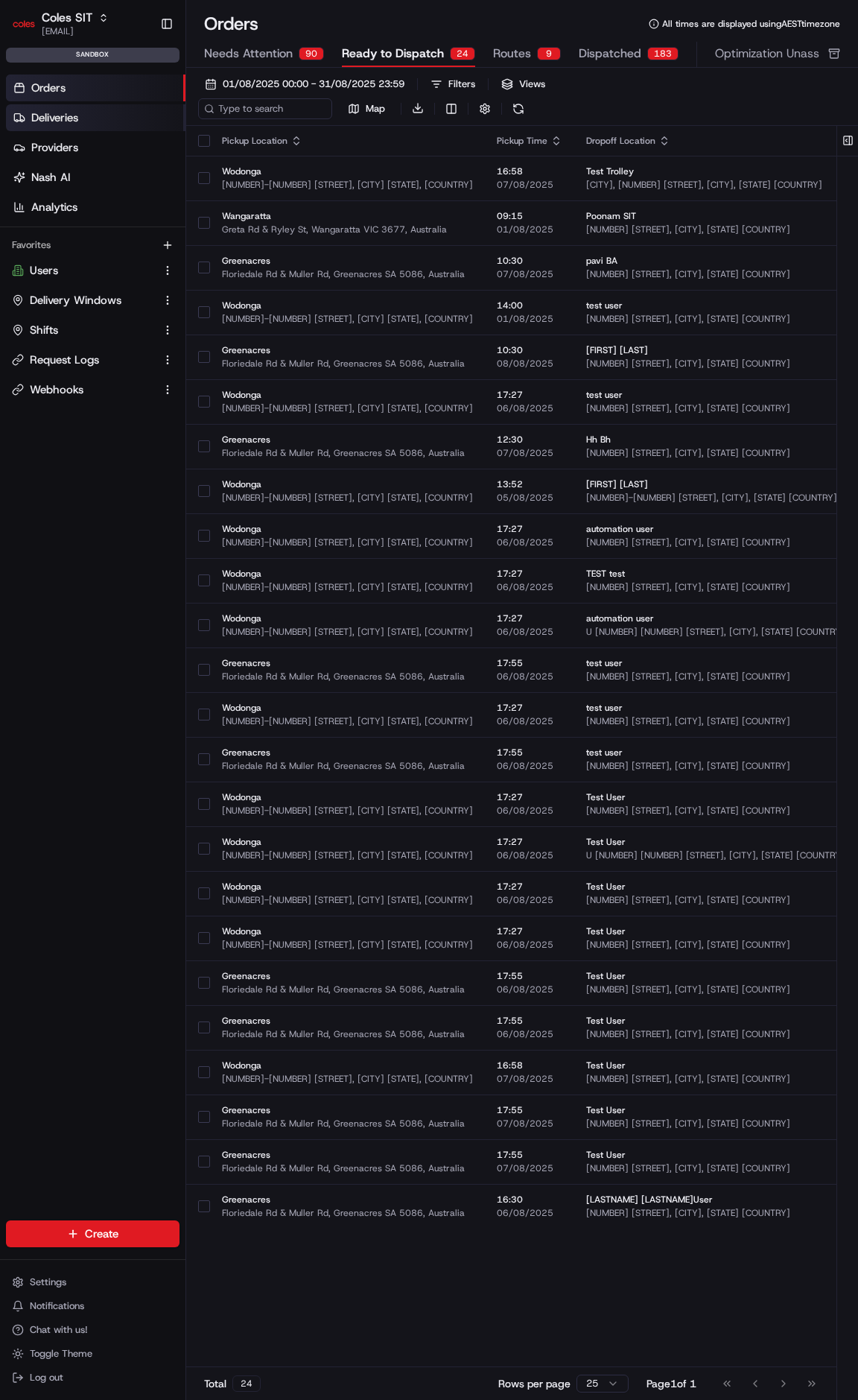 click on "Deliveries" at bounding box center [54, 118] 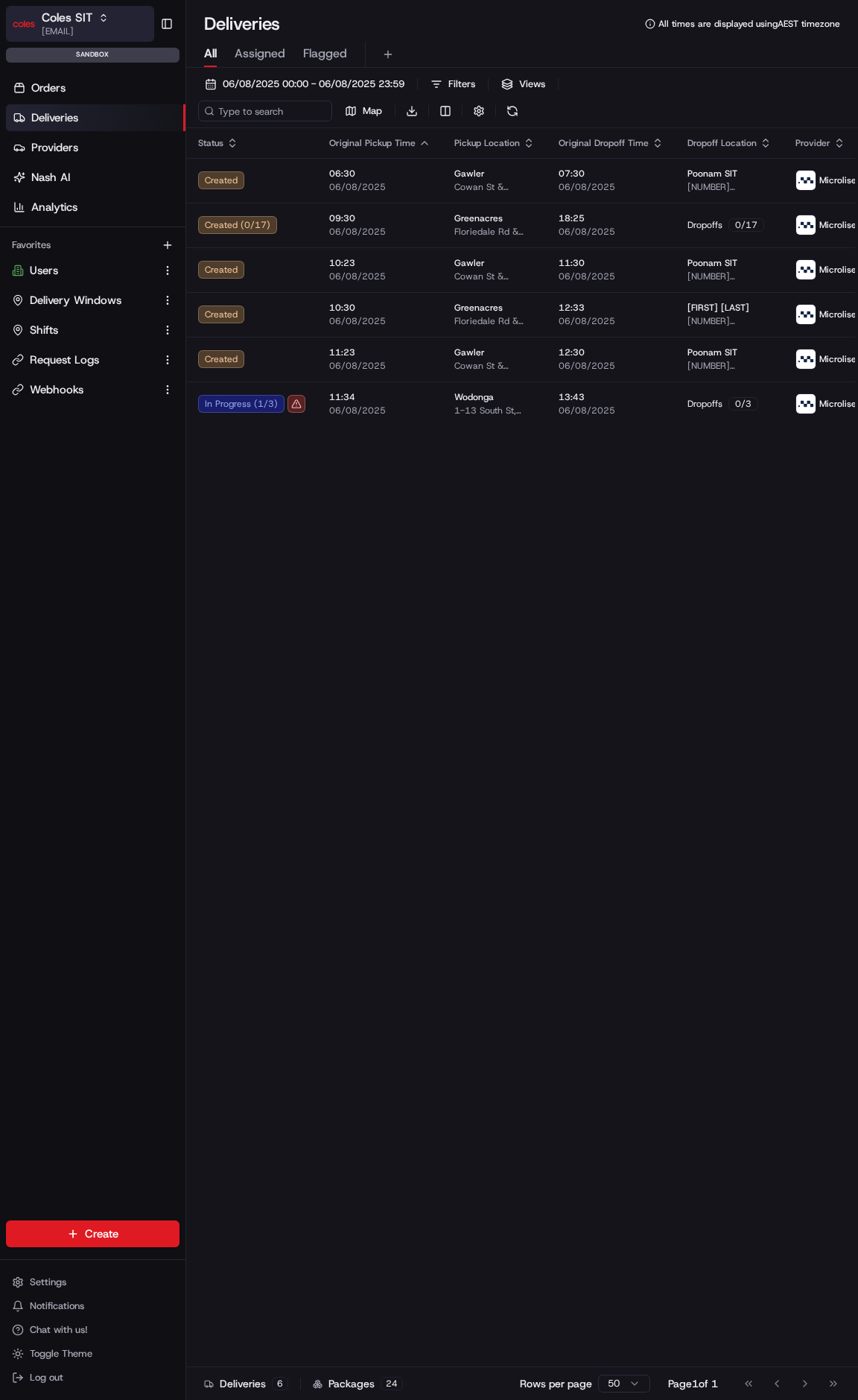 click on "Coles SIT" at bounding box center [67, 18] 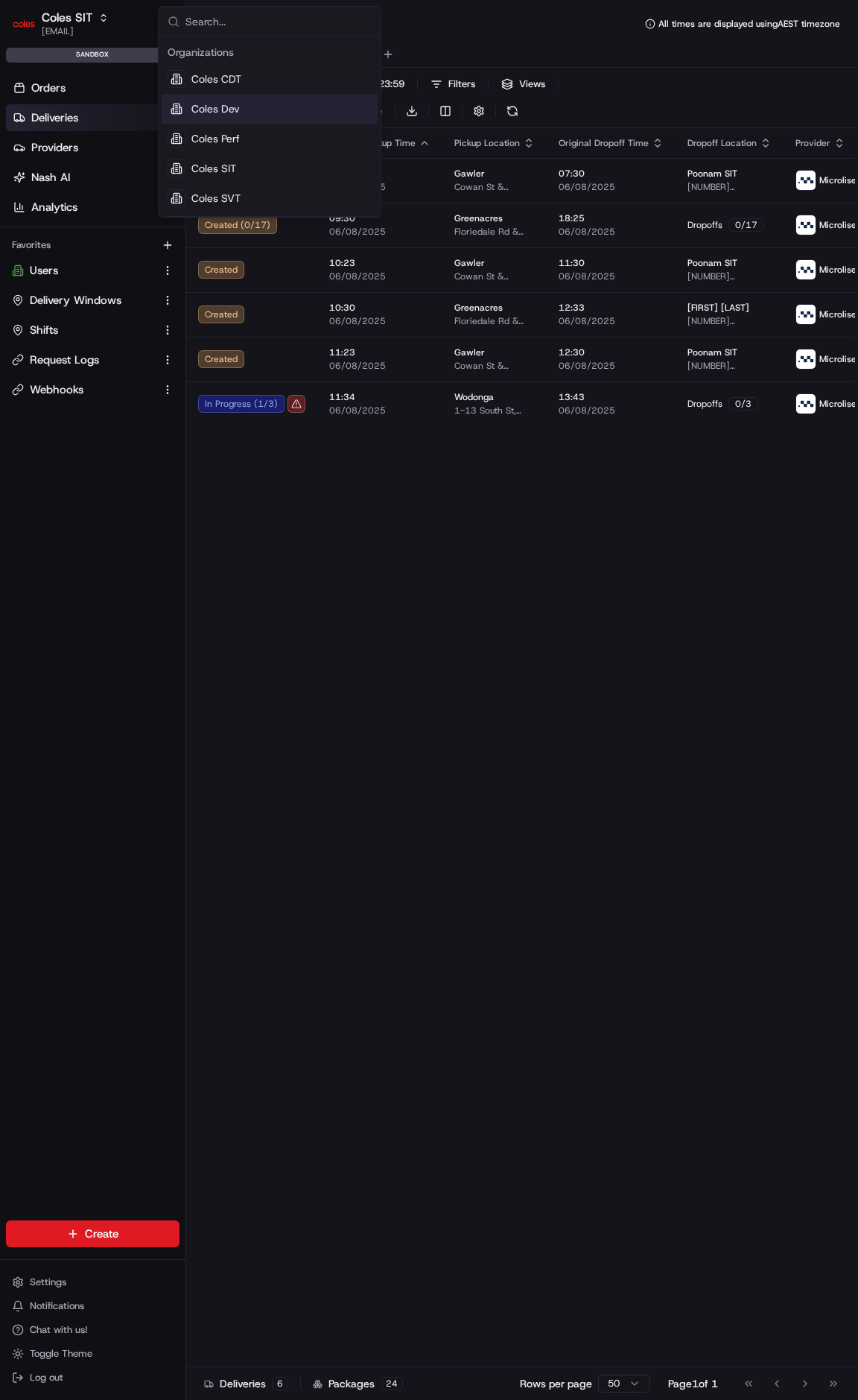 click on "Coles Dev" at bounding box center [215, 109] 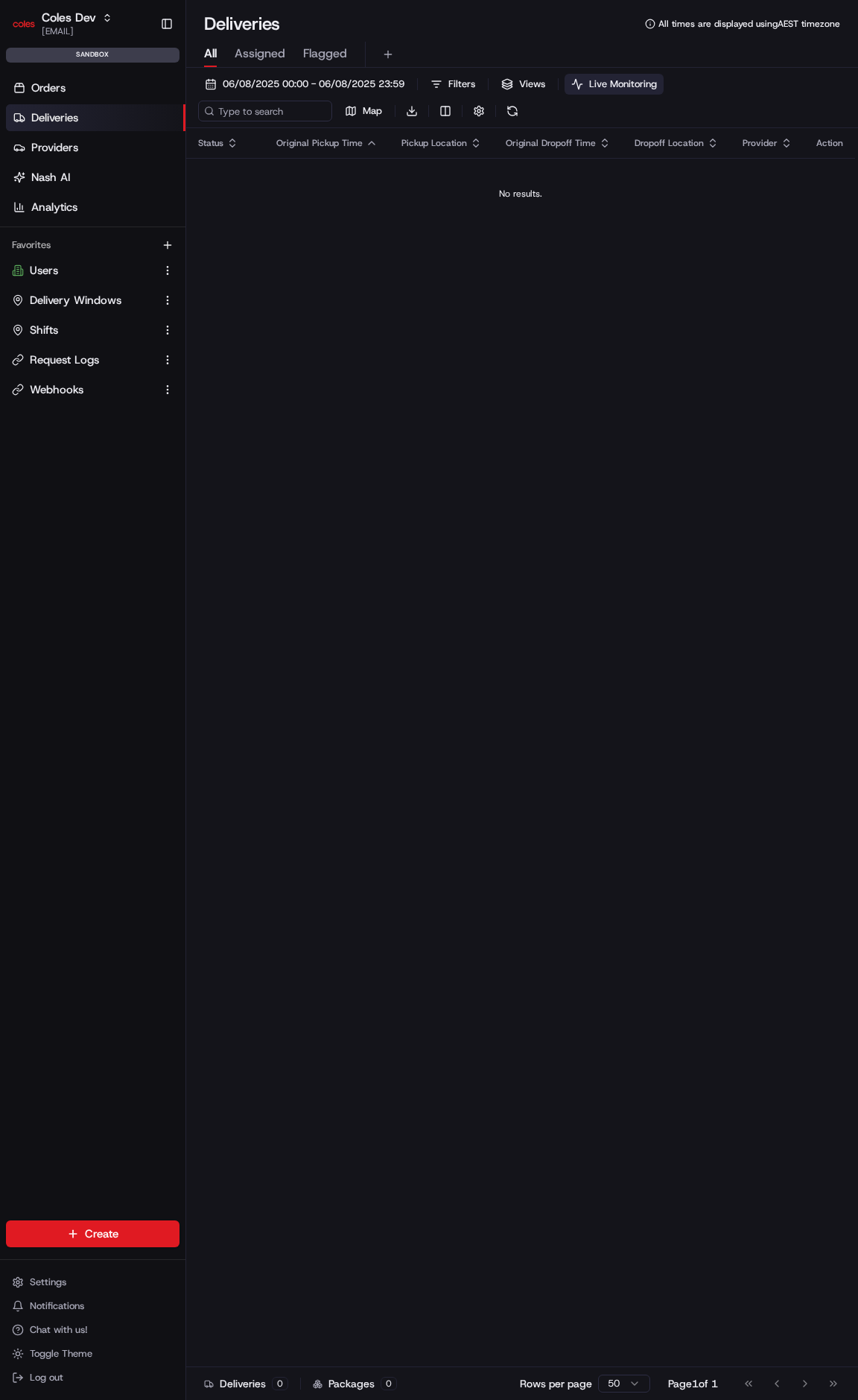 click on "Live Monitoring" at bounding box center [623, 84] 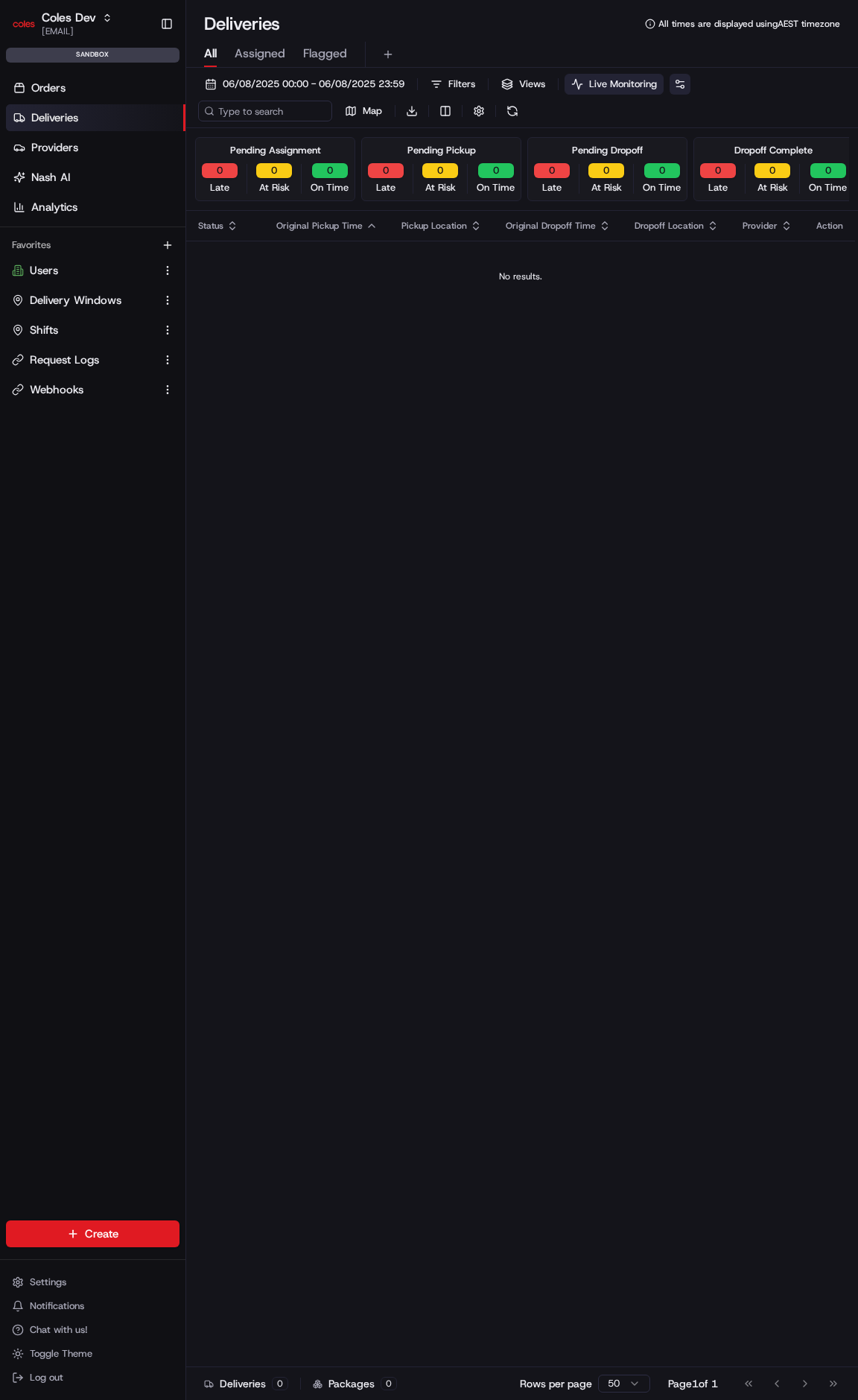 click at bounding box center [680, 84] 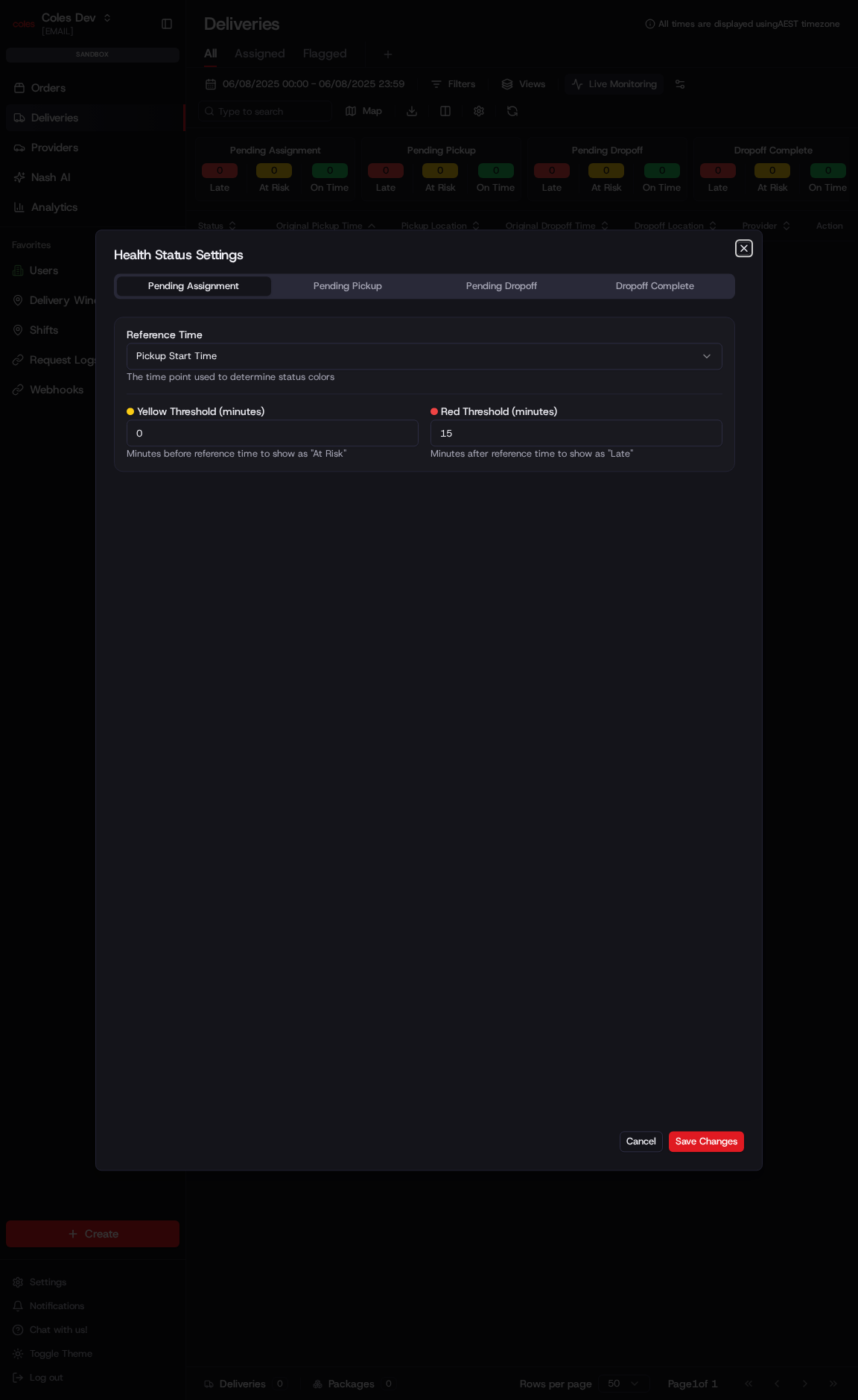 click 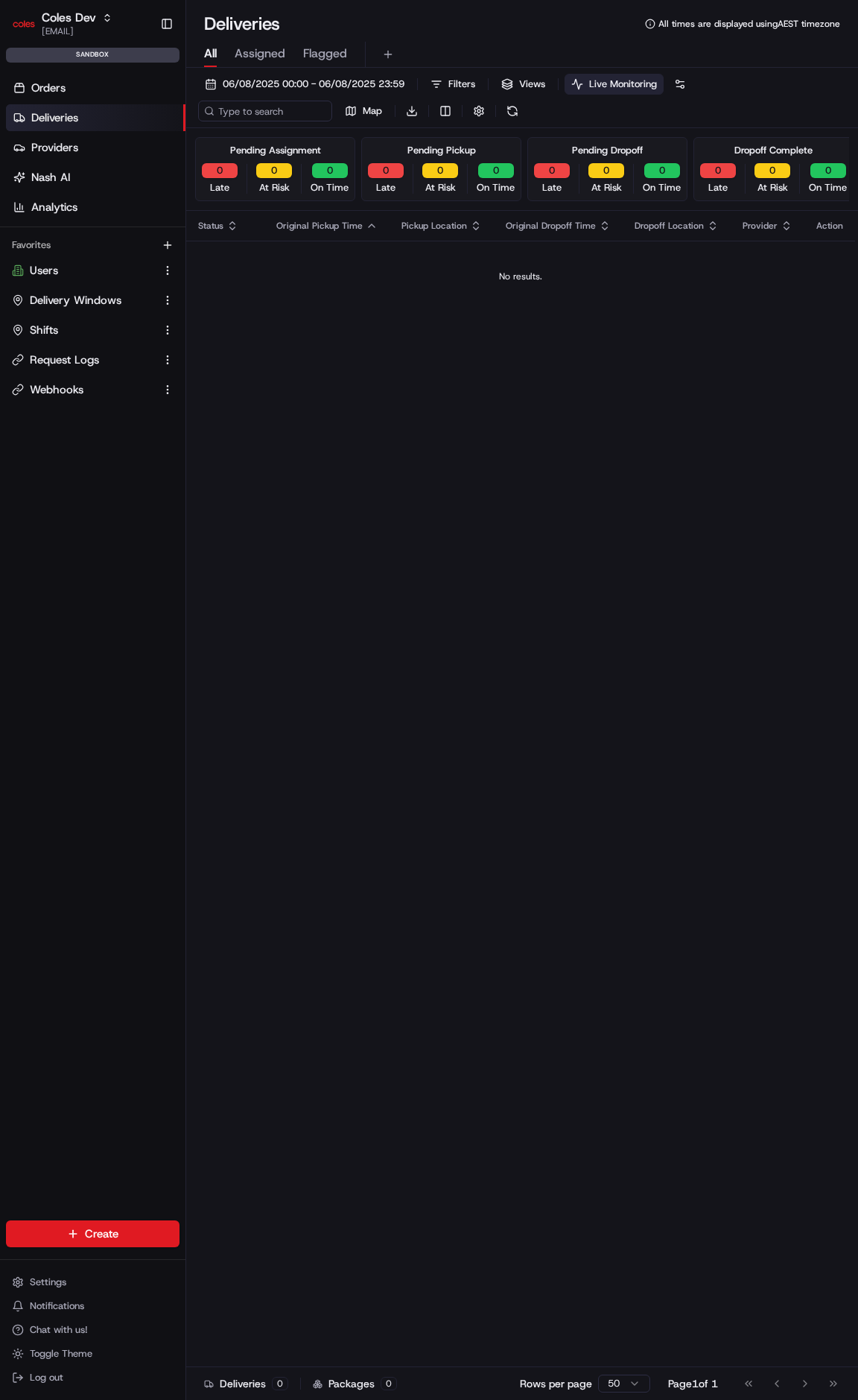 click on "Deliveries" at bounding box center [54, 118] 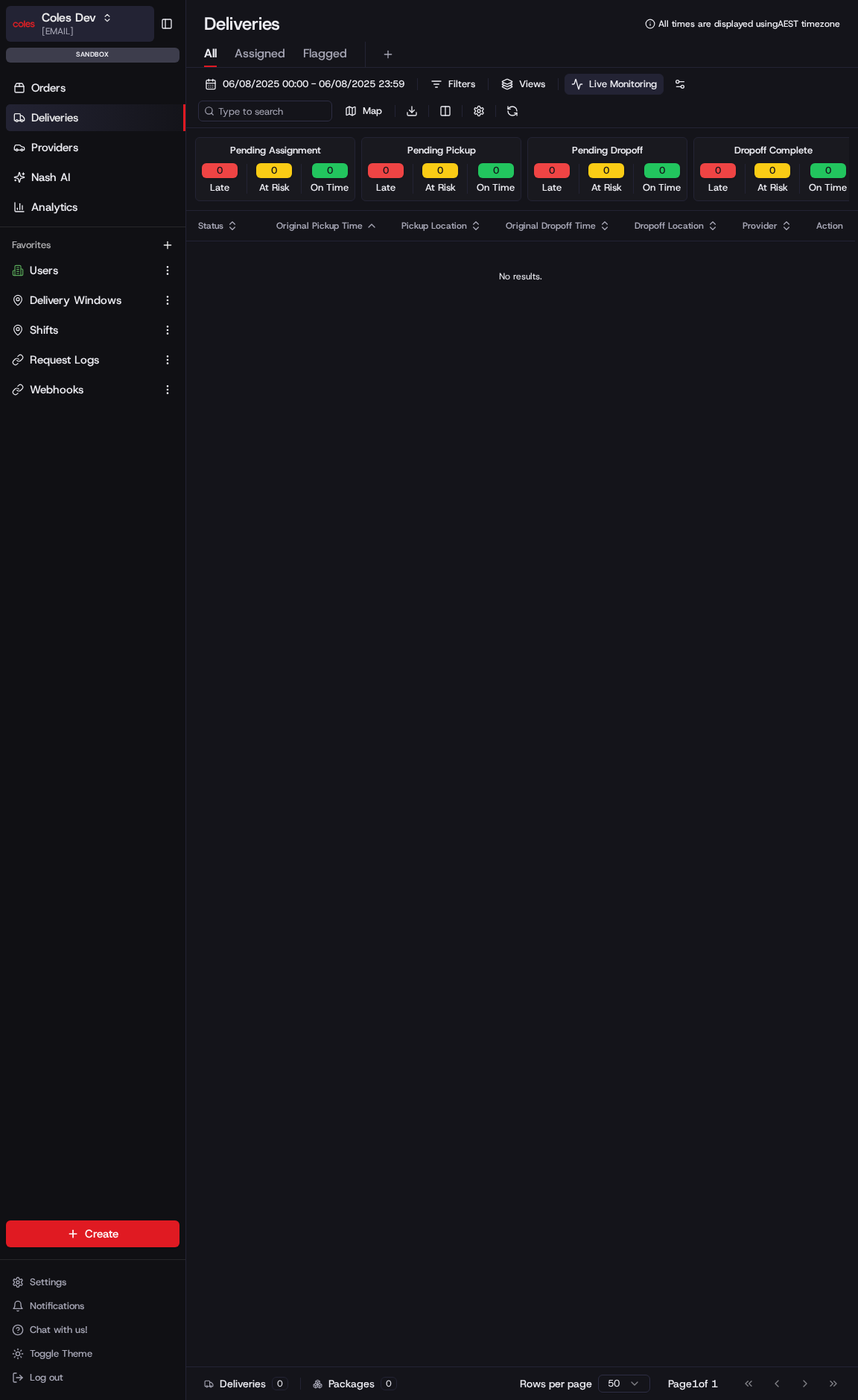 click on "[EMAIL]" at bounding box center [77, 31] 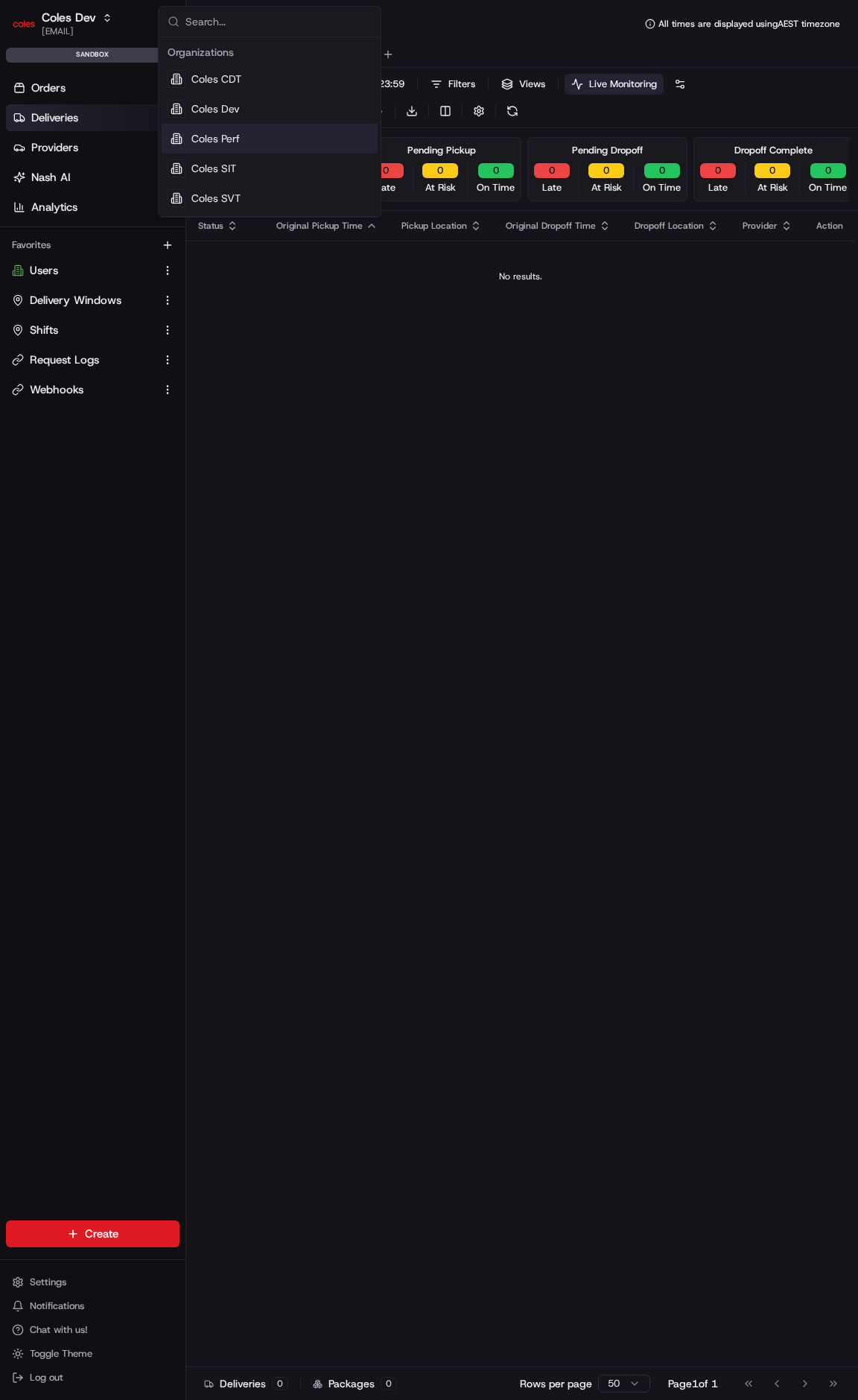 click on "Coles Perf" at bounding box center (270, 139) 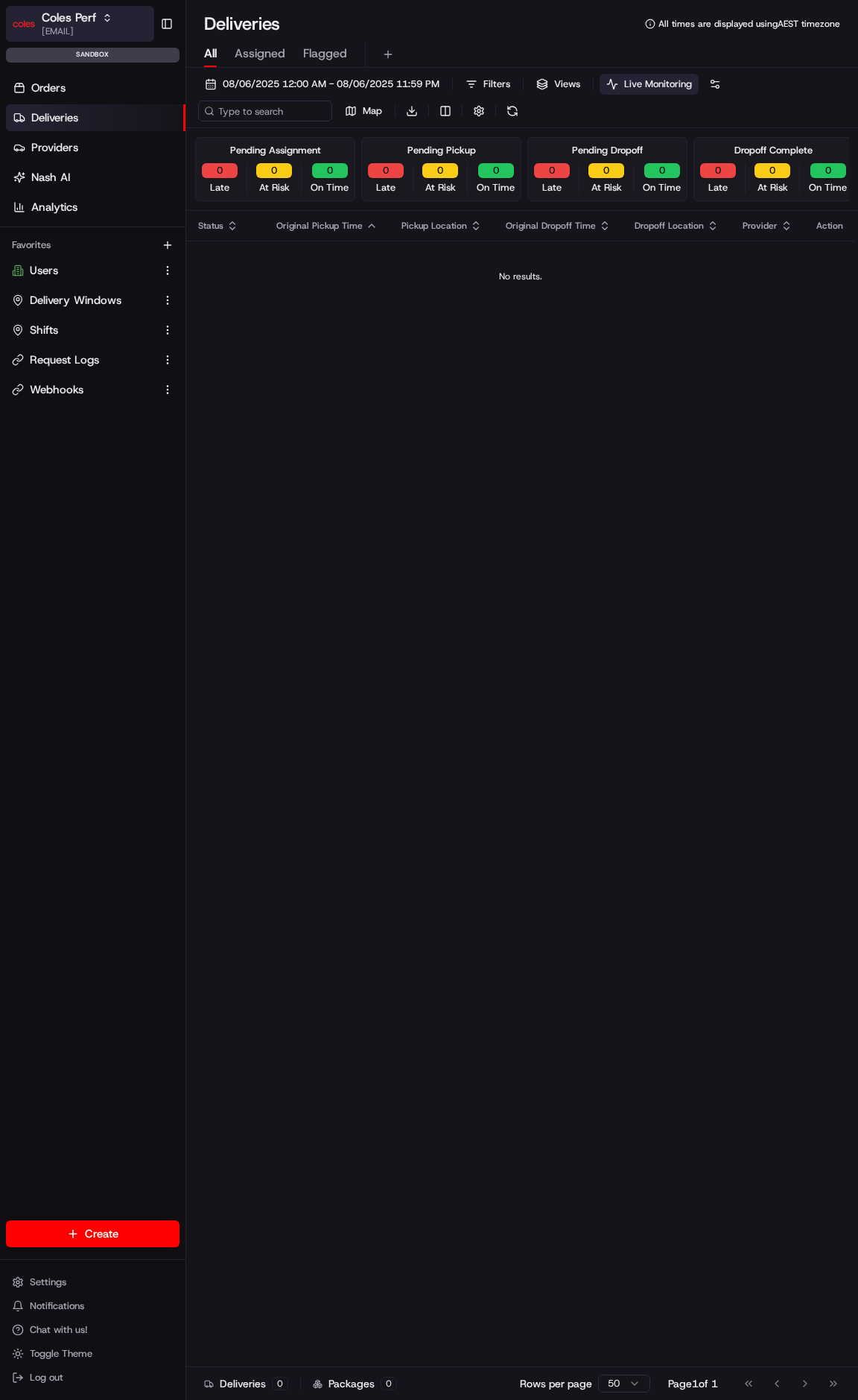 click on "[EMAIL]" at bounding box center [77, 31] 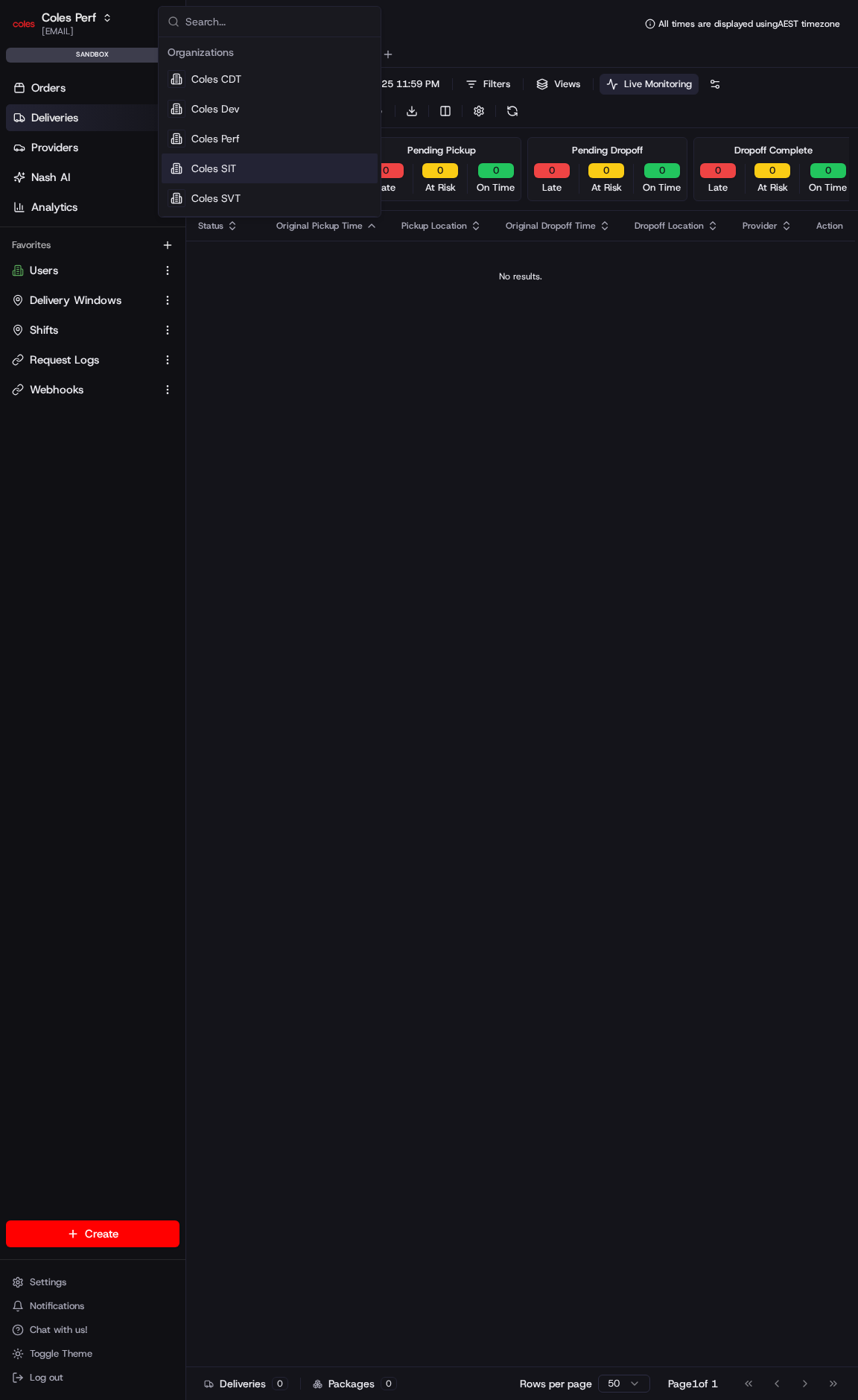 click on "Coles SIT" at bounding box center (214, 168) 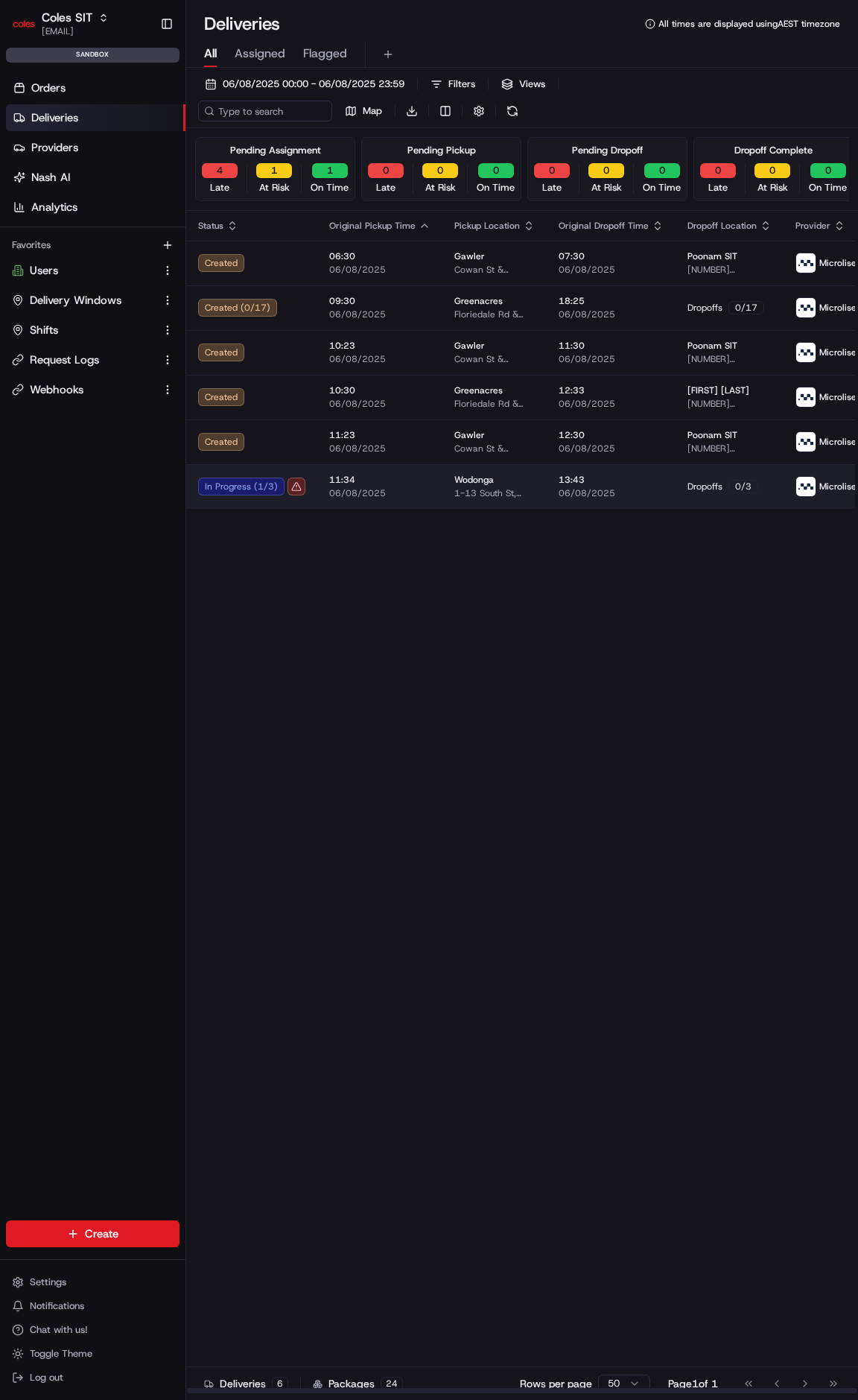 click on "06/08/2025" at bounding box center (380, 493) 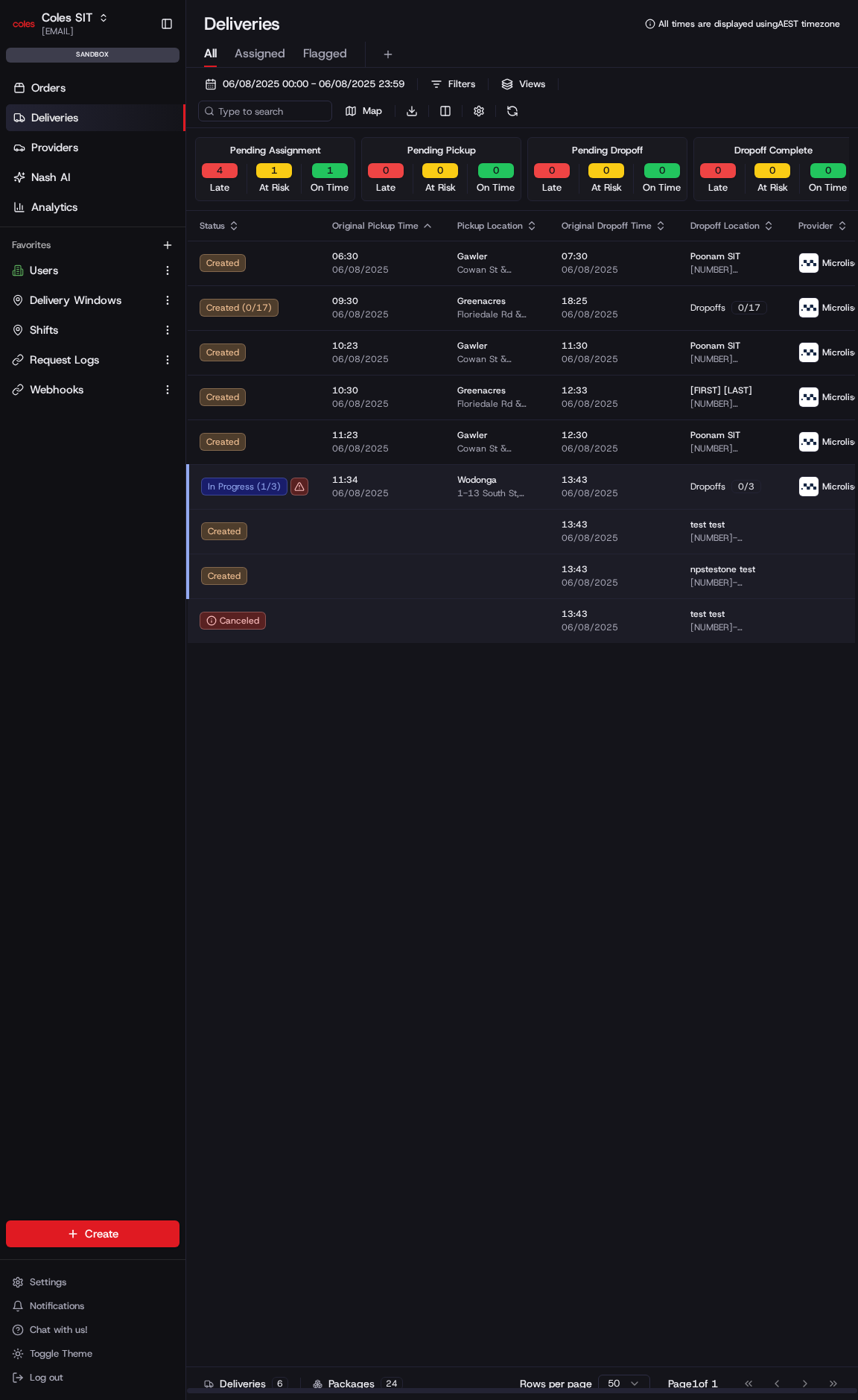 scroll, scrollTop: 0, scrollLeft: 60, axis: horizontal 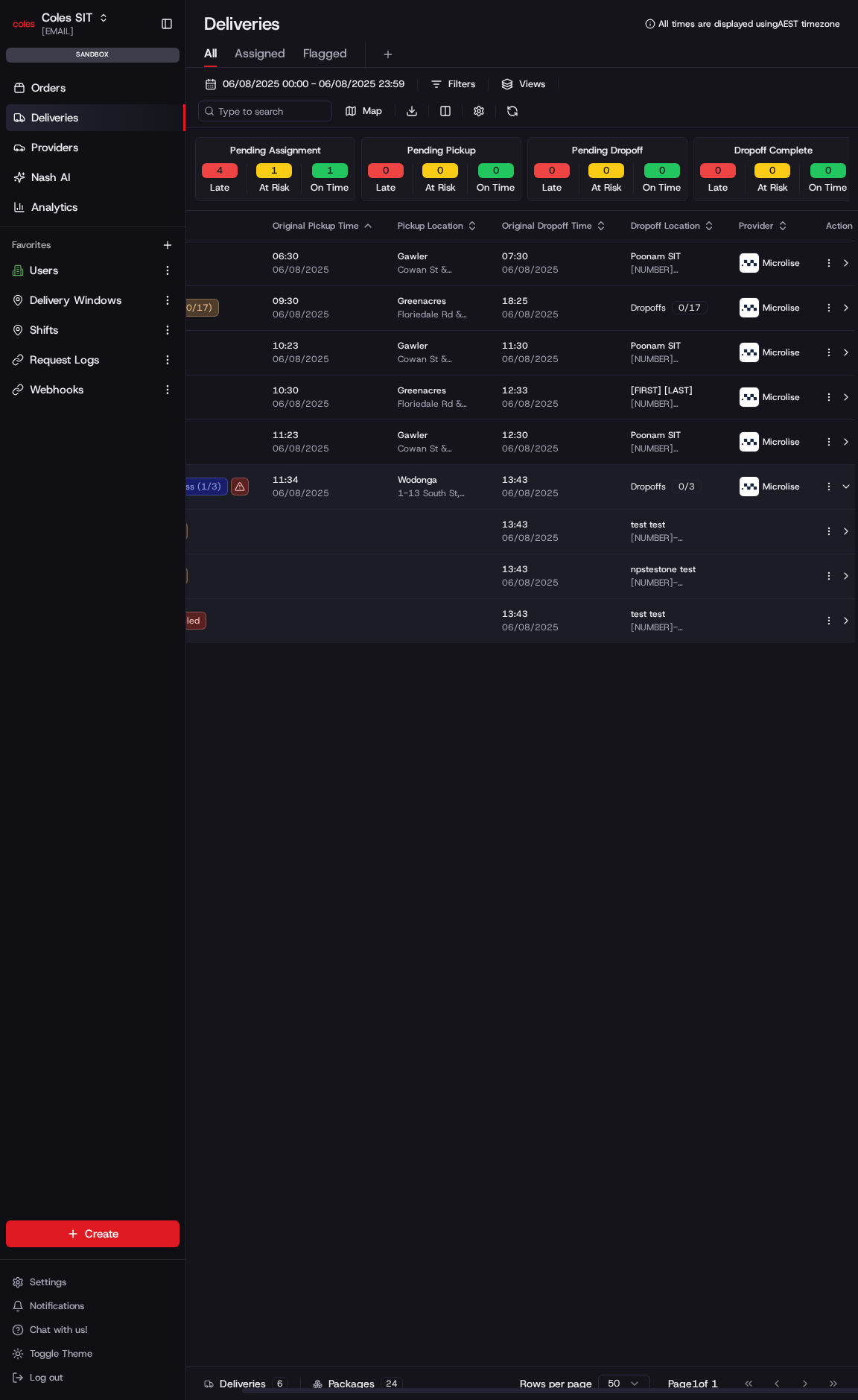 drag, startPoint x: 455, startPoint y: 503, endPoint x: 608, endPoint y: 515, distance: 153.46987 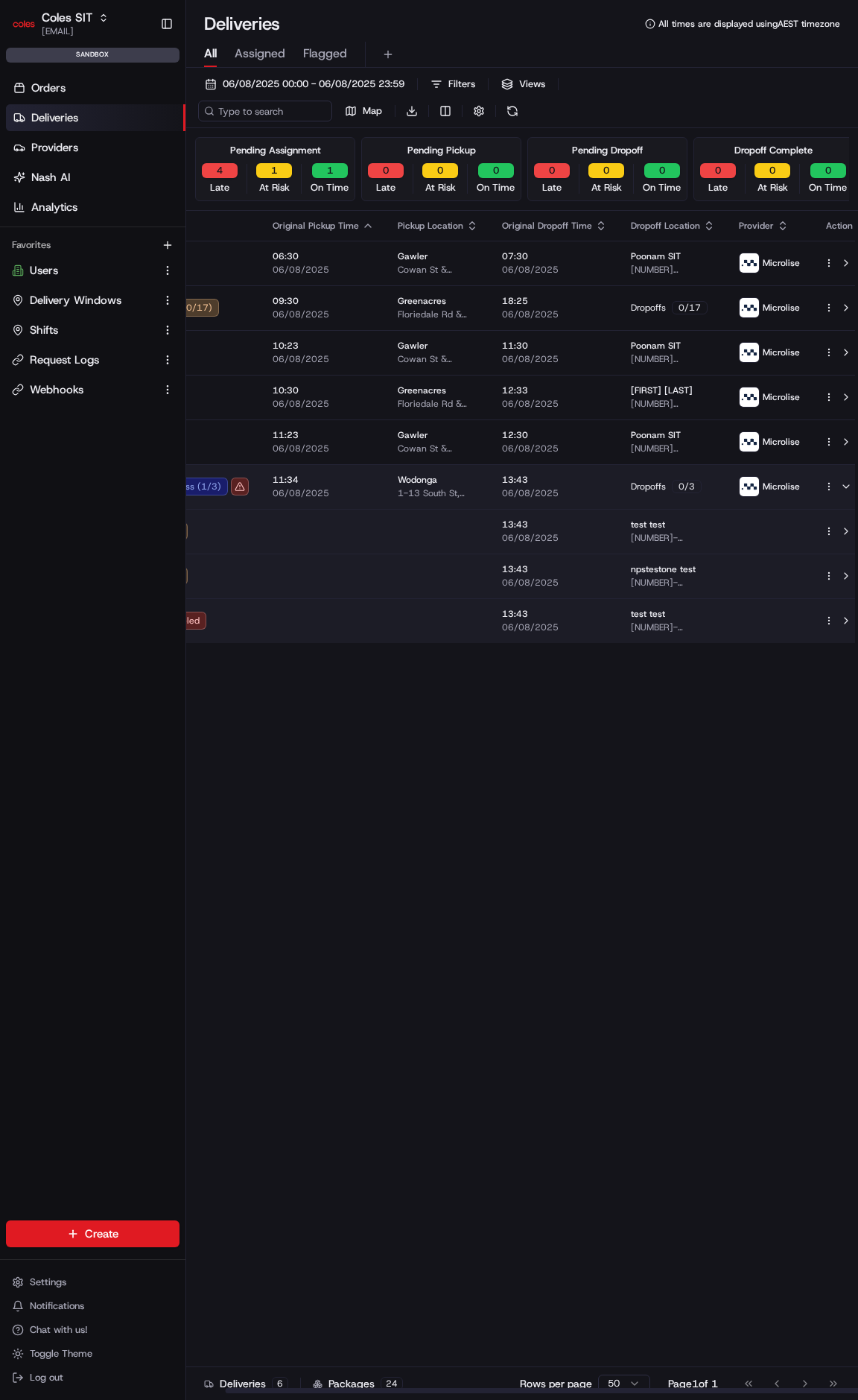 scroll, scrollTop: 0, scrollLeft: 0, axis: both 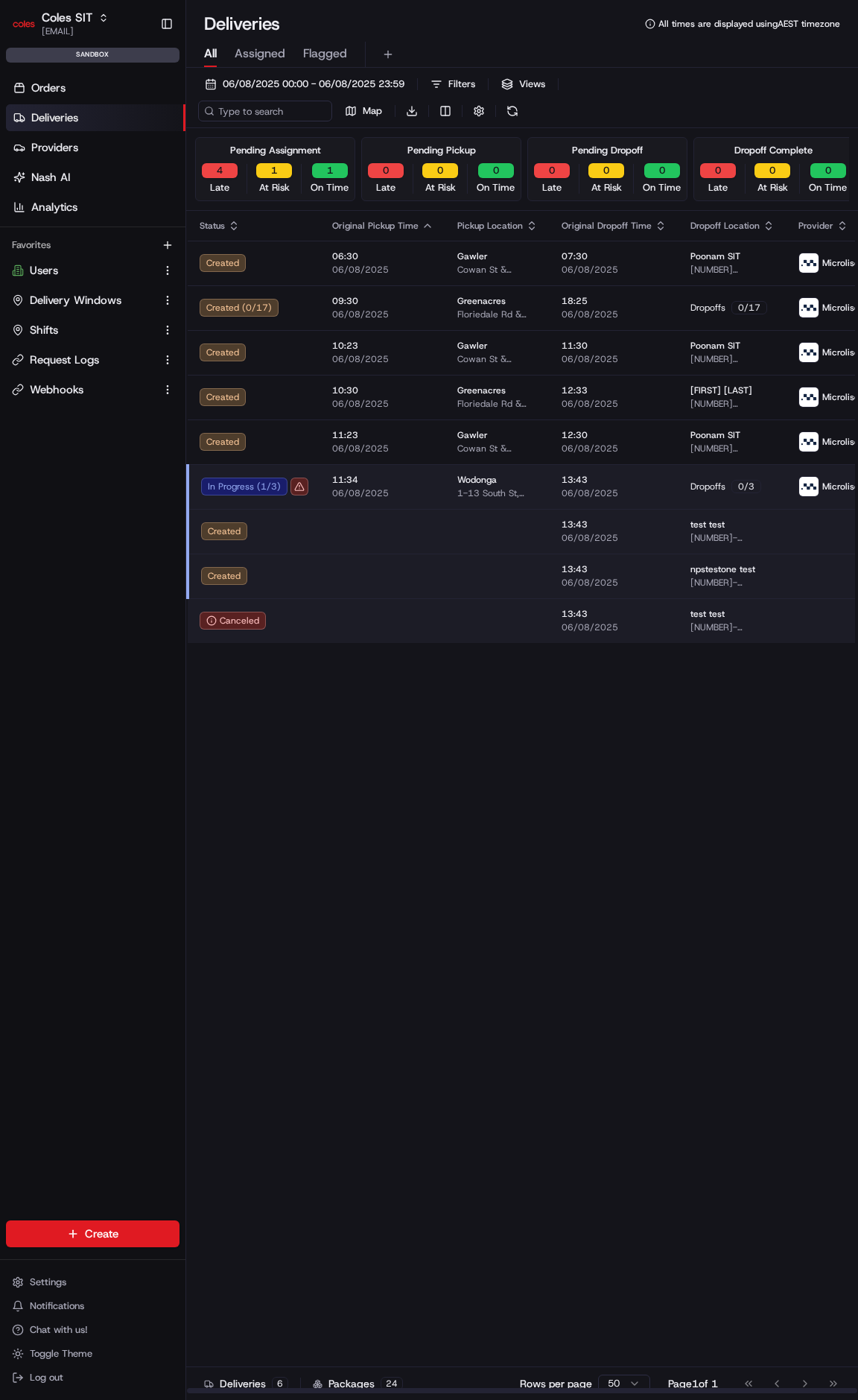 drag, startPoint x: 459, startPoint y: 496, endPoint x: 398, endPoint y: 491, distance: 61.20457 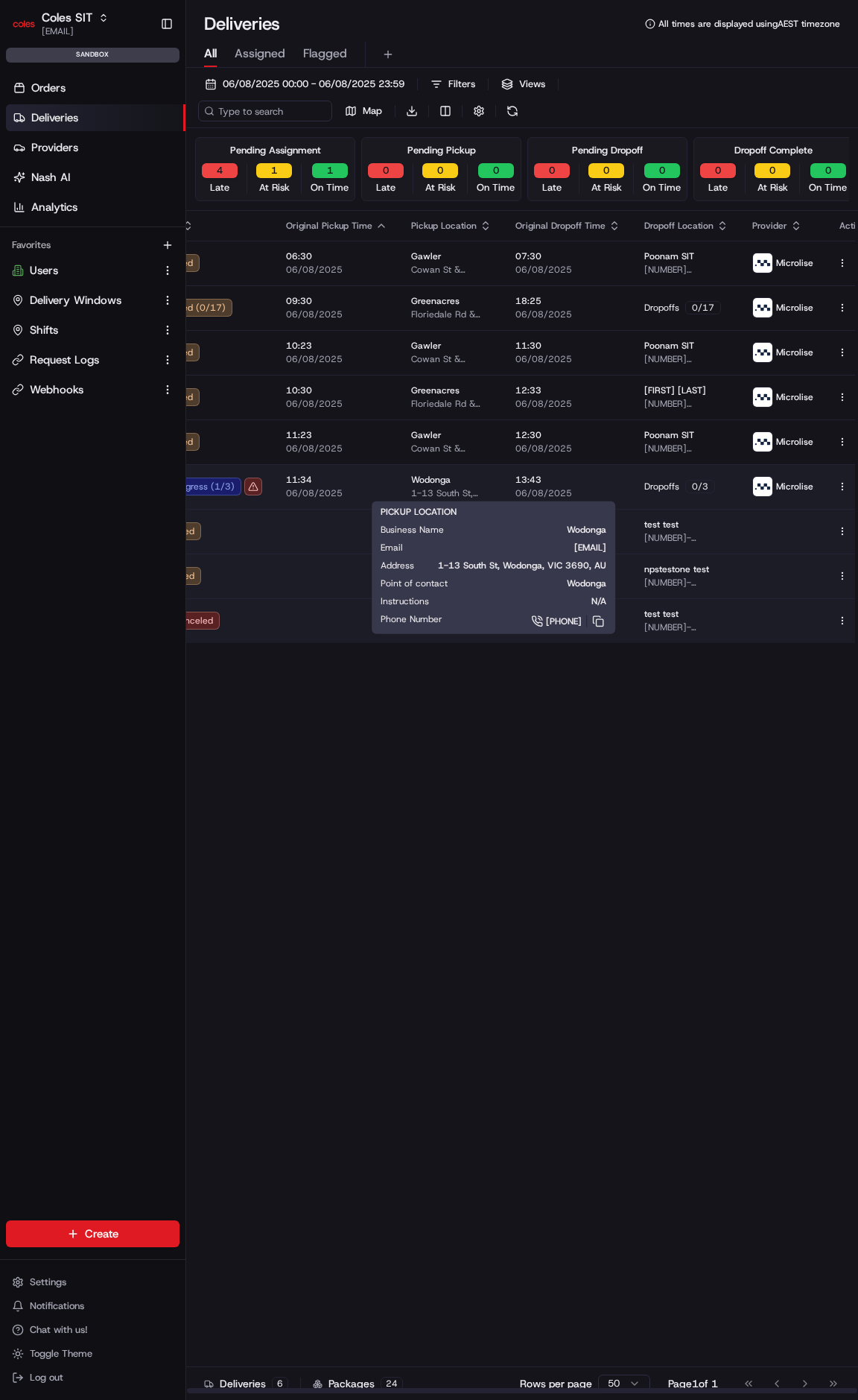 scroll, scrollTop: 0, scrollLeft: 60, axis: horizontal 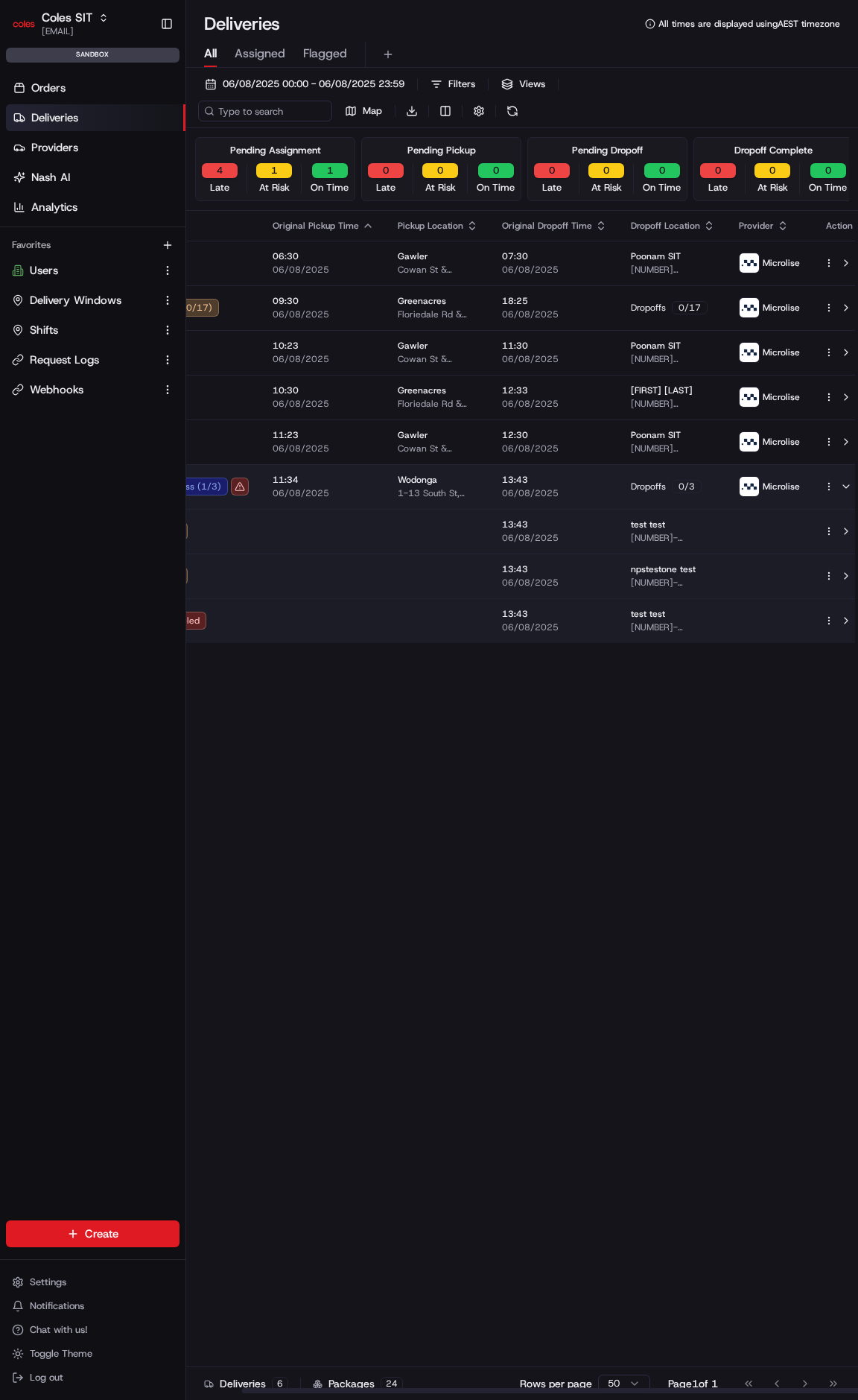 drag, startPoint x: 434, startPoint y: 479, endPoint x: 519, endPoint y: 484, distance: 85.14693 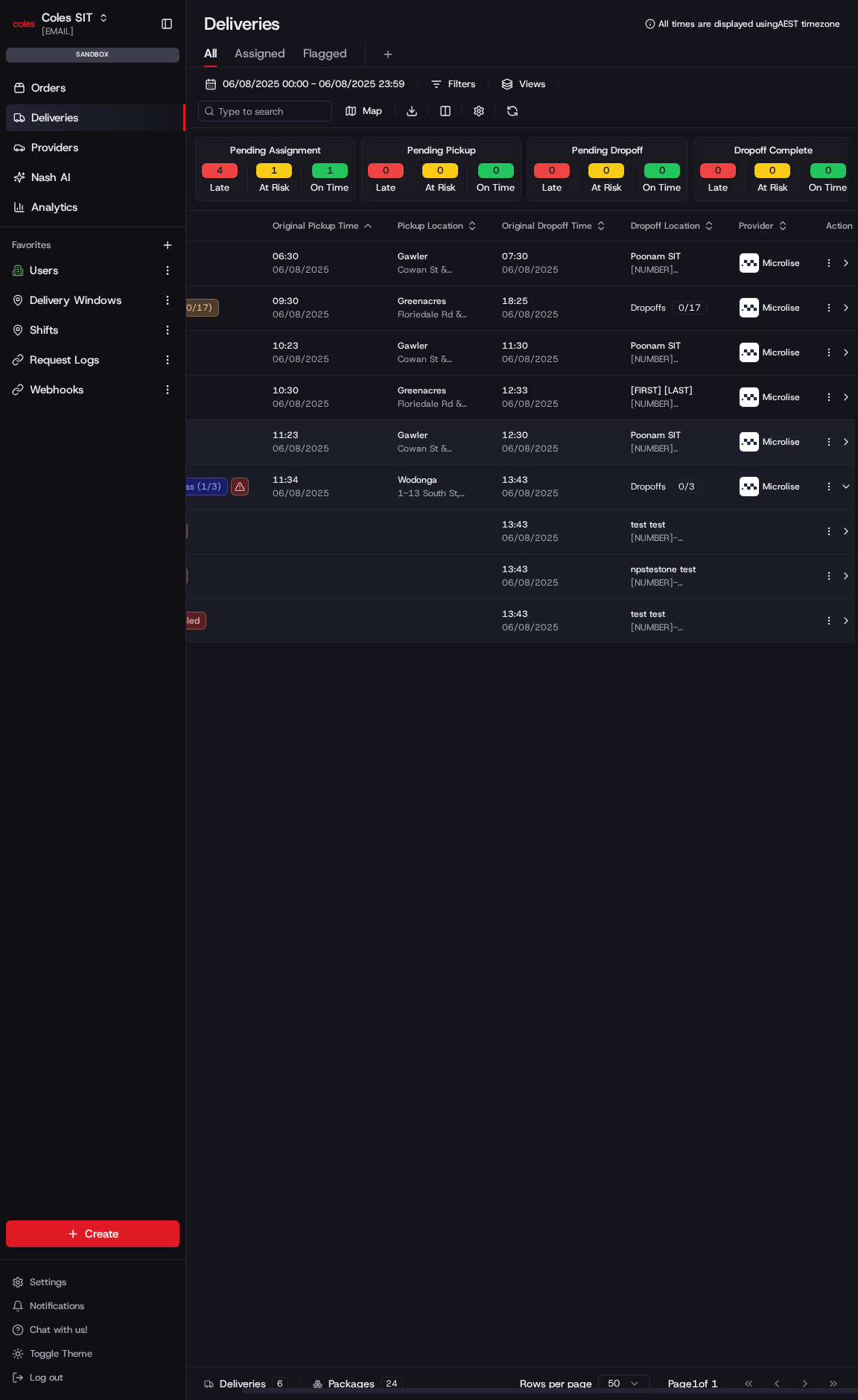 scroll, scrollTop: 0, scrollLeft: 0, axis: both 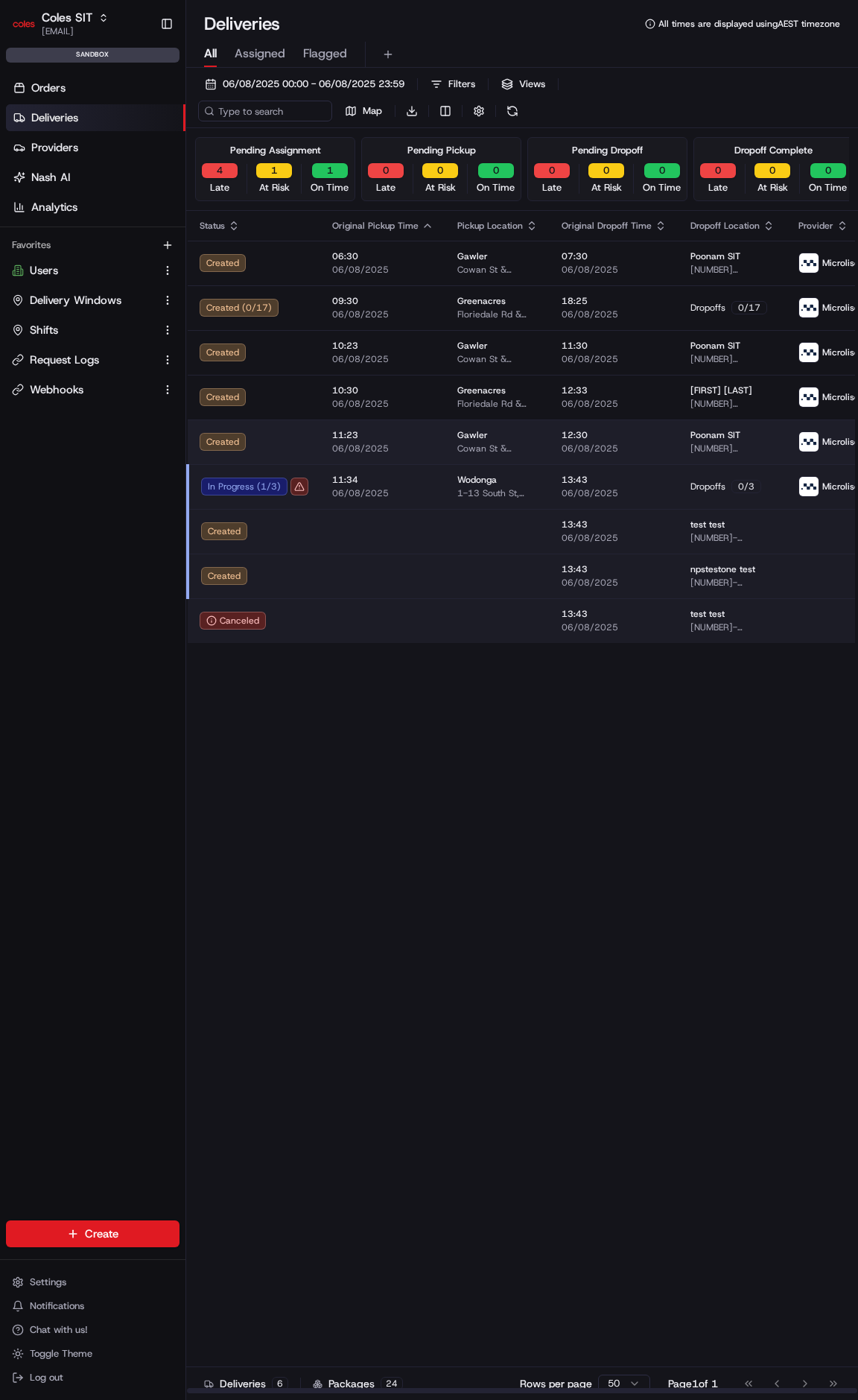 click on "11:23 06/08/2025" at bounding box center [383, 442] 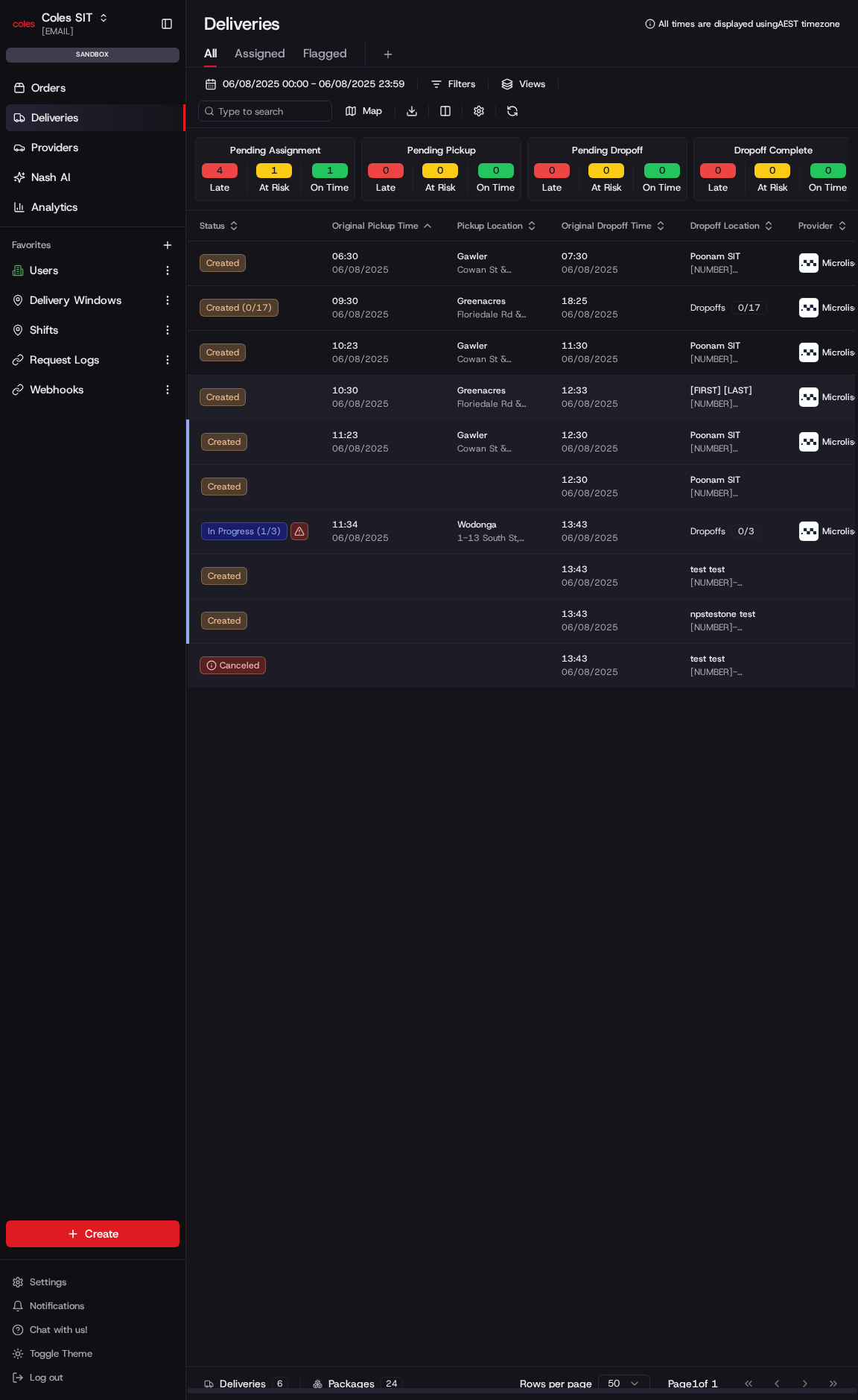 click on "10:30 06/08/2025" at bounding box center (383, 397) 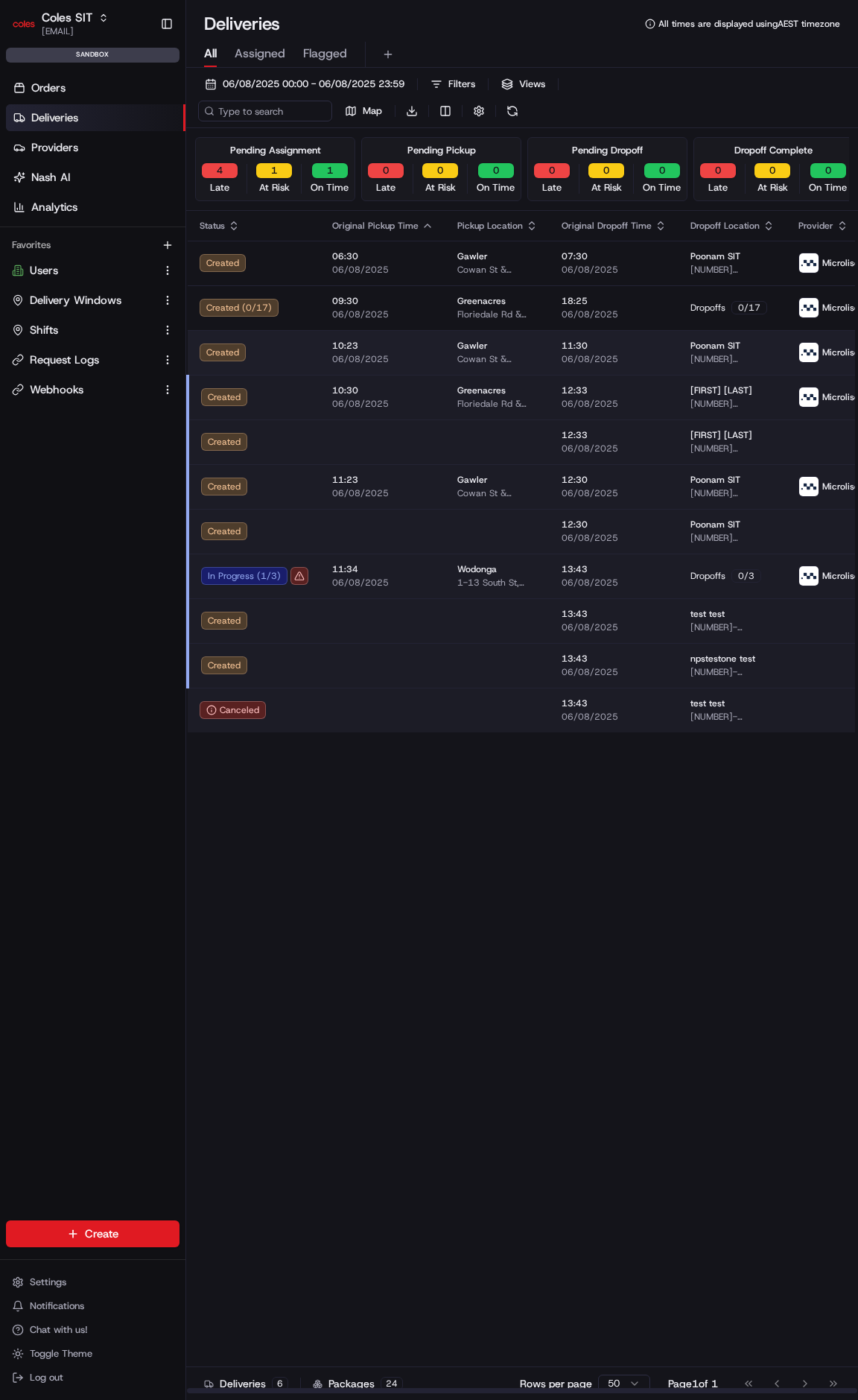 click on "Gawler Cowan St & Murray St, Gawler SA 5118, Australia" at bounding box center [498, 352] 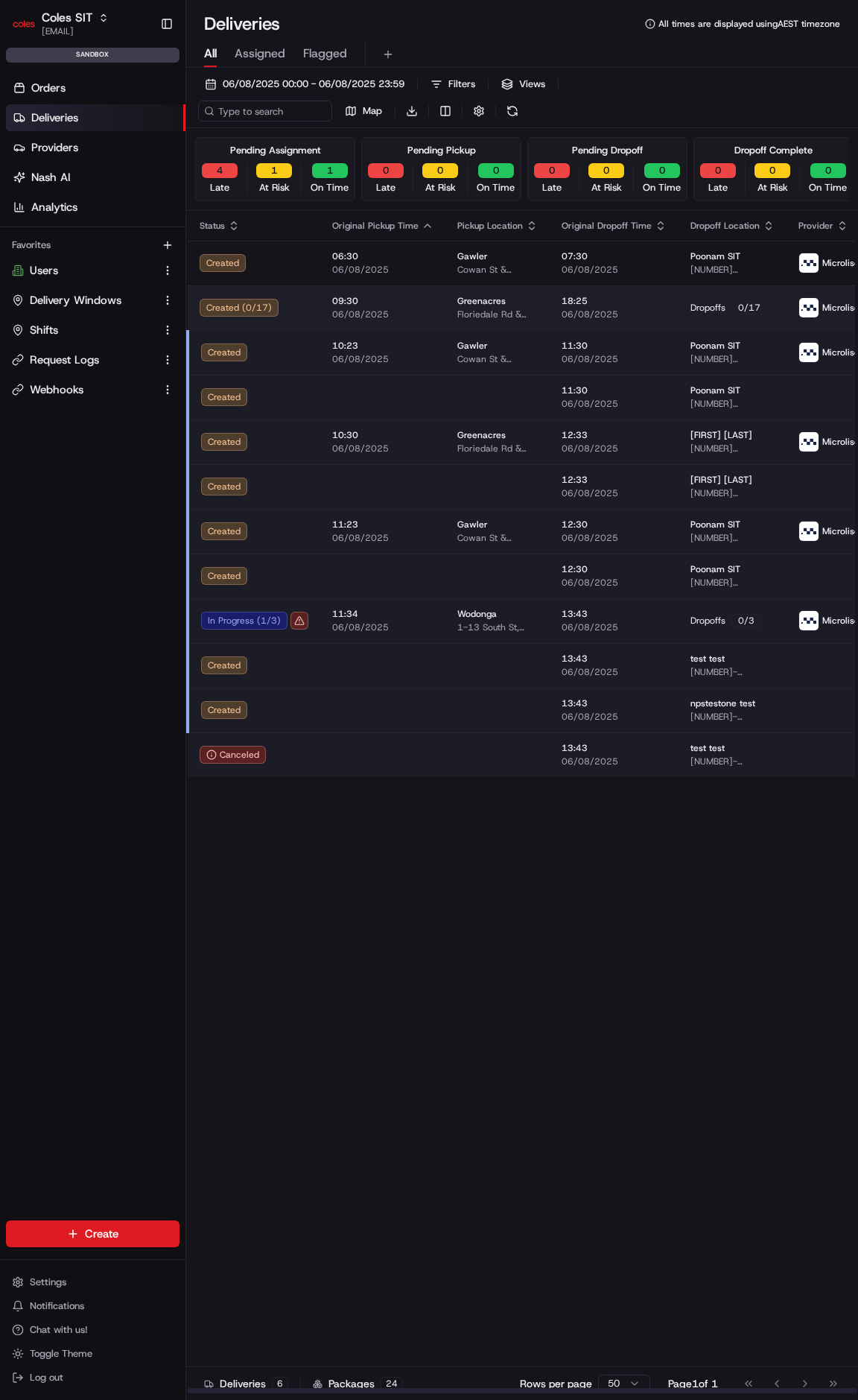 click on "Greenacres Floriedale Rd & Muller Rd, Greenacres SA 5086, Australia" at bounding box center [498, 308] 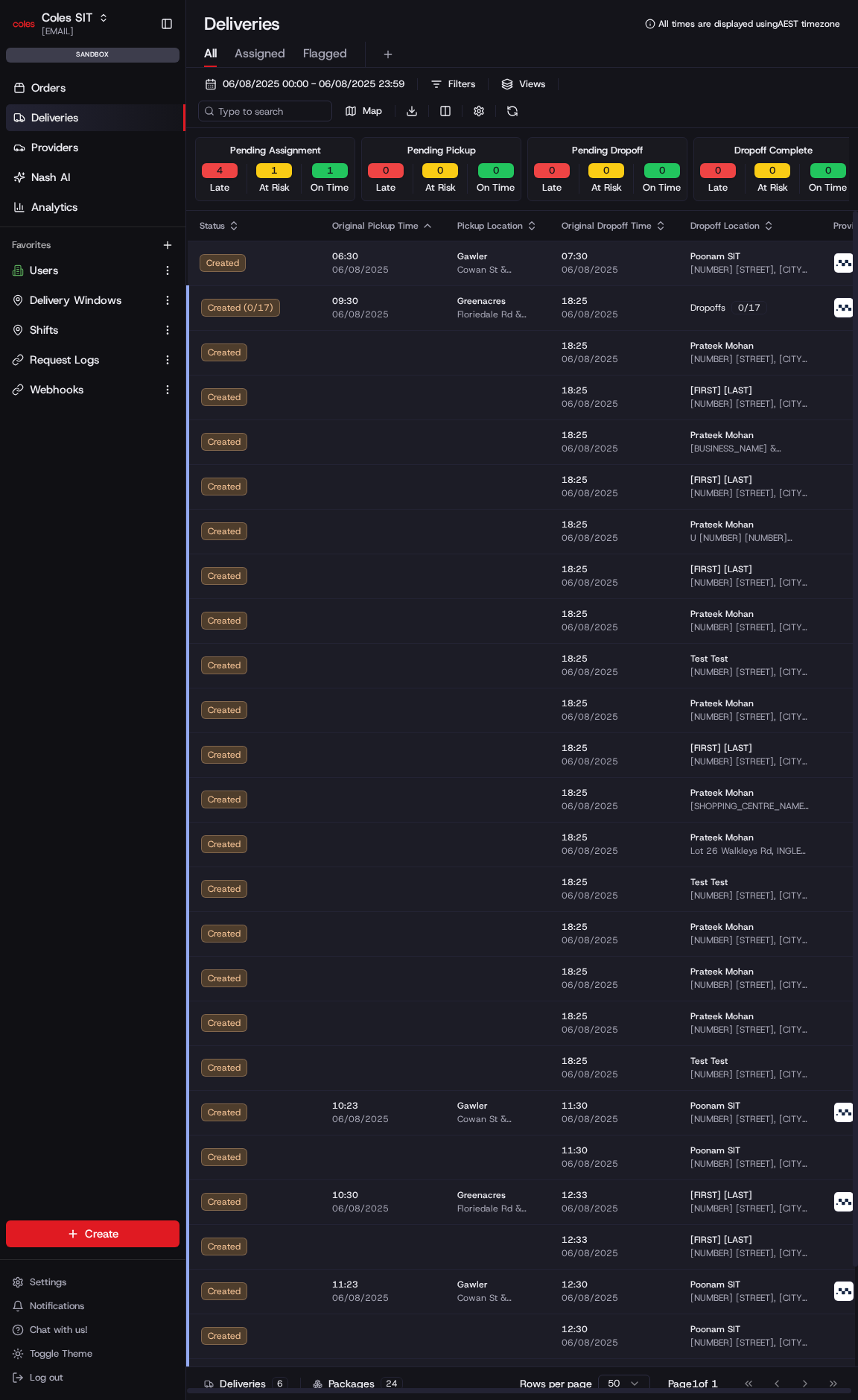 click on "Gawler Cowan St & Murray St, Gawler SA 5118, Australia" at bounding box center (498, 263) 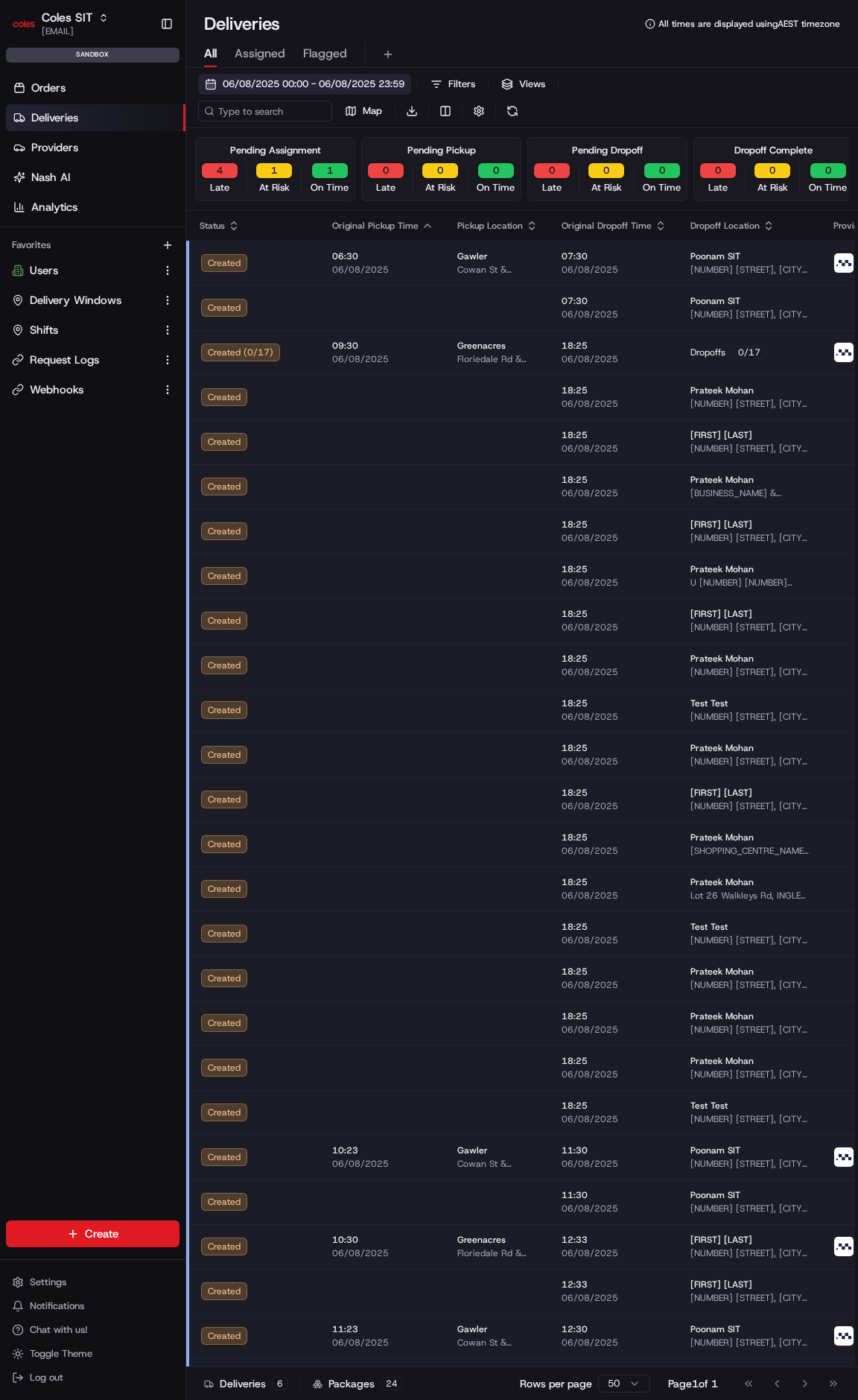 click on "06/08/2025 00:00 - 06/08/2025 23:59" at bounding box center [314, 84] 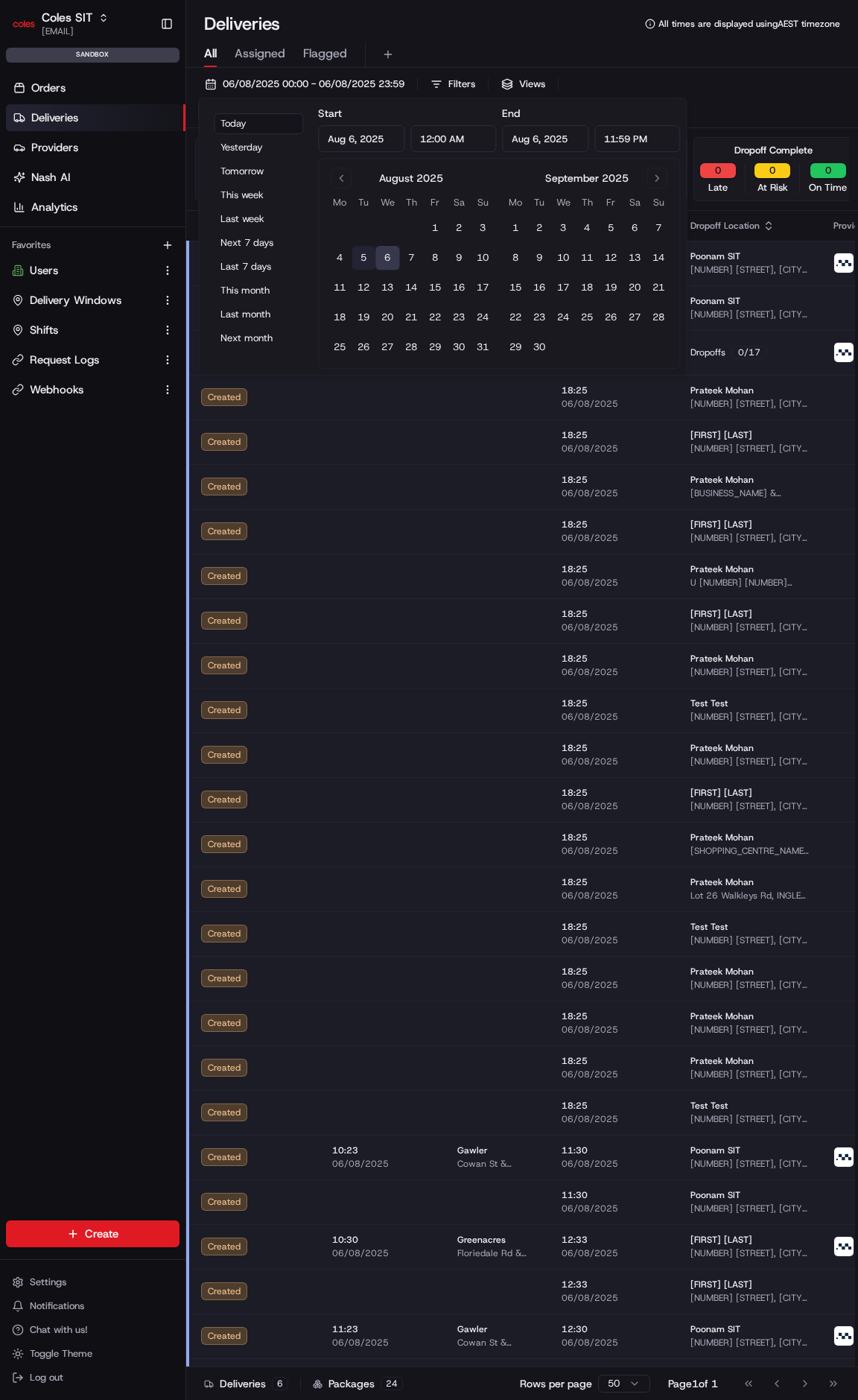 click on "5" at bounding box center (363, 258) 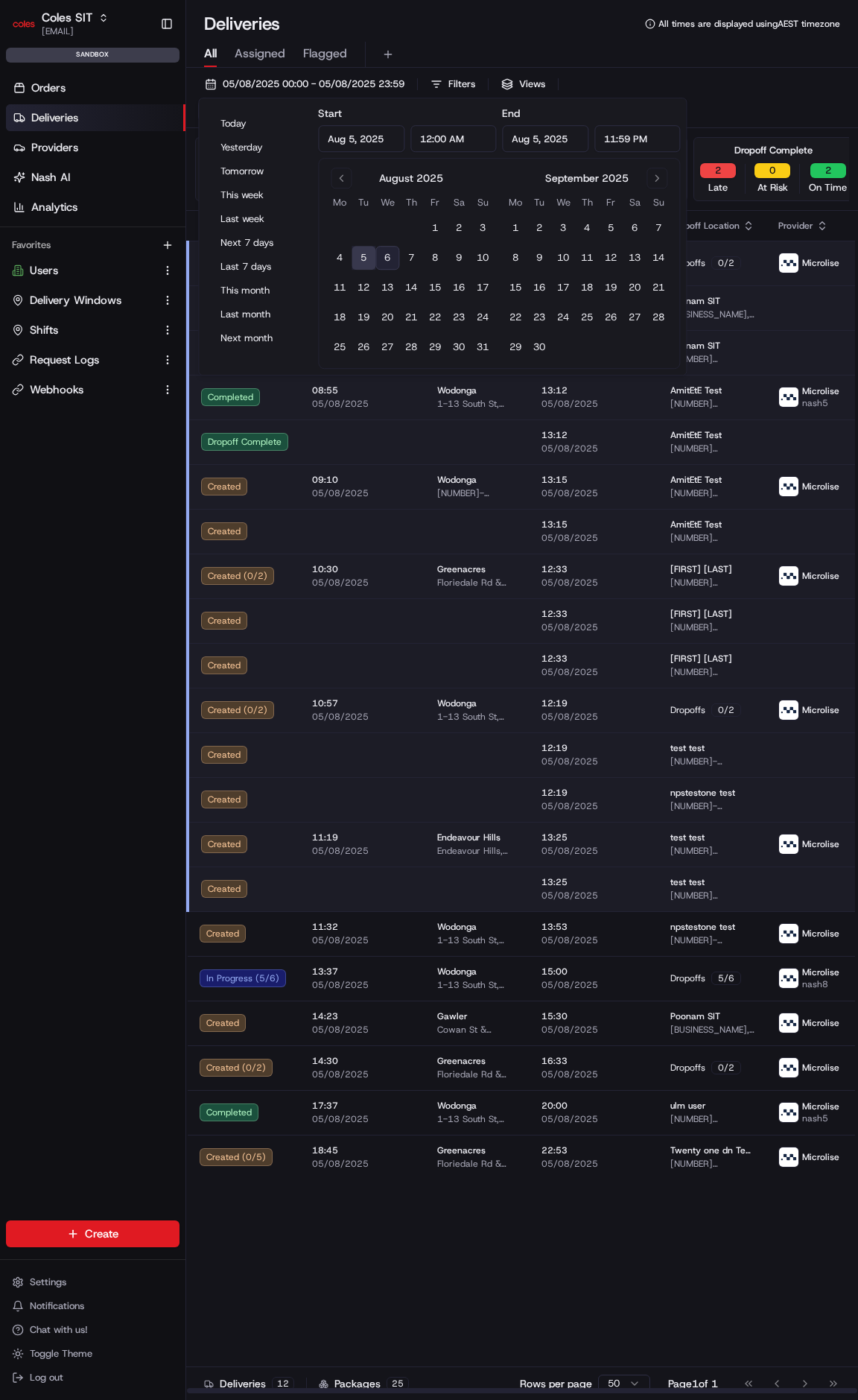 click on "Orders Deliveries Providers Nash AI Analytics Favorites Users Delivery Windows Shifts Request Logs Webhooks" at bounding box center (92, 661) 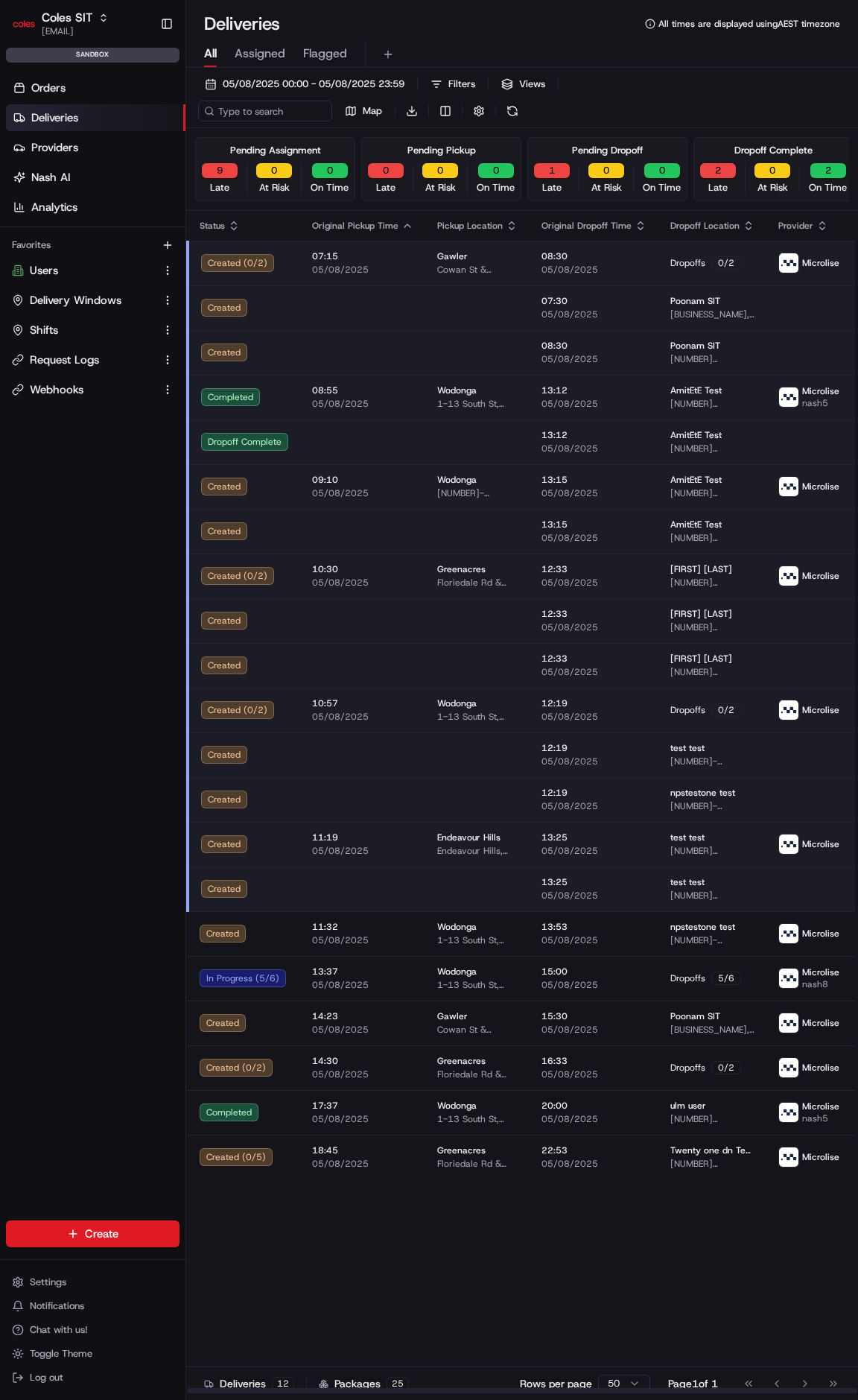 click at bounding box center [363, 442] 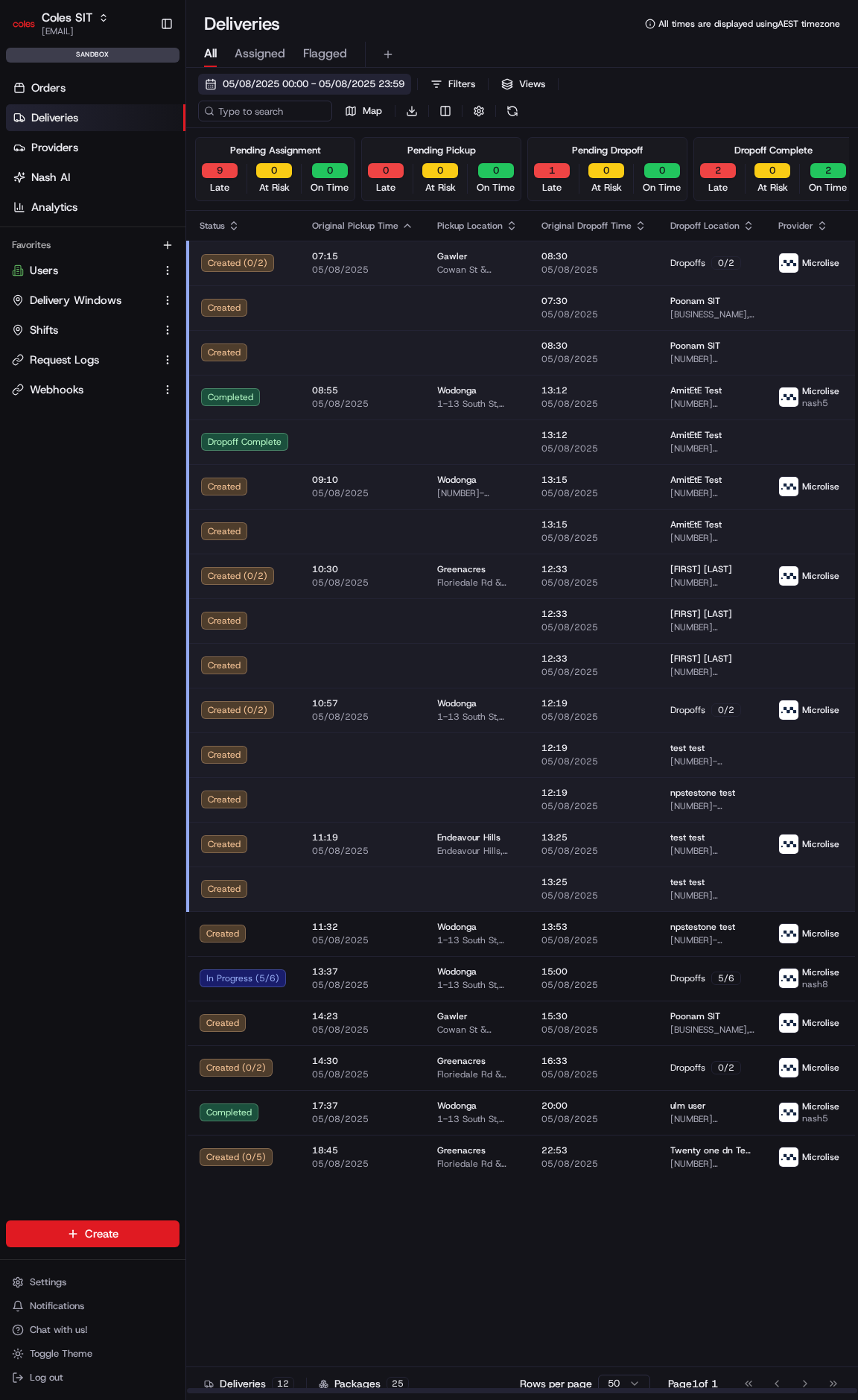 click on "05/08/2025 00:00 - 05/08/2025 23:59" at bounding box center [314, 84] 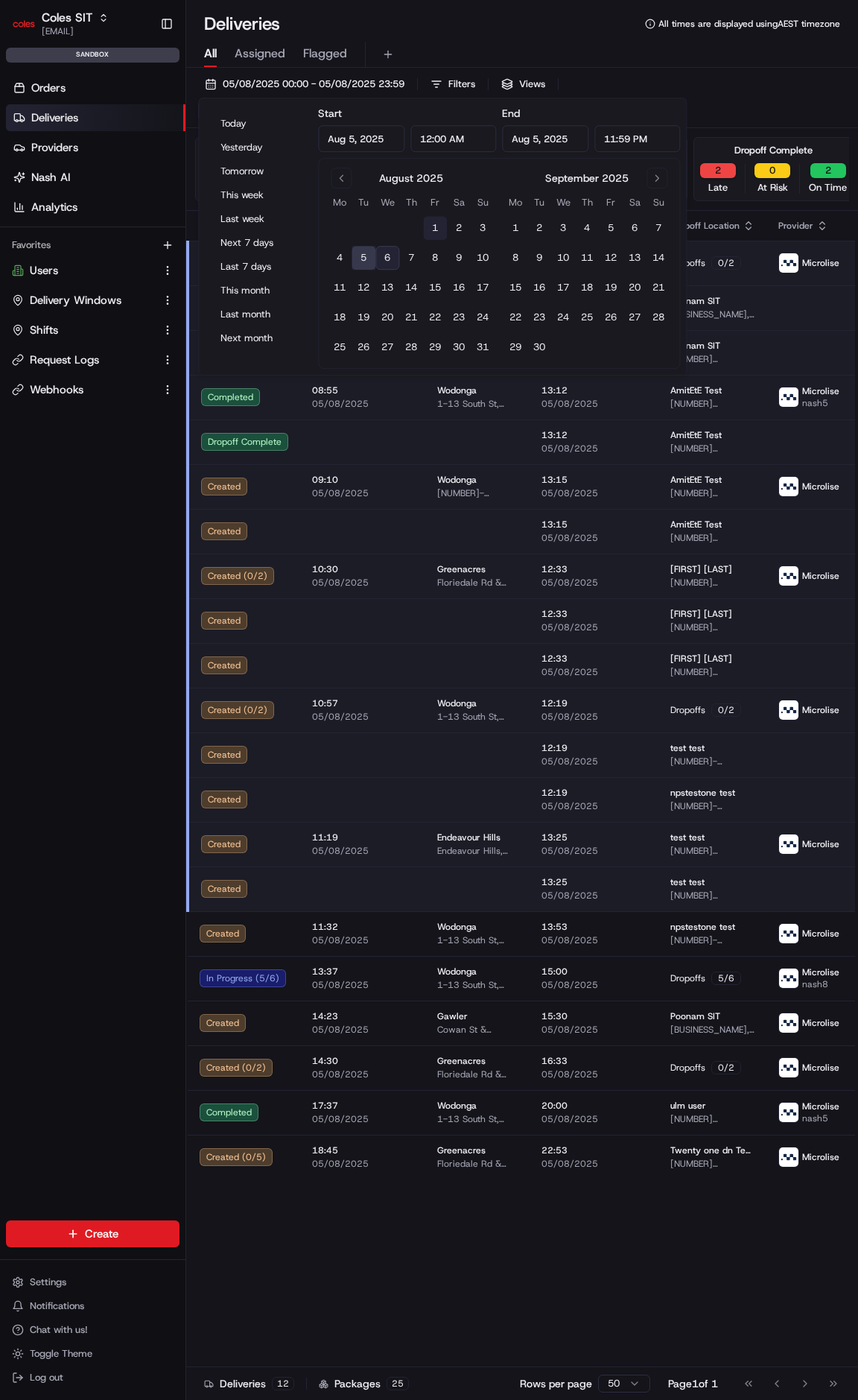 click on "1" at bounding box center [435, 228] 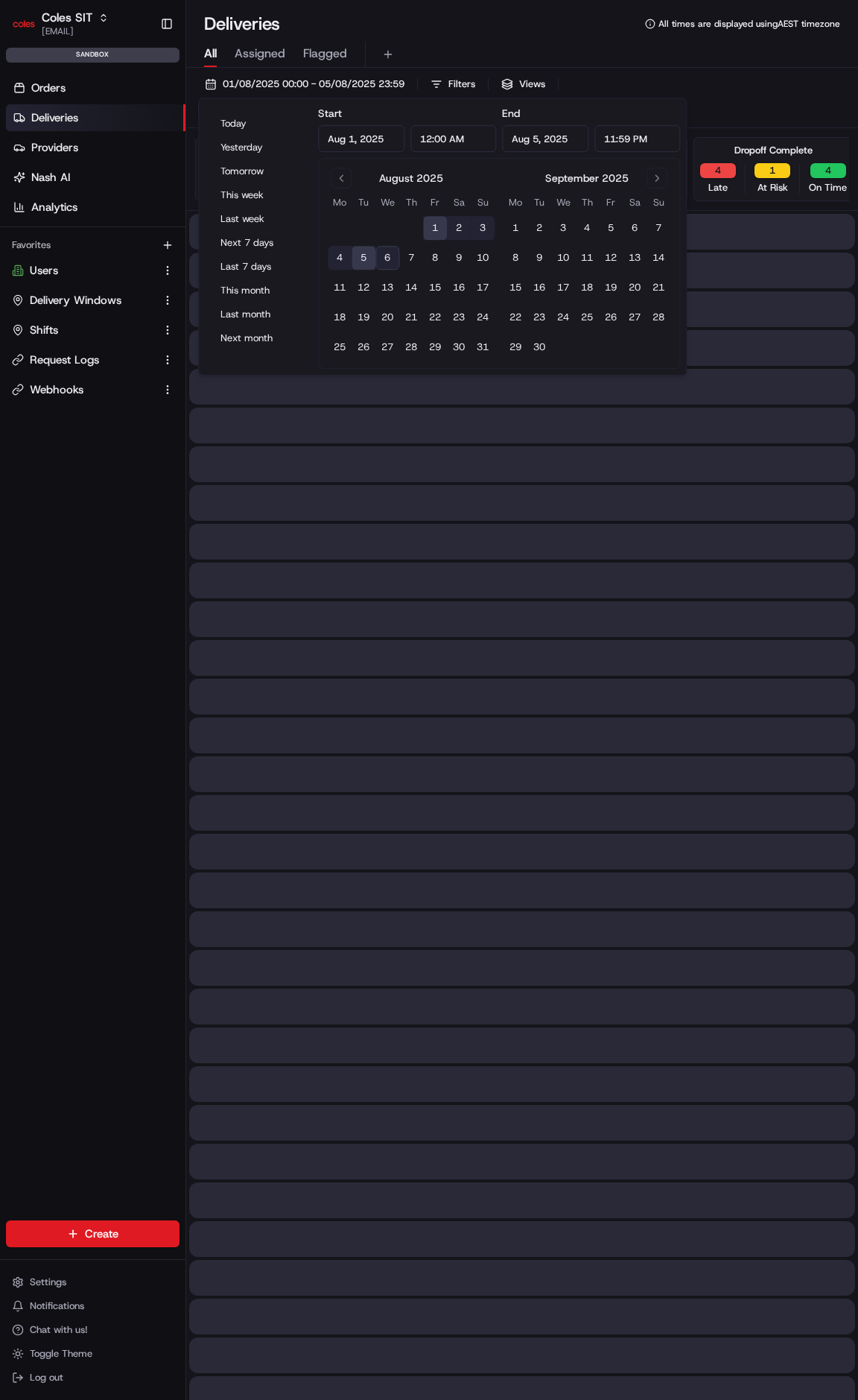 click on "1" at bounding box center [435, 228] 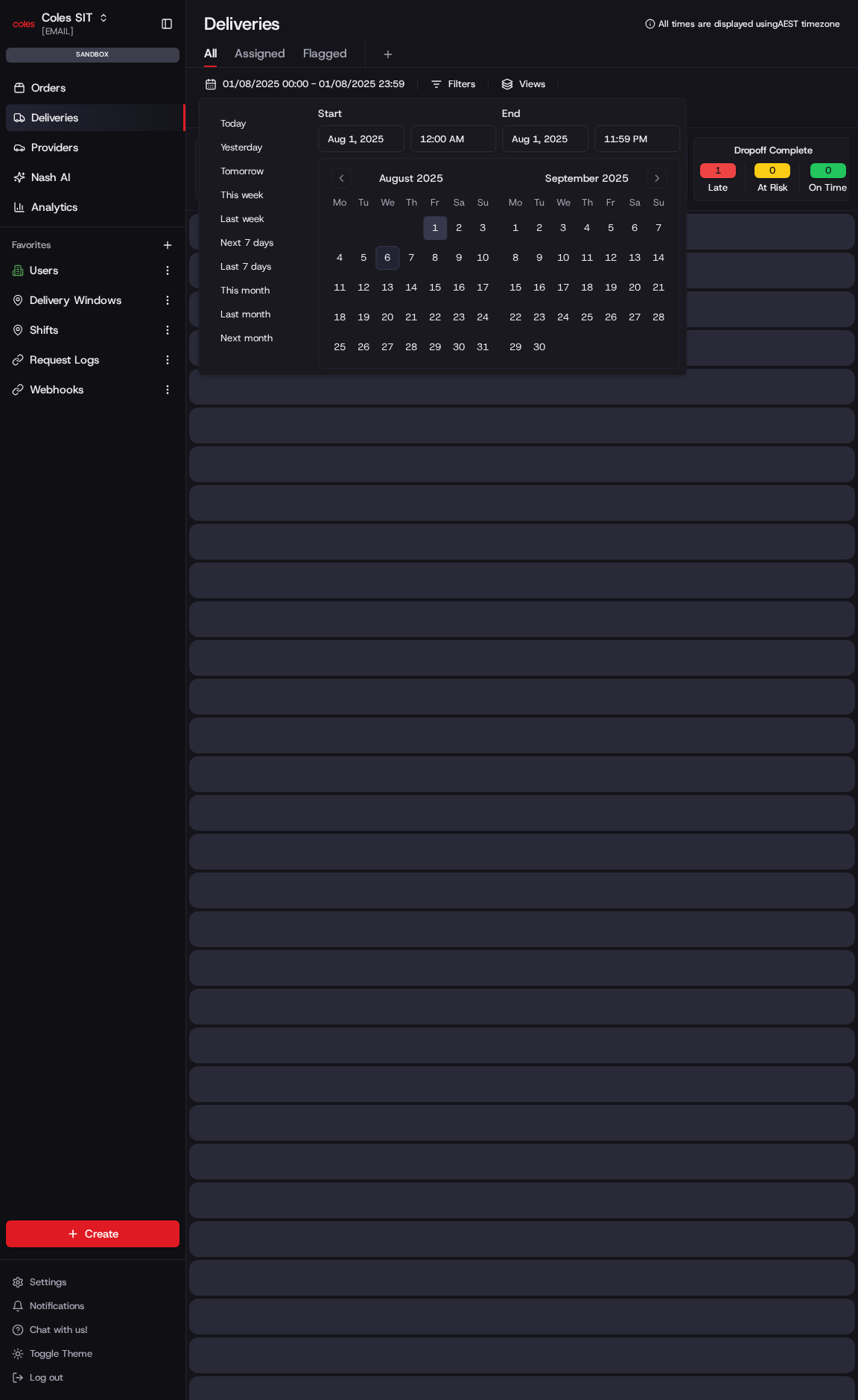 click on "Orders Deliveries Providers Nash AI Analytics Favorites Users Delivery Windows Shifts Request Logs Webhooks" at bounding box center [92, 661] 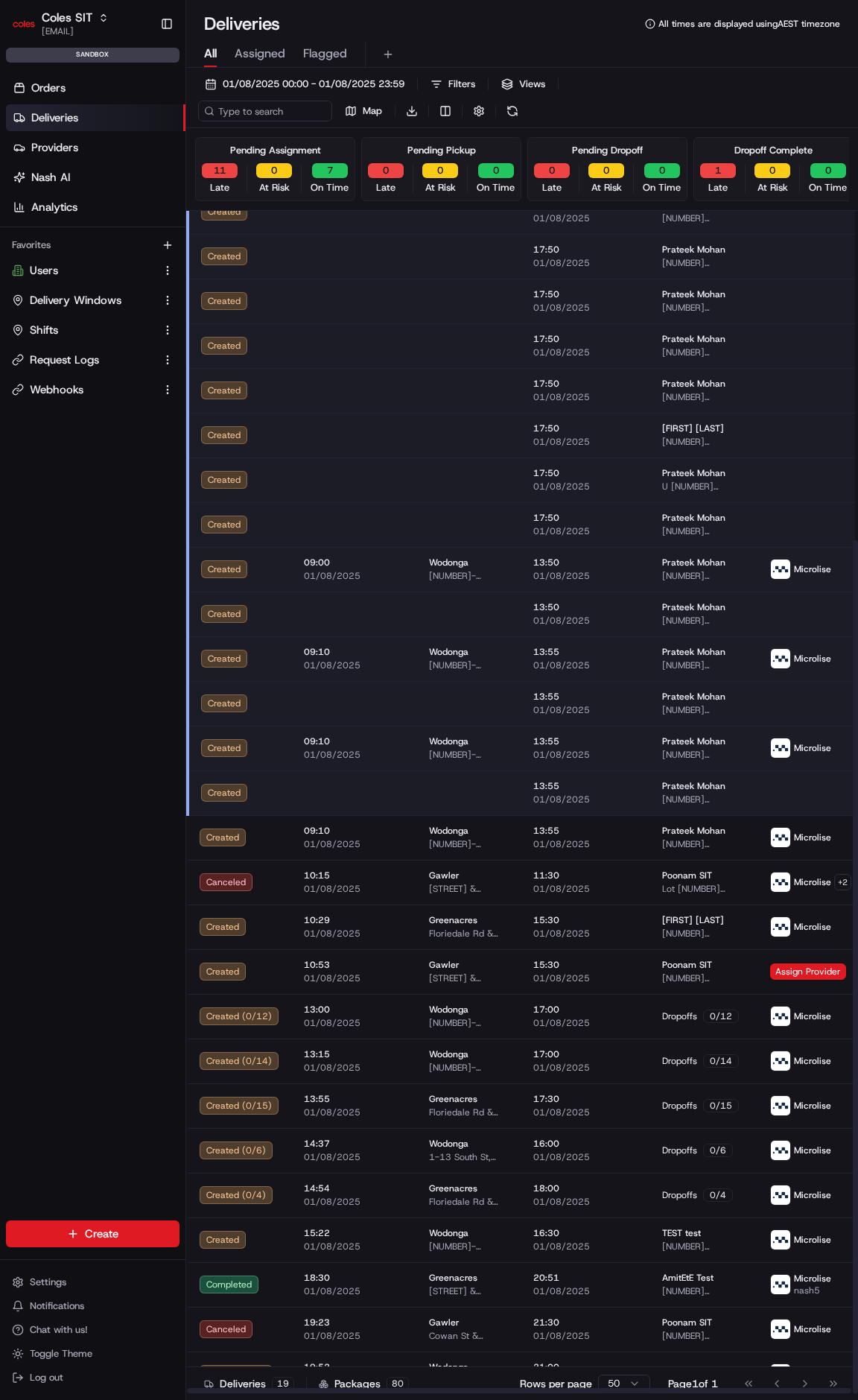 scroll, scrollTop: 456, scrollLeft: 0, axis: vertical 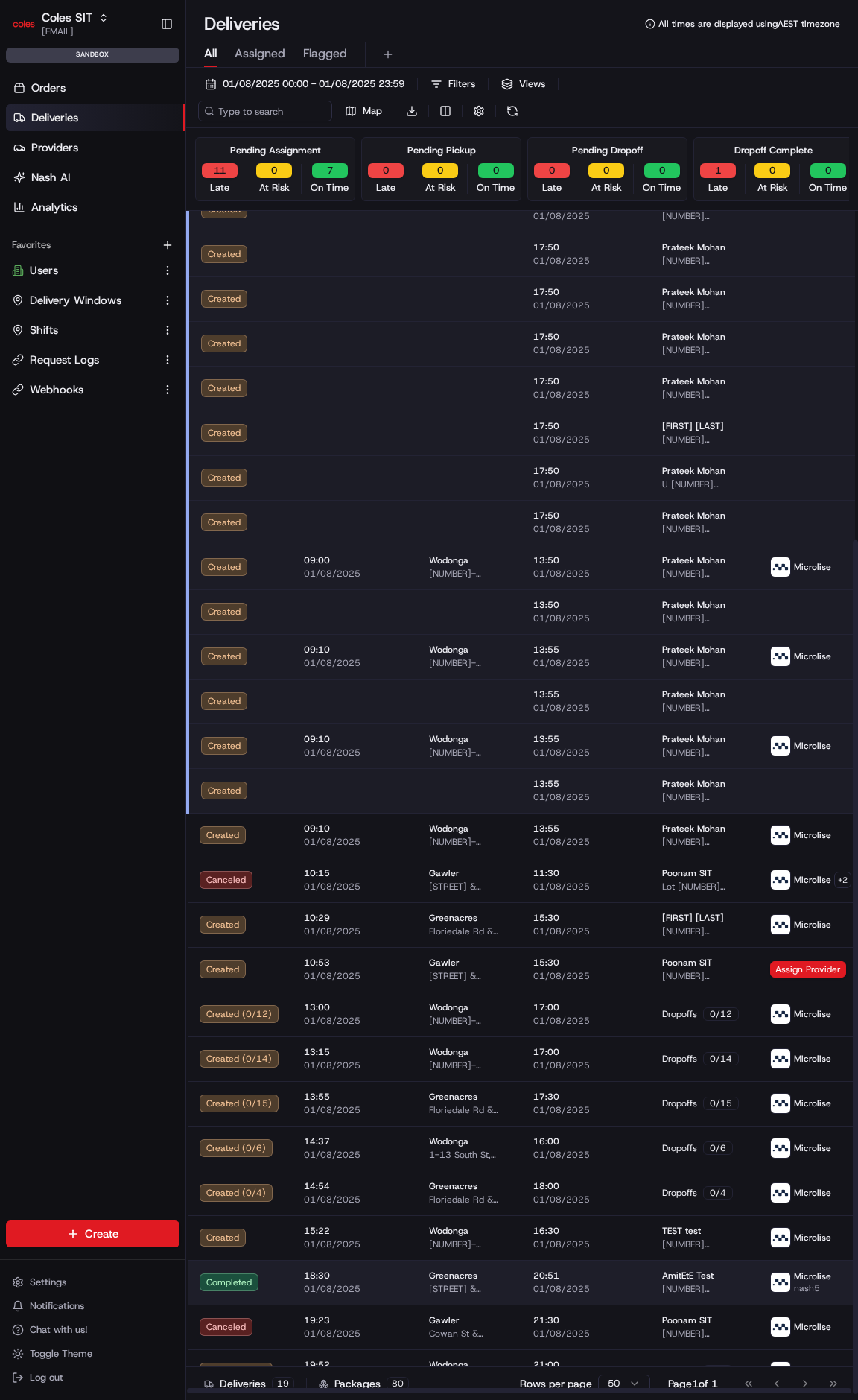 click on "01/08/2025" at bounding box center (355, 1289) 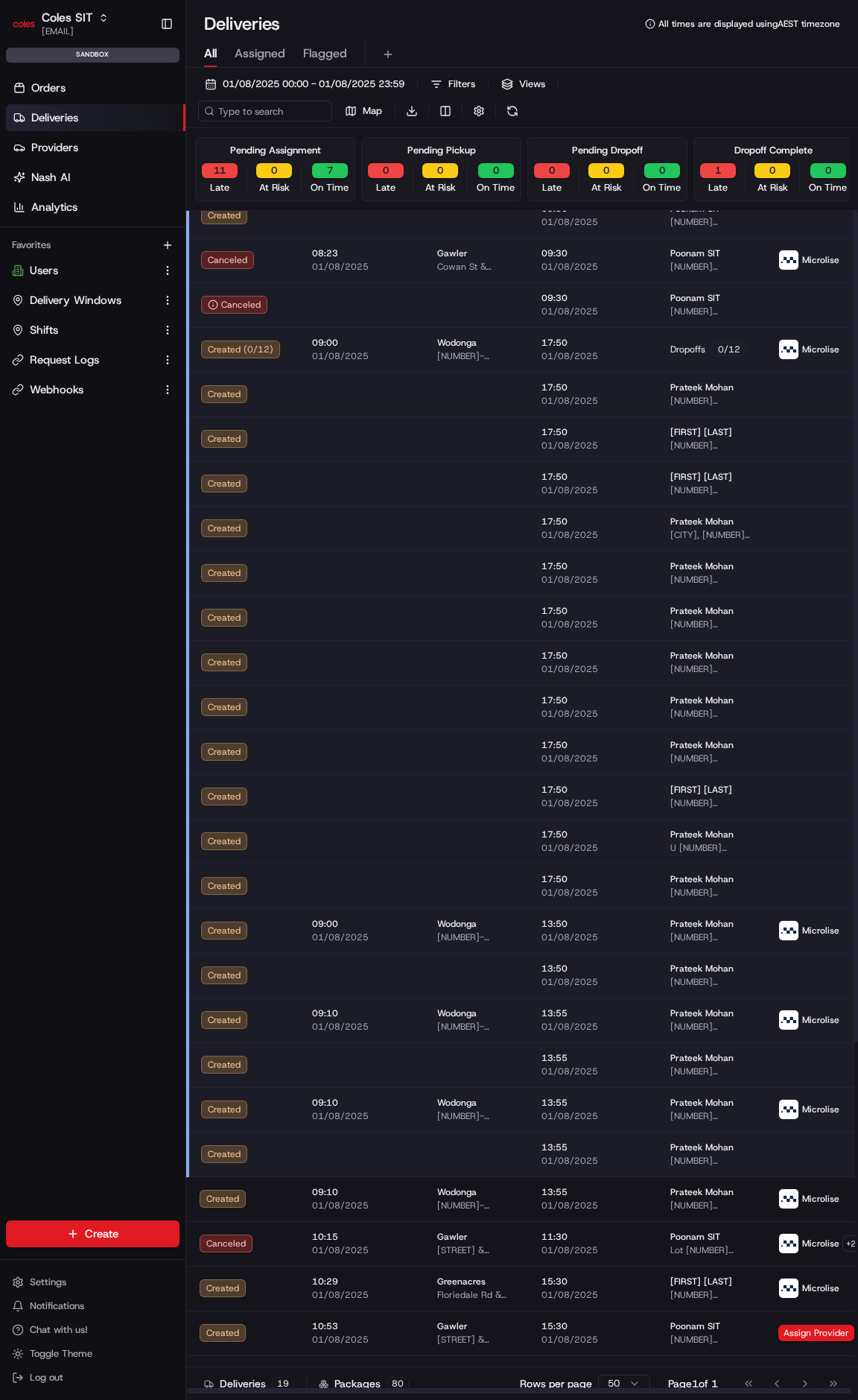 scroll, scrollTop: 0, scrollLeft: 0, axis: both 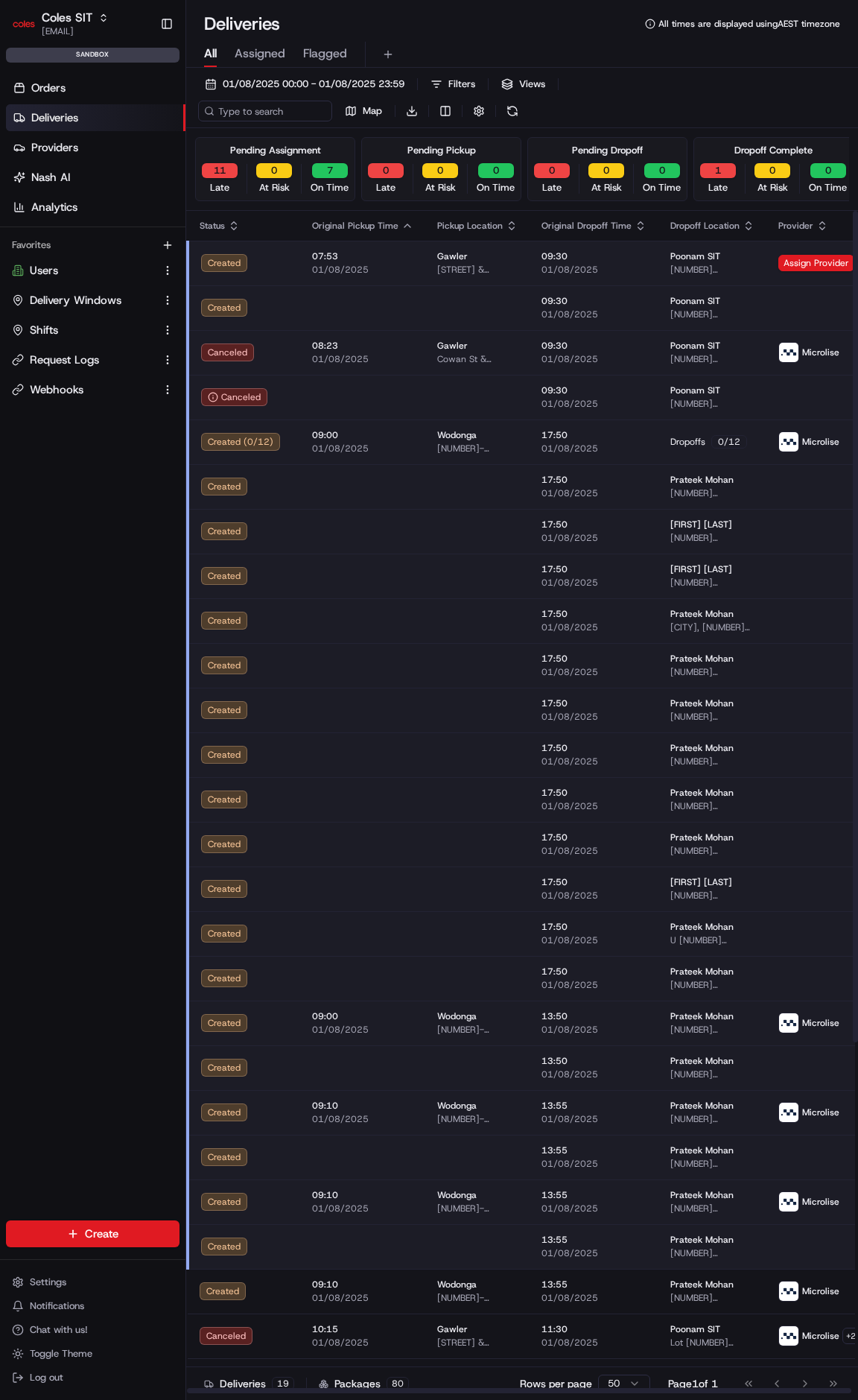 click on "01/08/2025" at bounding box center (363, 449) 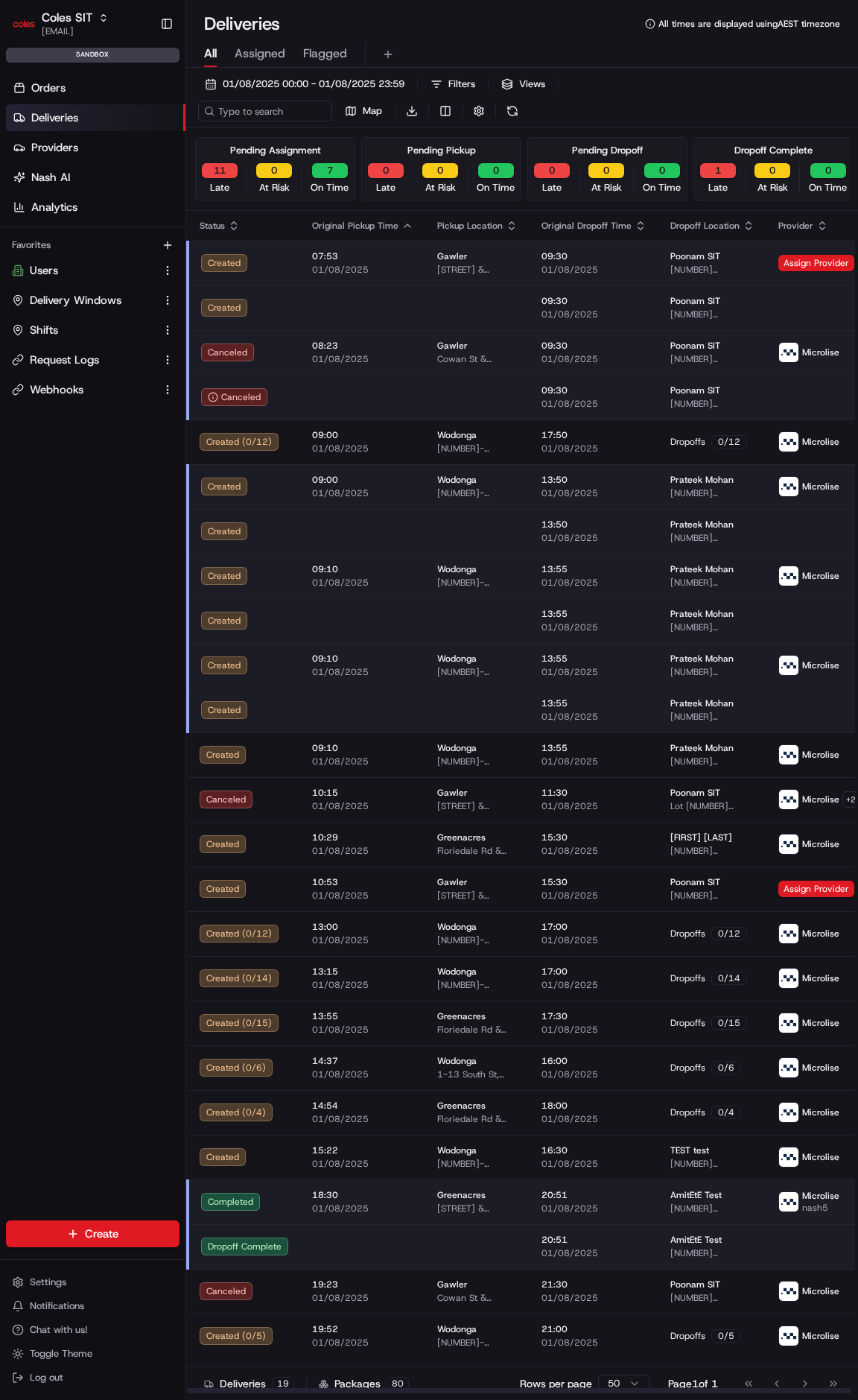 click on "18:30" at bounding box center (363, 1195) 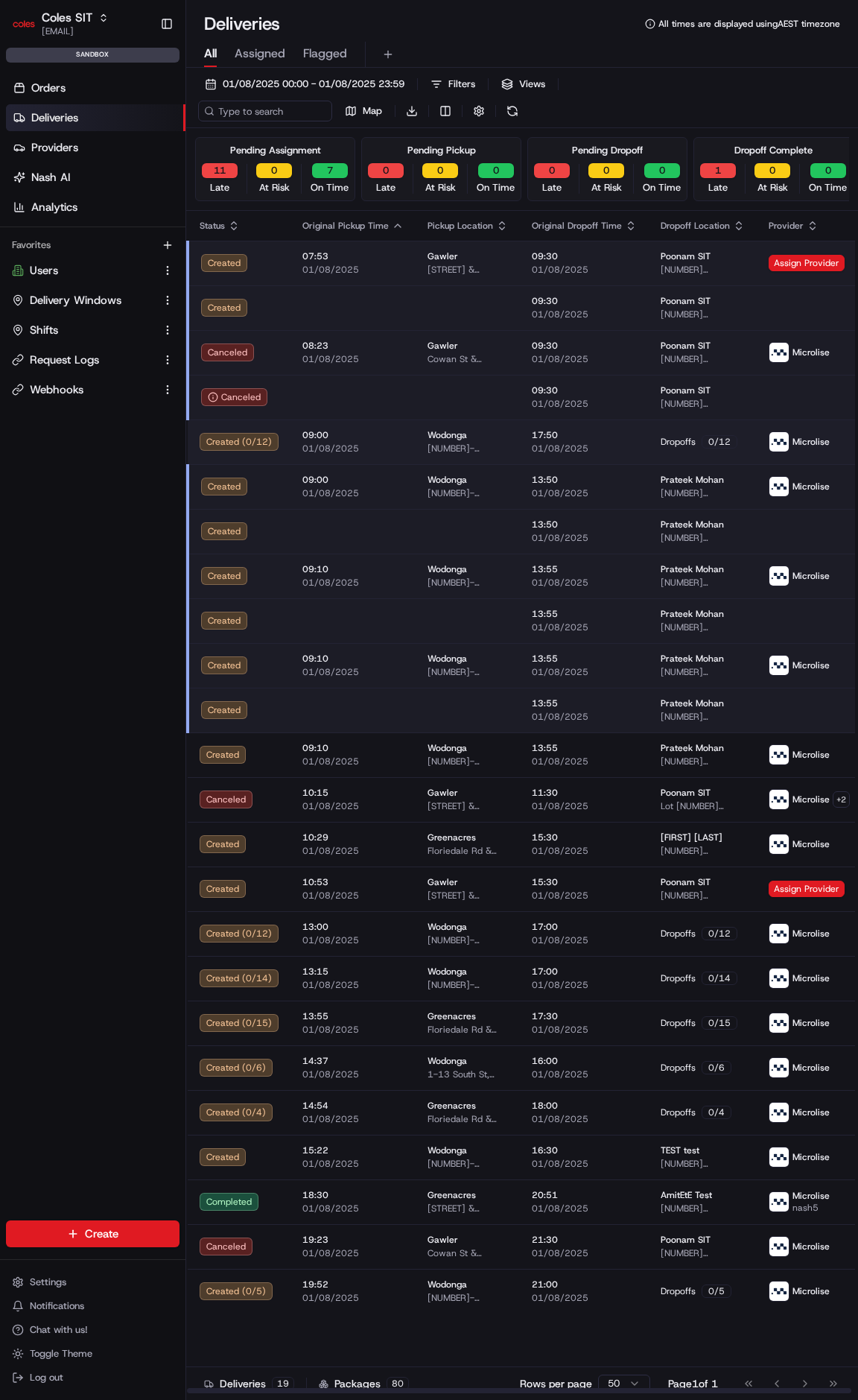 click on "01/08/2025" at bounding box center [353, 449] 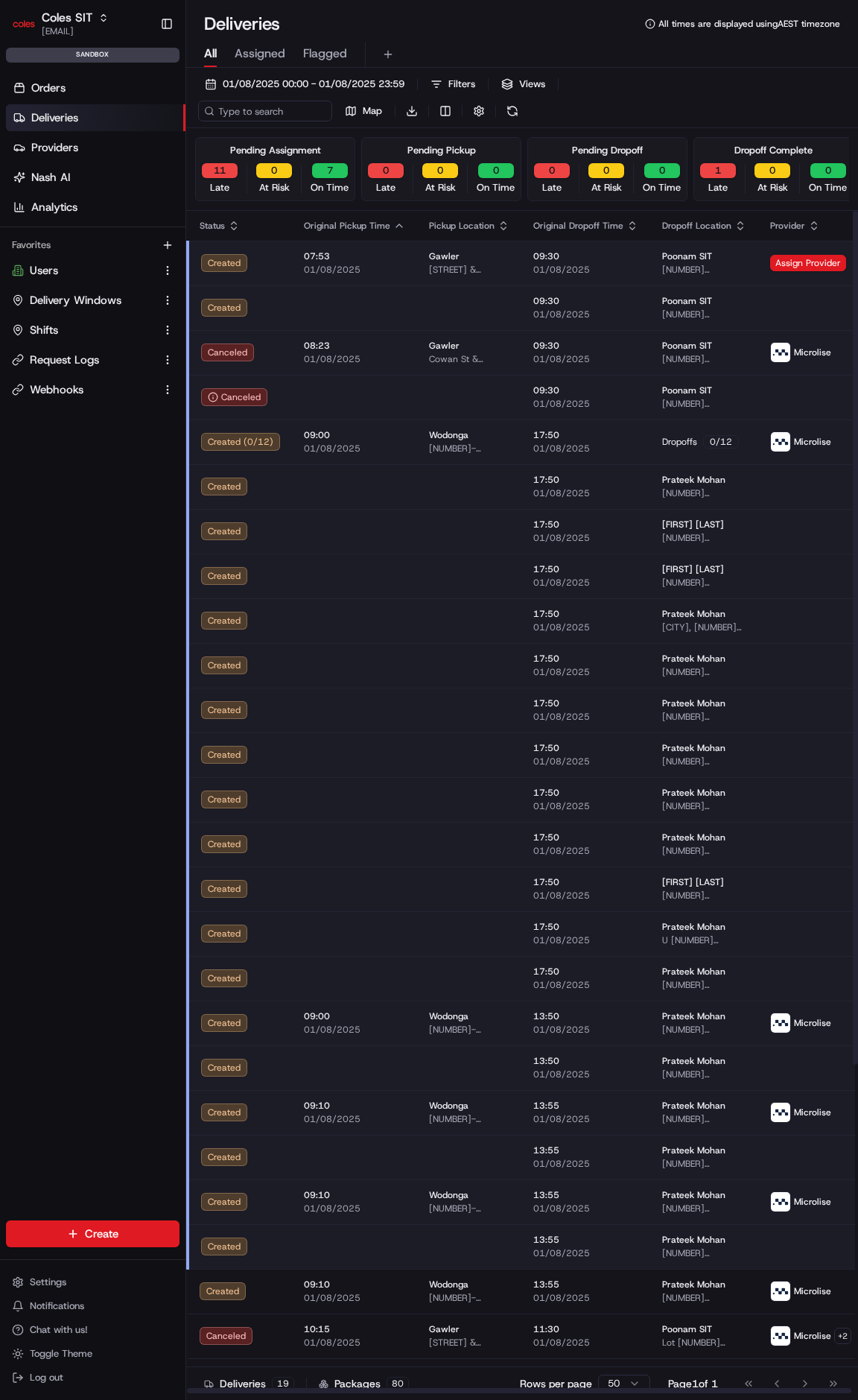 click on "01/08/2025" at bounding box center (355, 449) 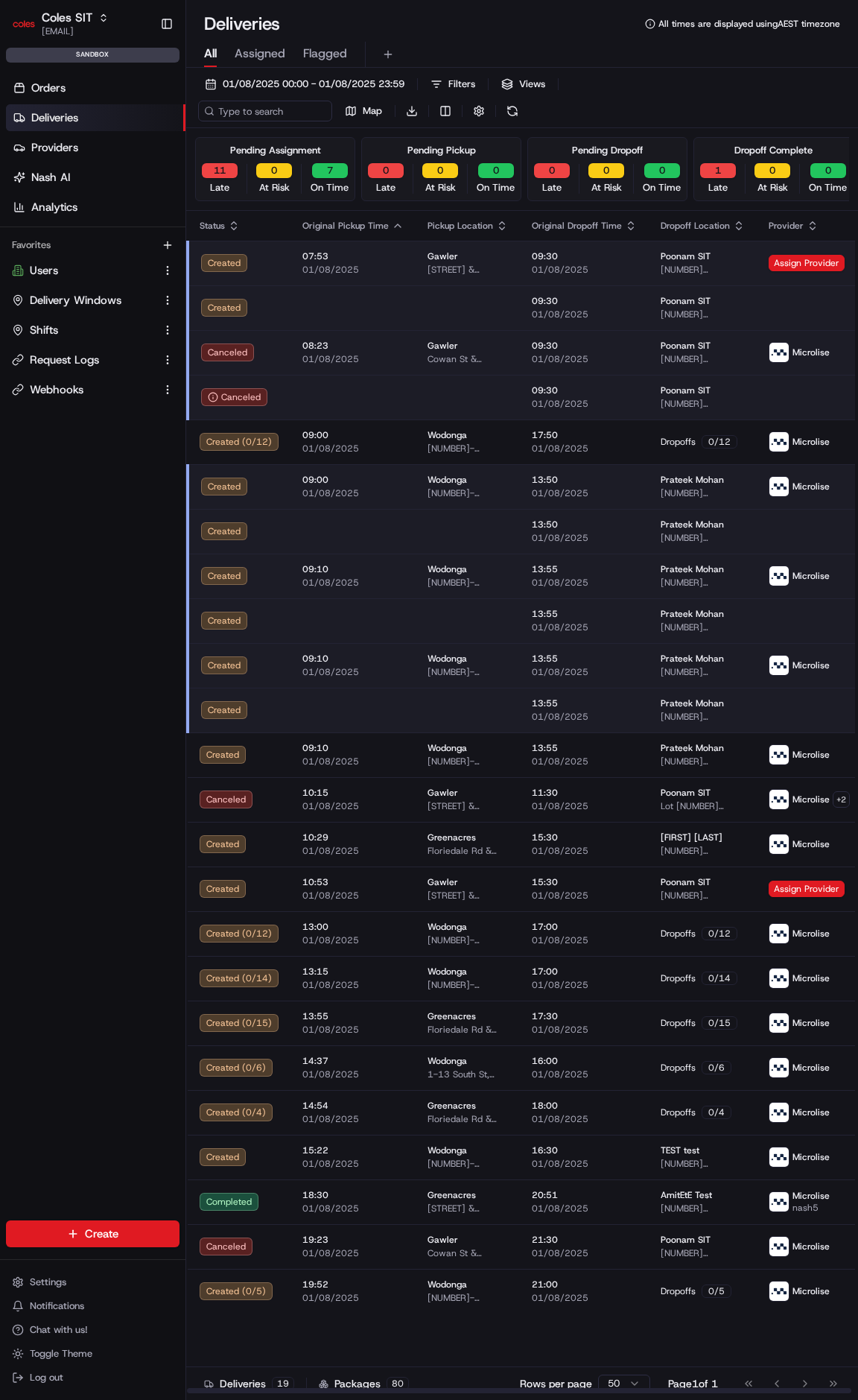 click on "01/08/2025" at bounding box center [353, 493] 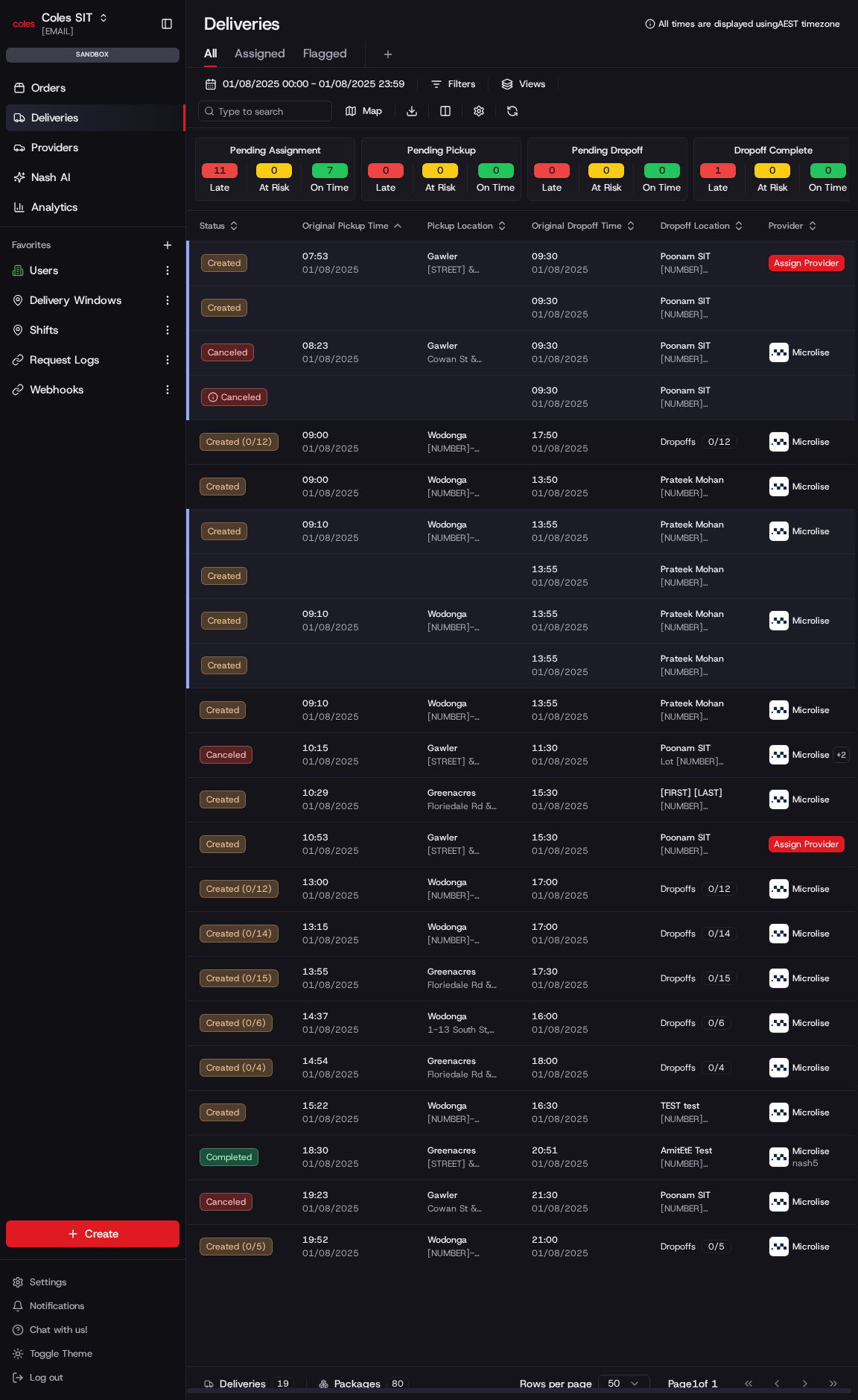 click on "09:10" at bounding box center (353, 525) 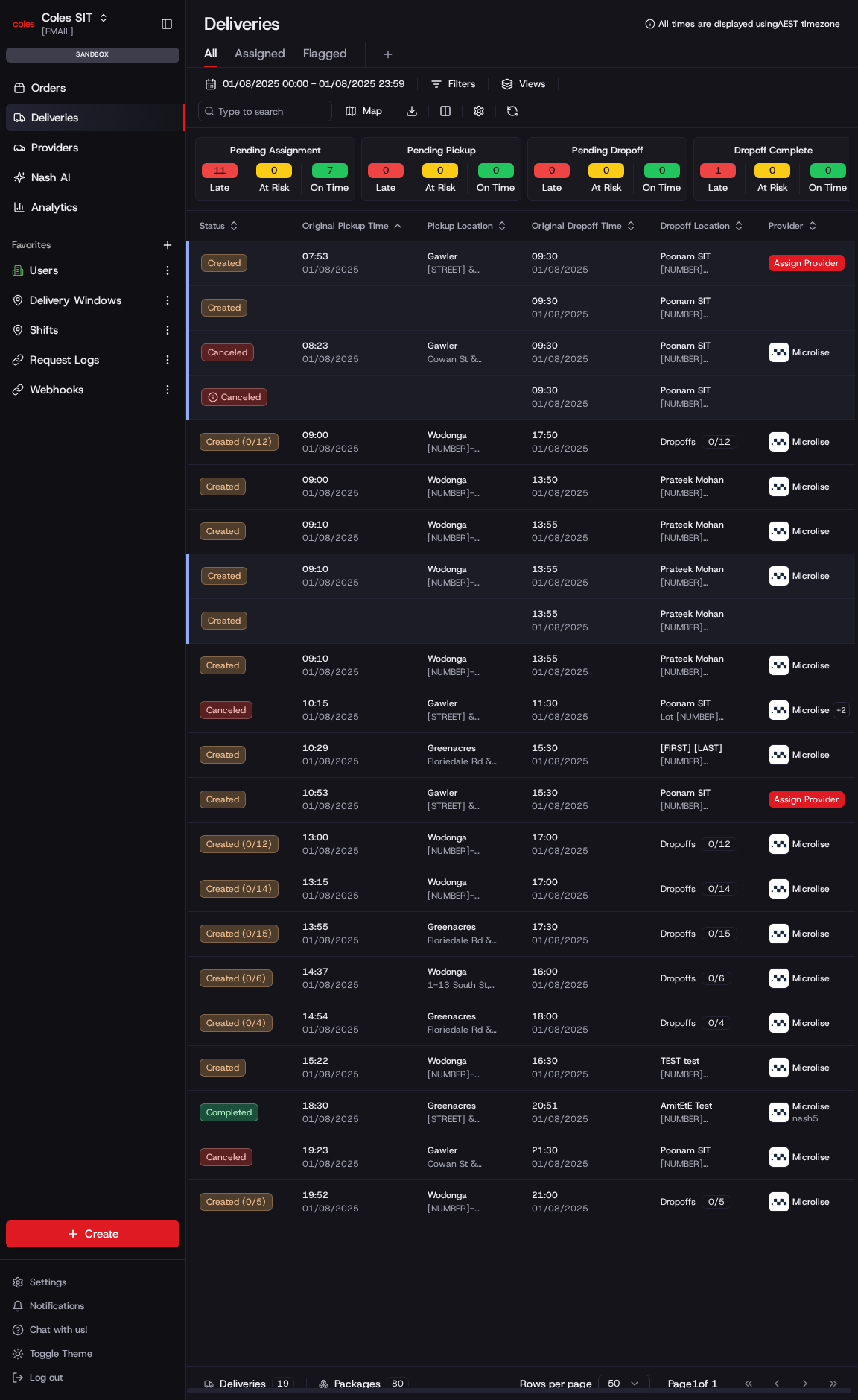 click on "01/08/2025" at bounding box center [353, 583] 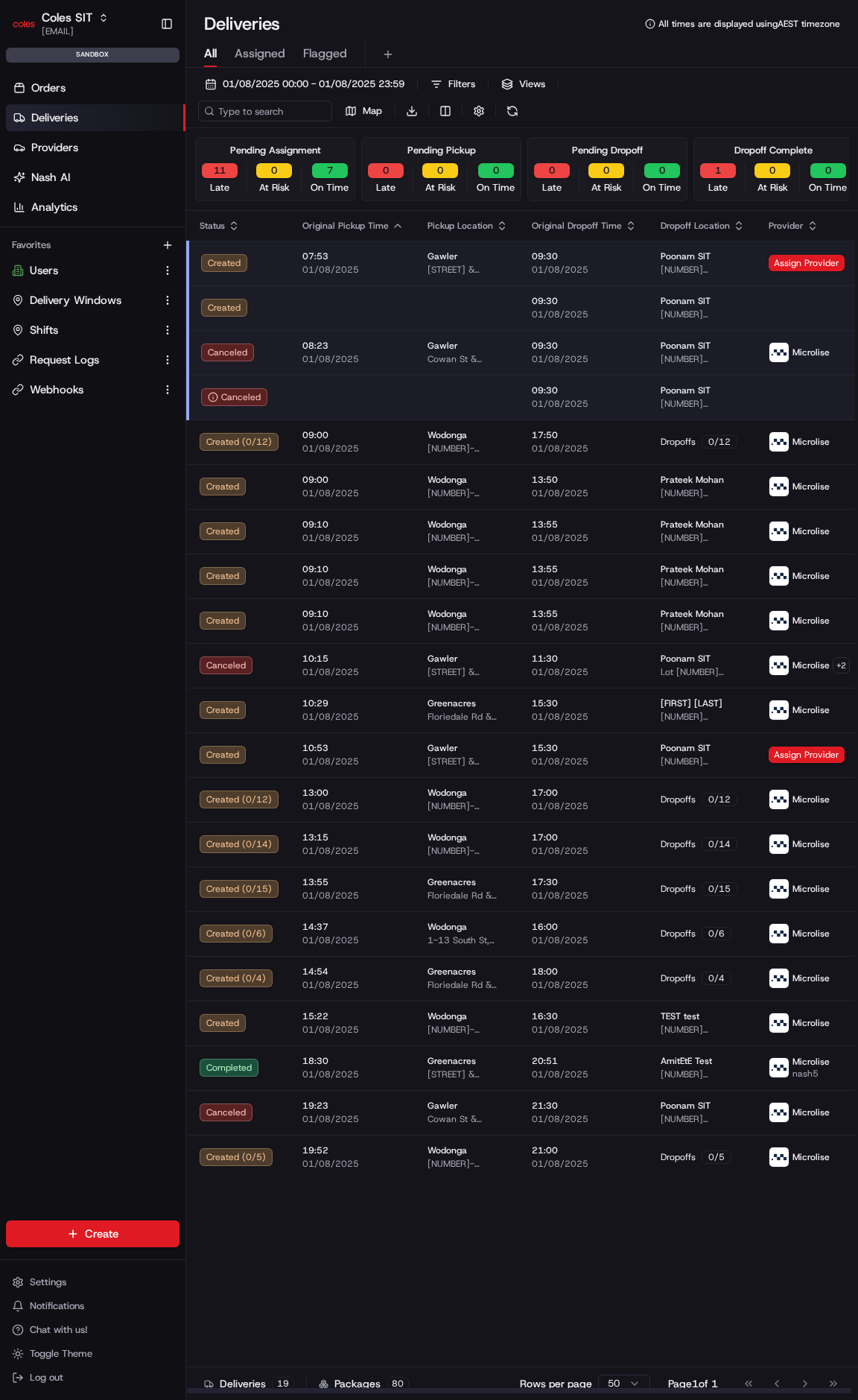 click on "08:23" at bounding box center [353, 346] 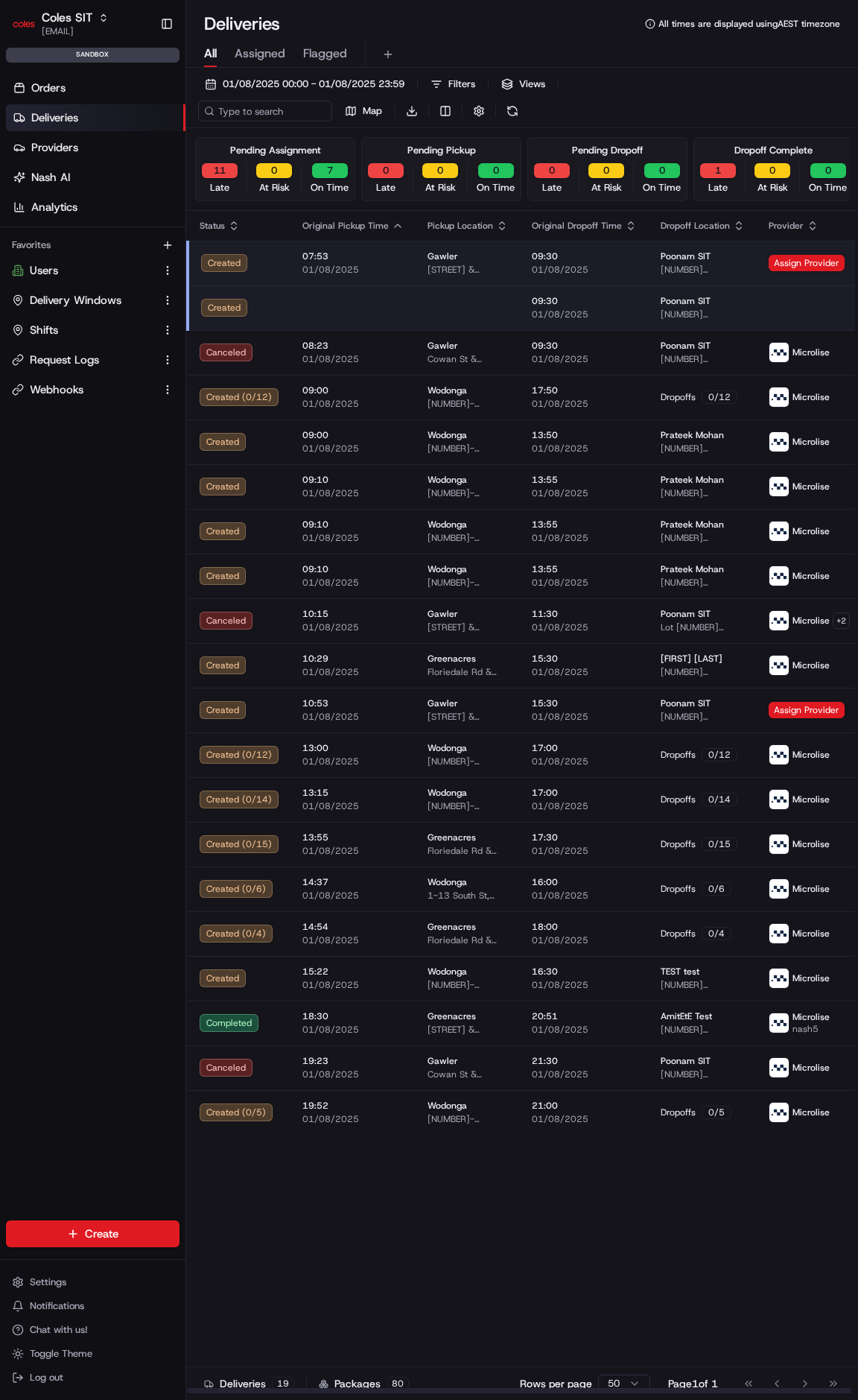 click at bounding box center [353, 308] 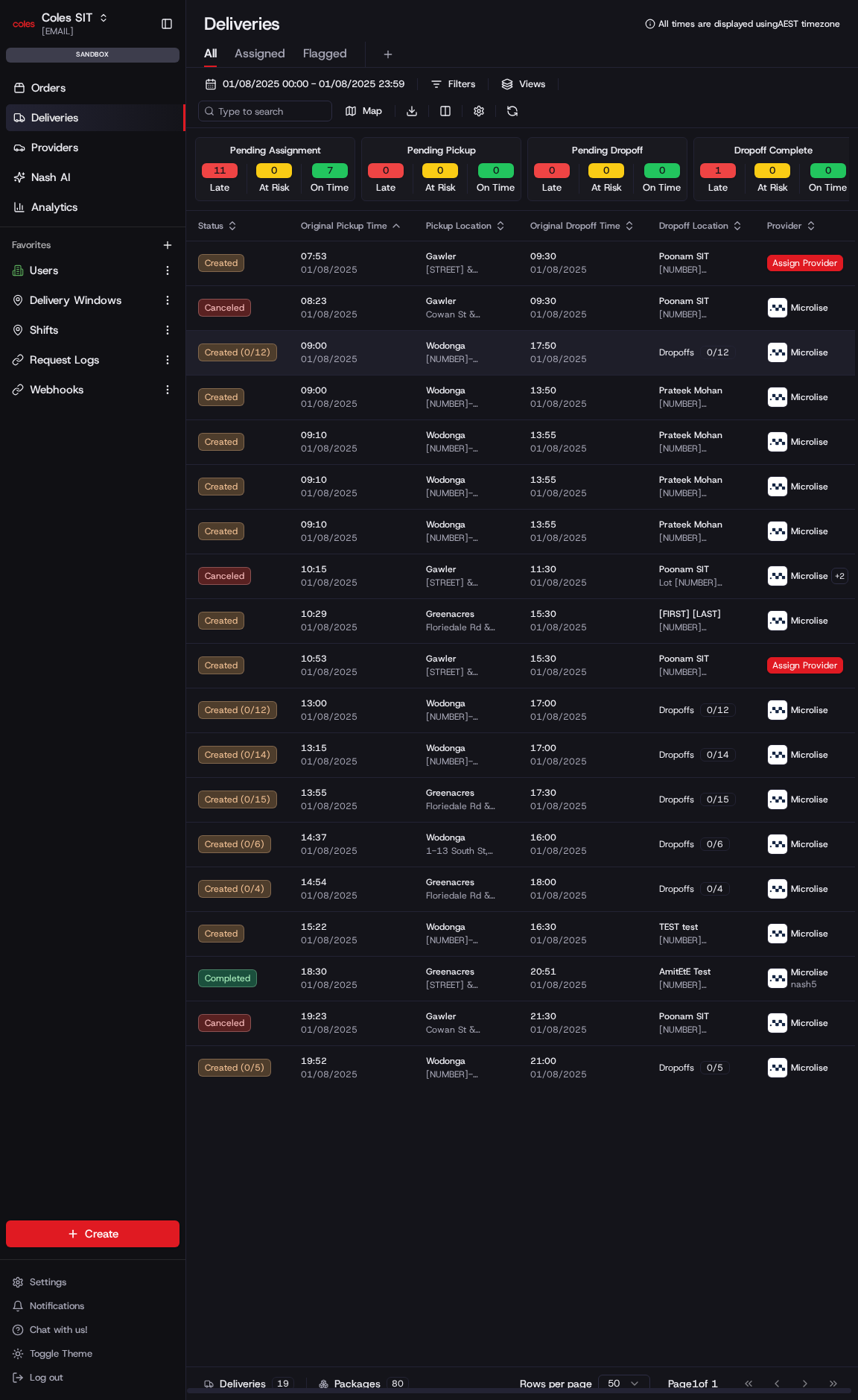 click on "09:00" at bounding box center [352, 346] 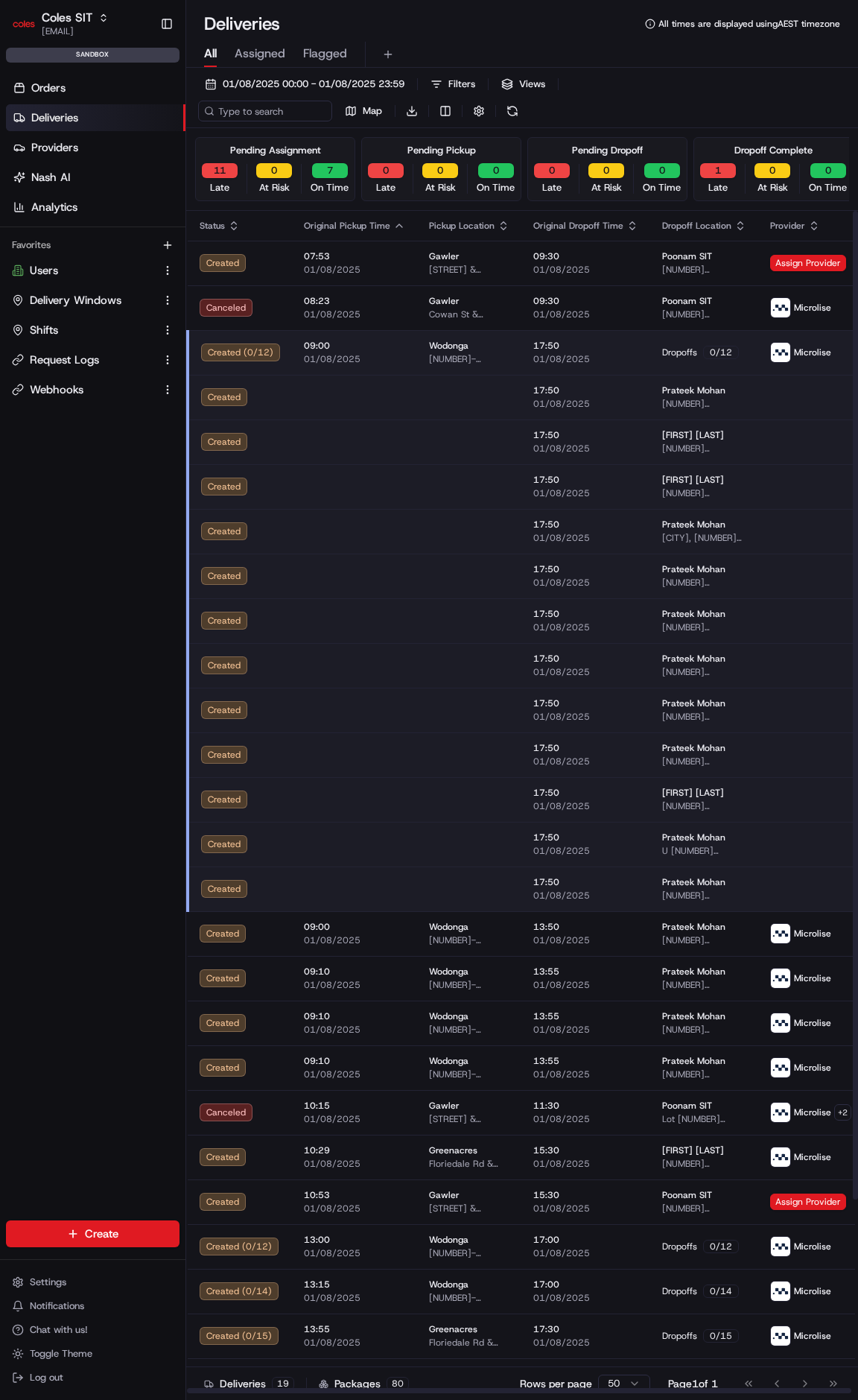 click on "09:00" at bounding box center [355, 346] 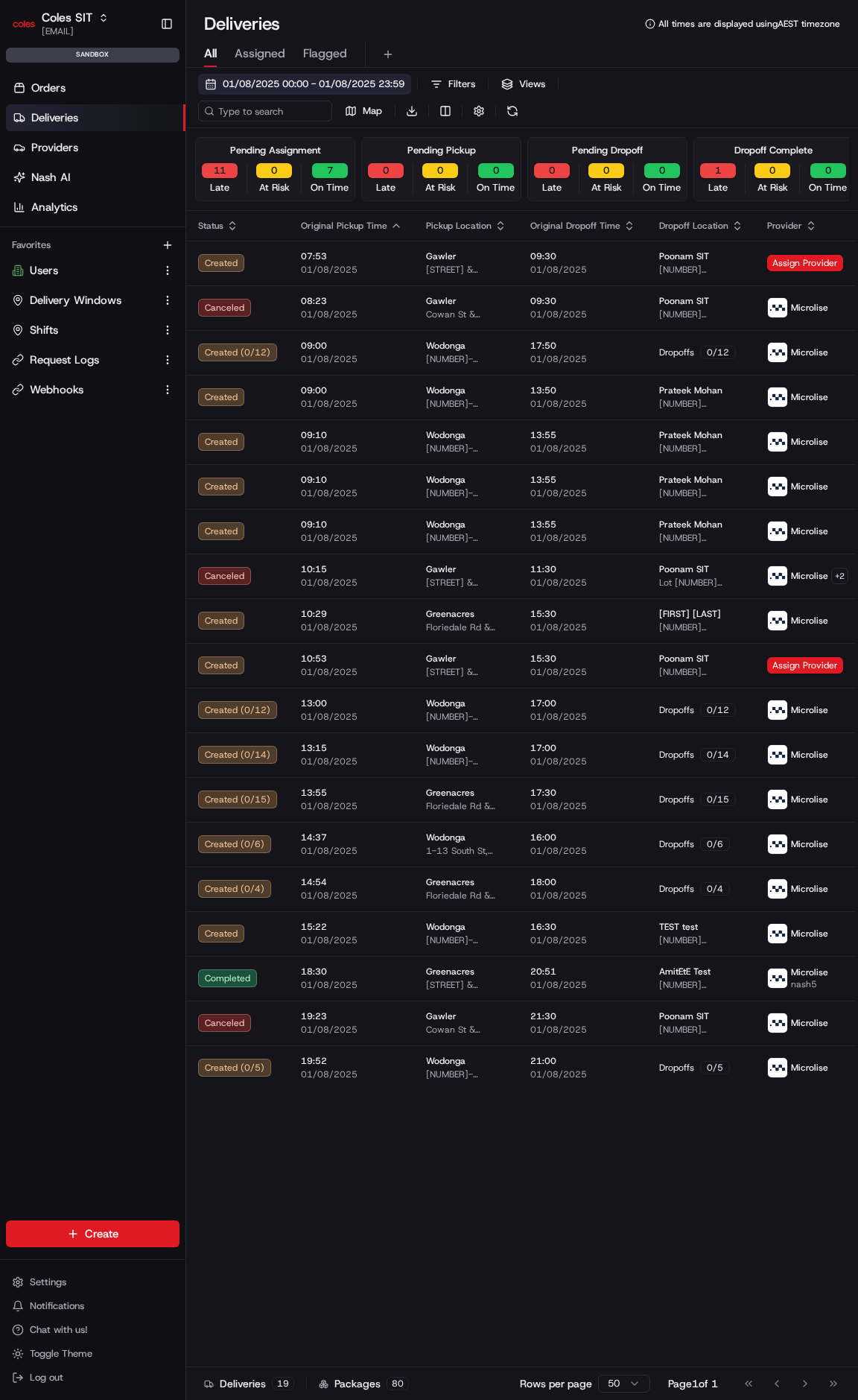 click on "01/08/2025 00:00 - 01/08/2025 23:59" at bounding box center [314, 84] 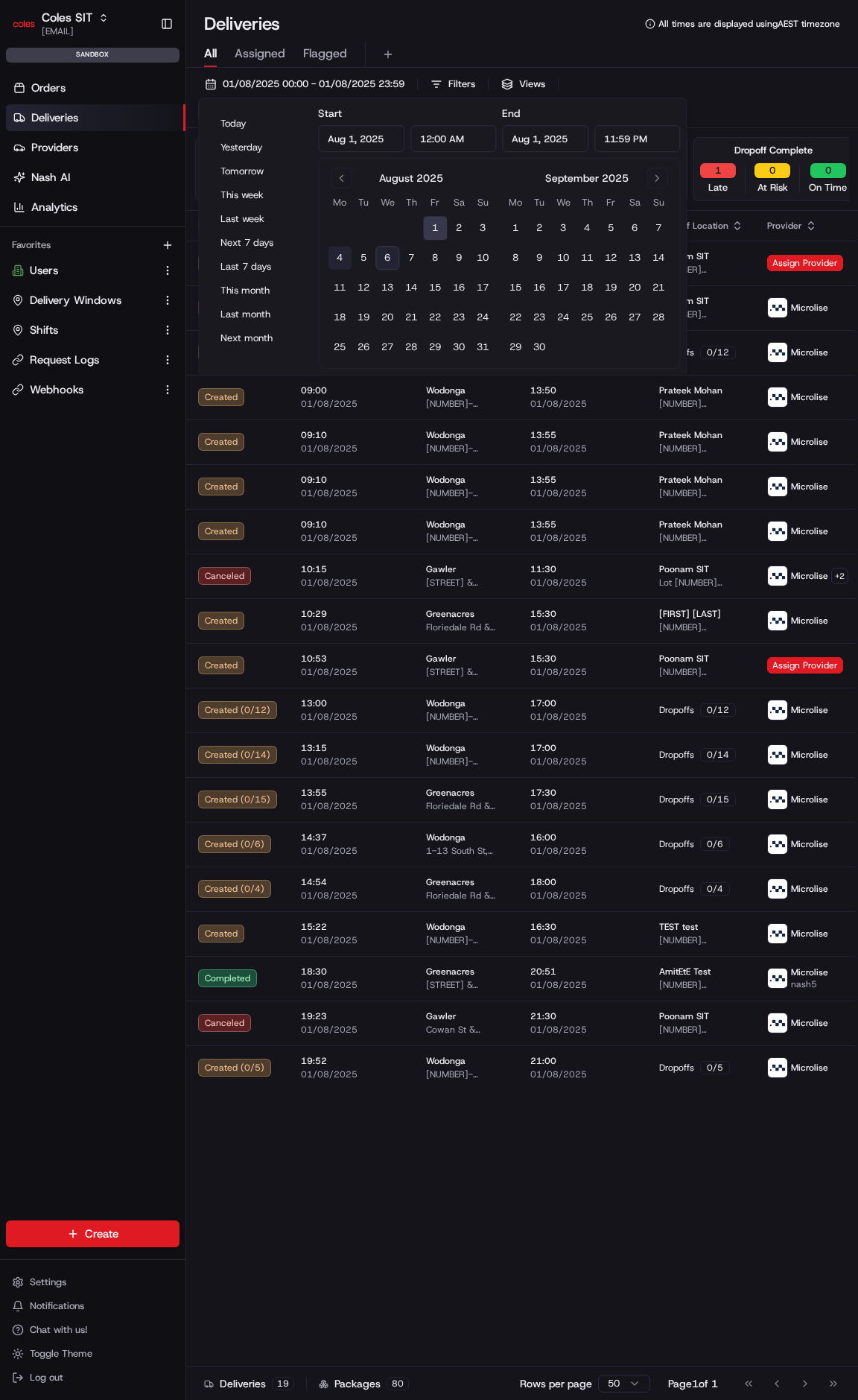 click on "4" at bounding box center (340, 258) 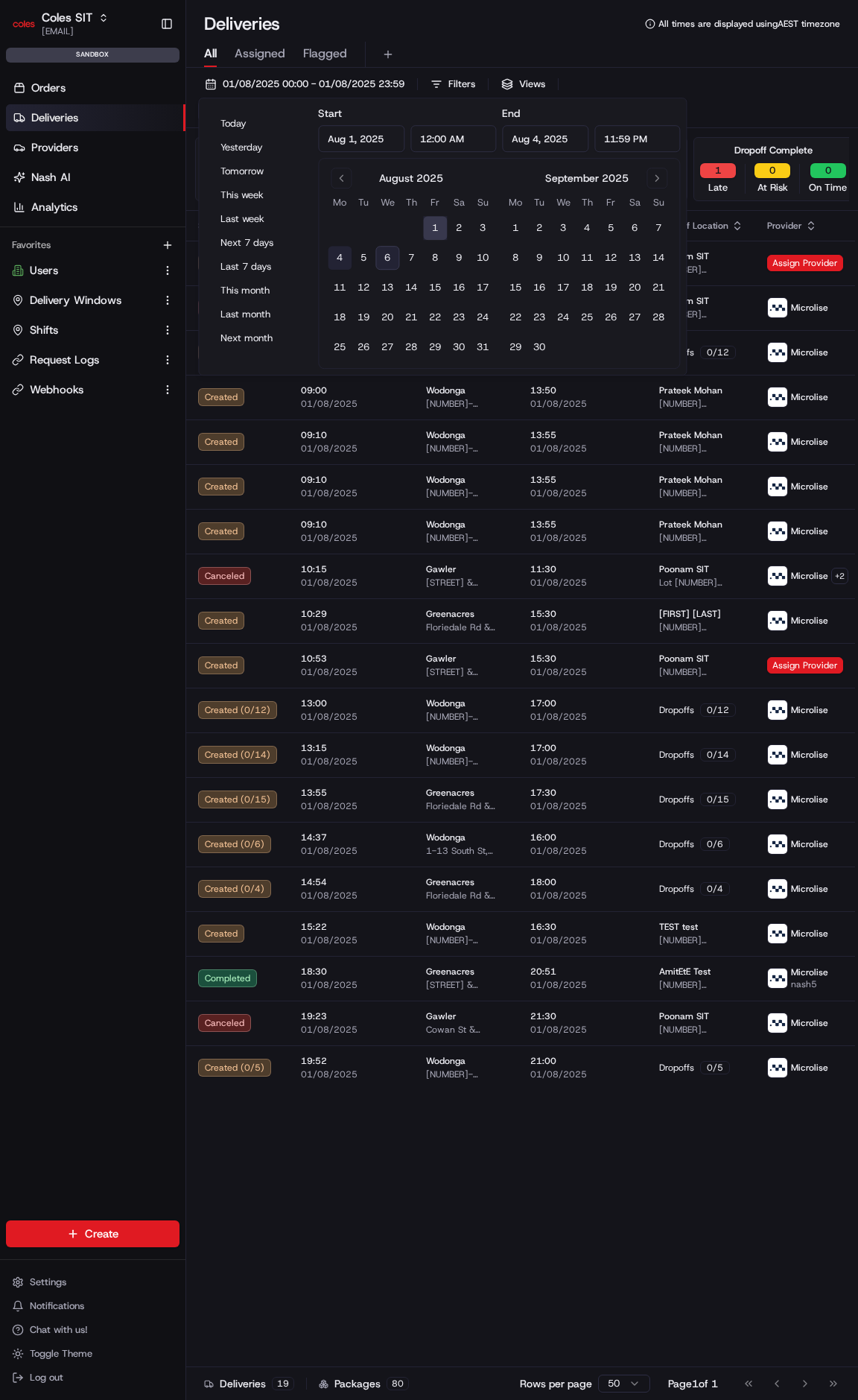 click on "4" at bounding box center (340, 258) 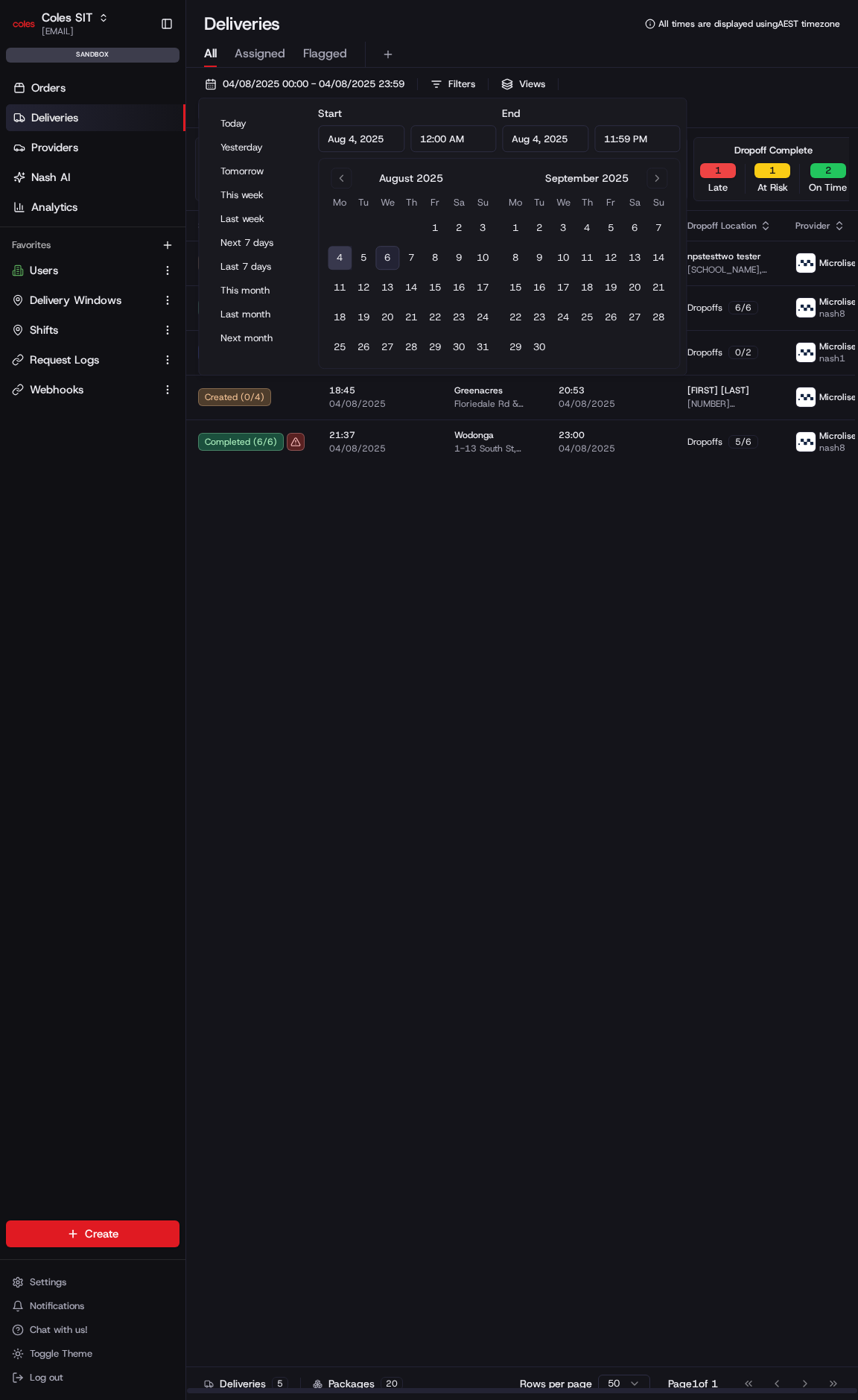 click on "Status Original Pickup Time Pickup Location Original Dropoff Time Dropoff Location Provider Action Created ( 0 / 2 ) 11:10 04/08/2025 Endeavour Hills Matthew Flinders Ave, Endeavour Hills, VIC 3802, AU 13:03 04/08/2025 npstesttwo tester Endeavour Hills Technical School, 12-38 Amalfi Dr, ENDEAVOUR HILLS, VIC 3802, AU Microlise Completed ( 6 / 6 ) 14:37 04/08/2025 Wodonga 1-13 South St, Wodonga, VIC 3690, AU 16:00 04/08/2025 Dropoffs 6  /  6 Microlise nash8 In Progress ( 1 / 2 ) 16:20 04/08/2025 Greenacres Floriedale Rd & Muller Rd, Greenacres, SA 5086, AU 19:53 04/08/2025 Dropoffs 0  /  2 Microlise nash1 Created ( 0 / 4 ) 18:45 04/08/2025 Greenacres Floriedale Rd & Muller Rd, Greenacres SA 5086, Australia 20:53 04/08/2025 Jono Lim 5 Berryman St, GREENACRES, SA 5086, AU Microlise Completed ( 6 / 6 ) 21:37 04/08/2025 Wodonga 1-13 South St, Wodonga, VIC 3690, AU 23:00 04/08/2025 Dropoffs 5  /  6 Microlise nash8" at bounding box center [555, 802] 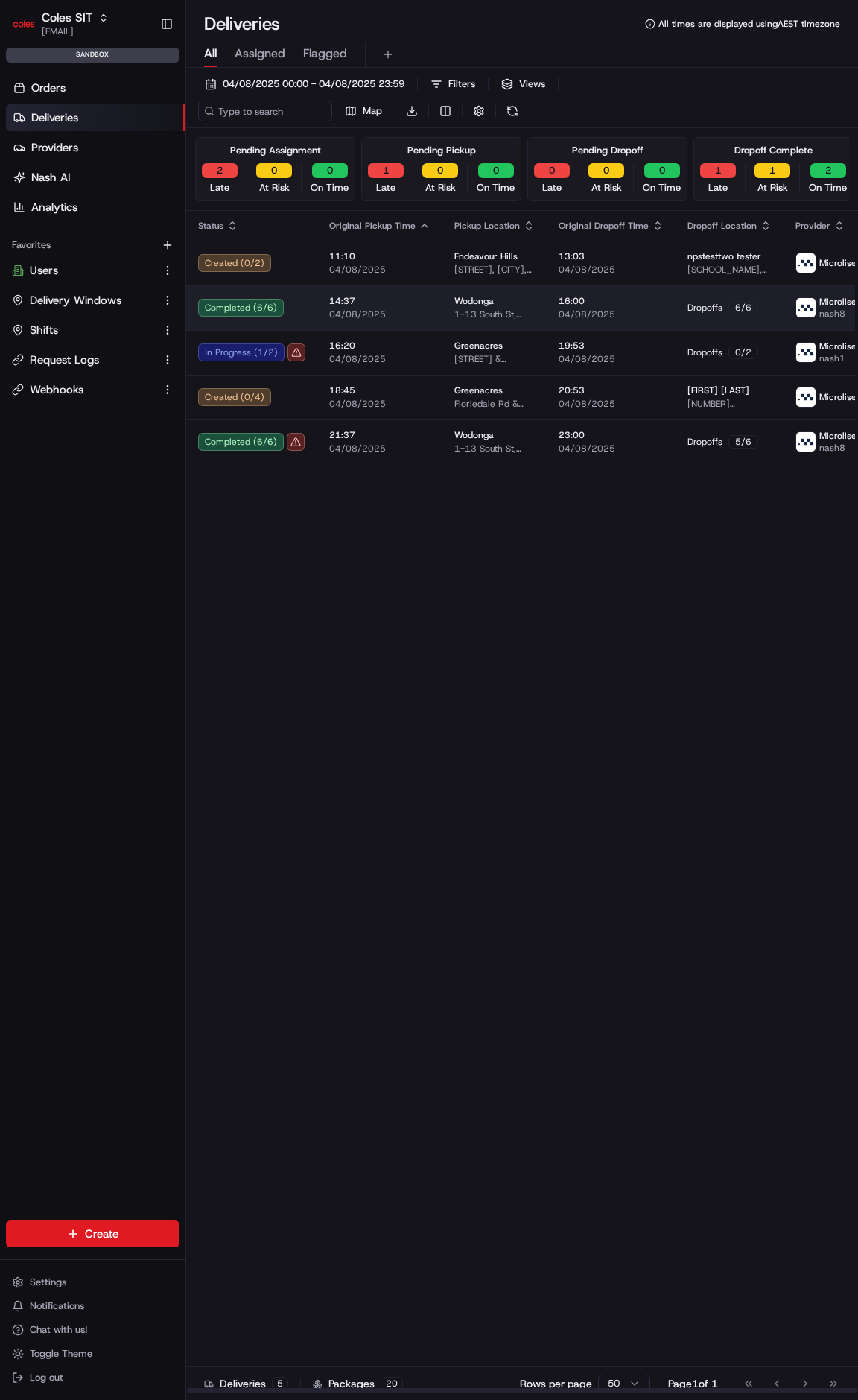 click on "04/08/2025" at bounding box center [380, 314] 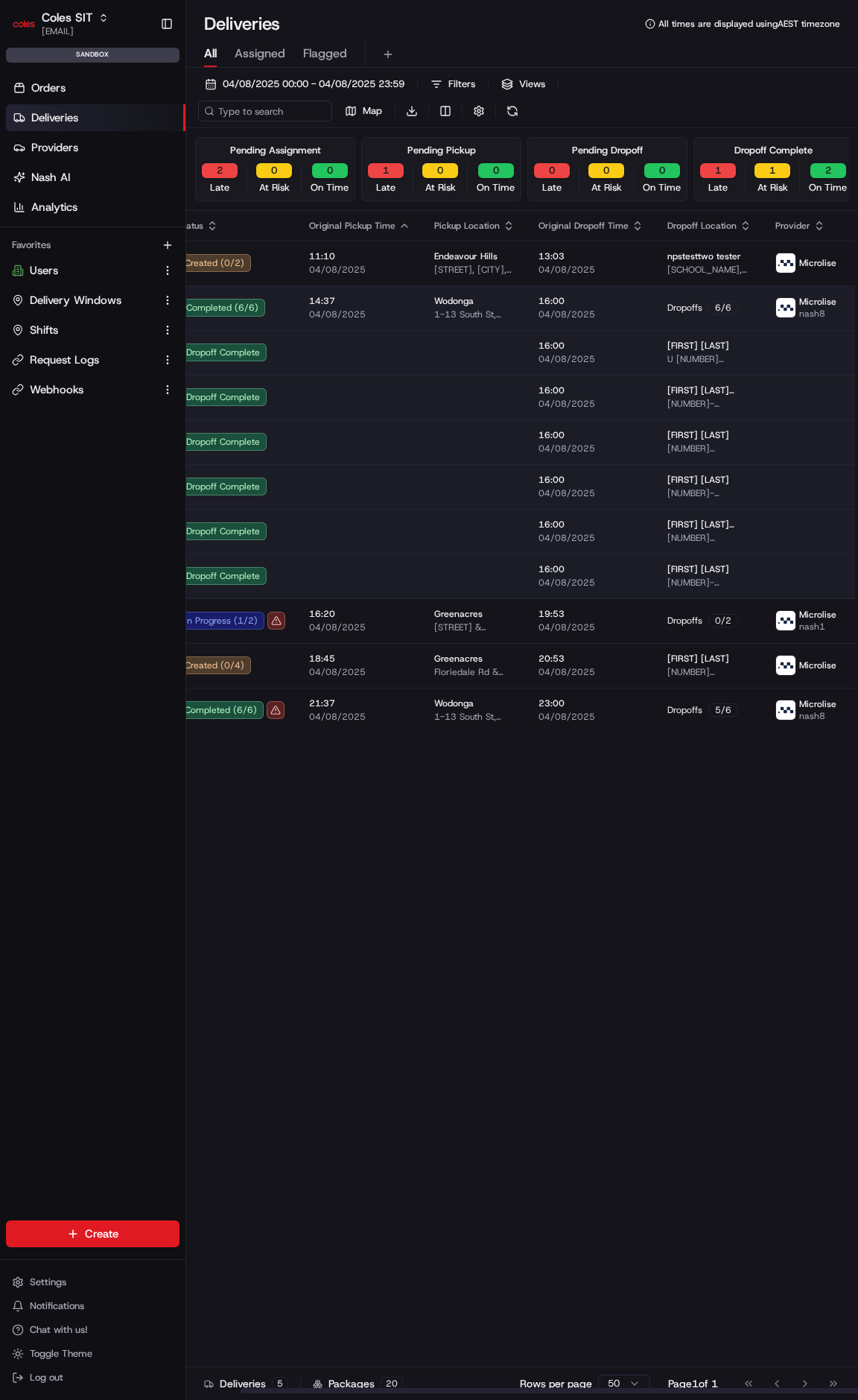 scroll, scrollTop: 0, scrollLeft: 57, axis: horizontal 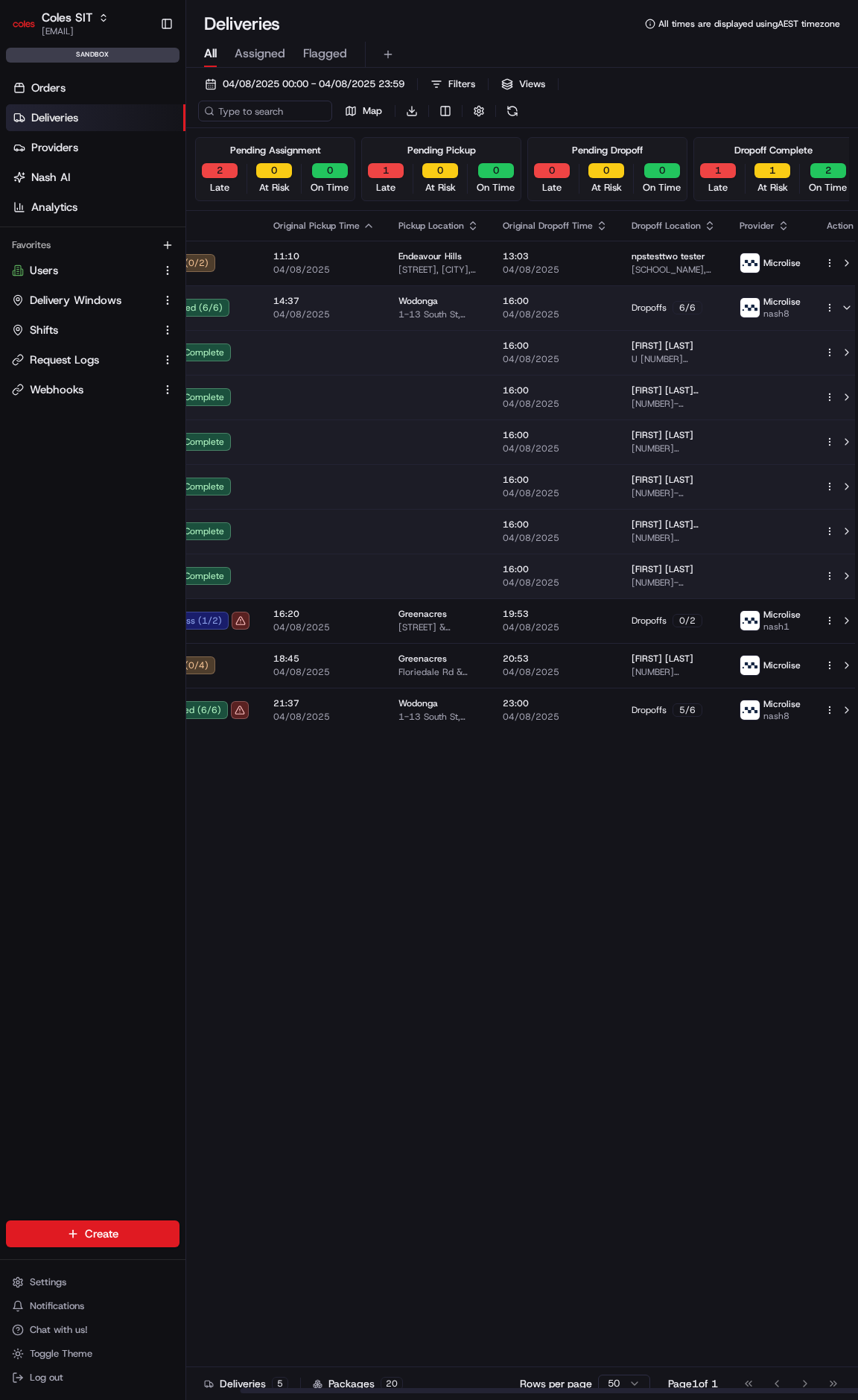drag, startPoint x: 396, startPoint y: 540, endPoint x: 474, endPoint y: 536, distance: 78.102497 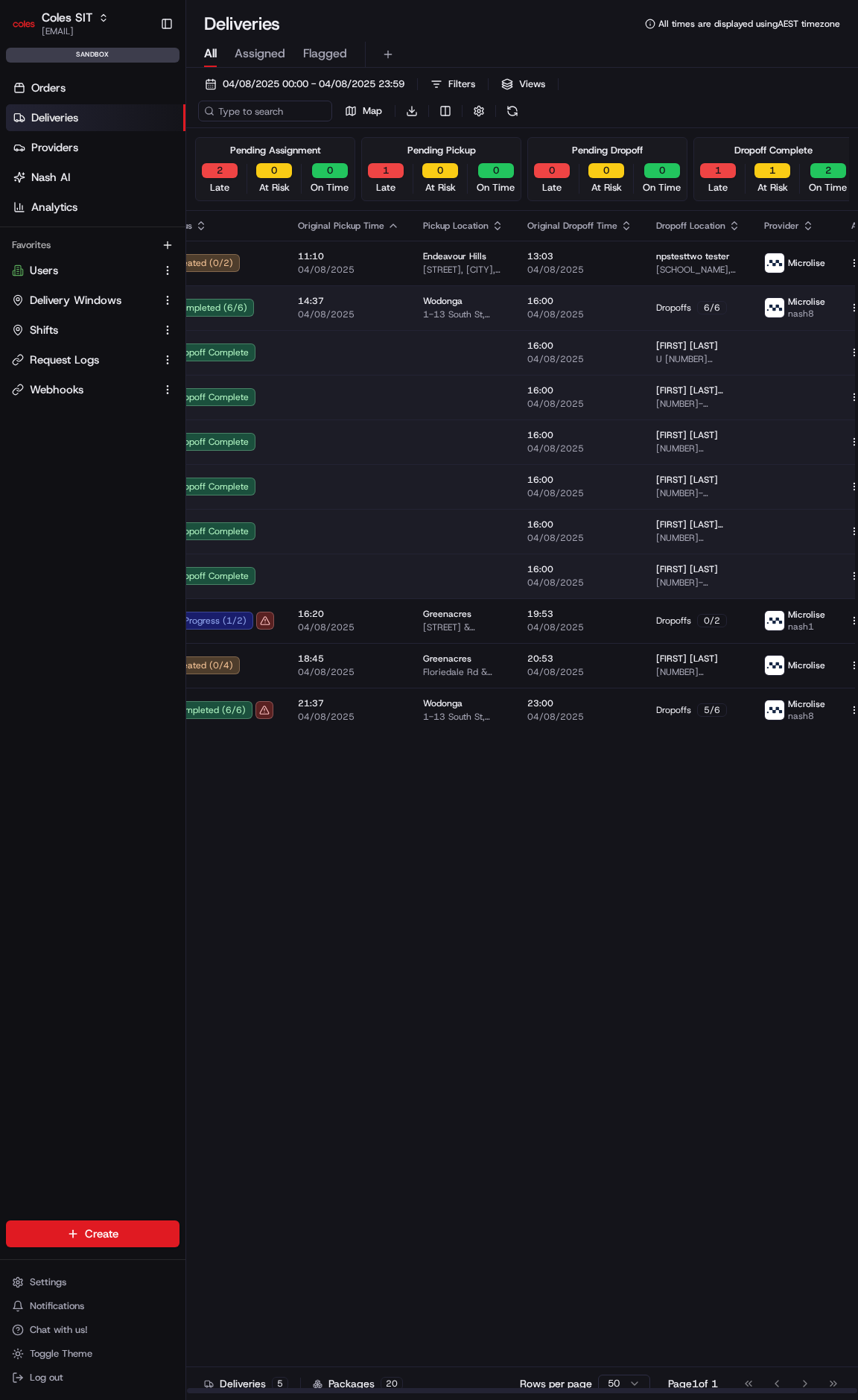 scroll, scrollTop: 0, scrollLeft: 0, axis: both 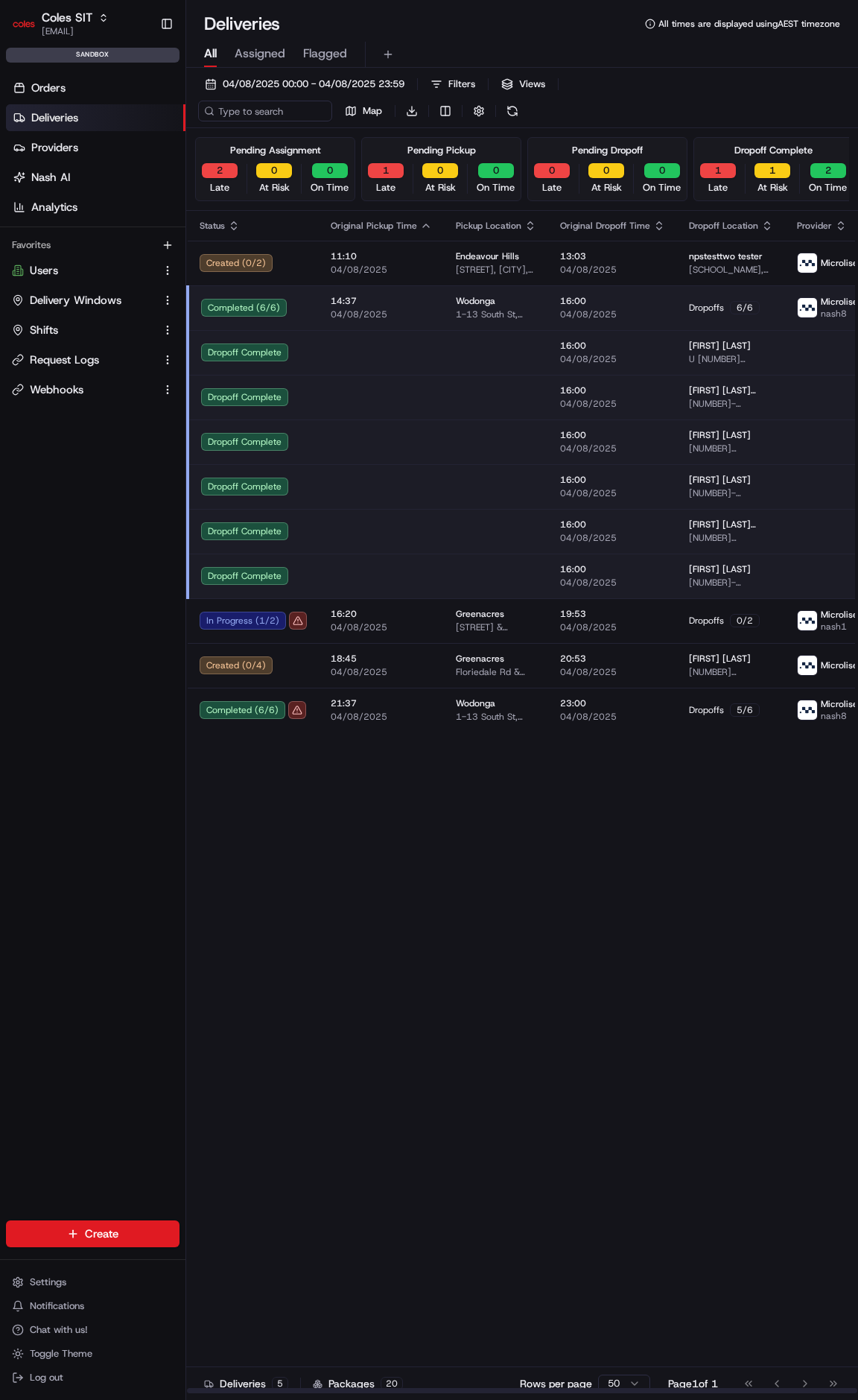 drag, startPoint x: 730, startPoint y: 359, endPoint x: 638, endPoint y: 383, distance: 95.07891 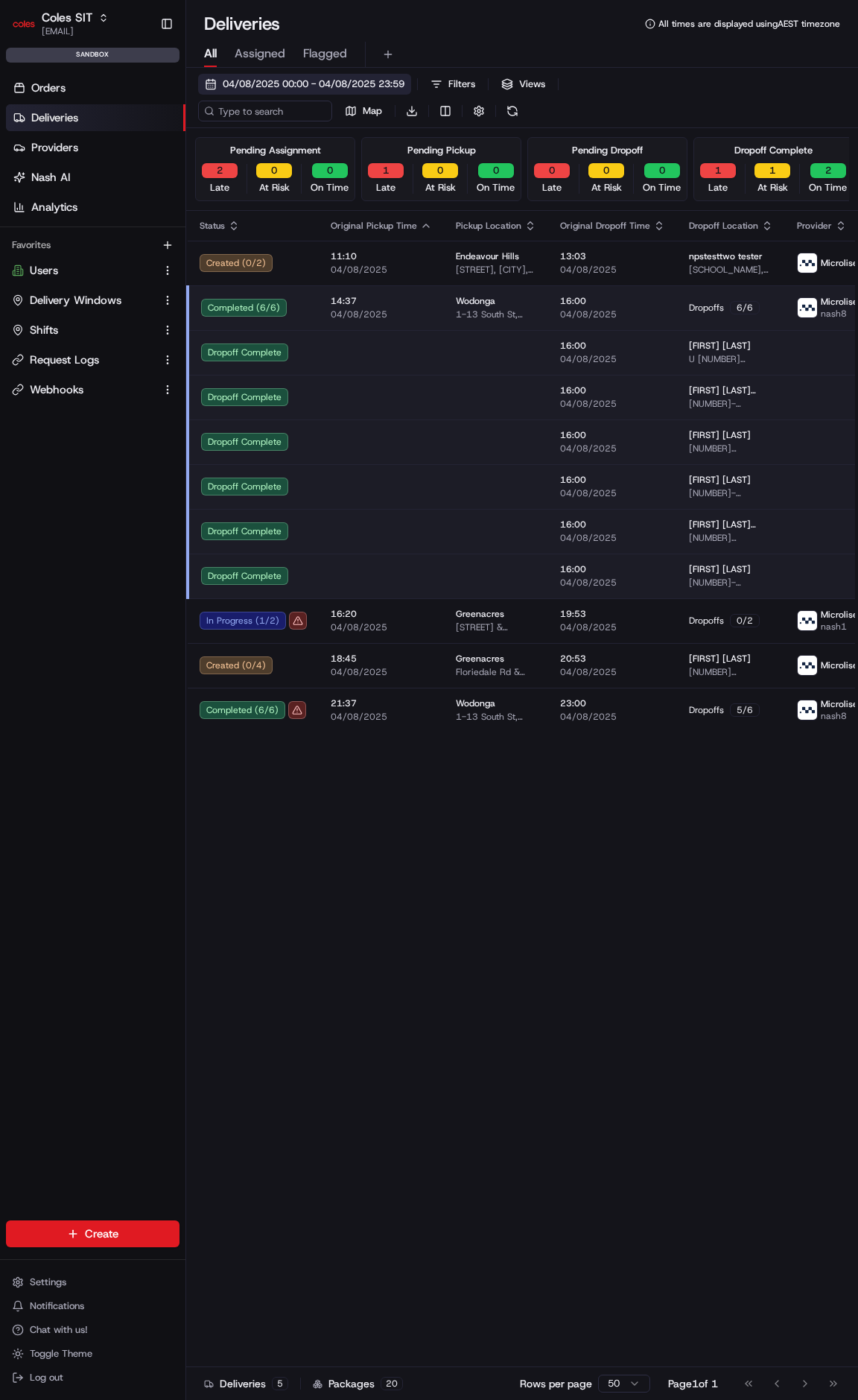 click on "04/08/2025 00:00 - 04/08/2025 23:59" at bounding box center (314, 84) 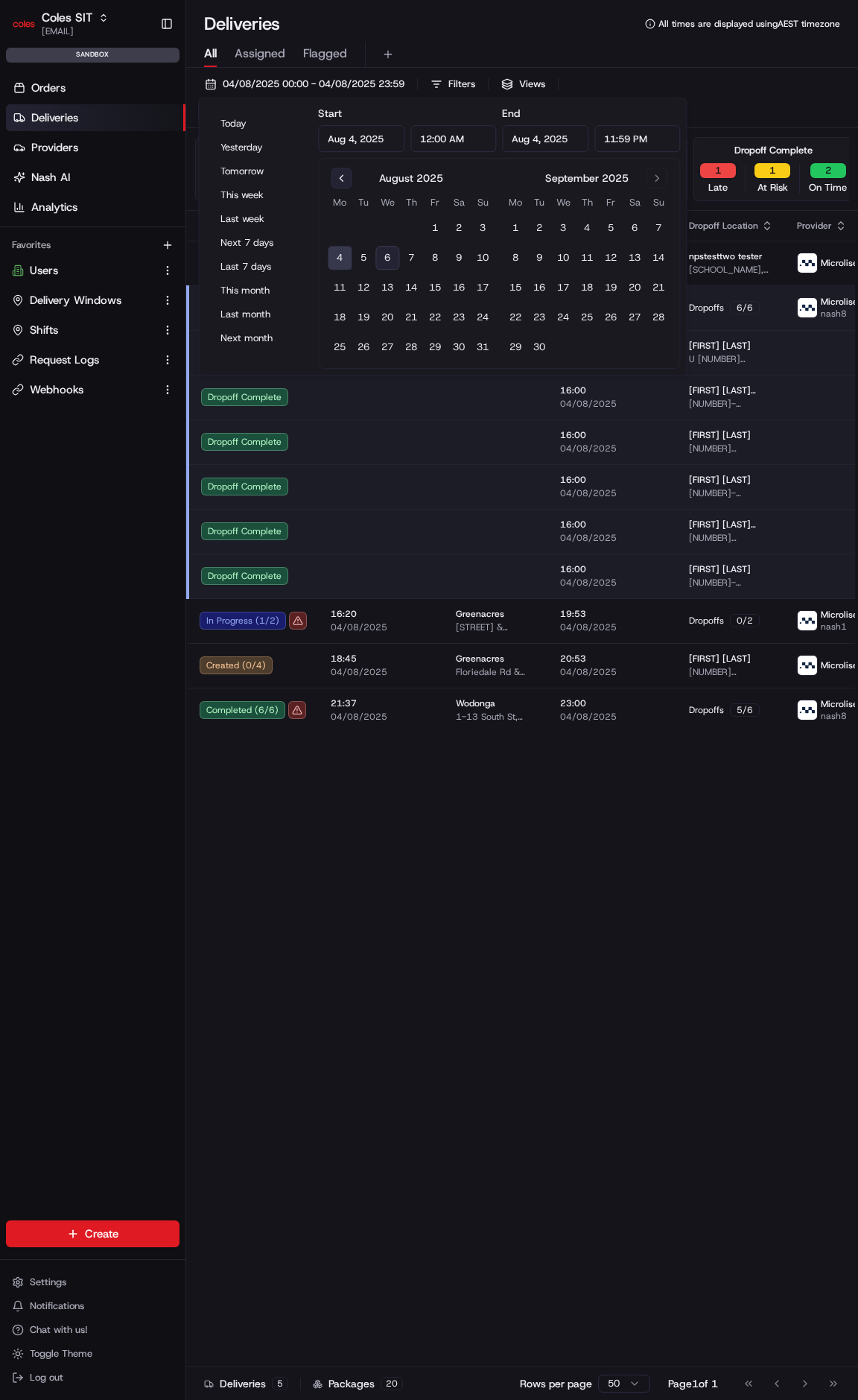 click at bounding box center [341, 178] 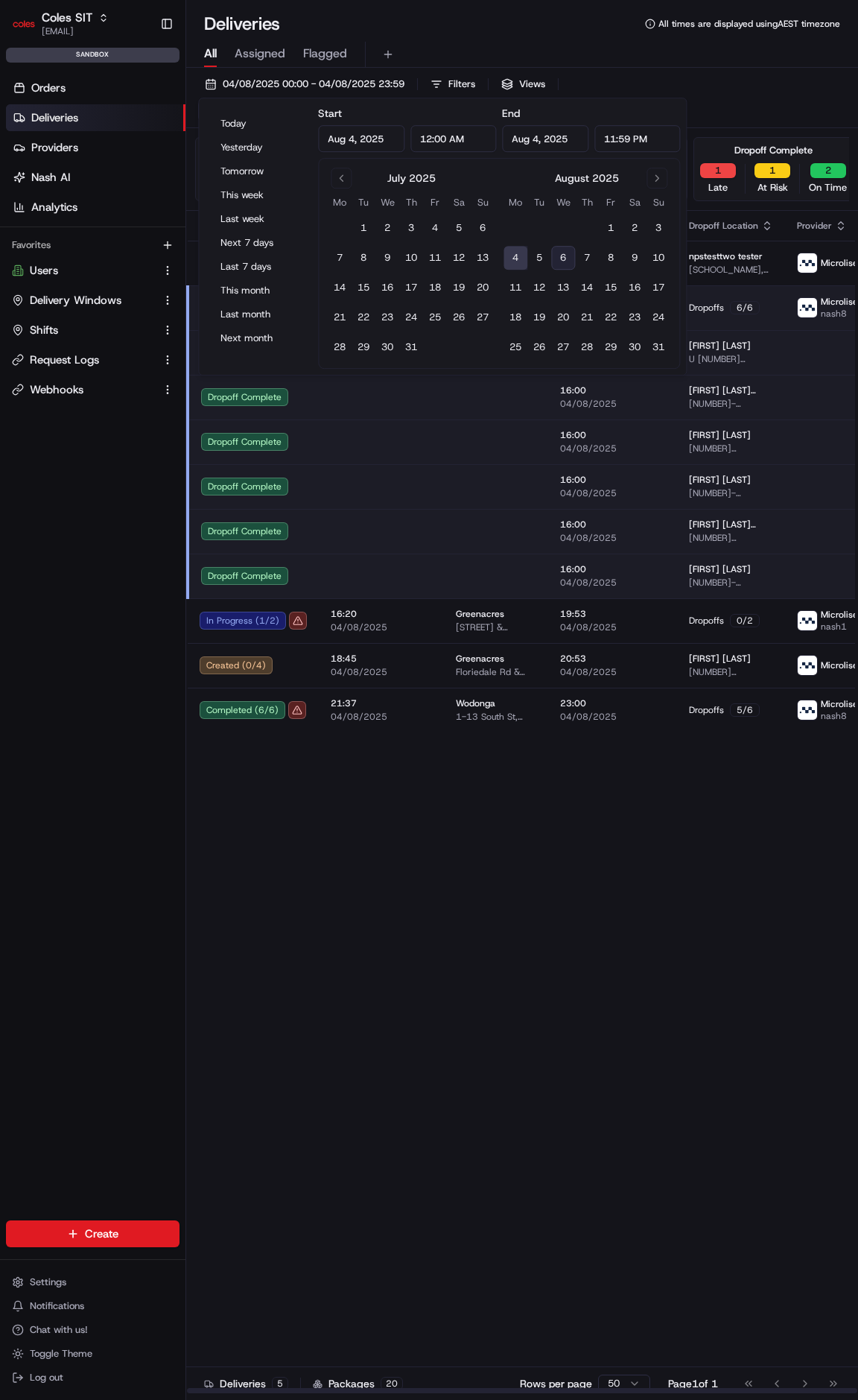 click at bounding box center (496, 487) 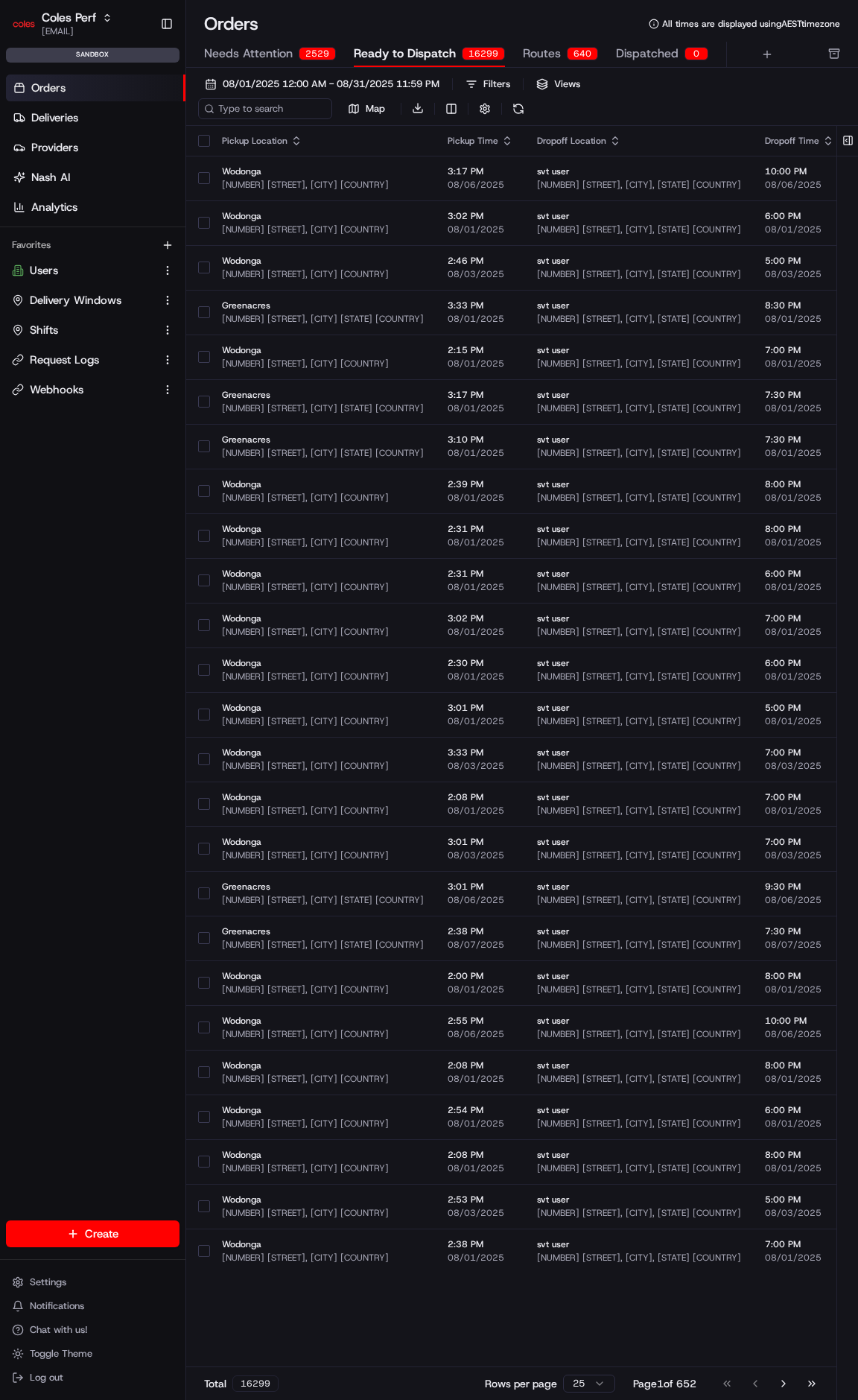 scroll, scrollTop: 0, scrollLeft: 0, axis: both 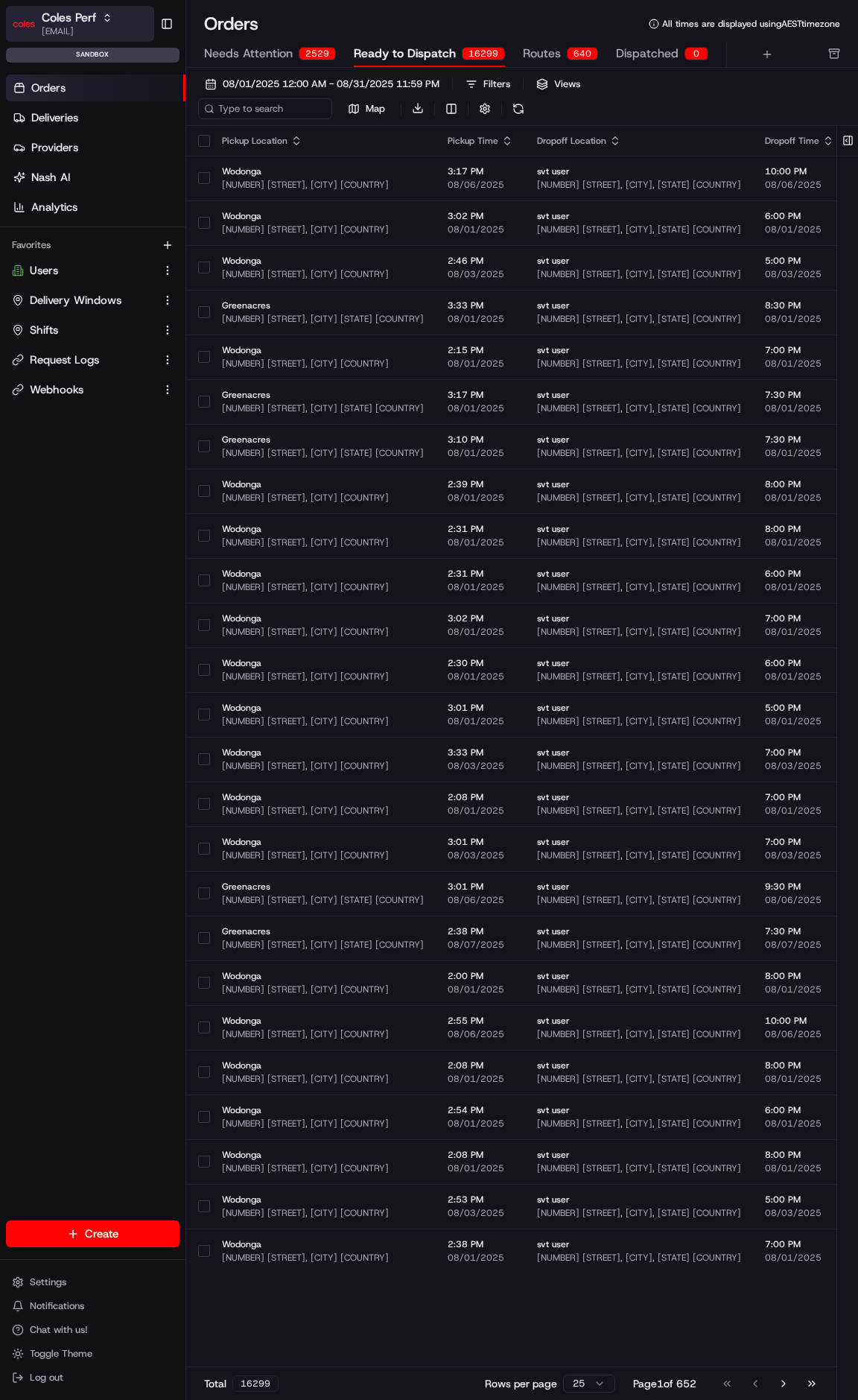 click on "Coles Perf" at bounding box center [69, 18] 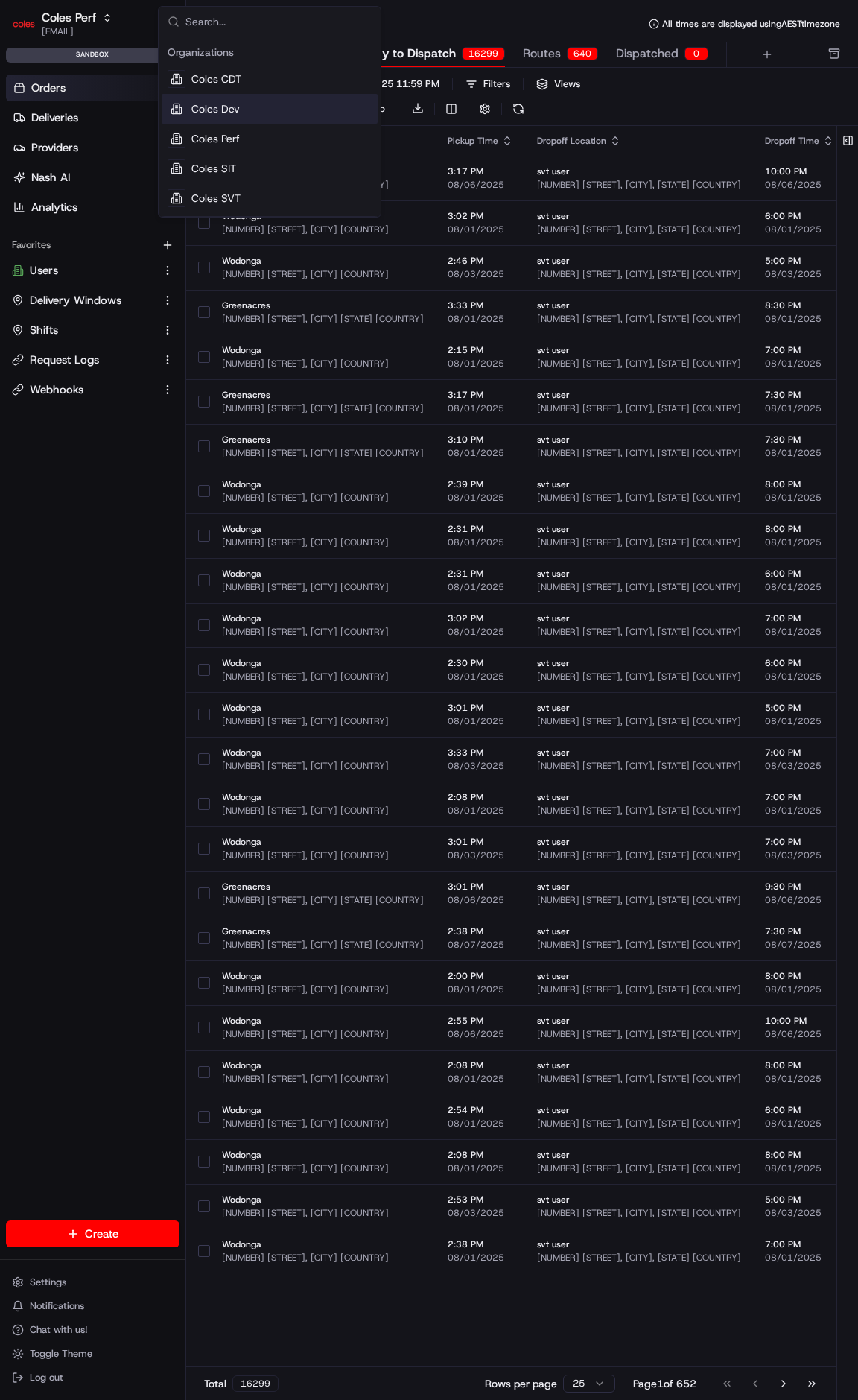 click on "Coles Dev" at bounding box center [215, 109] 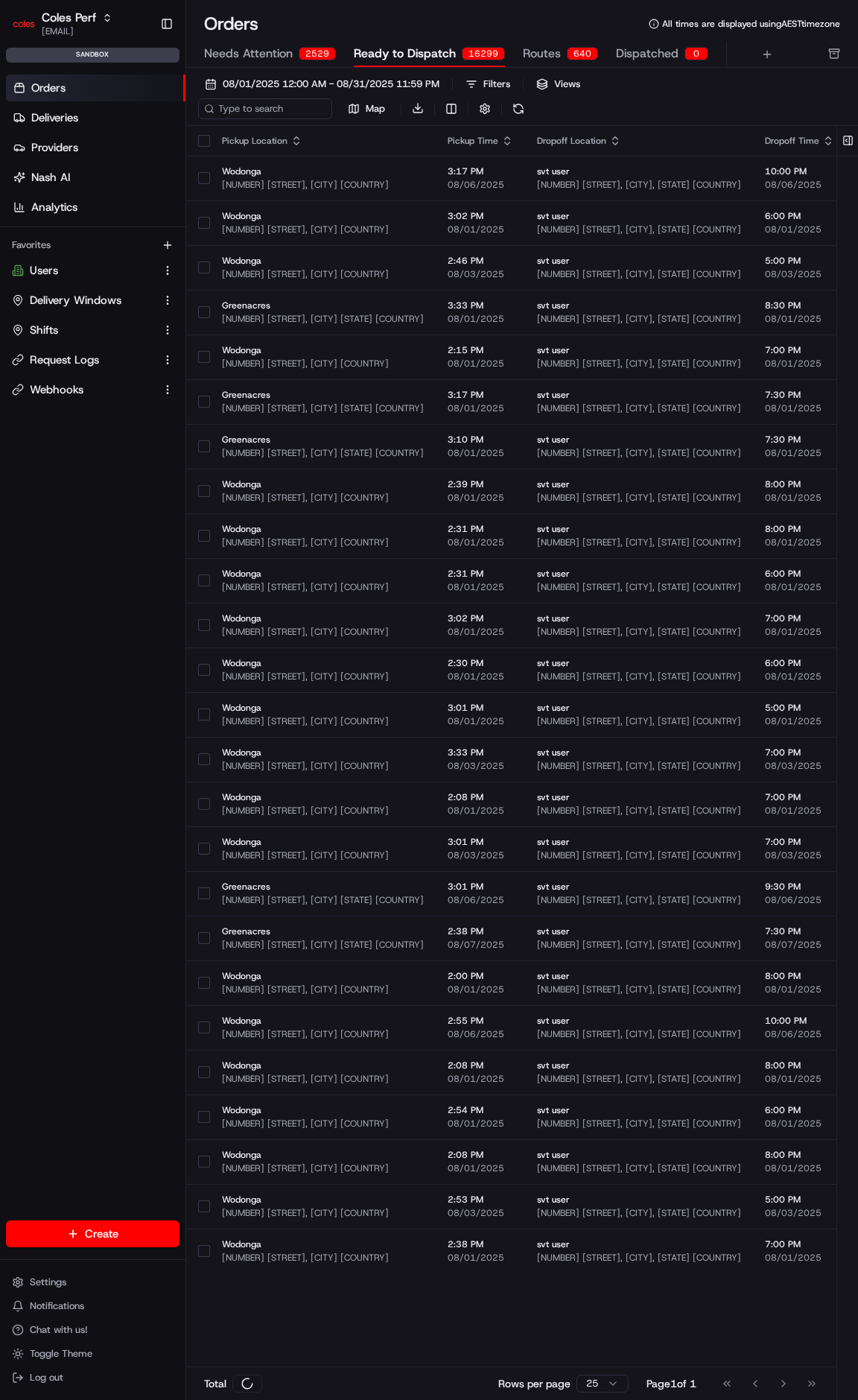 click on "[COMPANY] [DEPARTMENT] [EMAIL]" at bounding box center [92, 34] 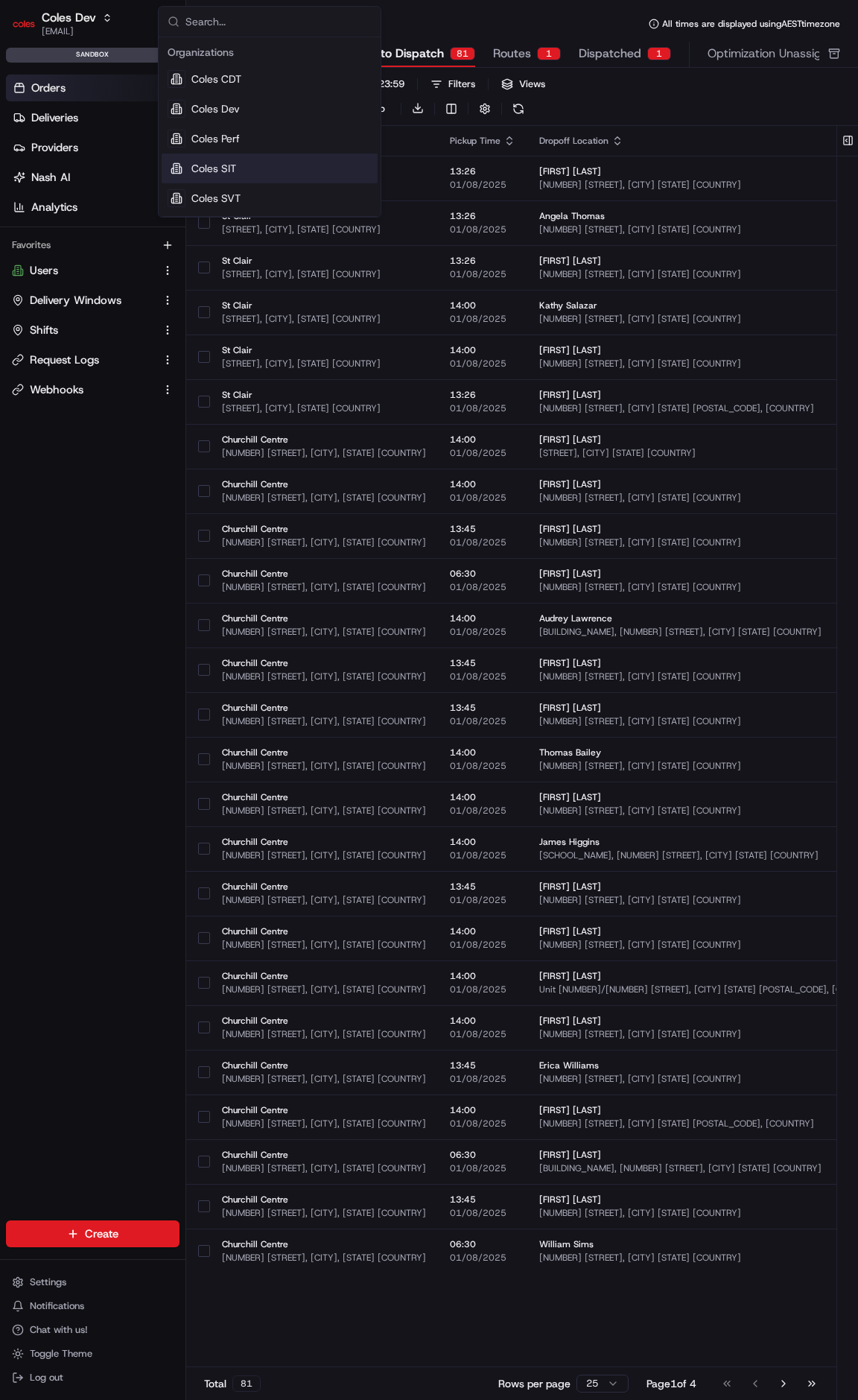 click on "Coles SIT" at bounding box center [214, 168] 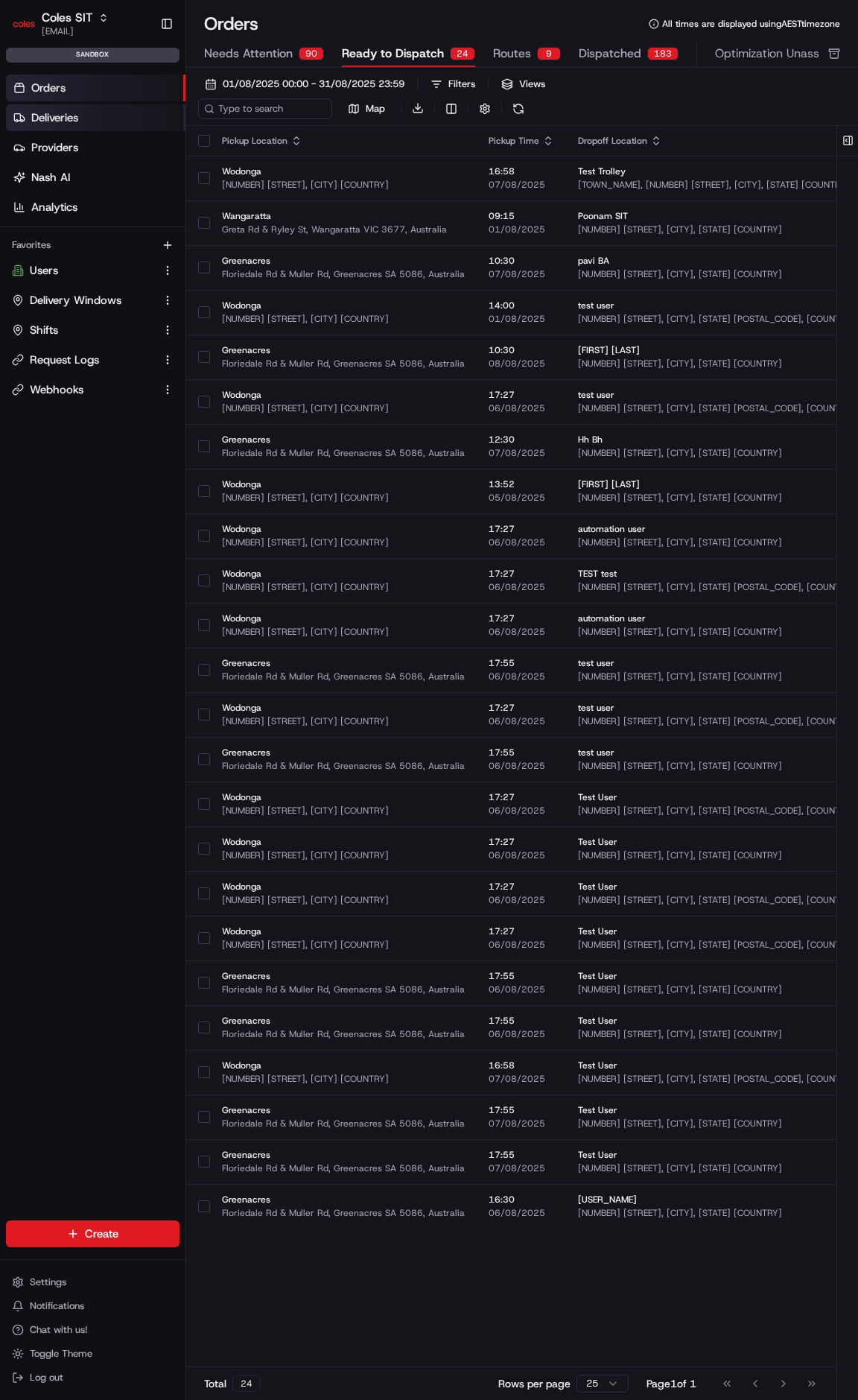 click on "Deliveries" at bounding box center (54, 118) 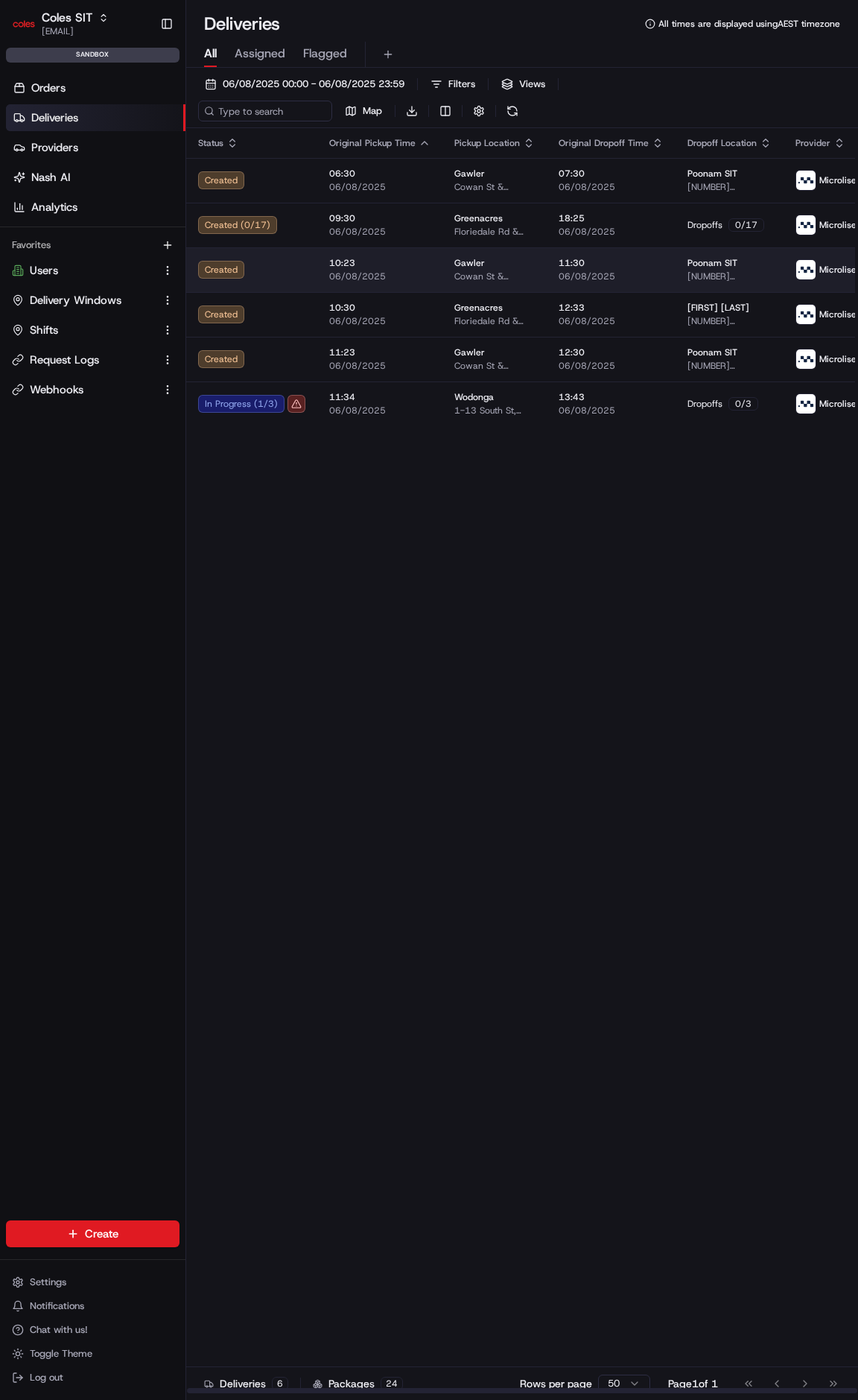 click on "Created" at bounding box center [252, 270] 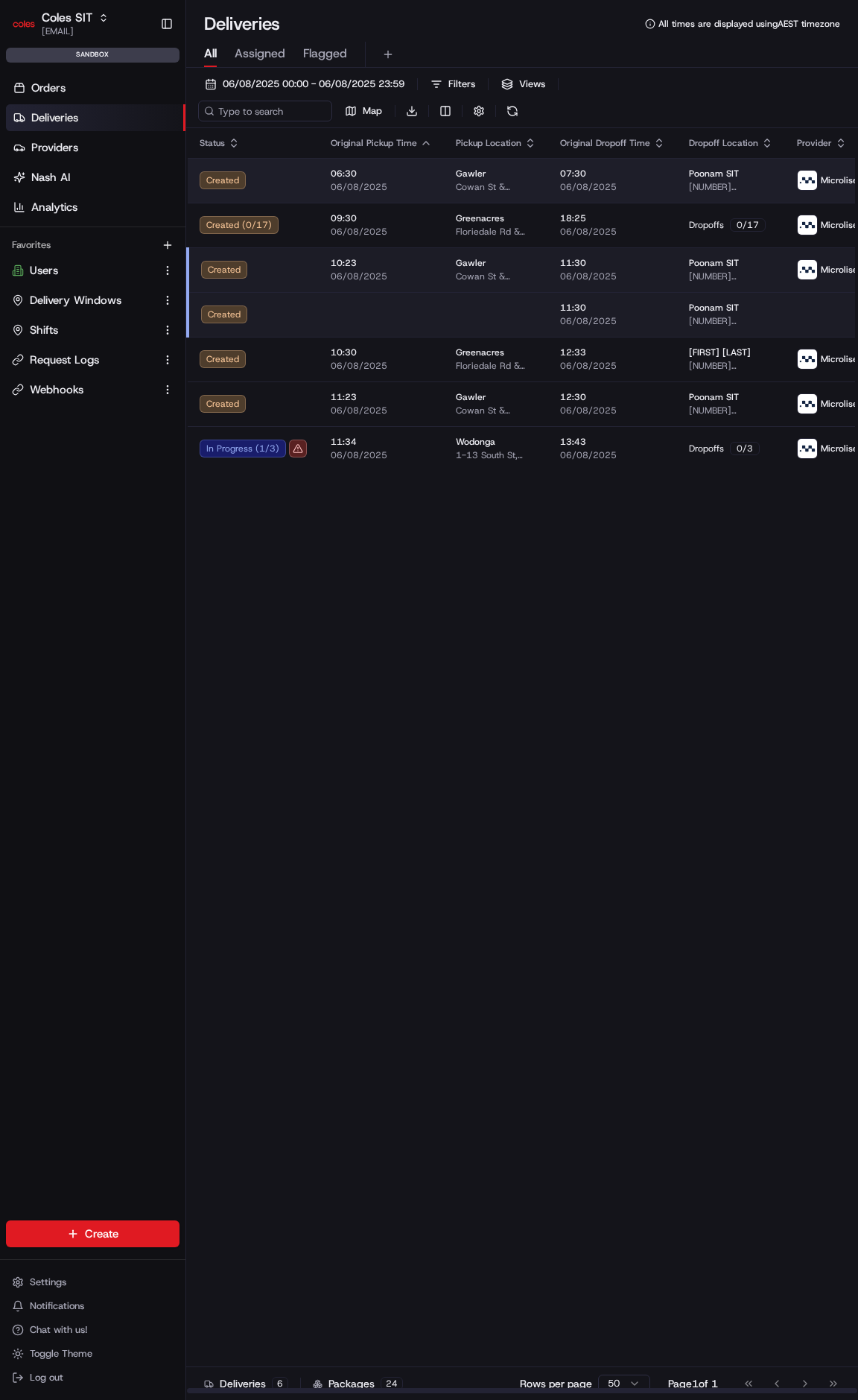 click on "[TIME] [DATE]" at bounding box center (381, 180) 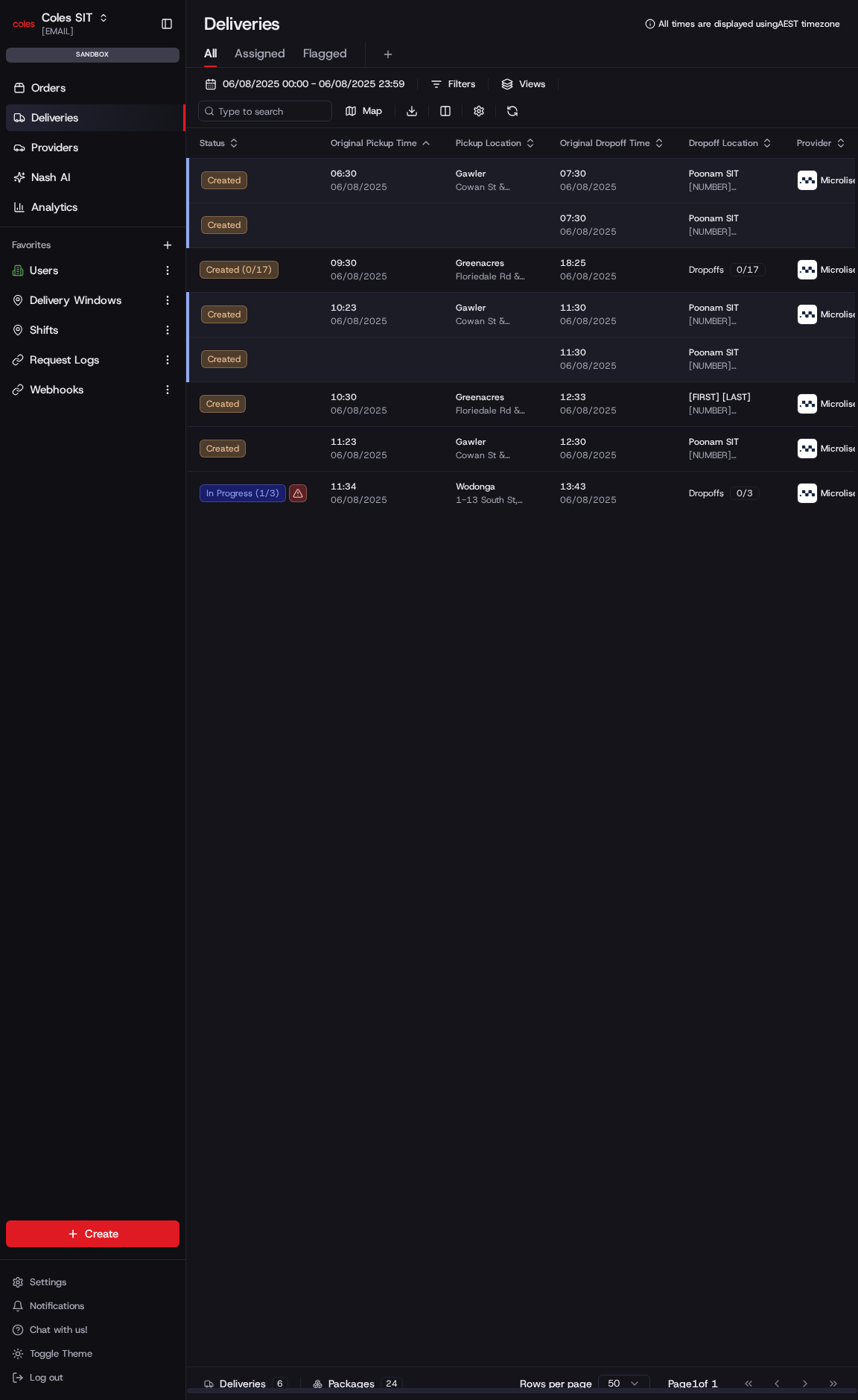 click on "Created" at bounding box center (253, 225) 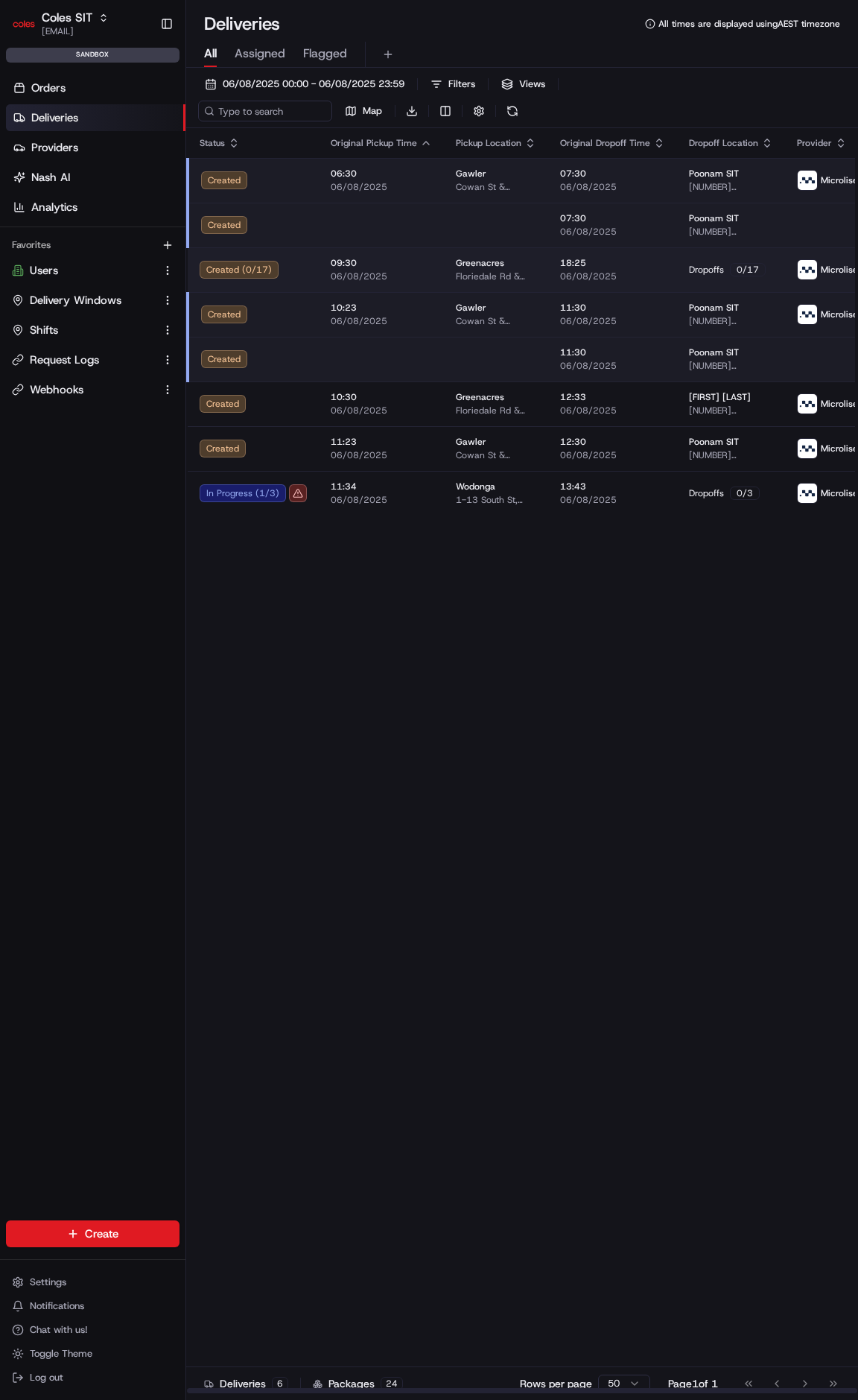 click on "Created ( 0 / 17 )" at bounding box center (253, 270) 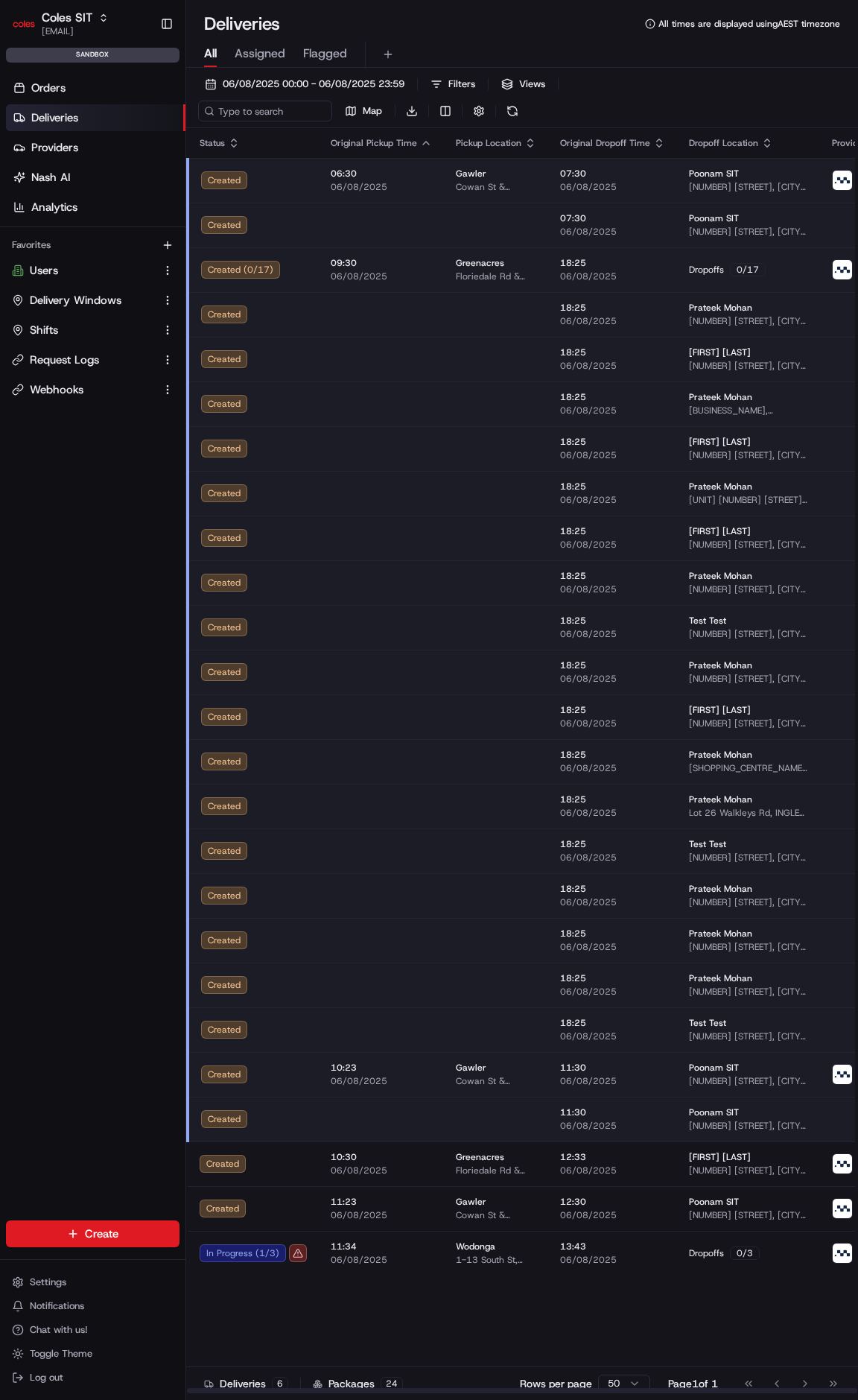 click at bounding box center (381, 717) 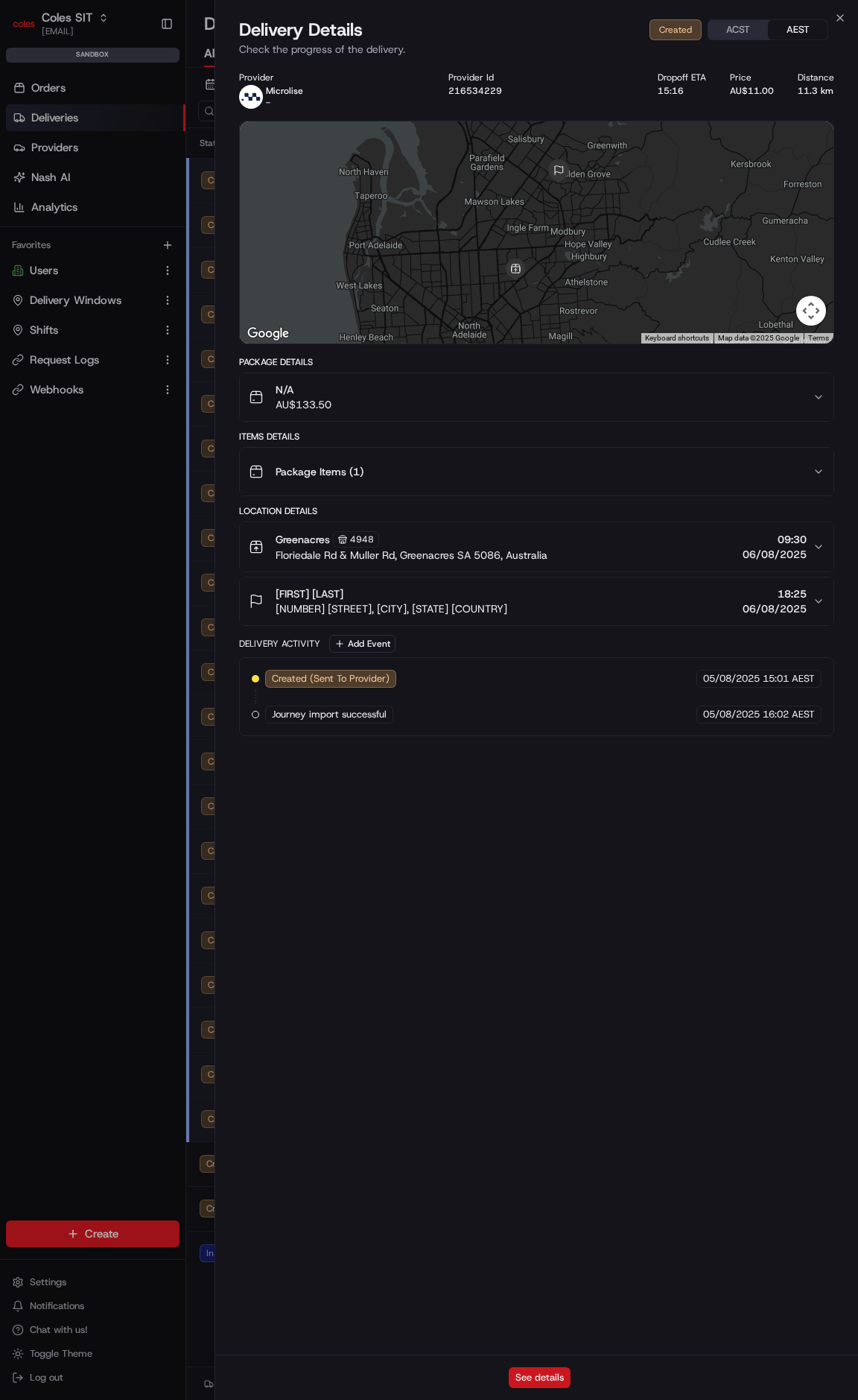 click on "See details" at bounding box center [539, 1378] 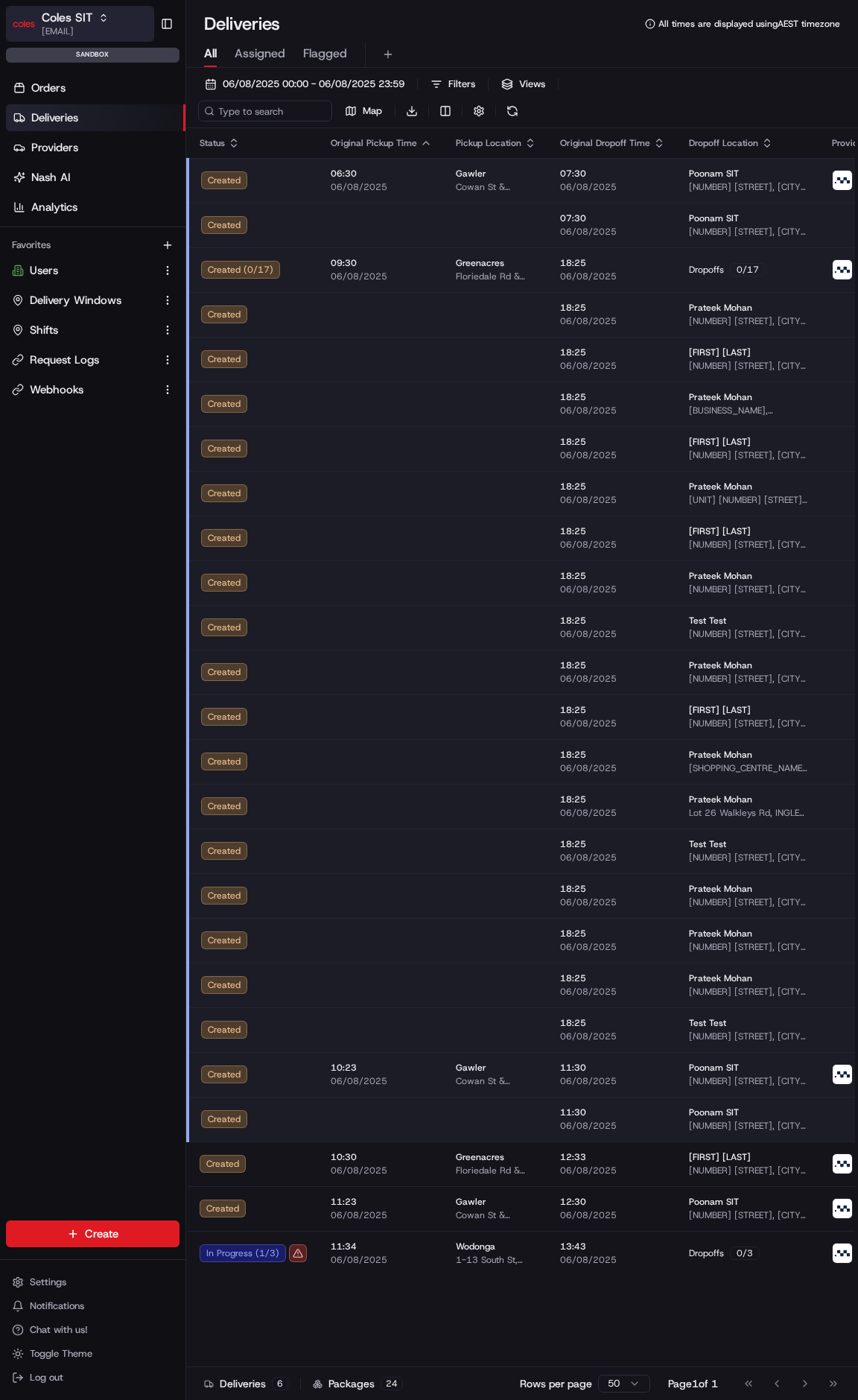 click on "[EMAIL]" at bounding box center [75, 31] 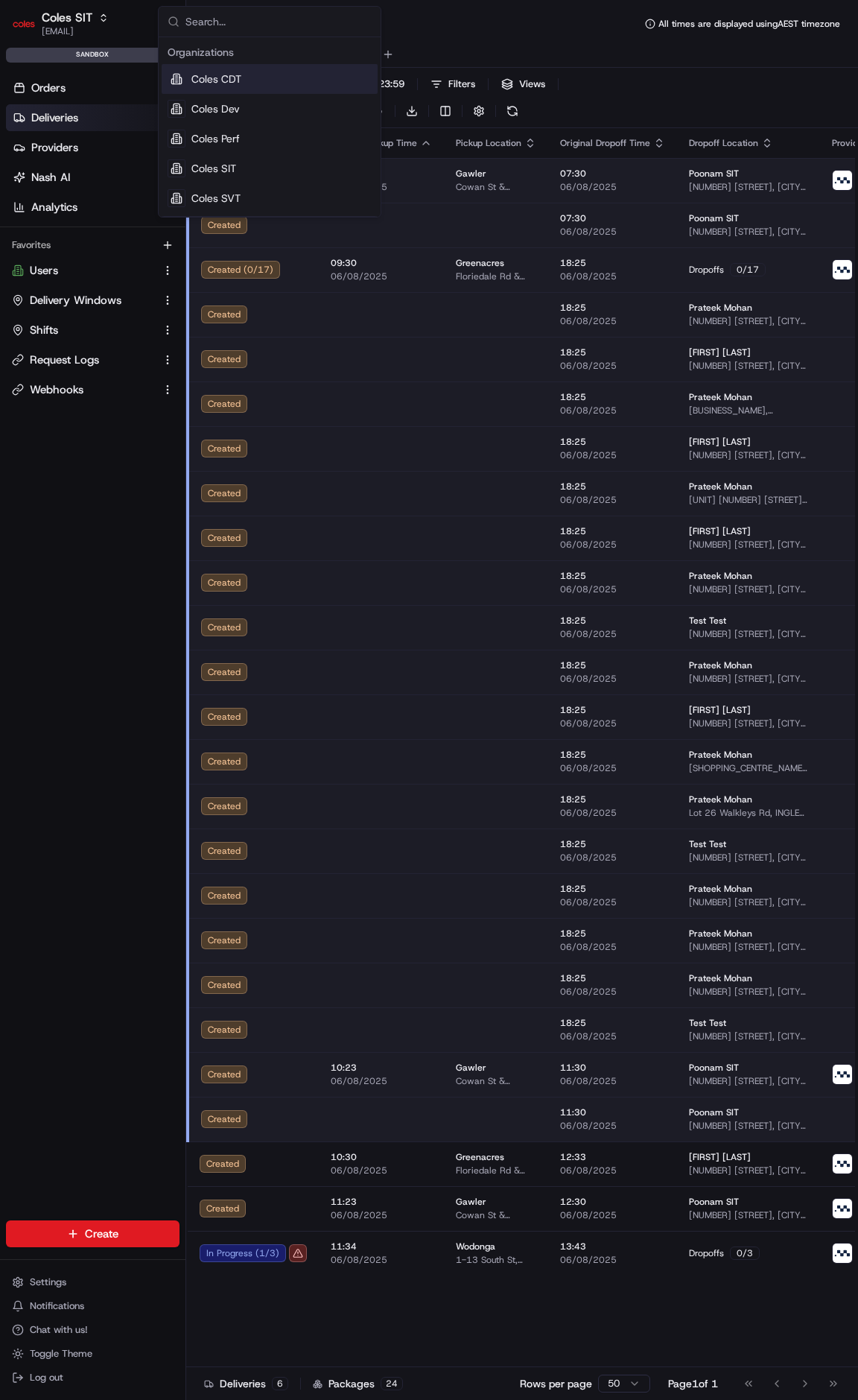 drag, startPoint x: 235, startPoint y: 111, endPoint x: 259, endPoint y: 149, distance: 44.94441 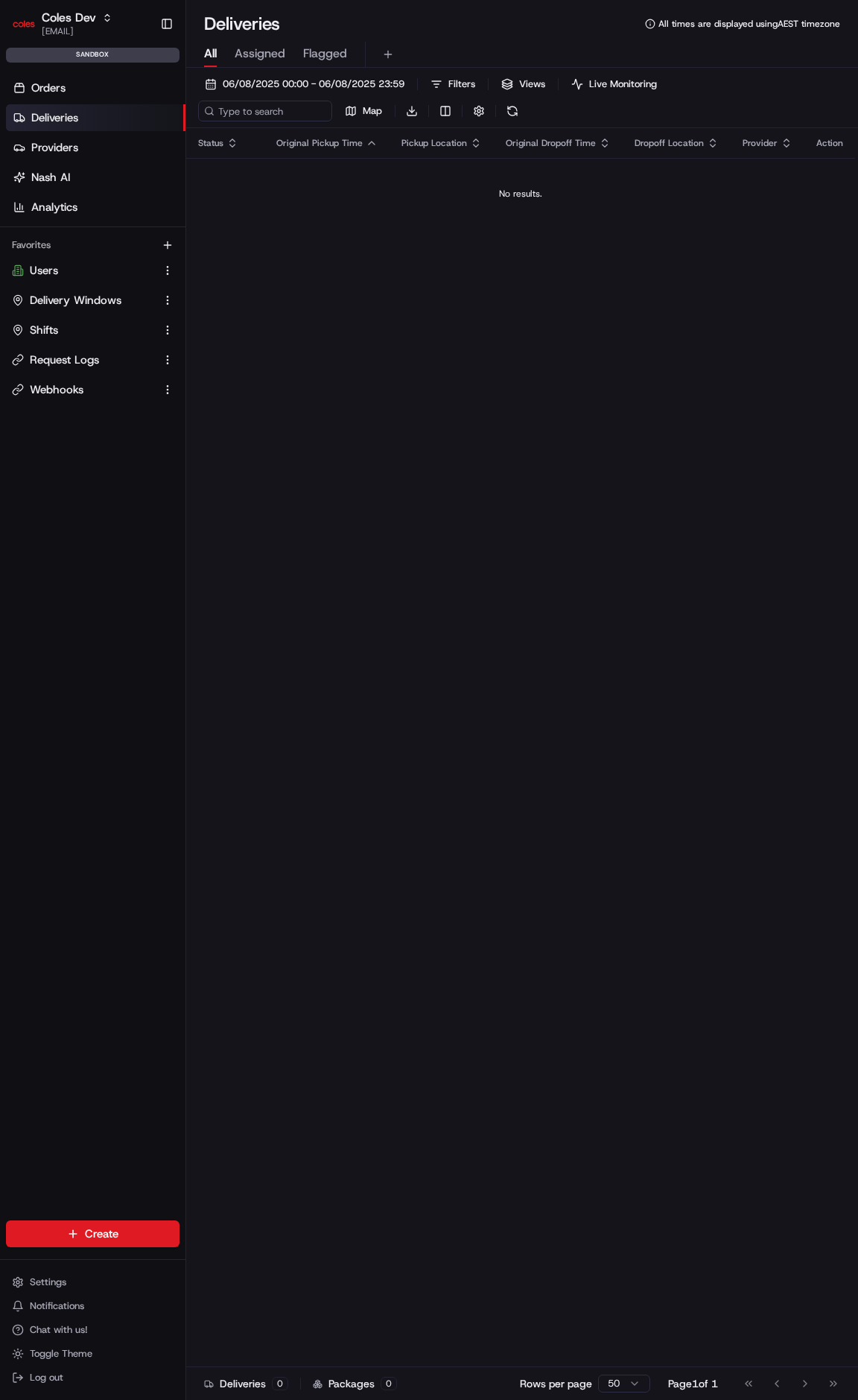 click on "Settings" at bounding box center (48, 1282) 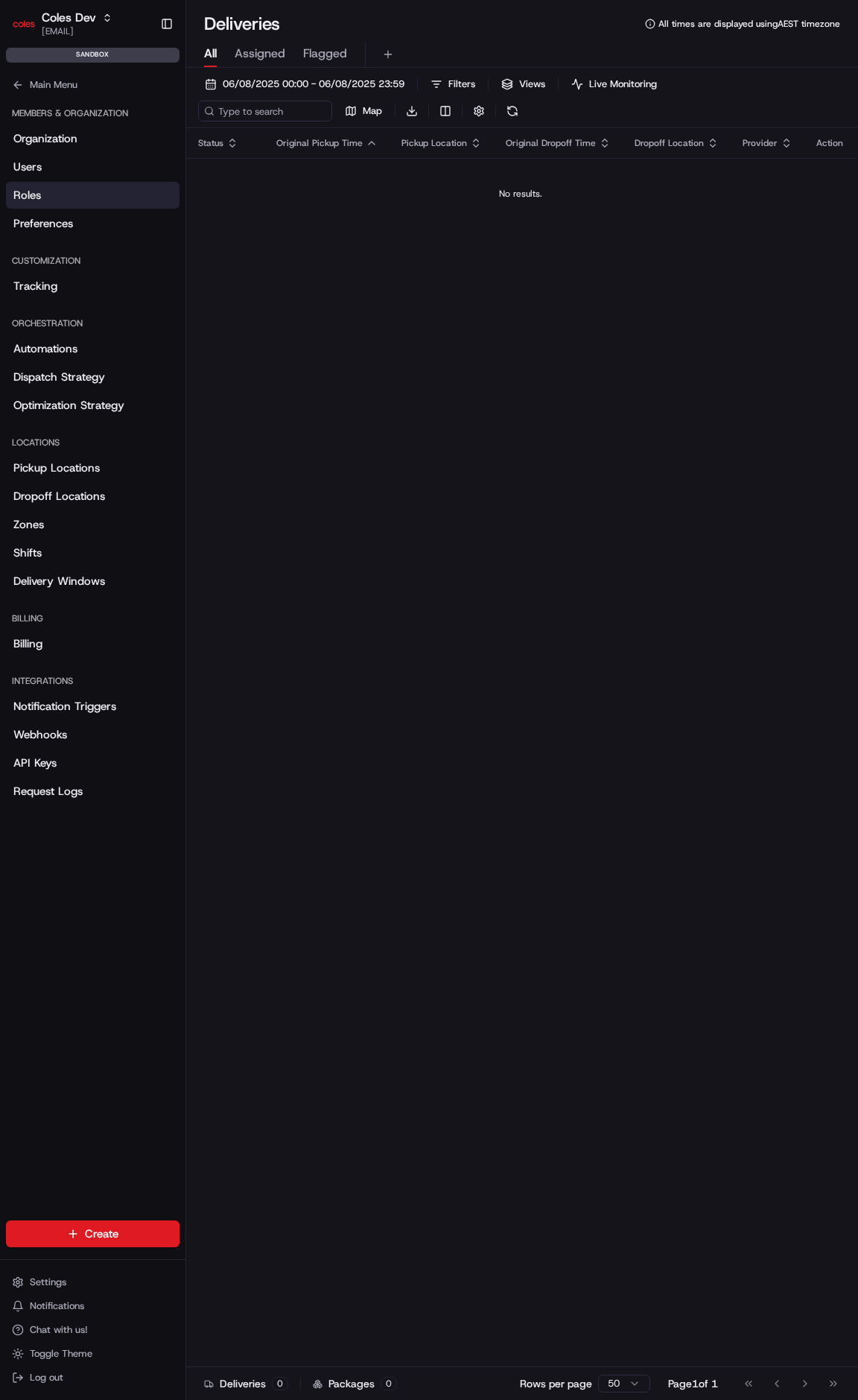 click on "Roles" at bounding box center [92, 195] 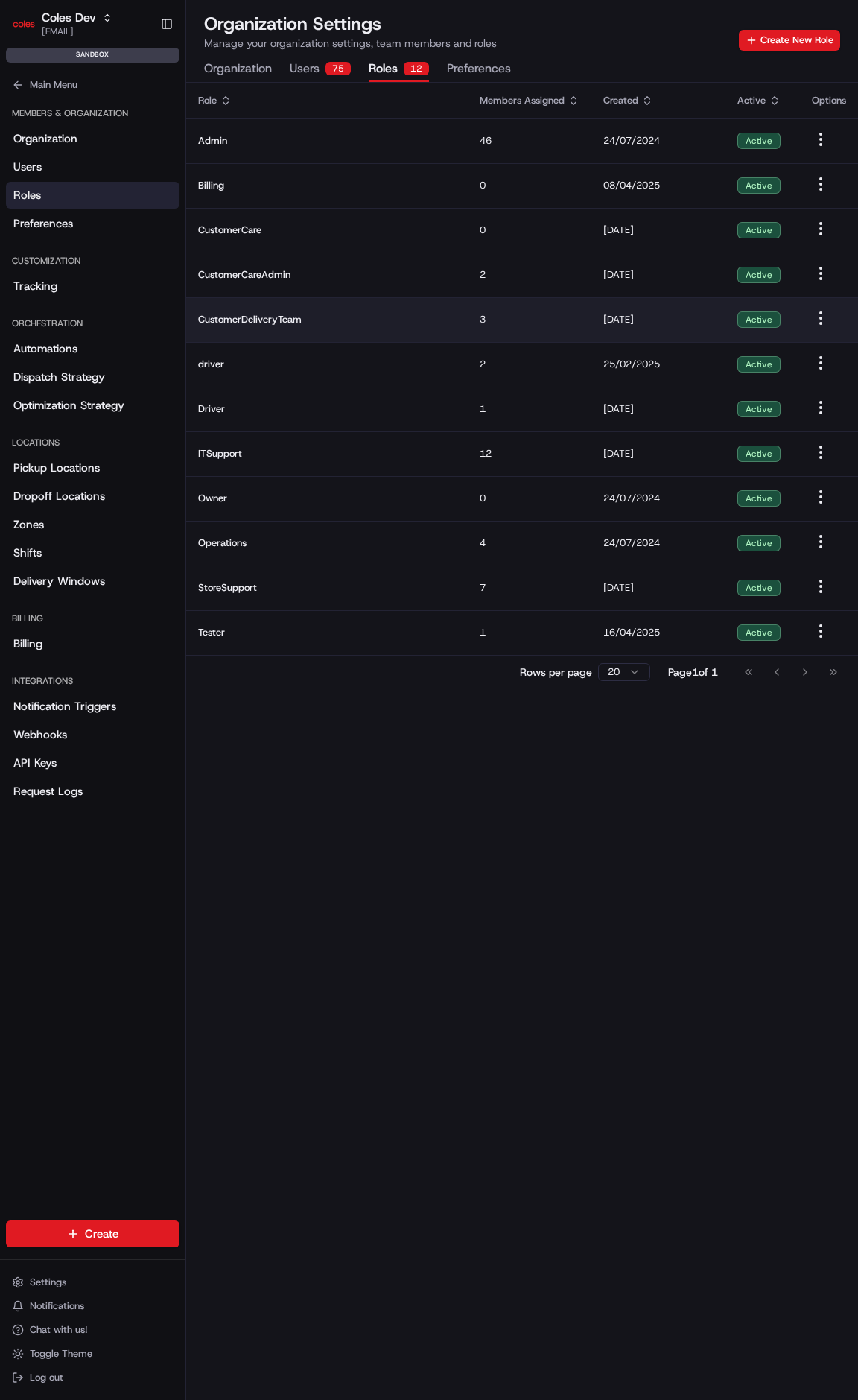 click on "CustomerDeliveryTeam" at bounding box center [327, 320] 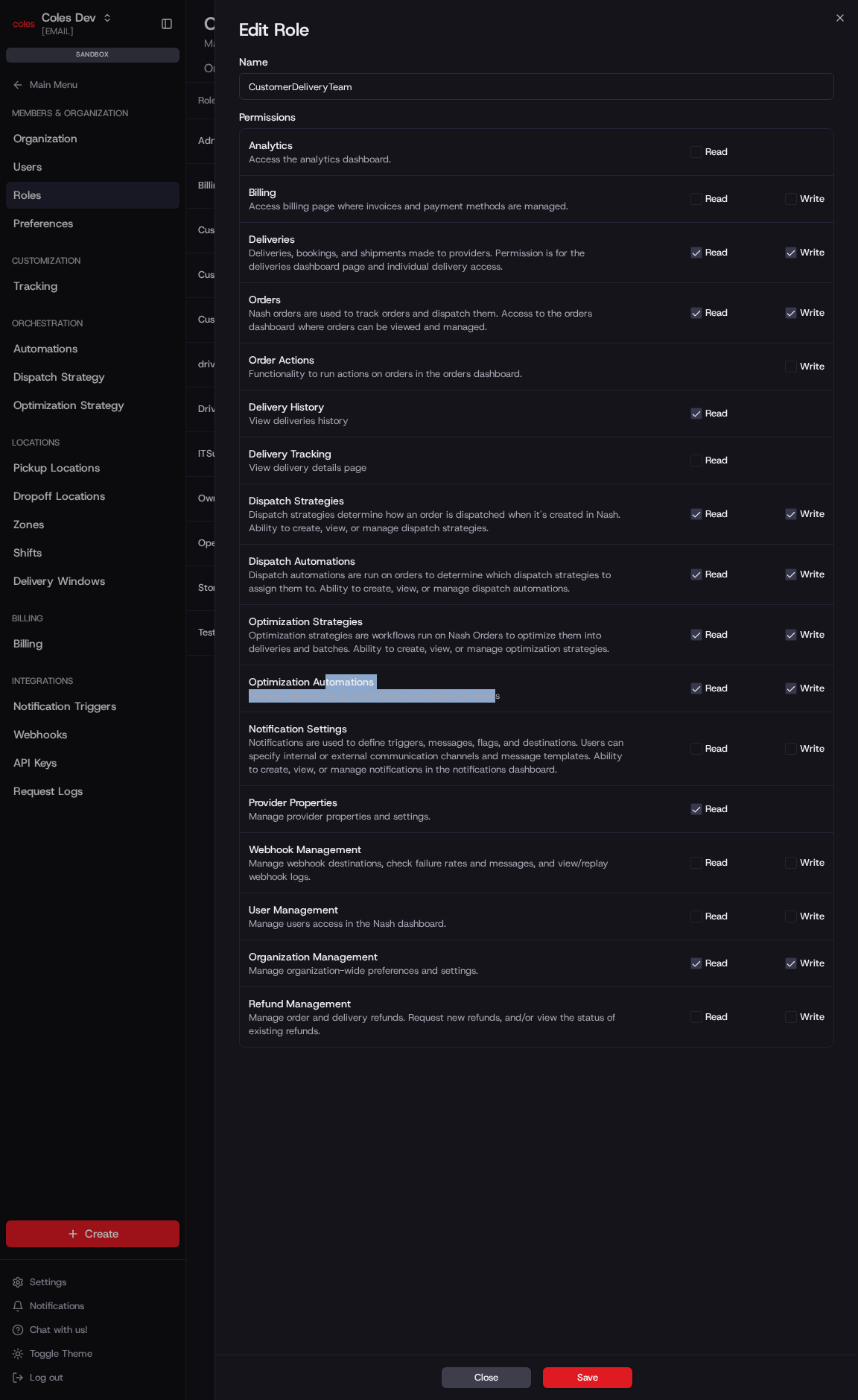 drag, startPoint x: 324, startPoint y: 680, endPoint x: 498, endPoint y: 692, distance: 174.4133 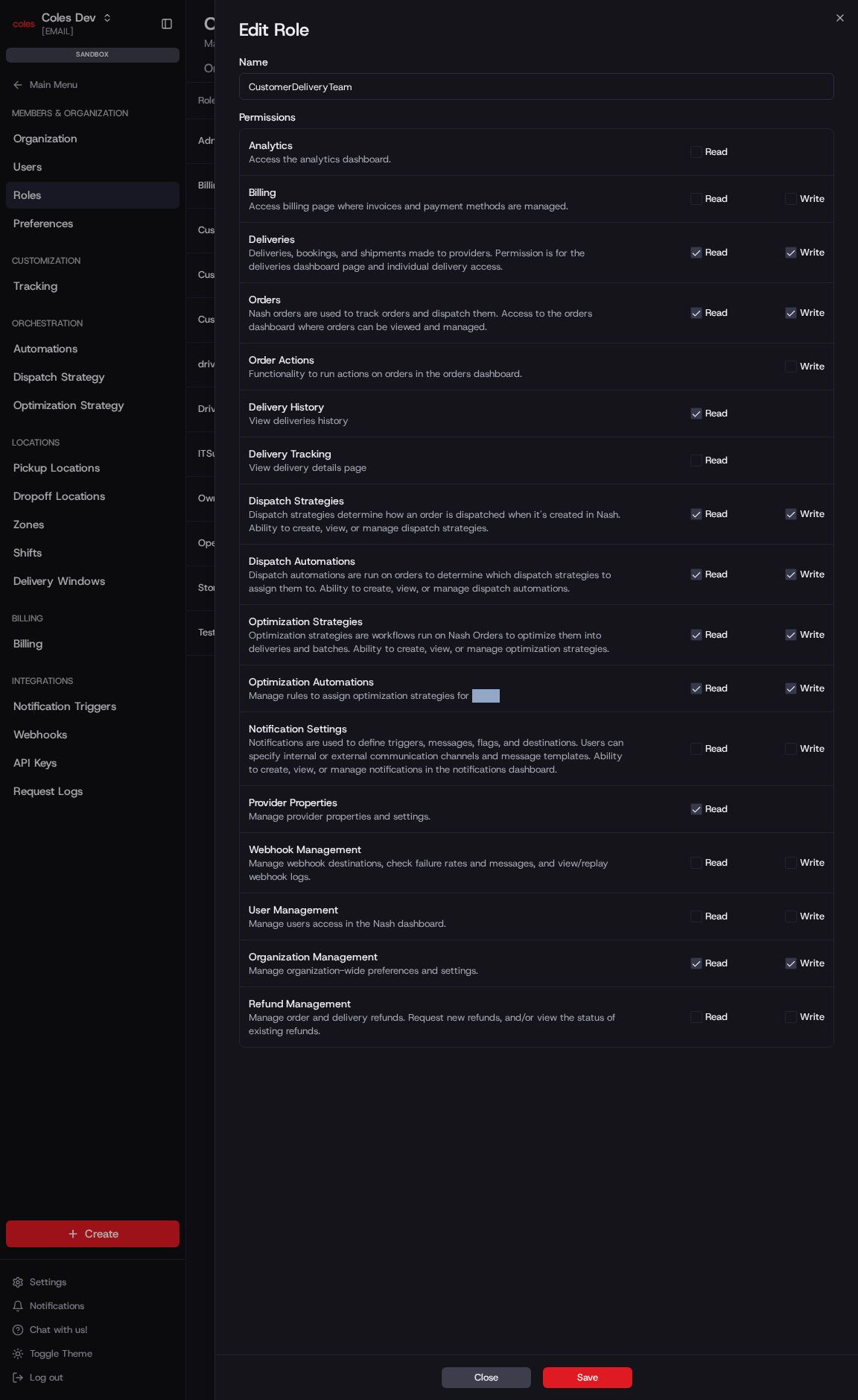 click on "Manage rules to assign optimization strategies for orders" at bounding box center (438, 696) 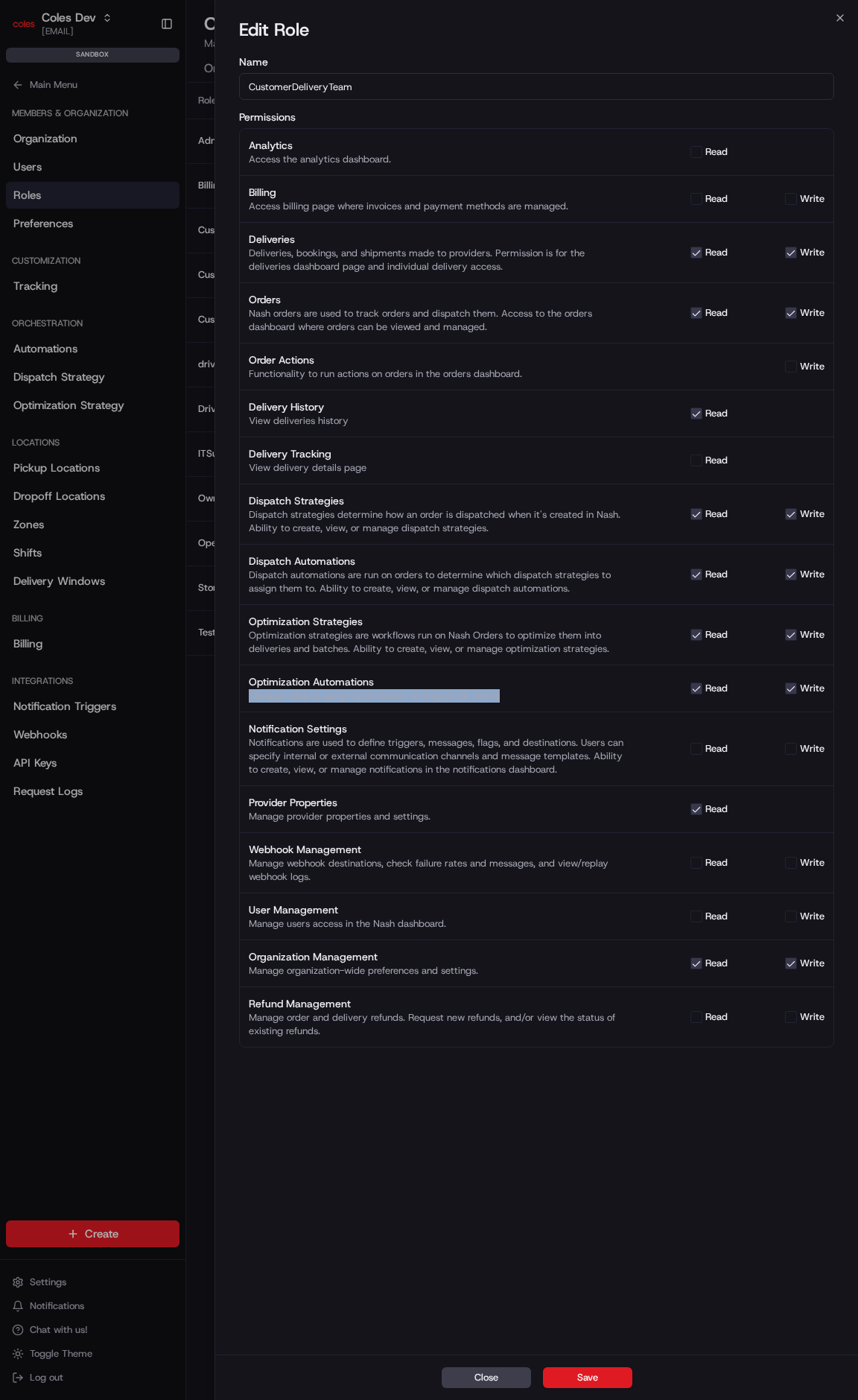 click on "Manage rules to assign optimization strategies for orders" at bounding box center (438, 696) 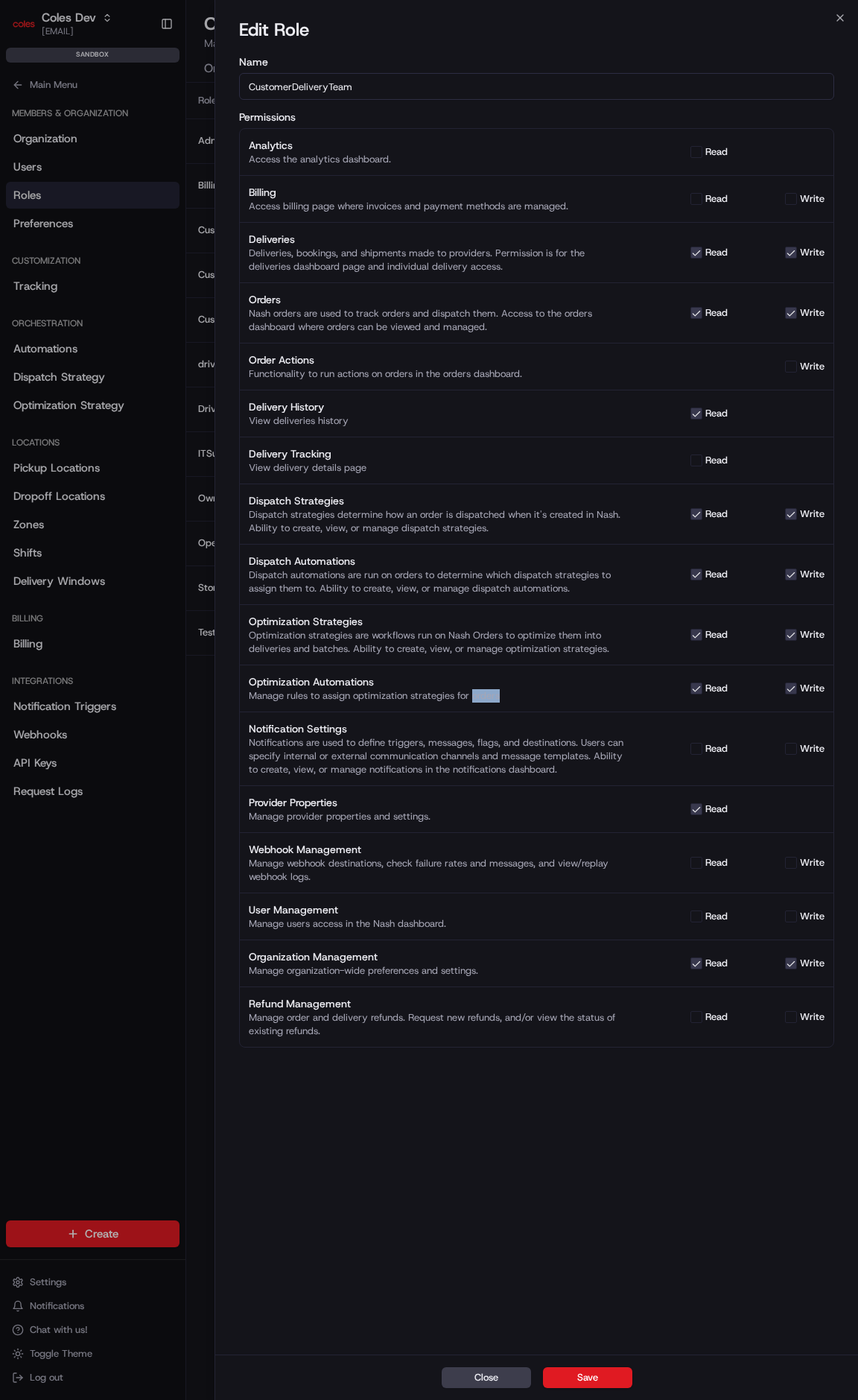 click on "Manage rules to assign optimization strategies for orders" at bounding box center [438, 696] 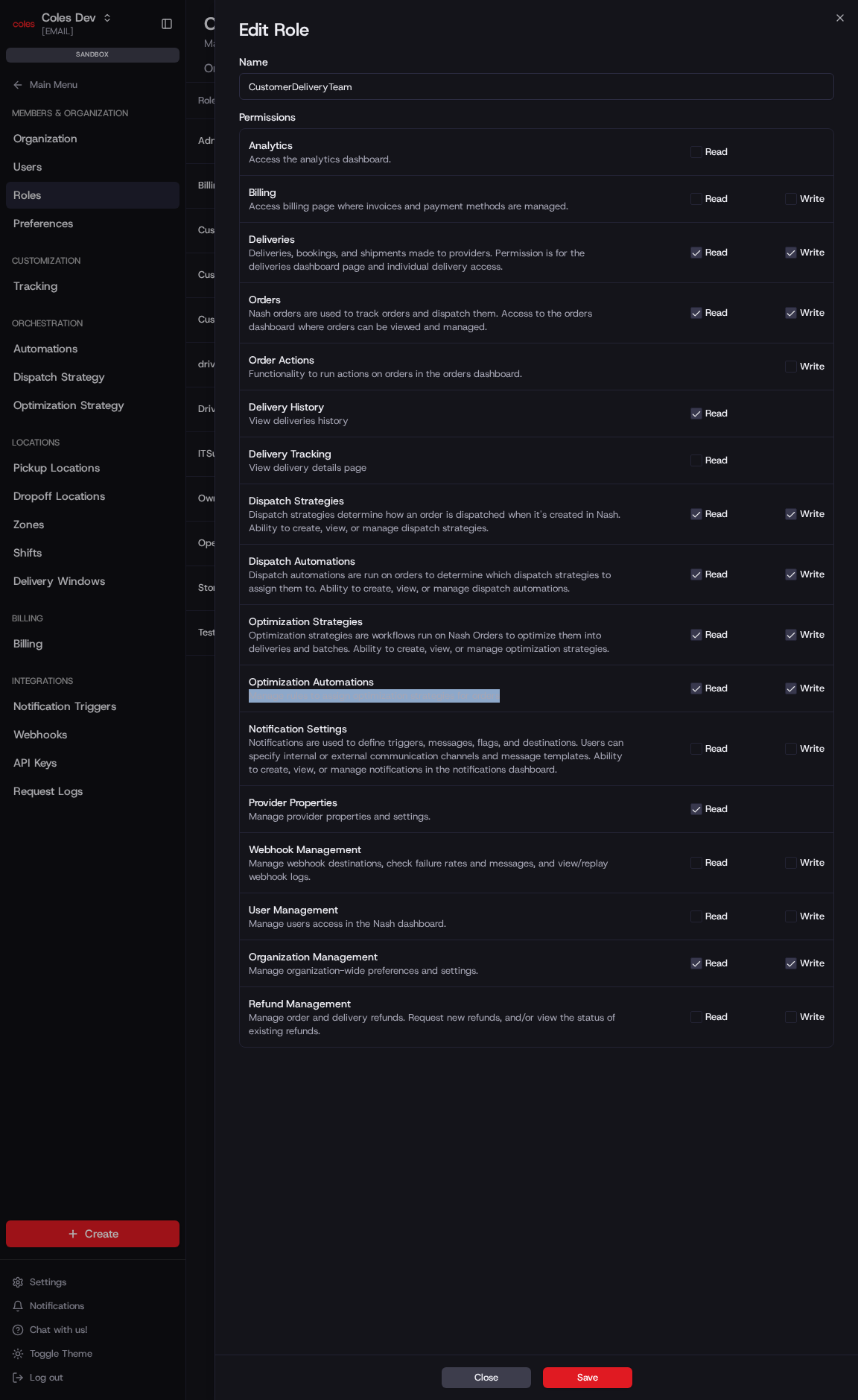 click on "Manage rules to assign optimization strategies for orders" at bounding box center [438, 696] 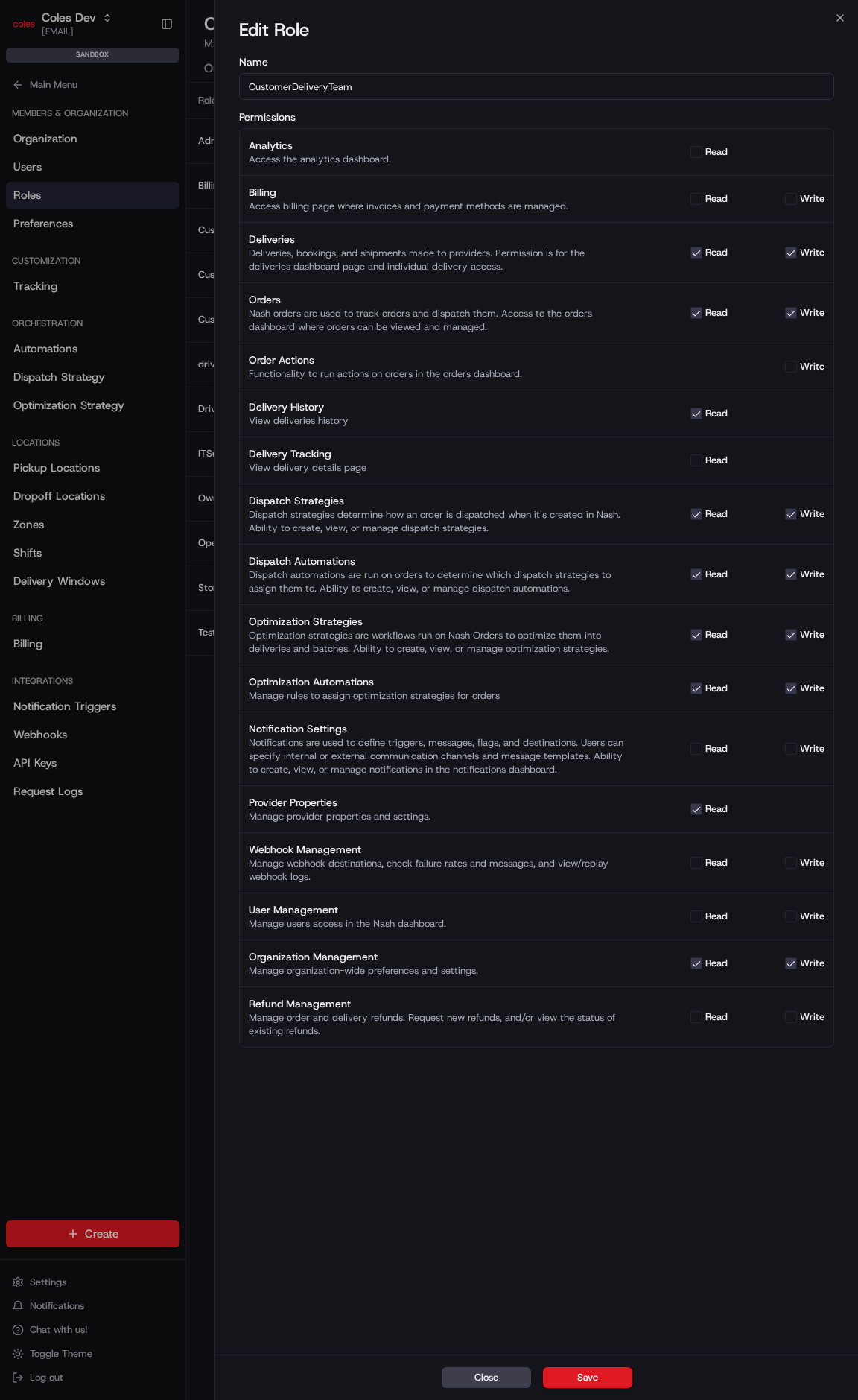 click on "Optimization Strategies" at bounding box center (438, 621) 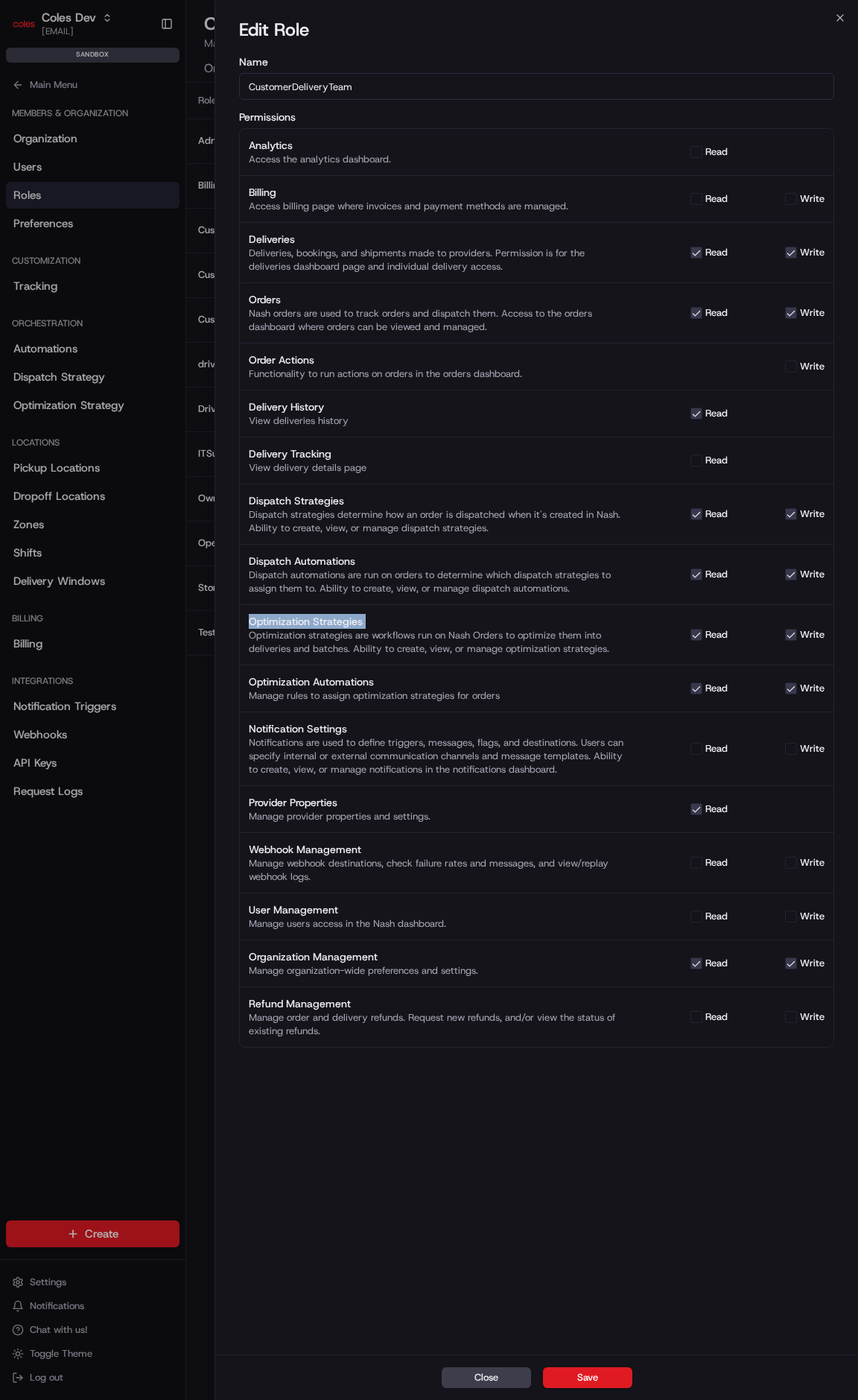 click on "Optimization Strategies" at bounding box center [438, 621] 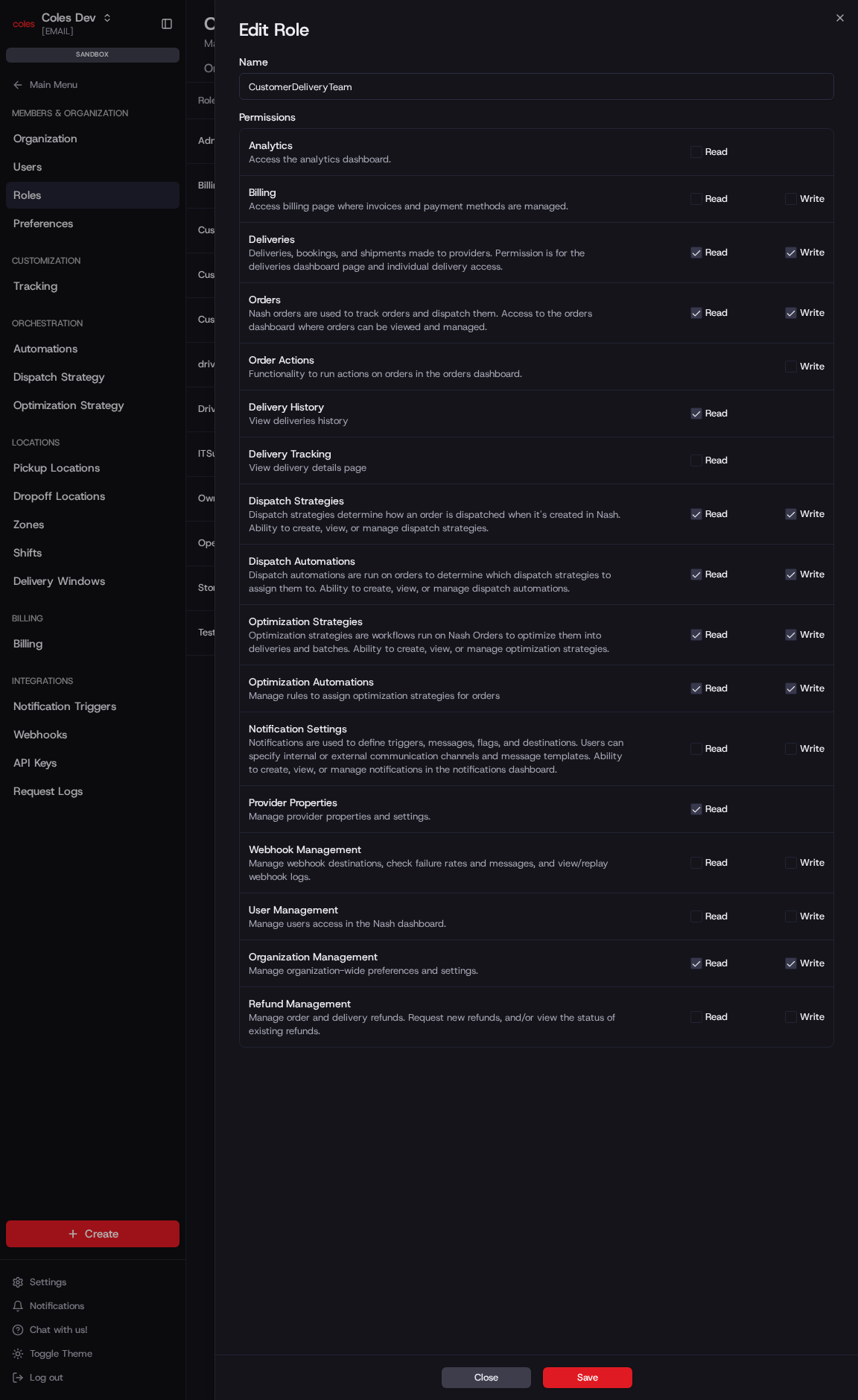 click on "Optimization strategies are workflows run on Nash Orders to optimize them into deliveries and batches. Ability to create, view, or manage optimization strategies." at bounding box center (438, 642) 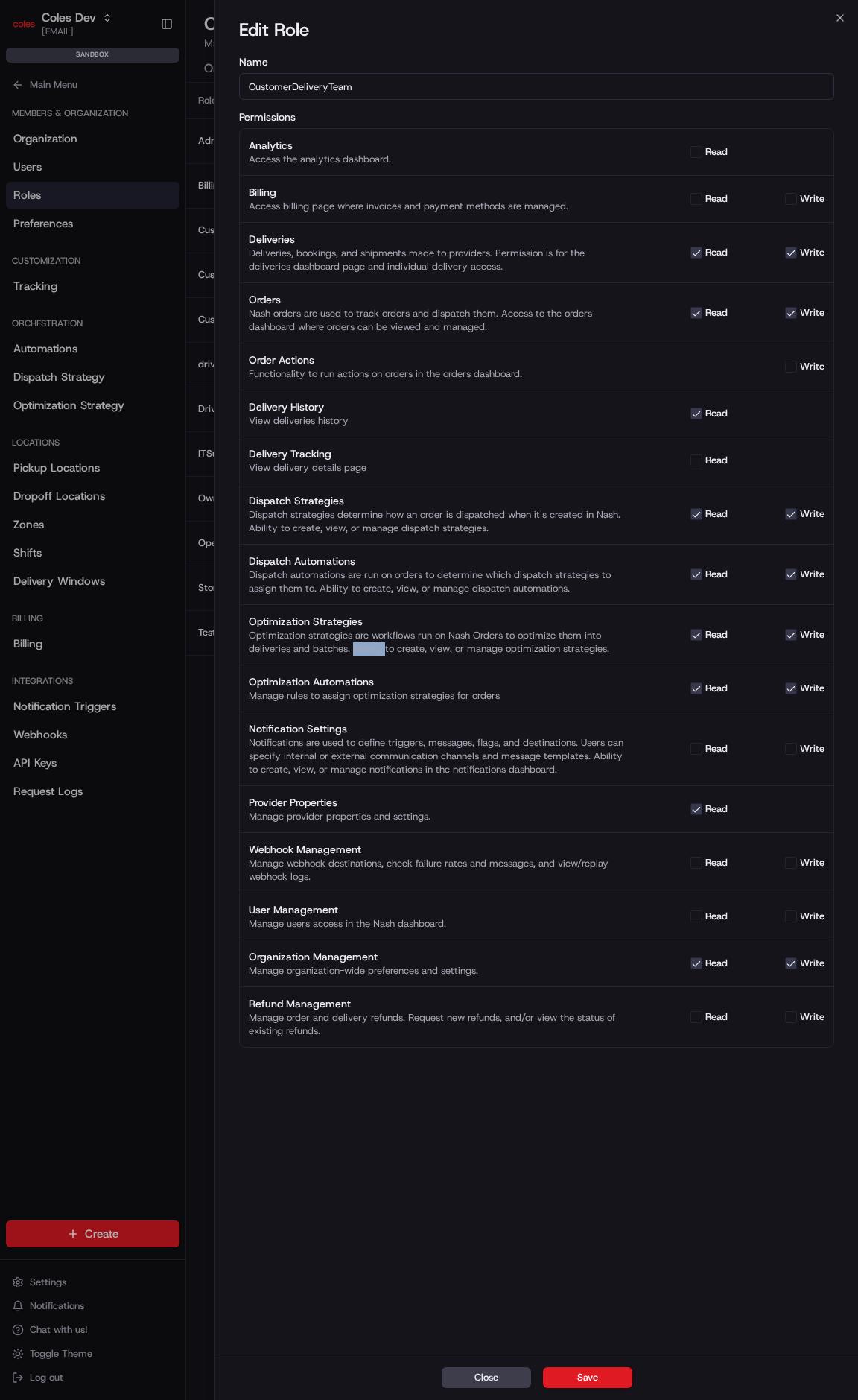 click on "Optimization strategies are workflows run on Nash Orders to optimize them into deliveries and batches. Ability to create, view, or manage optimization strategies." at bounding box center (438, 642) 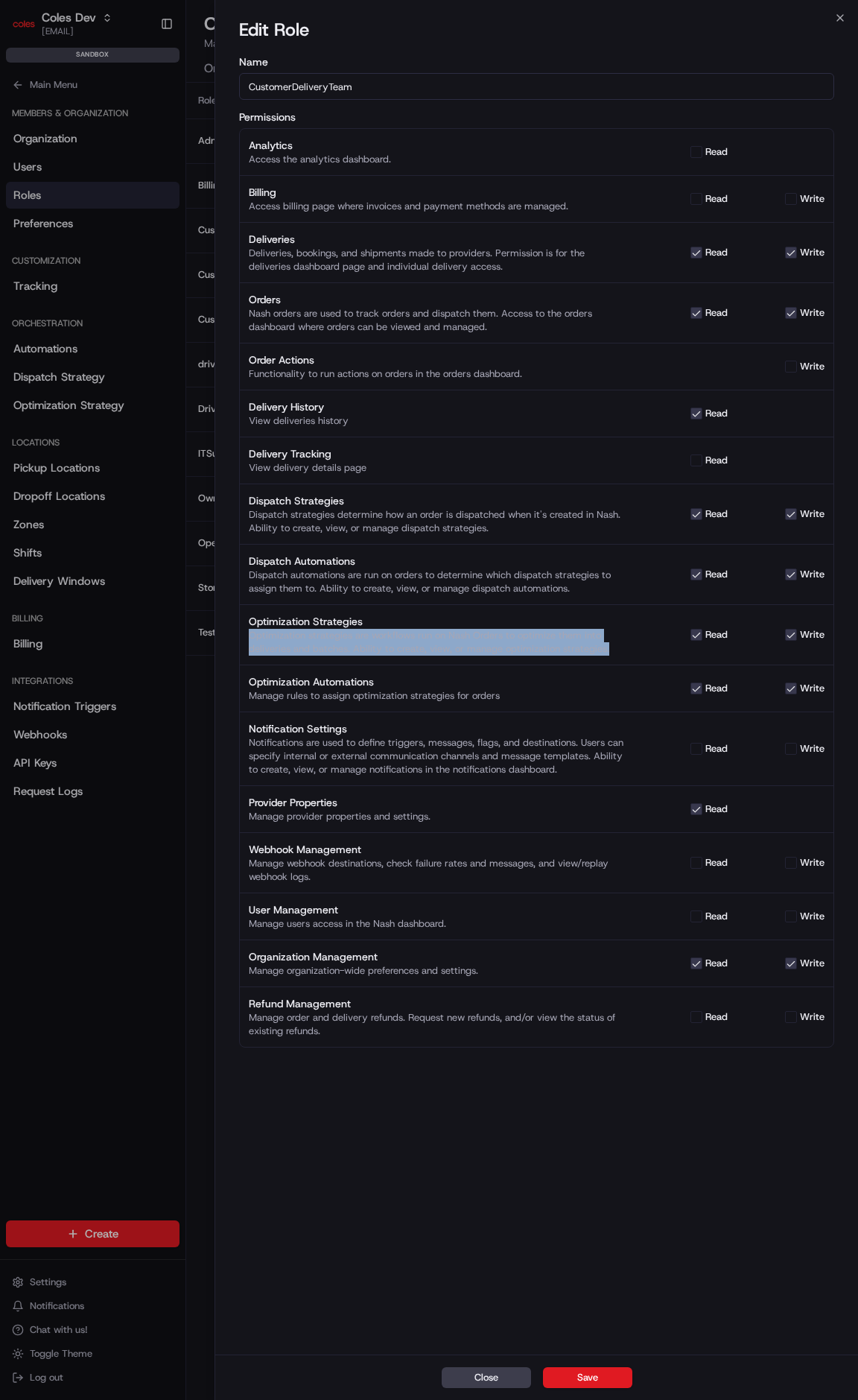 click on "Optimization strategies are workflows run on Nash Orders to optimize them into deliveries and batches. Ability to create, view, or manage optimization strategies." at bounding box center [438, 642] 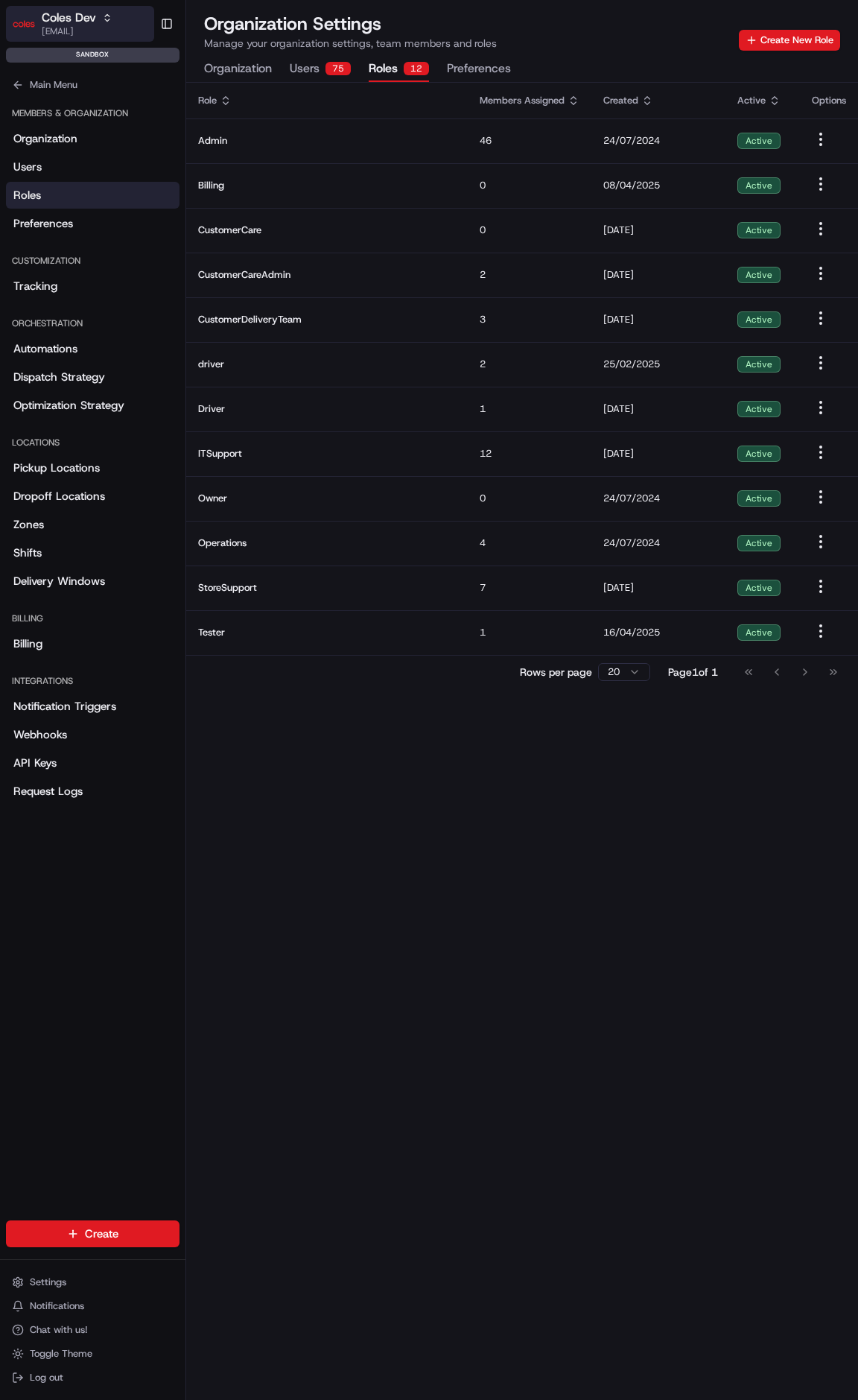 click on "Coles Dev ben.ellis@coles.com.au" at bounding box center [80, 24] 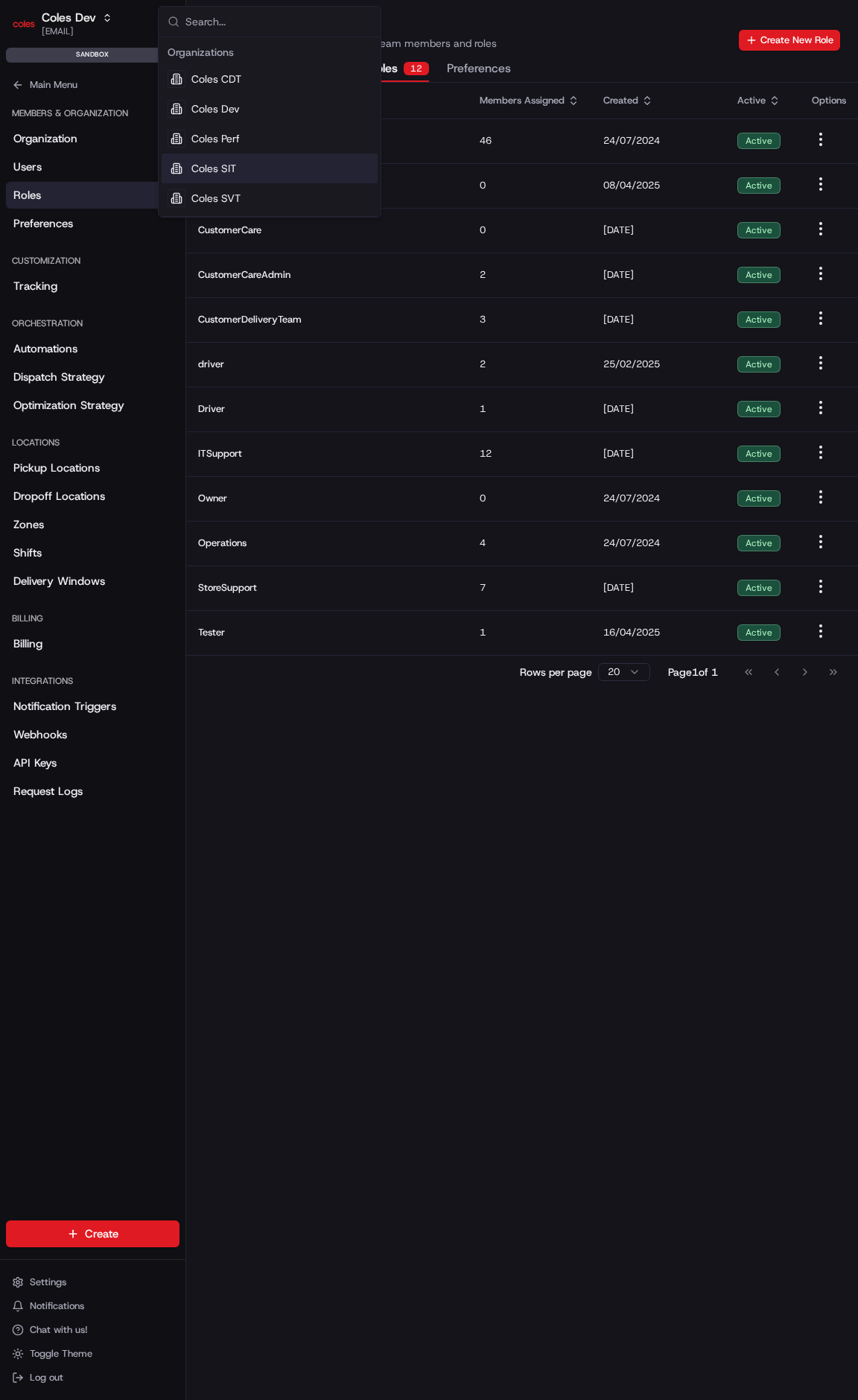 click on "Coles SIT" at bounding box center (270, 168) 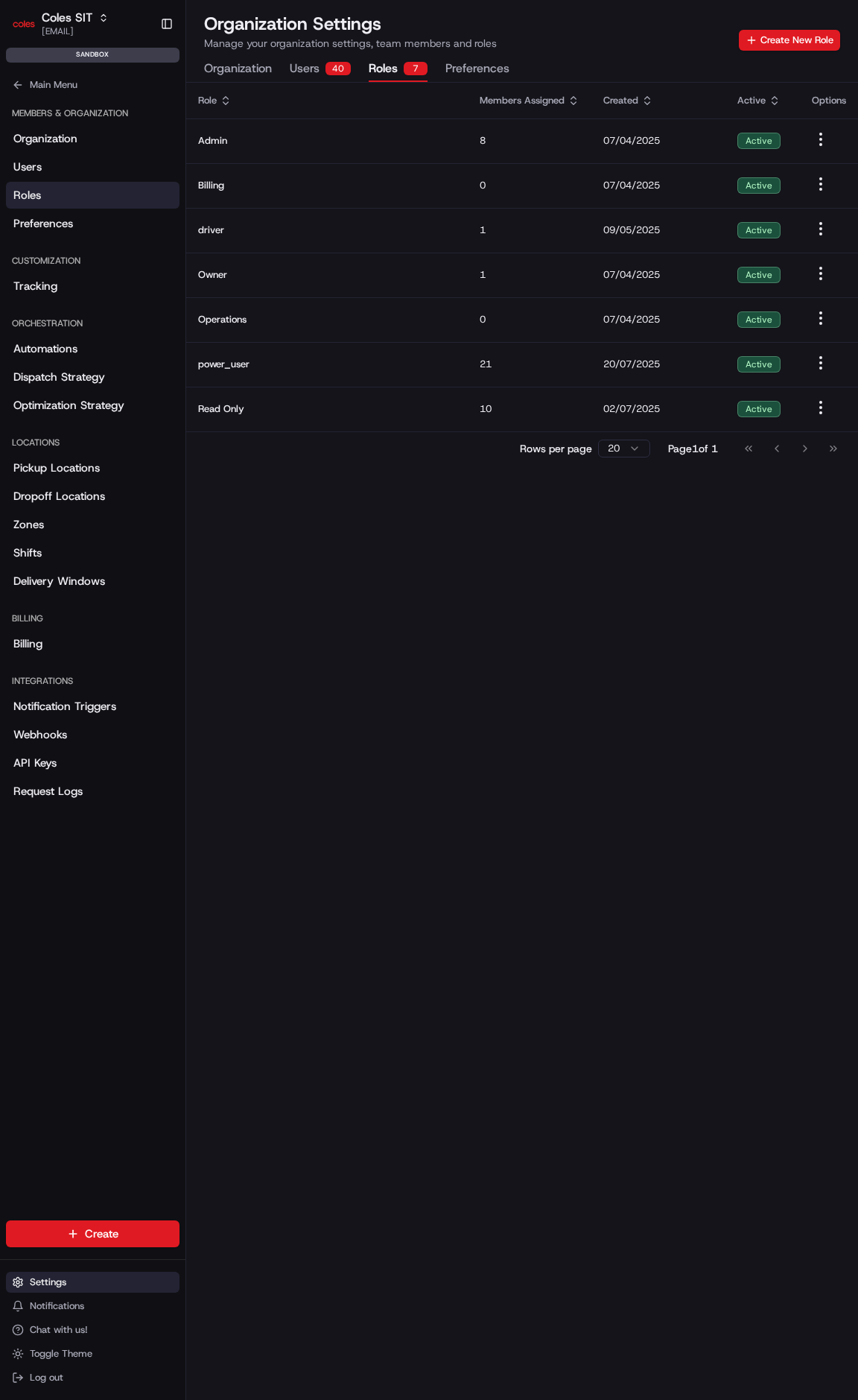 click on "Settings" at bounding box center [92, 1282] 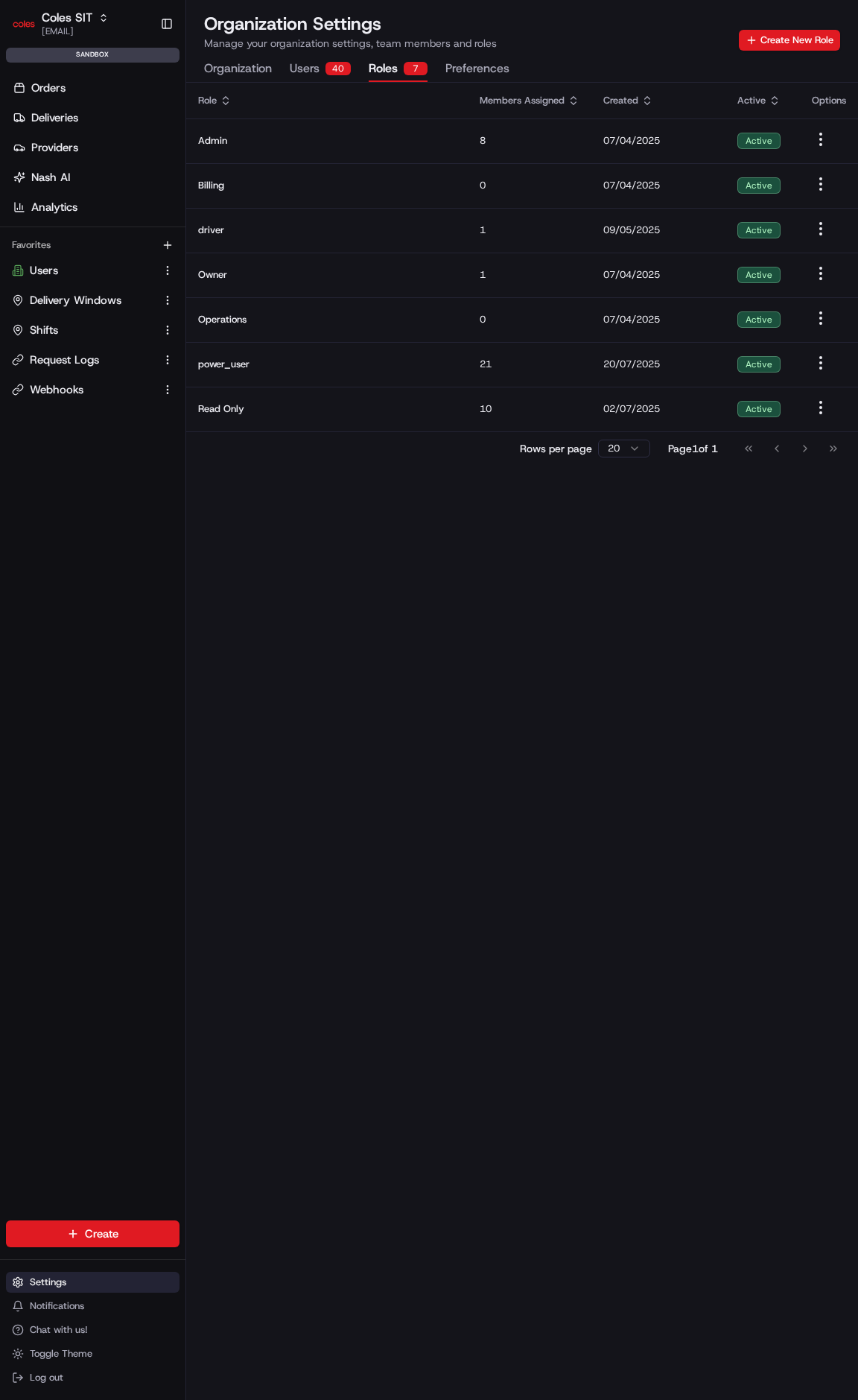 click on "Settings" at bounding box center (48, 1282) 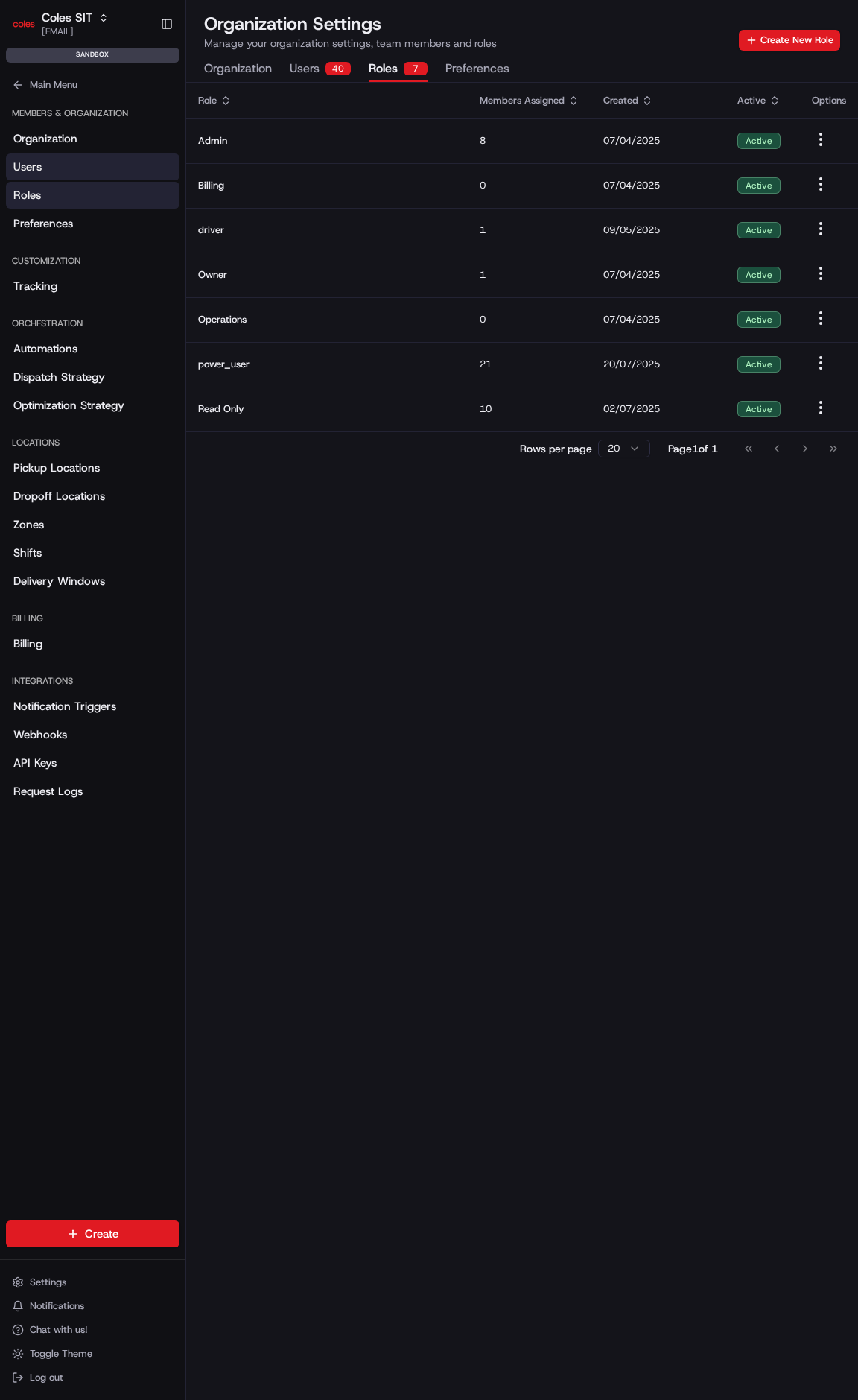 click on "Users" at bounding box center (92, 167) 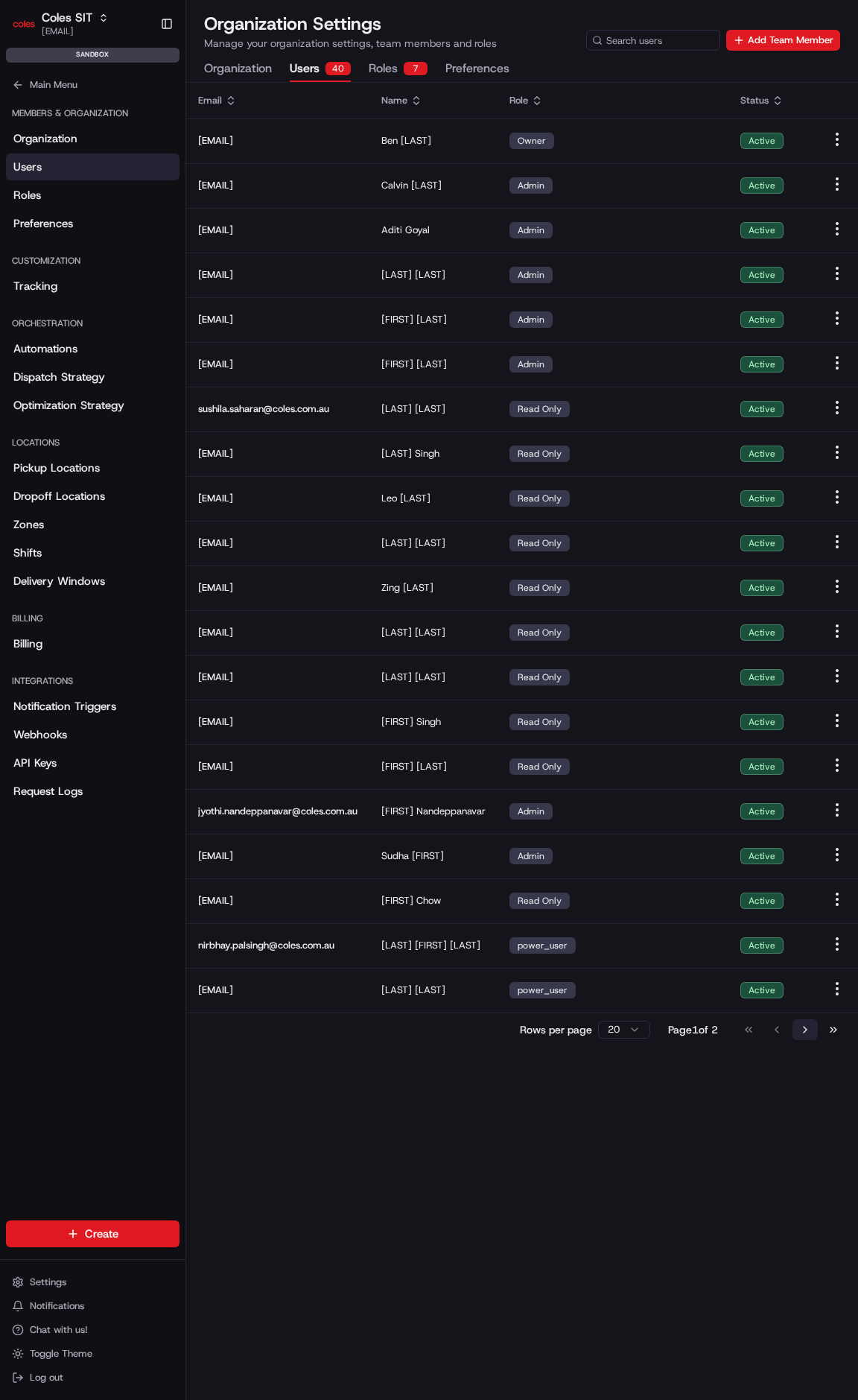 click on "Go to next page" at bounding box center (805, 1030) 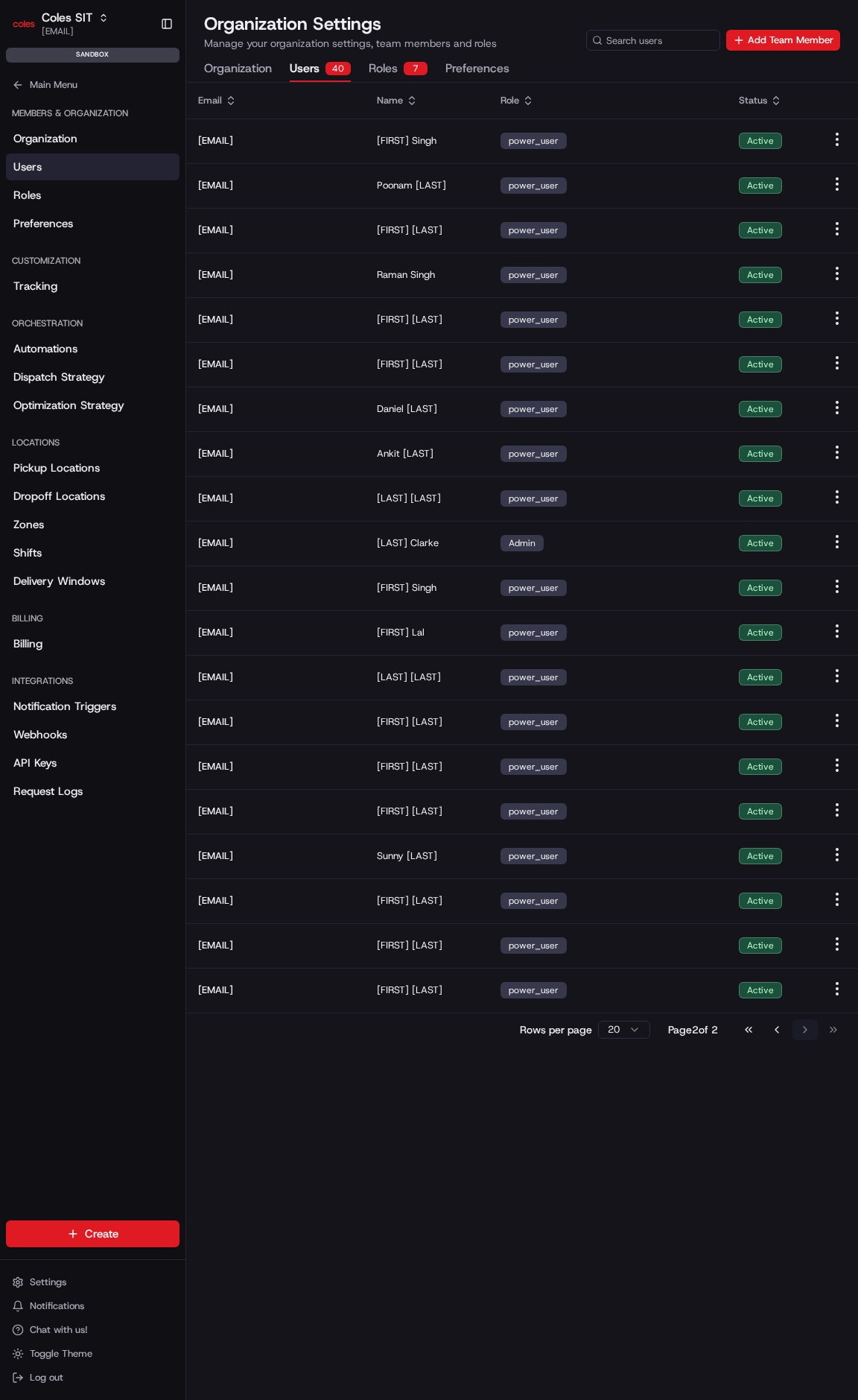 click on "Go to first page Go to previous page Go to next page Go to last page" at bounding box center (791, 1030) 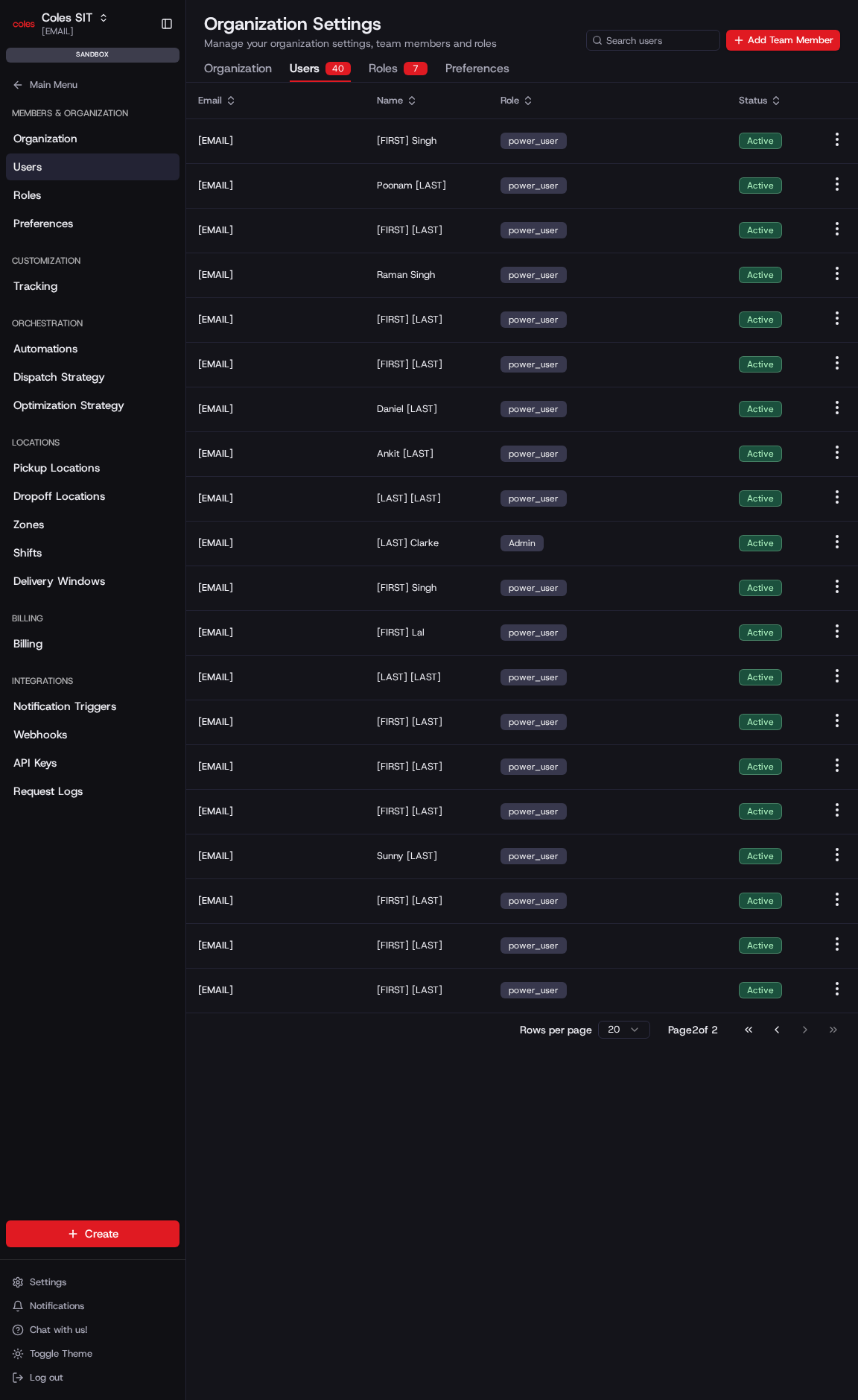 click on "Go to first page Go to previous page Go to next page Go to last page" at bounding box center (791, 1030) 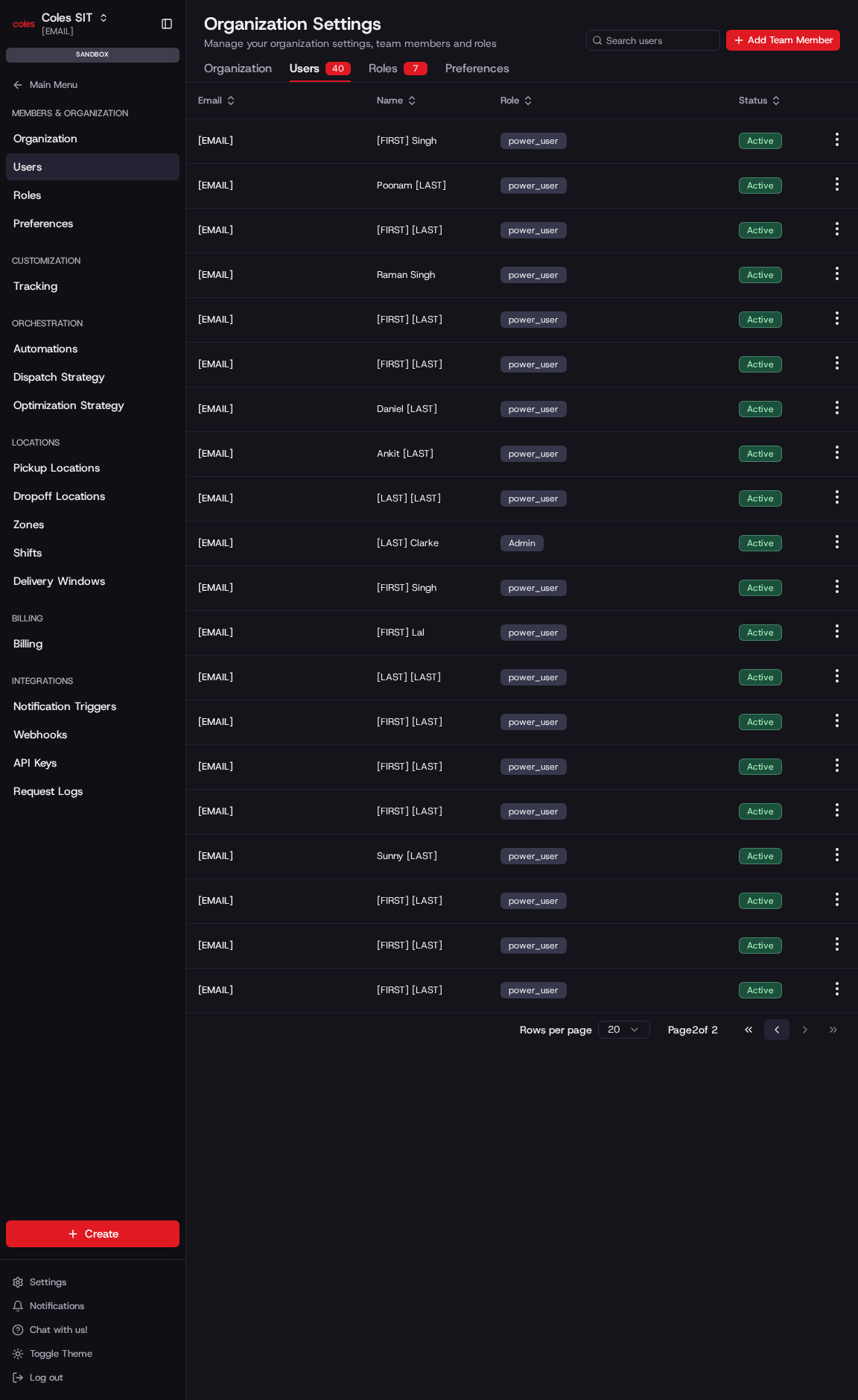 click on "Go to previous page" at bounding box center (777, 1030) 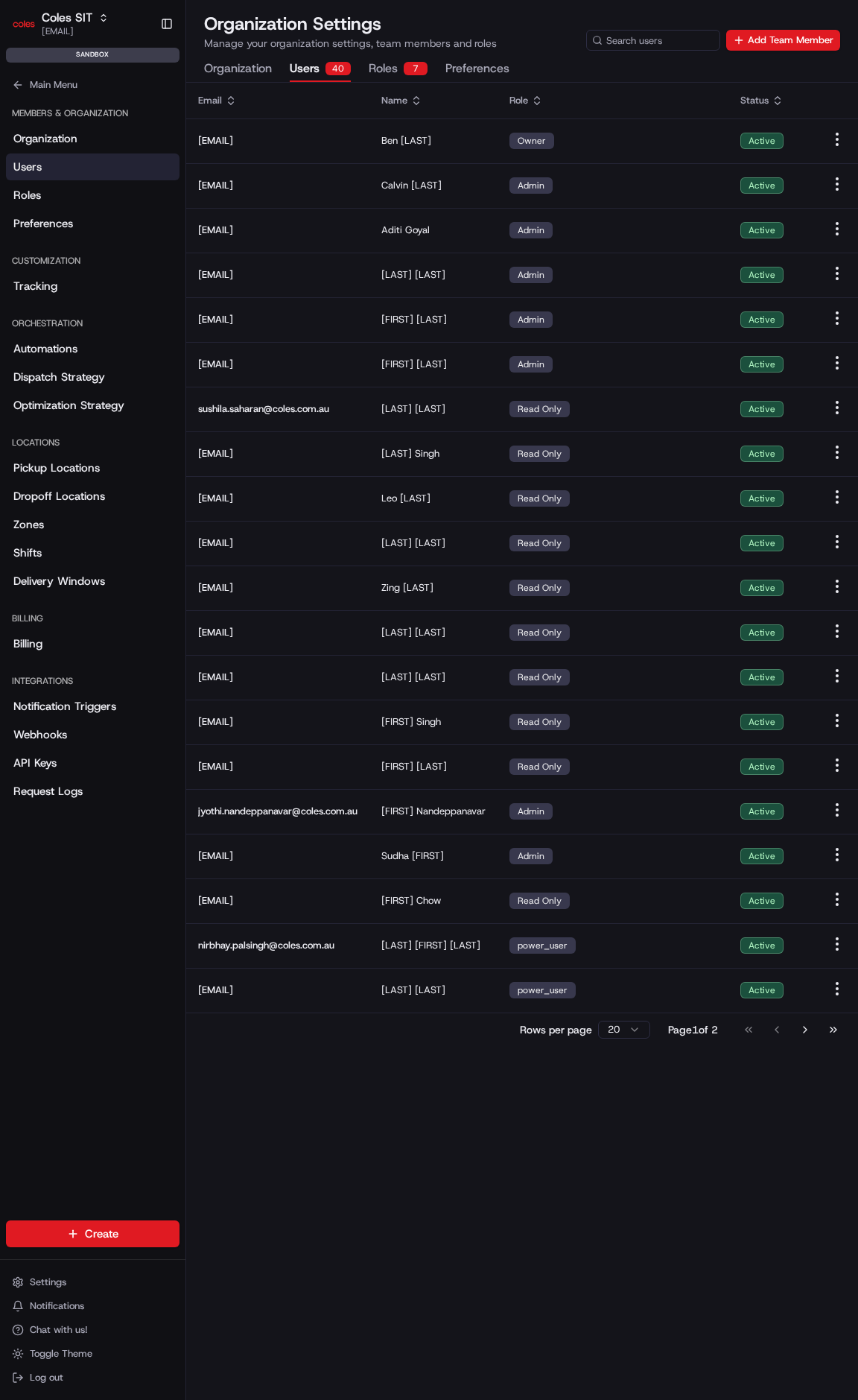 click on "Email Name Role Status ben.ellis@coles.com.au Ben Ellis Owner Active calvin.luc@coles.com.au Calvin Luc Admin Active aditi.goyal@coles.com.au Aditi Goyal Admin Active todd.schwarzbrott@coles.com.au Todd Schwarzbrott Admin Active sebastian.castro@coles.com.au Seb Castro Admin Active hiren.nagani@coles.com.au Hiren Nagani Admin Active sushila.saharan@coles.com.au Sushila Sushila Read Only Active tirthpal.singh@coles.com.au Tirth Singh Read Only Active leo.peng@coles.com.au Leo Peng Read Only Active lahiru.rupasingha@coles.com.au Lahiru Rupasingha Read Only Active jing.zhu@coles.com.au Zing Zhu Read Only Active santhi.savireddy@coles.com.au Santhi Savireddy Read Only Active nagababu.kappara@coles.com.au Nagababu Kappara Read Only Active bhawani.singh1@coles.com.au Bhawani Singh Read Only Active lizali.parhi@coles.com.au Lizali Parhi Read Only Active jyothi.nandeppanavar@coles.com.au Jyothi Nandeppanavar Admin Active srisudha.kurnool@coles.com.au Sudha Kurnool Admin Active david.chow@coles.com.au David Chow 20 1" at bounding box center [522, 741] 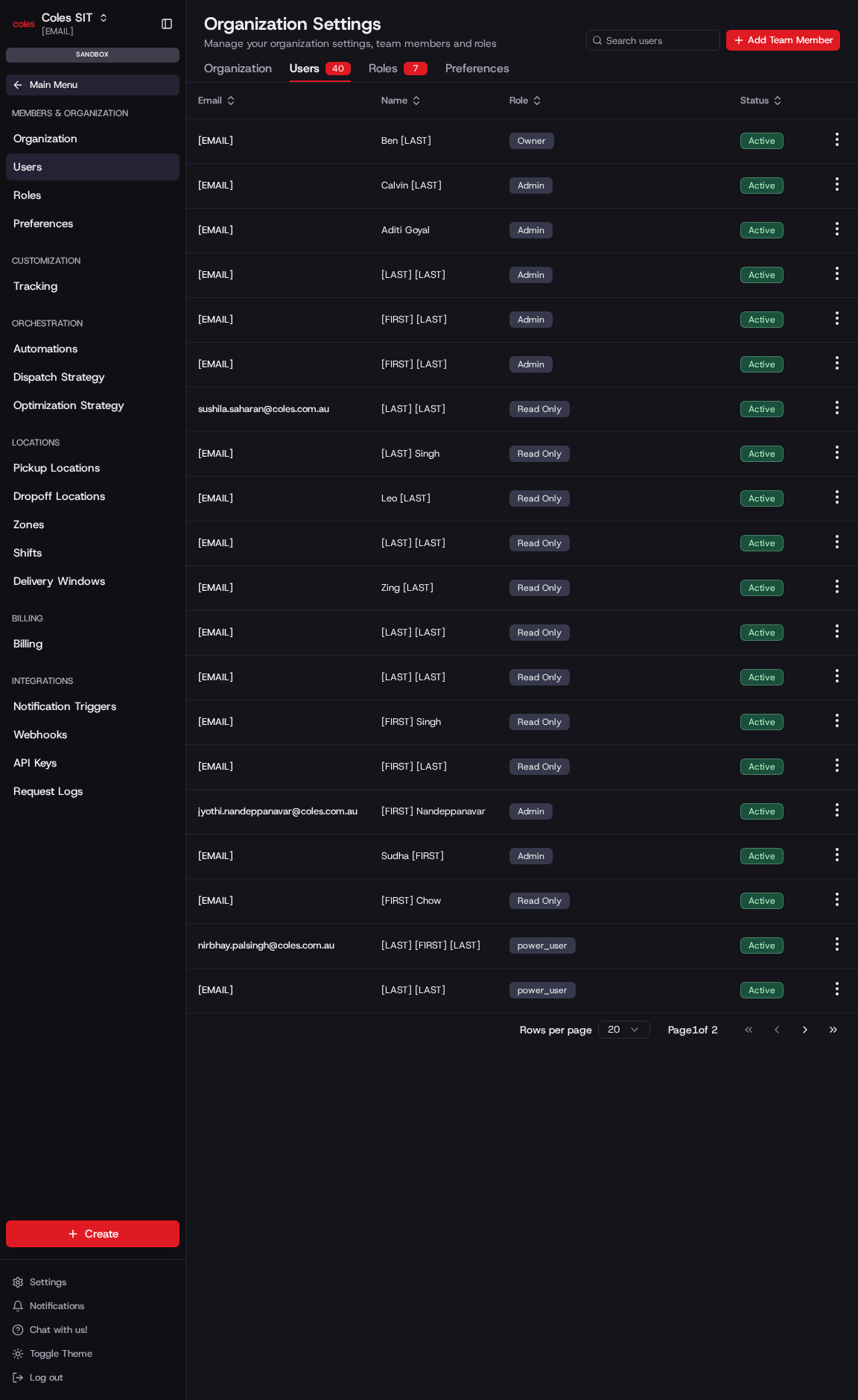 click 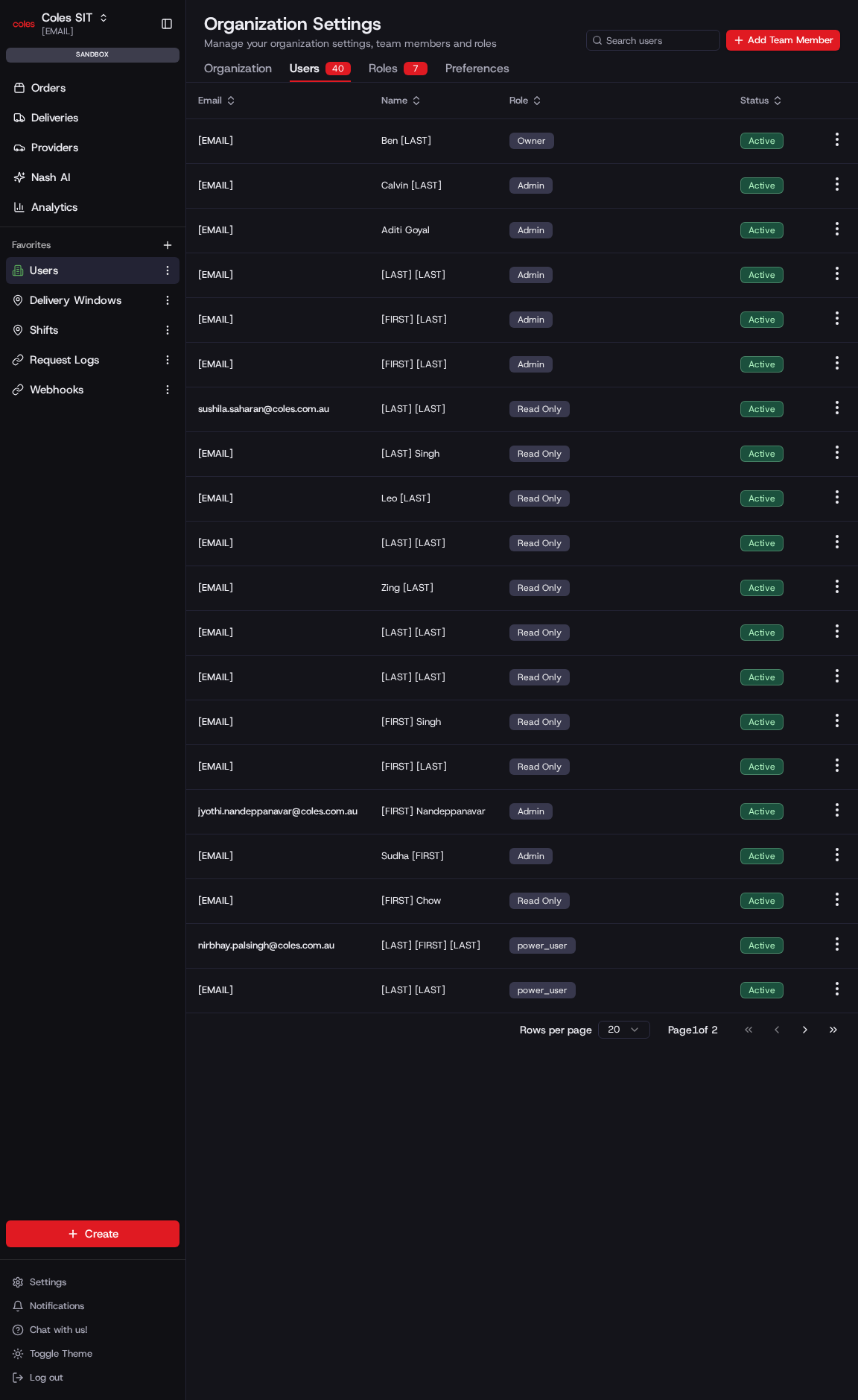 click on "Orders Deliveries Providers Nash AI Analytics Favorites Users Delivery Windows Shifts Request Logs Webhooks" at bounding box center [92, 661] 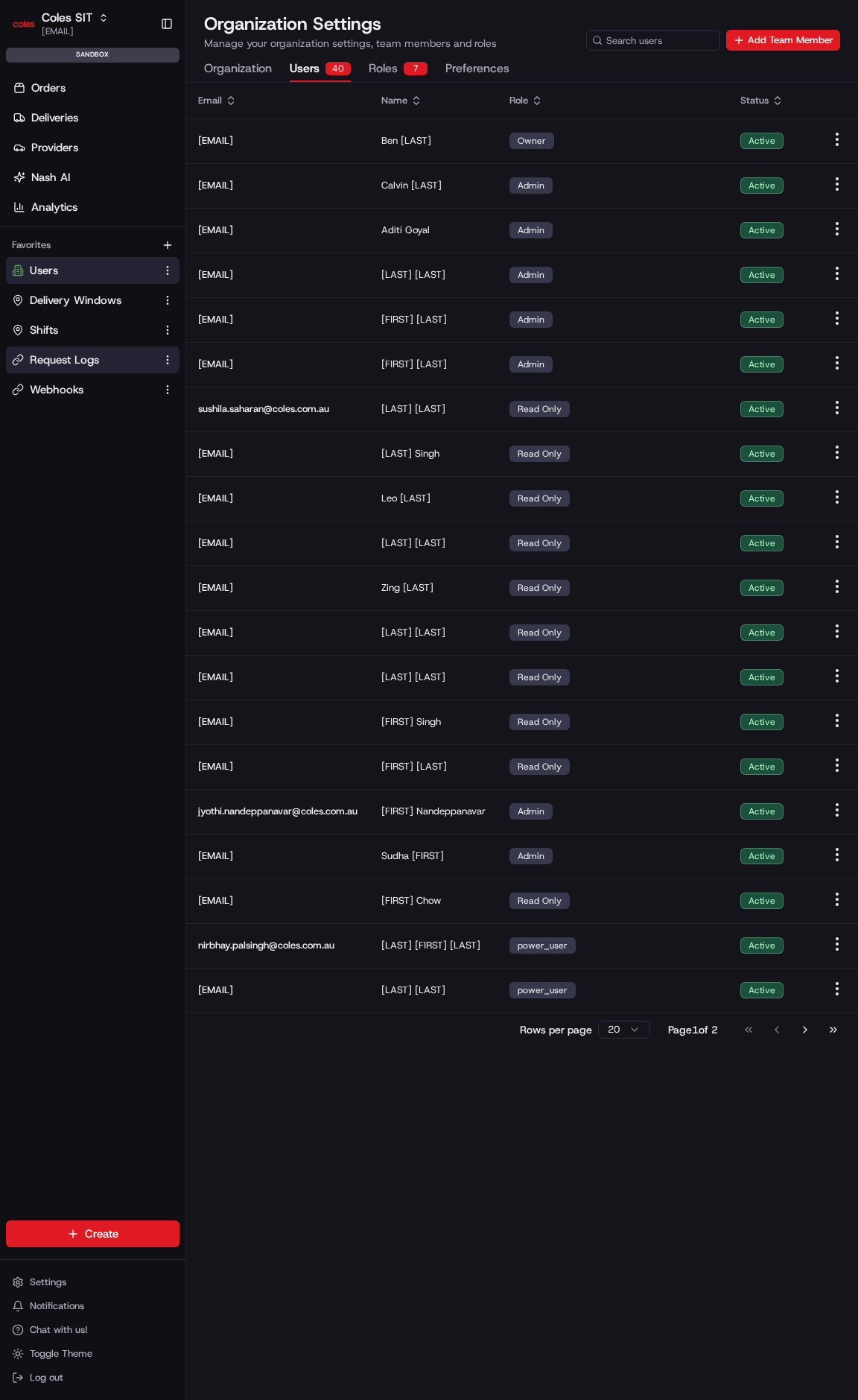 click on "Request Logs" at bounding box center [64, 360] 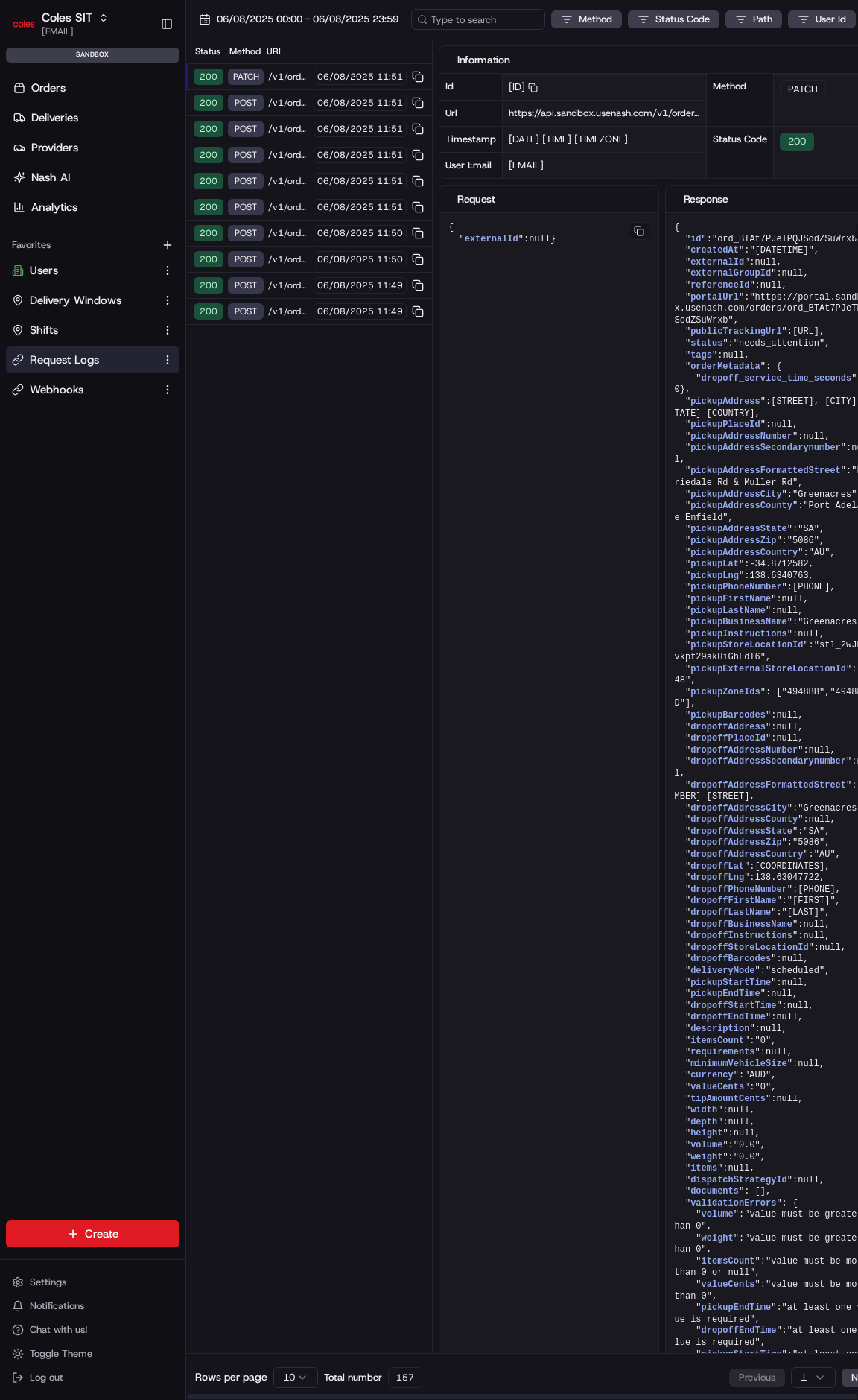 click on "{
" externalId ":  null
}" at bounding box center (548, 788) 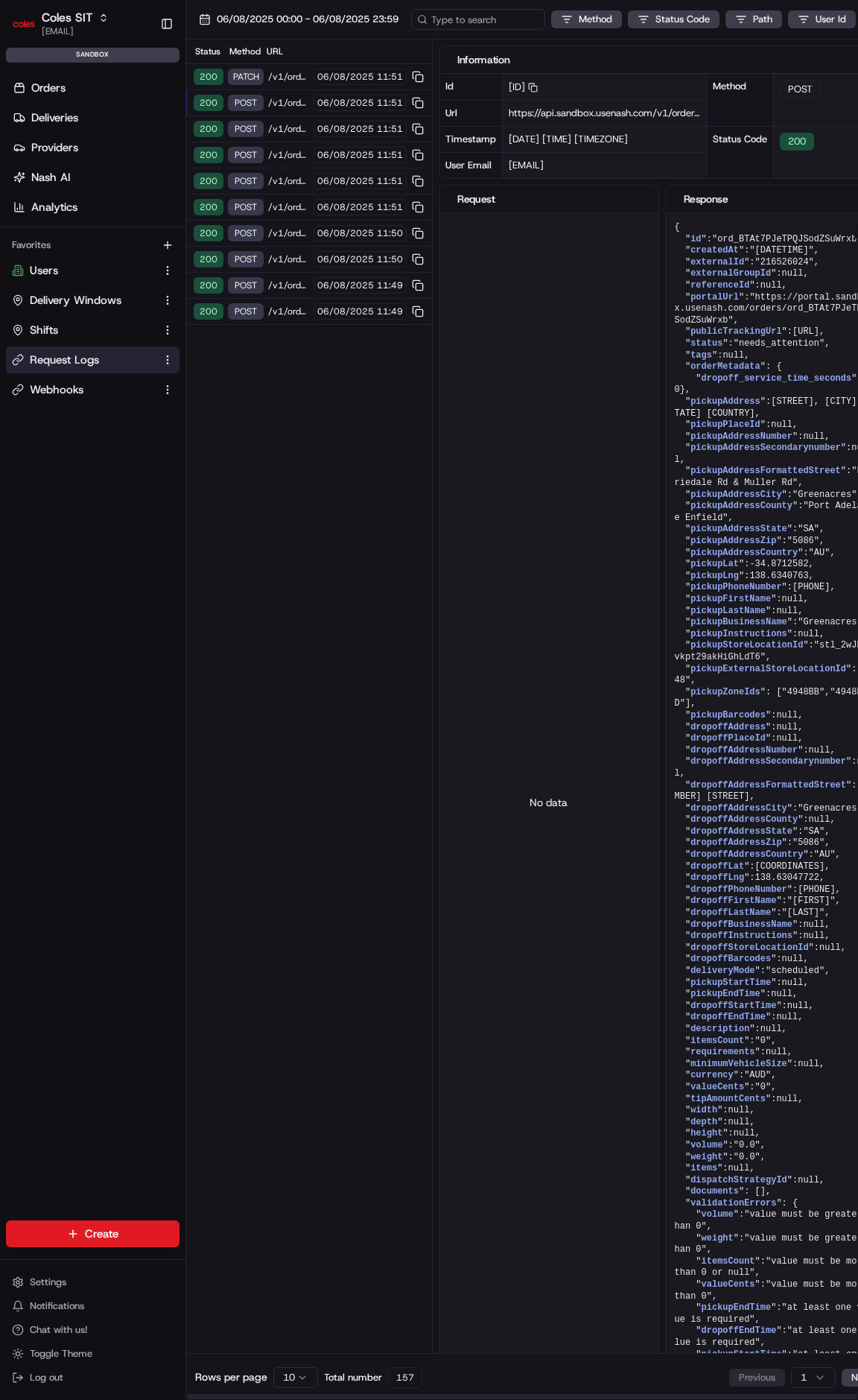 click on "/v1/order/external-identifier/216526024/delivery-window" at bounding box center [288, 129] 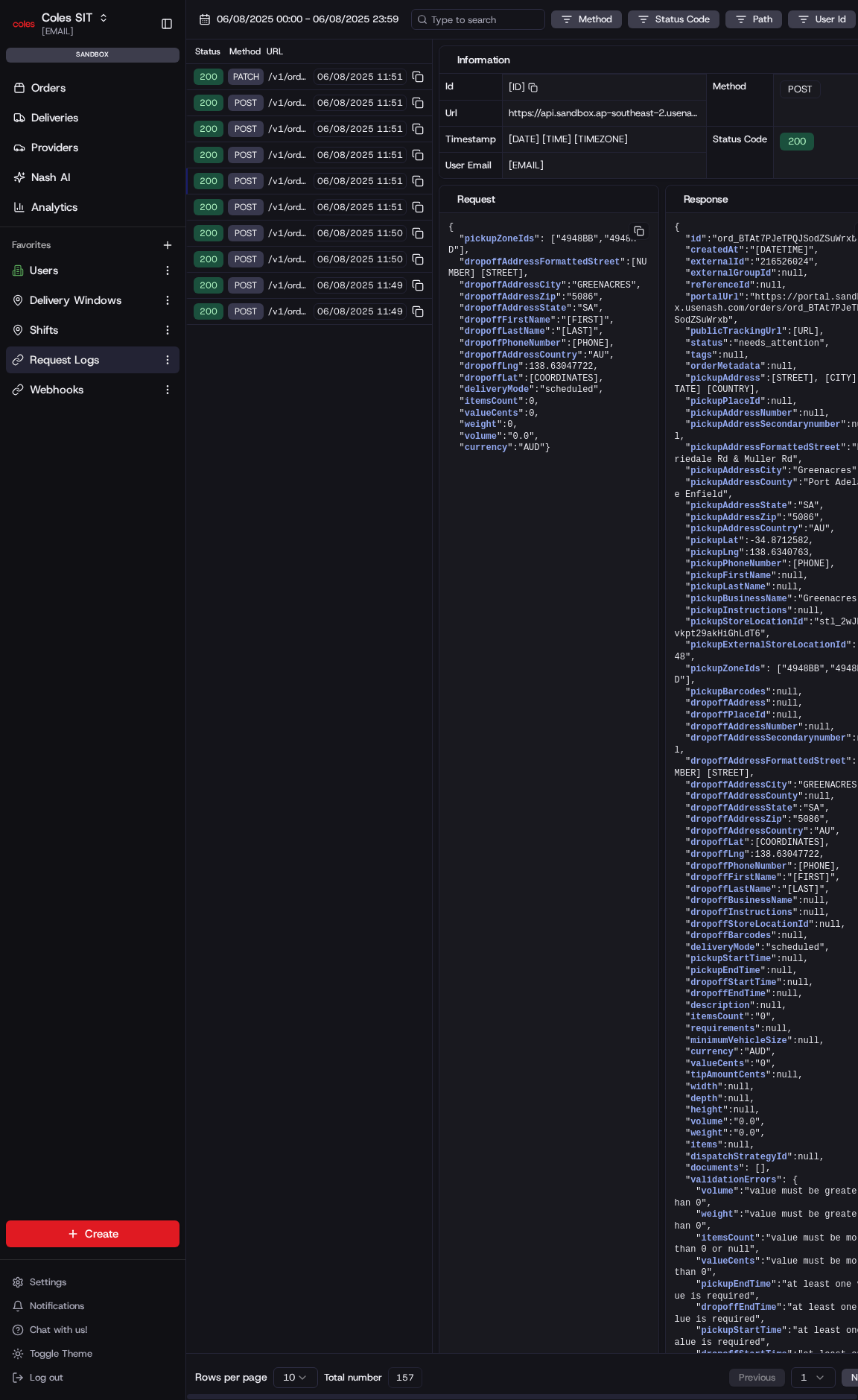 click on "/v1/order/external-identifier/216526024/delivery-window" at bounding box center (288, 207) 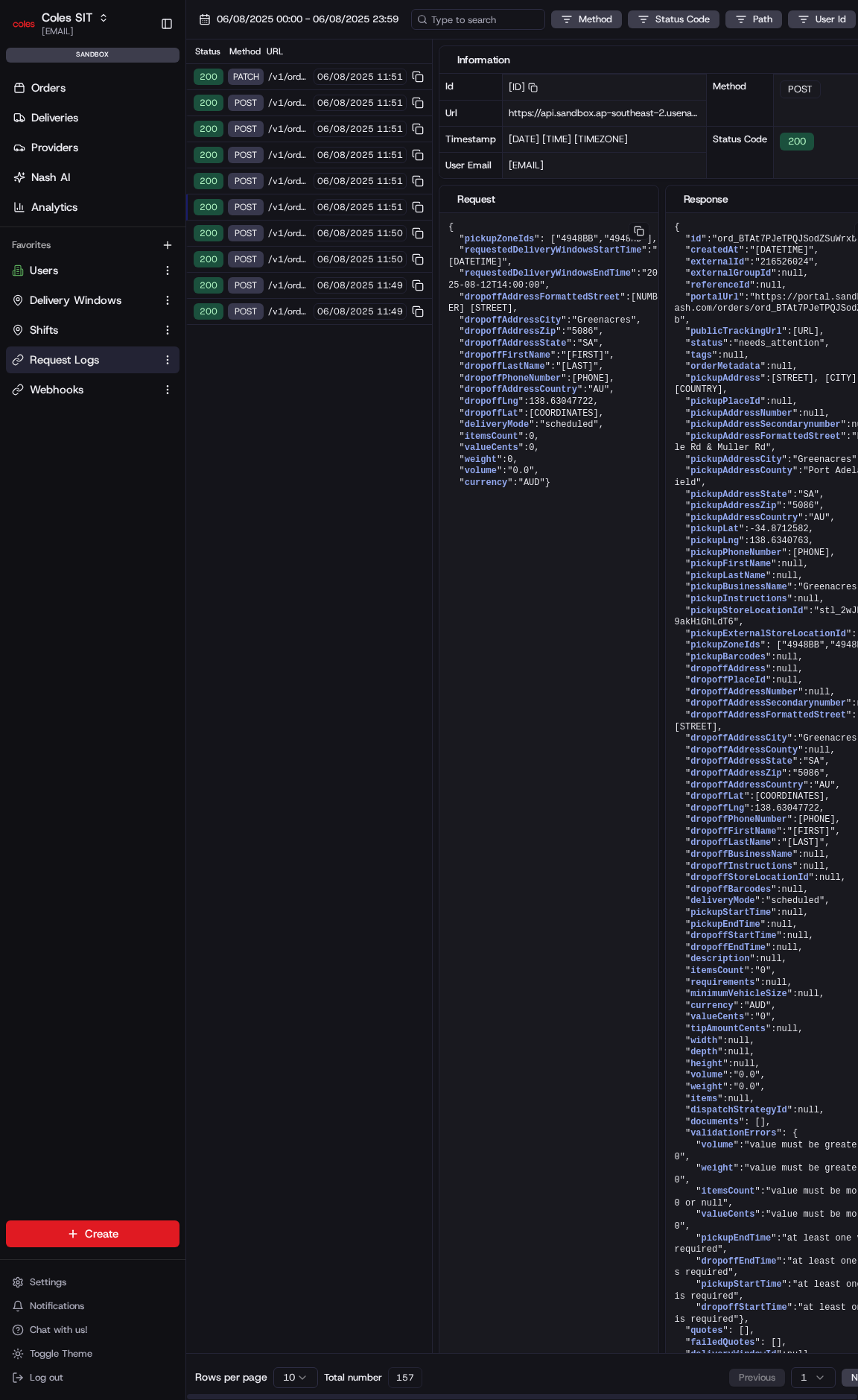 click on "/v1/order/external-identifier/216526024/delivery-window" at bounding box center (288, 233) 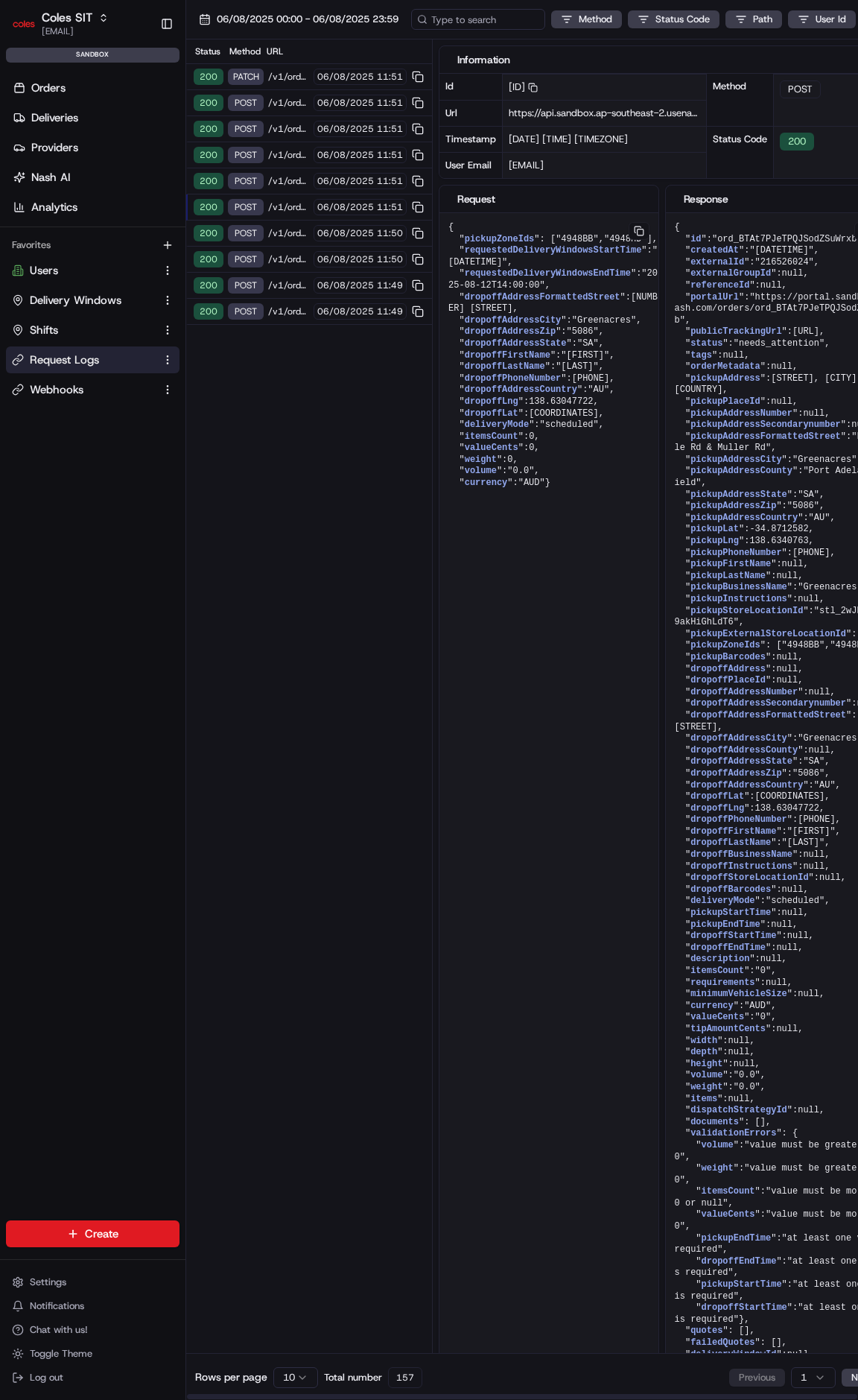 click on "/v1/order/external-identifier/216526024/delivery-window" at bounding box center (288, 259) 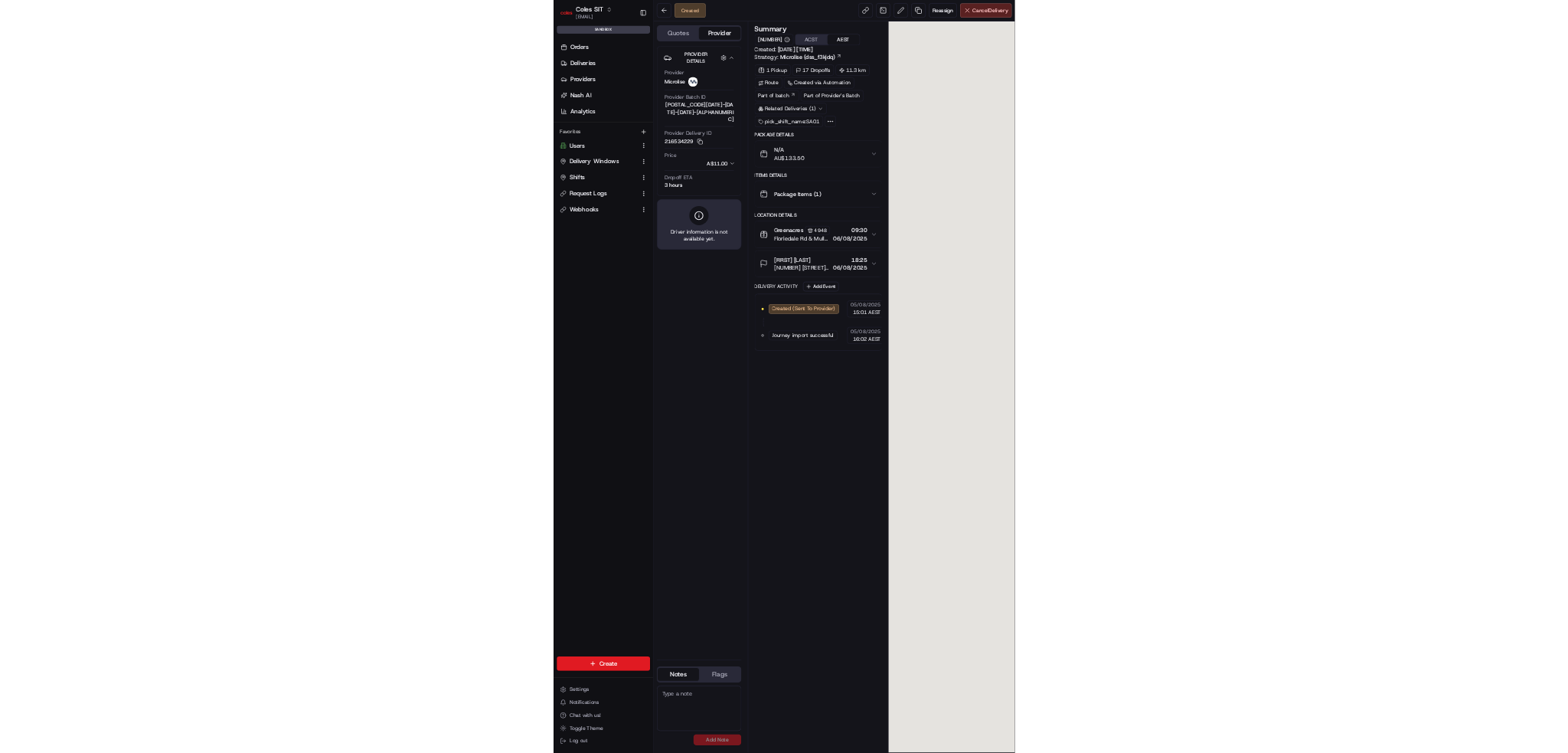scroll, scrollTop: 0, scrollLeft: 0, axis: both 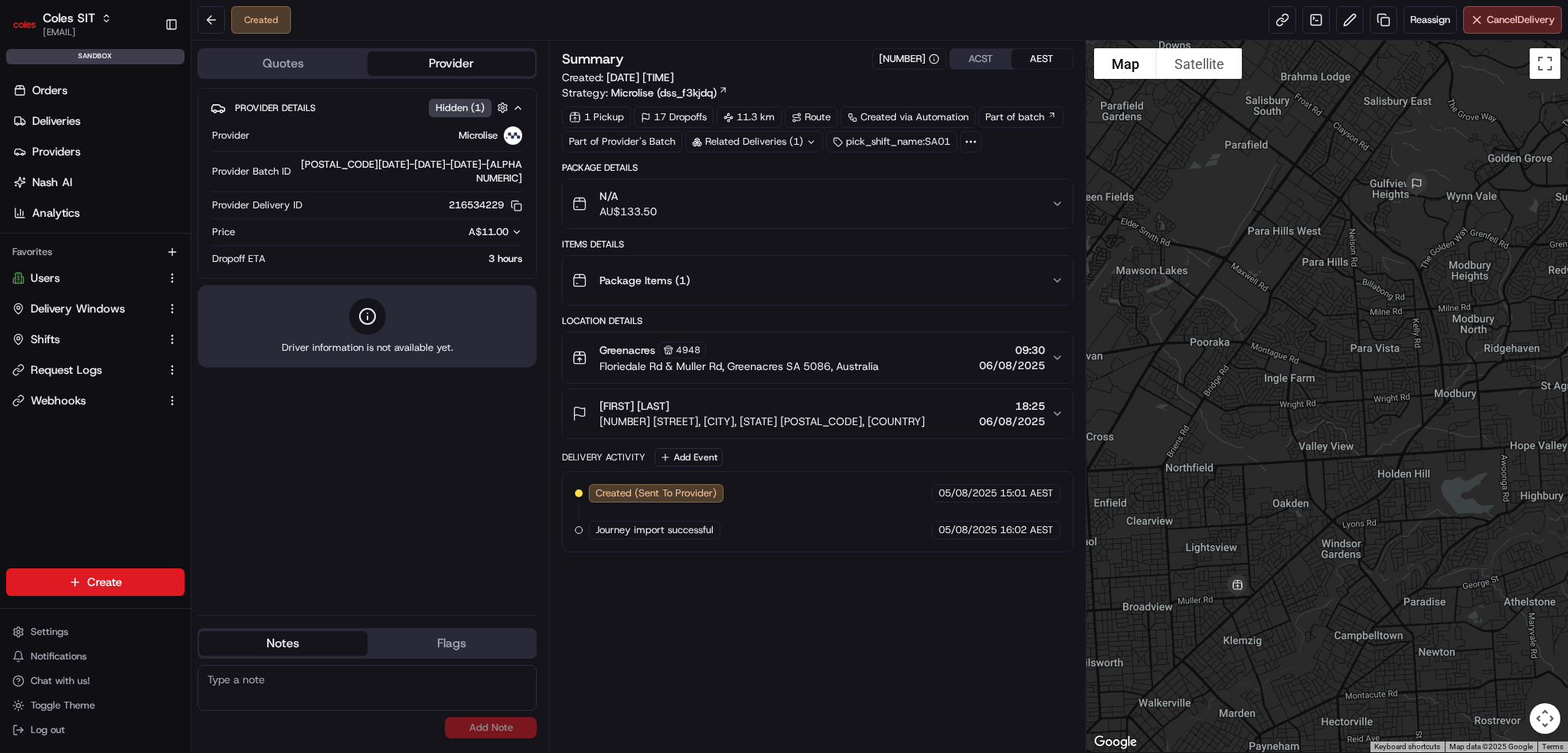 click 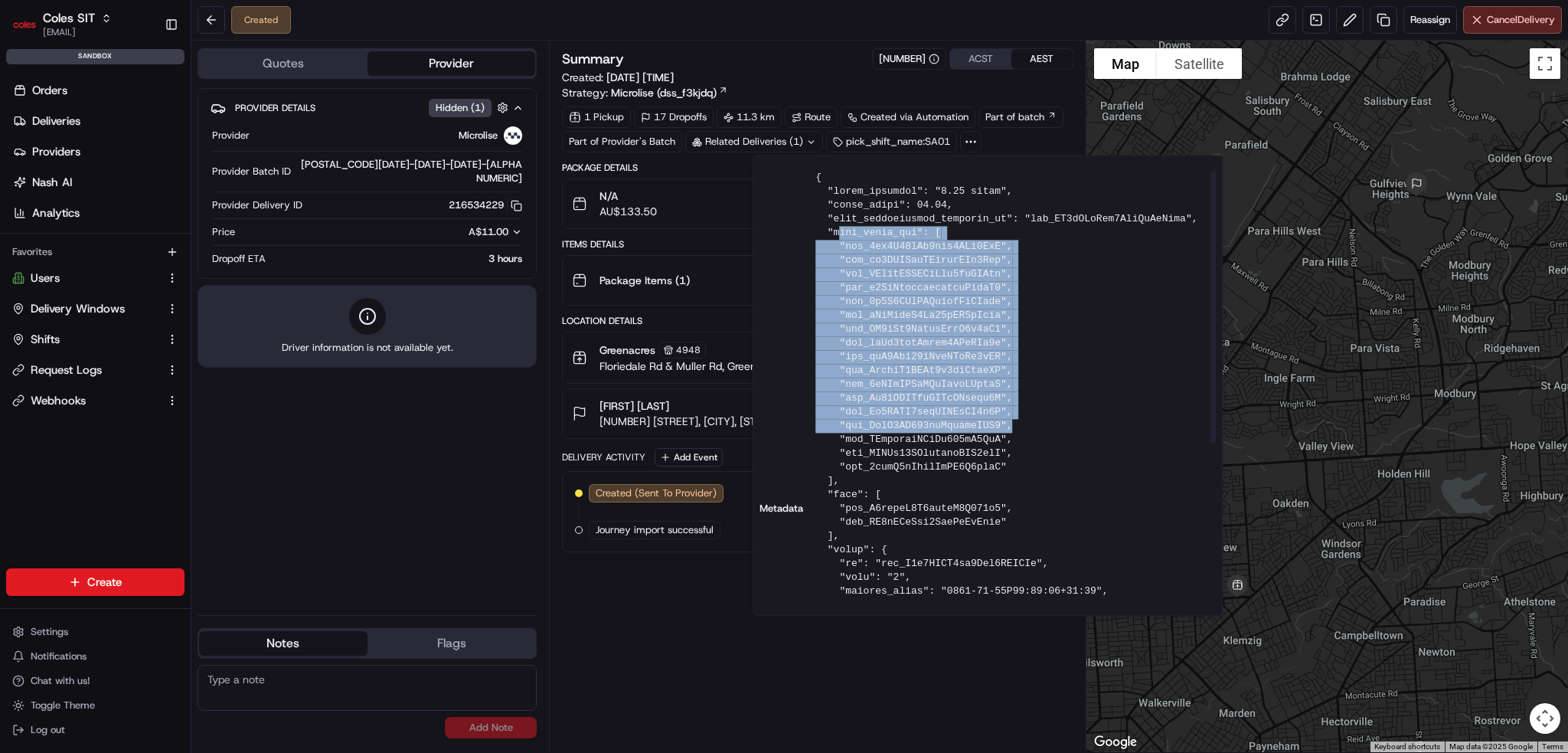 drag, startPoint x: 845, startPoint y: 242, endPoint x: 1019, endPoint y: 446, distance: 268.12684 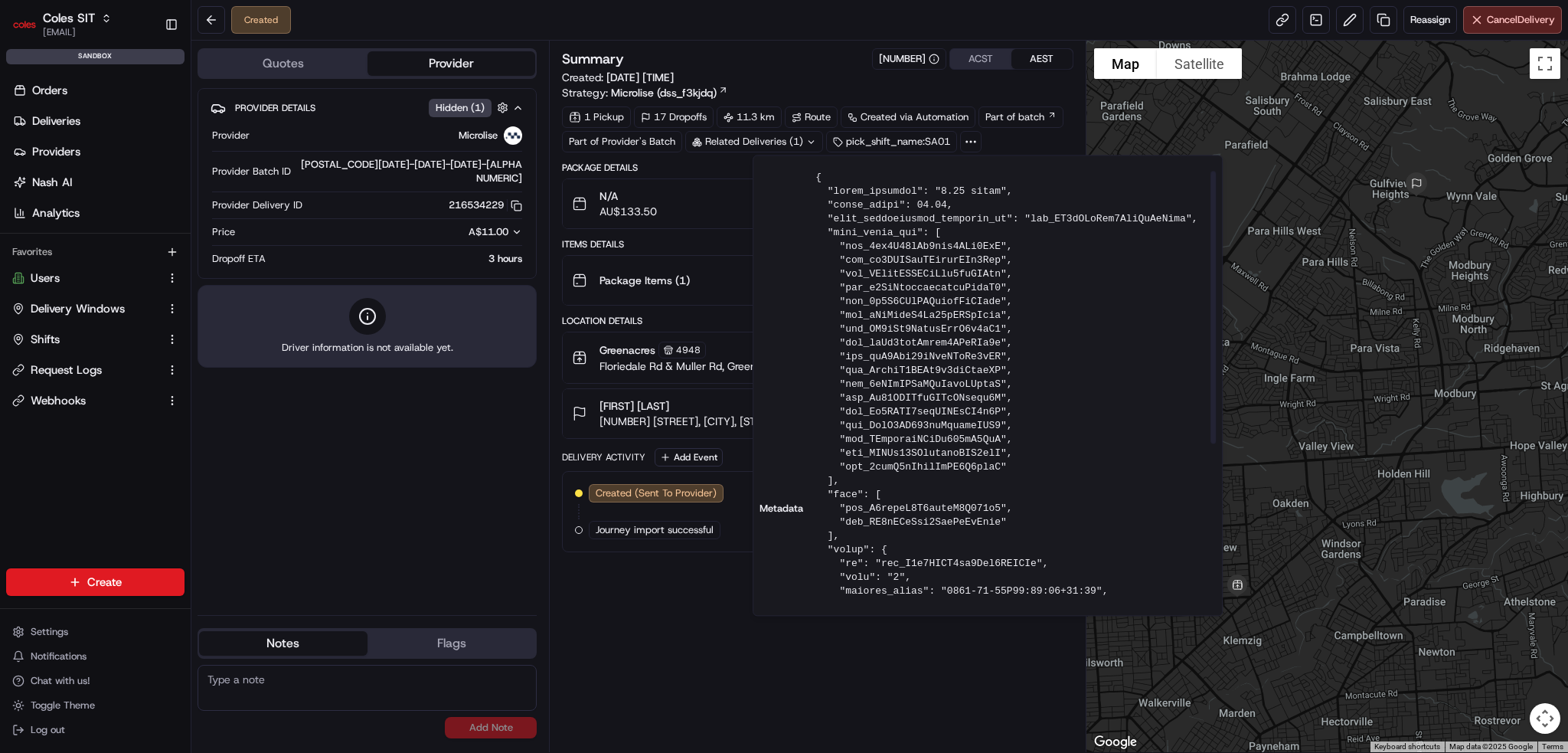 click at bounding box center (1015, 509) 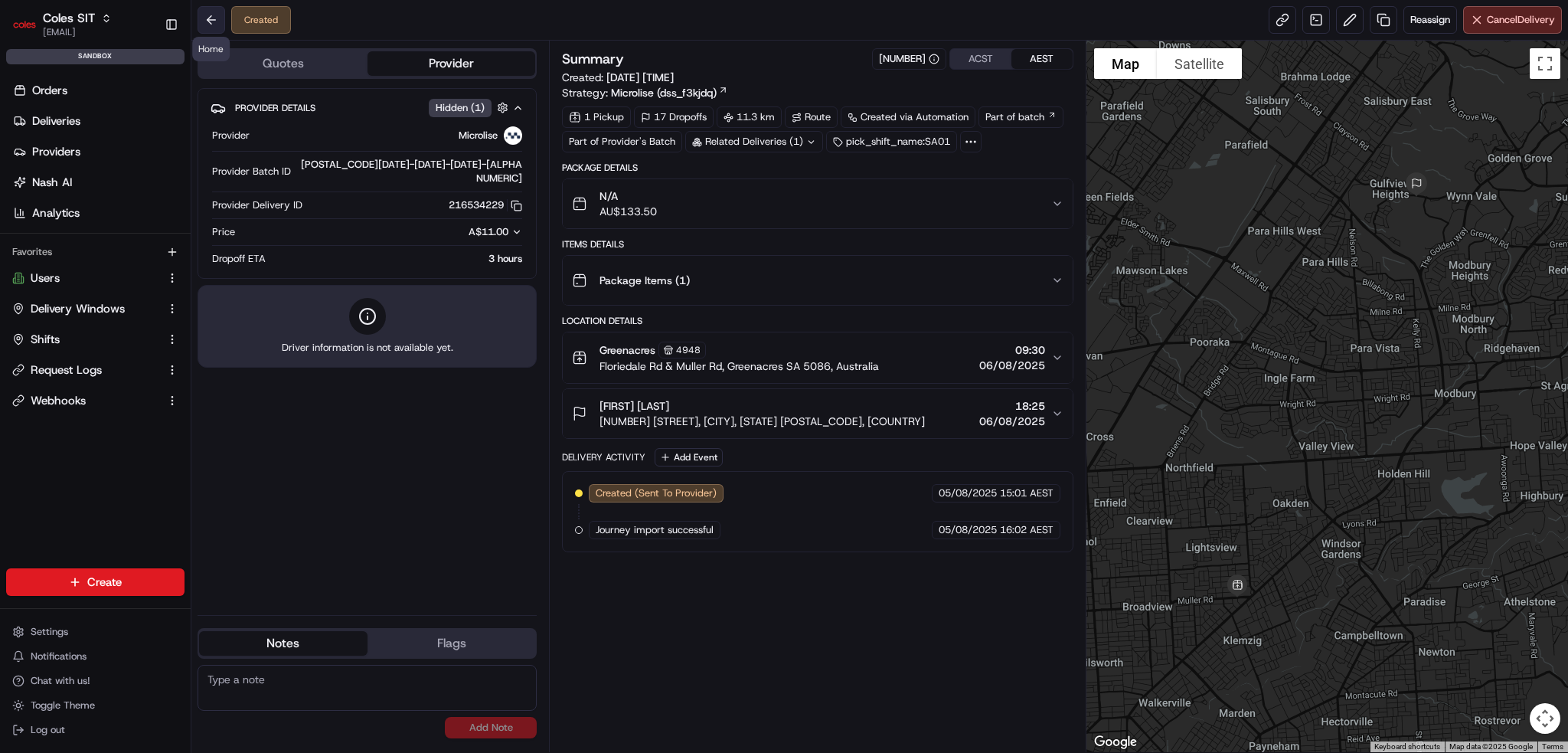 click at bounding box center [211, 20] 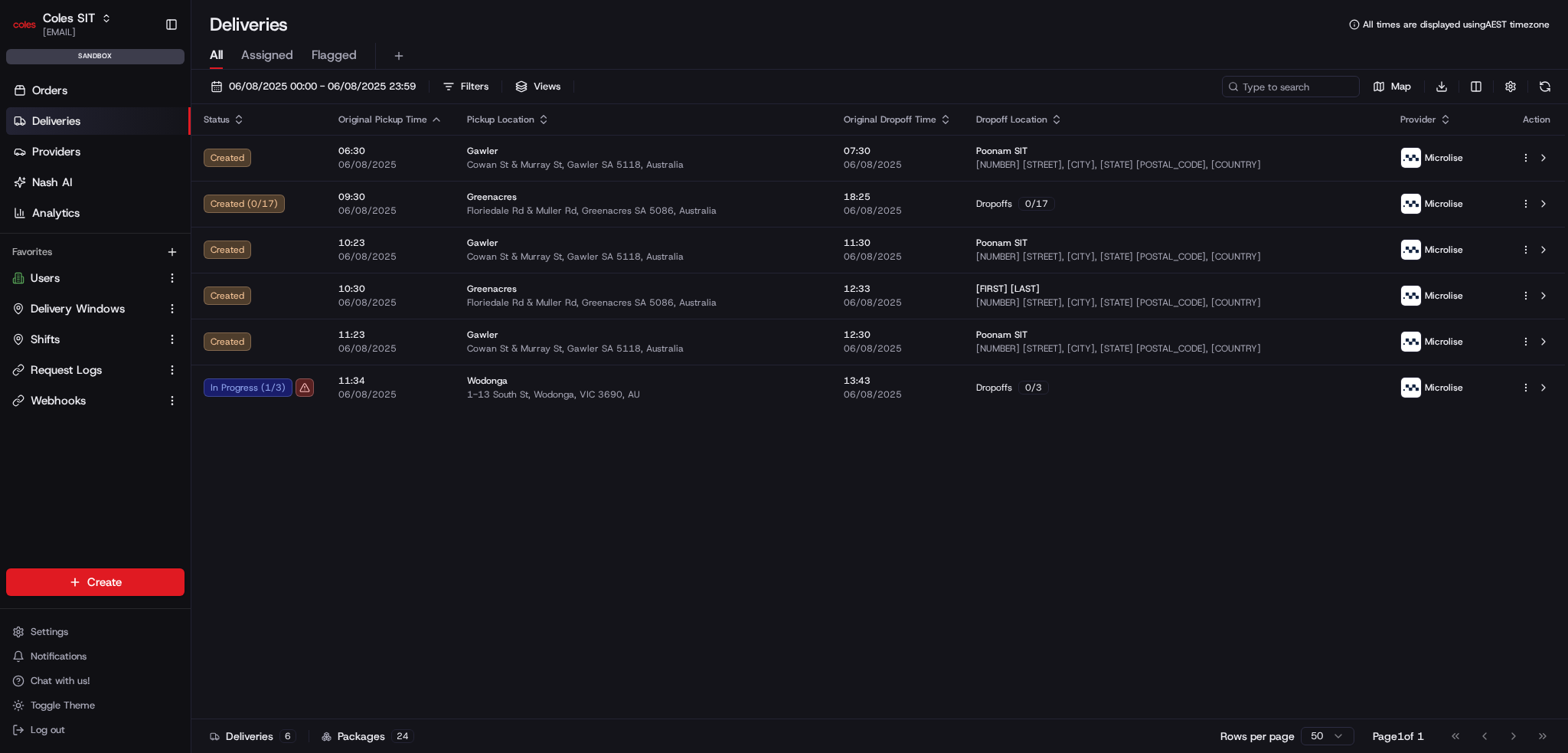 click on "[DATE] [TIME] - [DATE] [TIME] [FILTER_OPTIONS]" at bounding box center [880, 90] 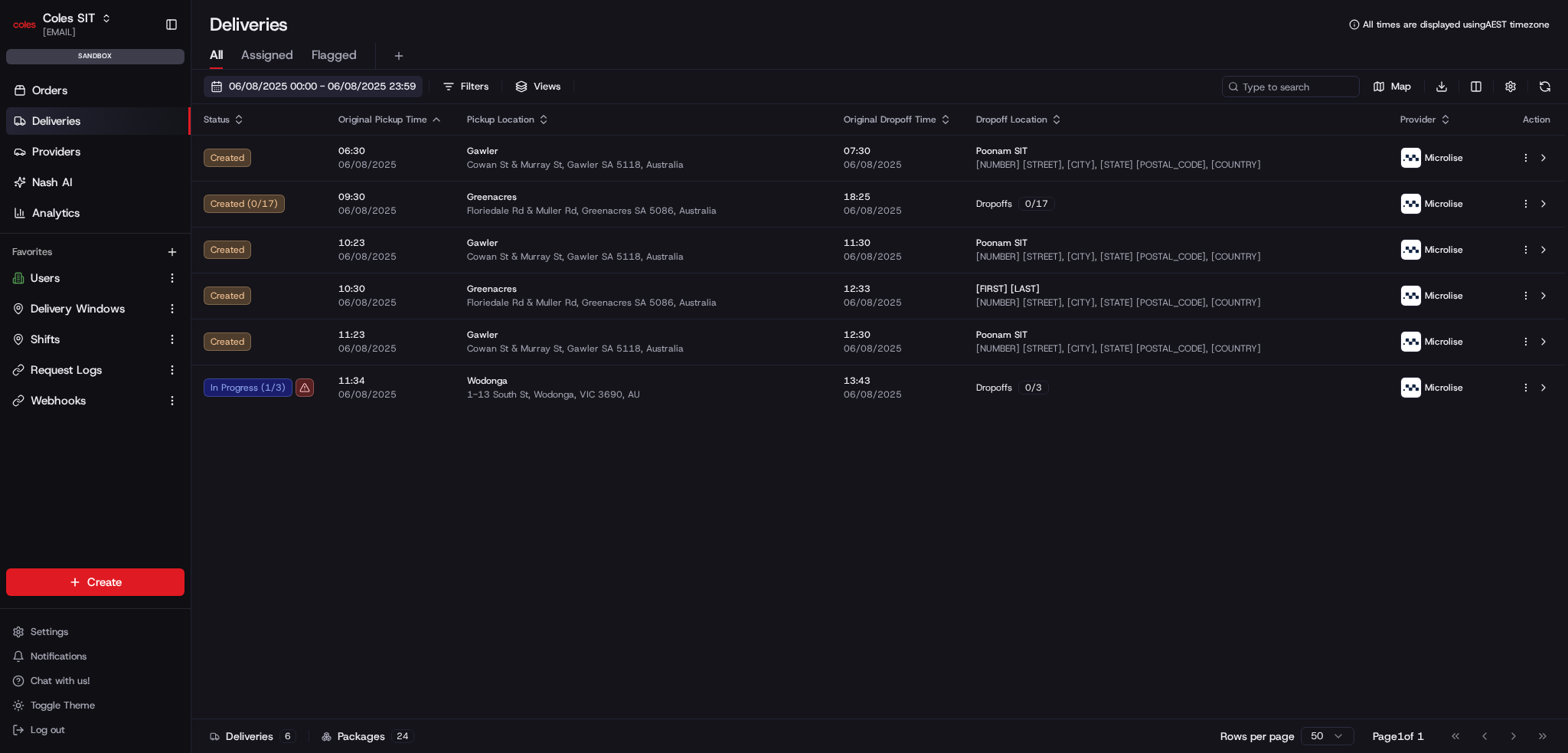 click on "06/08/2025 00:00 - 06/08/2025 23:59" at bounding box center (322, 87) 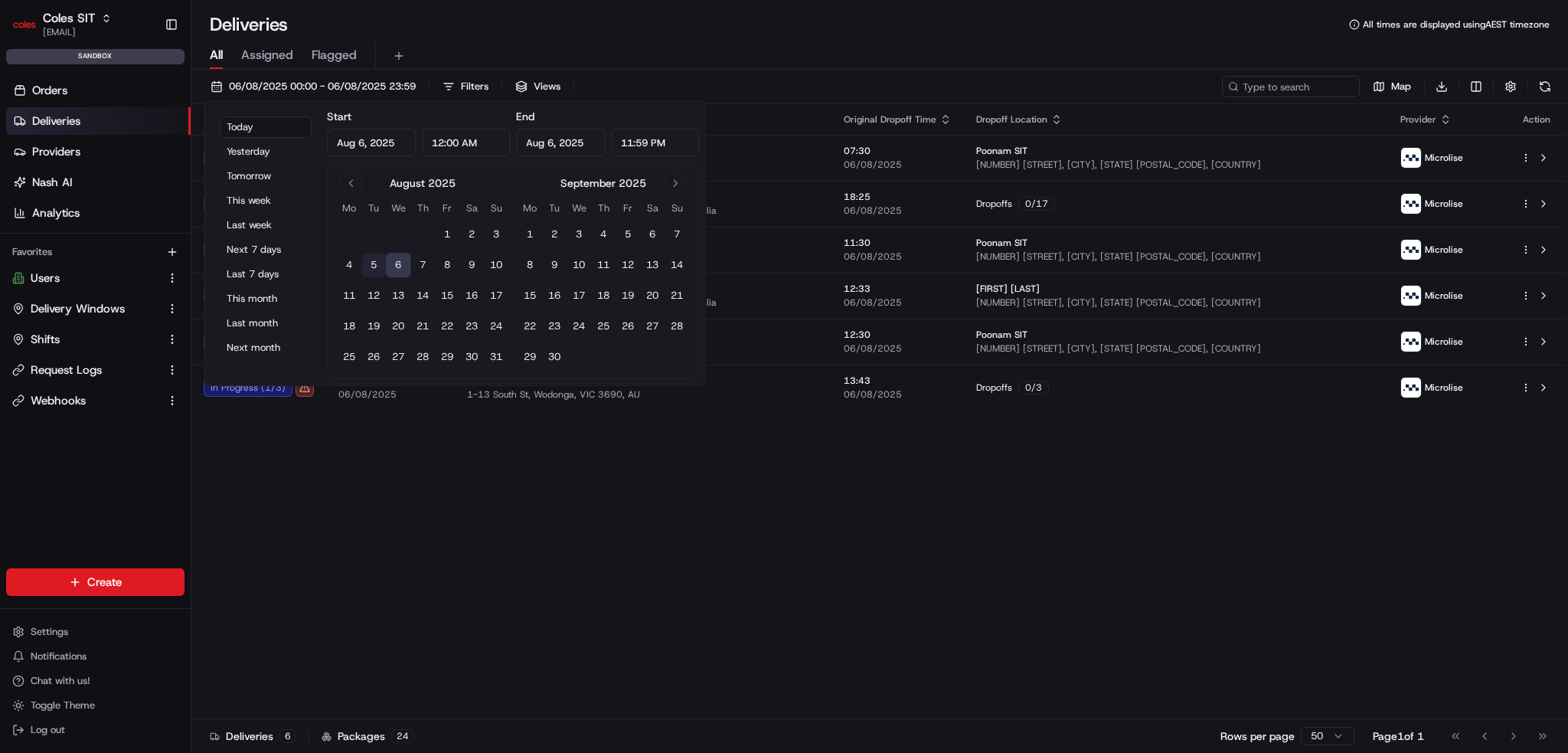 click on "5" at bounding box center [374, 265] 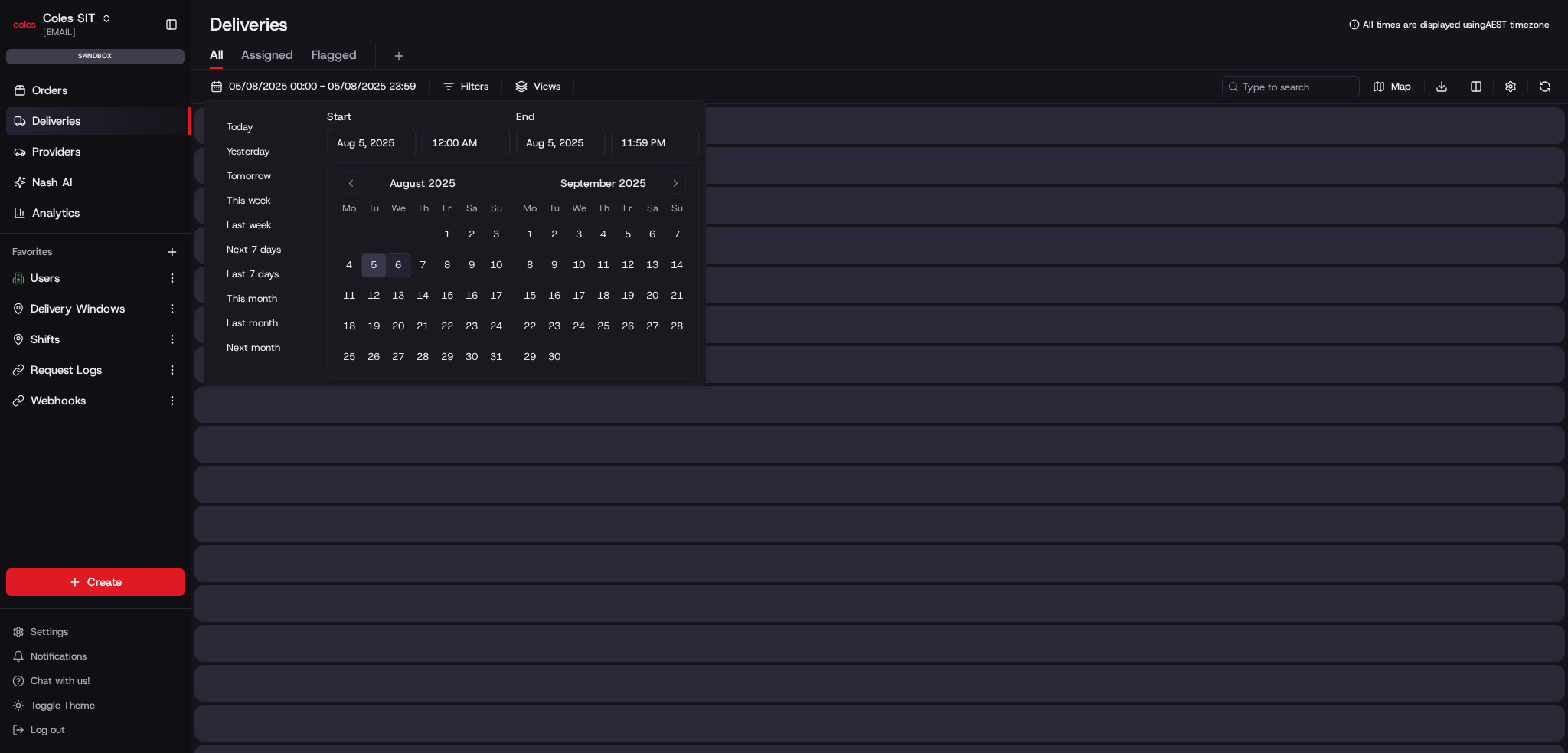 type on "Aug 5, 2025" 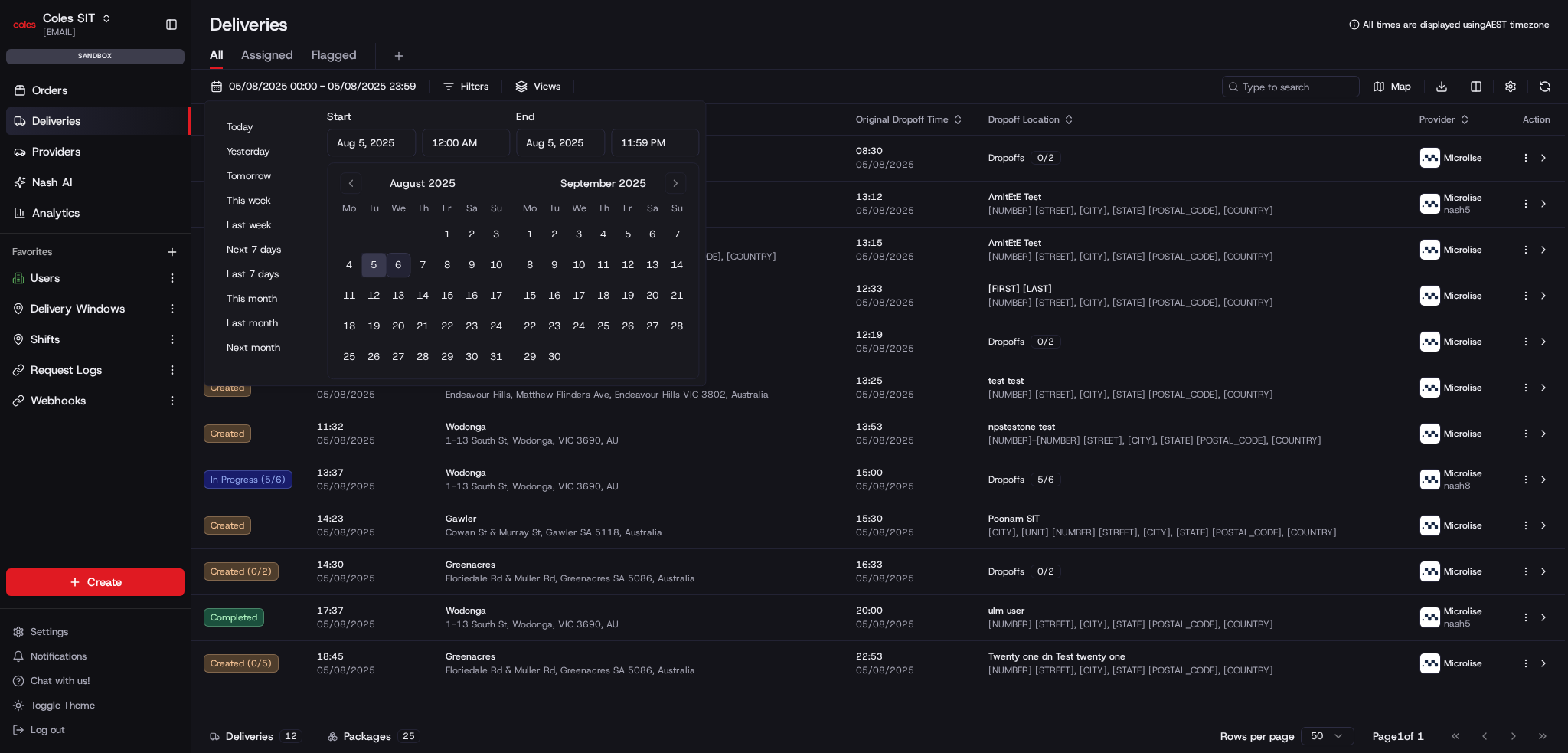 click on "Deliveries All times are displayed using  AEST   timezone" at bounding box center [880, 25] 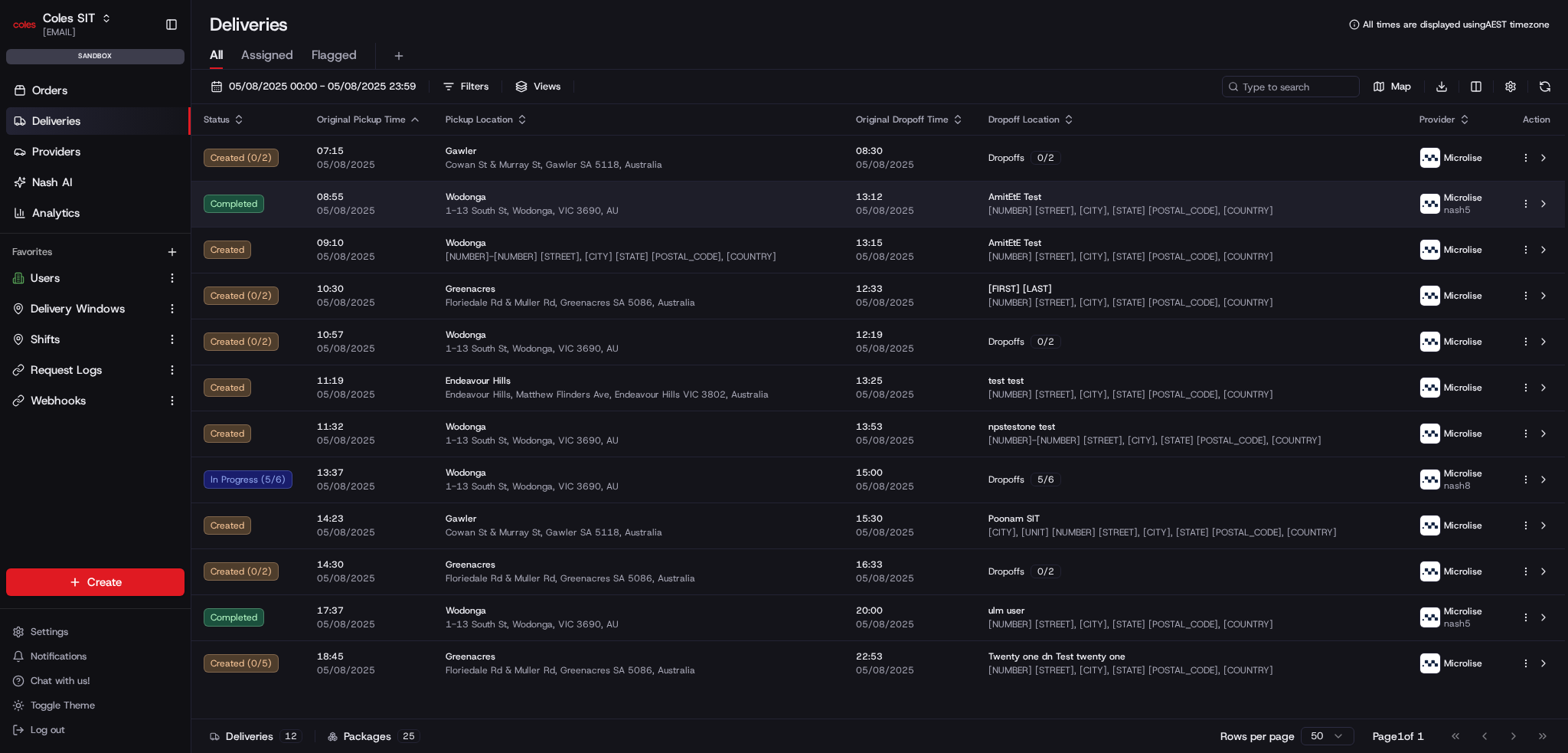 click on "Completed" at bounding box center [248, 204] 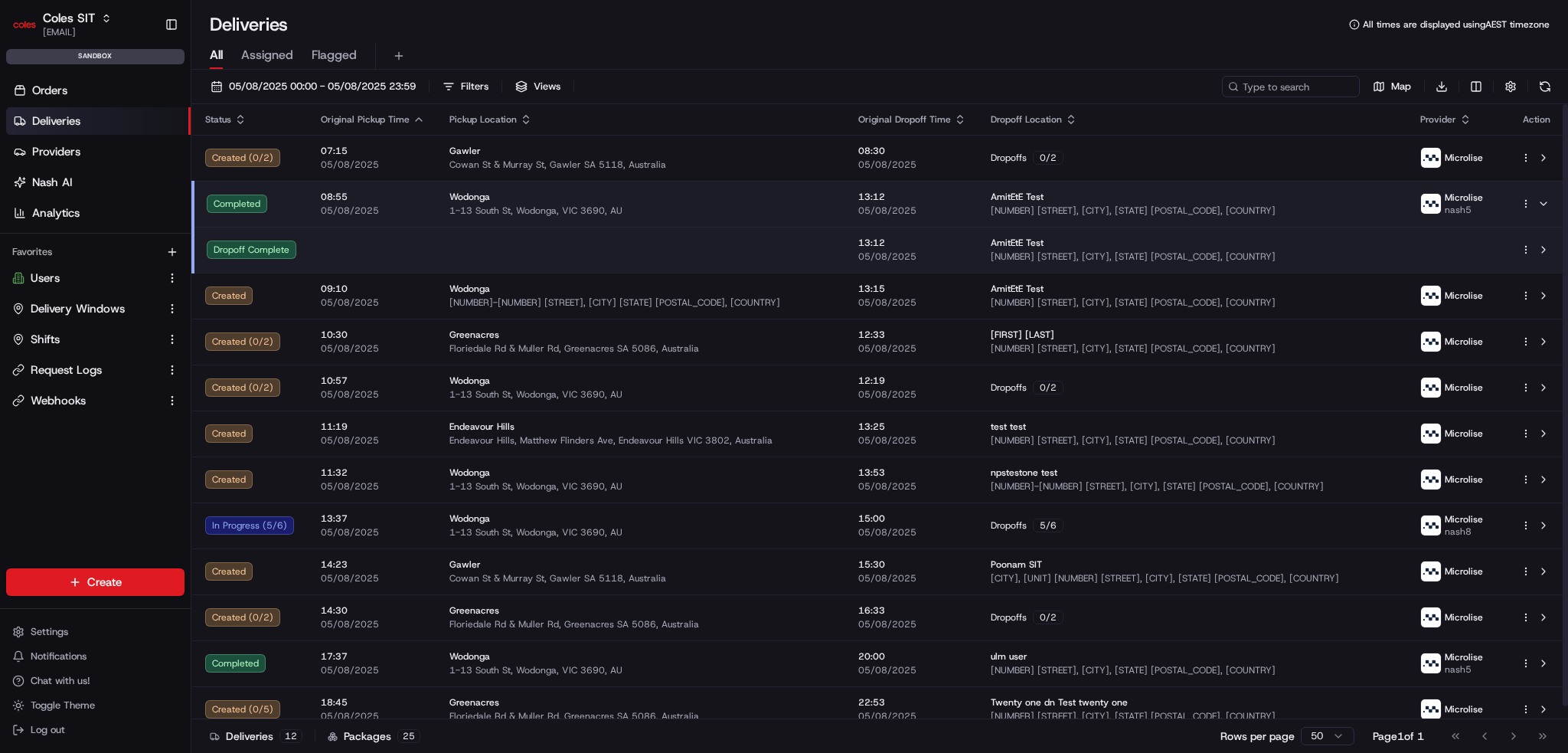 click on "Completed" at bounding box center [251, 204] 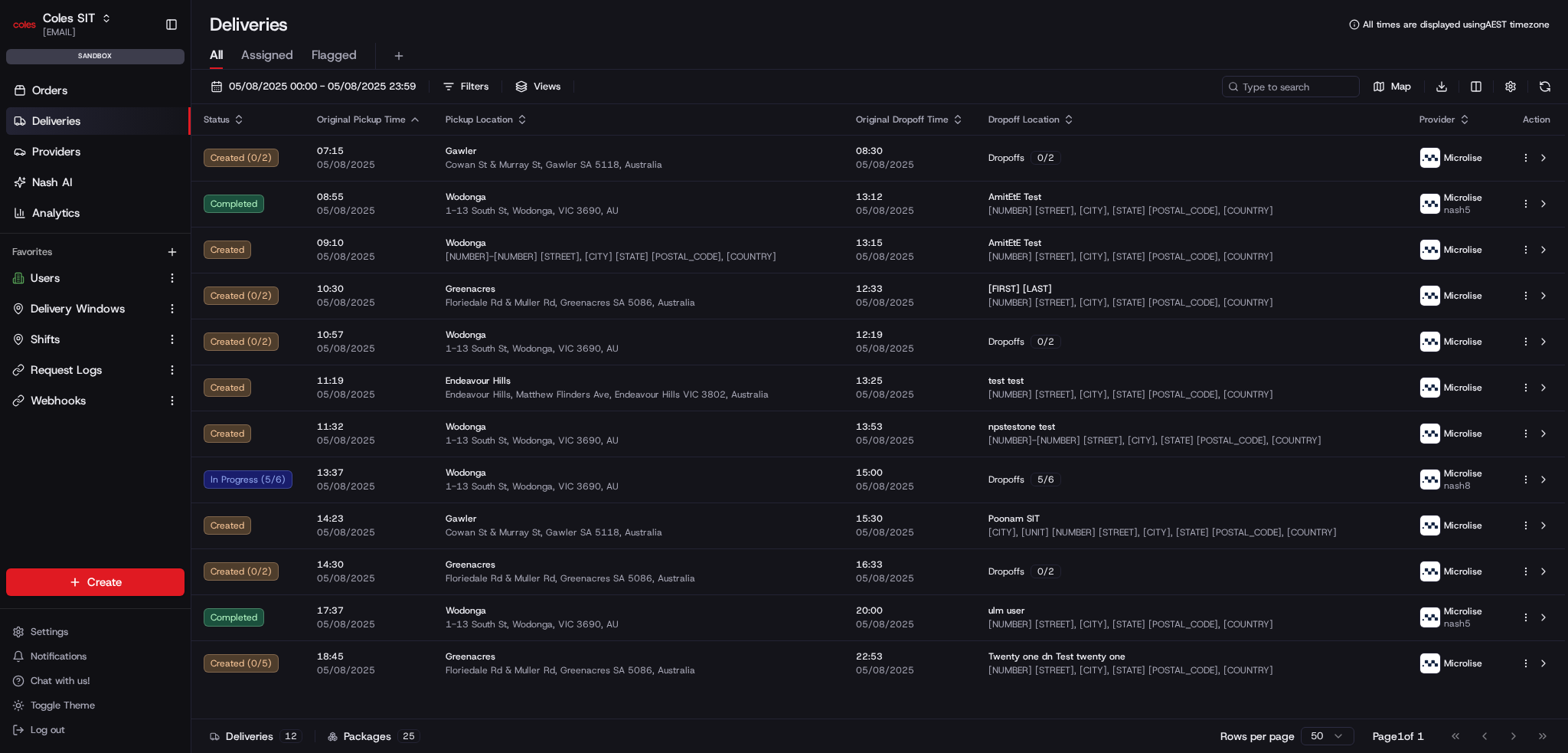 click on "Assigned" at bounding box center (267, 55) 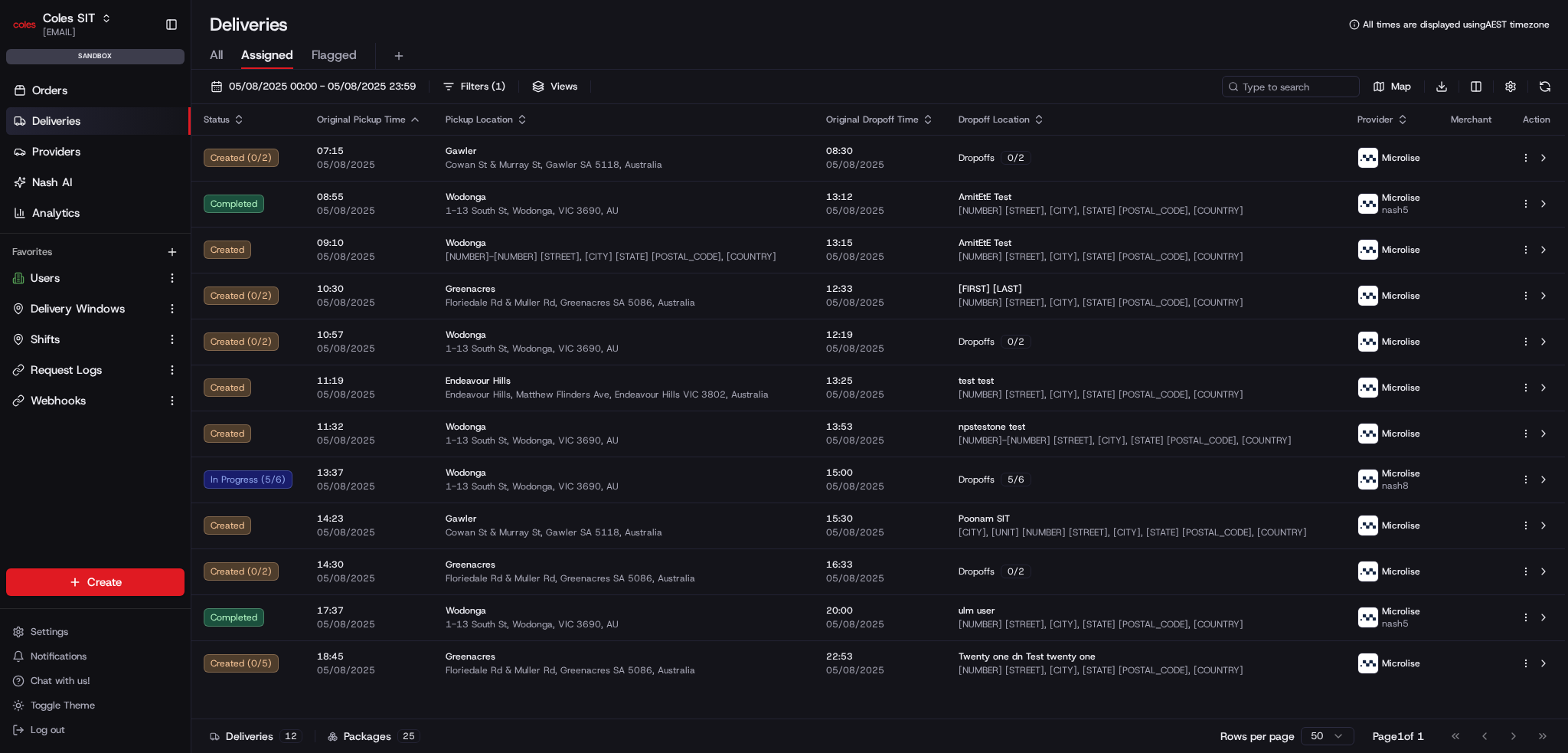 click on "Assigned" at bounding box center [267, 55] 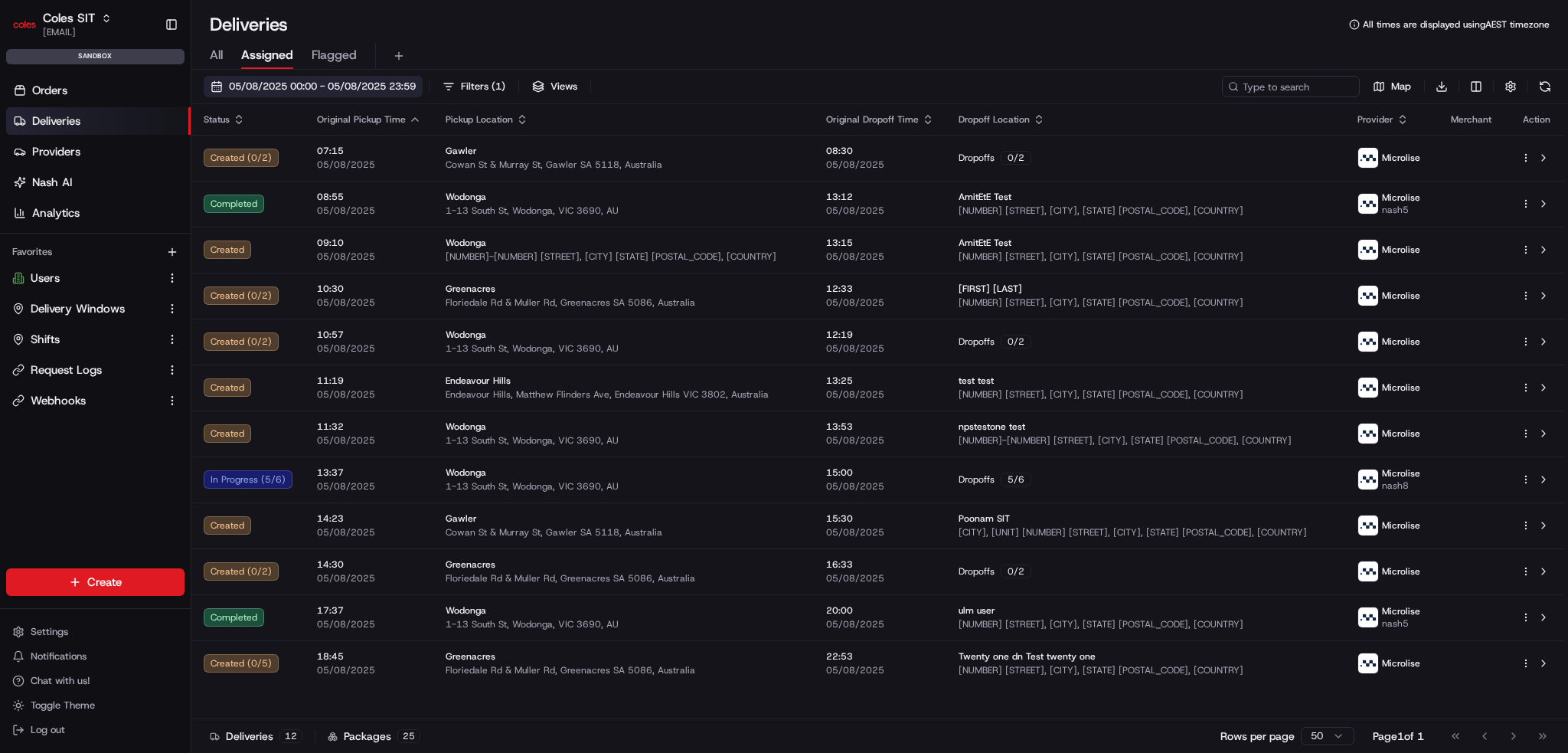 click on "05/08/2025 00:00 - 05/08/2025 23:59" at bounding box center (322, 87) 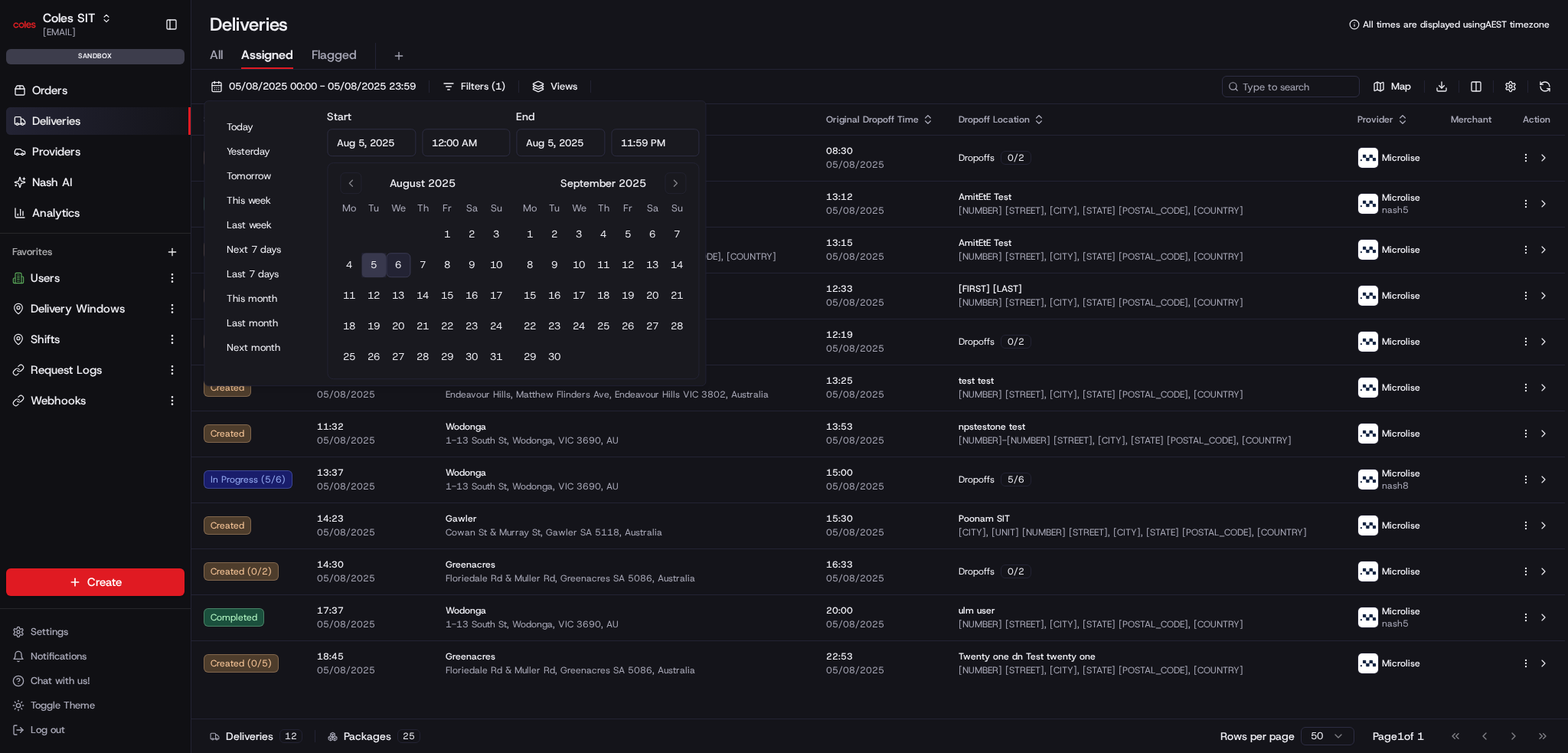 click on "Assigned" at bounding box center [267, 56] 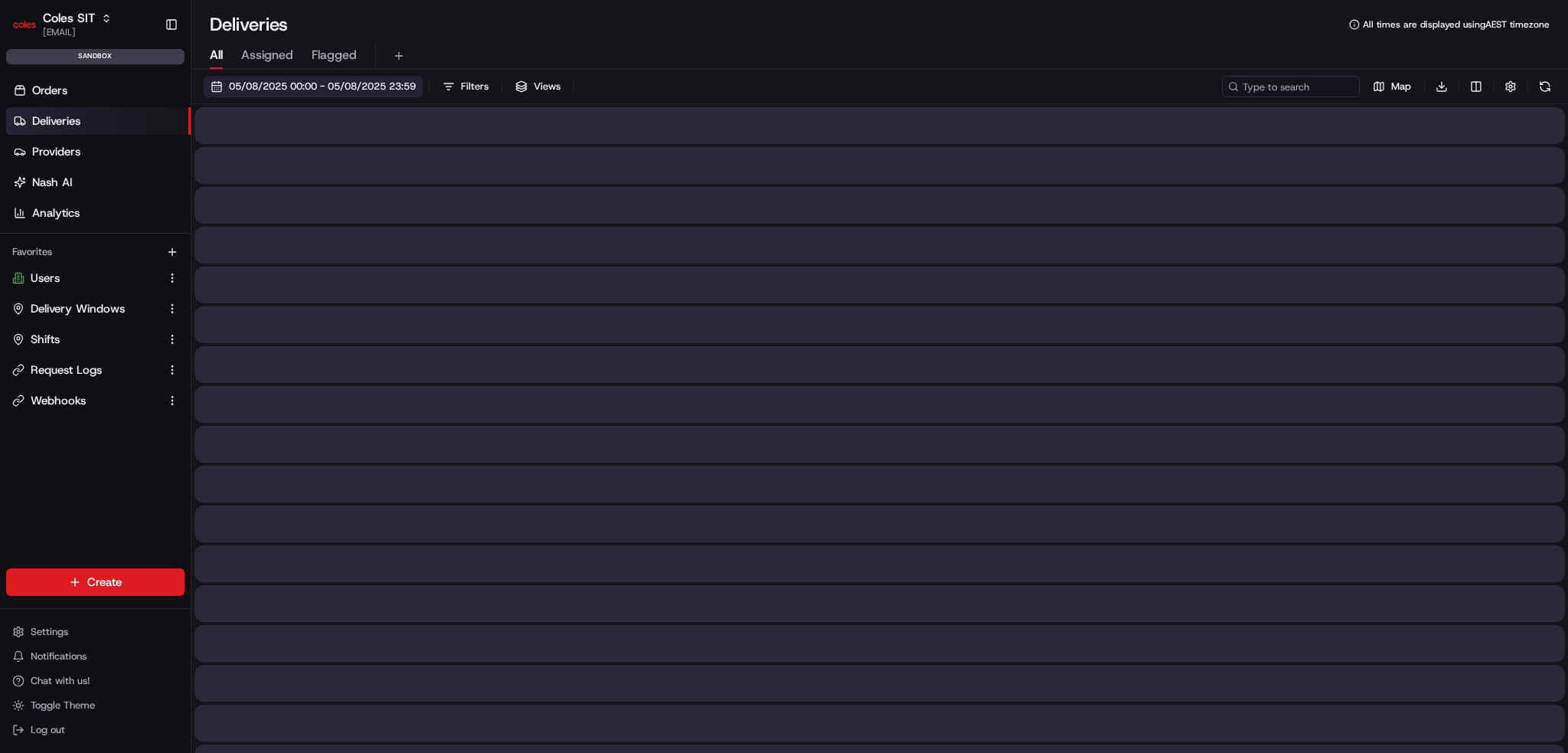 click on "05/08/2025 00:00 - 05/08/2025 23:59" at bounding box center (322, 87) 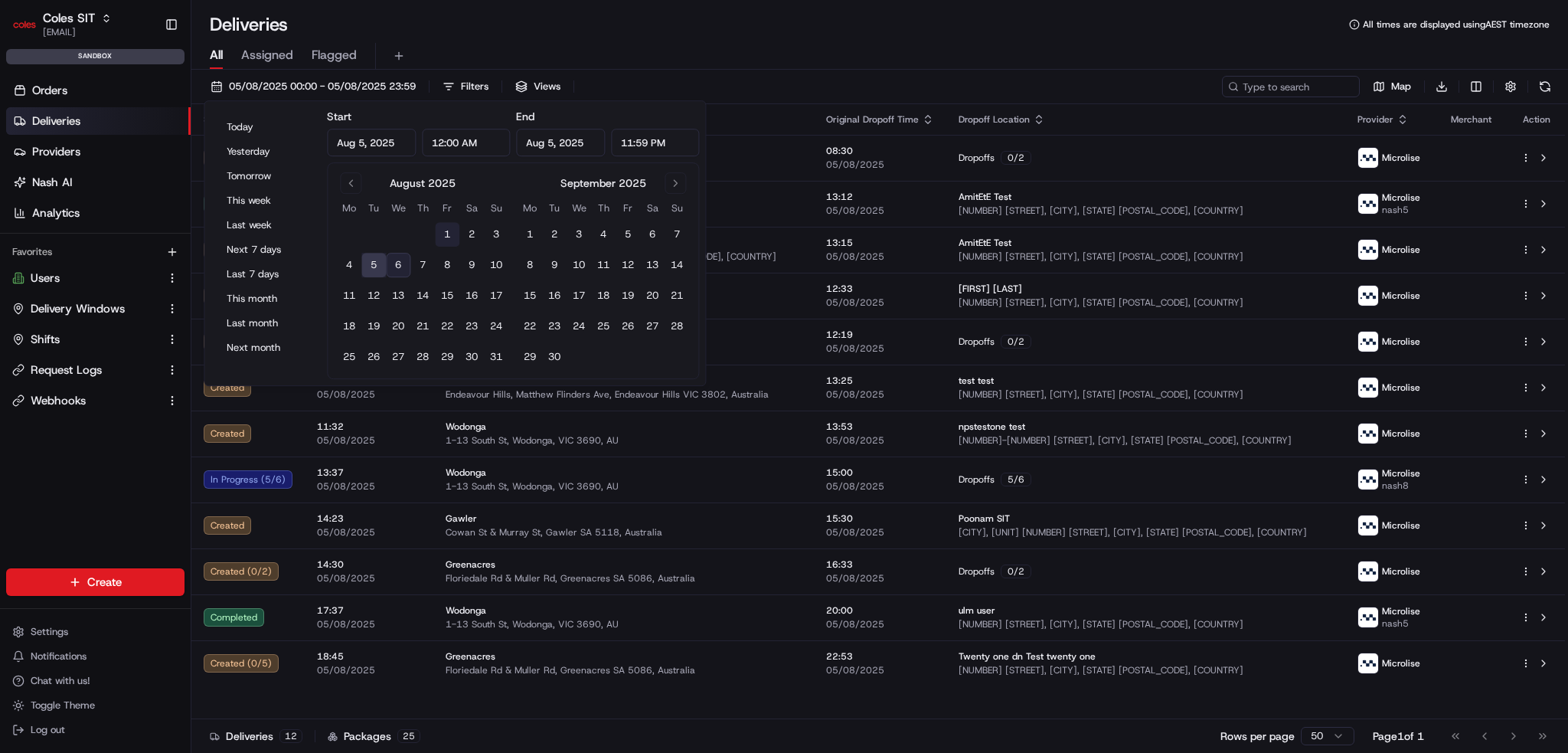 click on "1" at bounding box center [447, 234] 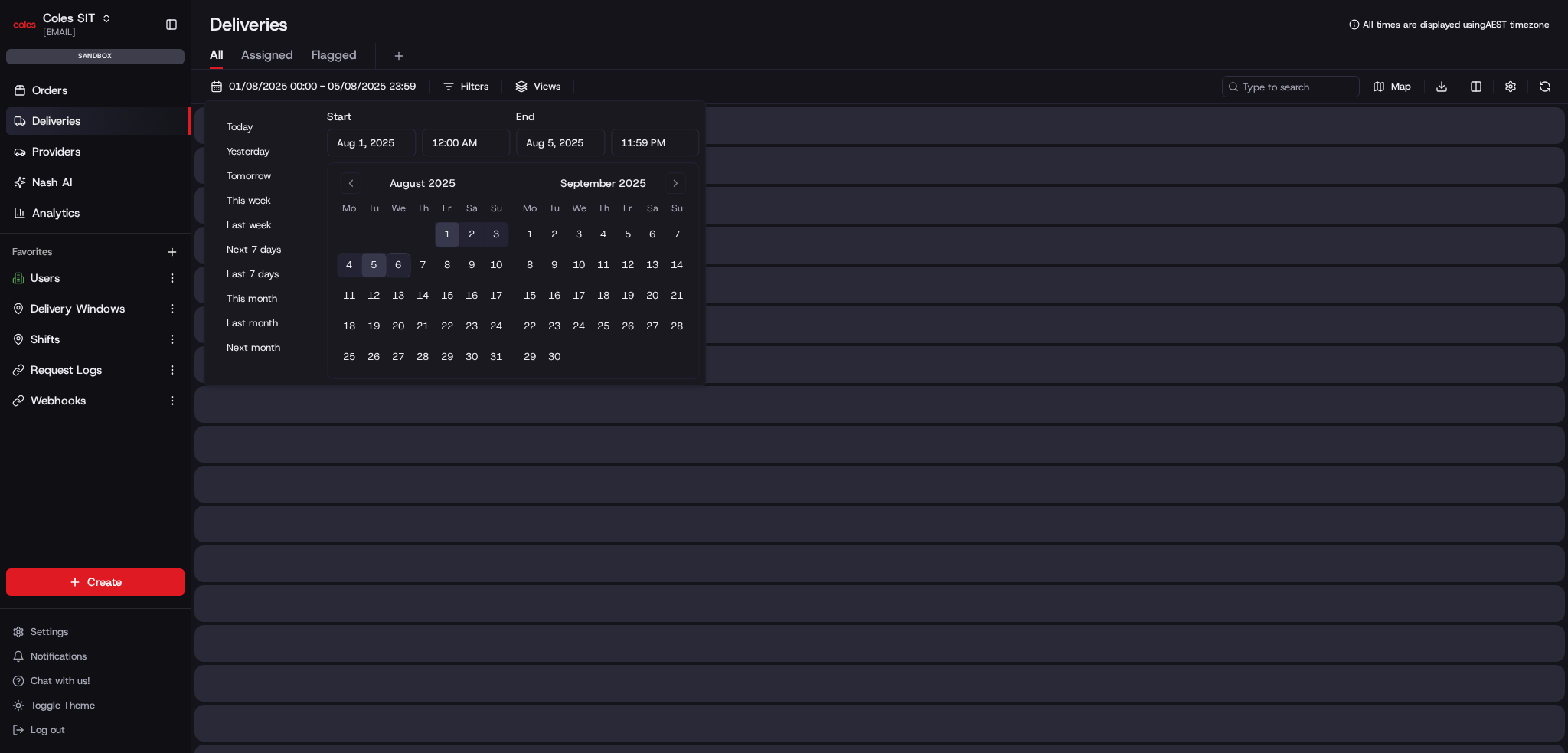 click on "3" at bounding box center (496, 234) 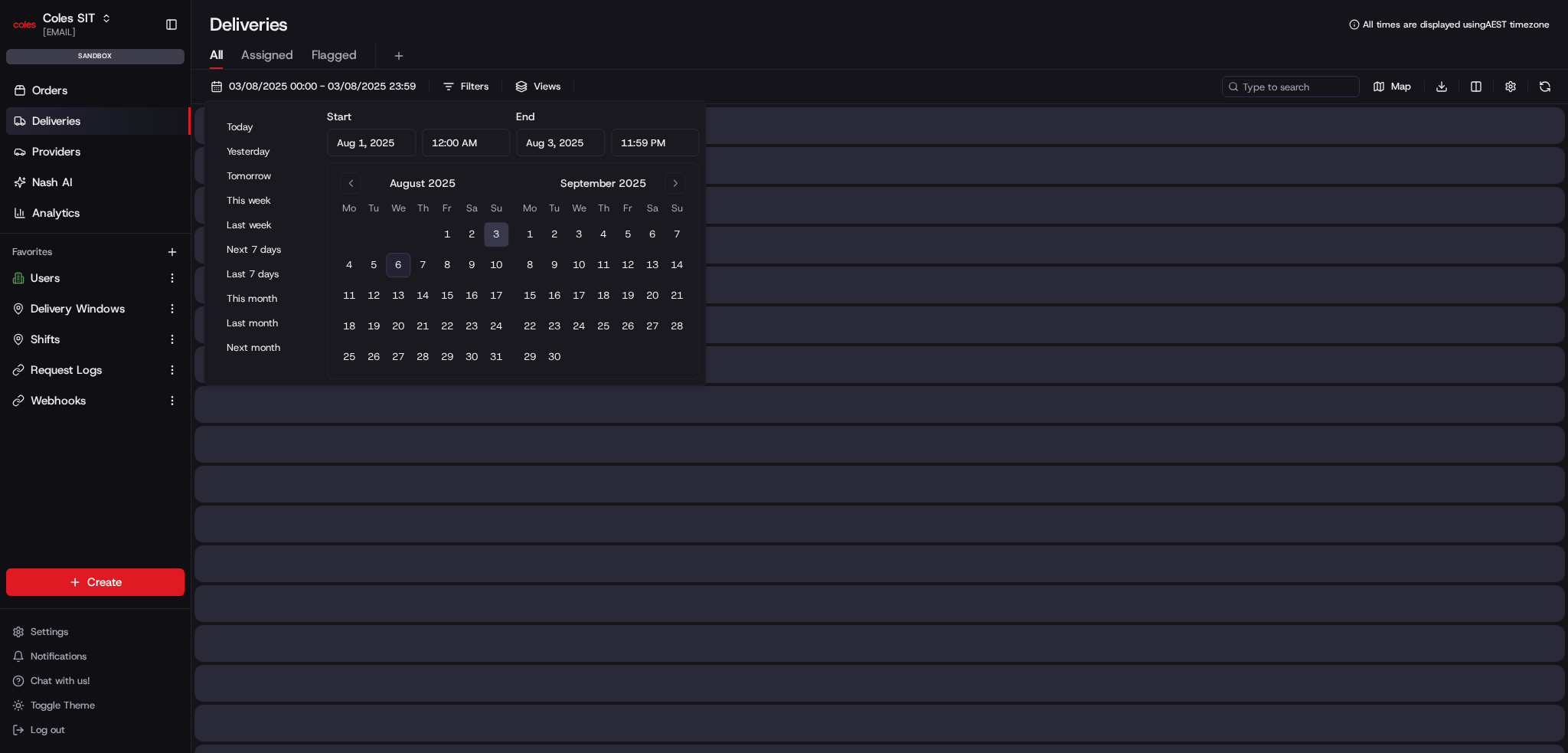 type on "Aug 3, 2025" 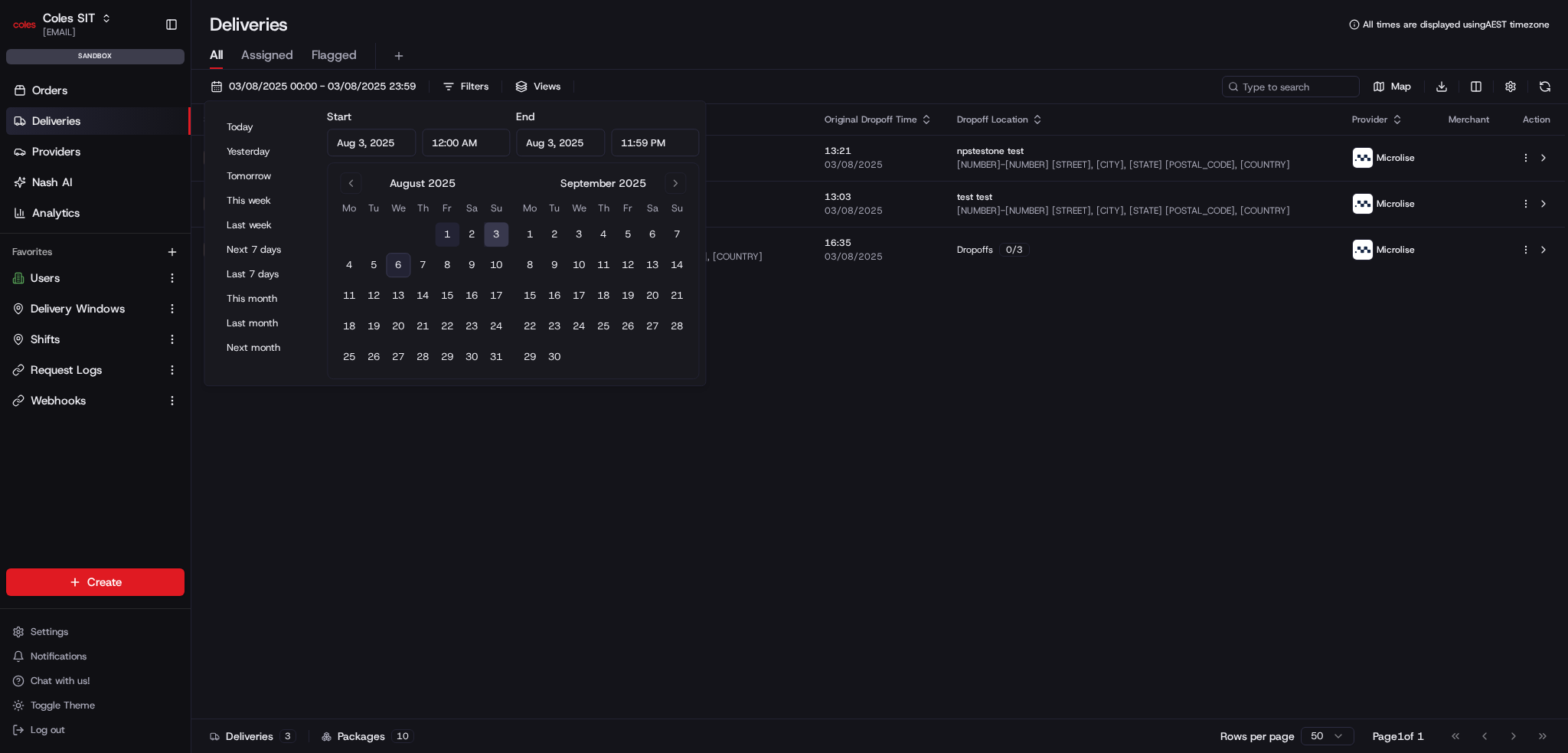 click on "1" at bounding box center [447, 234] 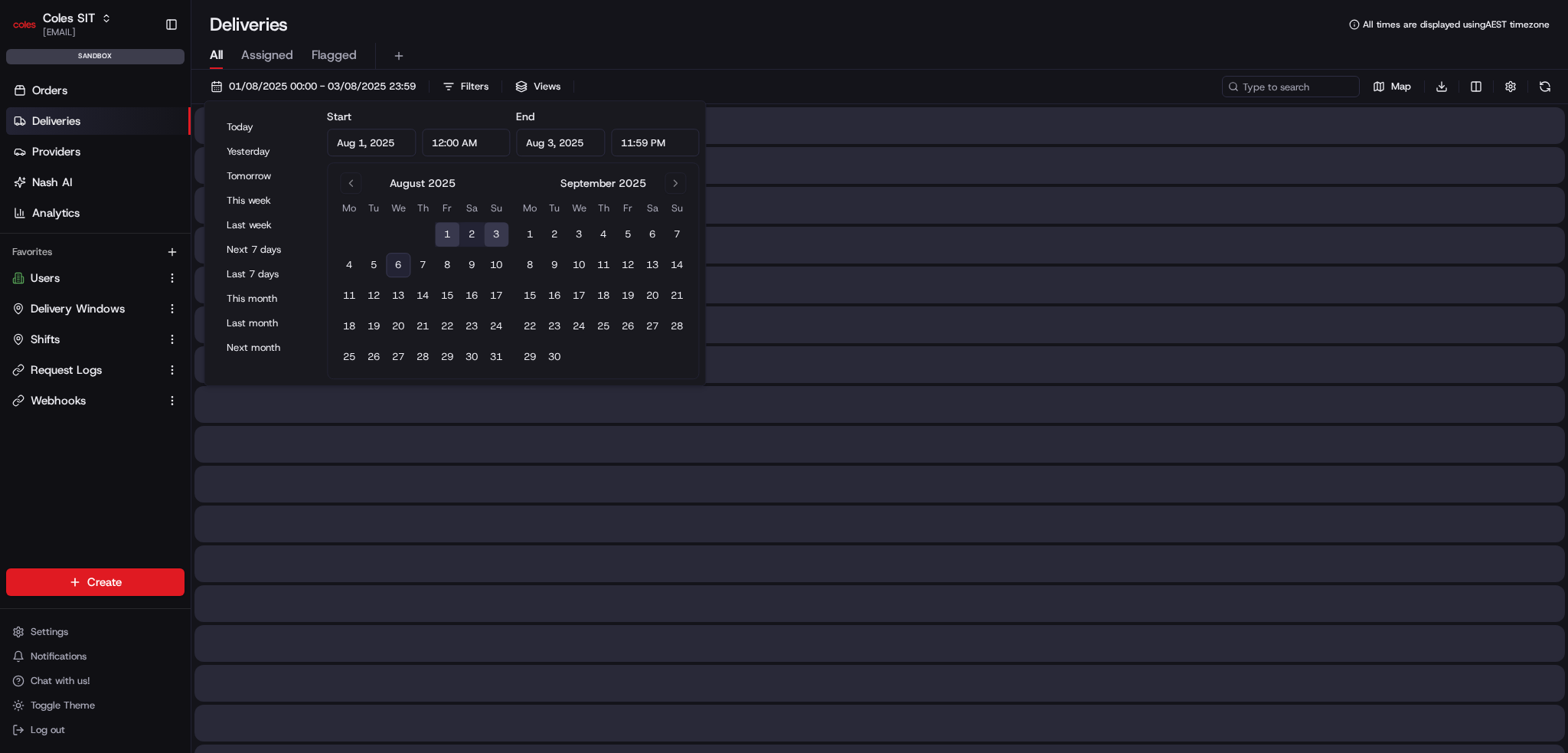 click on "All Assigned Flagged" at bounding box center [880, 56] 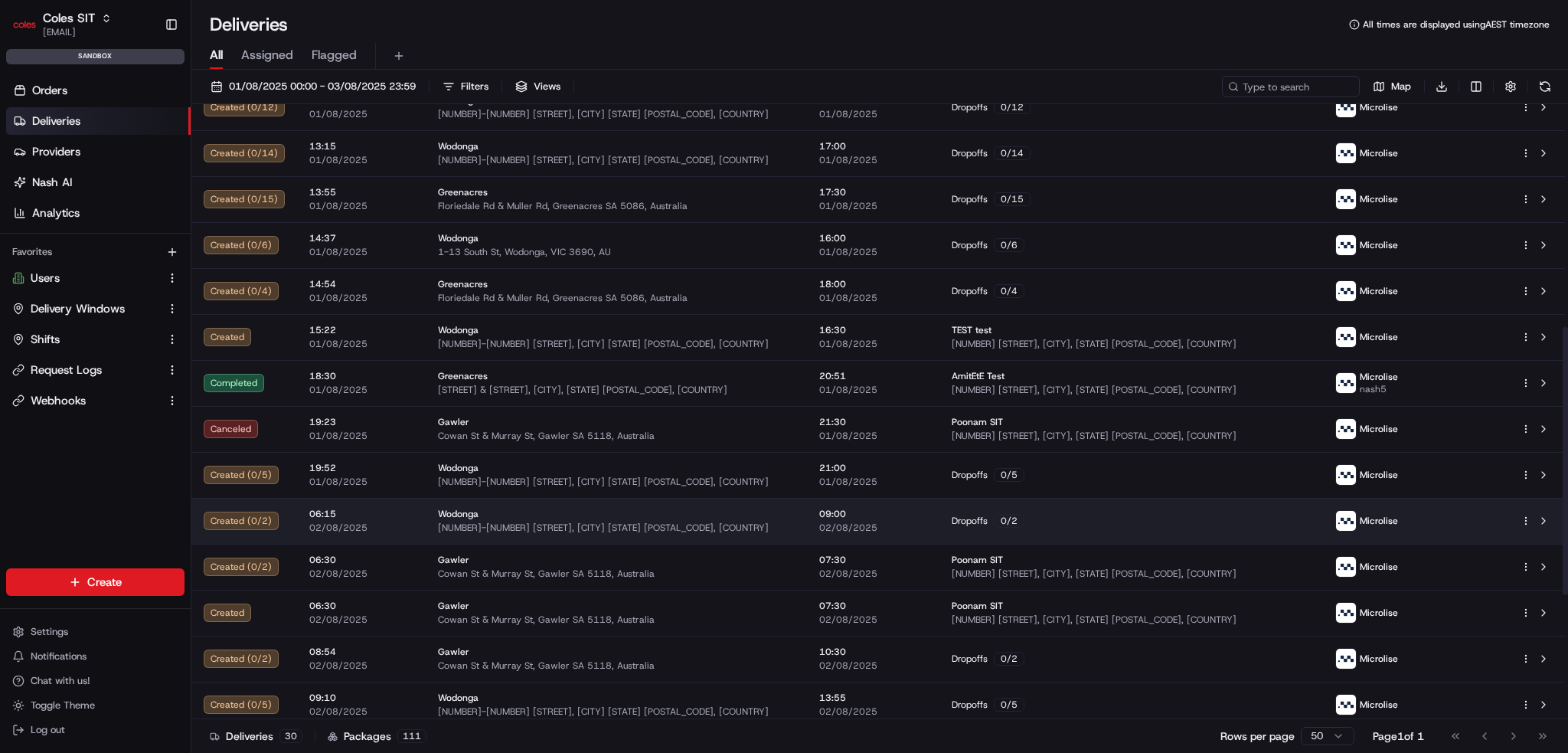 scroll, scrollTop: 613, scrollLeft: 0, axis: vertical 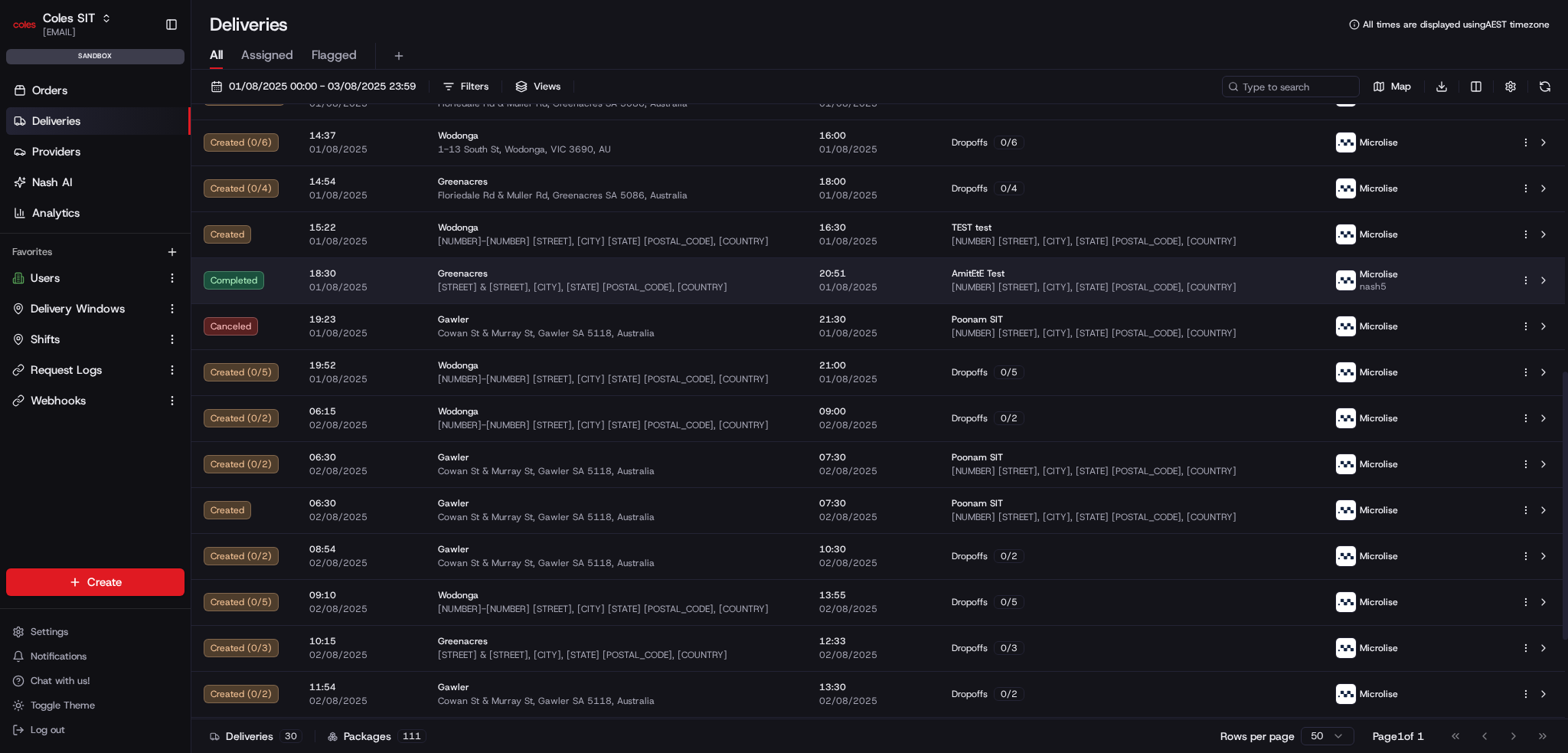 click on "Completed" at bounding box center [244, 280] 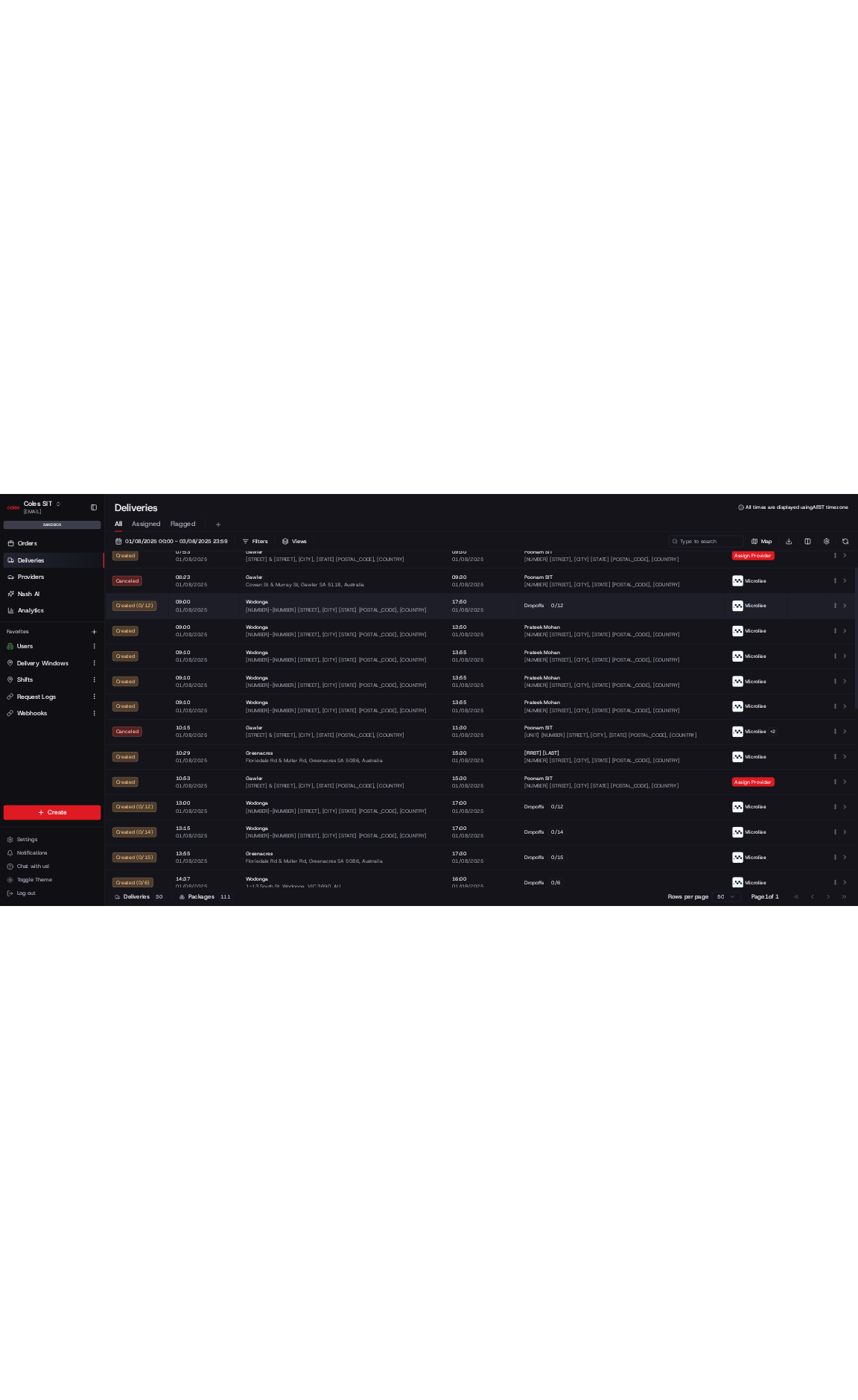 scroll, scrollTop: 0, scrollLeft: 0, axis: both 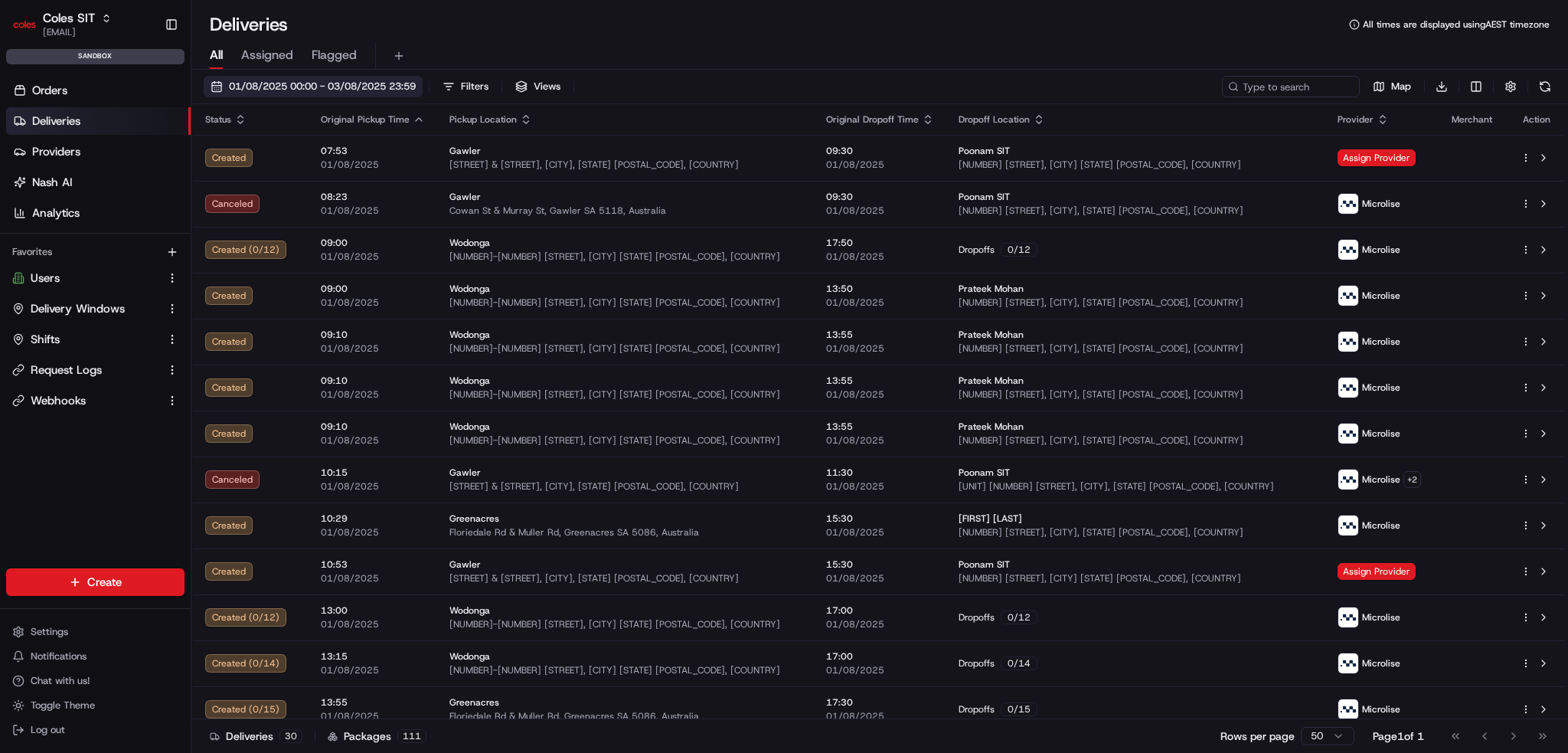 click on "01/08/2025 00:00 - 03/08/2025 23:59" at bounding box center (322, 87) 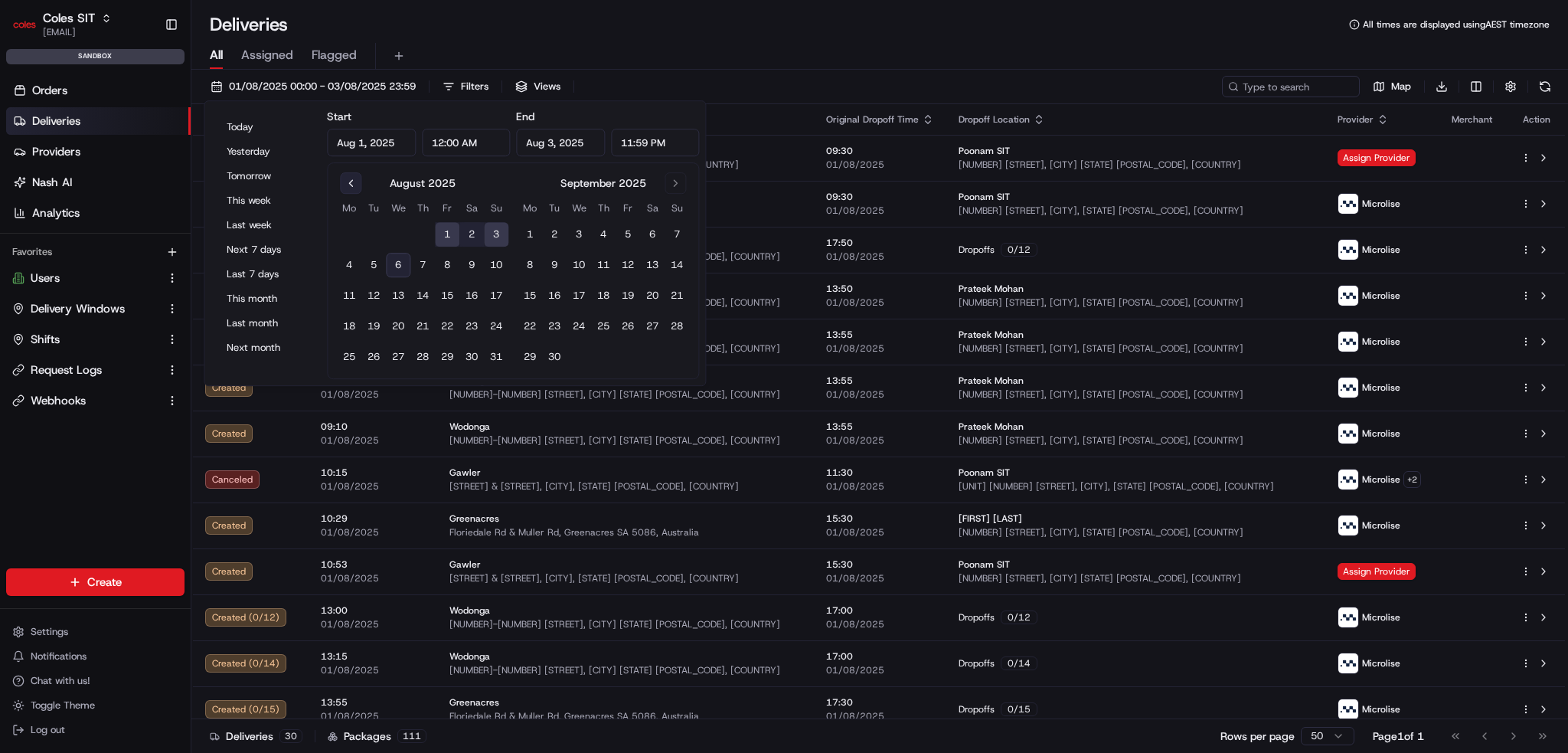 click at bounding box center [351, 183] 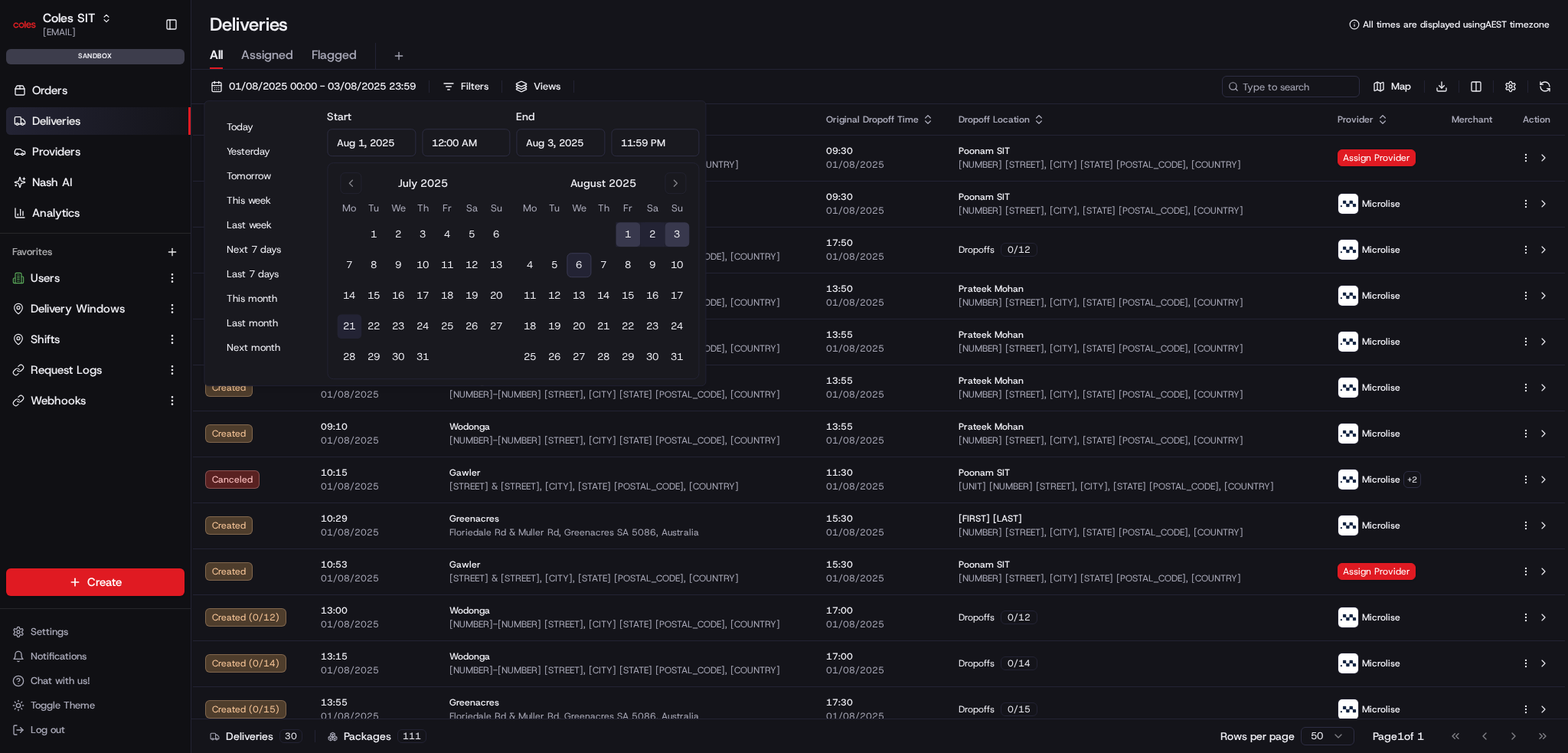 click on "21" at bounding box center (349, 326) 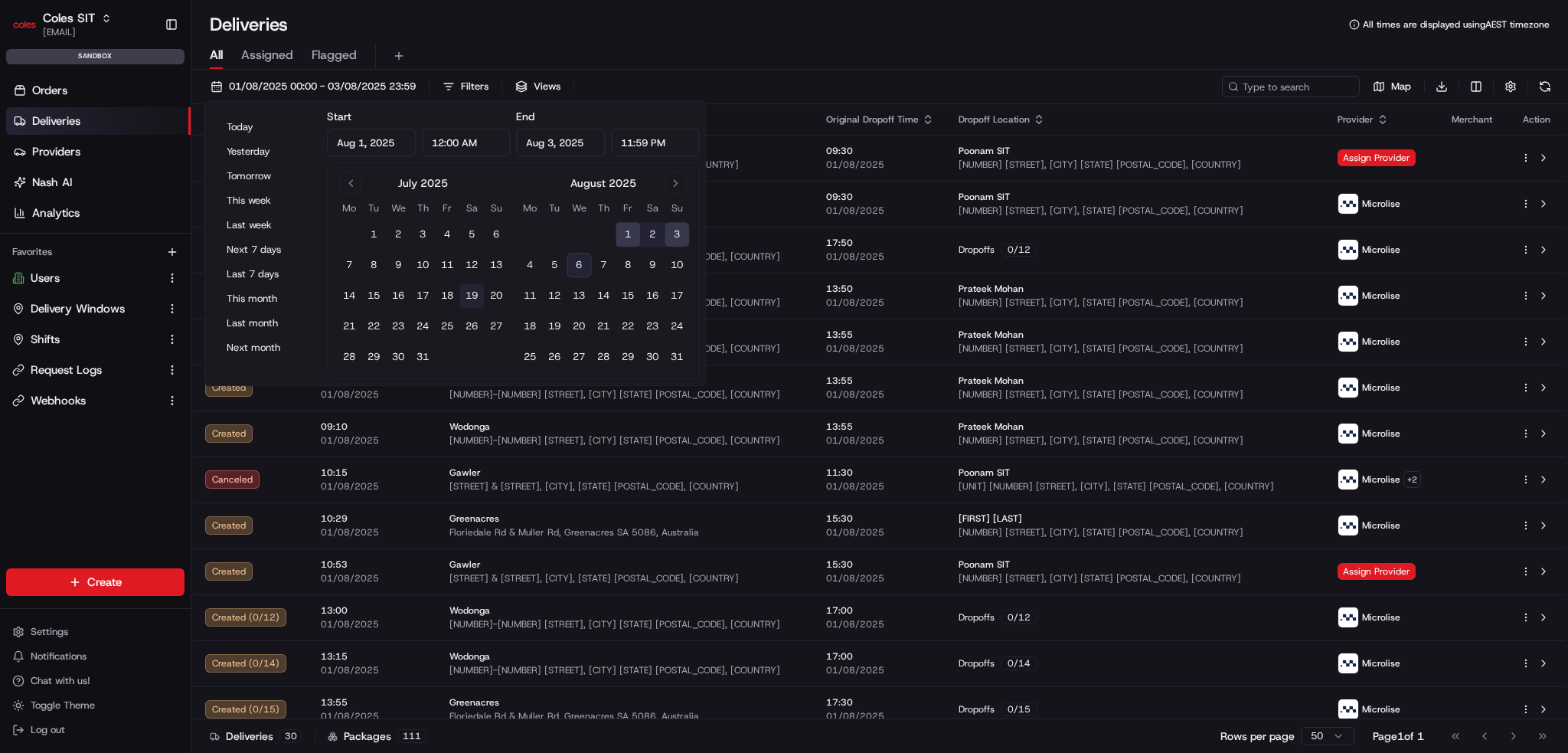 type on "Jul 21, 2025" 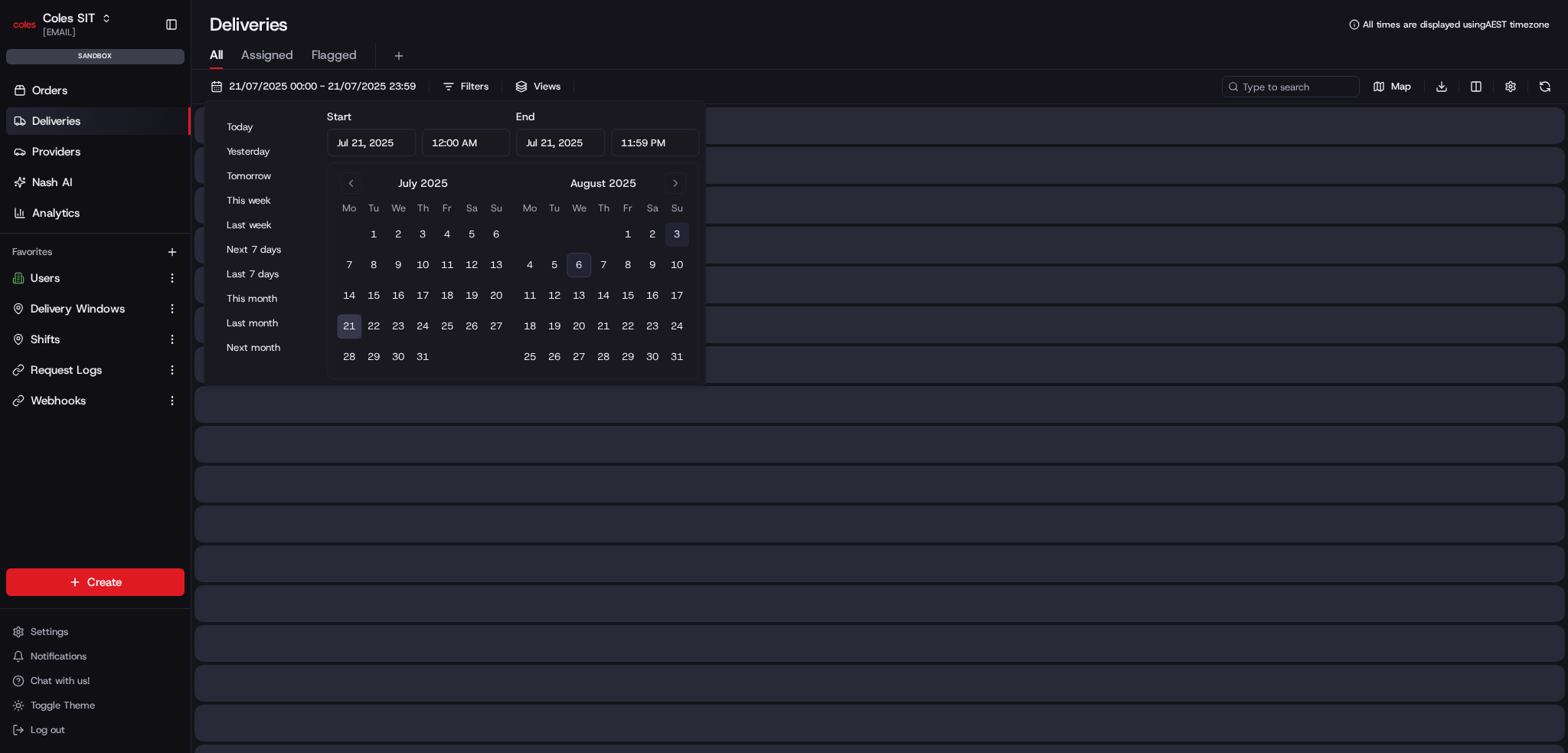 click on "3" at bounding box center (677, 234) 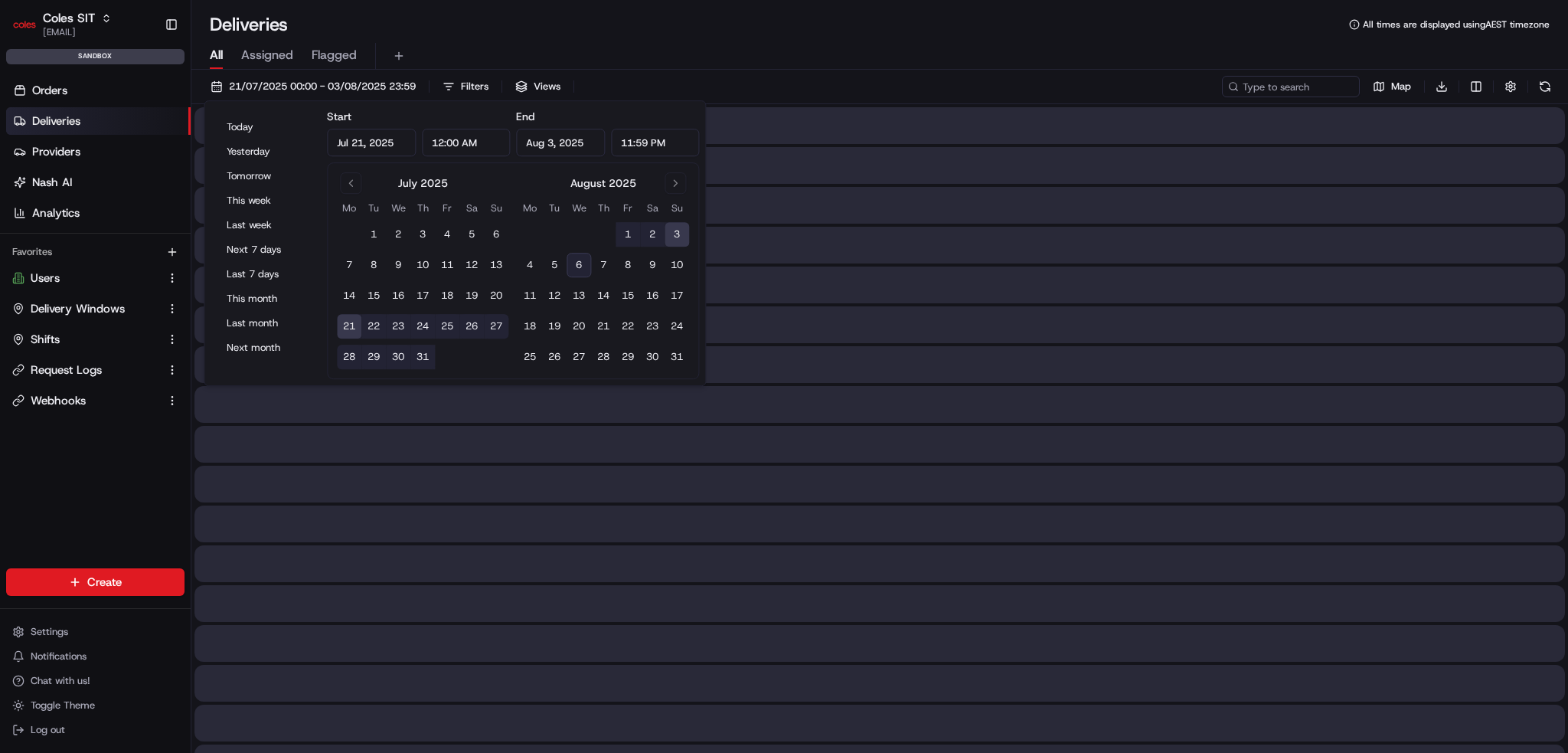 click on "All Assigned Flagged" at bounding box center (880, 56) 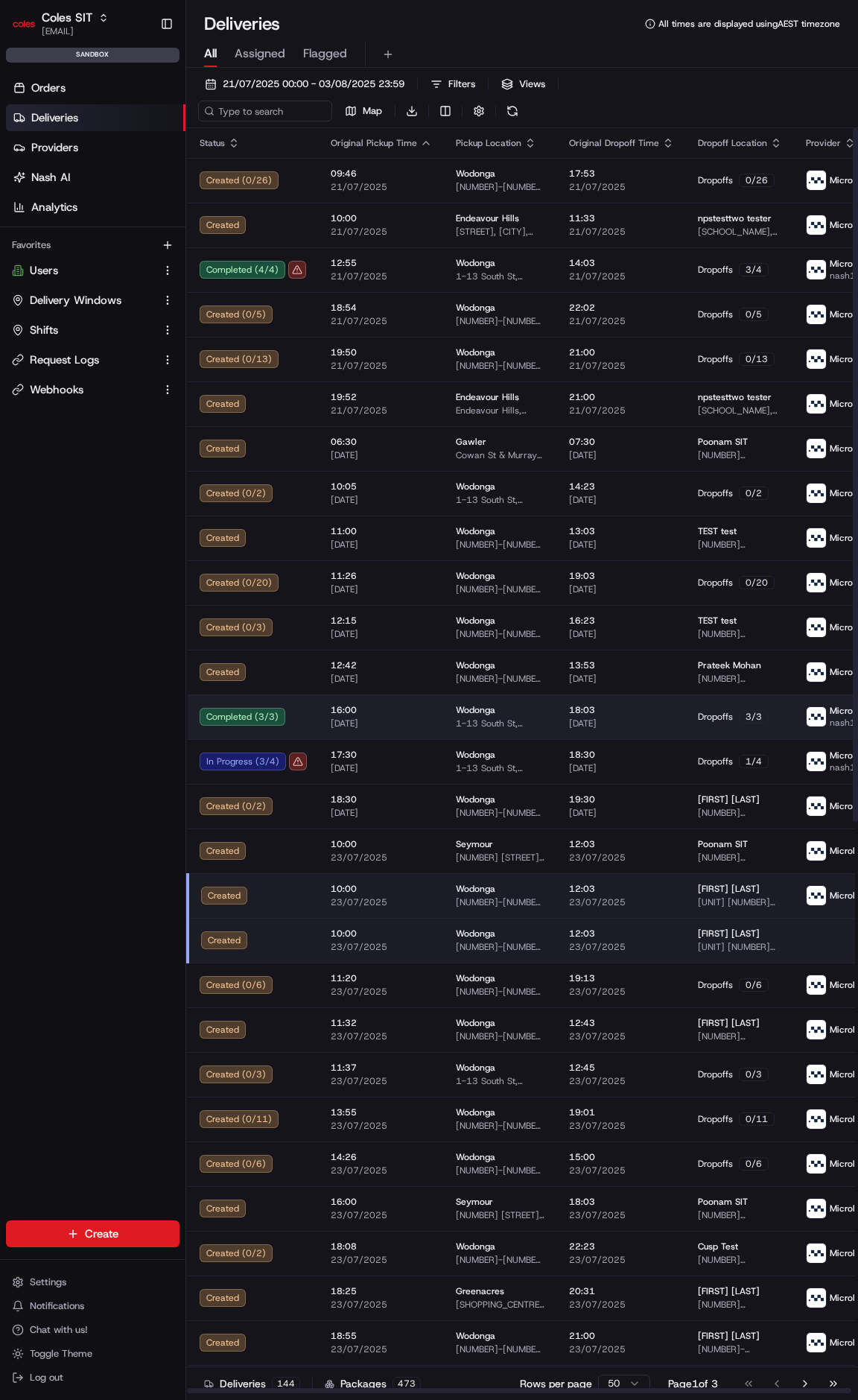 drag, startPoint x: 383, startPoint y: 727, endPoint x: 393, endPoint y: 717, distance: 14.14214 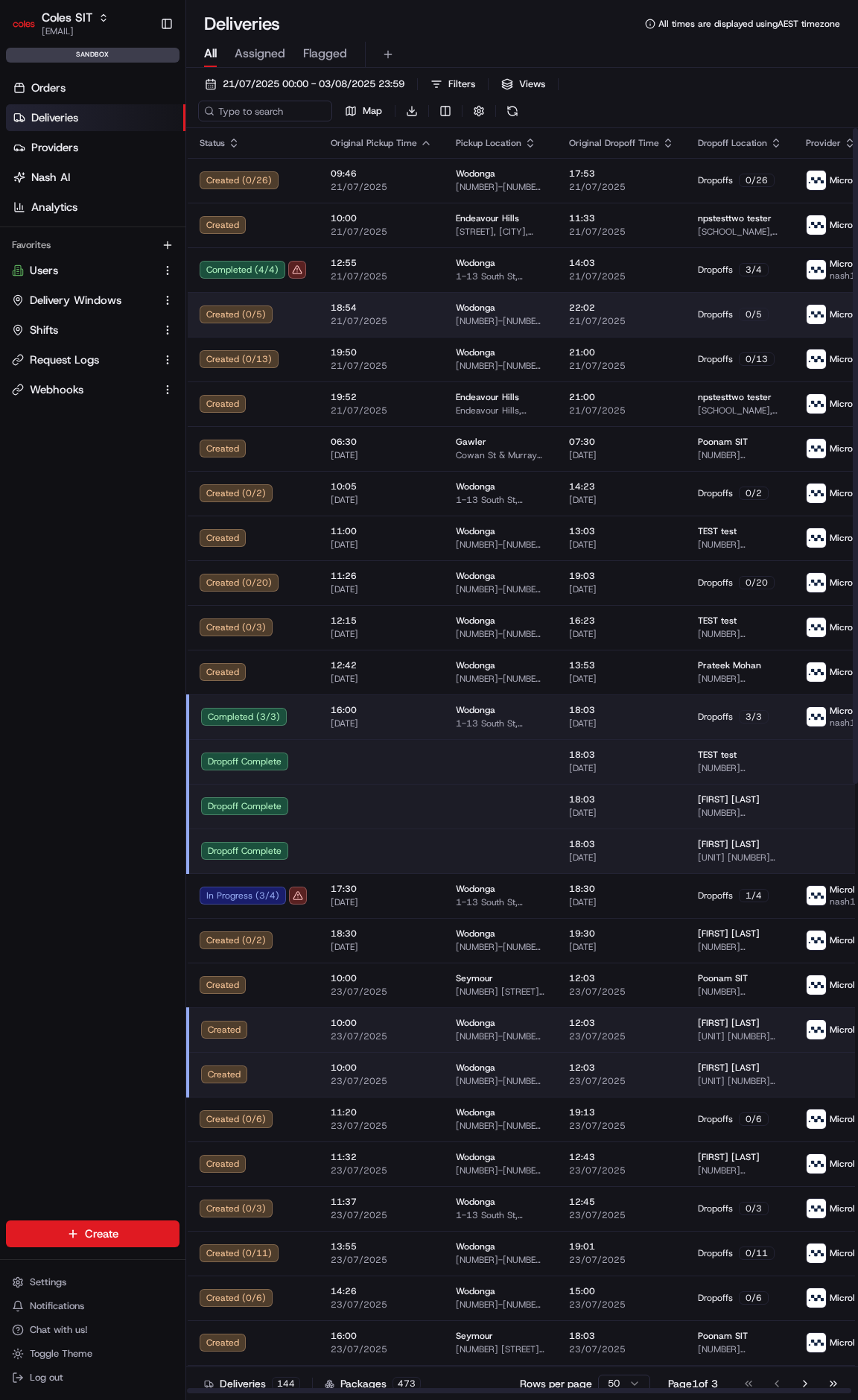 drag, startPoint x: 387, startPoint y: 273, endPoint x: 352, endPoint y: 488, distance: 217.8302 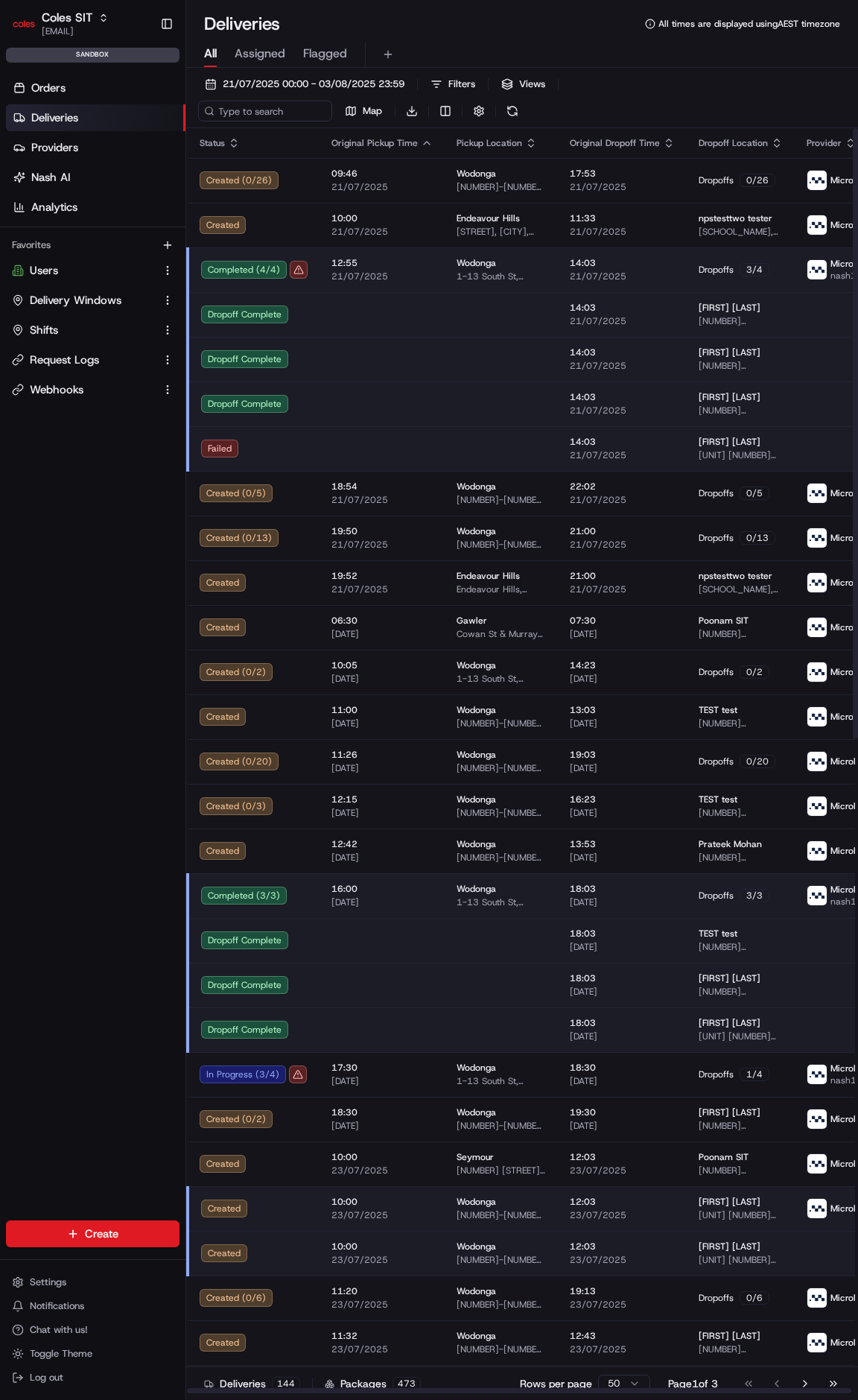drag, startPoint x: 98, startPoint y: 569, endPoint x: 112, endPoint y: 563, distance: 15.231546 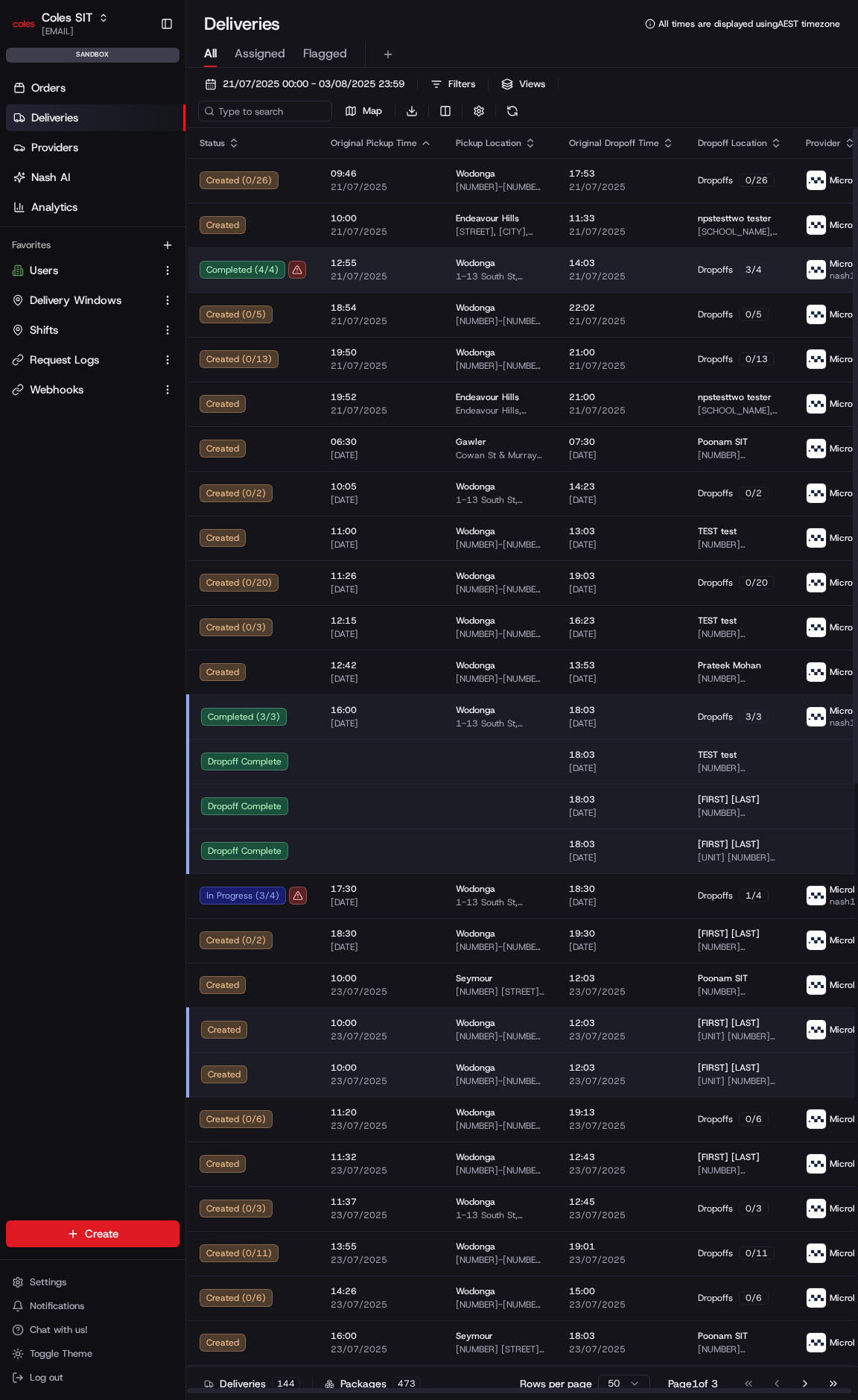 click on "Completed ( 4 / 4 )" at bounding box center (253, 270) 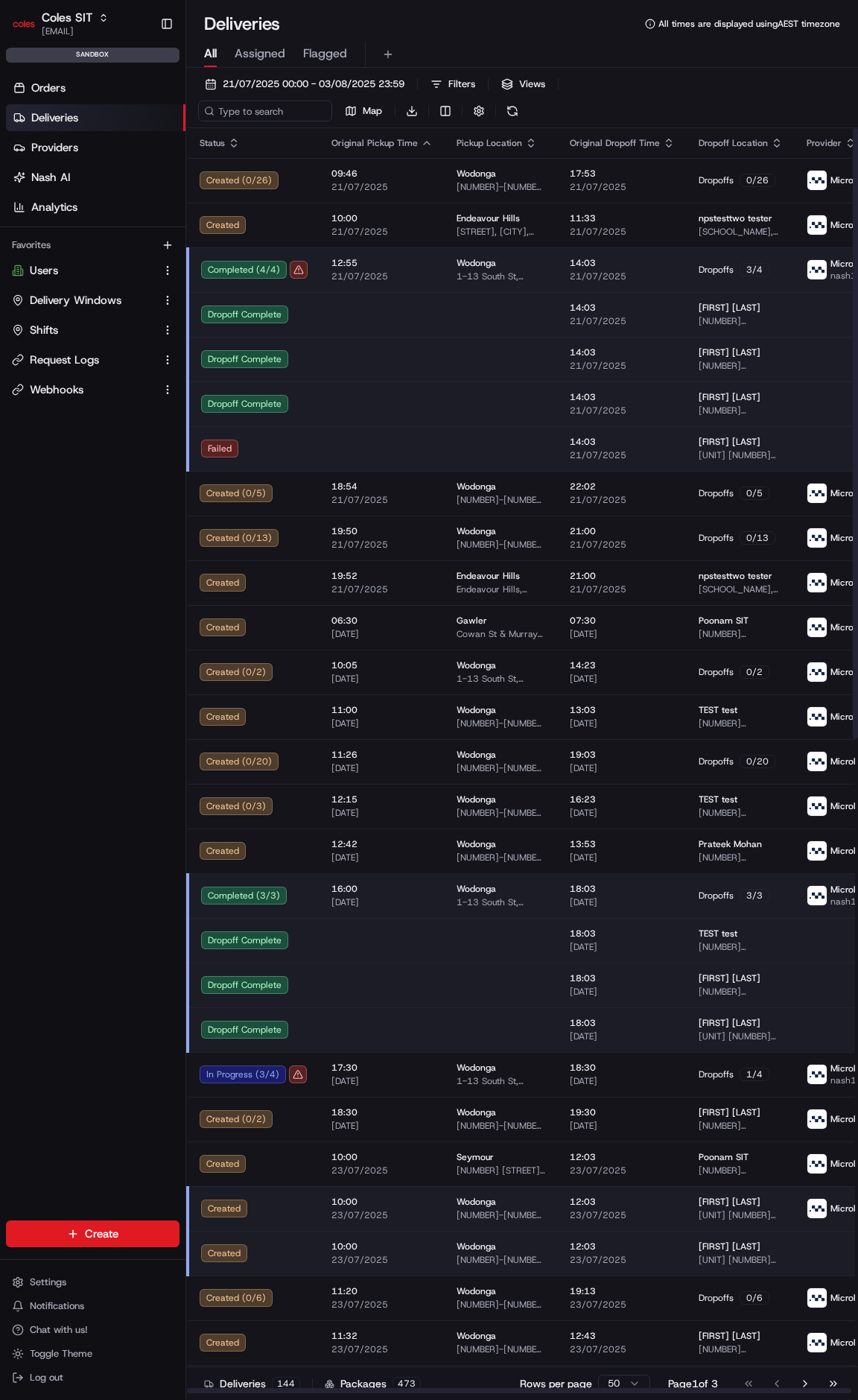 click on "Orders Deliveries Providers Nash AI Analytics Favorites Users Delivery Windows Shifts Request Logs Webhooks" at bounding box center [92, 661] 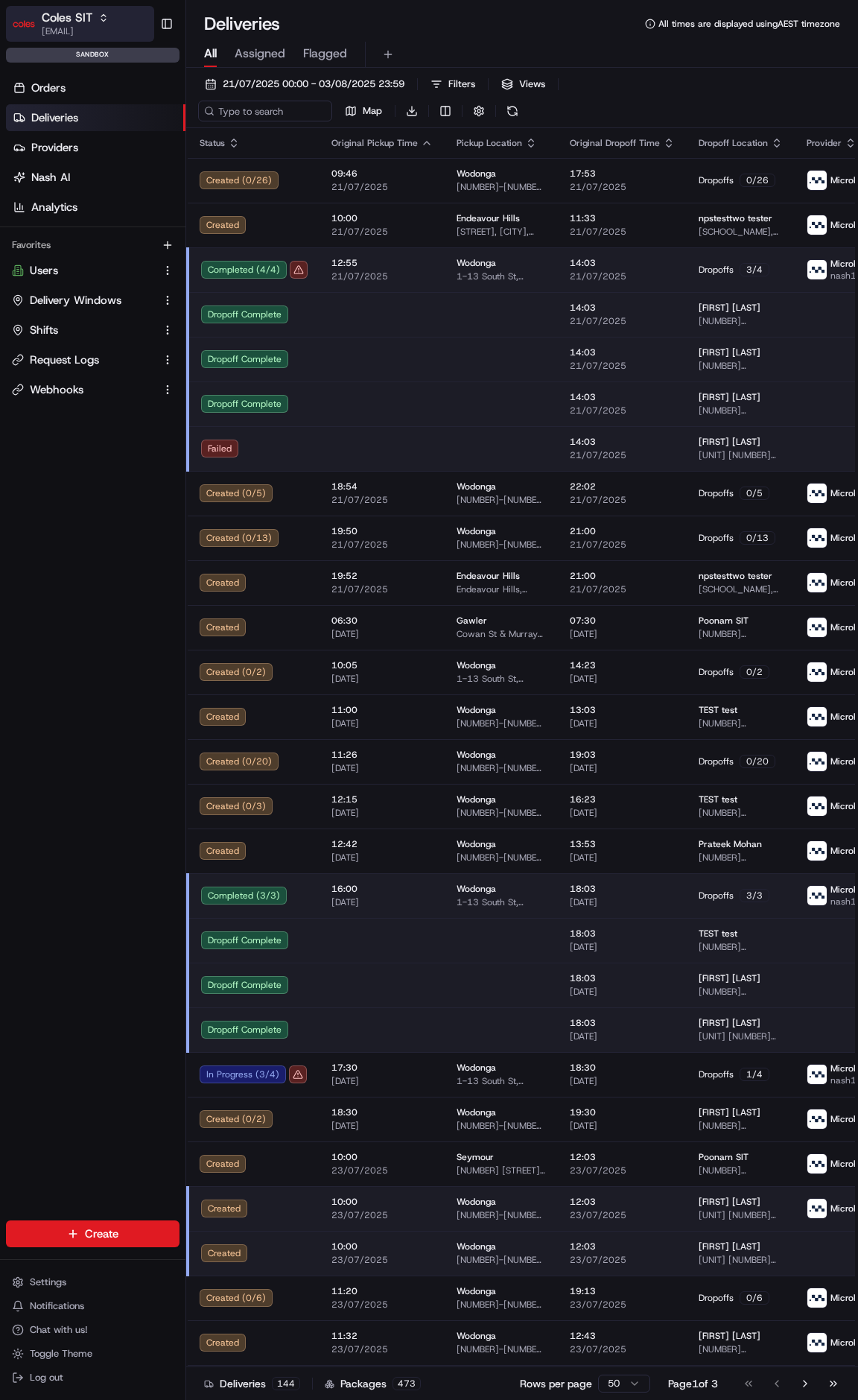 click on "[EMAIL]" at bounding box center (75, 31) 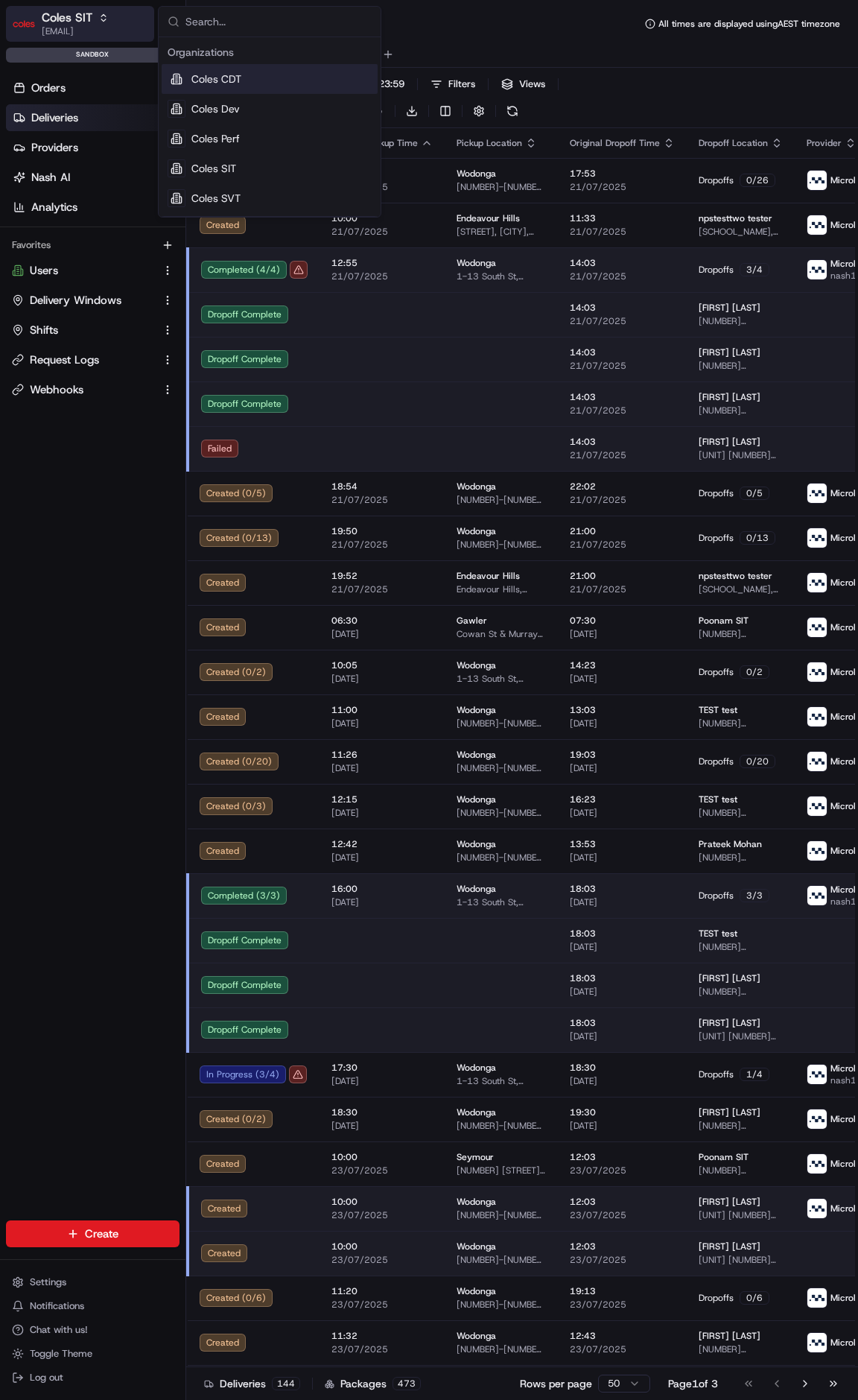 click on "[EMAIL]" at bounding box center (75, 31) 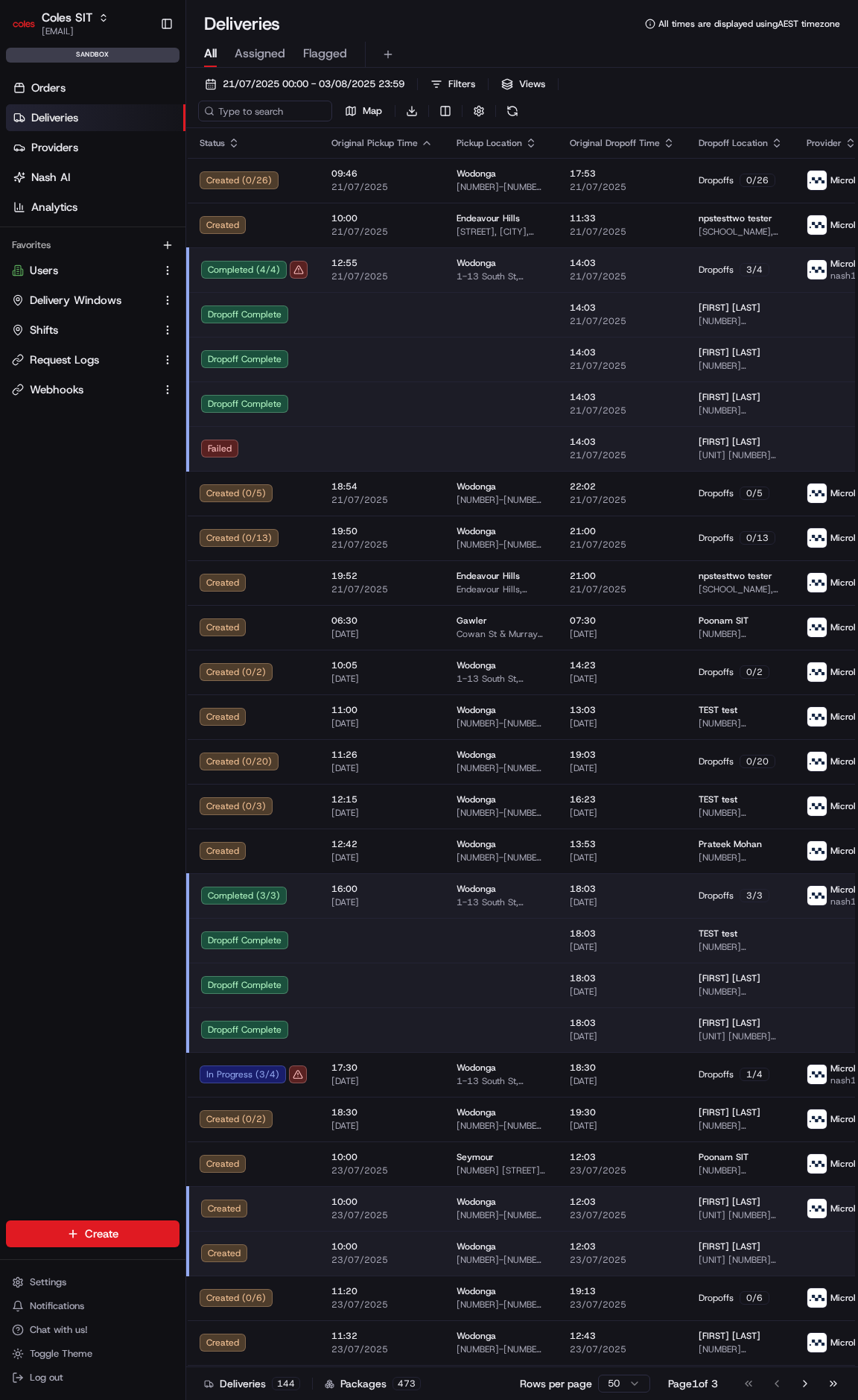 click on "Orders Deliveries Providers Nash AI Analytics Favorites Users Delivery Windows Shifts Request Logs Webhooks" at bounding box center (92, 661) 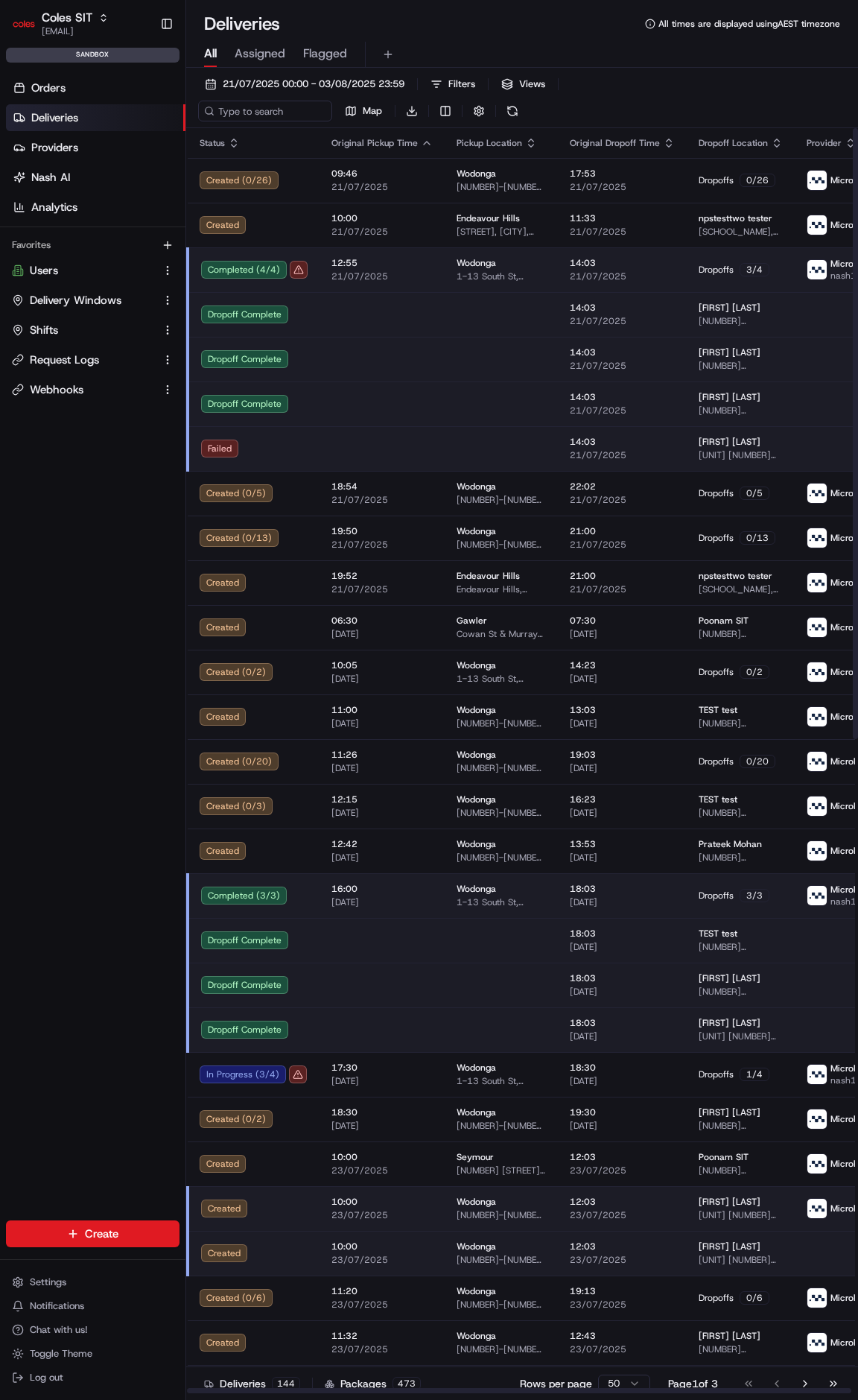 click on "Orders Deliveries Providers Nash AI Analytics Favorites Users Delivery Windows Shifts Request Logs Webhooks" at bounding box center (92, 661) 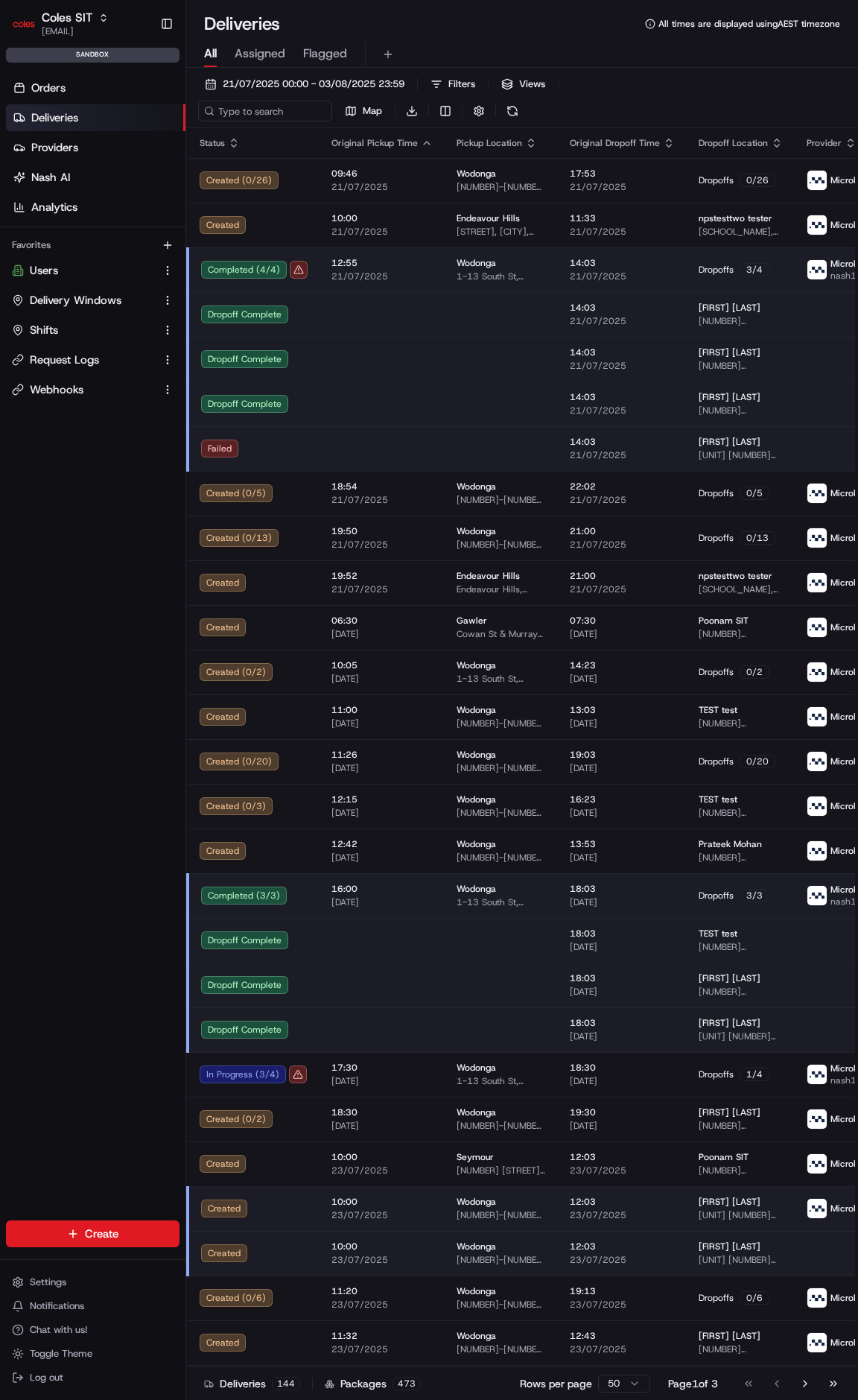 click on "Deliveries" at bounding box center (54, 118) 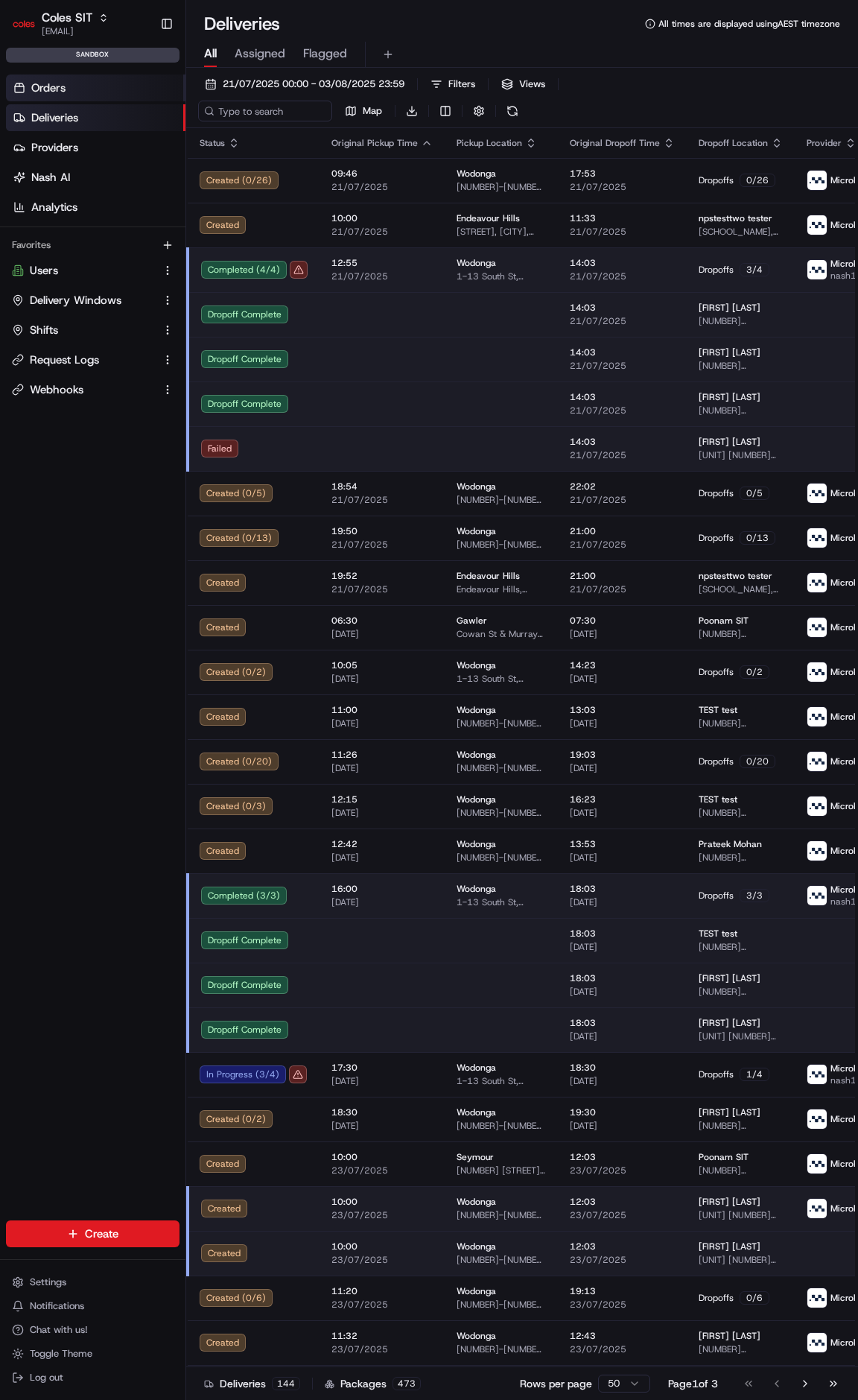 click on "Orders" at bounding box center (48, 88) 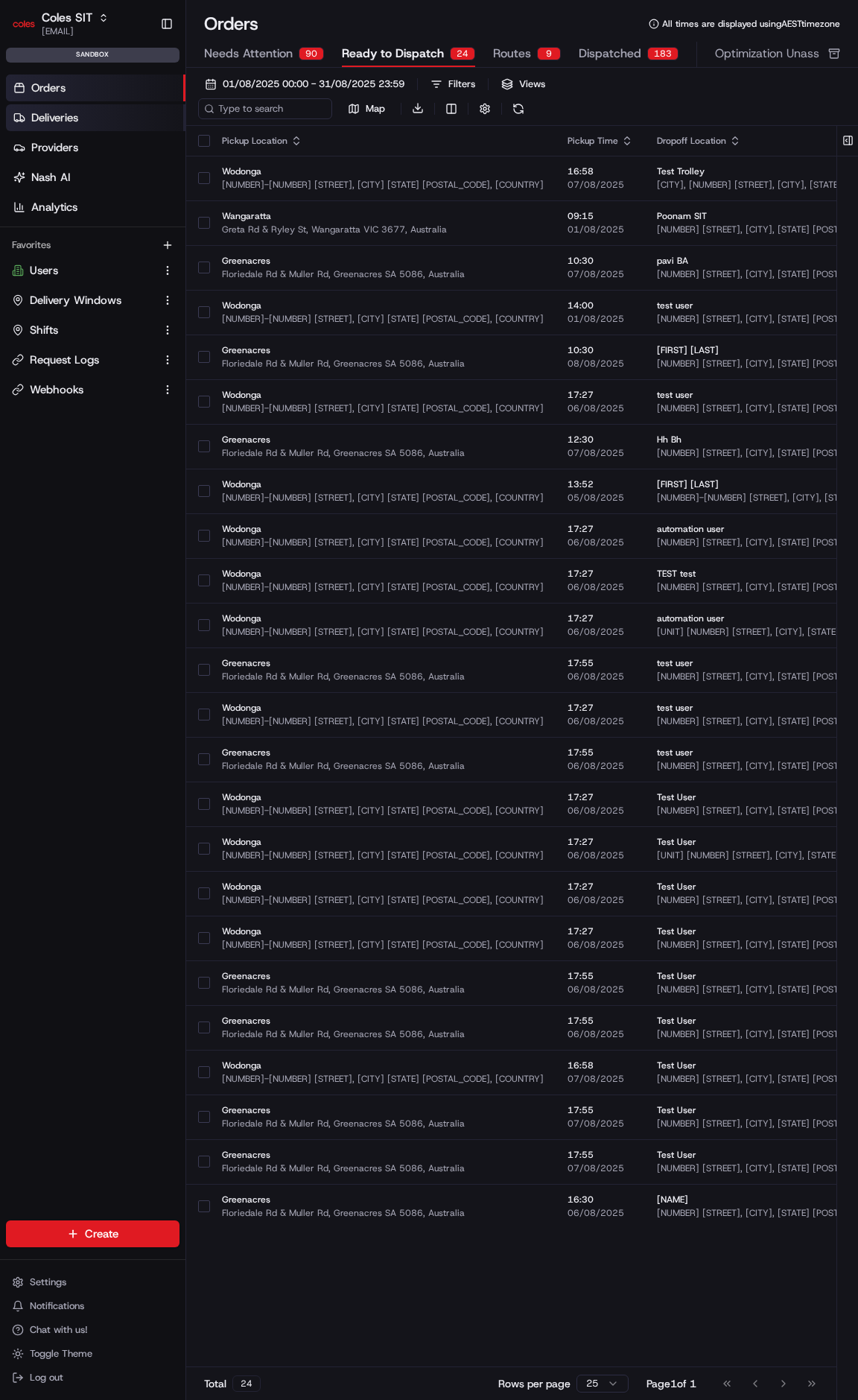 click on "Deliveries" at bounding box center (54, 118) 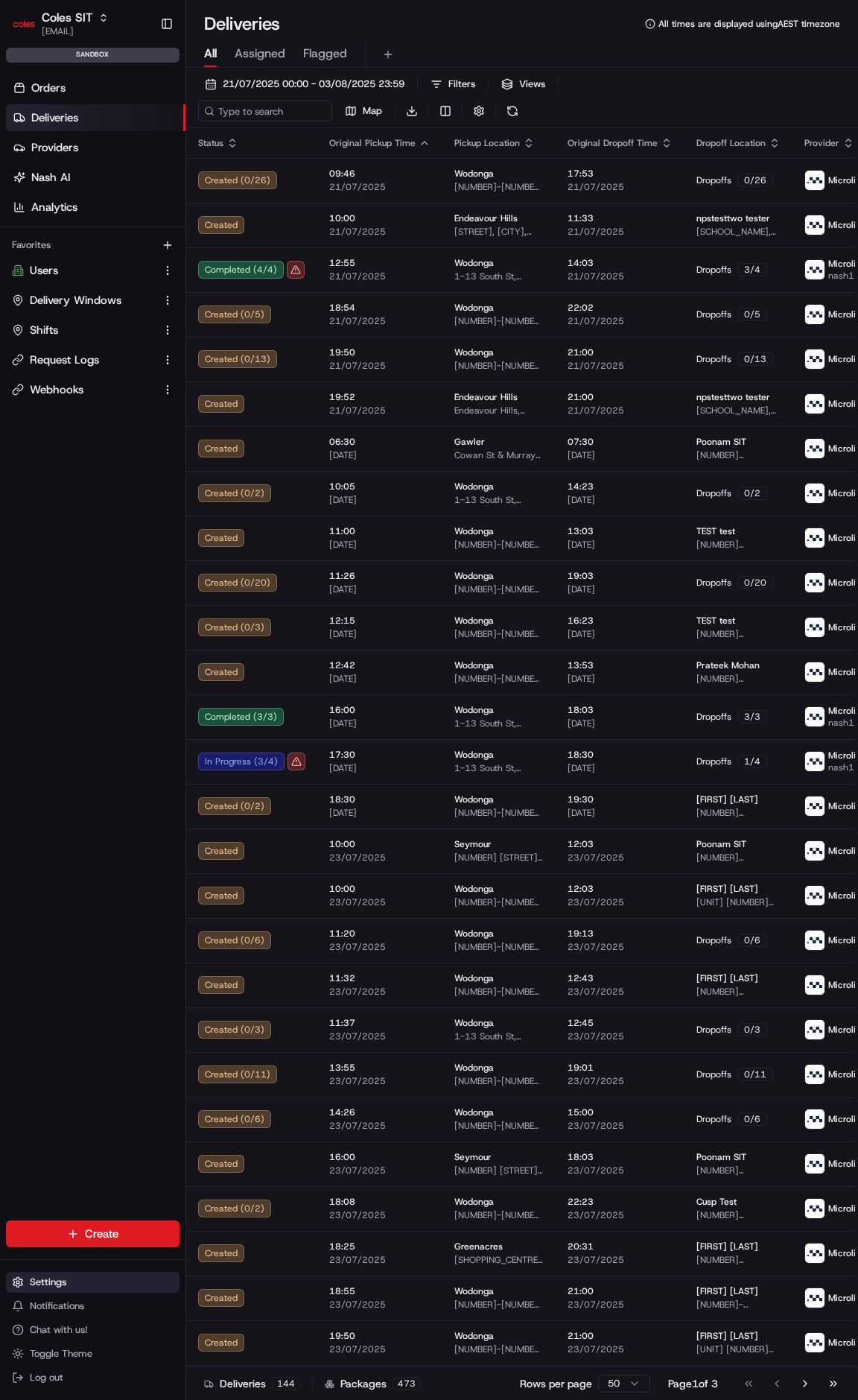 click on "Settings" at bounding box center (92, 1282) 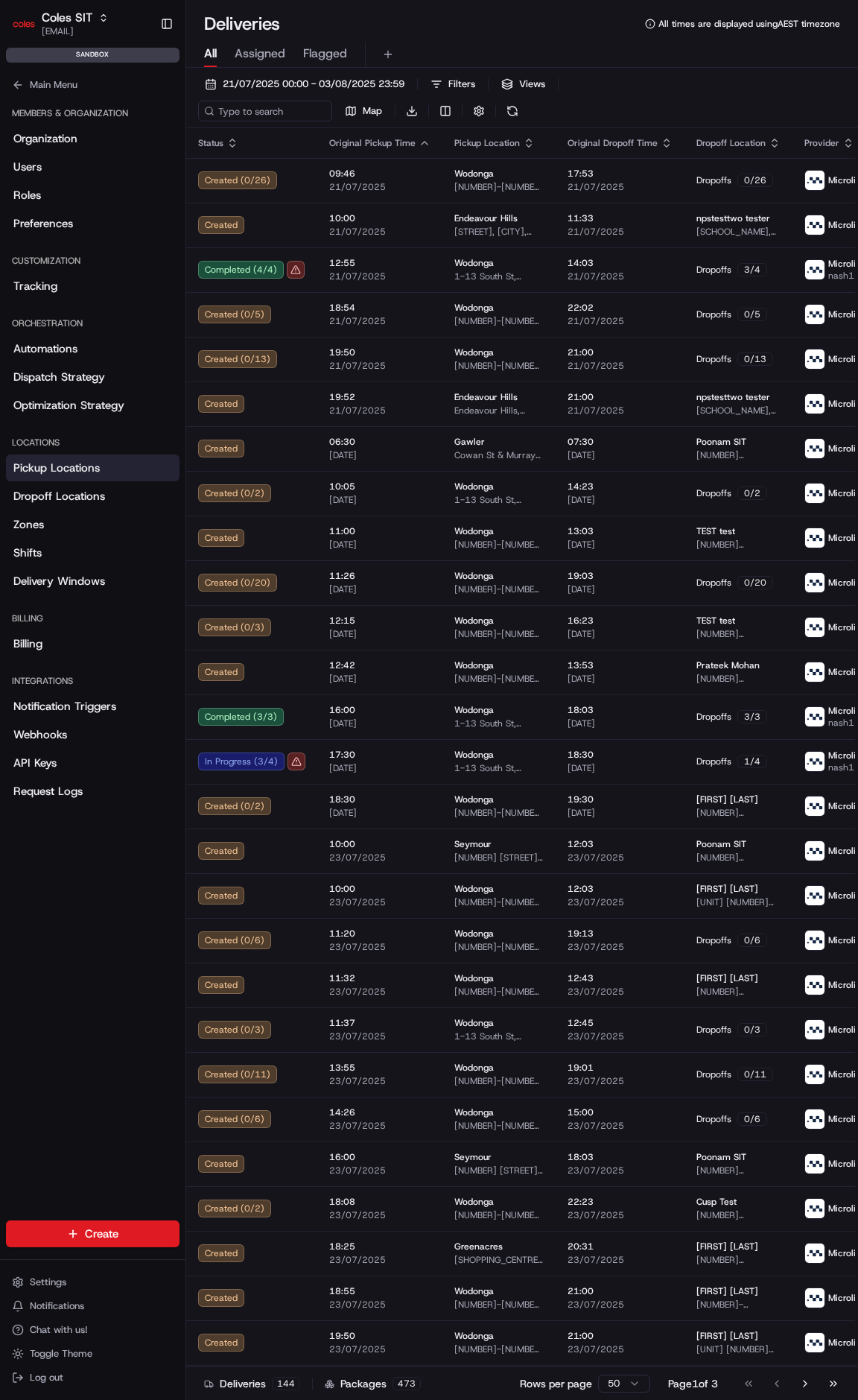click on "Pickup Locations" at bounding box center [57, 468] 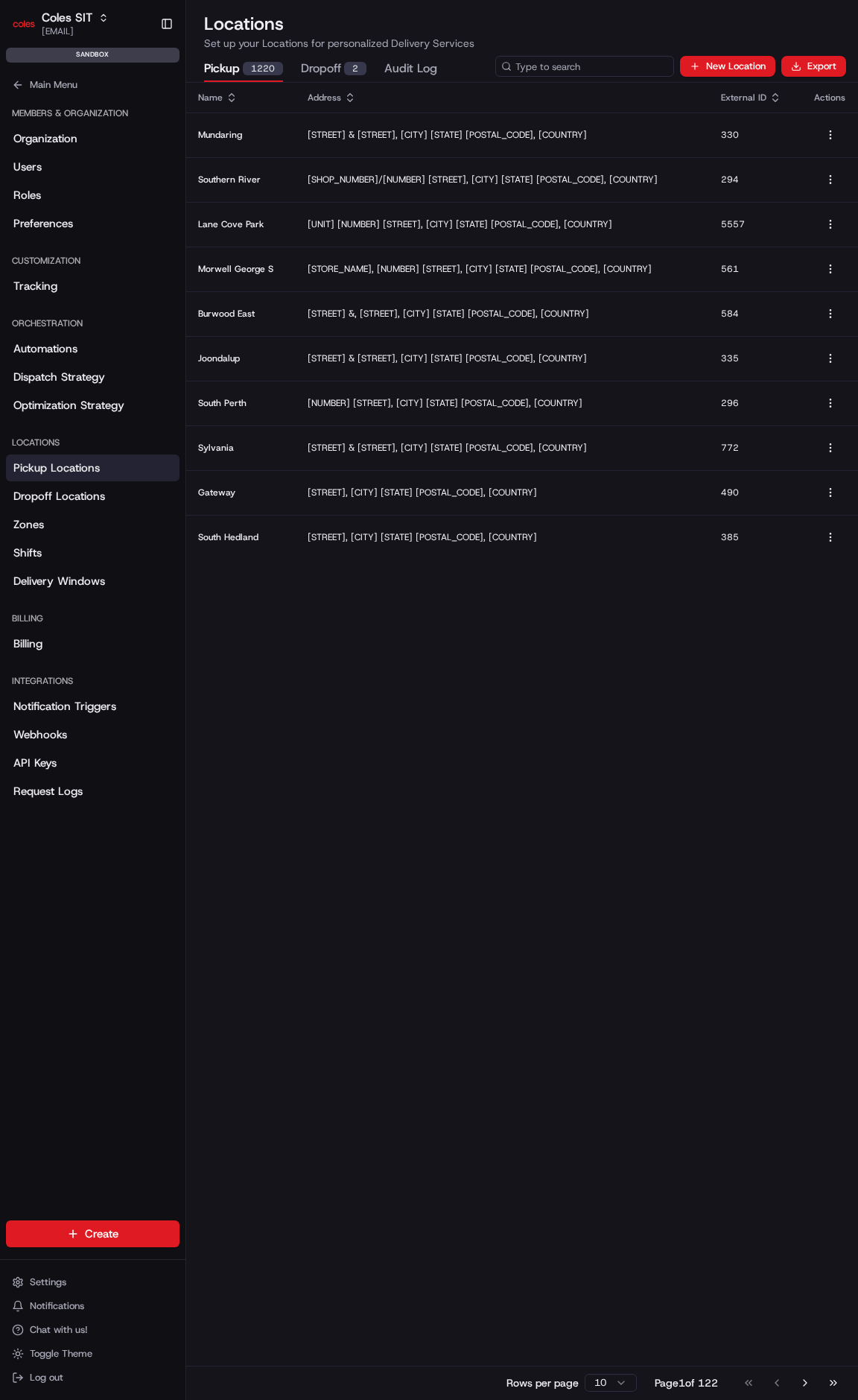 click at bounding box center [585, 66] 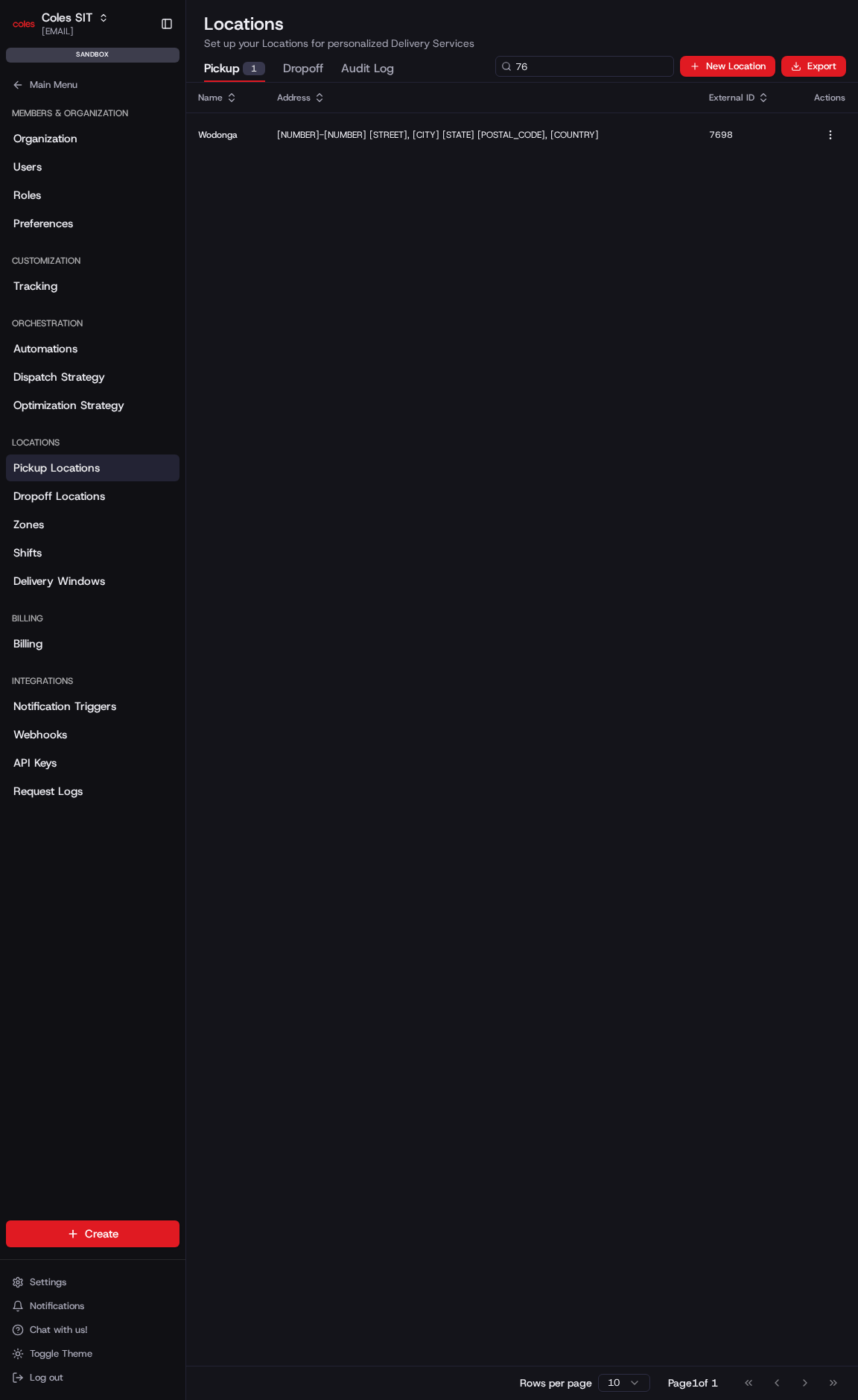 type on "7" 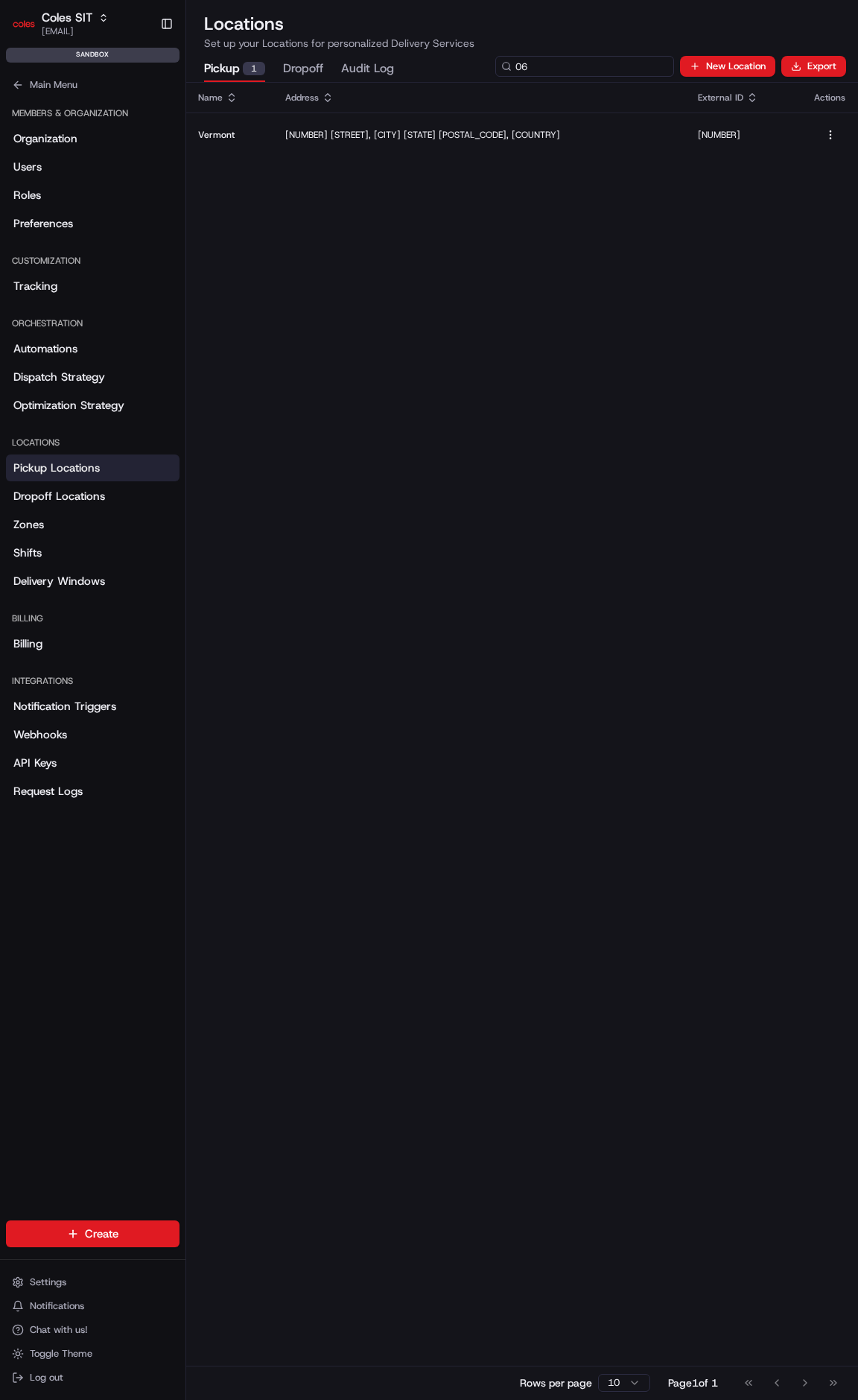 type on "0" 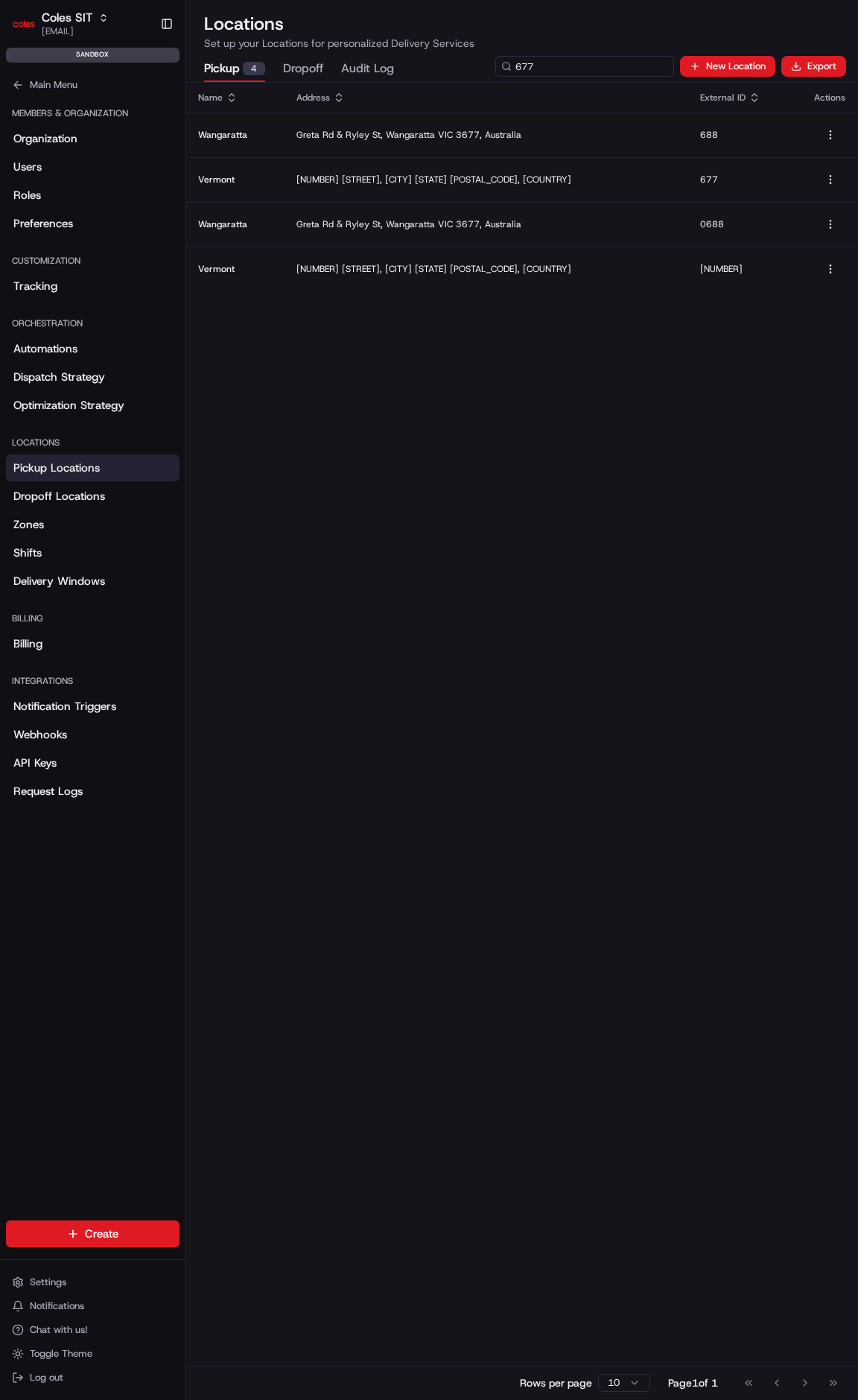 type on "677" 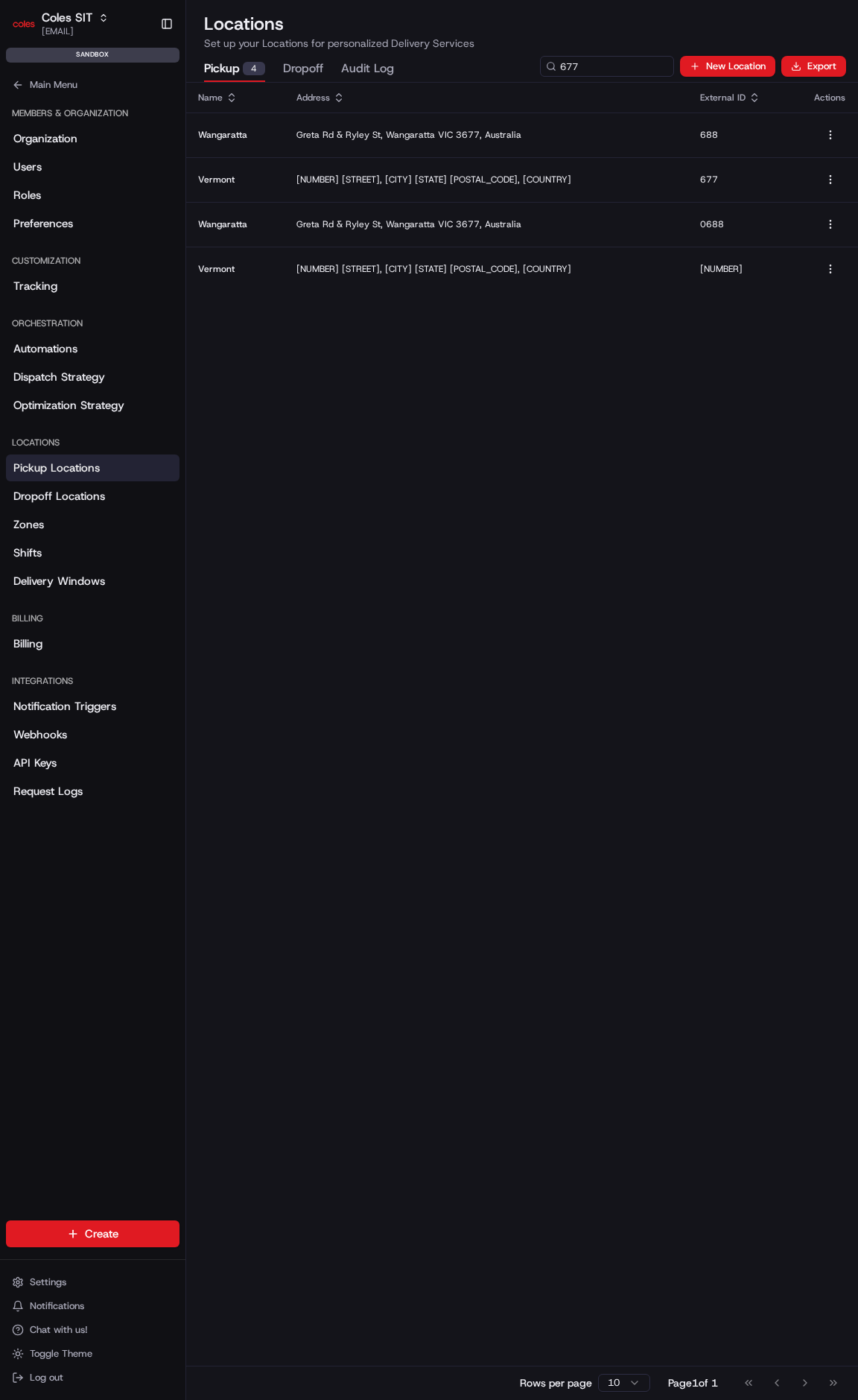 click on "Name Address External ID Actions Wangaratta Greta Rd & Ryley St, Wangaratta VIC 3677, Australia 688 Vermont 495 Burwood Hwy, Vermont South VIC 3133, Australia 677 Wangaratta Greta Rd & Ryley St, Wangaratta VIC 3677, Australia 0688 Vermont 495 Burwood Hwy, Vermont South VIC 3133, Australia 0677 Rows per page 10 Page  1  of   1 Go to first page Go to previous page Go to next page Go to last page" at bounding box center (522, 741) 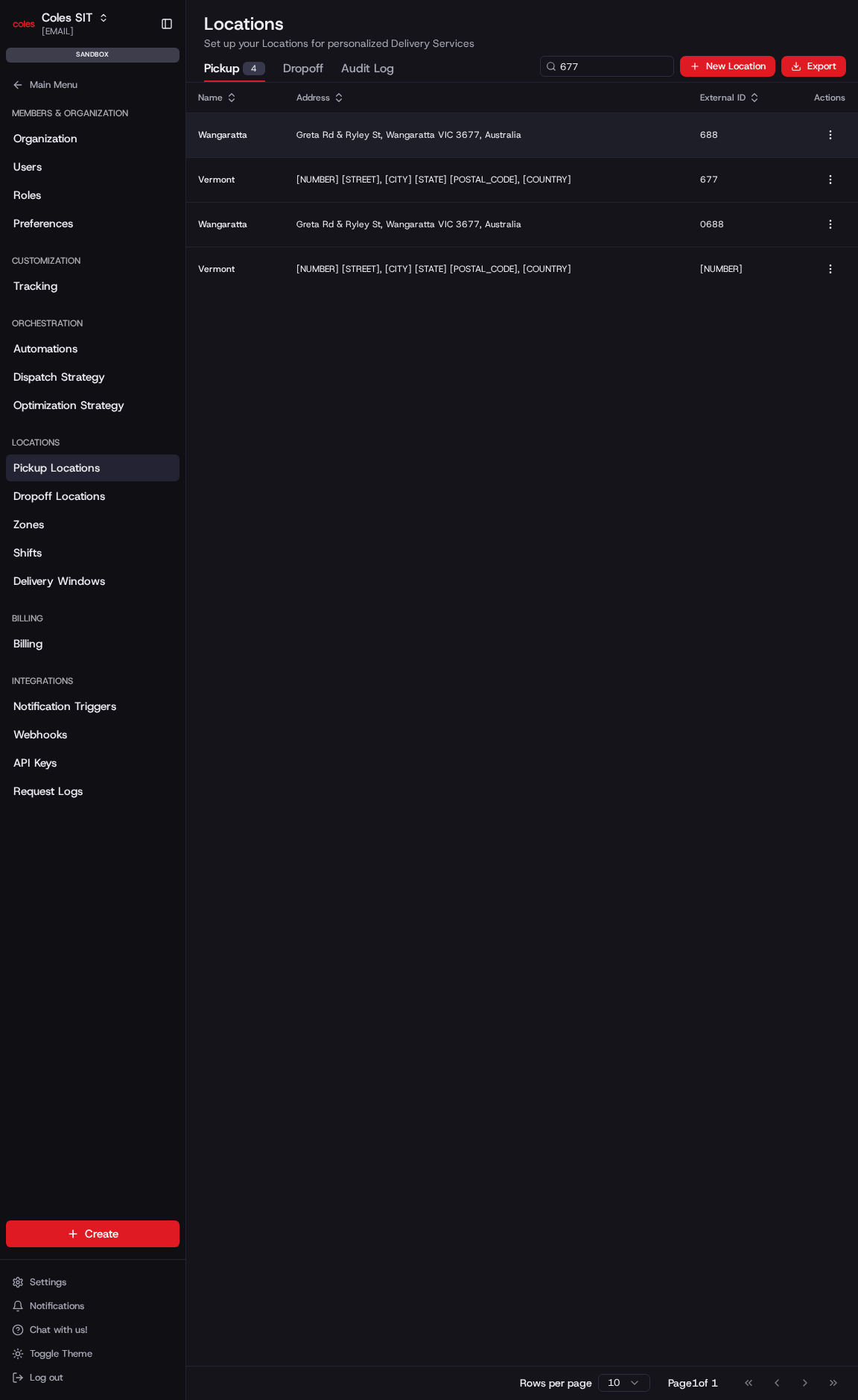 click on "Greta Rd & Ryley St, Wangaratta VIC 3677, Australia" at bounding box center (486, 135) 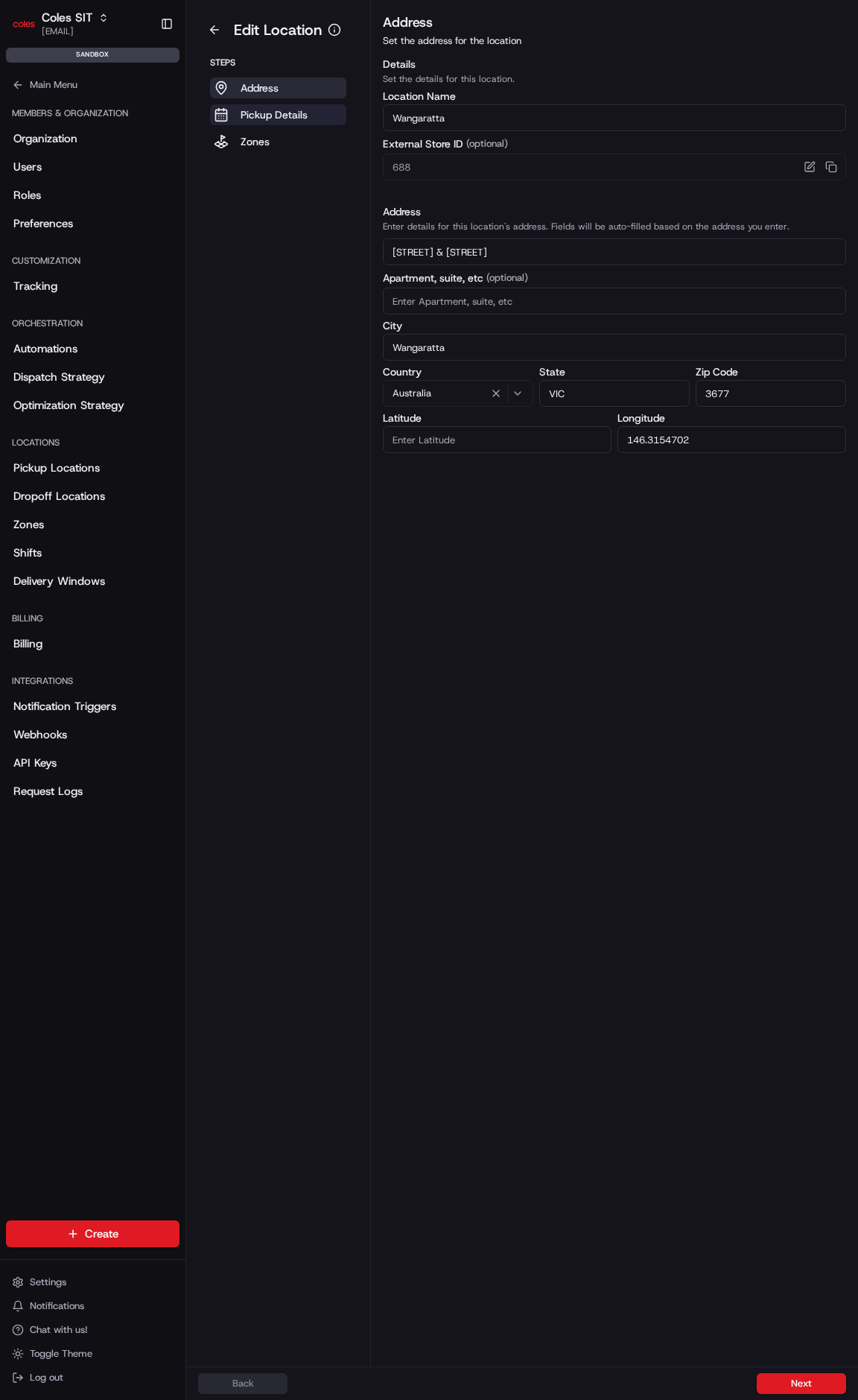 click on "Pickup Details" at bounding box center [278, 115] 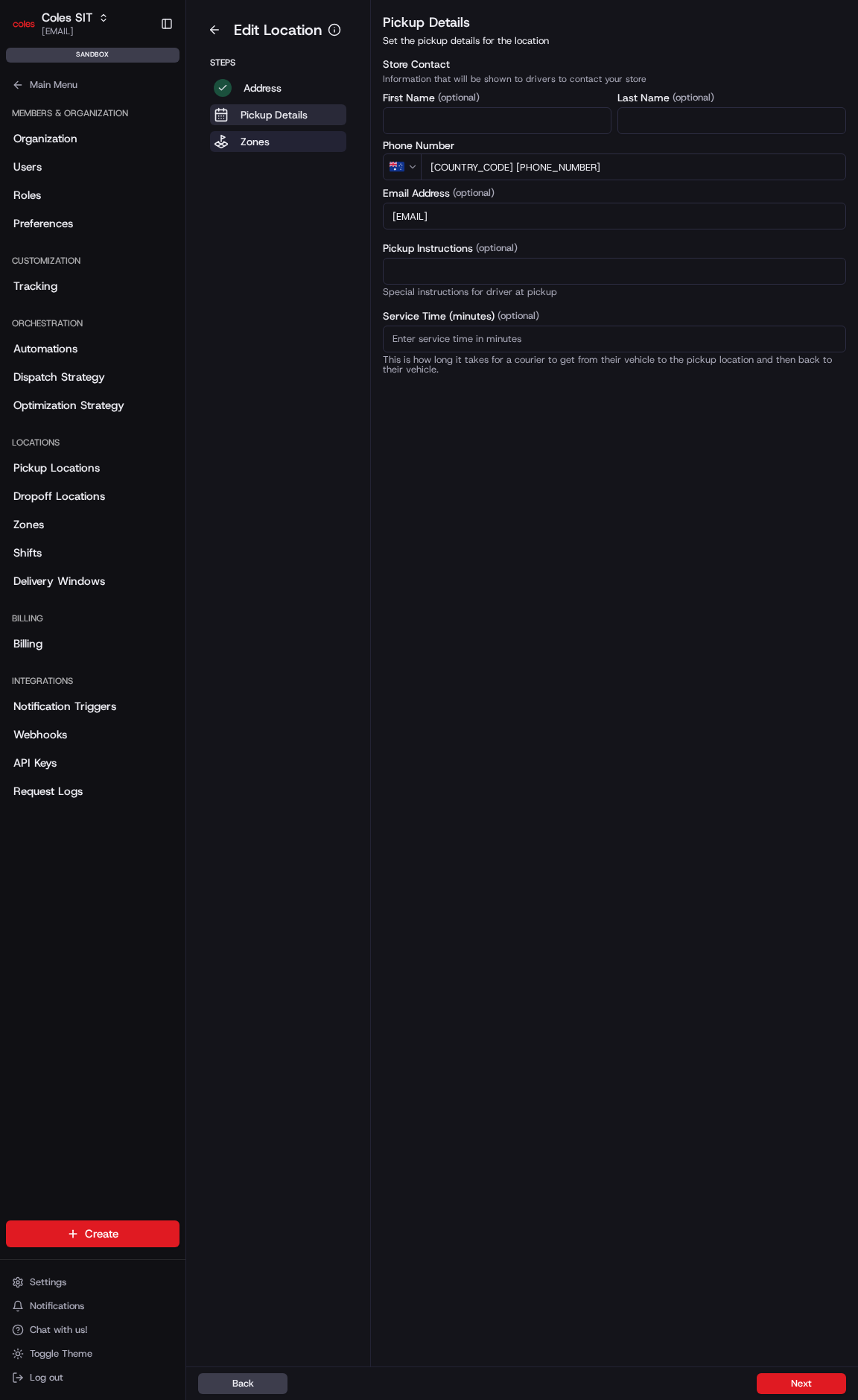 click on "Zones" at bounding box center (278, 142) 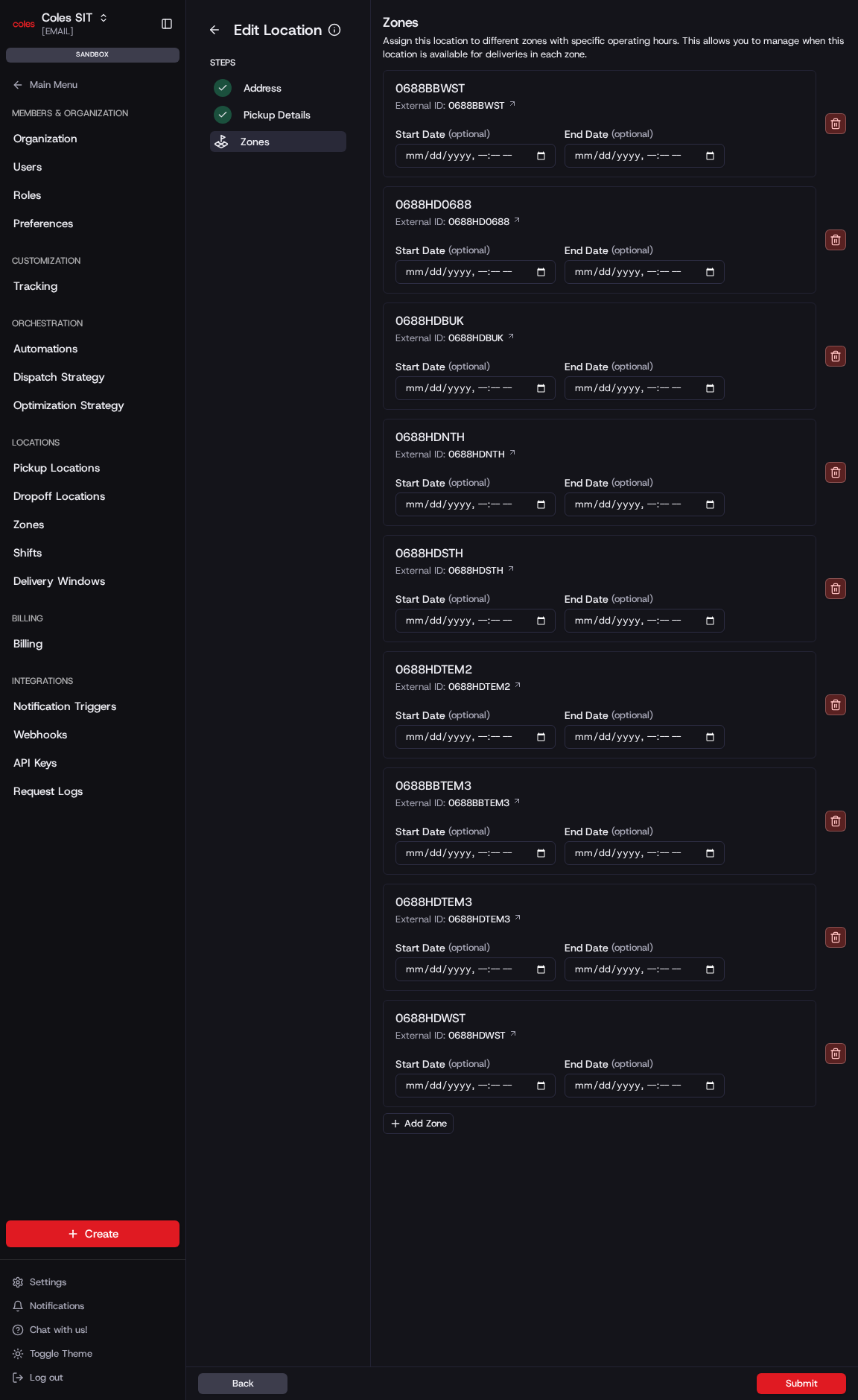 drag, startPoint x: 358, startPoint y: 636, endPoint x: 358, endPoint y: 624, distance: 12 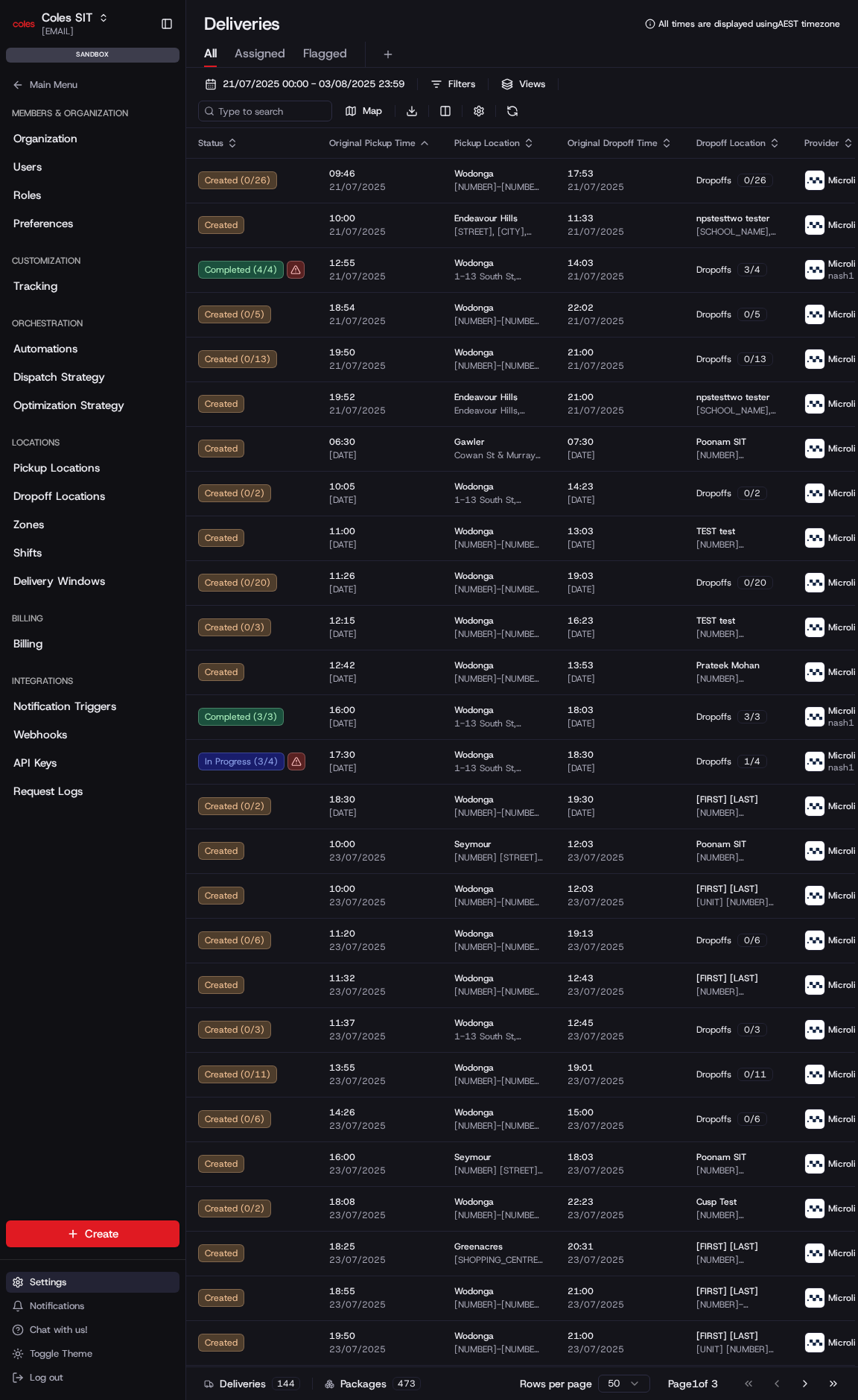 click on "Settings" at bounding box center (48, 1282) 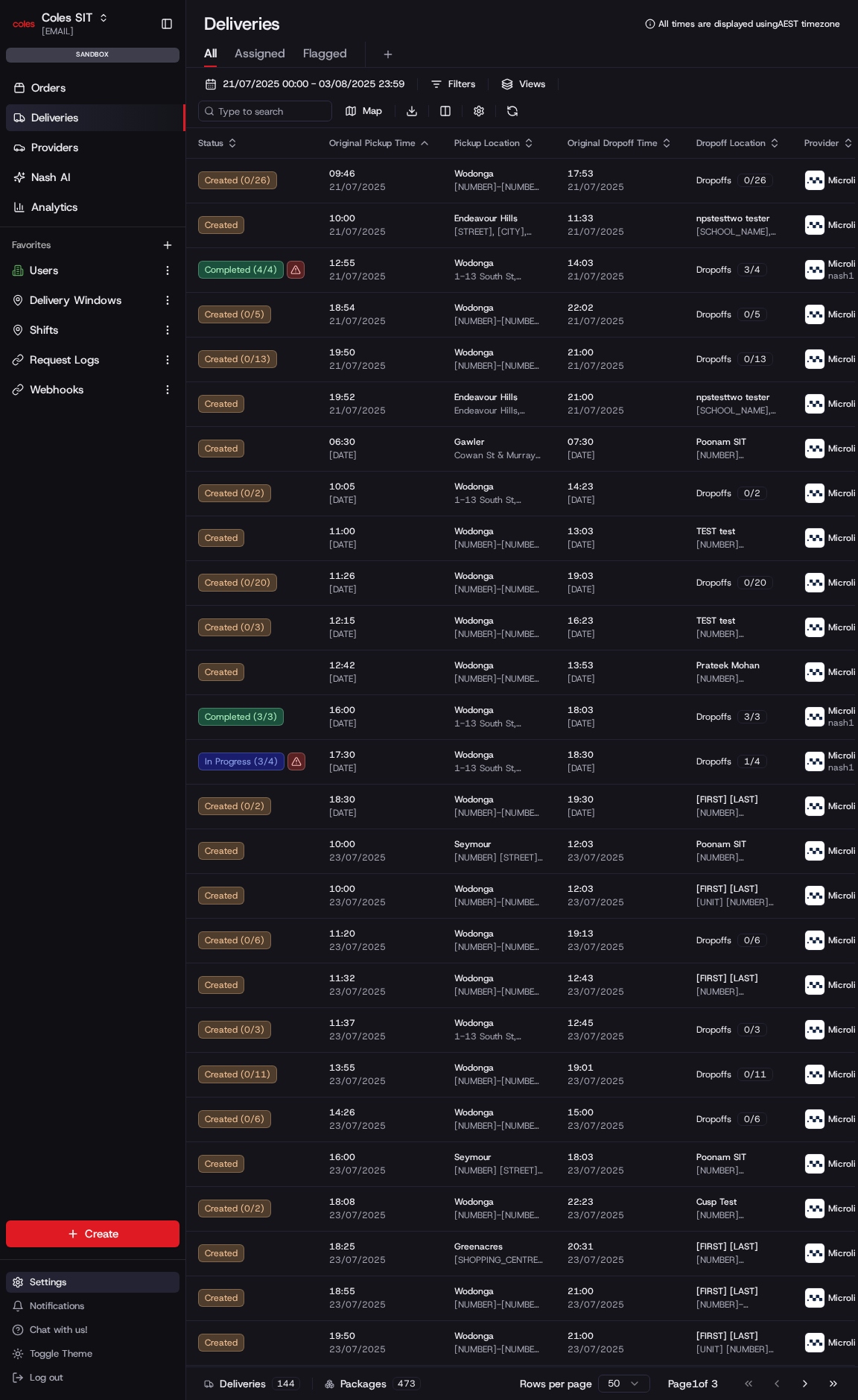 click on "Settings" at bounding box center (48, 1282) 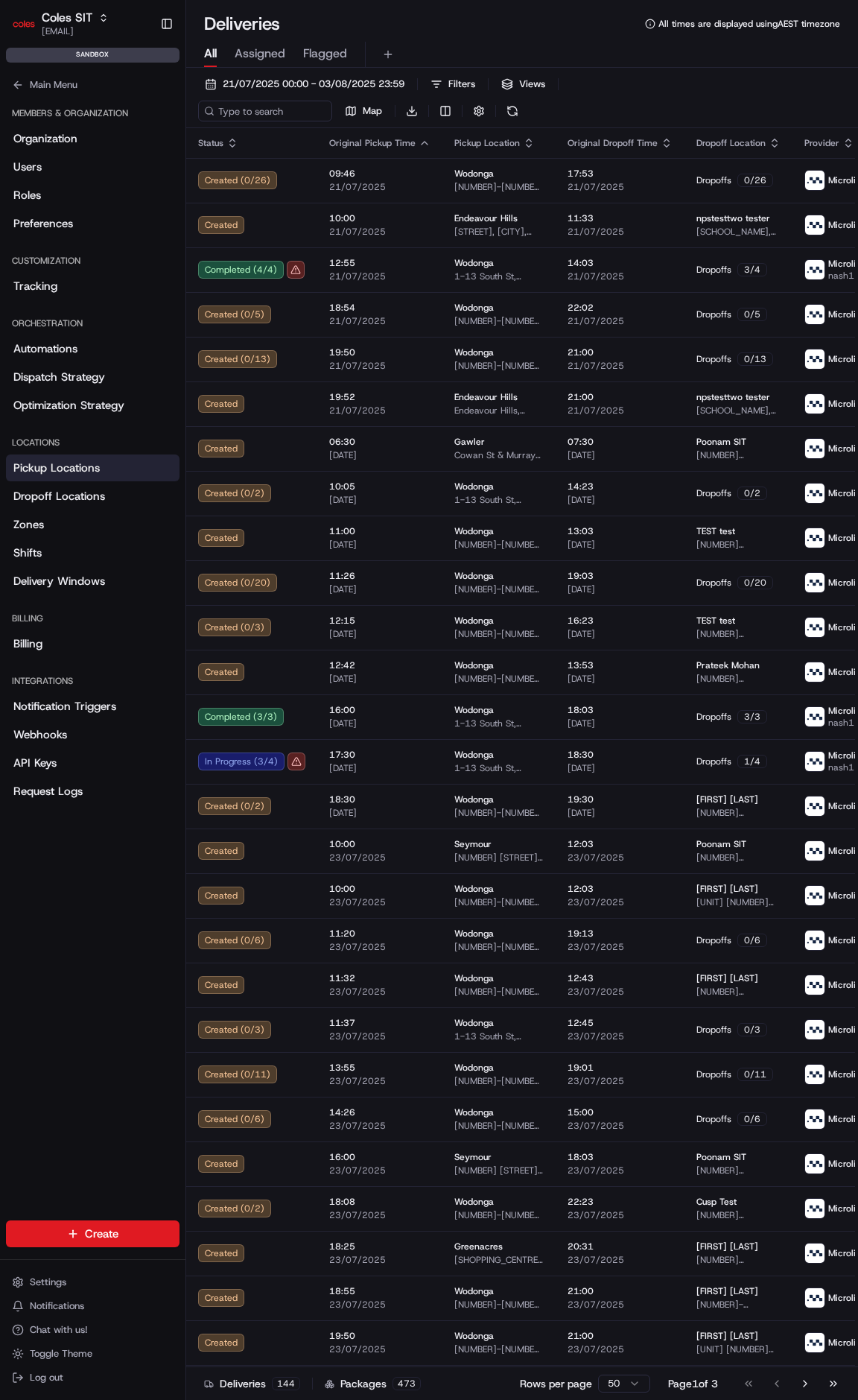 click on "Pickup Locations" at bounding box center [92, 468] 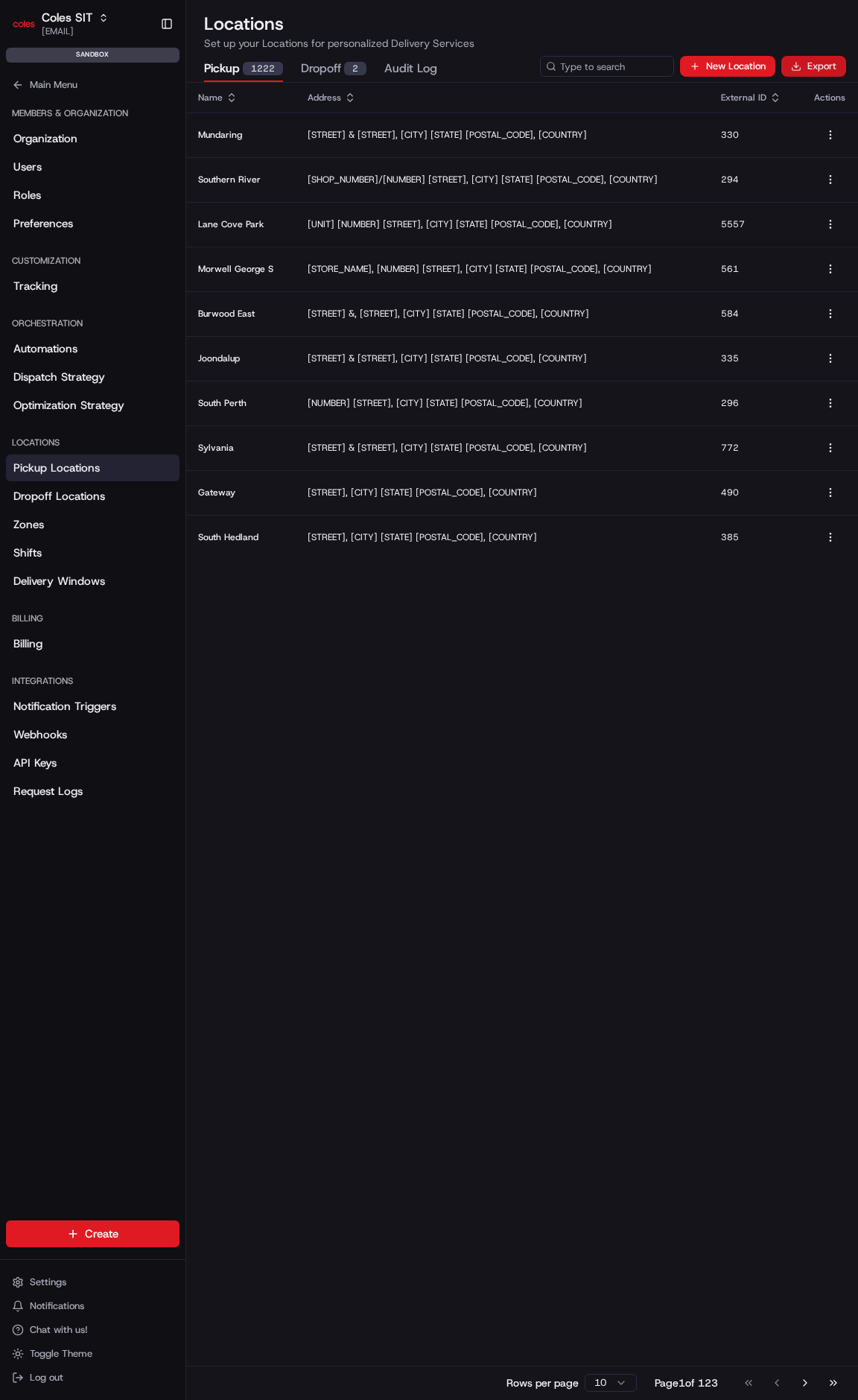 click on "Export" at bounding box center [813, 66] 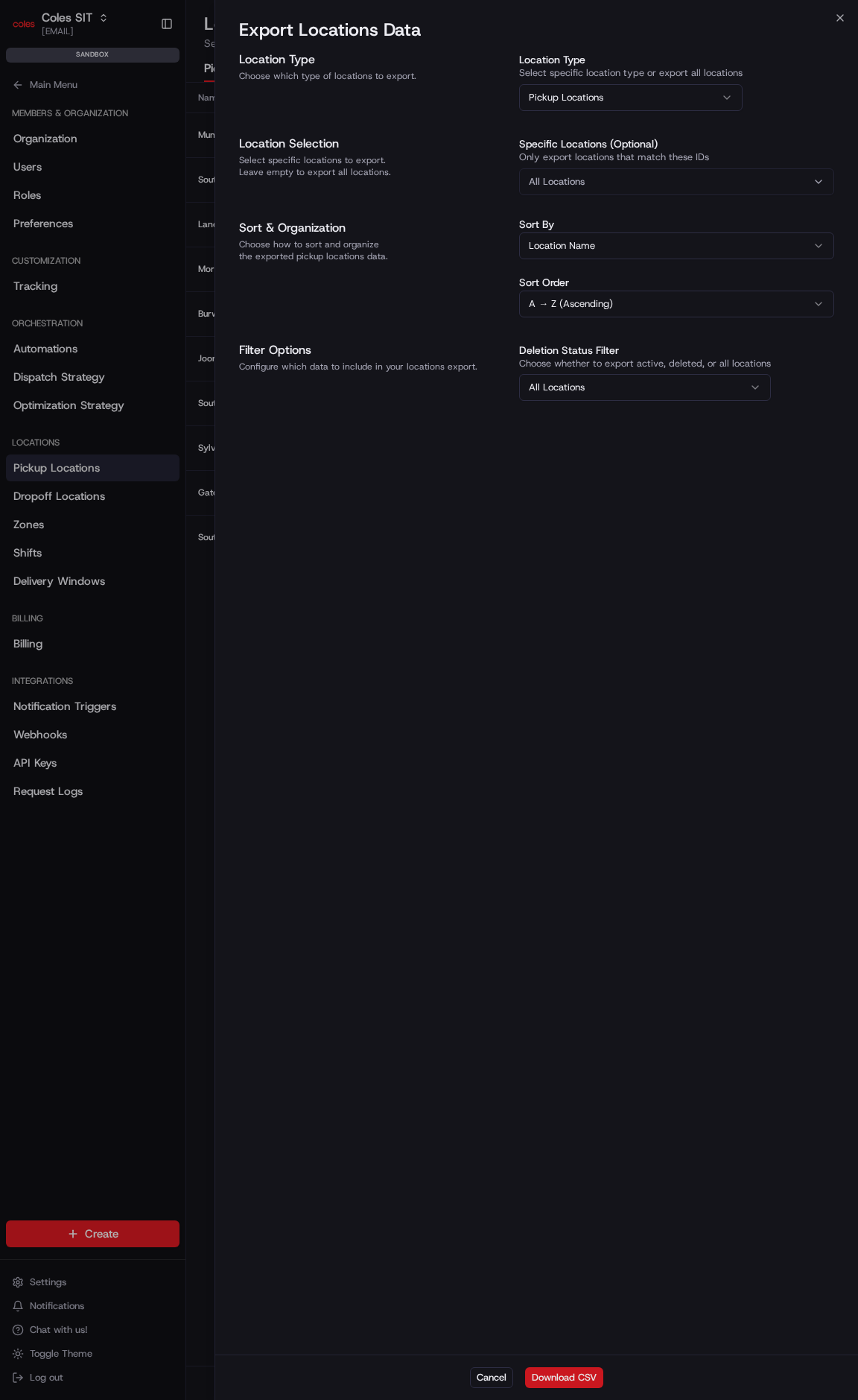 click on "Download CSV" at bounding box center [564, 1378] 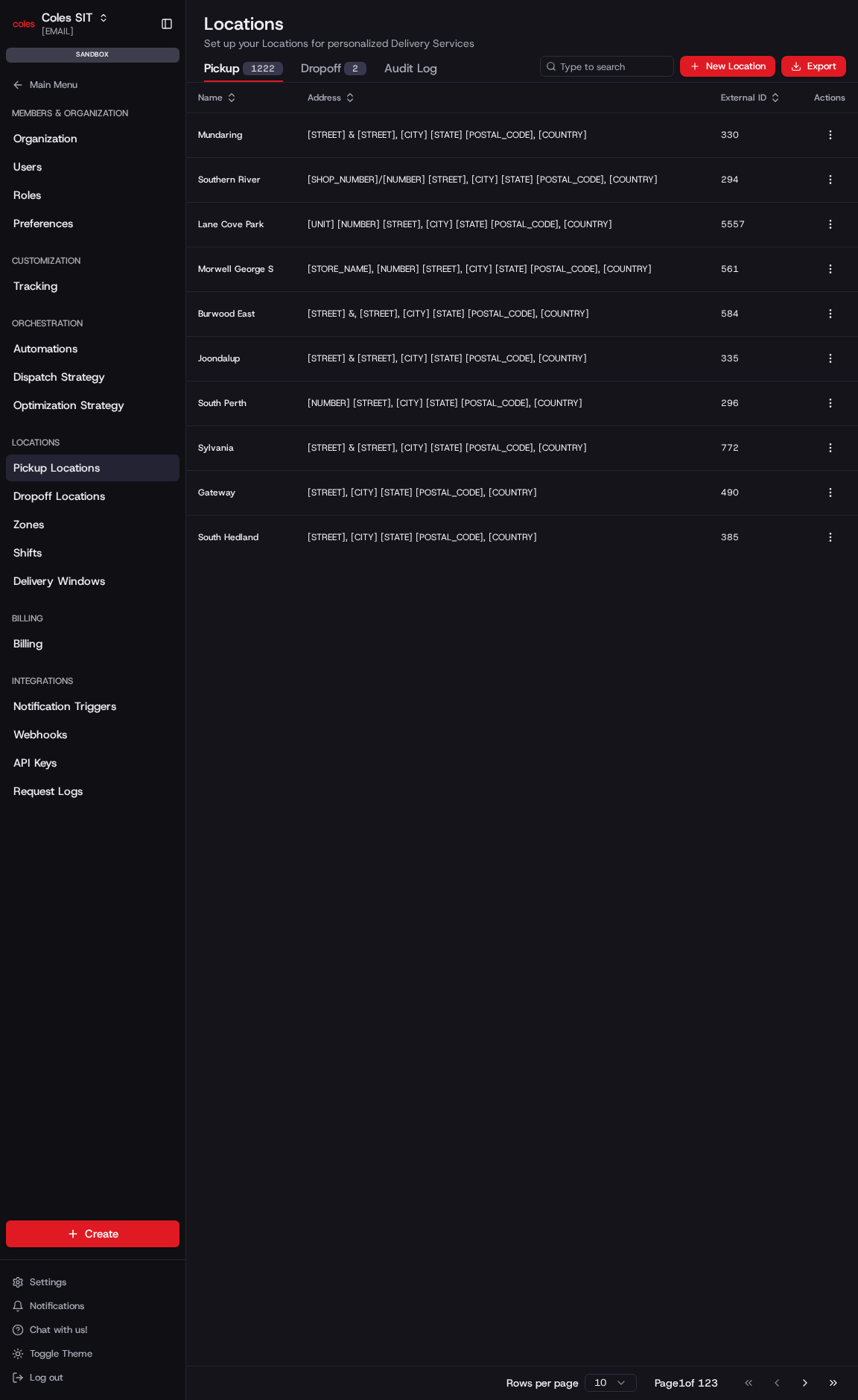 click on "Audit Log" at bounding box center (410, 69) 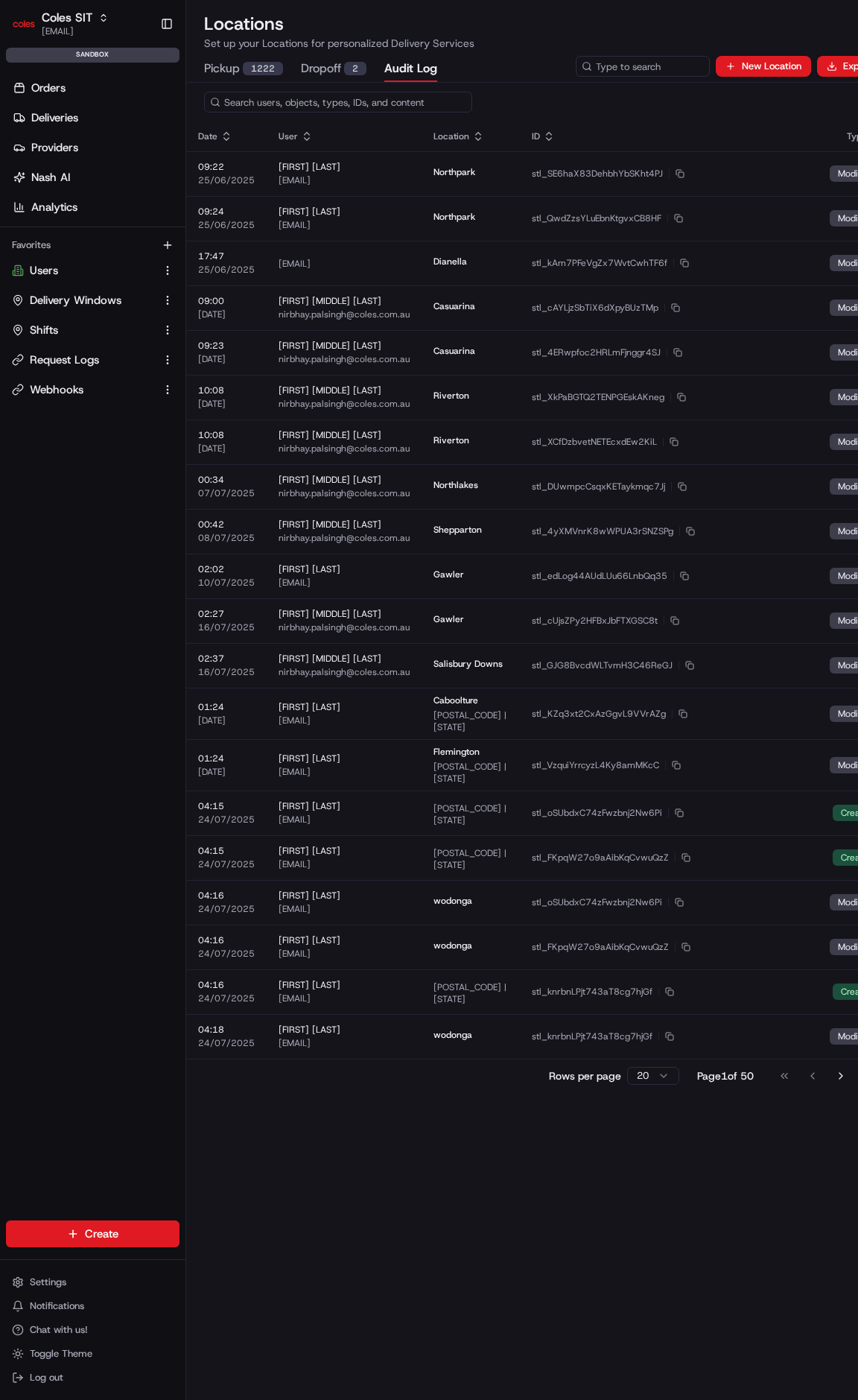scroll, scrollTop: 0, scrollLeft: 0, axis: both 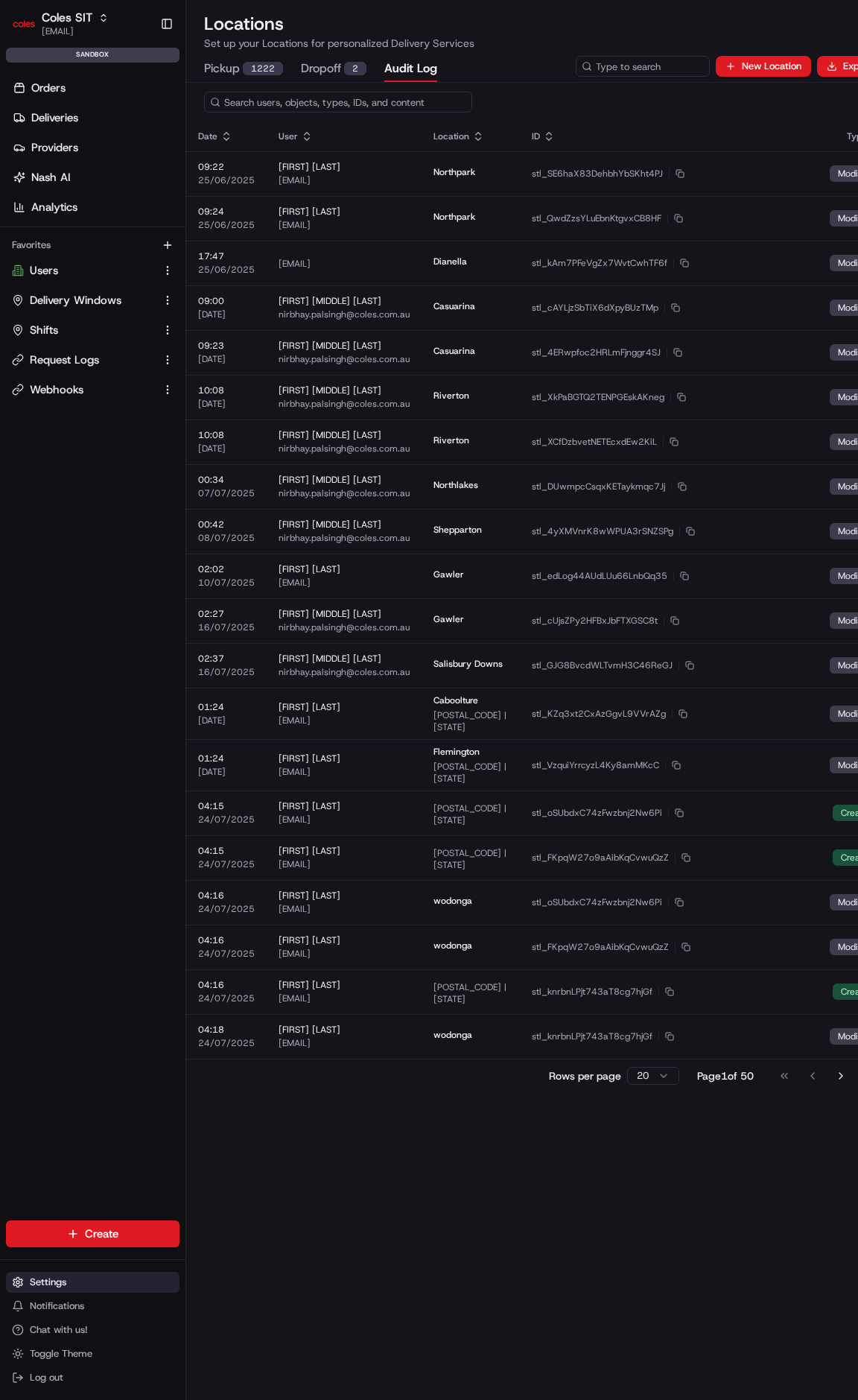 click on "Settings" at bounding box center [92, 1282] 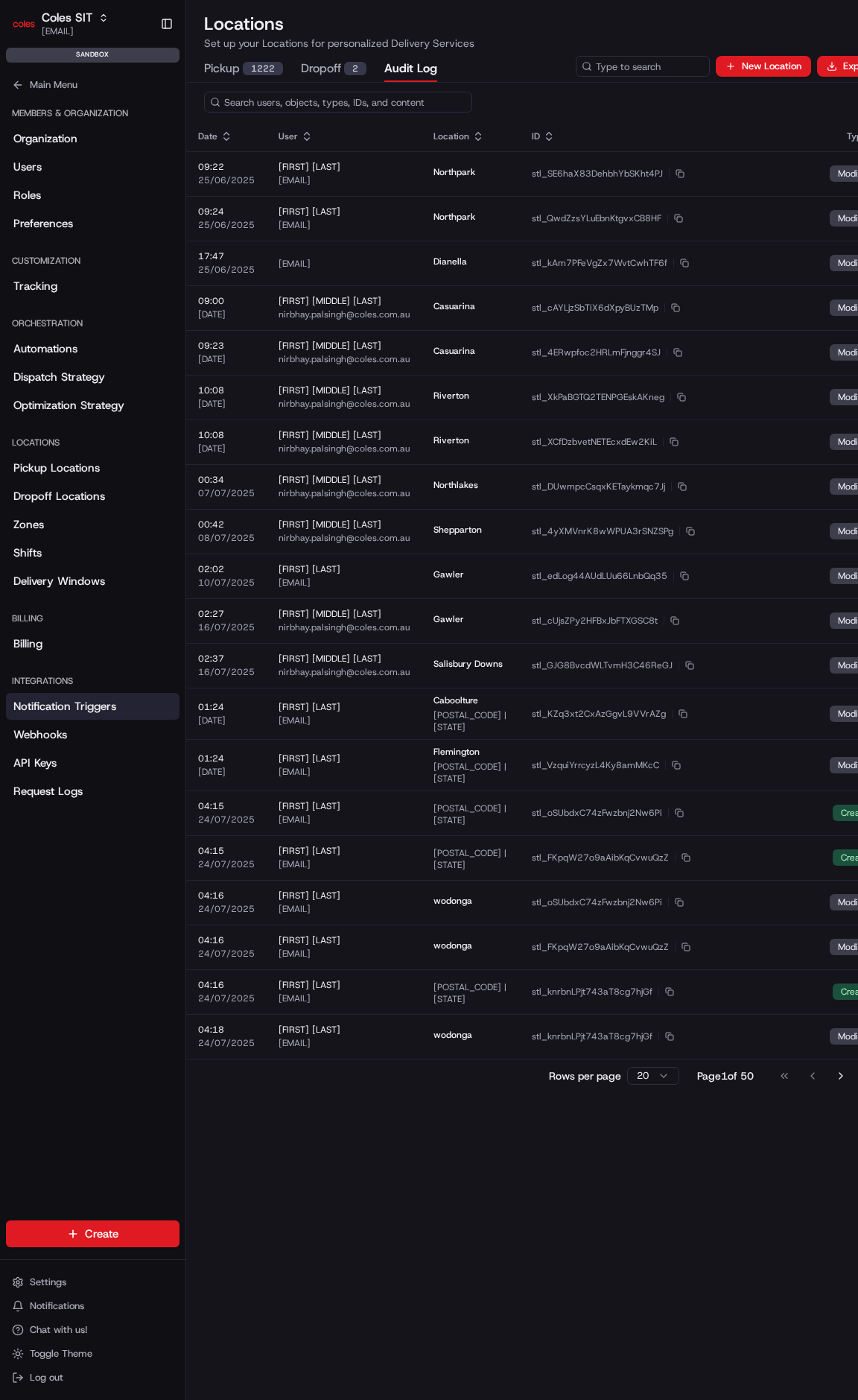 click on "Notification Triggers" at bounding box center [65, 706] 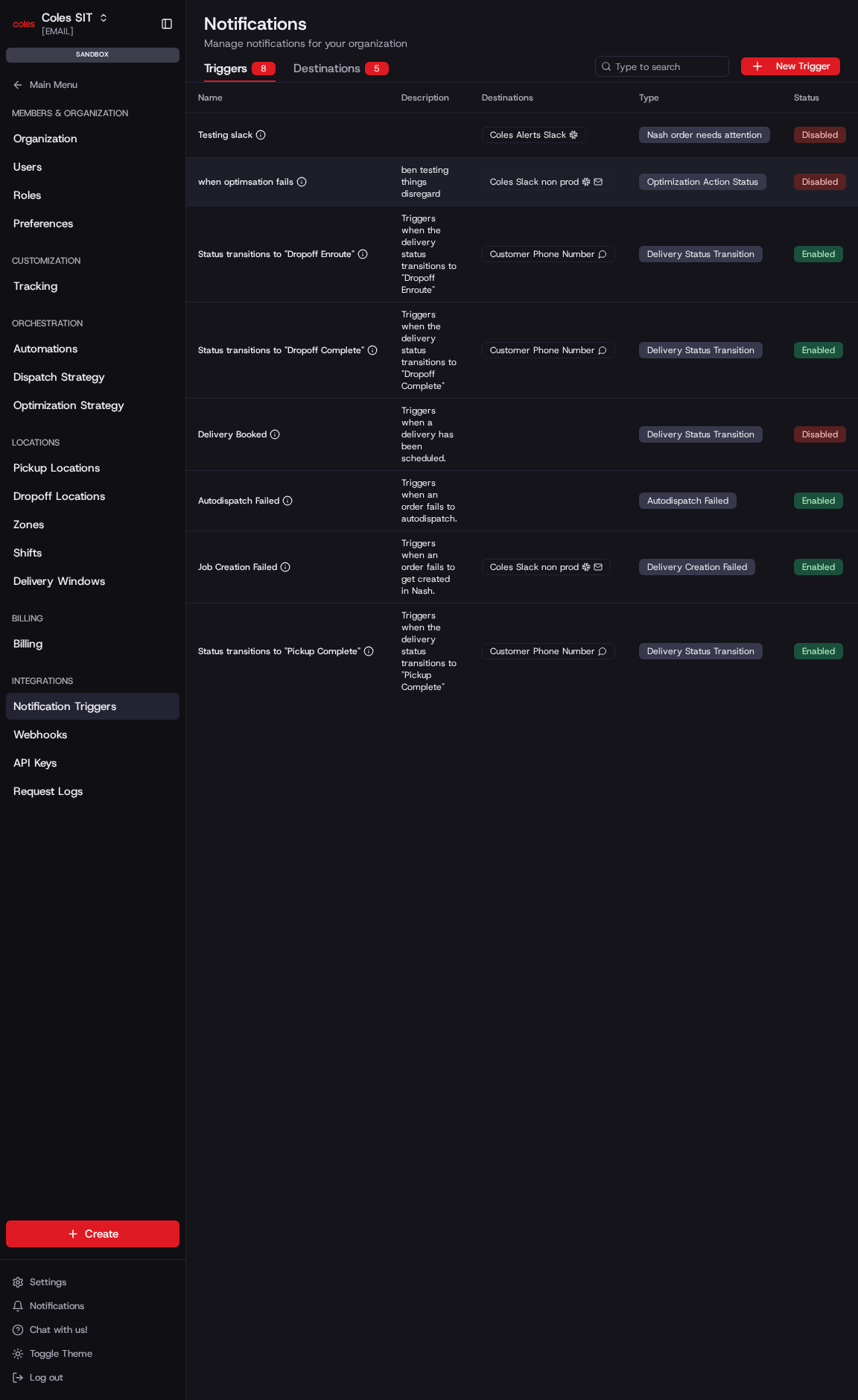 click on "when optimsation fails" at bounding box center [287, 182] 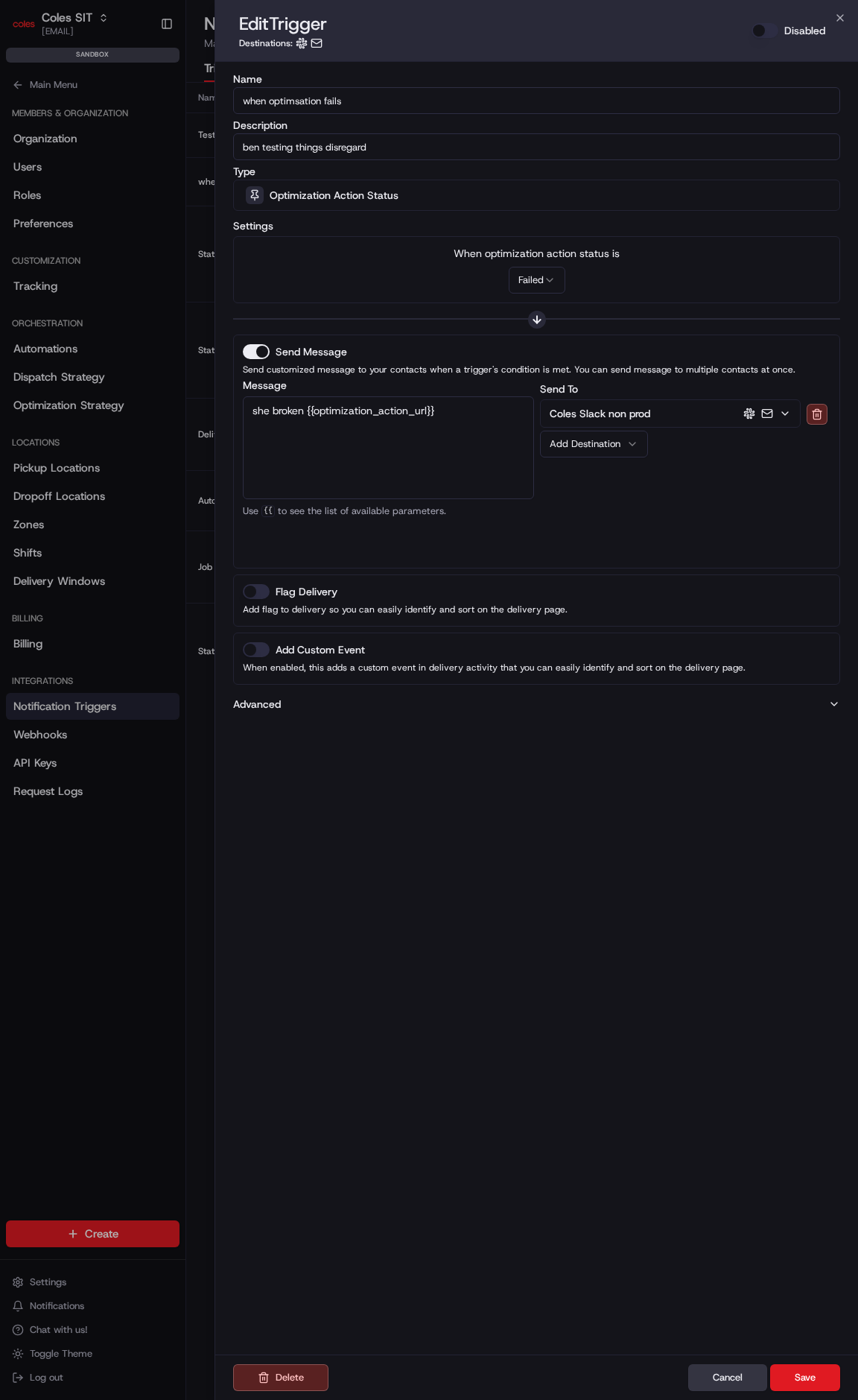 click on "Cancel" at bounding box center [728, 1378] 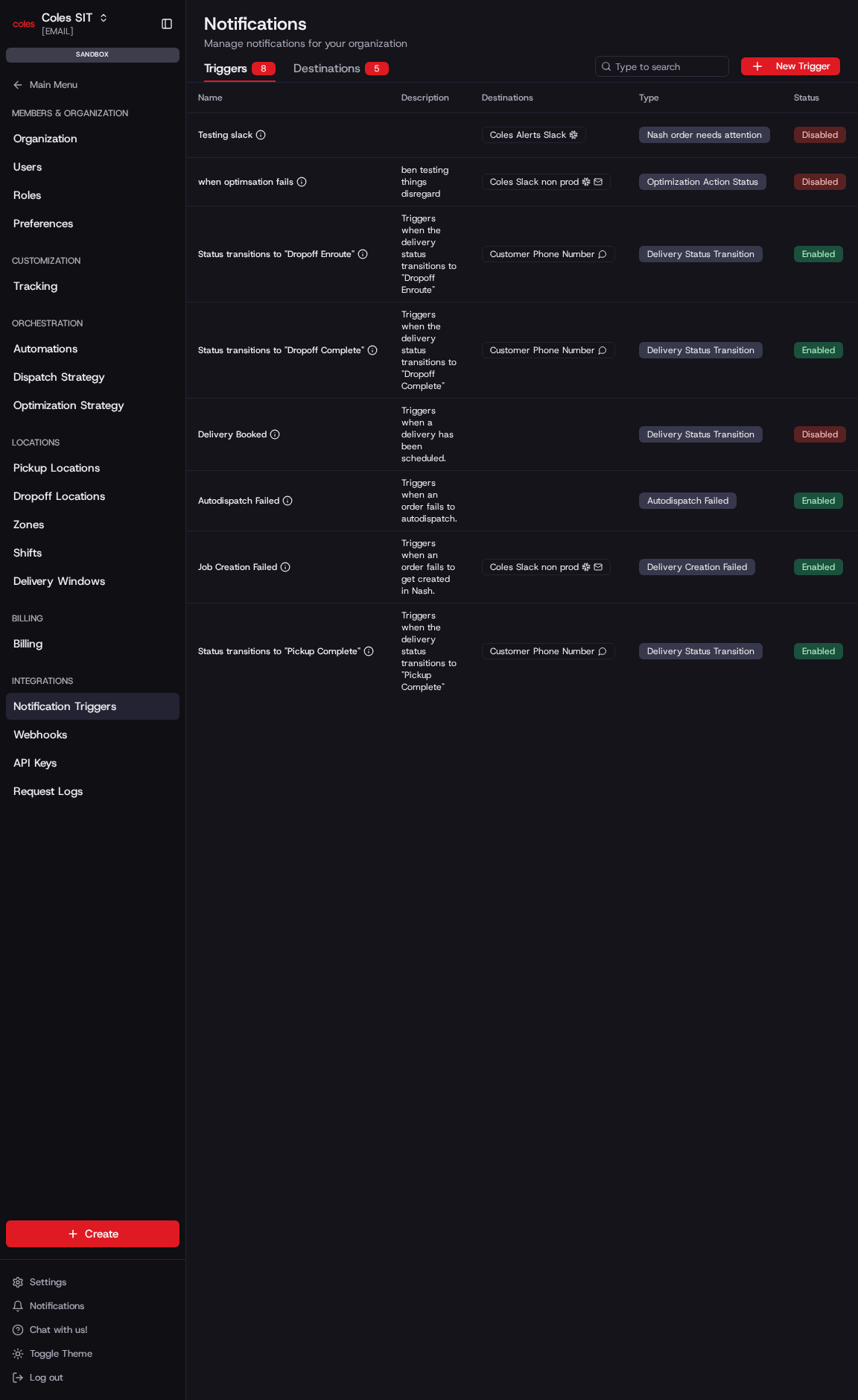 click on "Destinations 5" at bounding box center [341, 69] 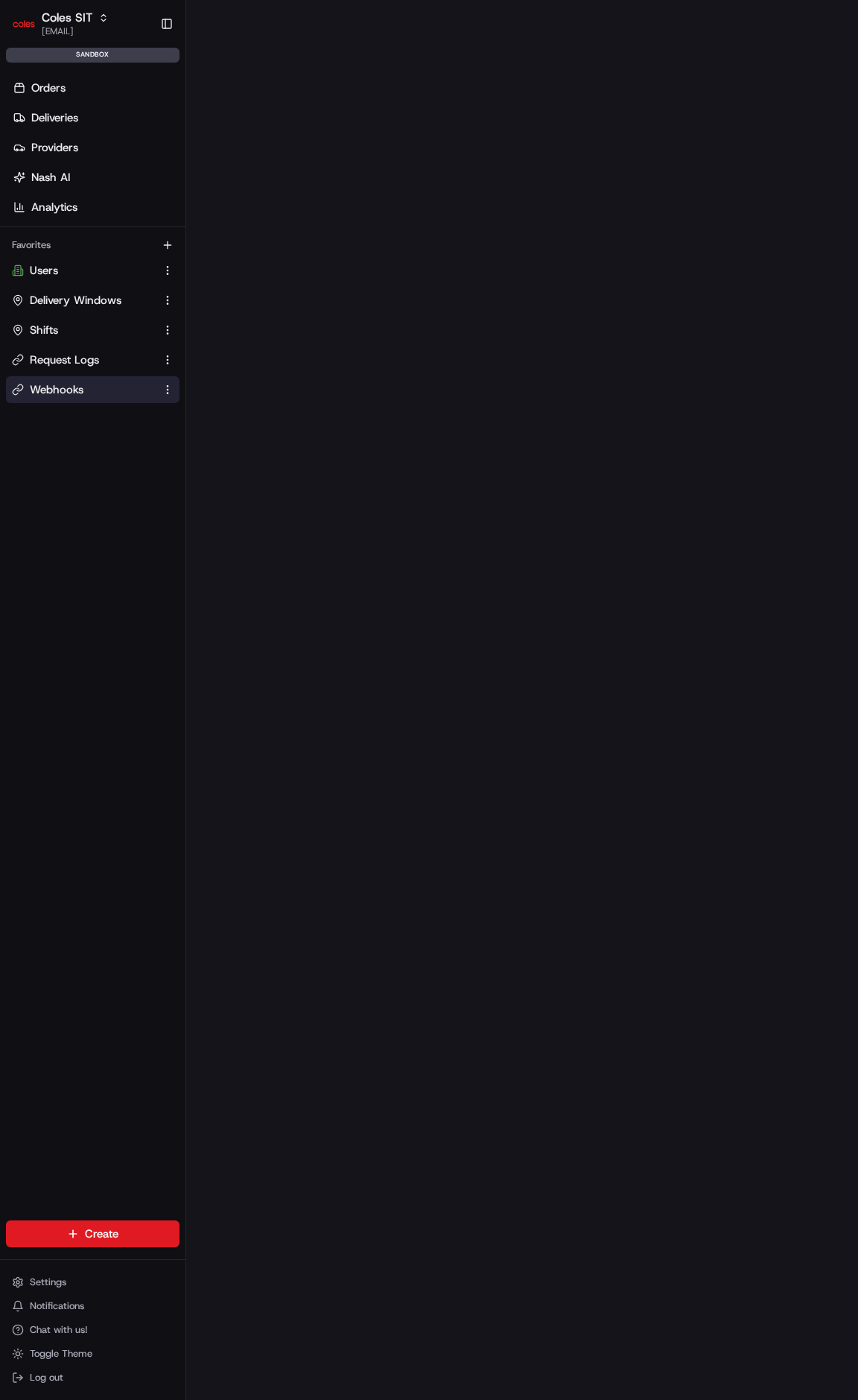 scroll, scrollTop: 0, scrollLeft: 0, axis: both 